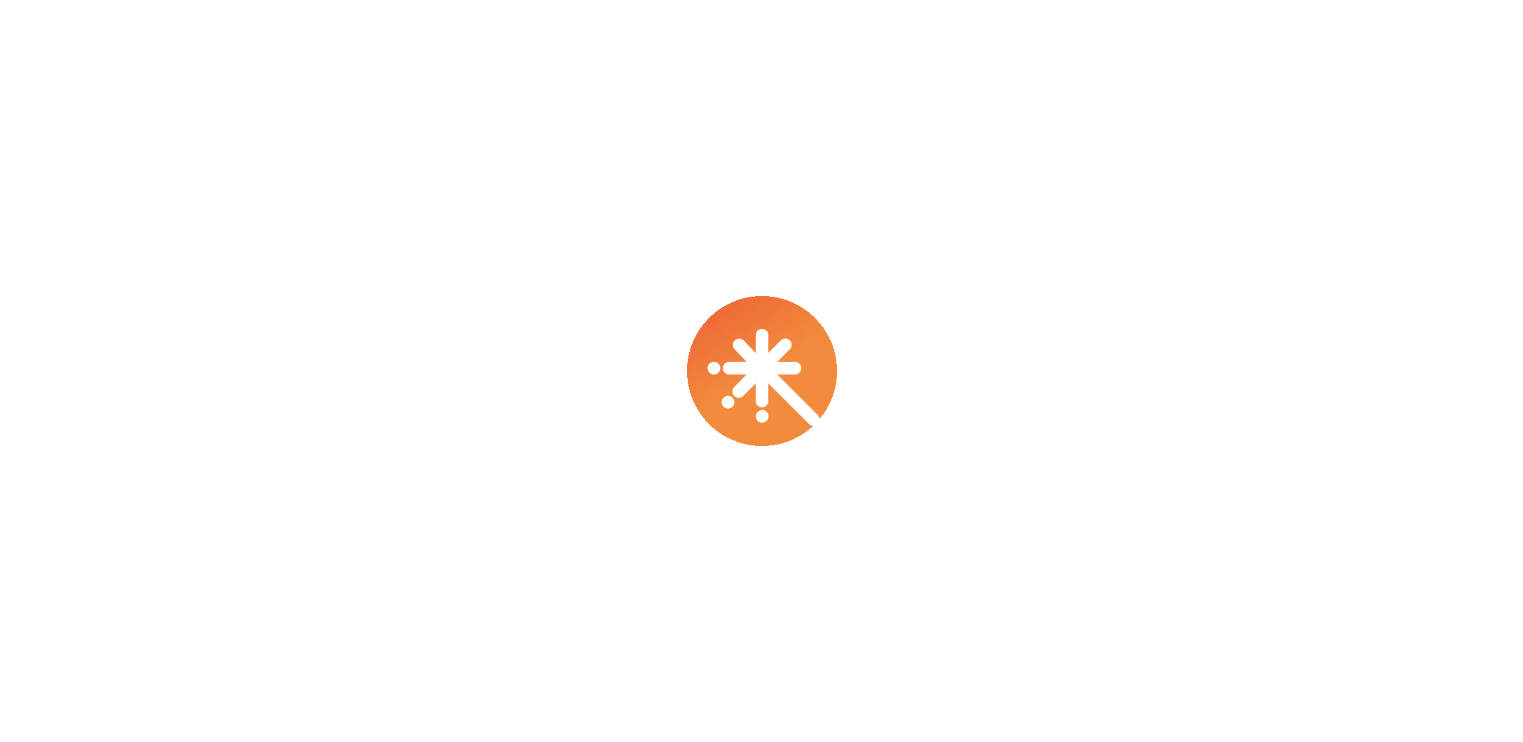 scroll, scrollTop: 0, scrollLeft: 0, axis: both 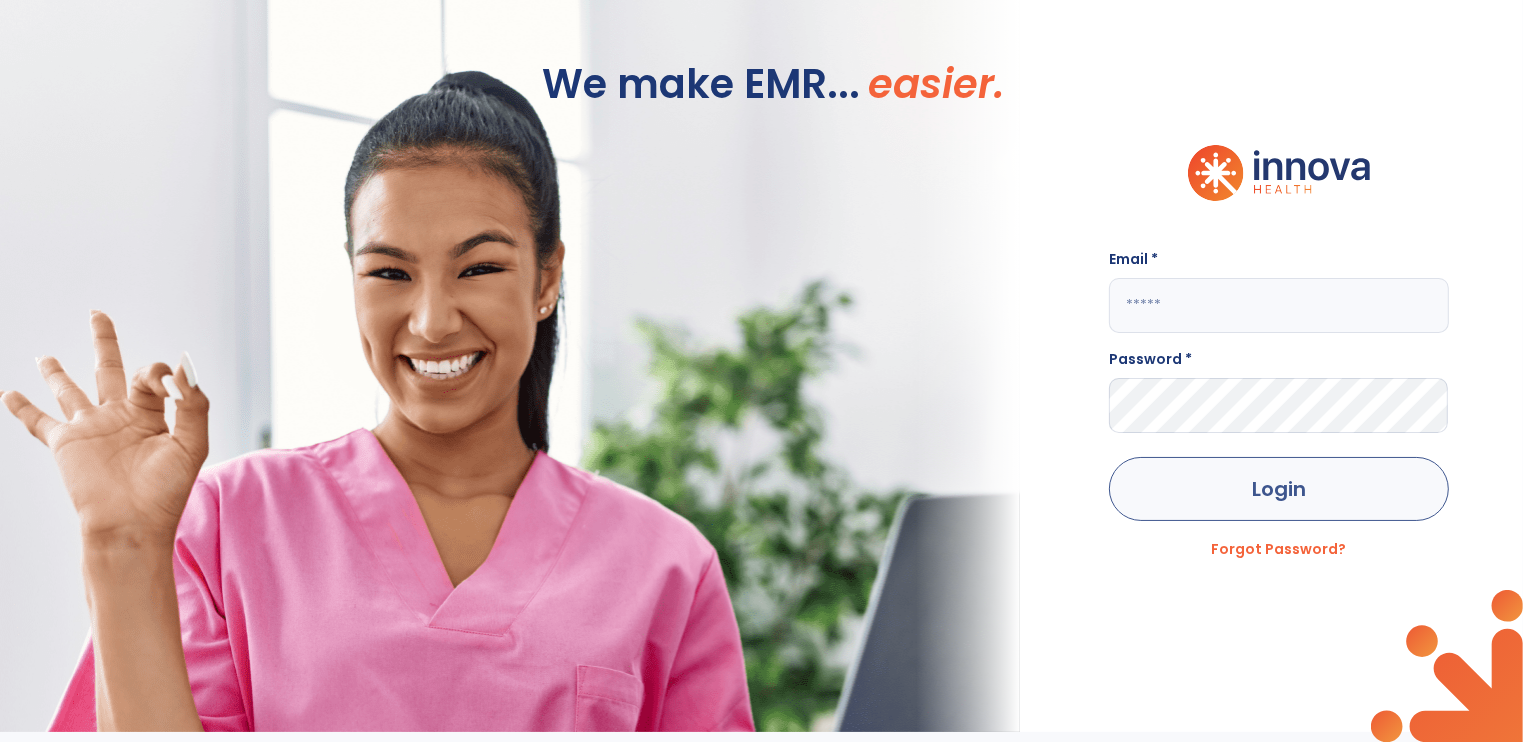 type on "**********" 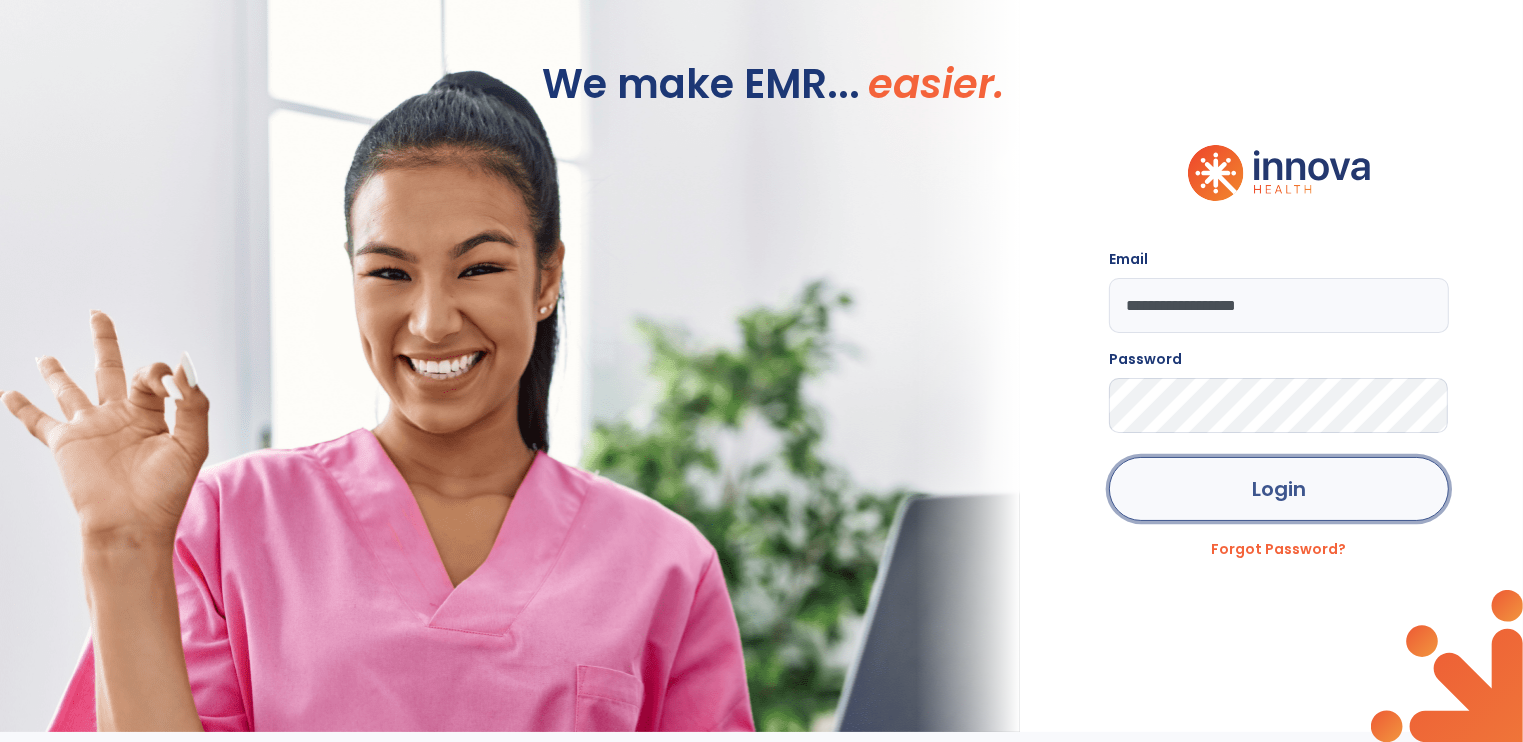 click on "Login" 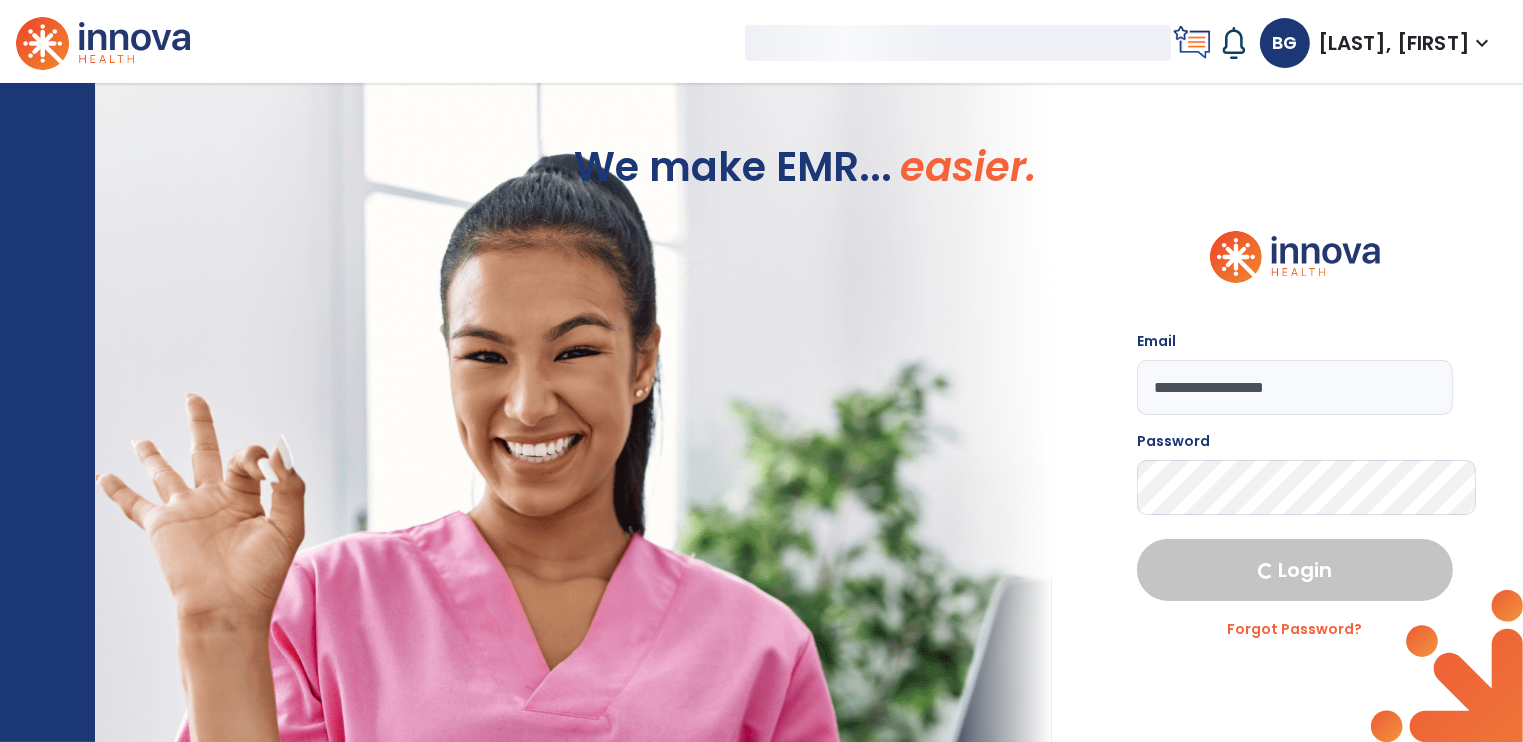 select on "****" 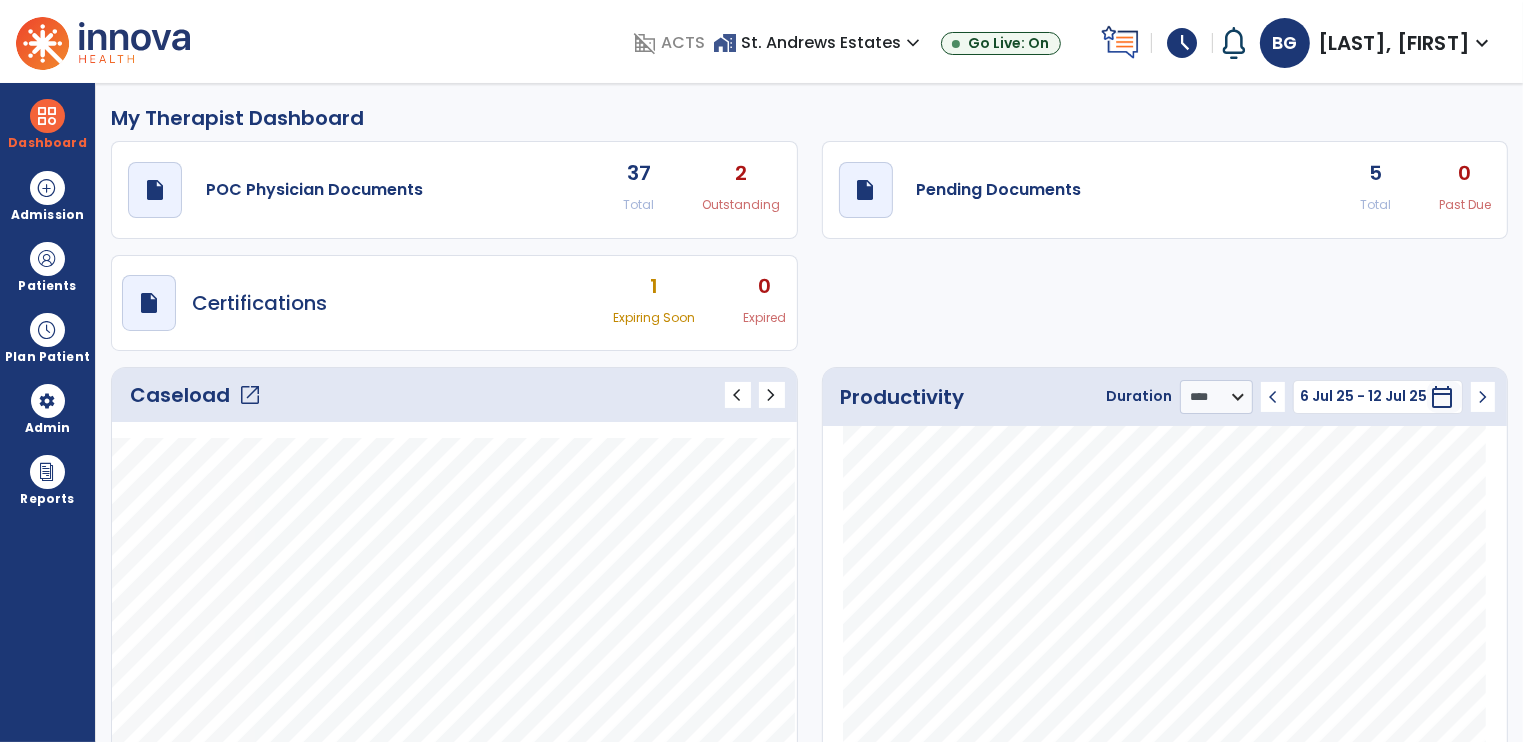 click on "draft   open_in_new  Pending Documents 5 Total 0 Past Due" 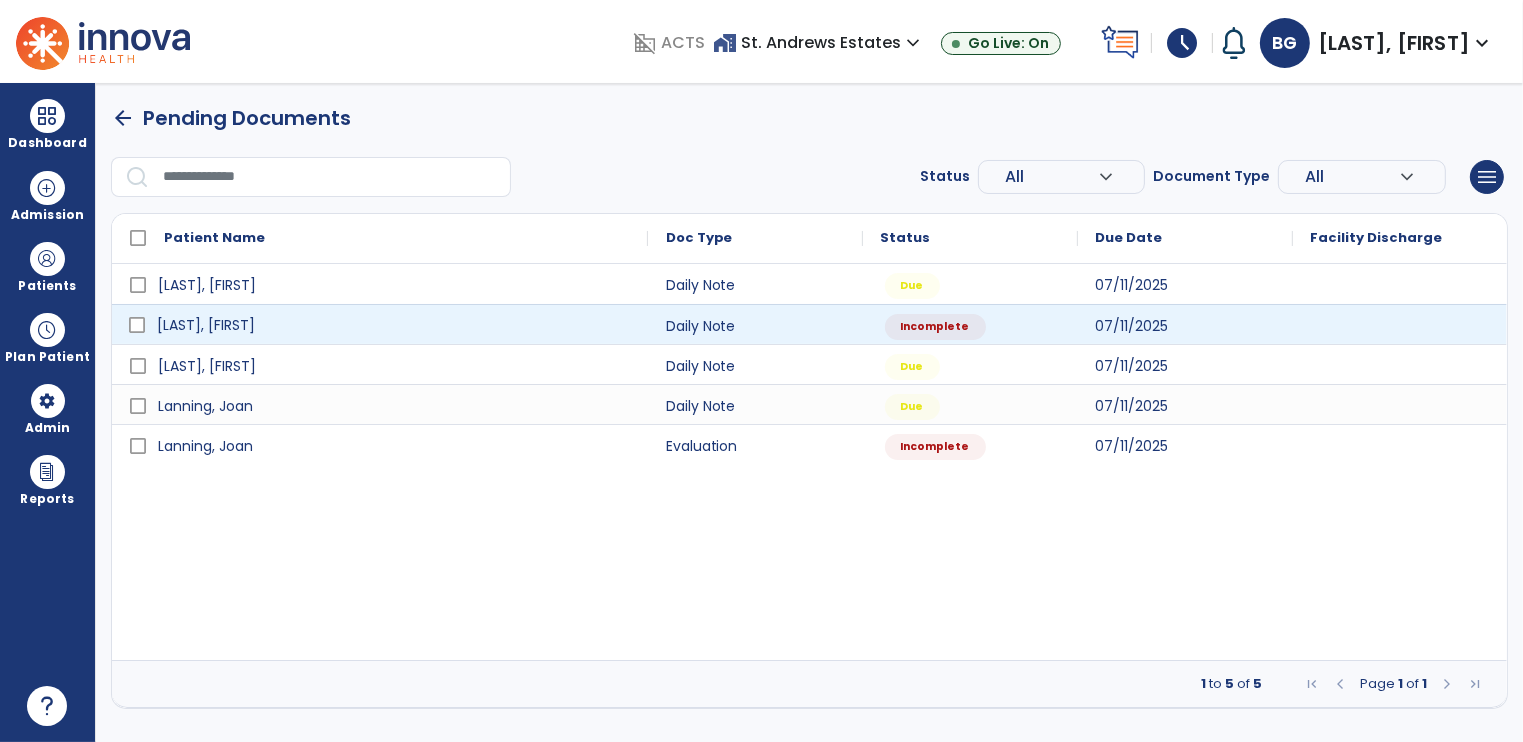 click on "Rosen, Emily" at bounding box center (206, 325) 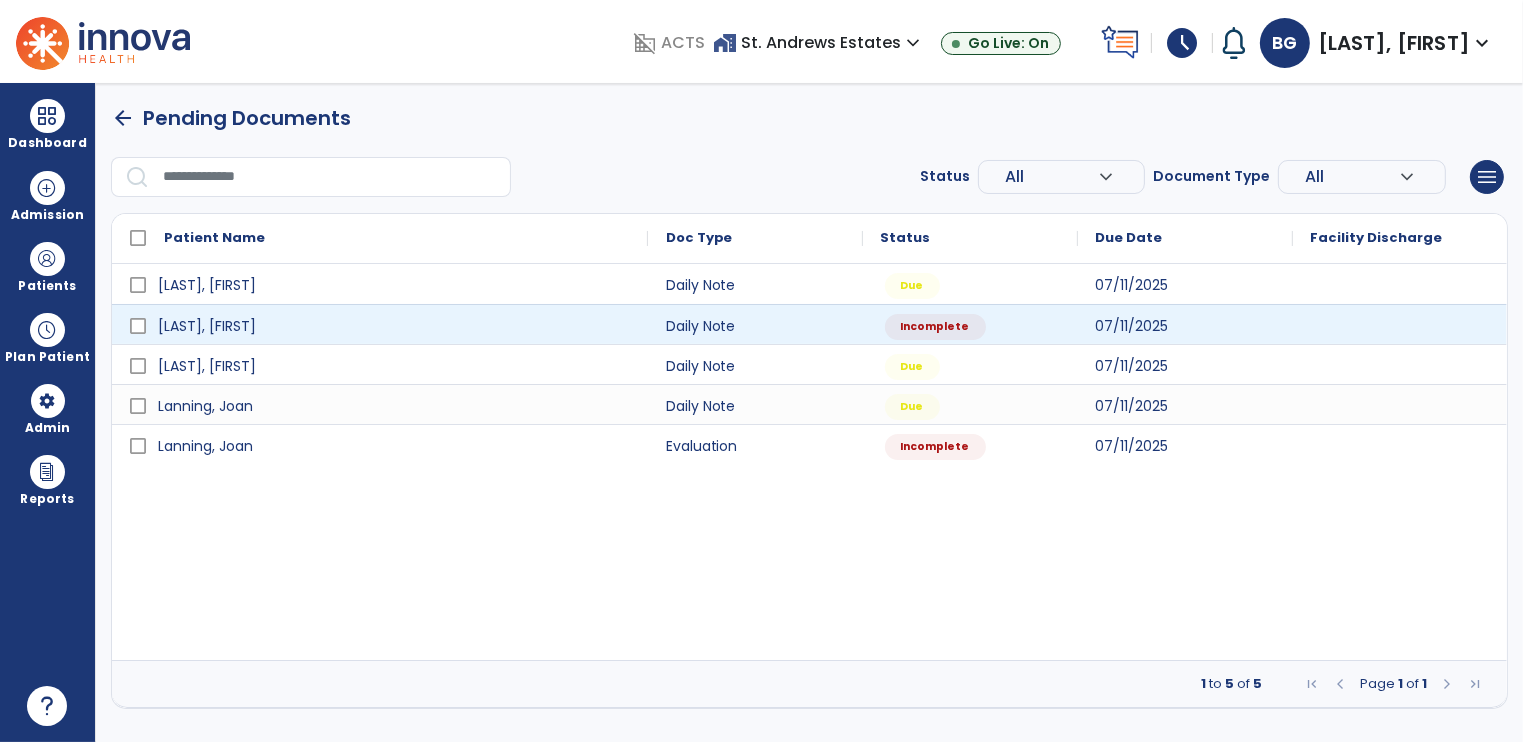 select on "*" 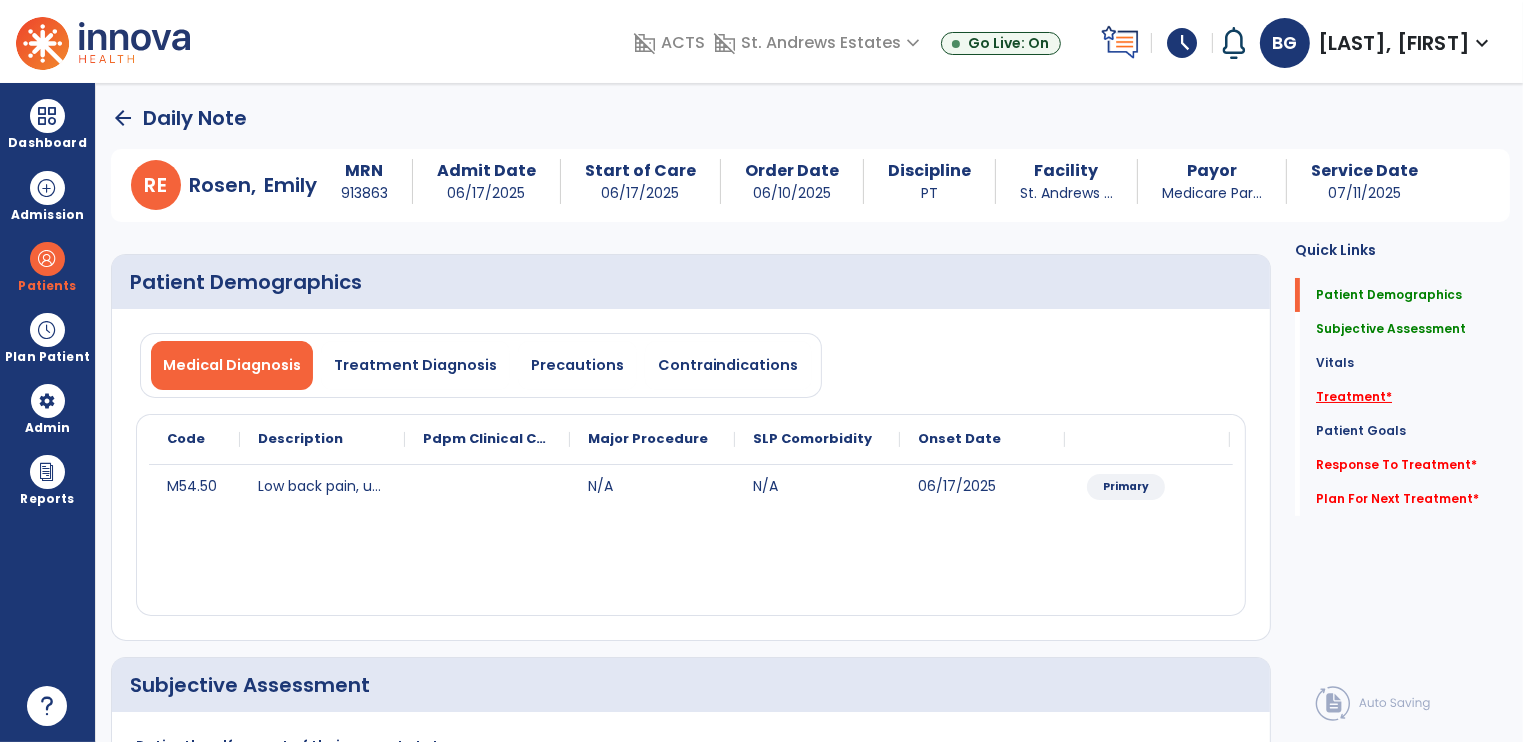 click on "Treatment   *" 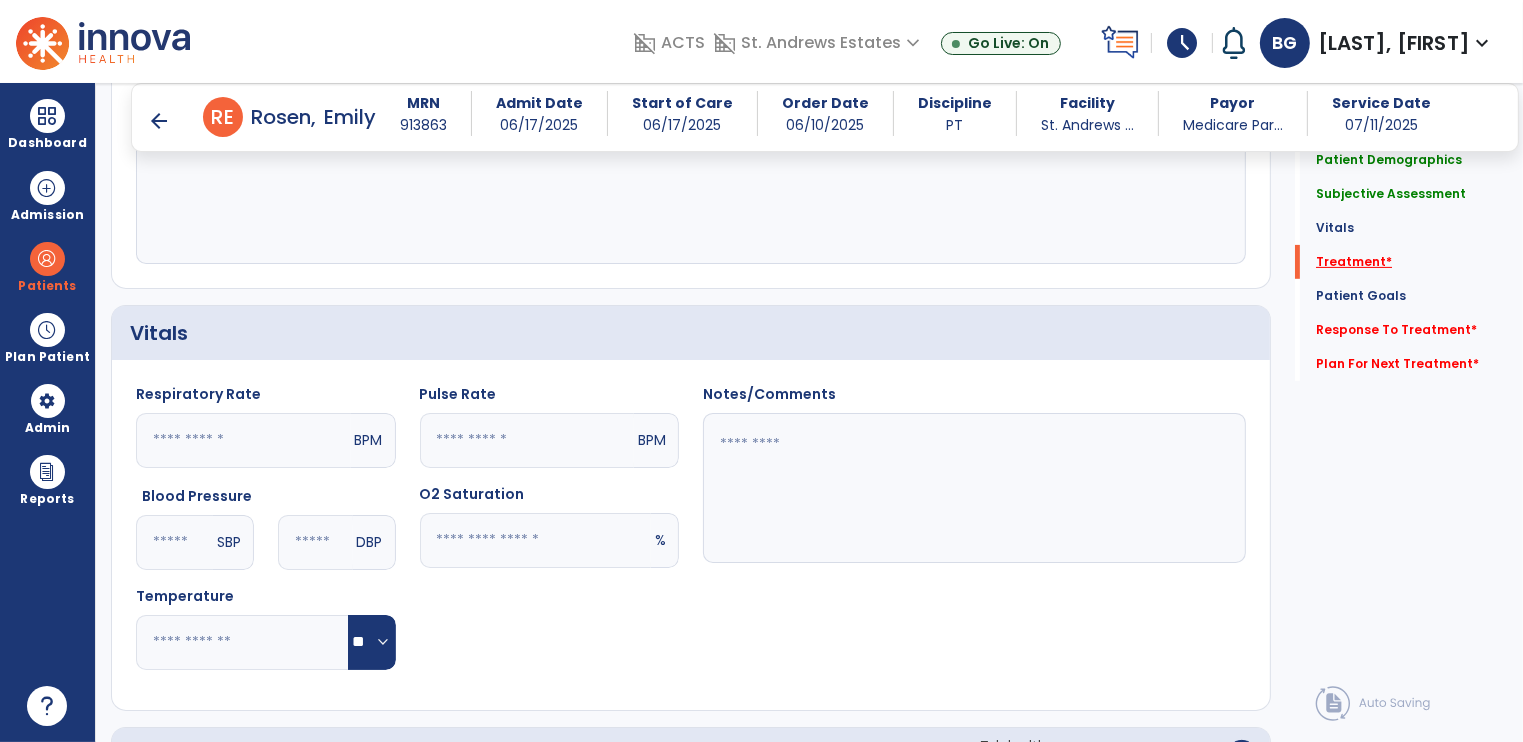 scroll, scrollTop: 1192, scrollLeft: 0, axis: vertical 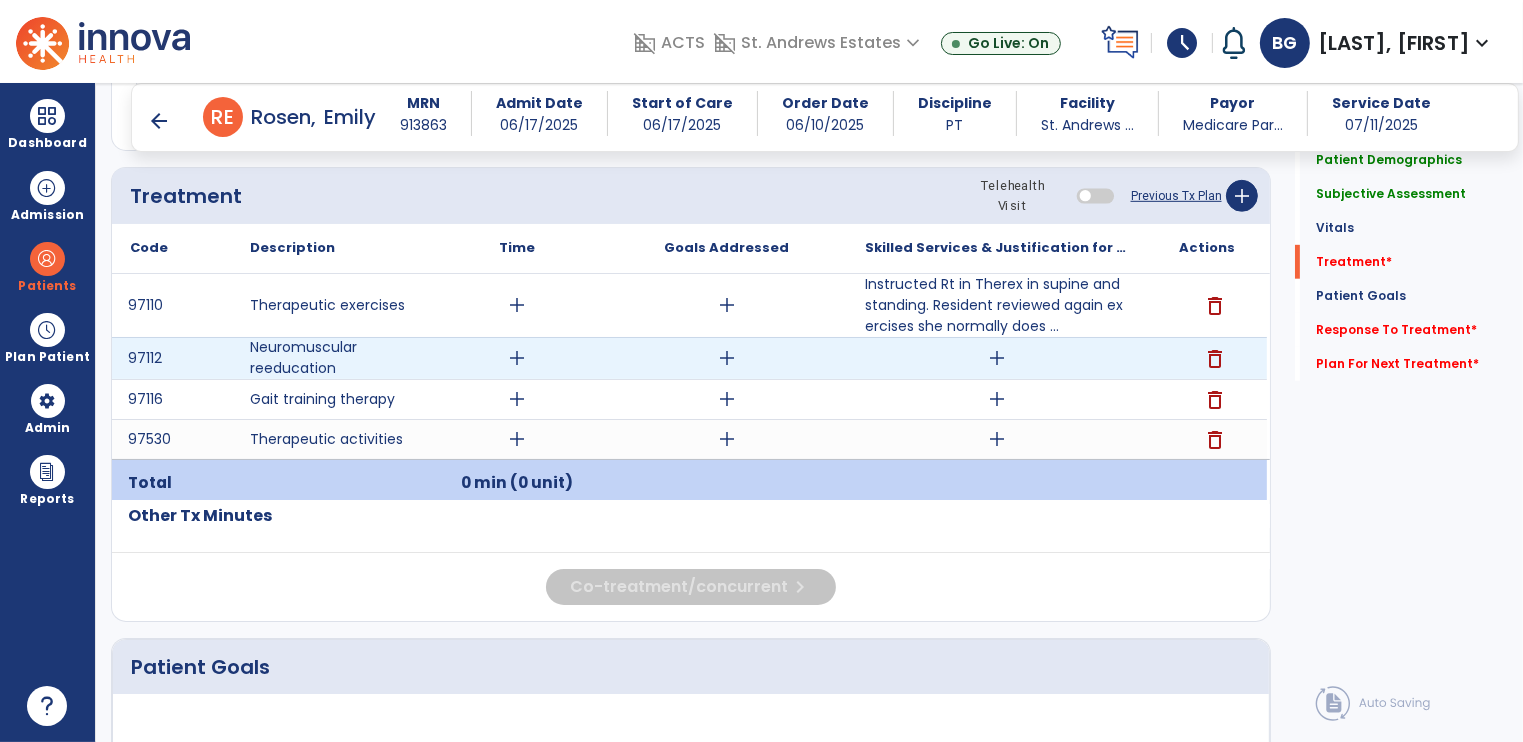 click on "add" at bounding box center (997, 358) 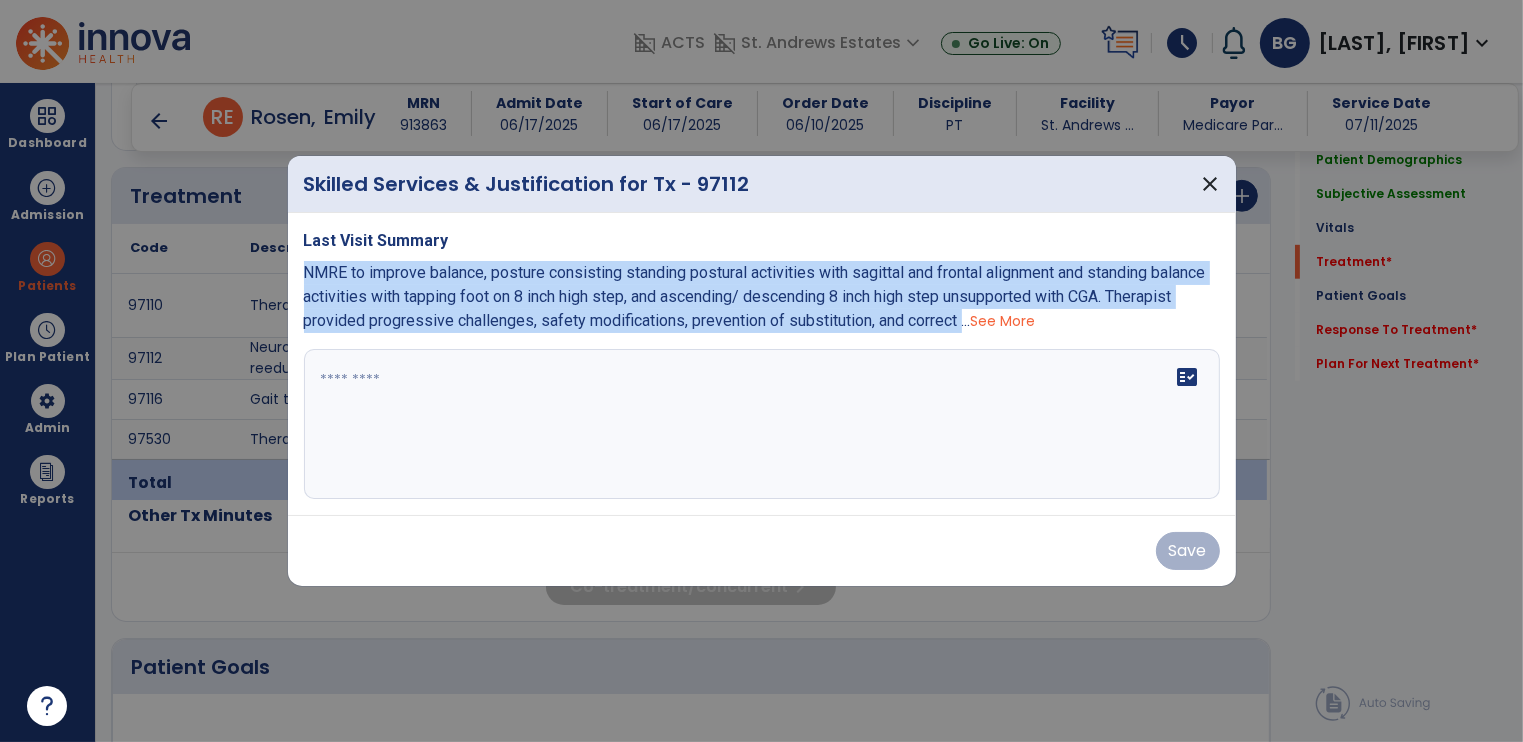 drag, startPoint x: 306, startPoint y: 273, endPoint x: 1028, endPoint y: 325, distance: 723.8702 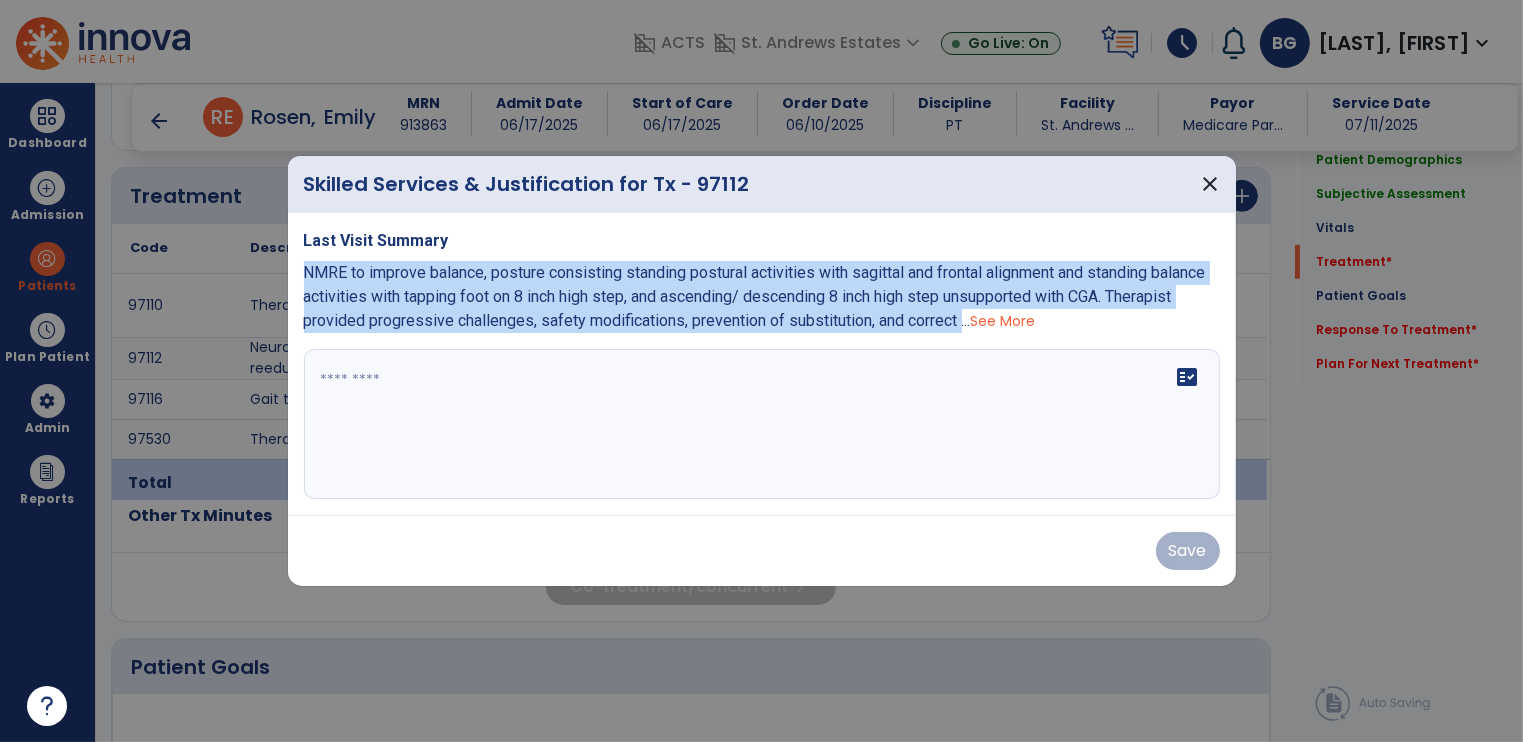 click on "NMRE to improve balance, posture consisting  standing postural activities with sagittal and frontal alignment and standing balance activities with tapping foot on 8 inch high step, and ascending/ descending 8 inch high step unsupported with CGA. Therapist provided progressive challenges, safety modifications, prevention of substitution, and correct ..." at bounding box center (755, 296) 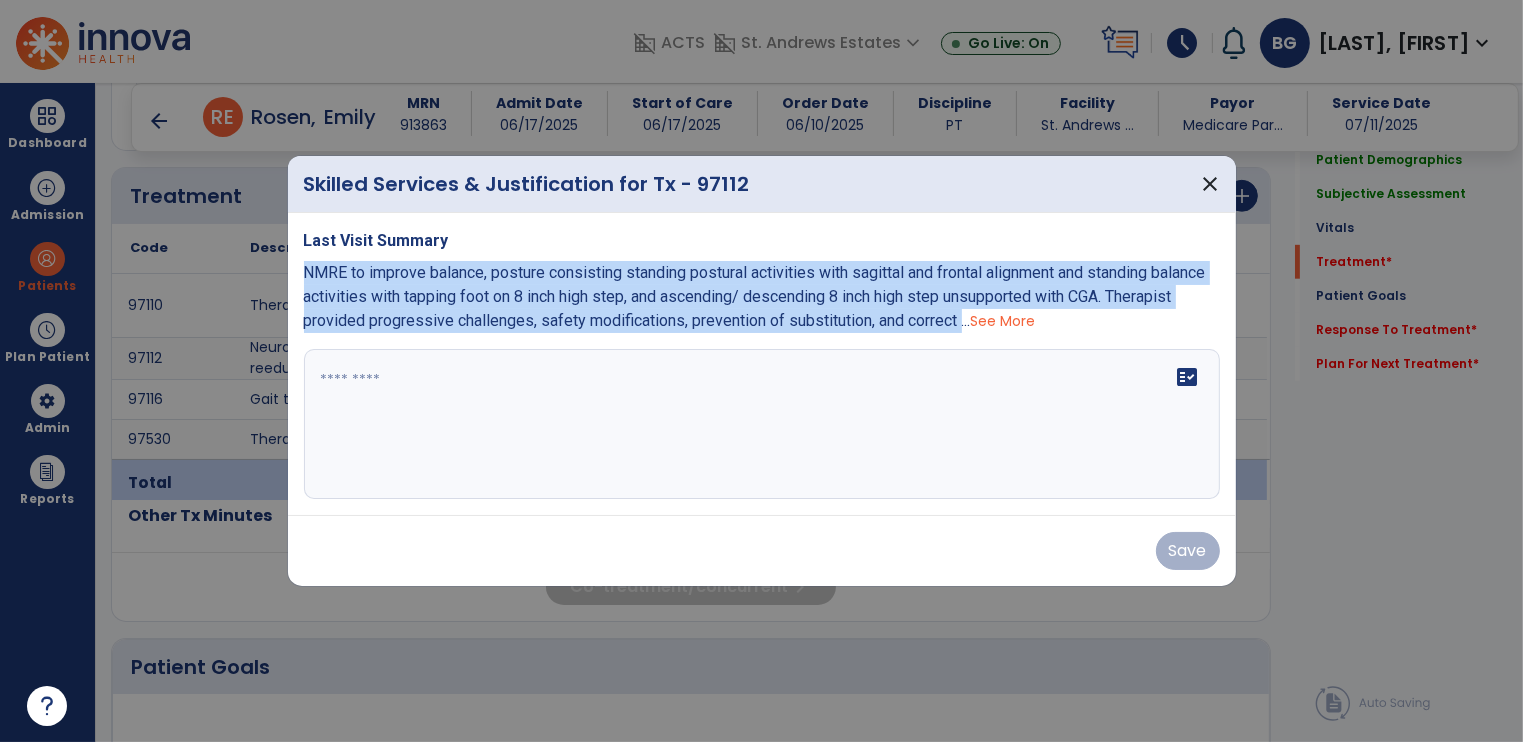 copy on "NMRE to improve balance, posture consisting  standing postural activities with sagittal and frontal alignment and standing balance activities with tapping foot on 8 inch high step, and ascending/ descending 8 inch high step unsupported with CGA. Therapist provided progressive challenges, safety modifications, prevention of substitution, and correct" 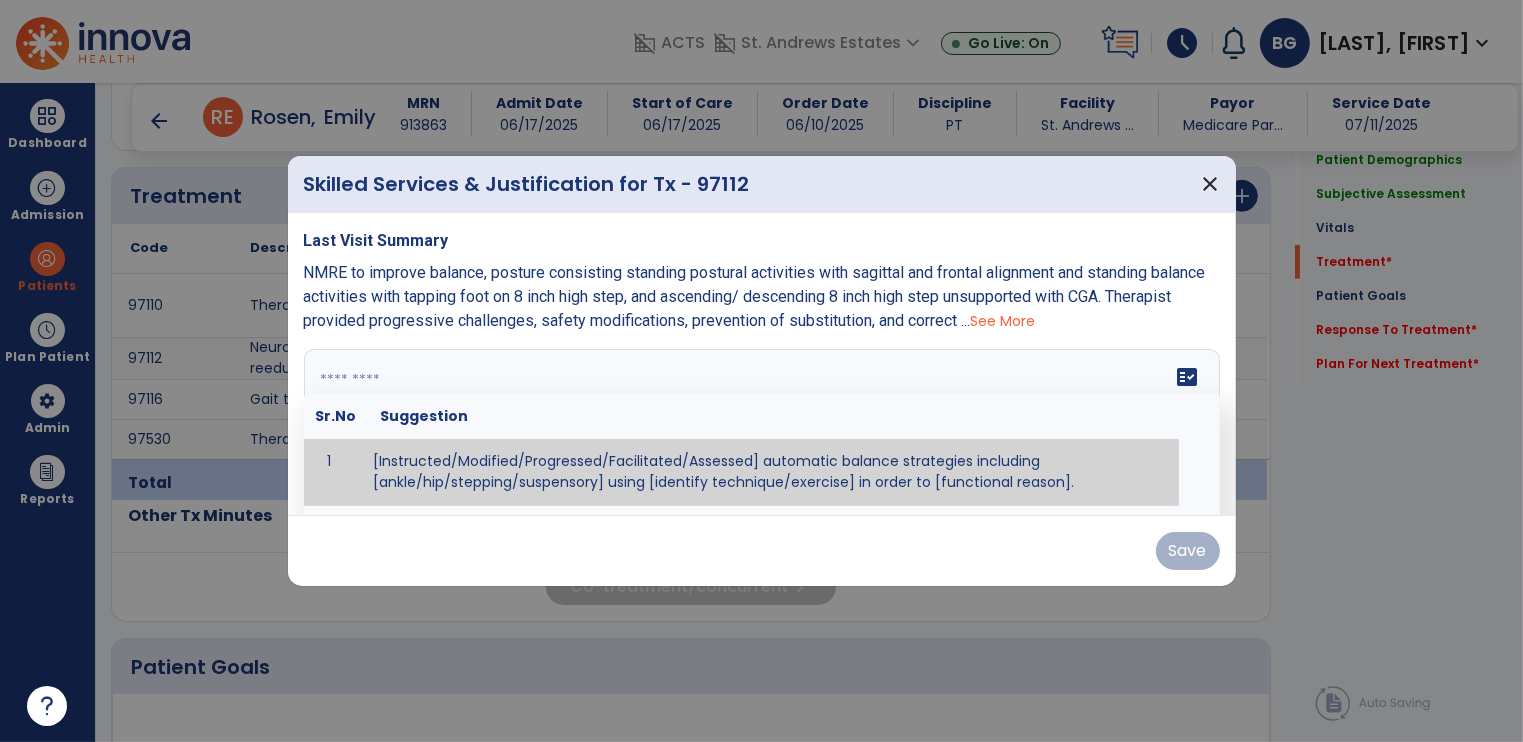 click at bounding box center [760, 424] 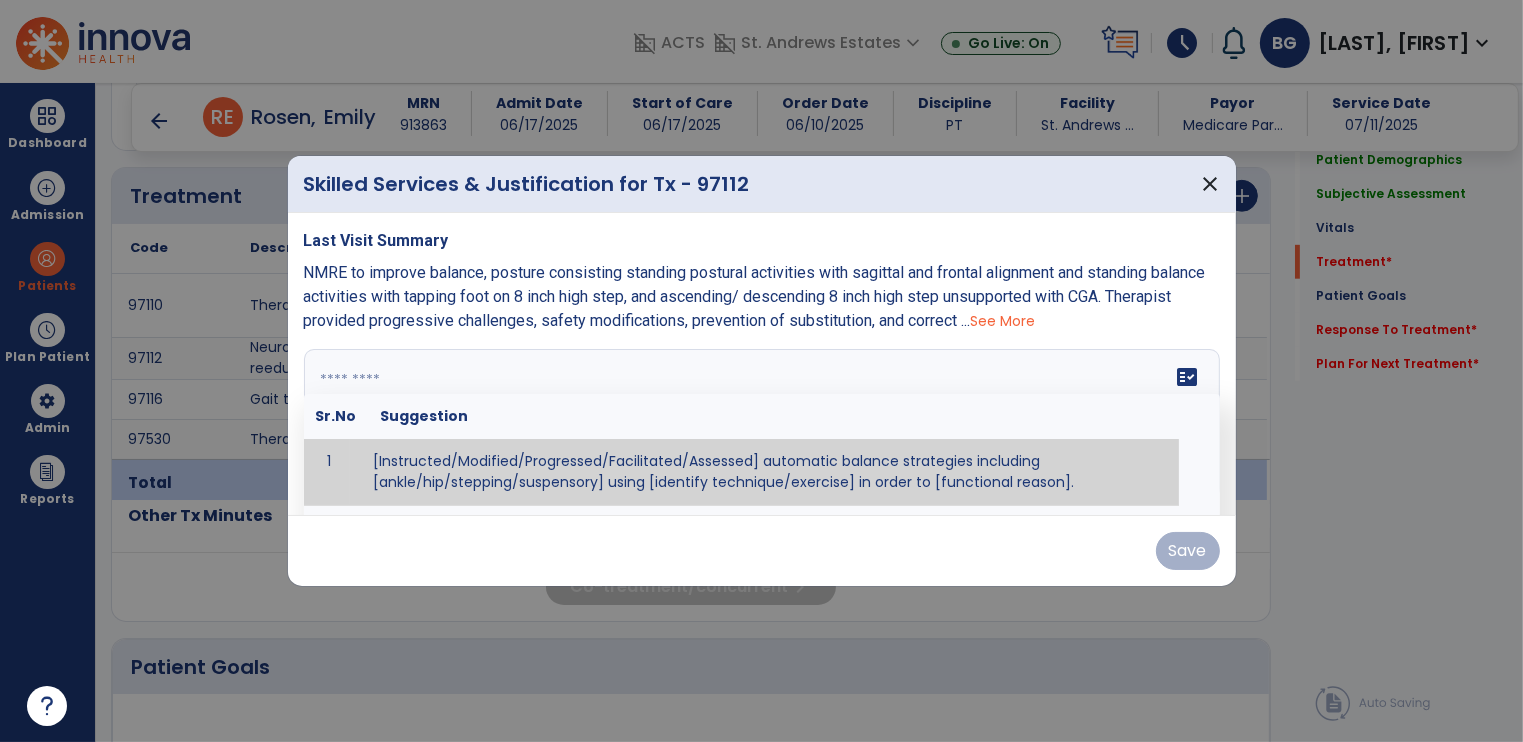 paste on "**********" 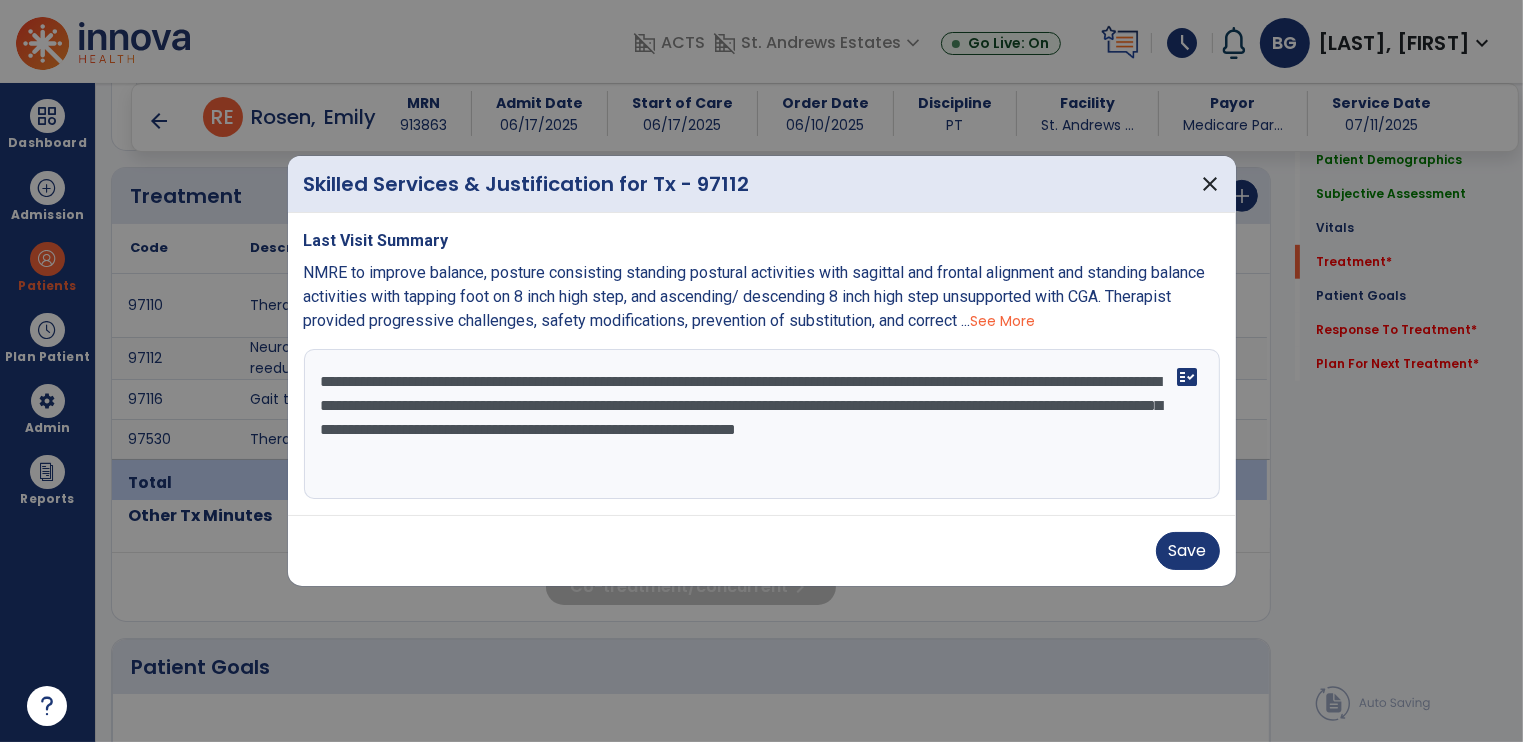 drag, startPoint x: 408, startPoint y: 403, endPoint x: 732, endPoint y: 429, distance: 325.04153 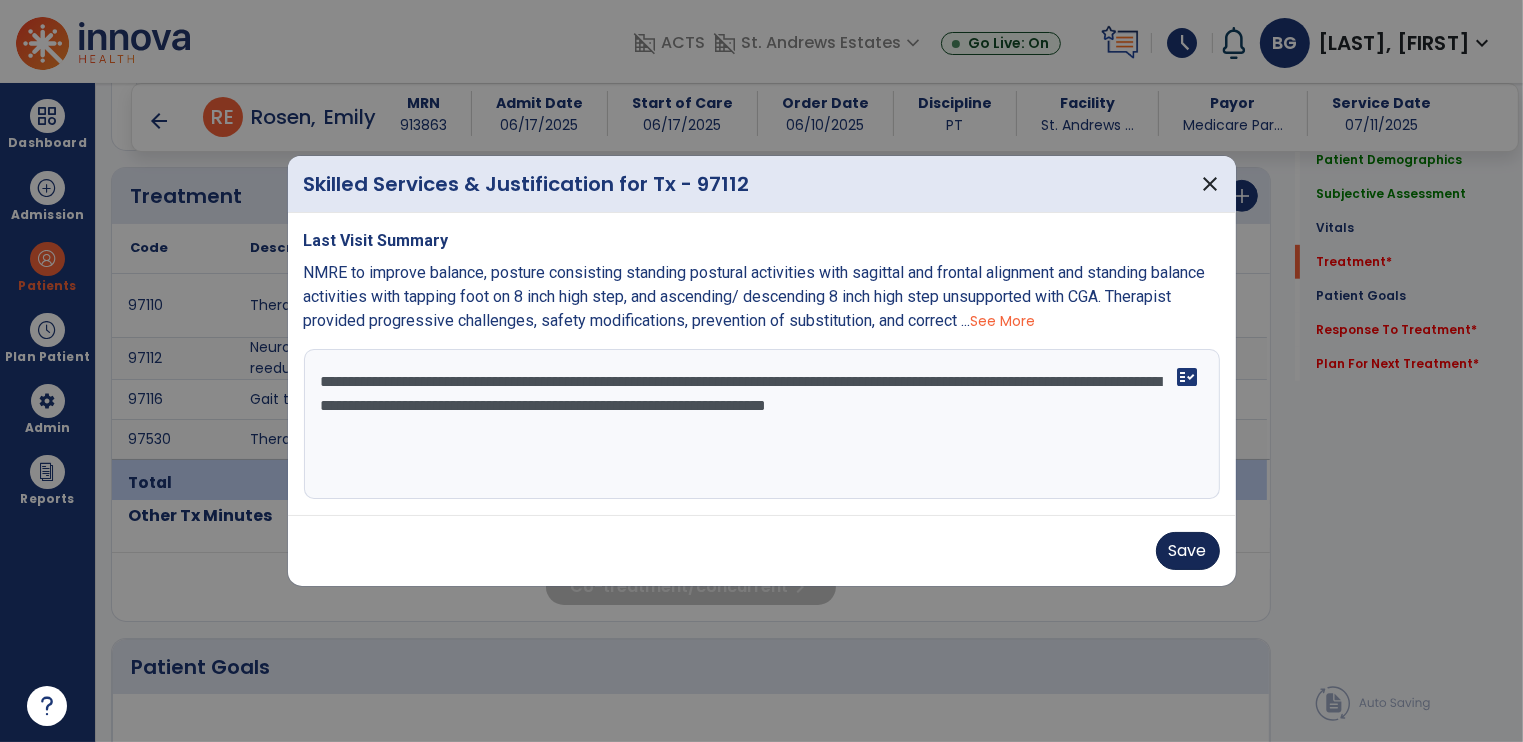 type on "**********" 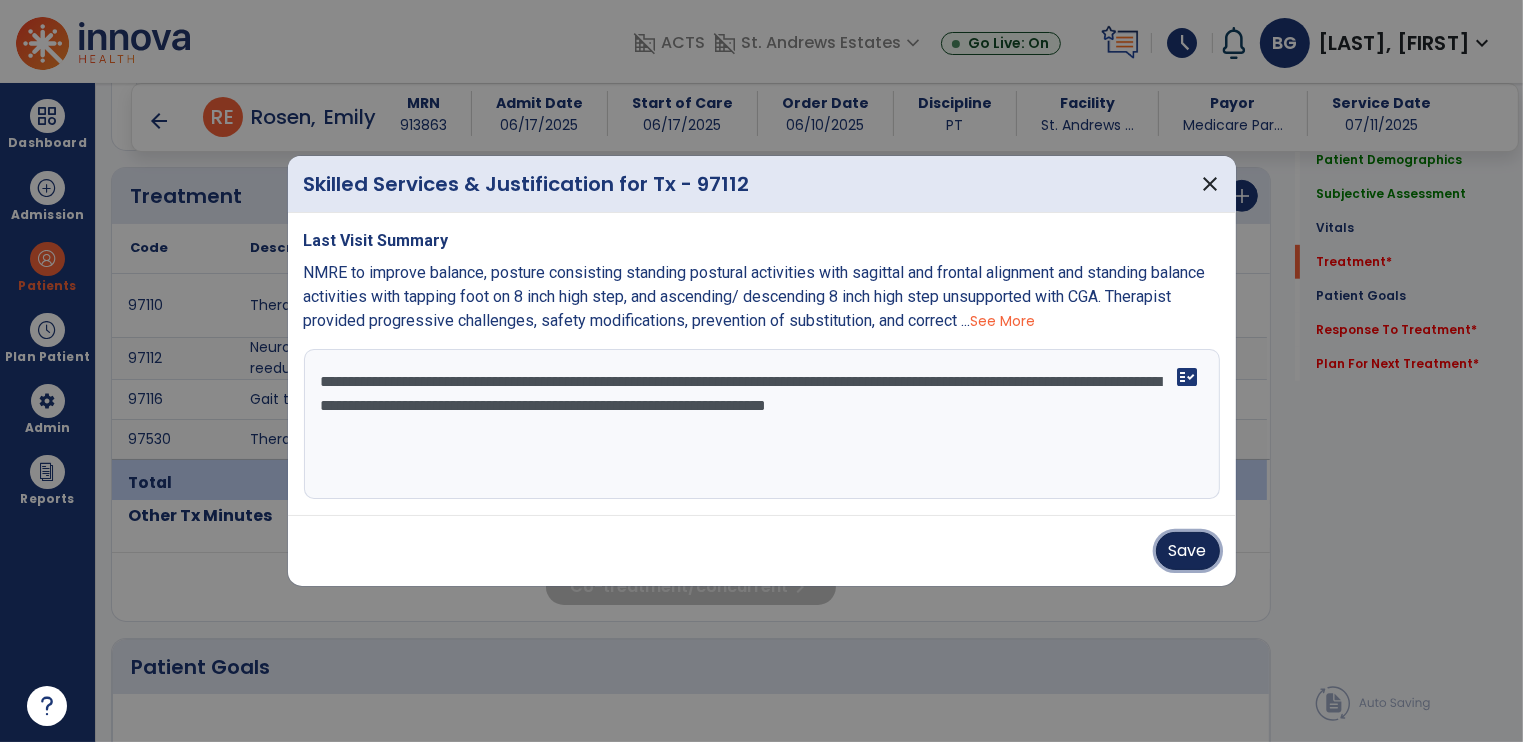 click on "Save" at bounding box center [1188, 551] 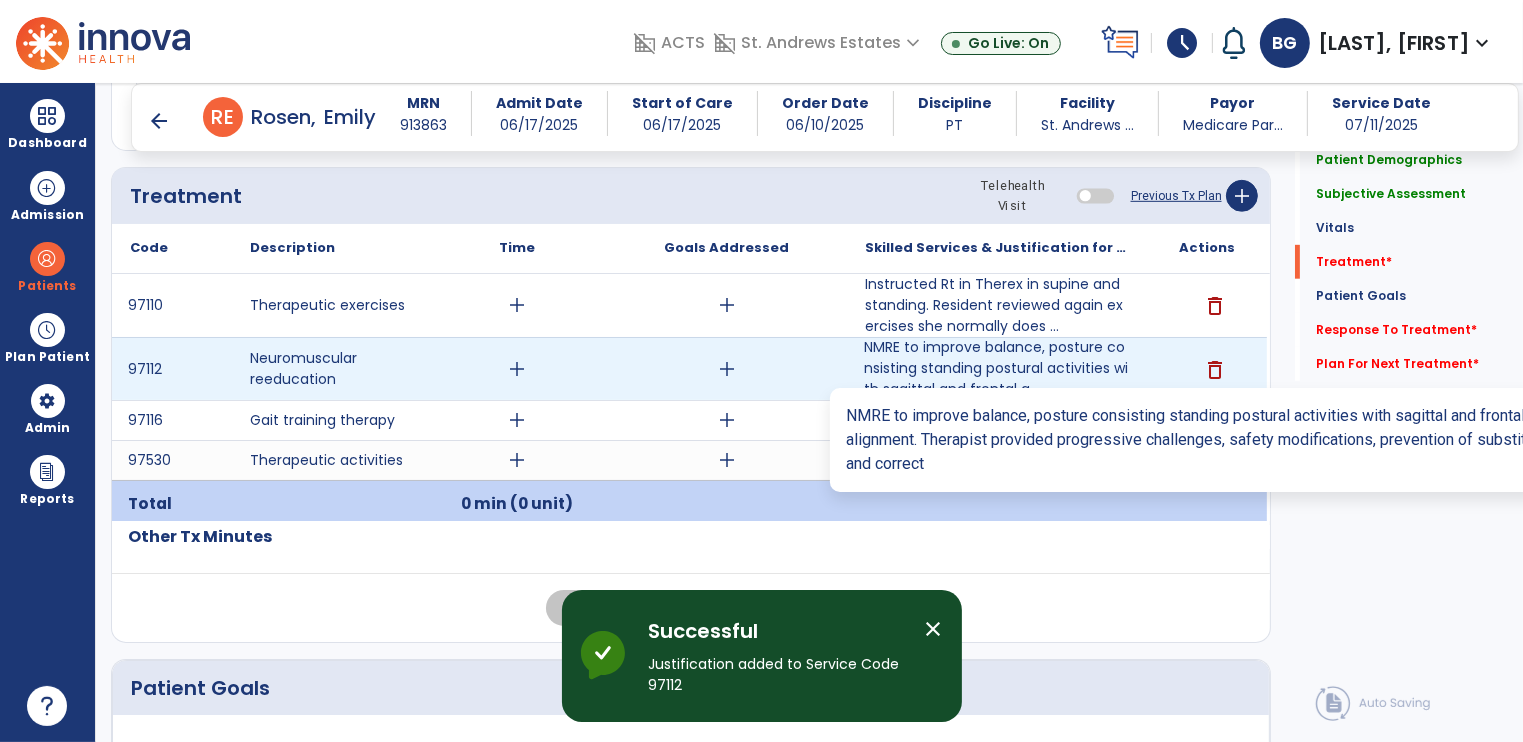click on "NMRE to improve balance, posture consisting standing postural activities with sagittal and frontal a..." at bounding box center (997, 368) 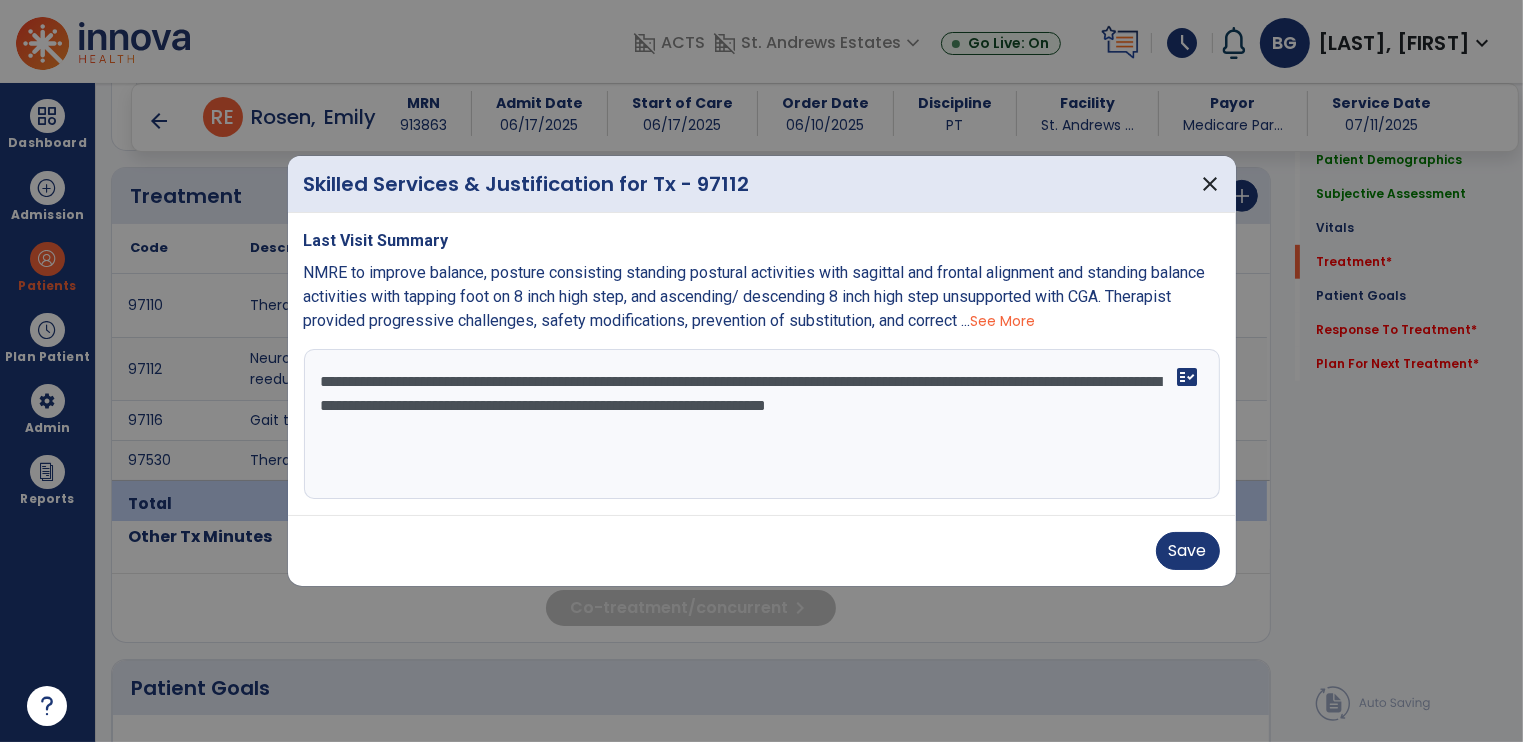 click on "**********" at bounding box center (762, 424) 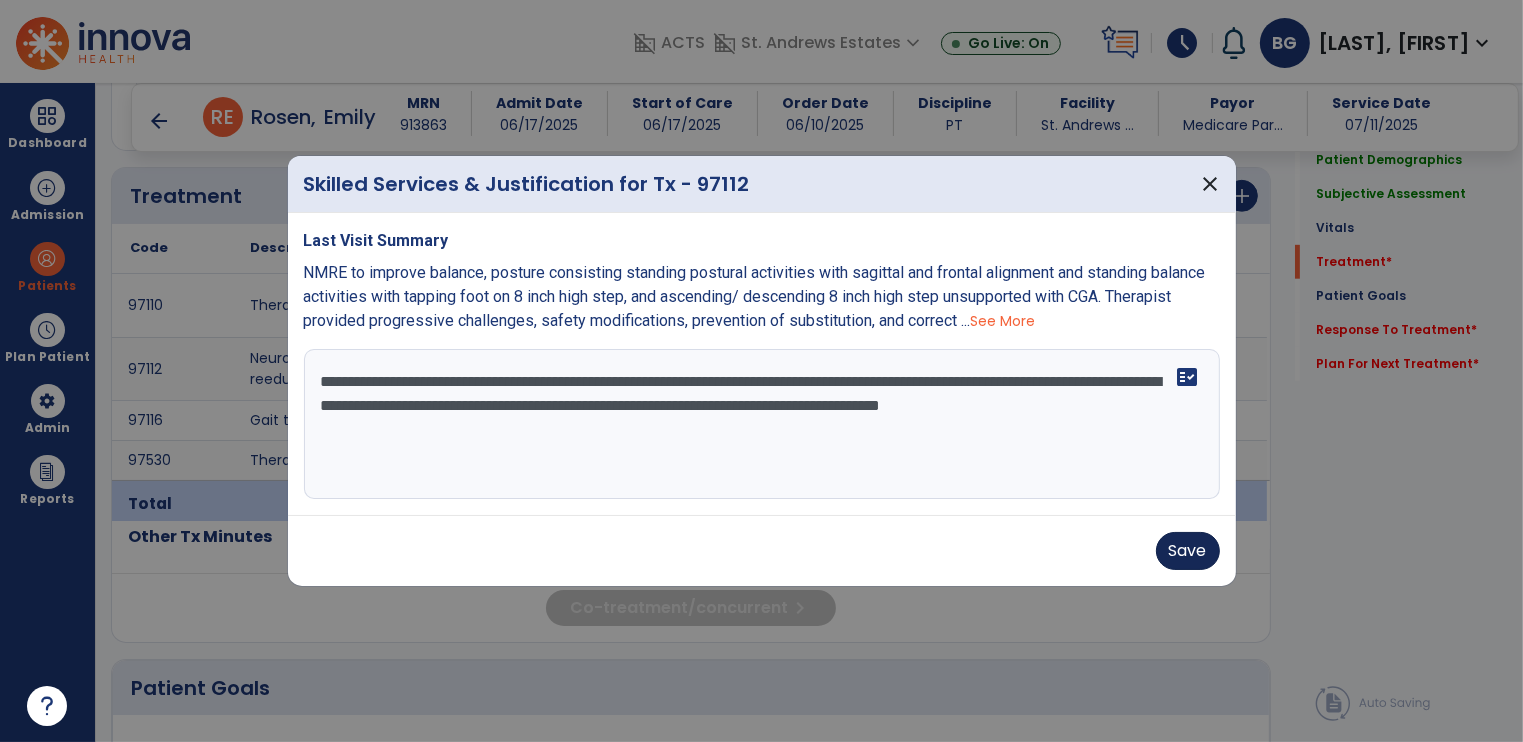 type on "**********" 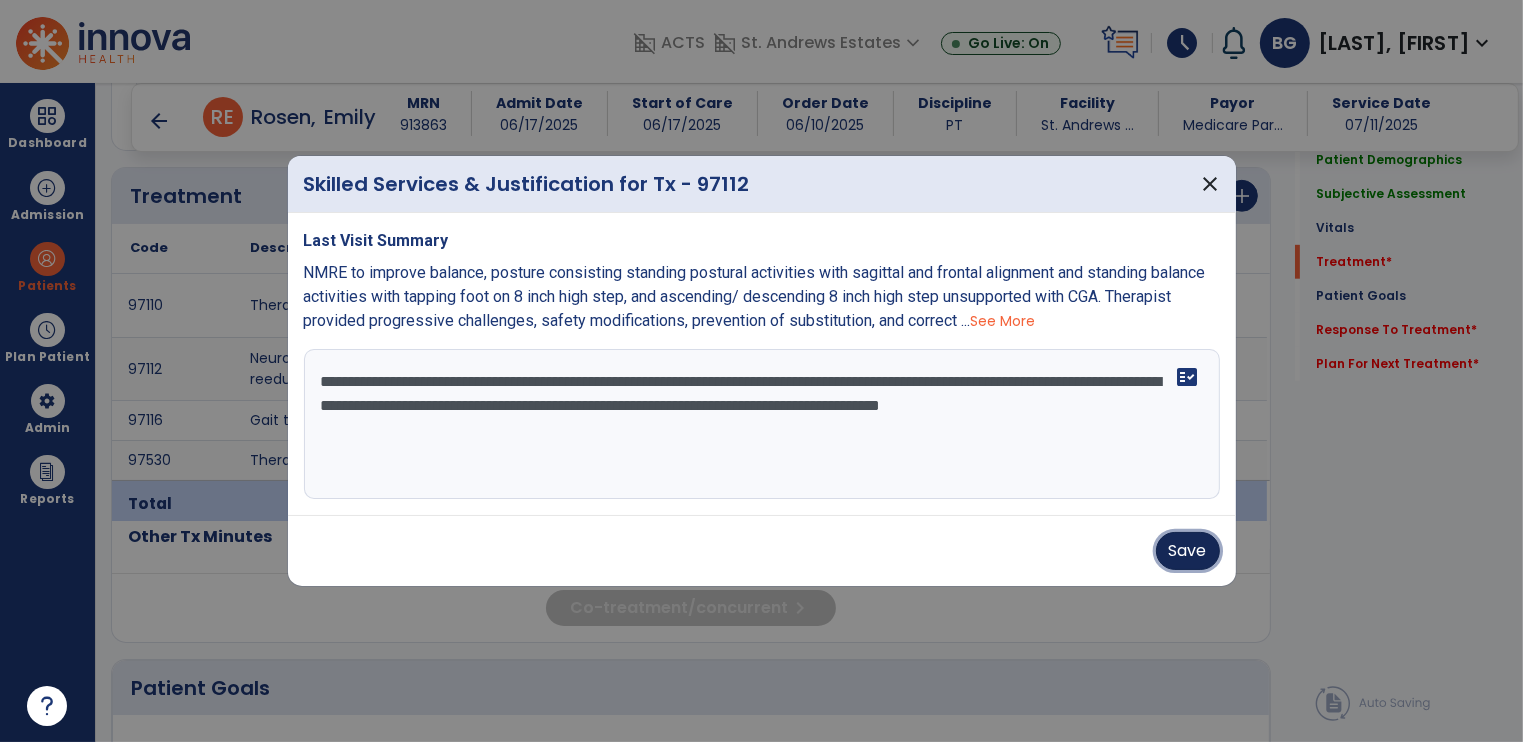 click on "Save" at bounding box center (1188, 551) 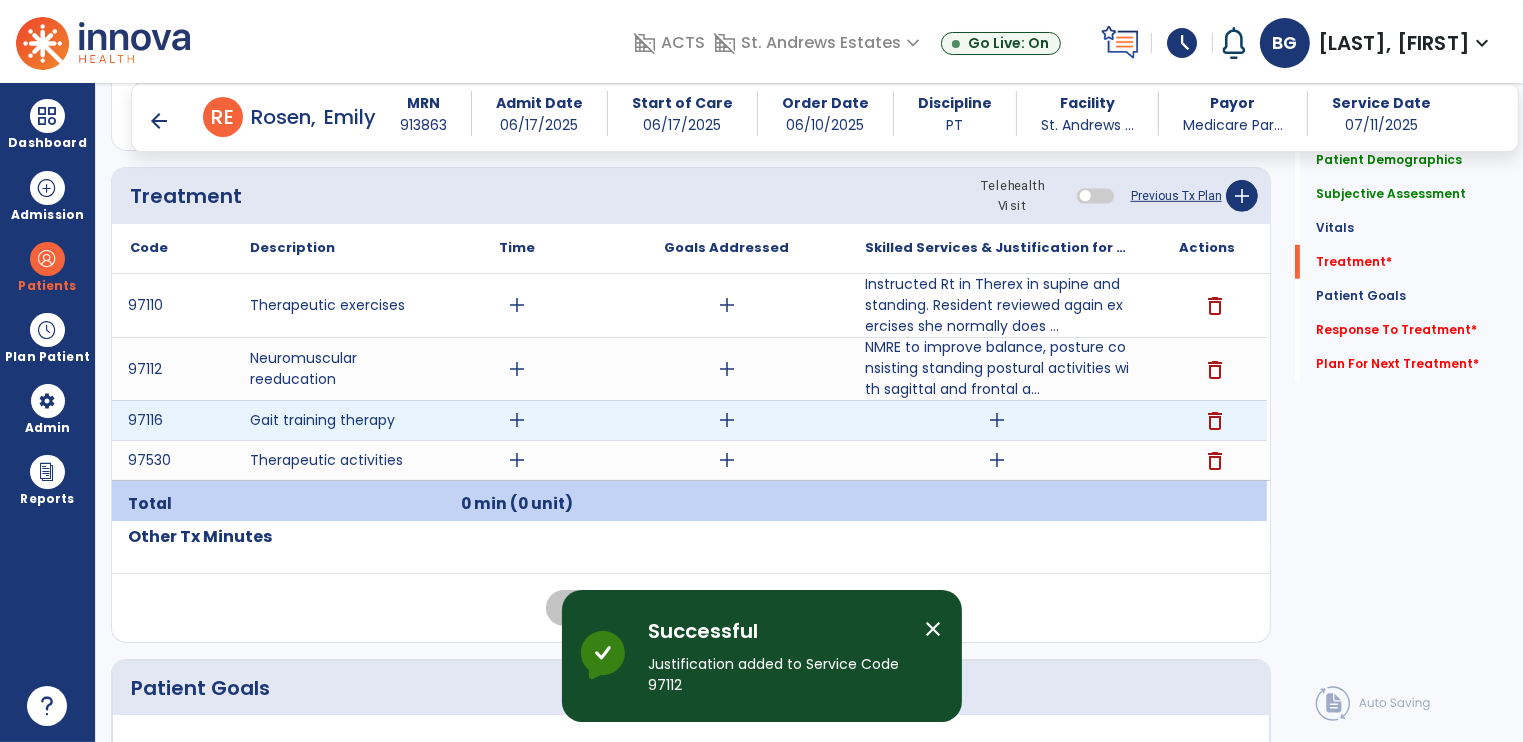 click on "add" at bounding box center (997, 420) 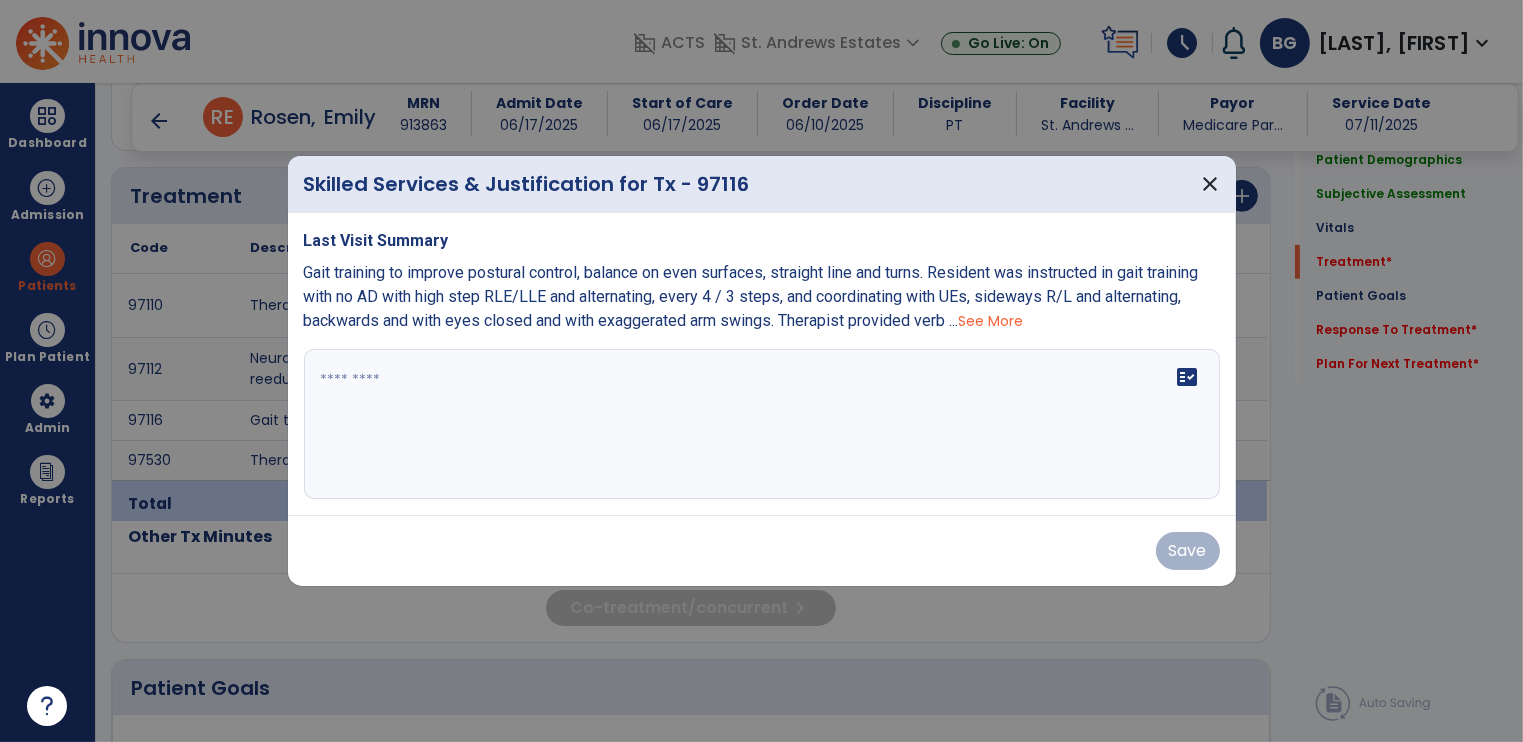 click on "See More" at bounding box center [991, 321] 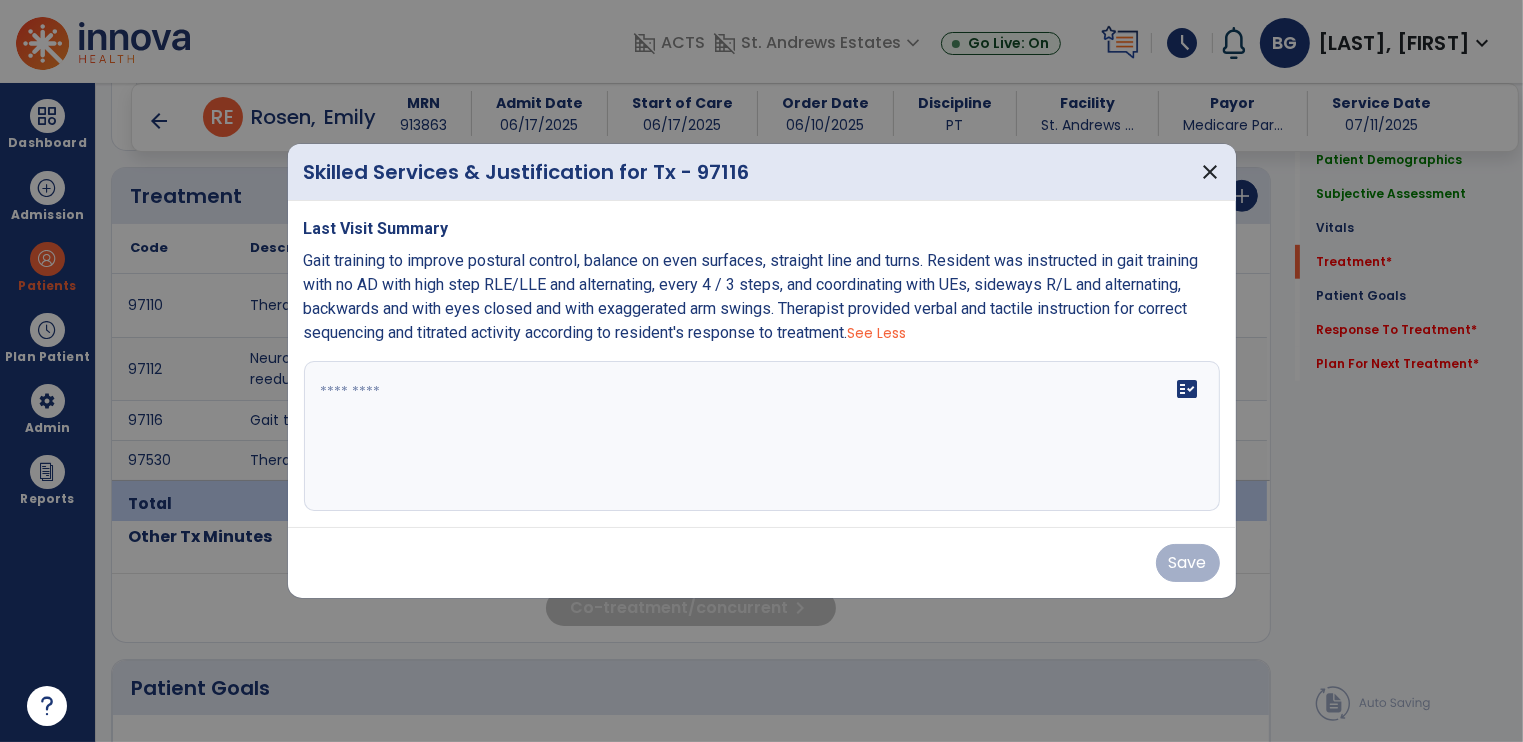 drag, startPoint x: 304, startPoint y: 261, endPoint x: 856, endPoint y: 334, distance: 556.8061 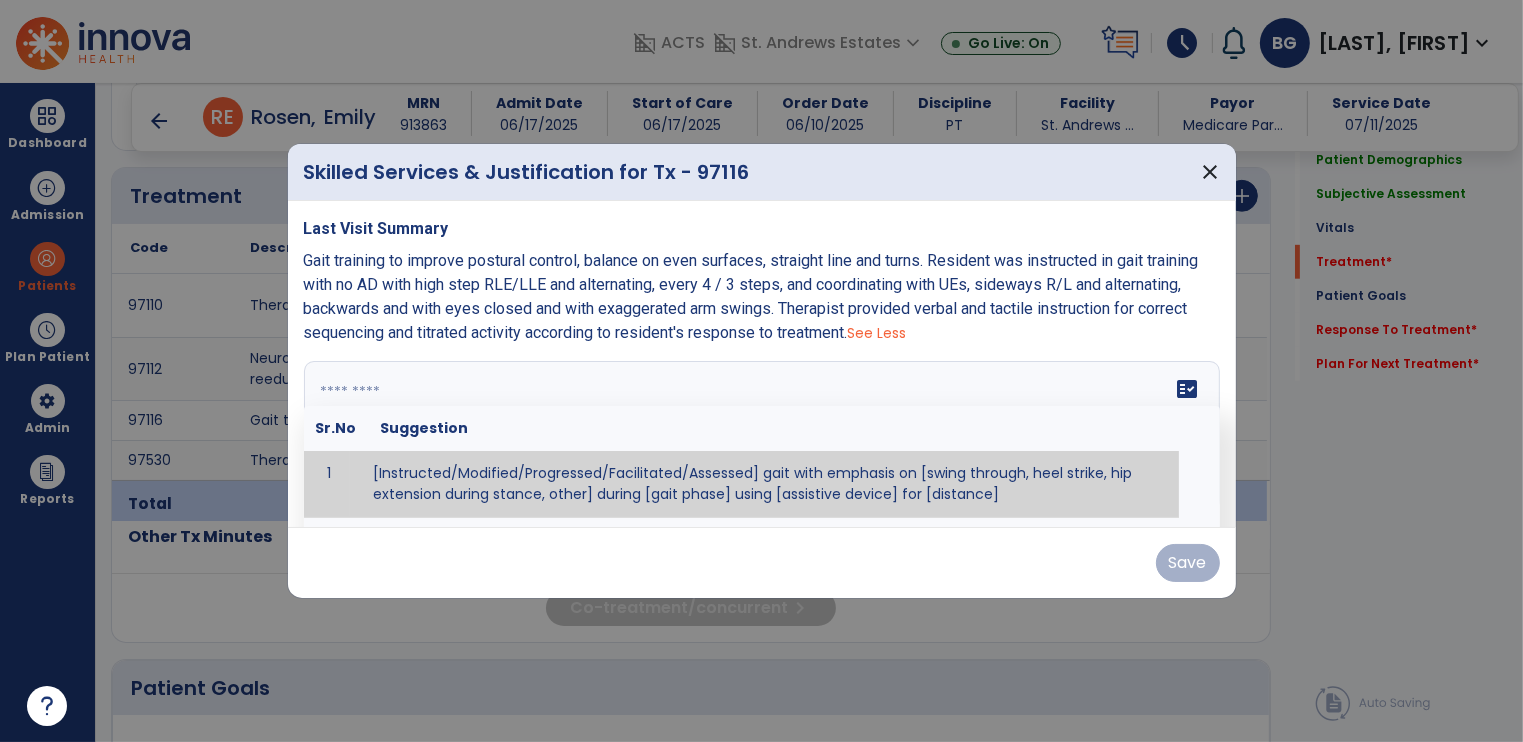 click at bounding box center (760, 436) 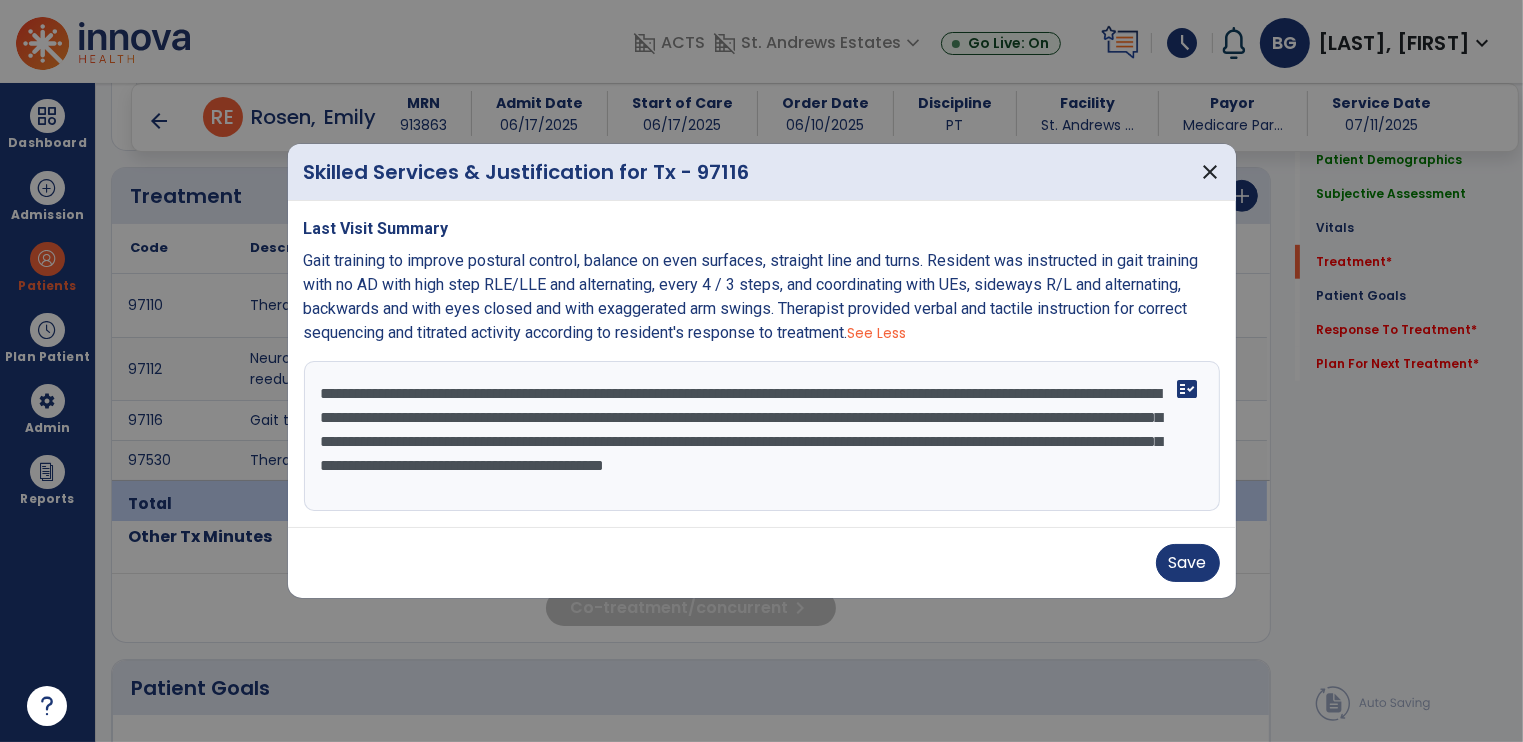 drag, startPoint x: 1039, startPoint y: 445, endPoint x: 1025, endPoint y: 476, distance: 34.0147 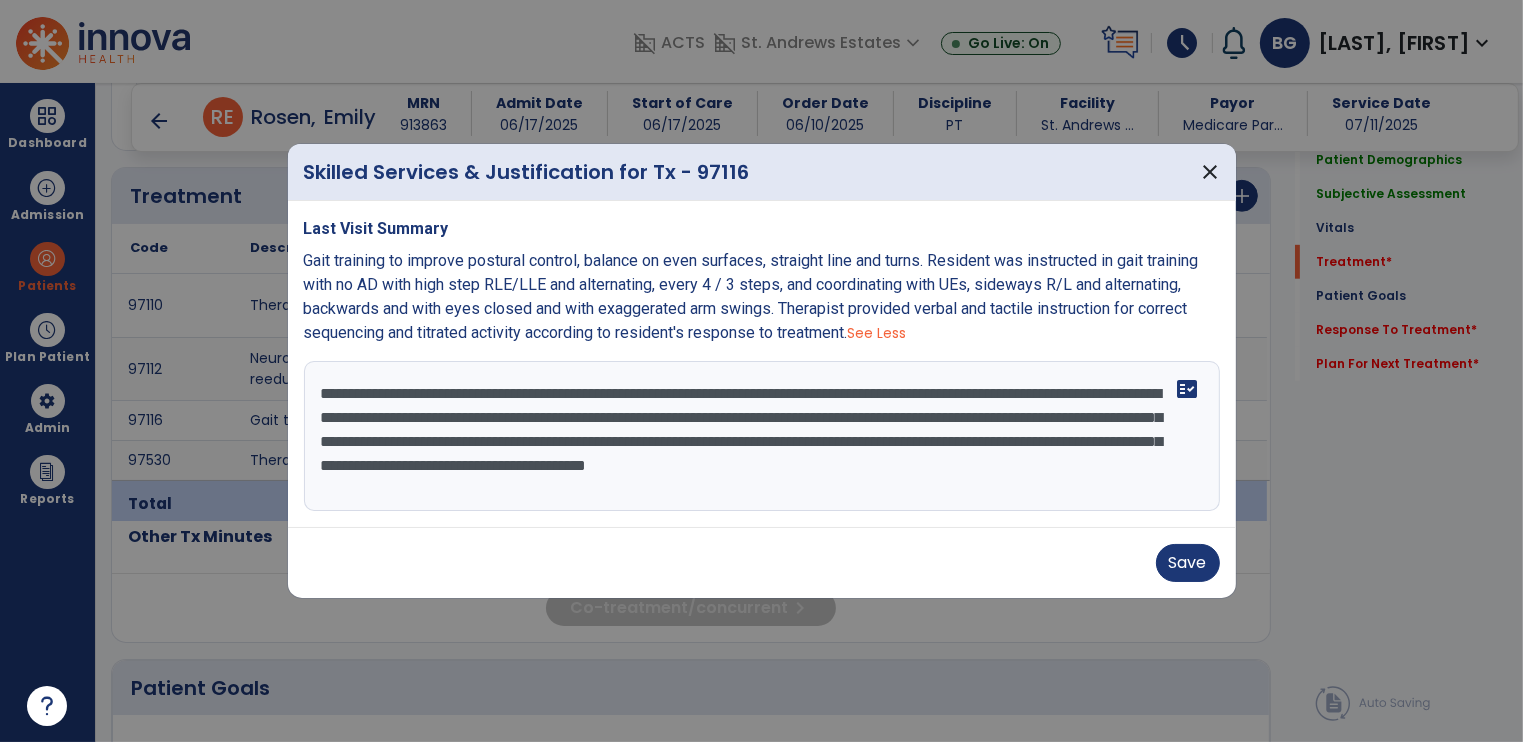 click on "**********" at bounding box center [762, 436] 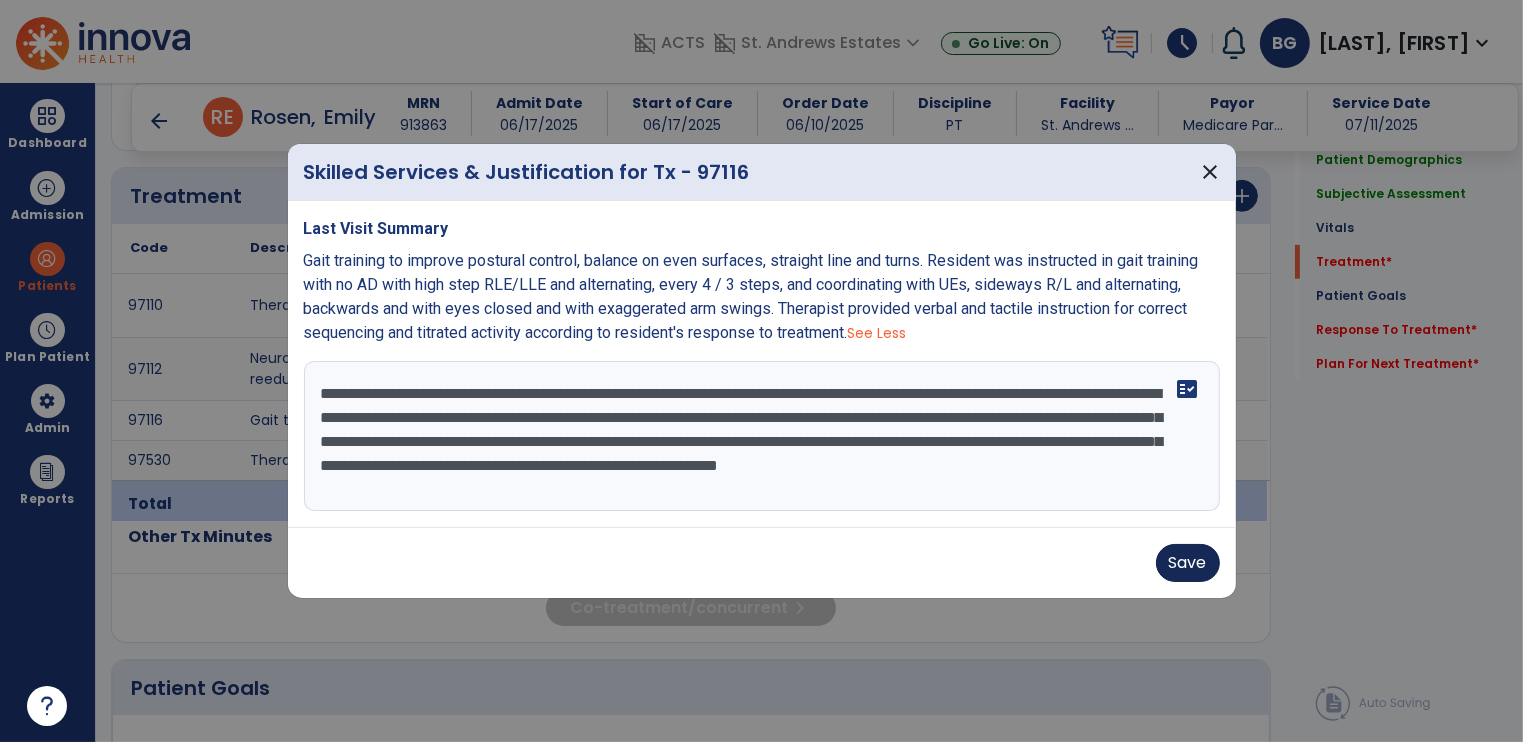 type on "**********" 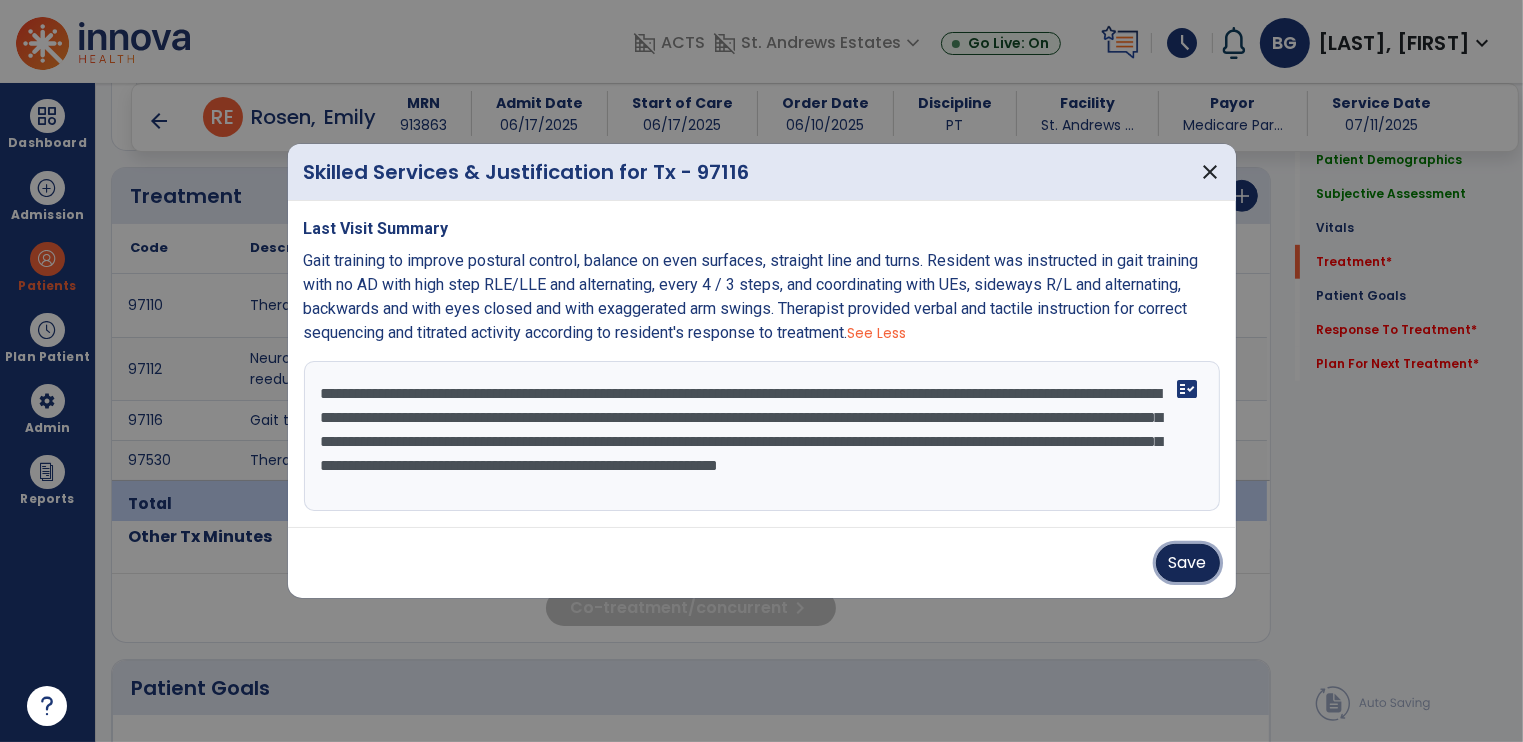 click on "Save" at bounding box center [1188, 563] 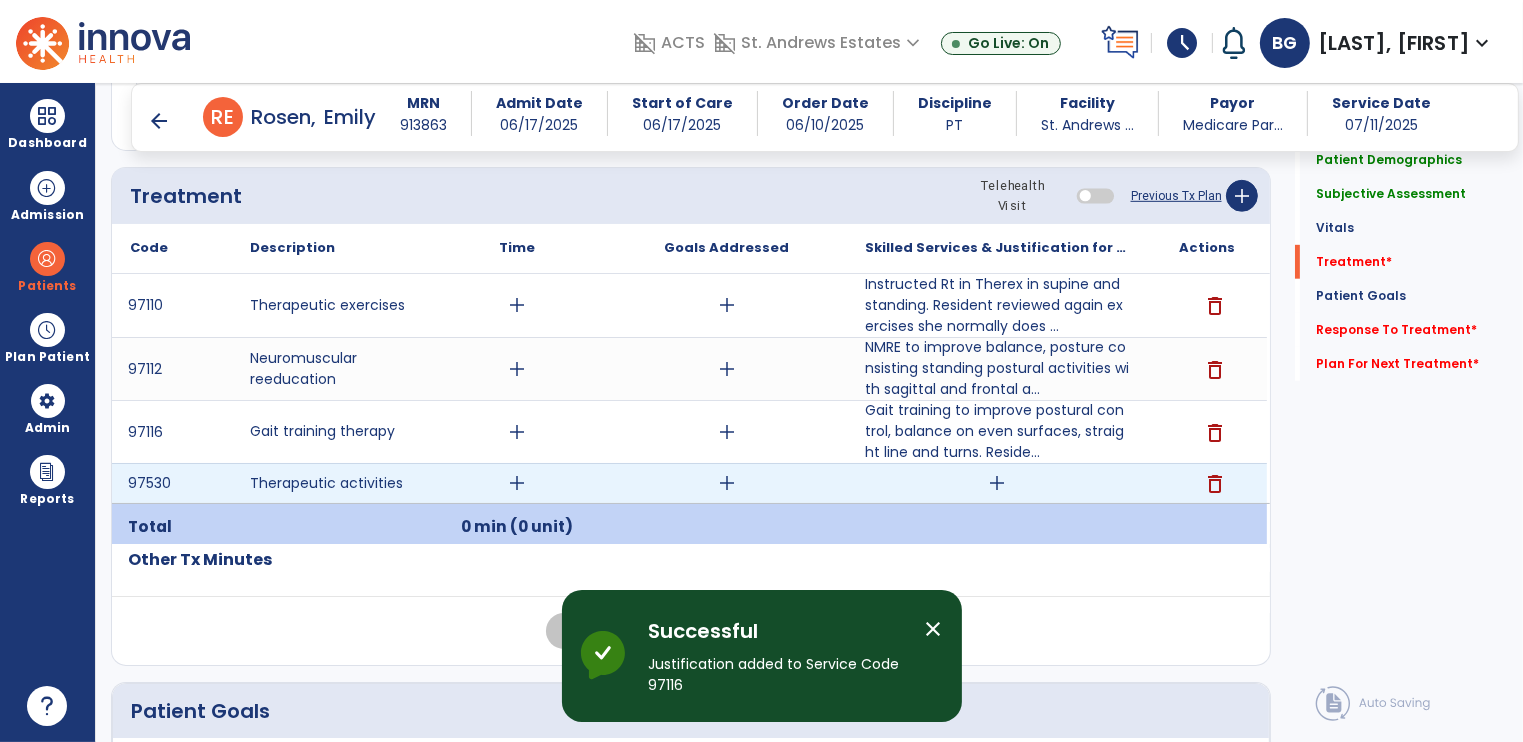 click on "add" at bounding box center [997, 483] 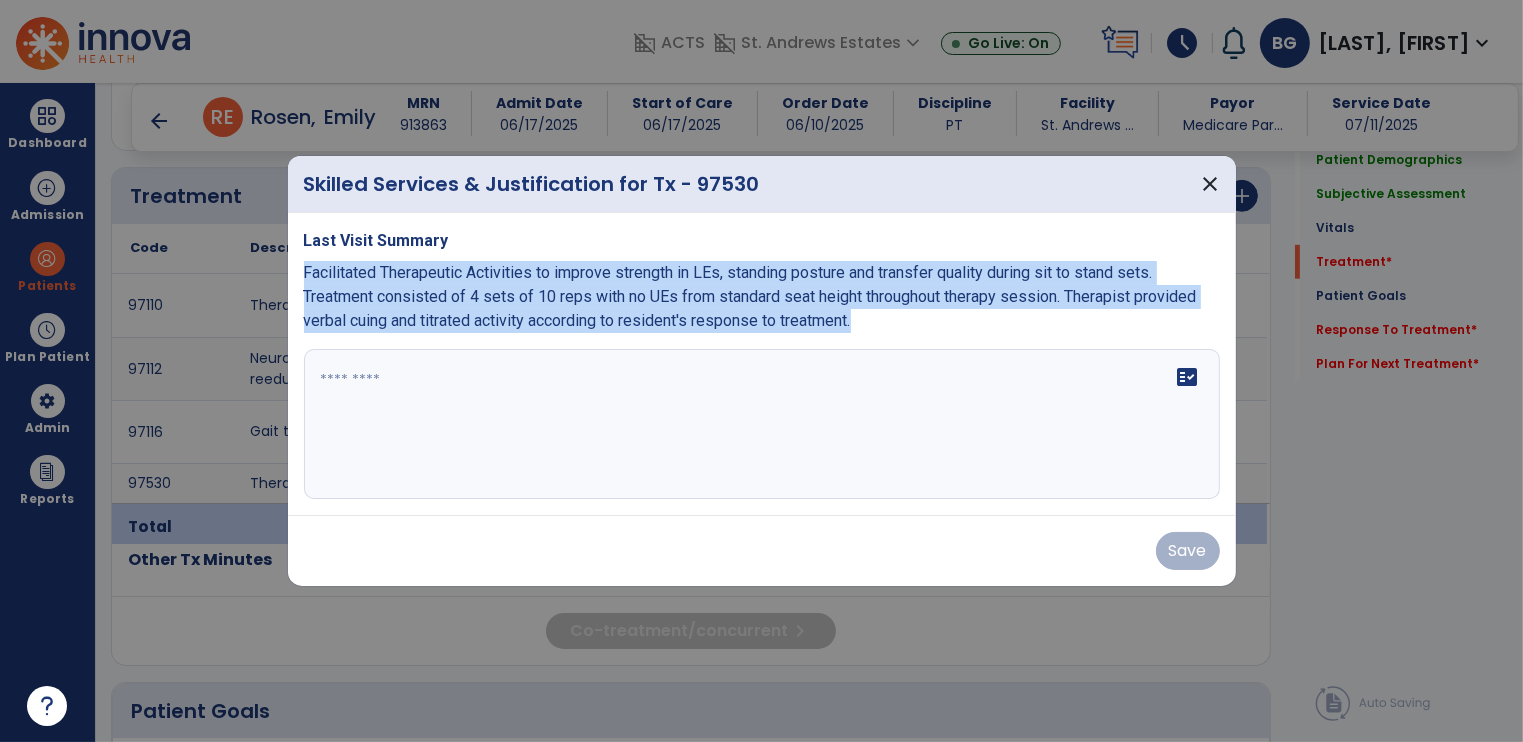 drag, startPoint x: 302, startPoint y: 276, endPoint x: 860, endPoint y: 334, distance: 561.0062 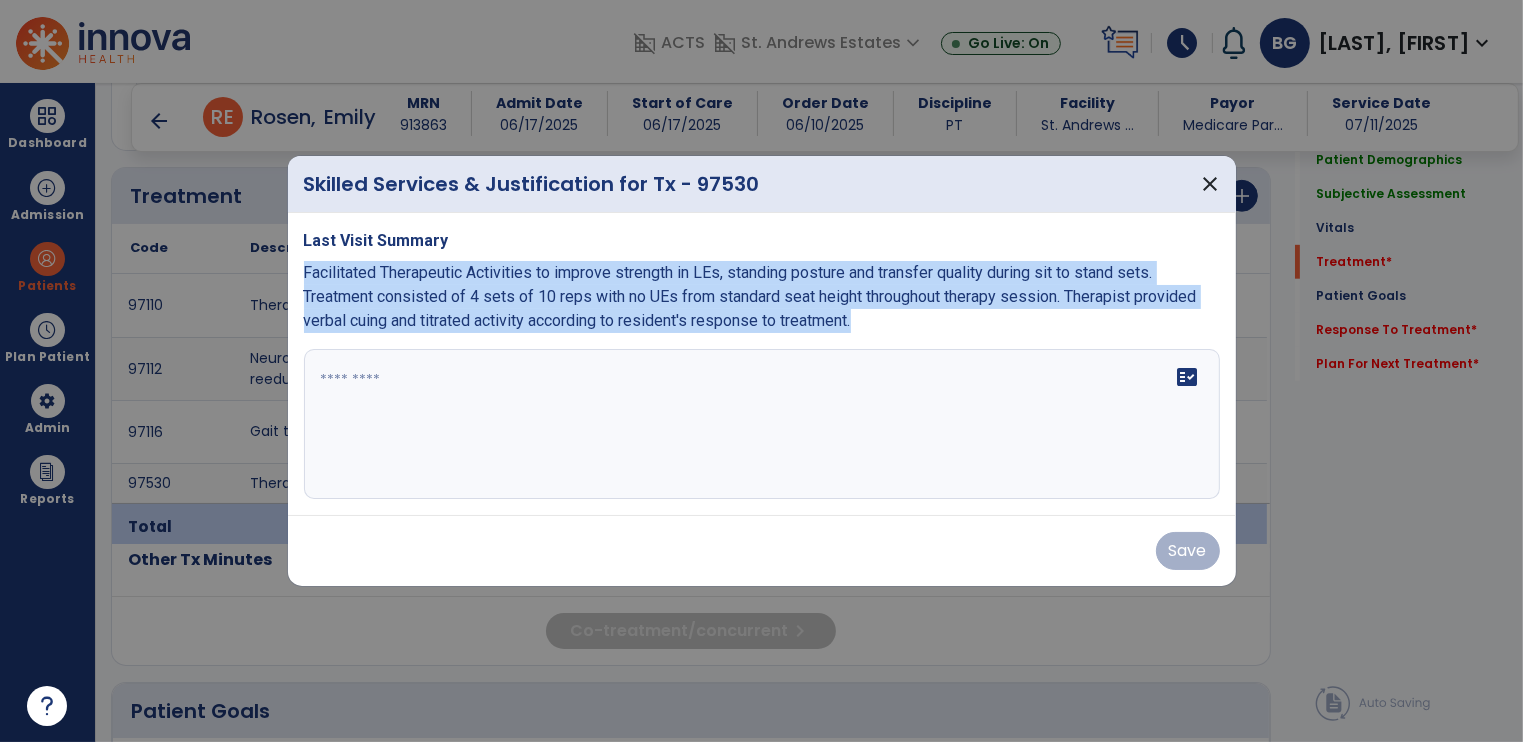 click on "Last Visit Summary Facilitated Therapeutic Activities to improve strength in LEs, standing posture and transfer quality during sit to stand sets. Treatment consisted of 4 sets of 10 reps with no UEs from standard seat height throughout therapy session. Therapist provided verbal cuing and titrated activity according to resident's response to treatment.   fact_check" at bounding box center (762, 364) 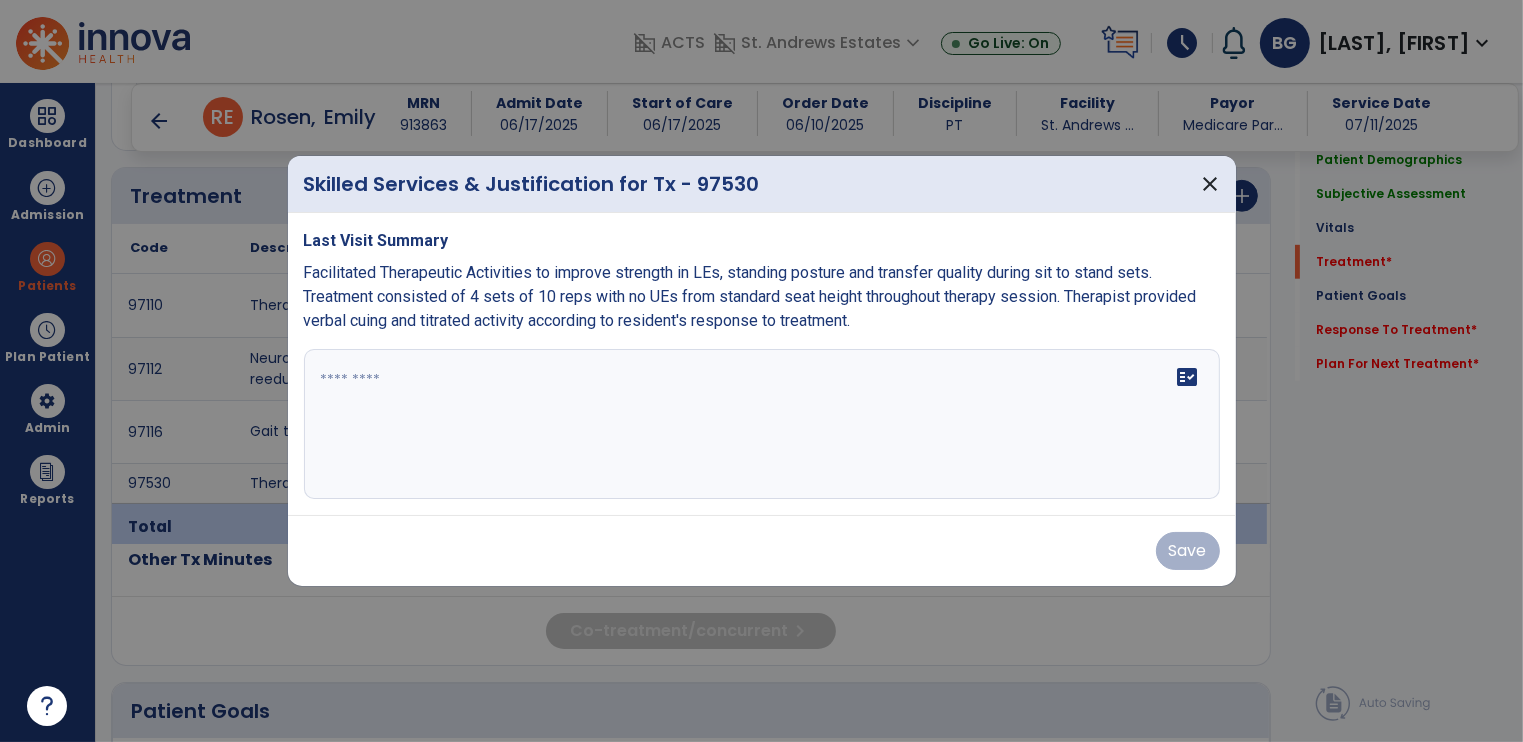 click on "fact_check" at bounding box center [762, 424] 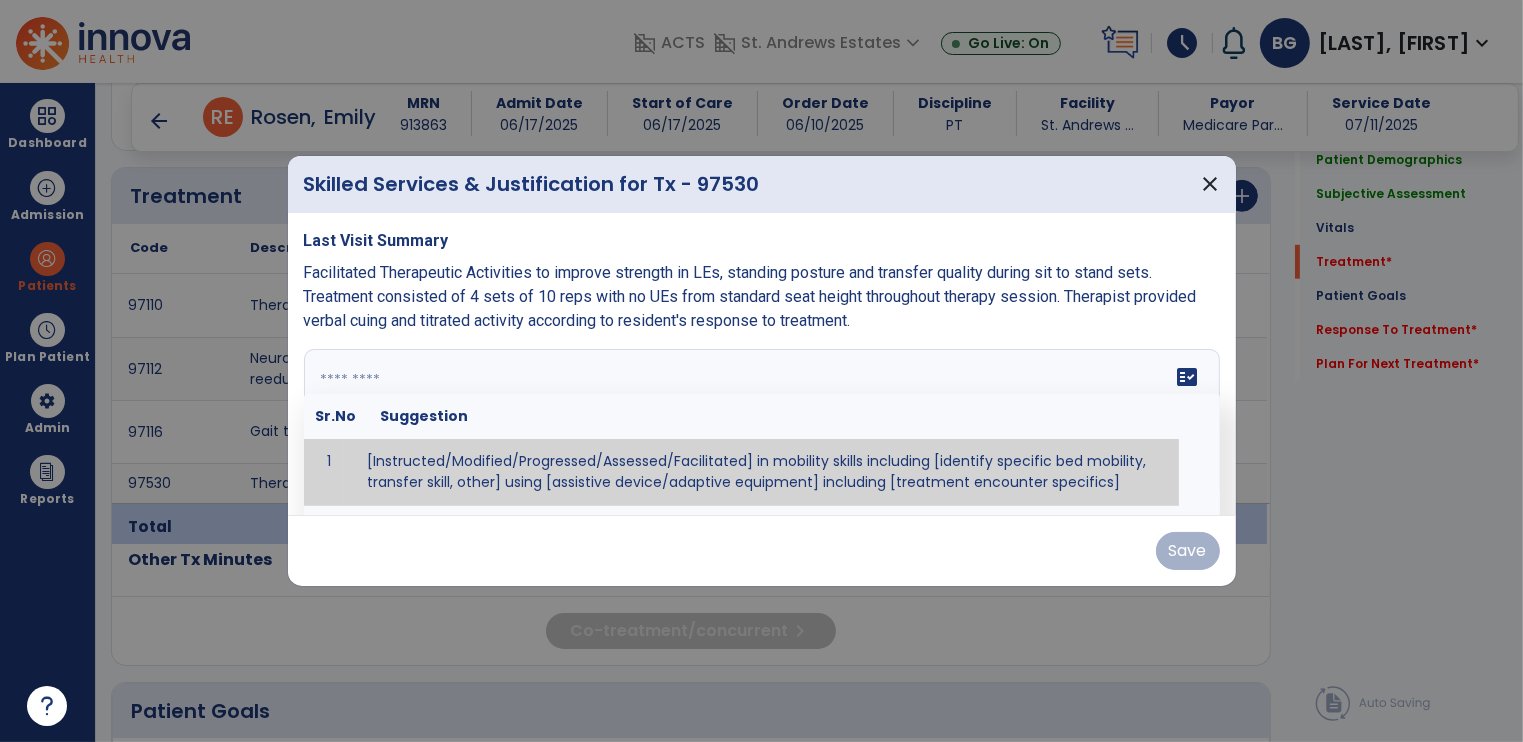 paste on "**********" 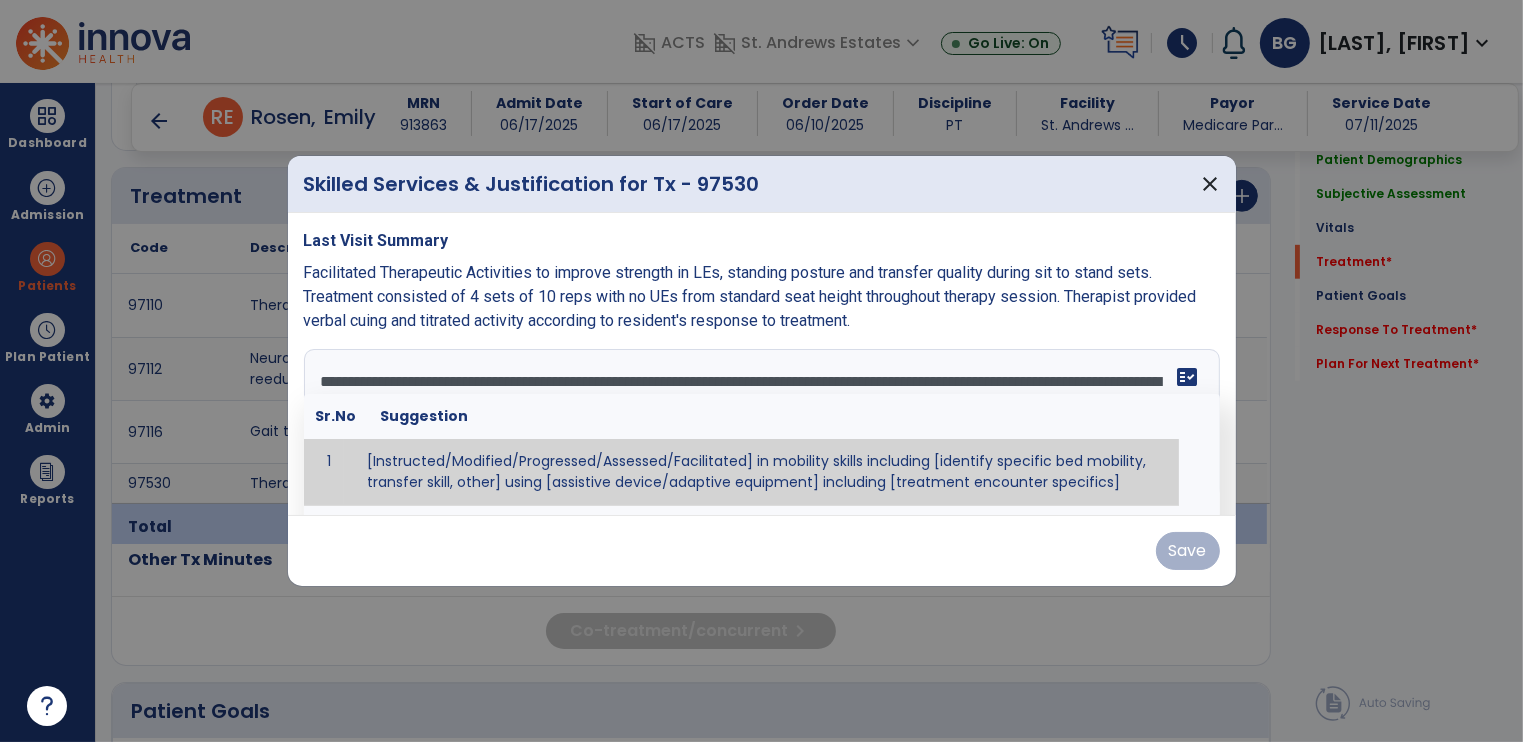 scroll, scrollTop: 16, scrollLeft: 0, axis: vertical 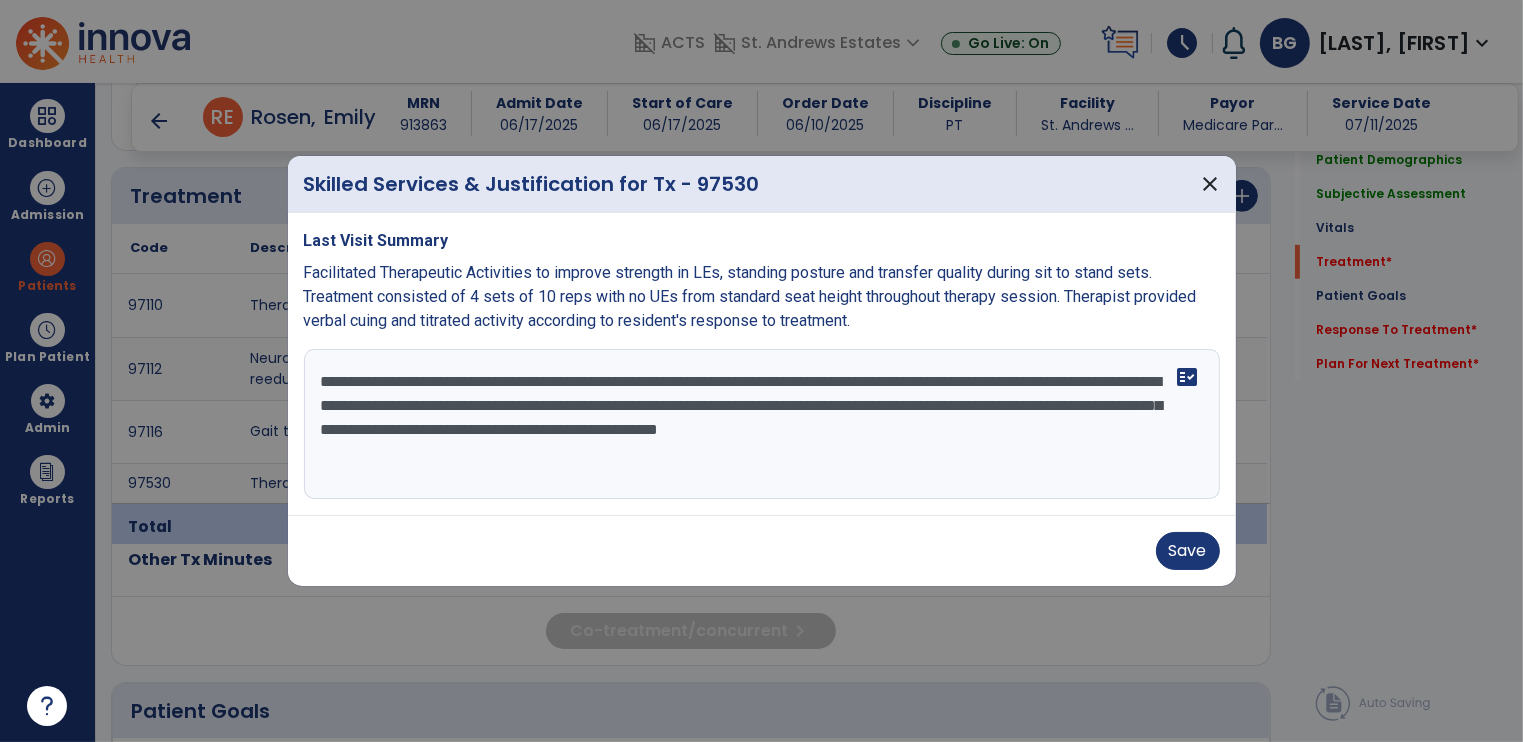 click on "**********" at bounding box center (762, 424) 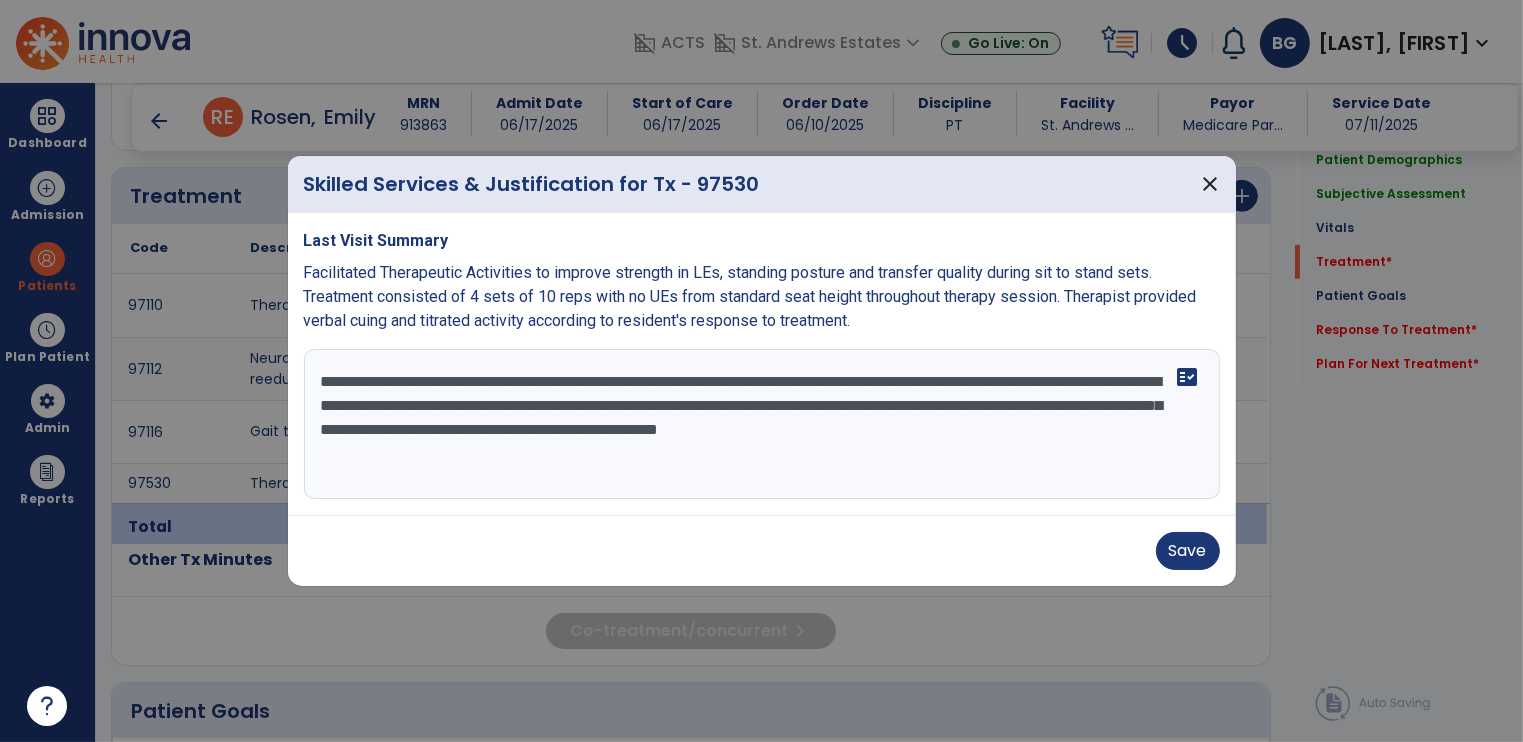 drag, startPoint x: 539, startPoint y: 417, endPoint x: 292, endPoint y: 416, distance: 247.00203 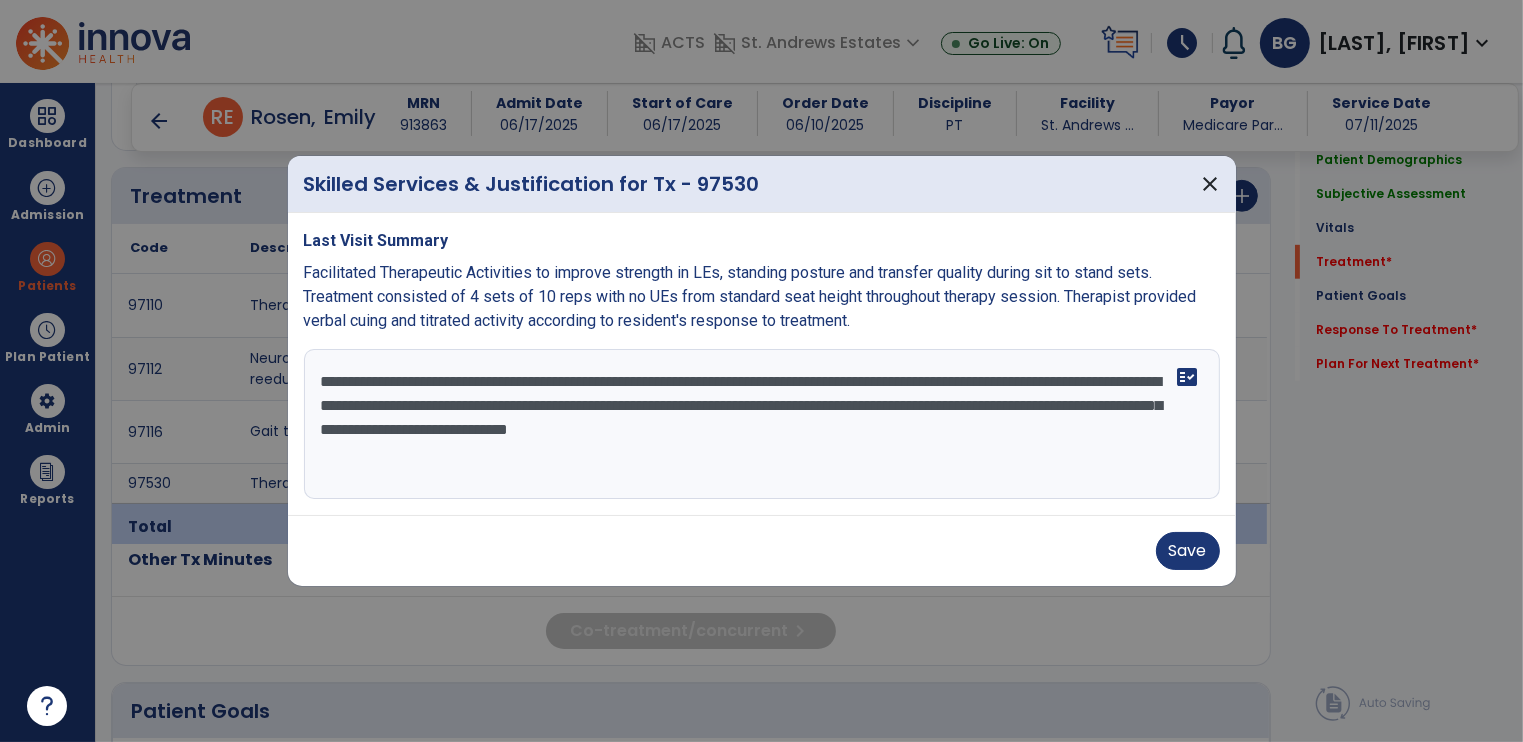 scroll, scrollTop: 0, scrollLeft: 0, axis: both 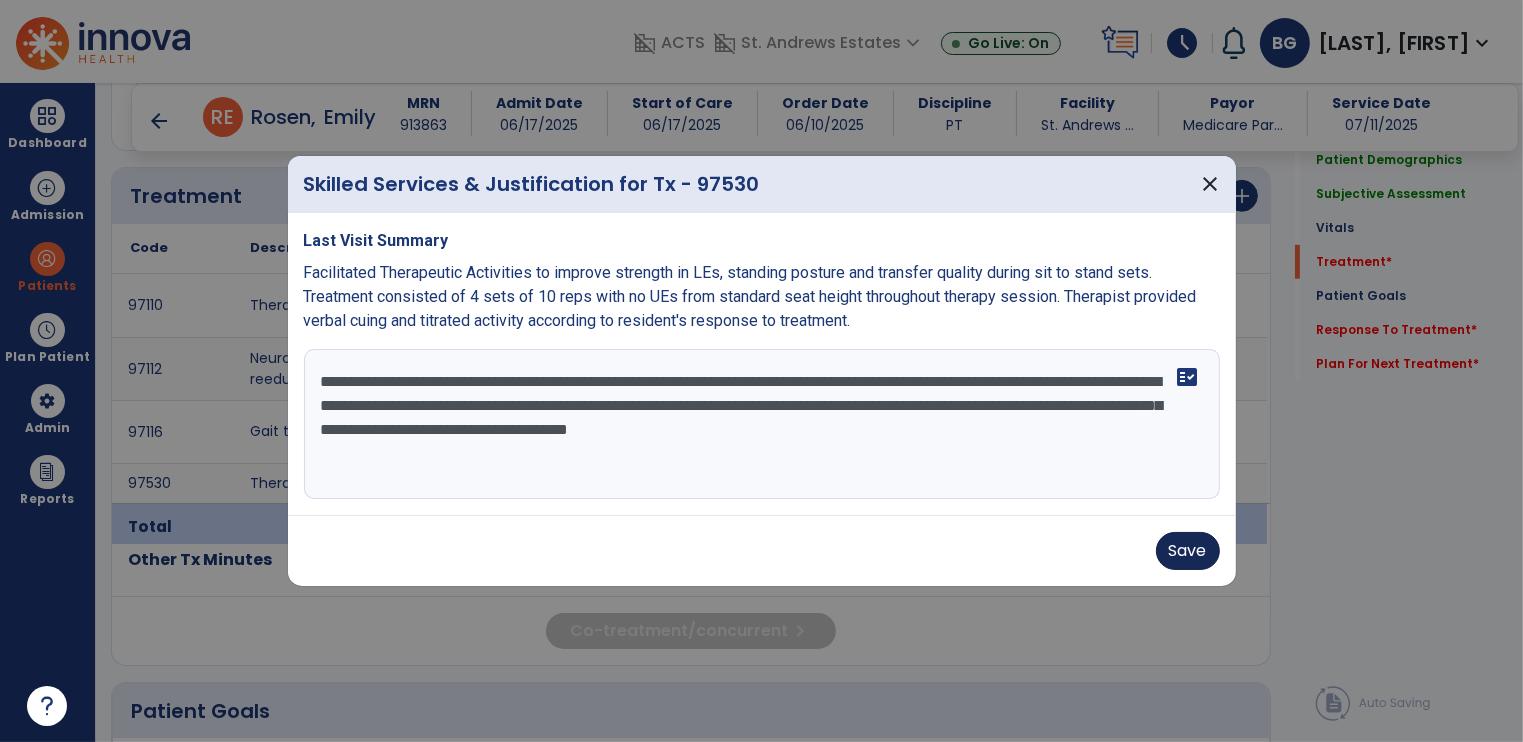 type on "**********" 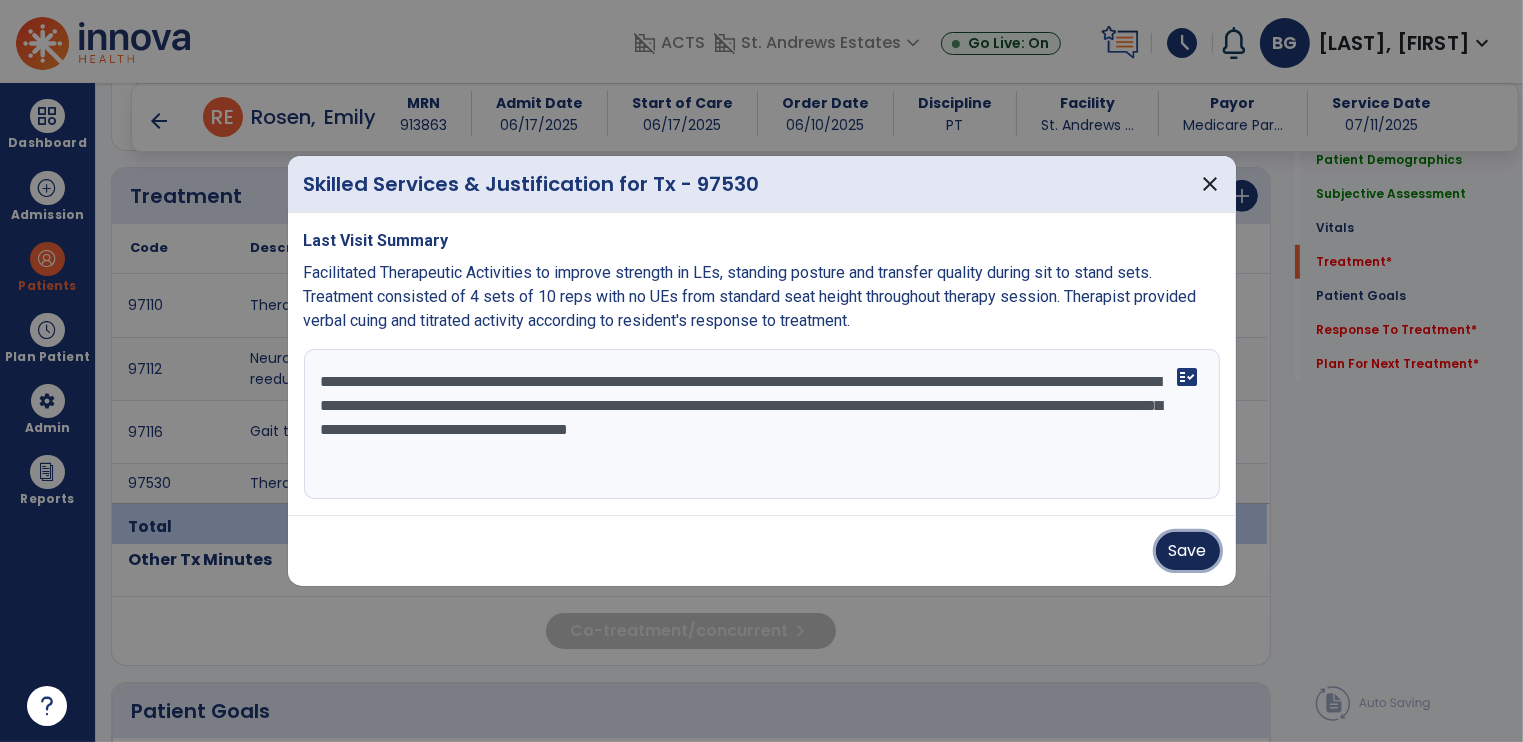 click on "Save" at bounding box center (1188, 551) 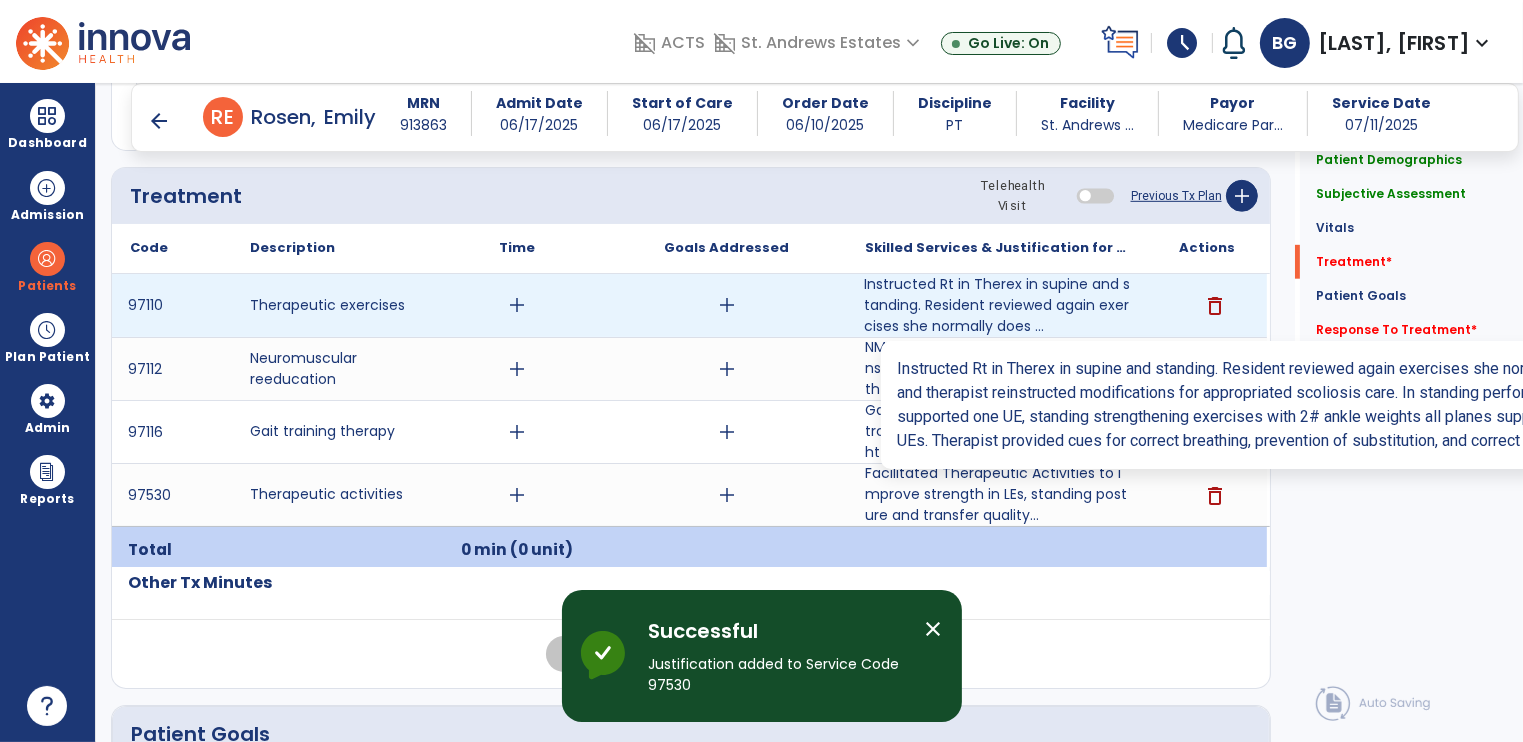 click on "Instructed Rt in Therex in supine and standing. Resident reviewed again exercises she normally does ..." at bounding box center (997, 305) 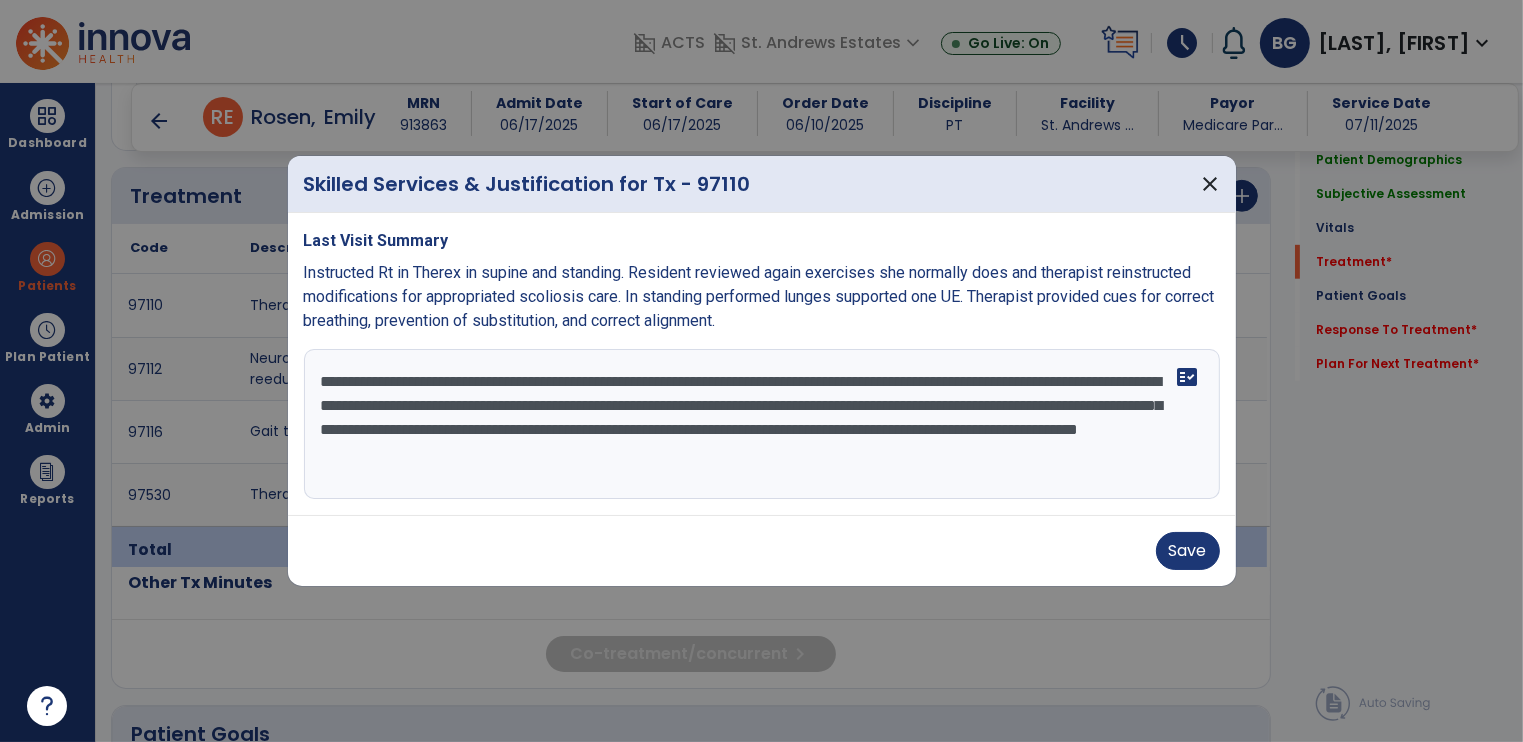 drag, startPoint x: 608, startPoint y: 381, endPoint x: 520, endPoint y: 389, distance: 88.362885 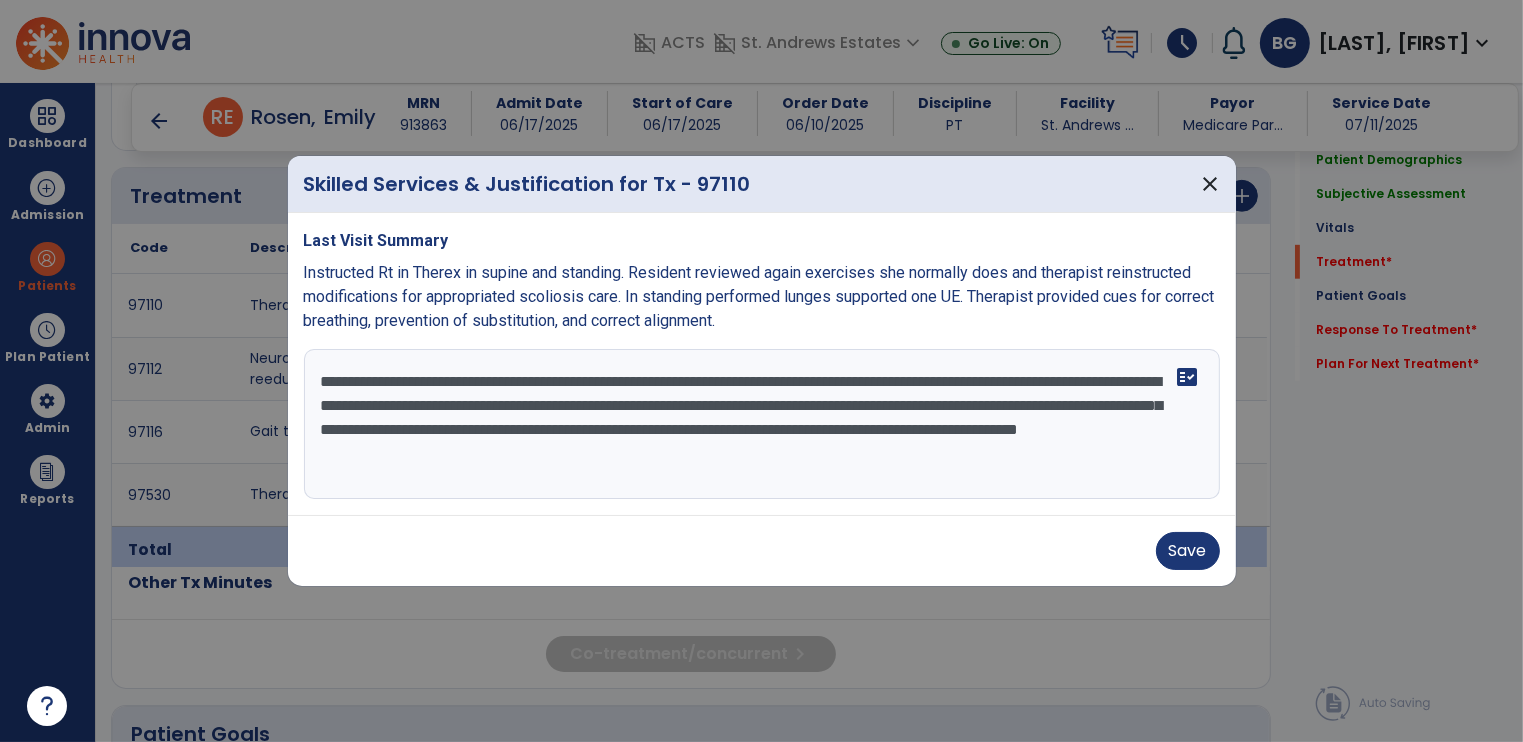 drag, startPoint x: 603, startPoint y: 379, endPoint x: 781, endPoint y: 400, distance: 179.23448 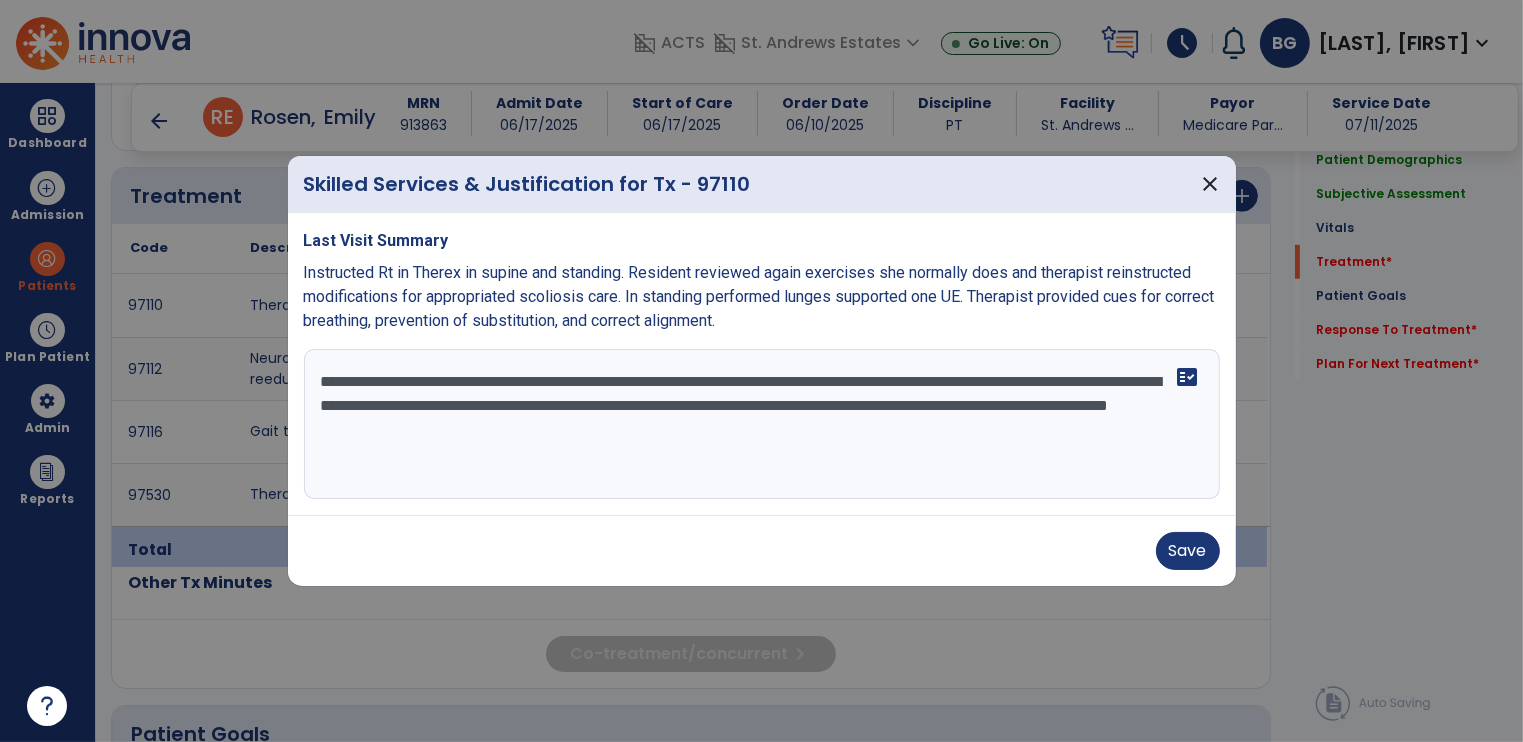 click on "**********" at bounding box center [762, 424] 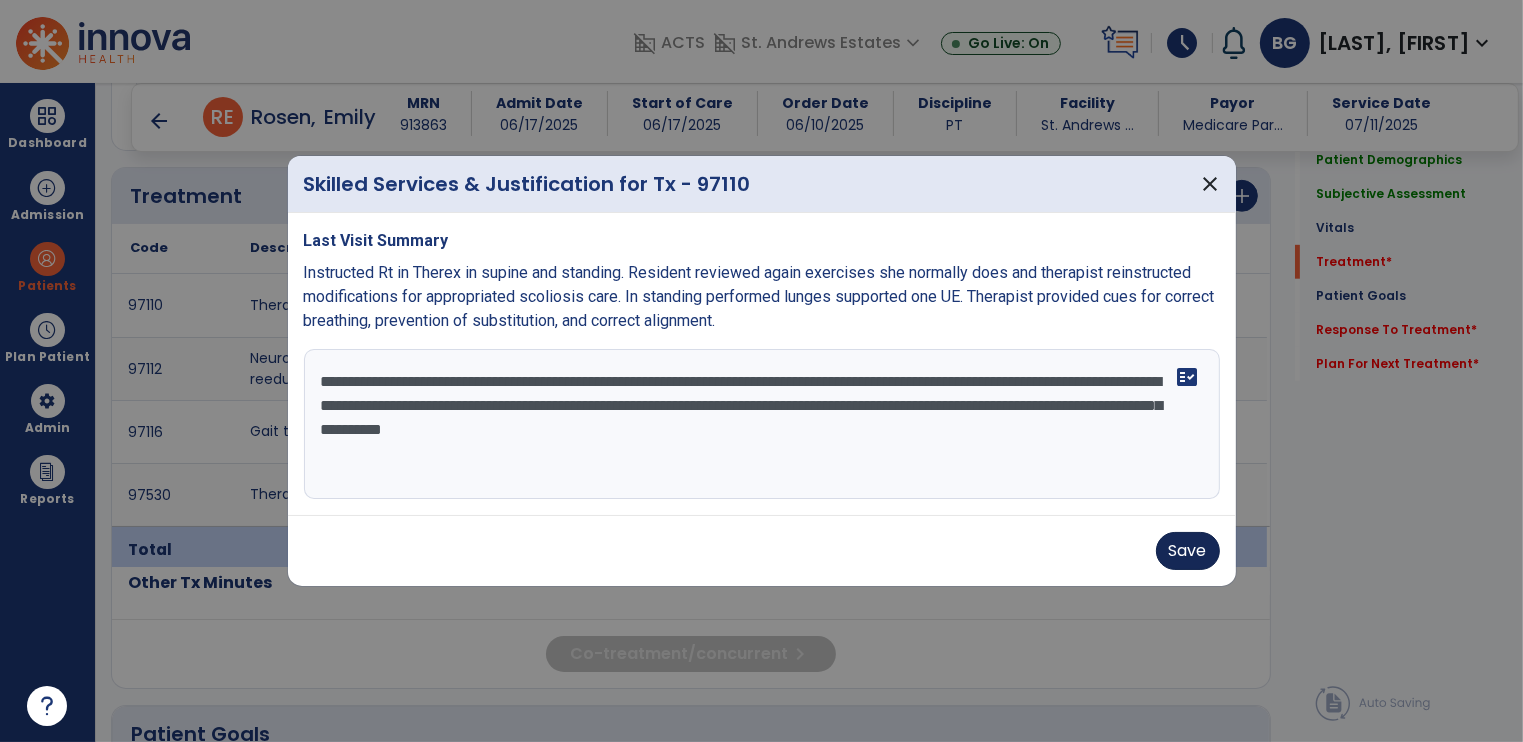 type on "**********" 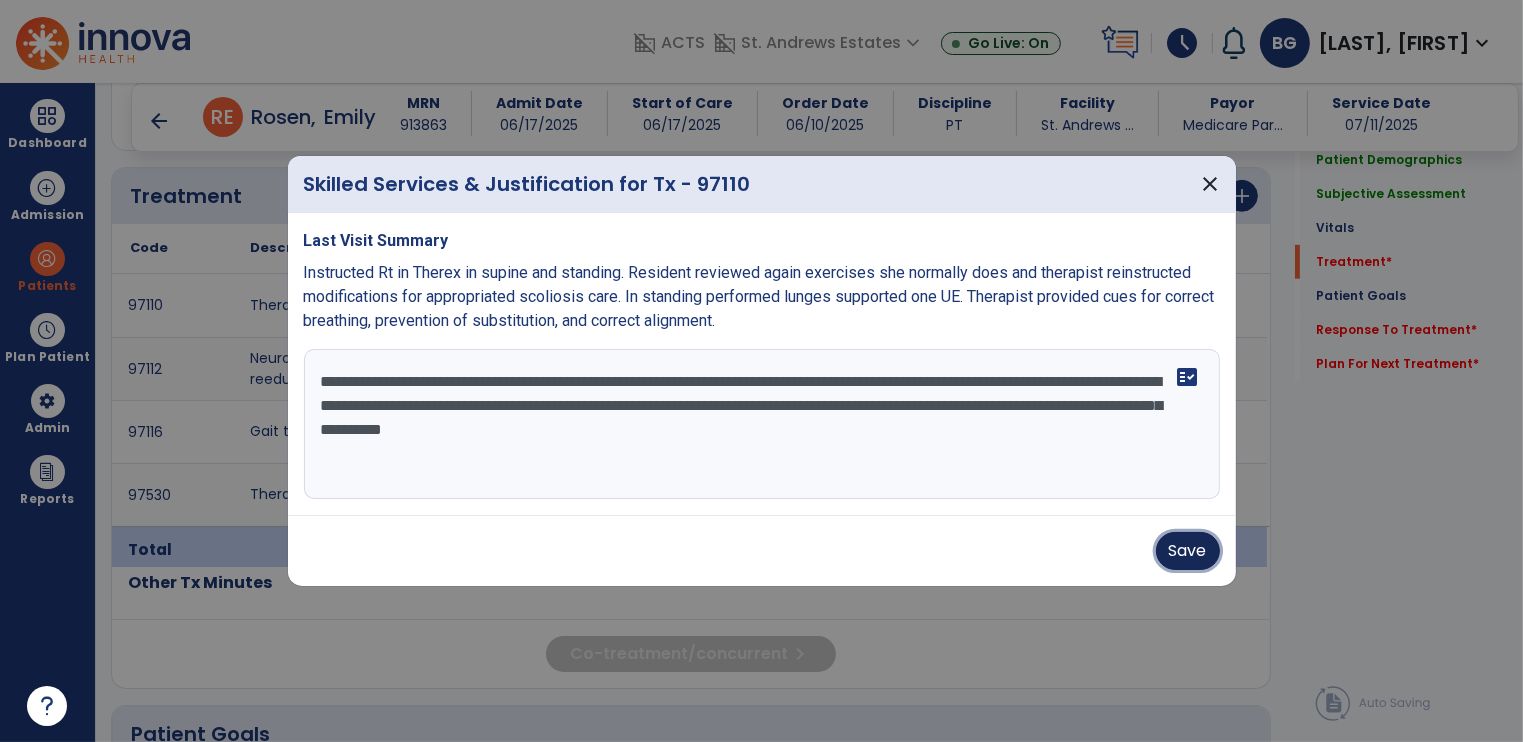 click on "Save" at bounding box center [1188, 551] 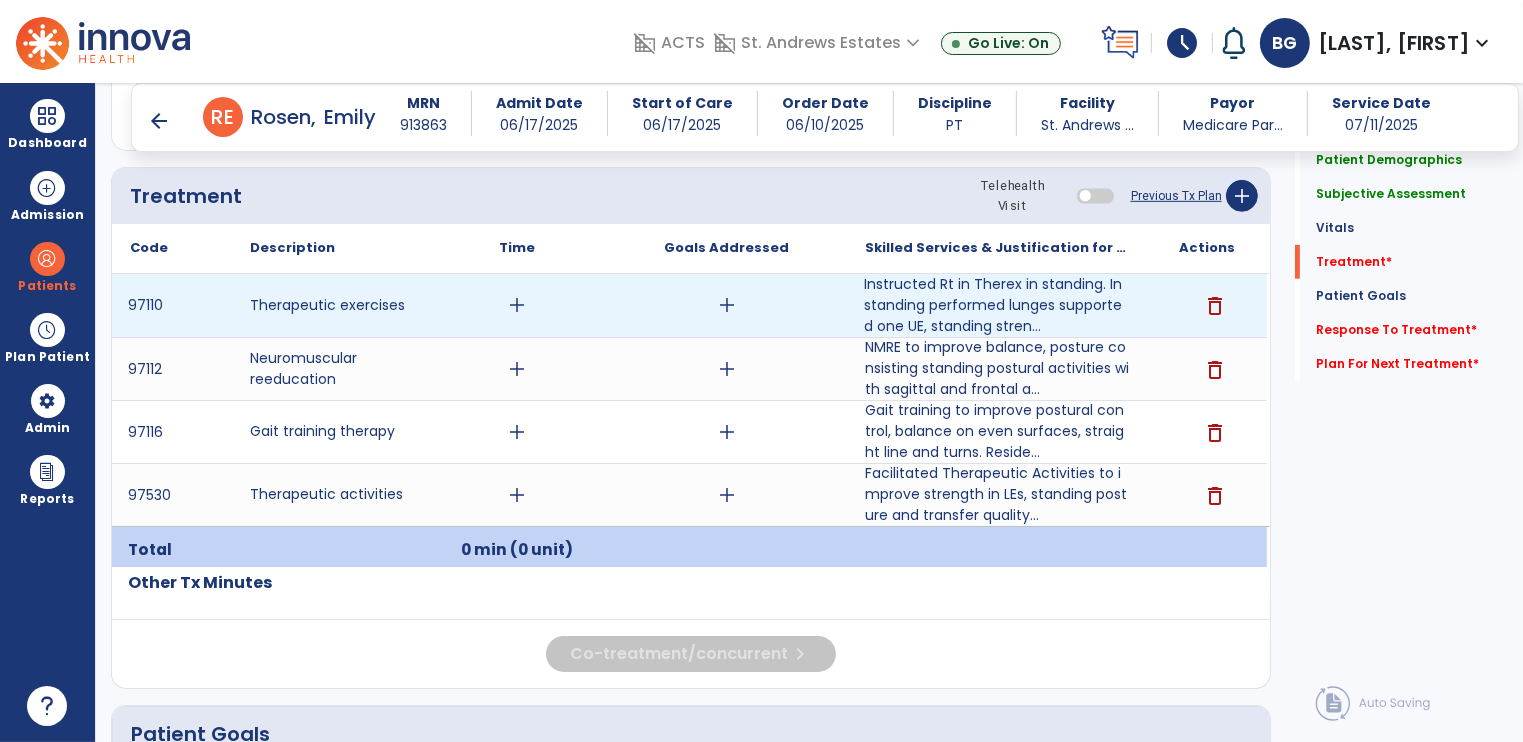 click on "add" at bounding box center [517, 305] 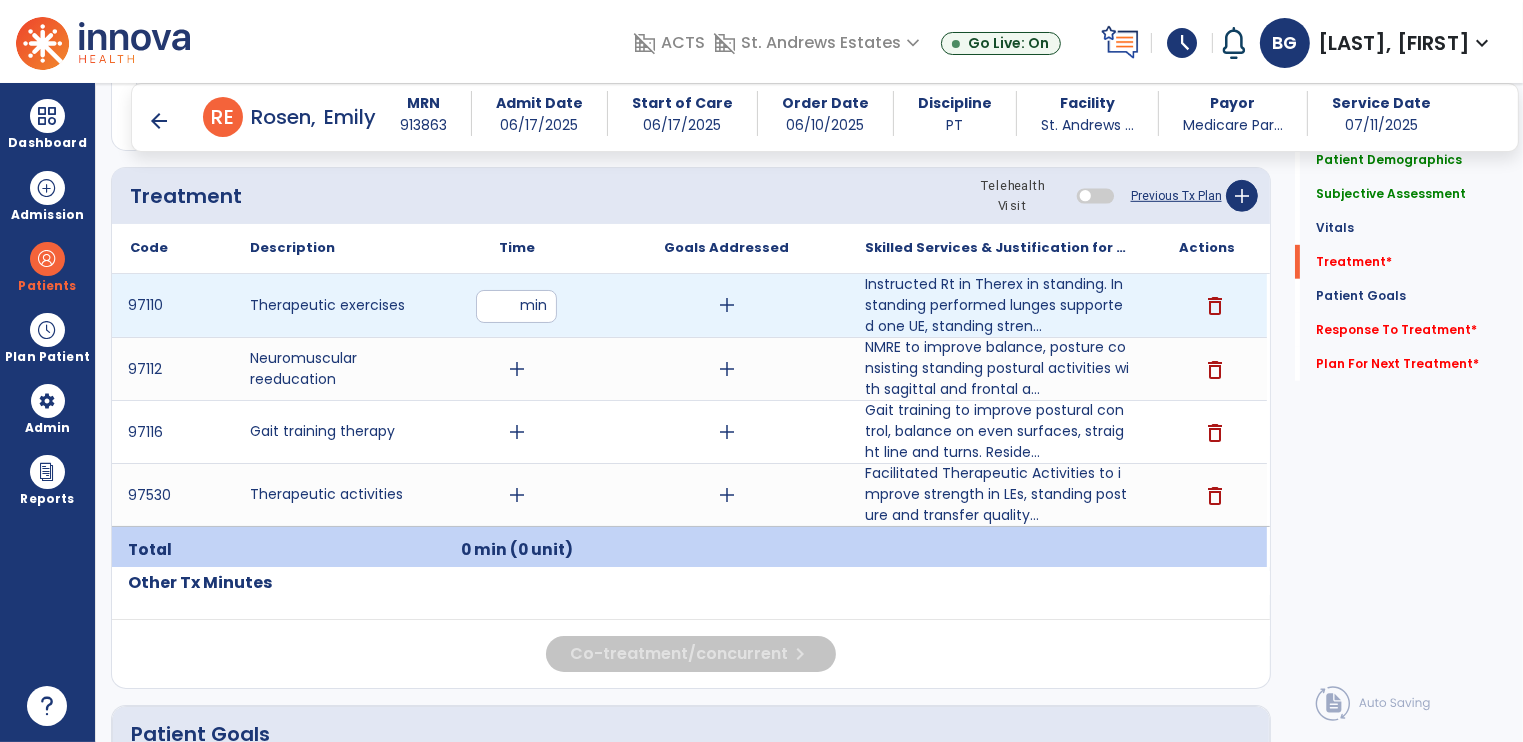 type on "**" 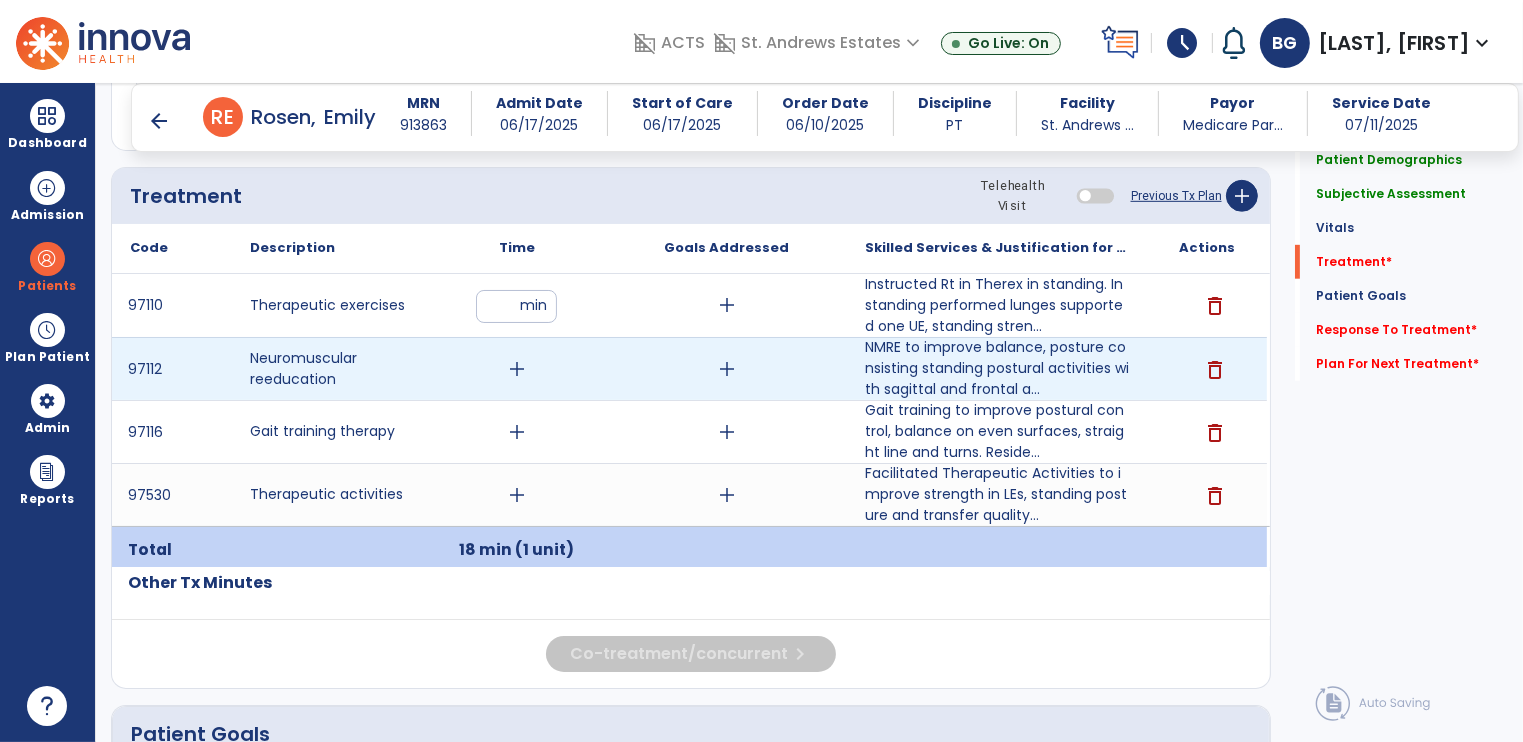 click on "add" at bounding box center (517, 369) 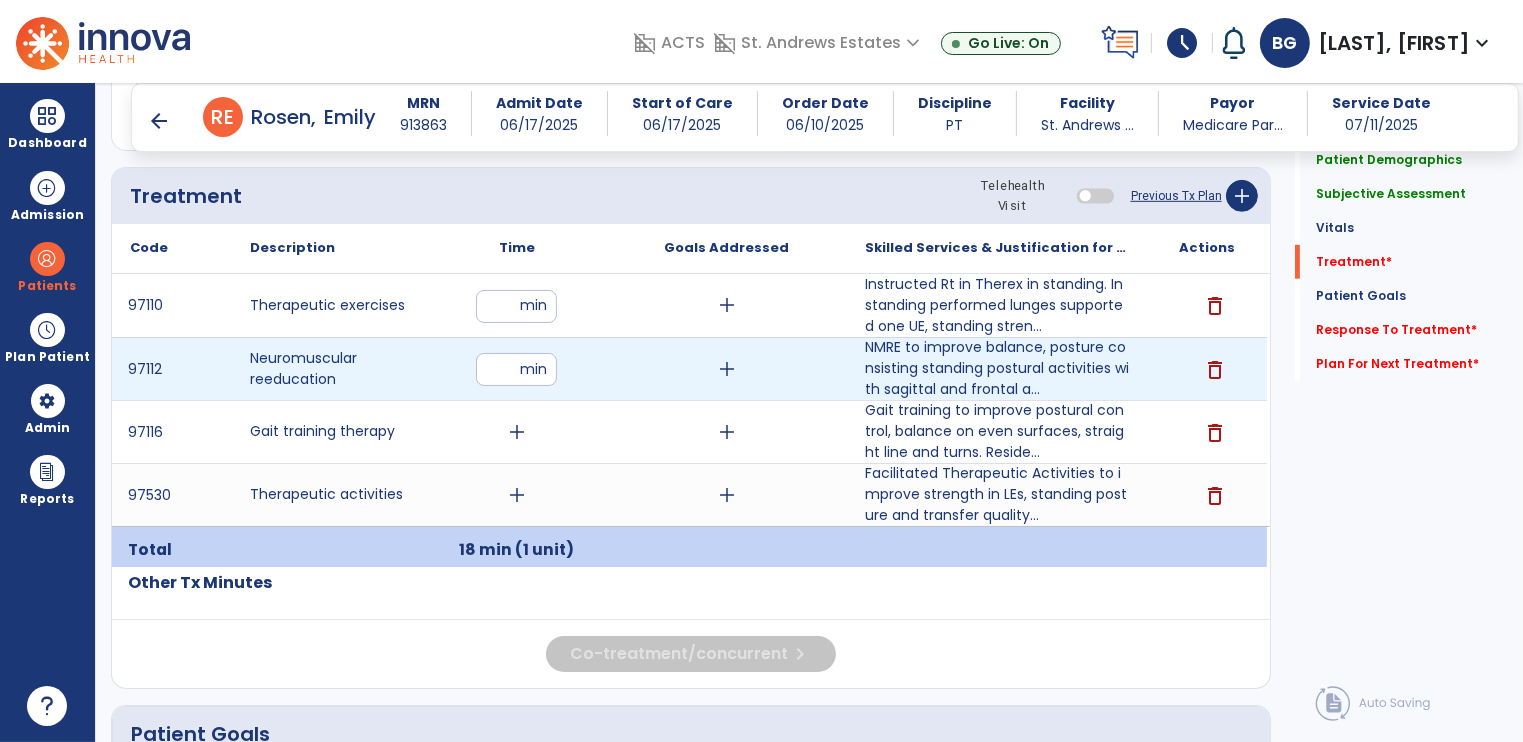 type on "**" 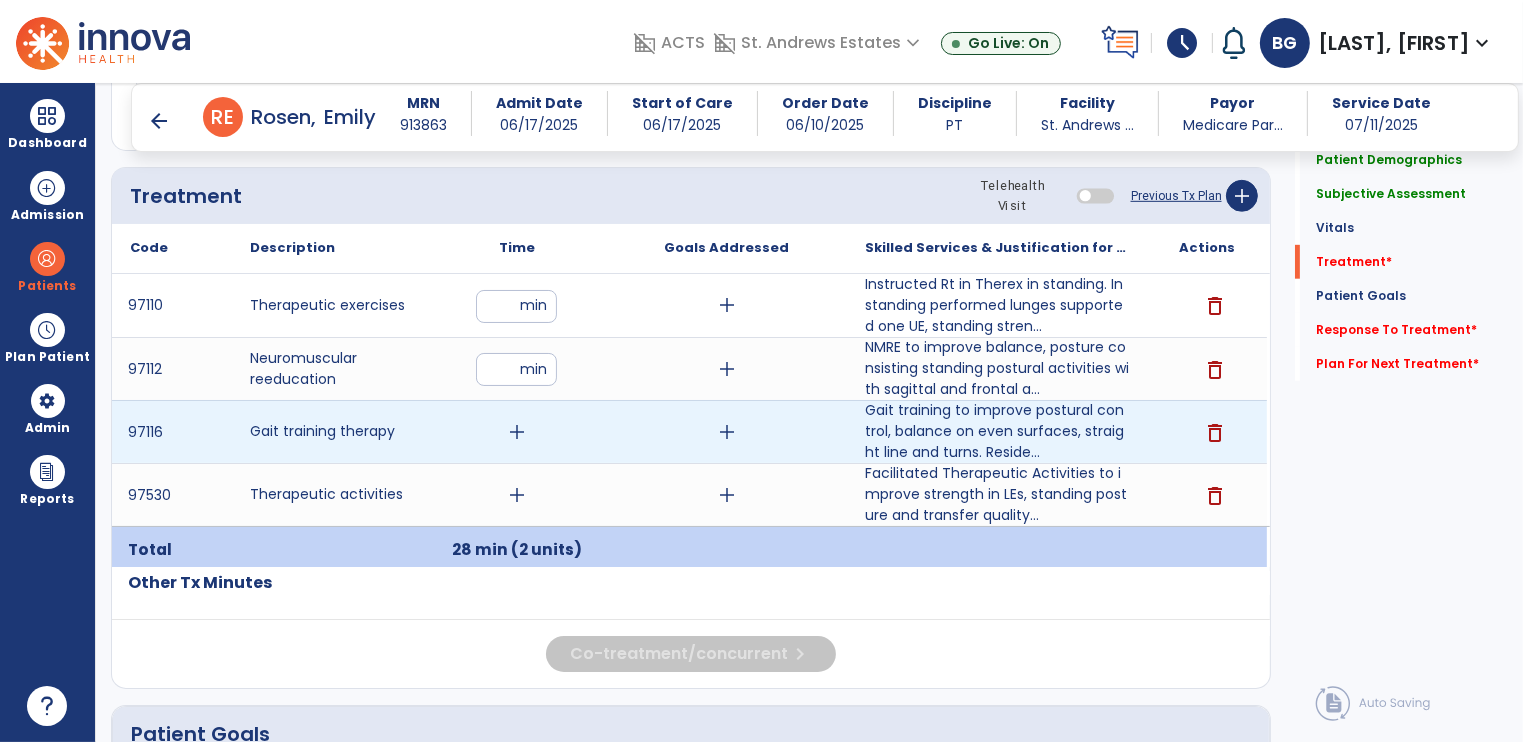 click on "add" at bounding box center (517, 432) 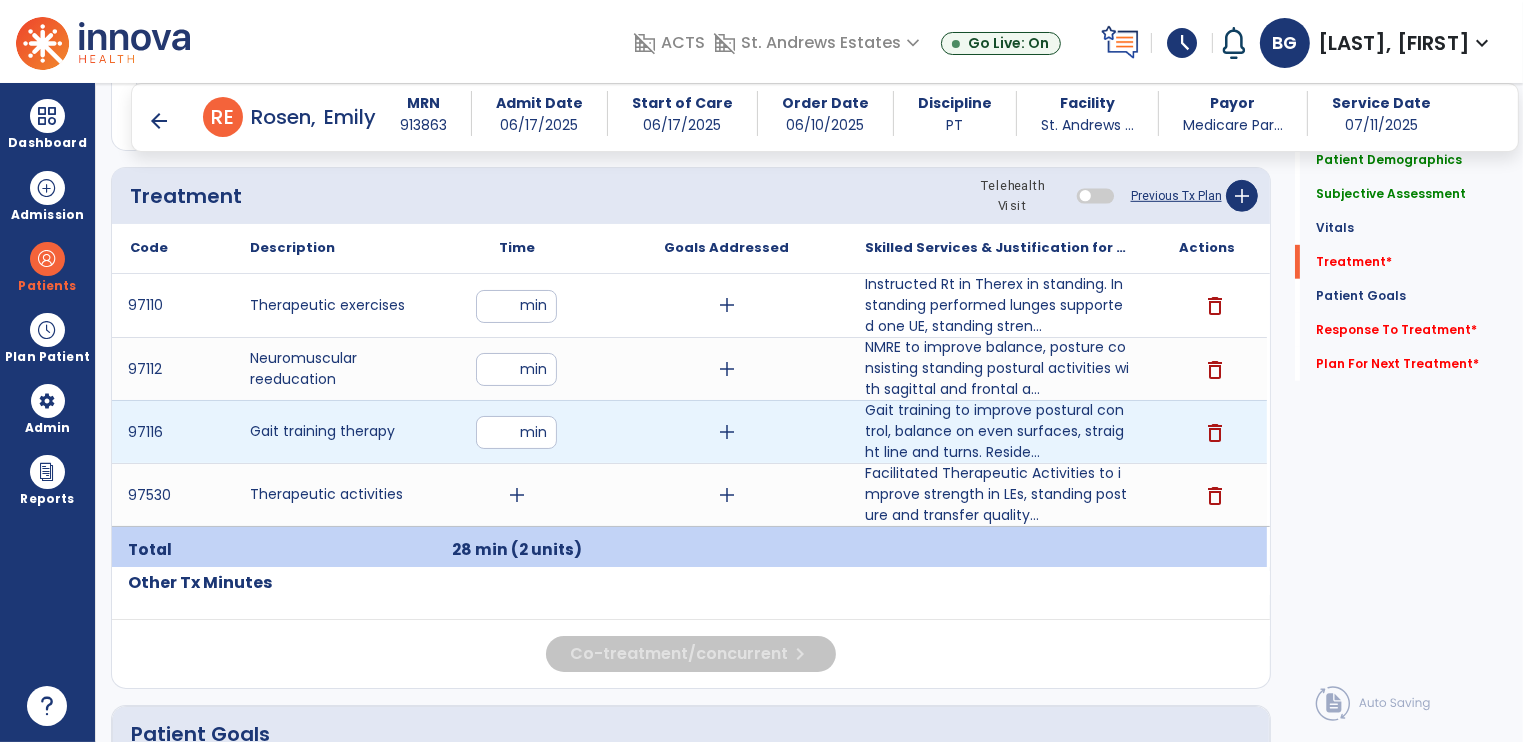 type on "**" 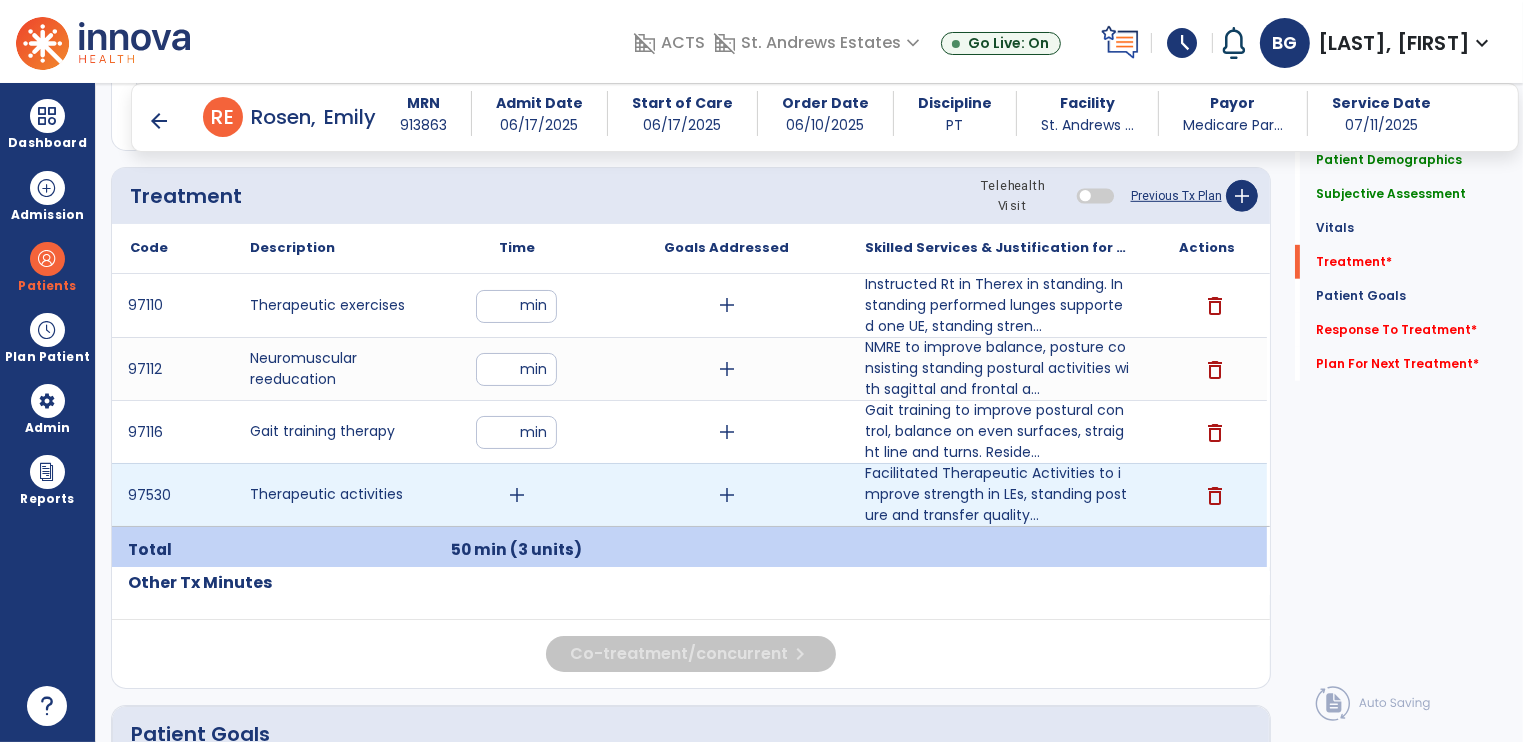 click on "add" at bounding box center (517, 495) 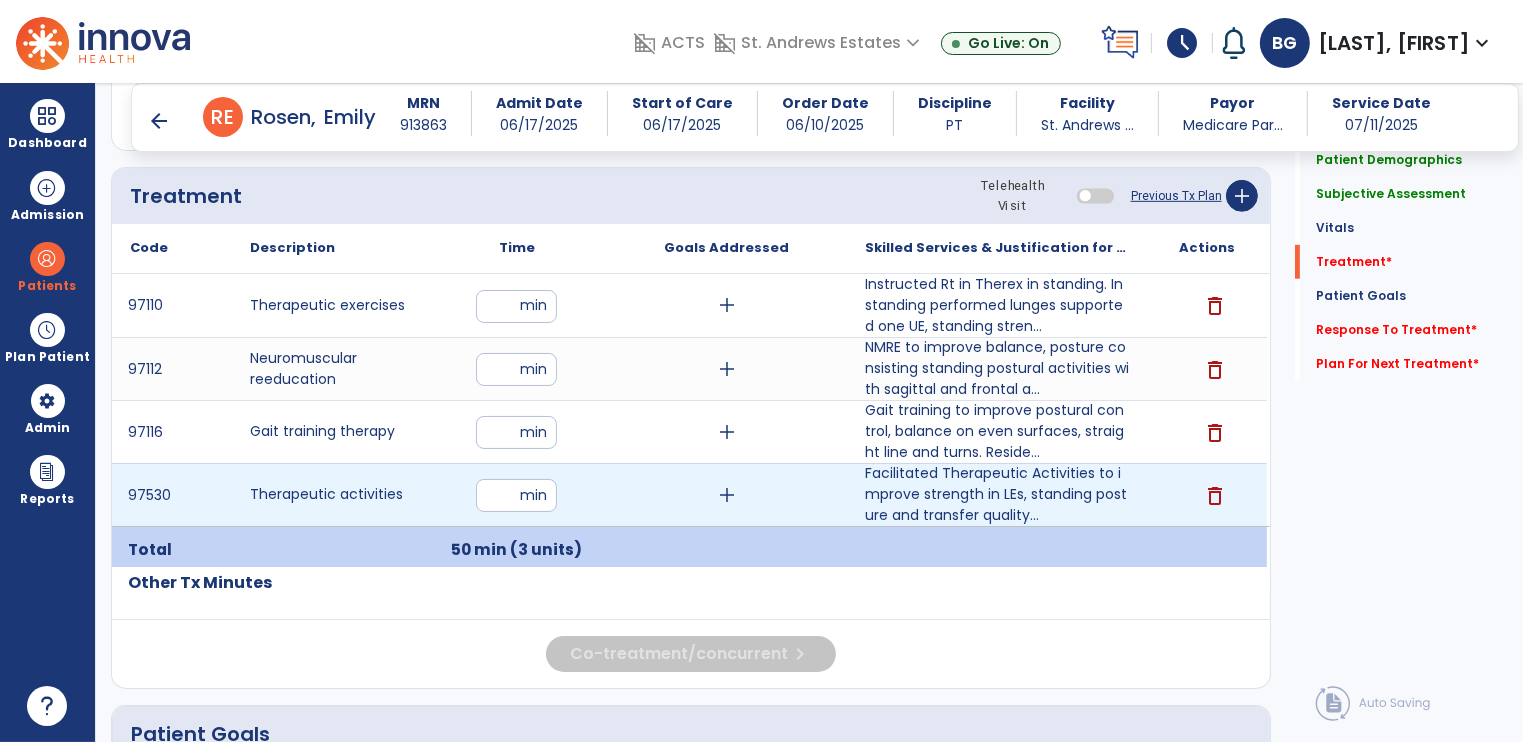 type on "*" 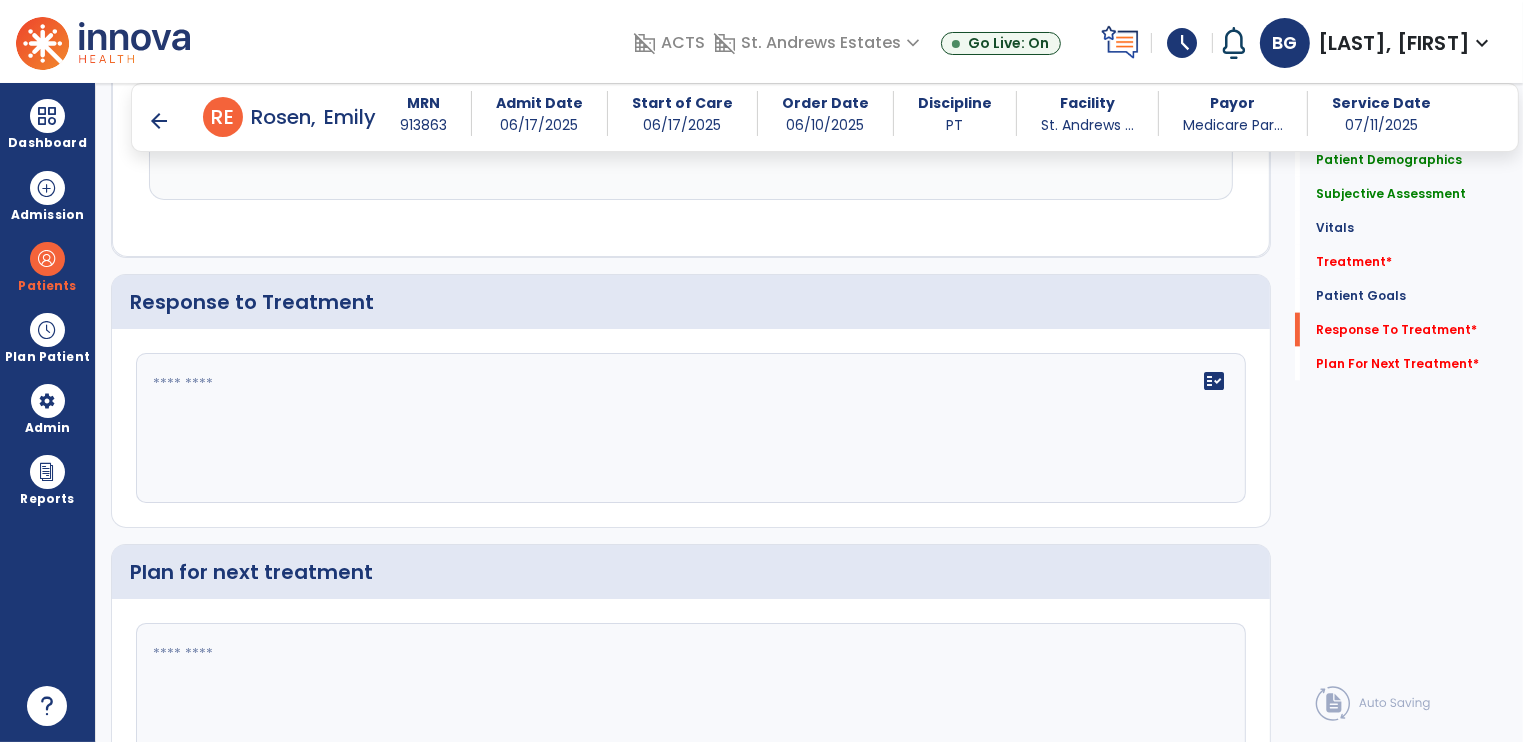 scroll, scrollTop: 2860, scrollLeft: 0, axis: vertical 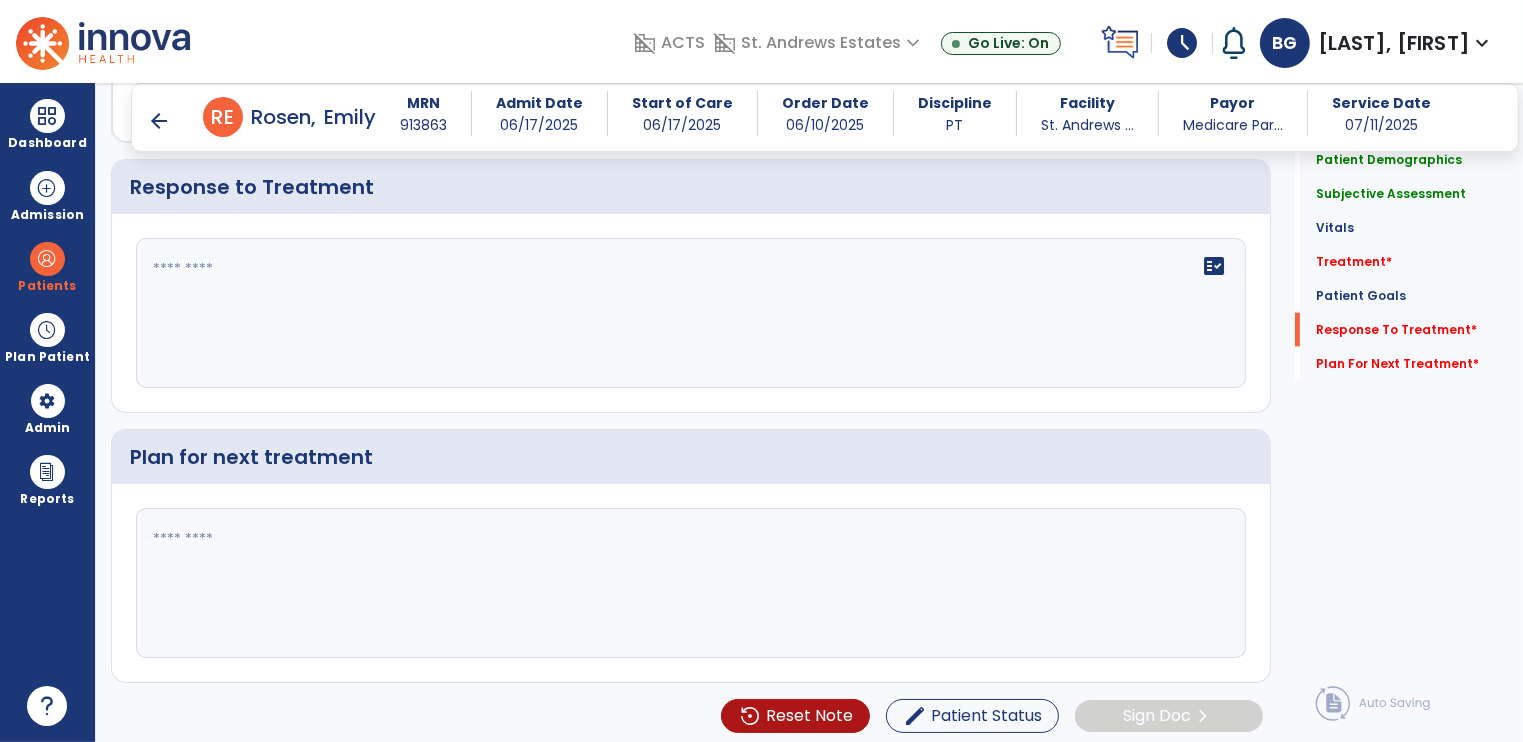 click on "fact_check" 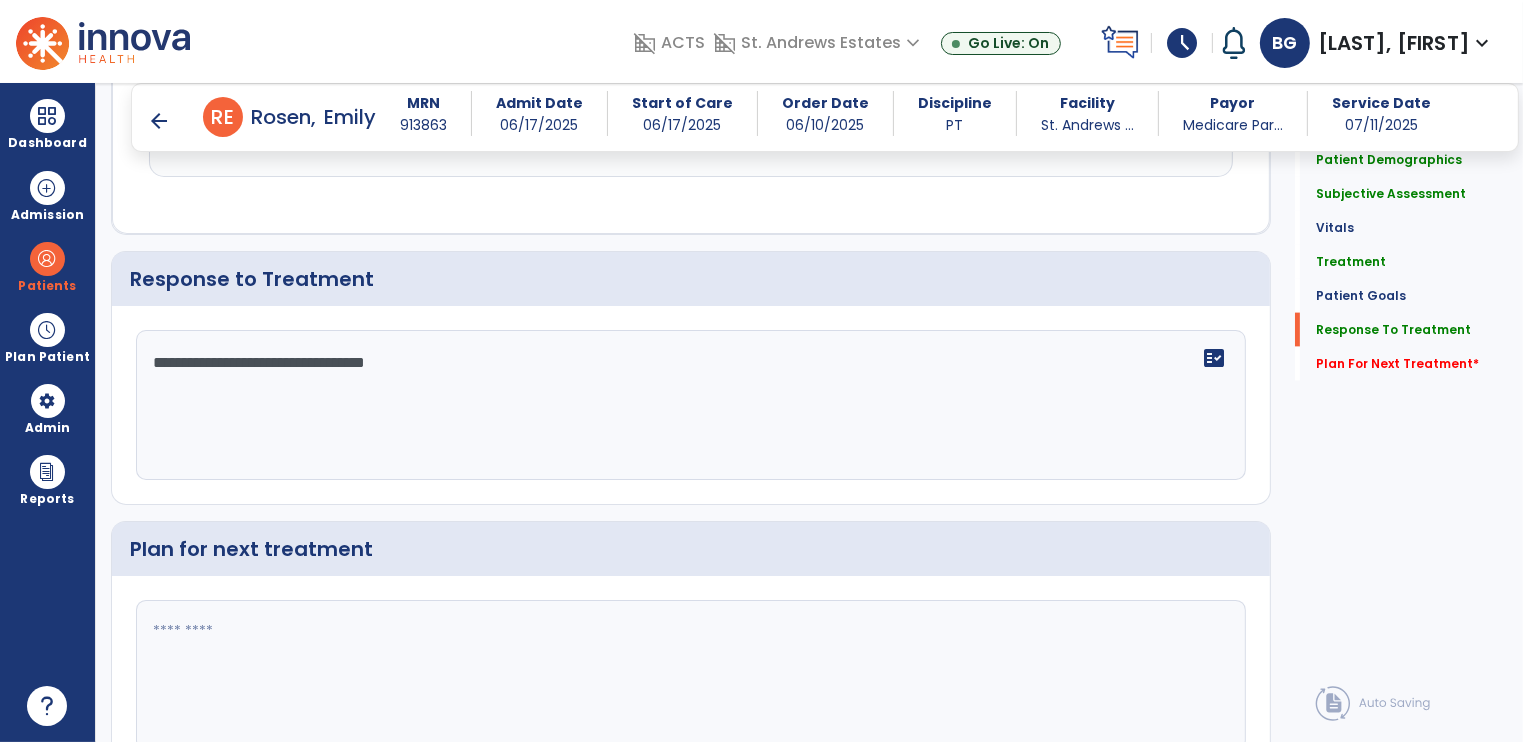 scroll, scrollTop: 2860, scrollLeft: 0, axis: vertical 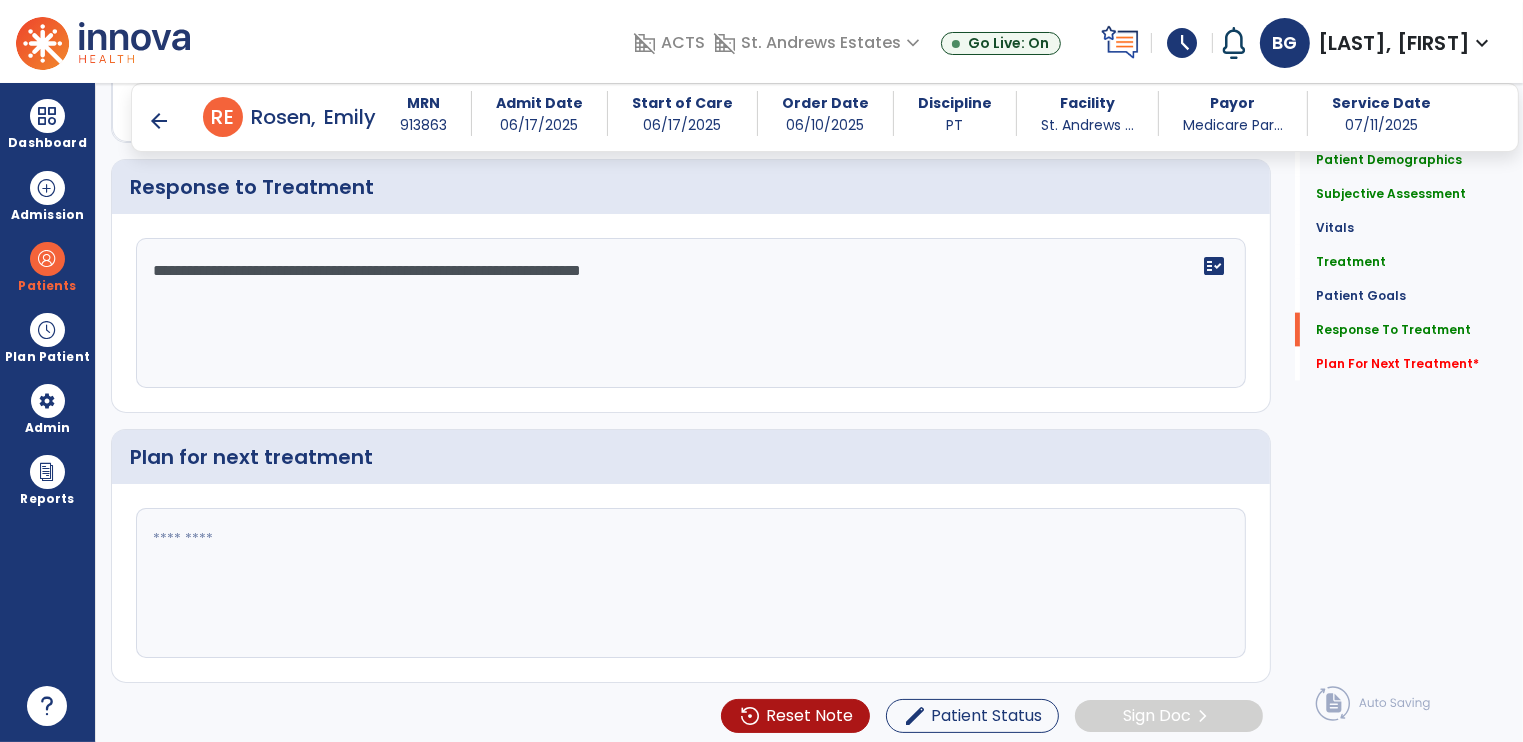 type on "**********" 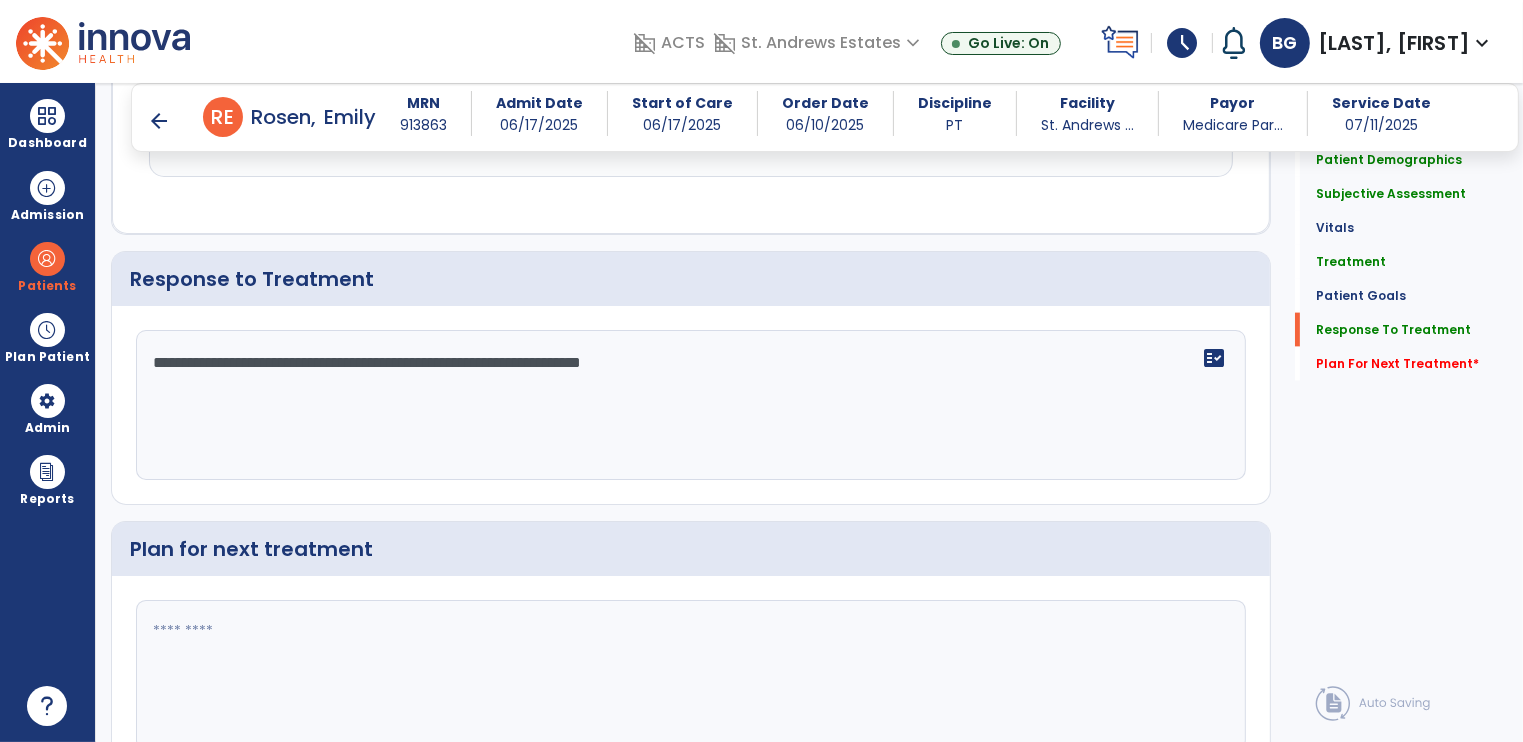 scroll, scrollTop: 2860, scrollLeft: 0, axis: vertical 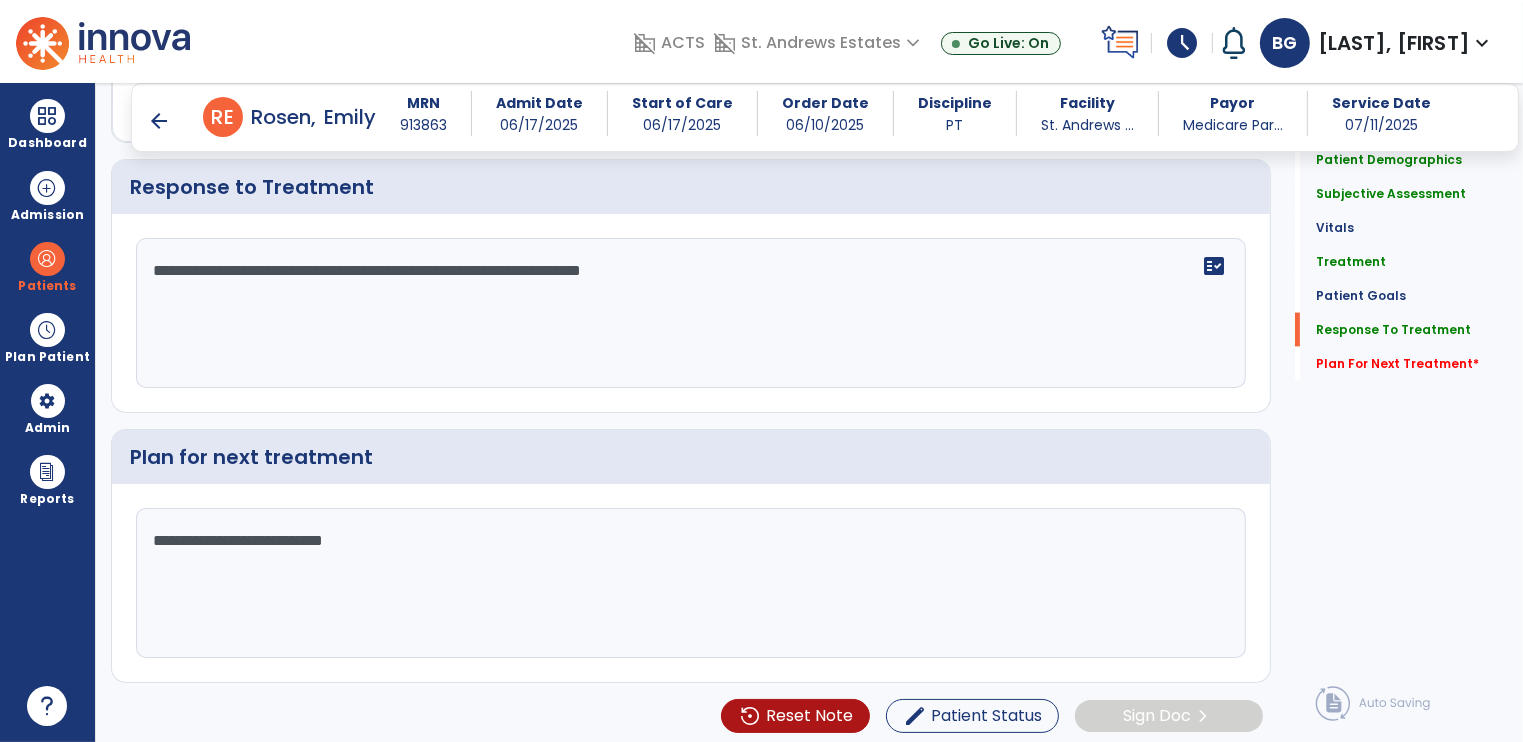 click on "**********" 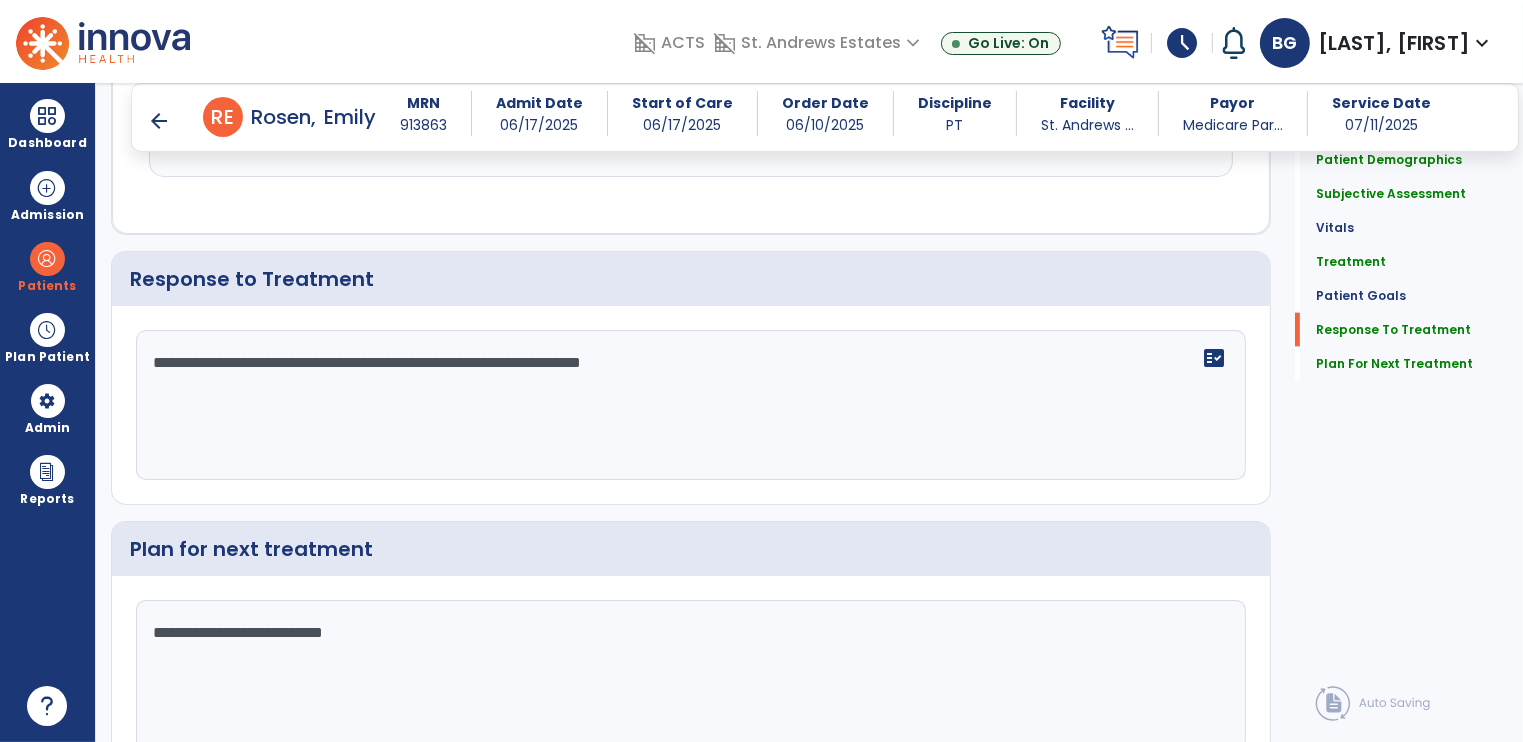 scroll, scrollTop: 2860, scrollLeft: 0, axis: vertical 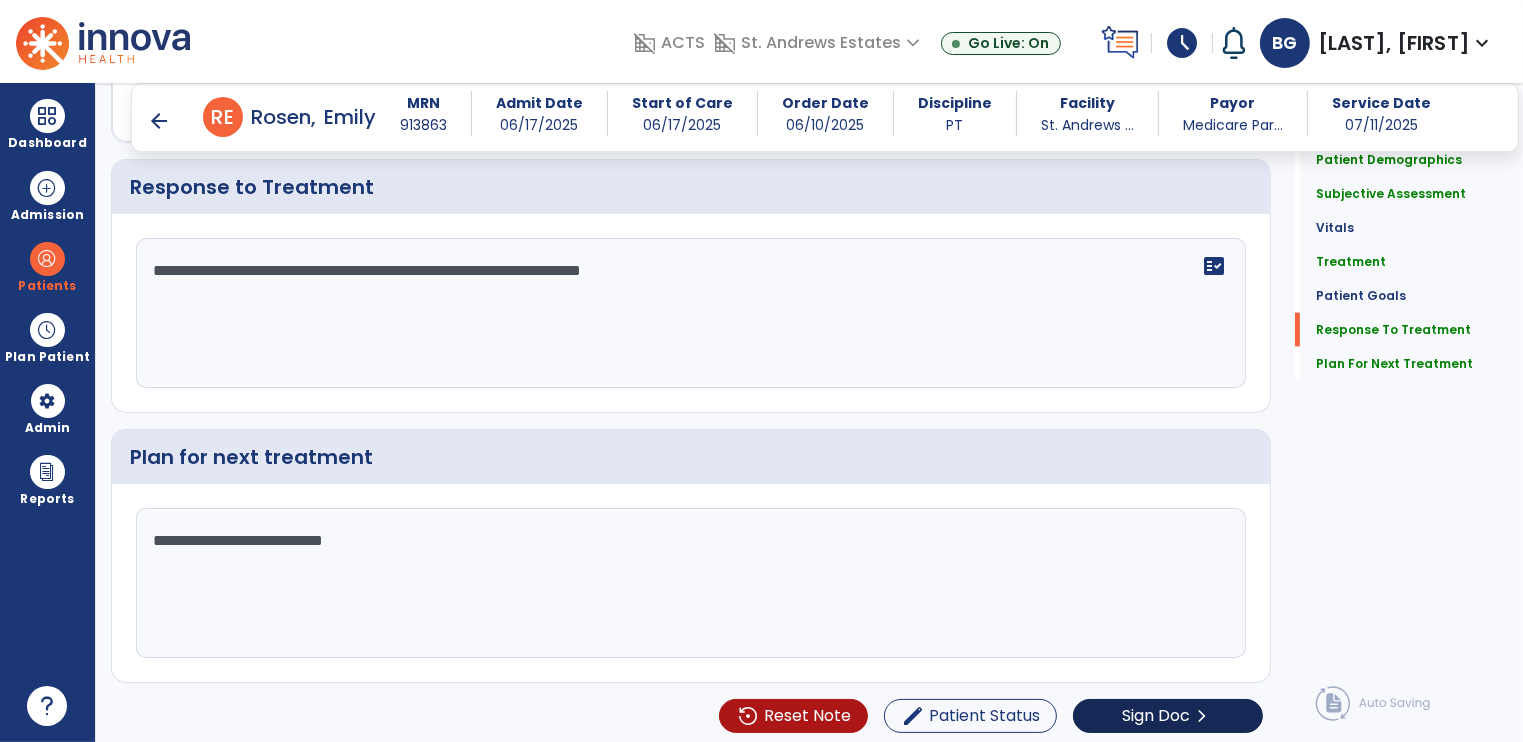 type on "**********" 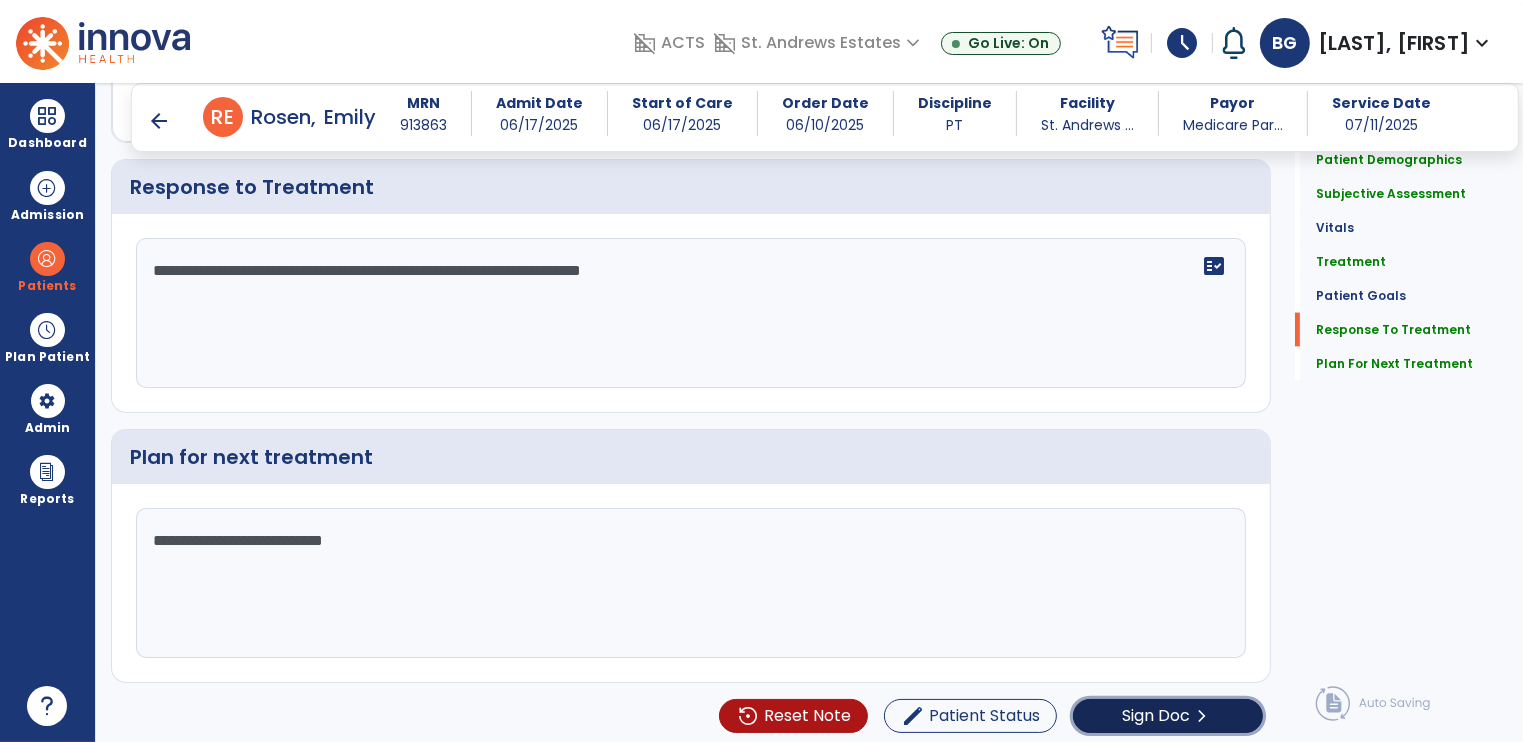 click on "Sign Doc" 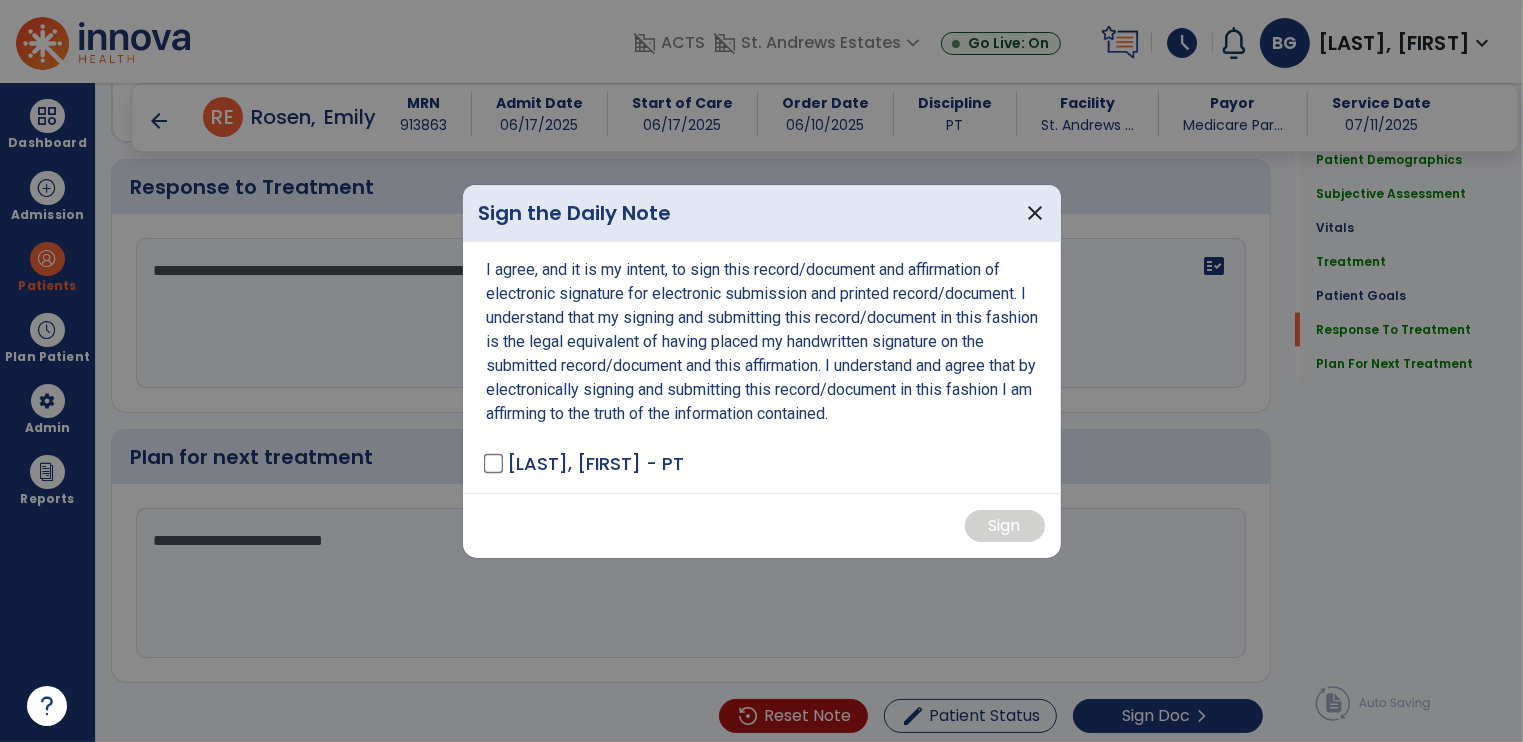 click on "I agree, and it is my intent, to sign this record/document and affirmation of electronic signature for electronic submission and printed record/document. I understand that my signing and submitting this record/document in this fashion is the legal equivalent of having placed my handwritten signature on the submitted record/document and this affirmation. I understand and agree that by electronically signing and submitting this record/document in this fashion I am affirming to the truth of the information contained.  GRUMAN, BEATRIZ  - PT" at bounding box center [762, 367] 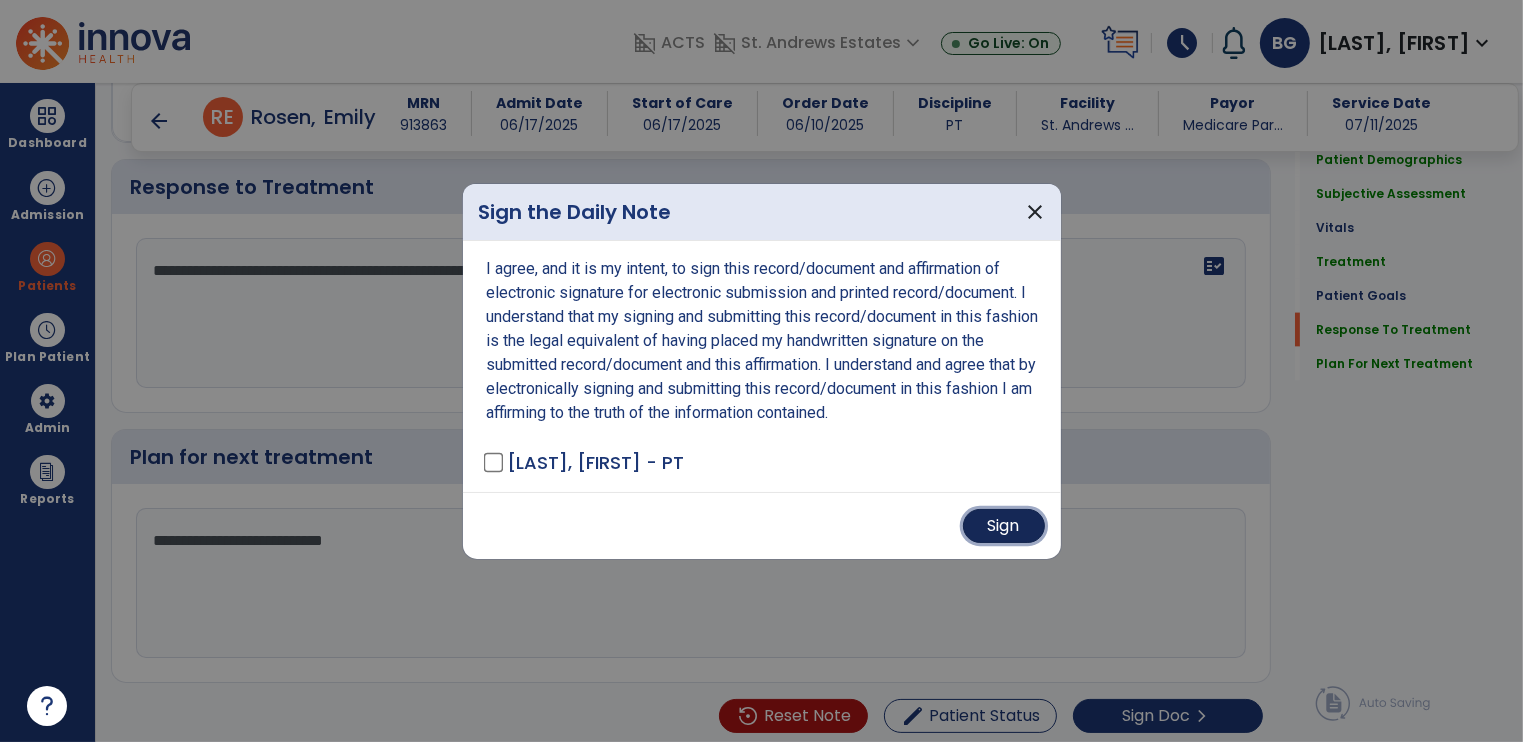 click on "Sign" at bounding box center [1004, 526] 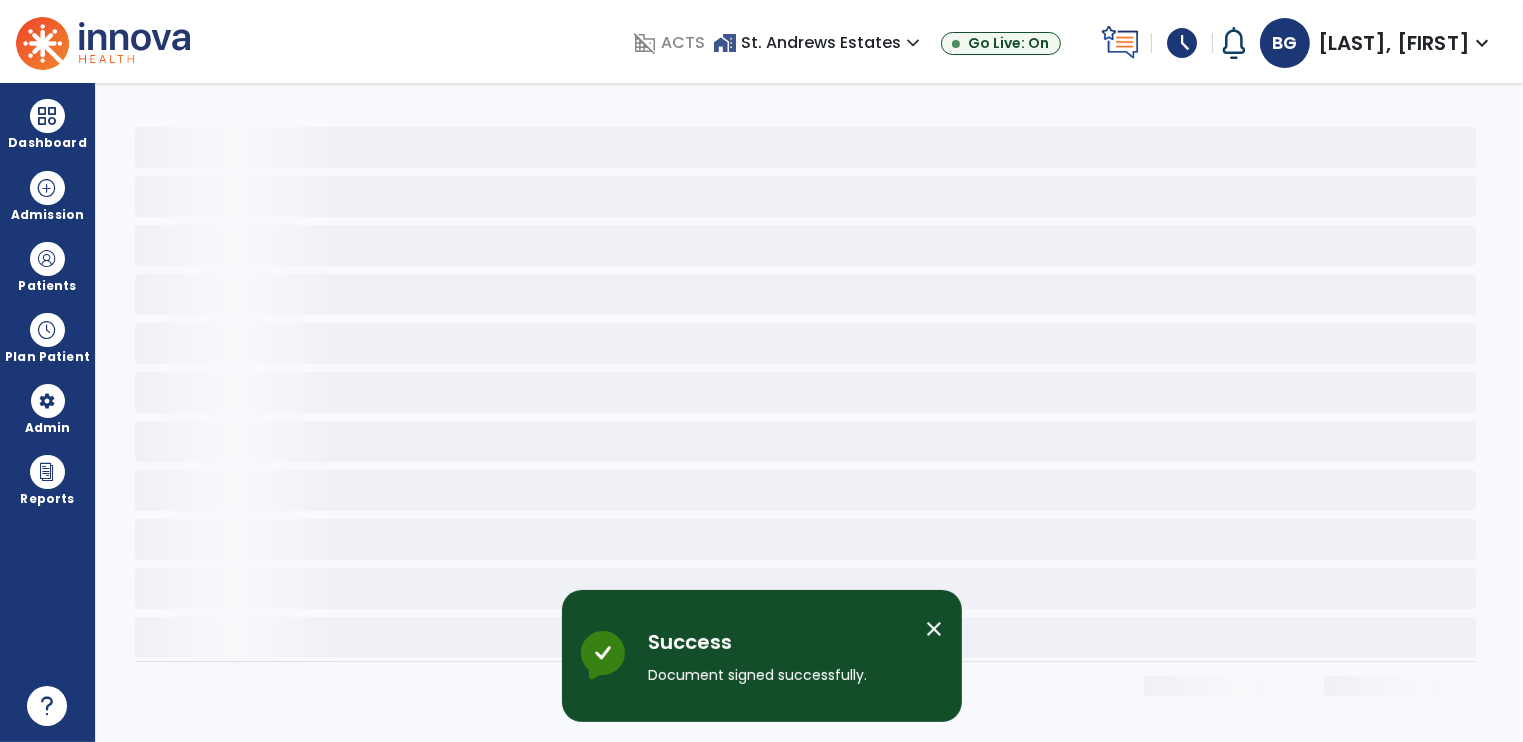 scroll, scrollTop: 0, scrollLeft: 0, axis: both 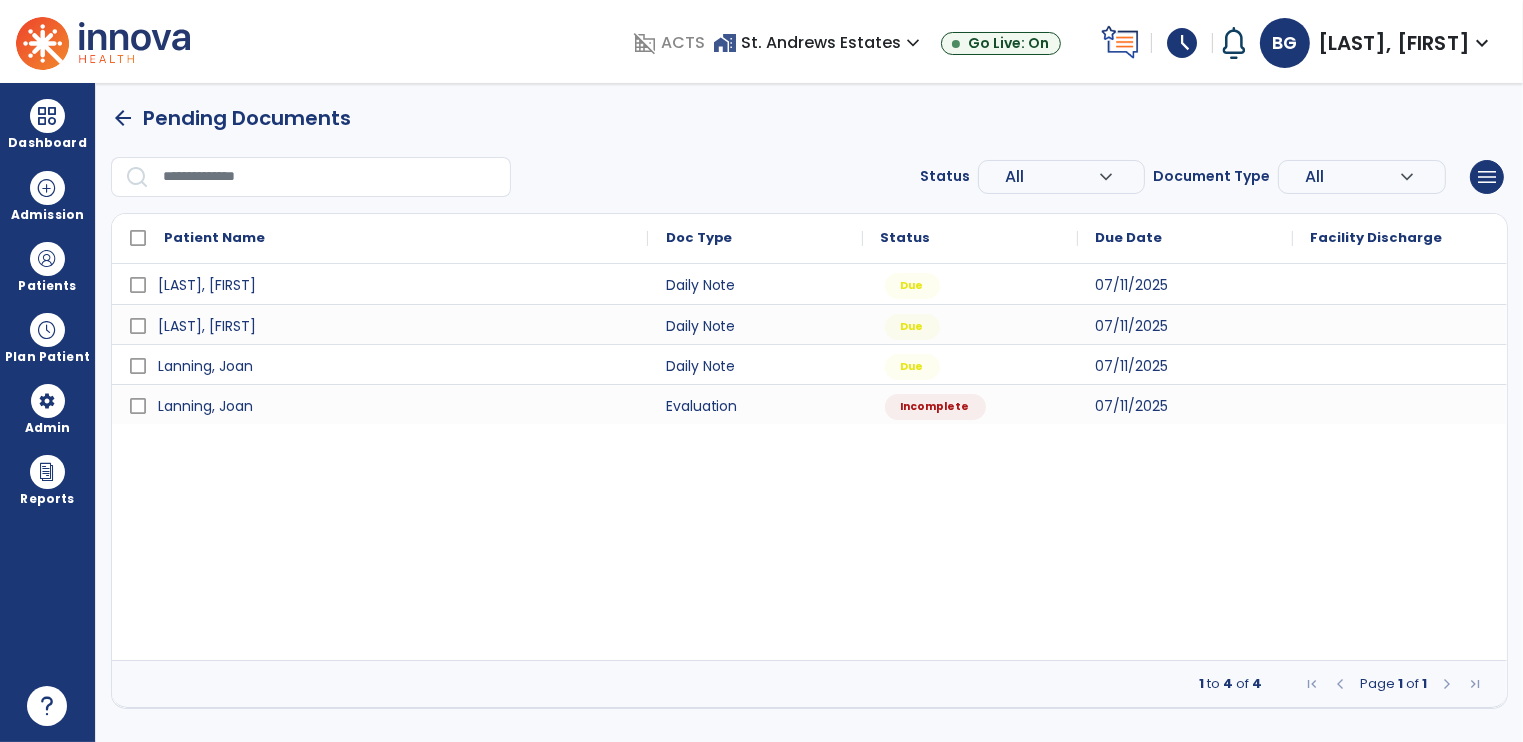 click on "expand_more" at bounding box center [913, 43] 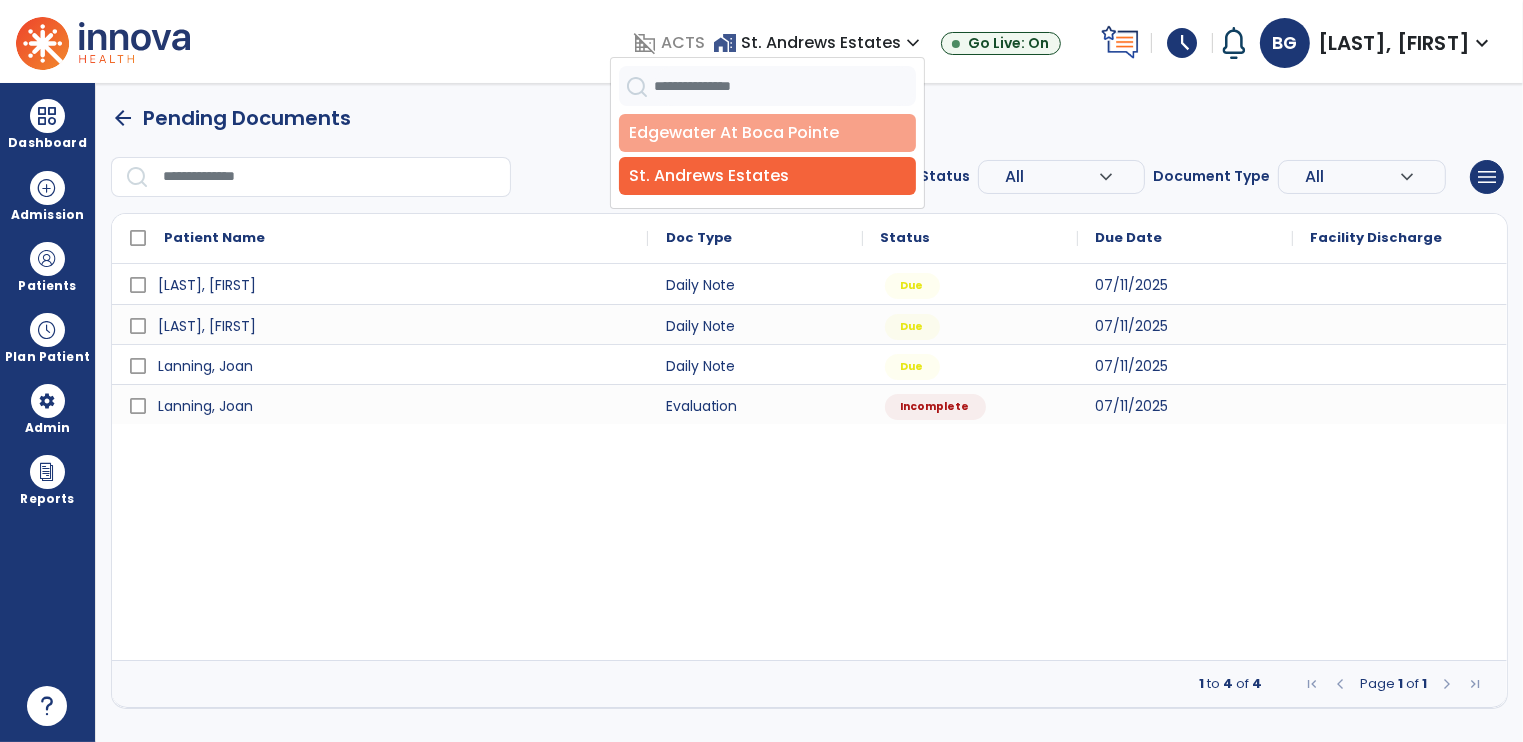 click on "Edgewater At Boca Pointe" at bounding box center [767, 133] 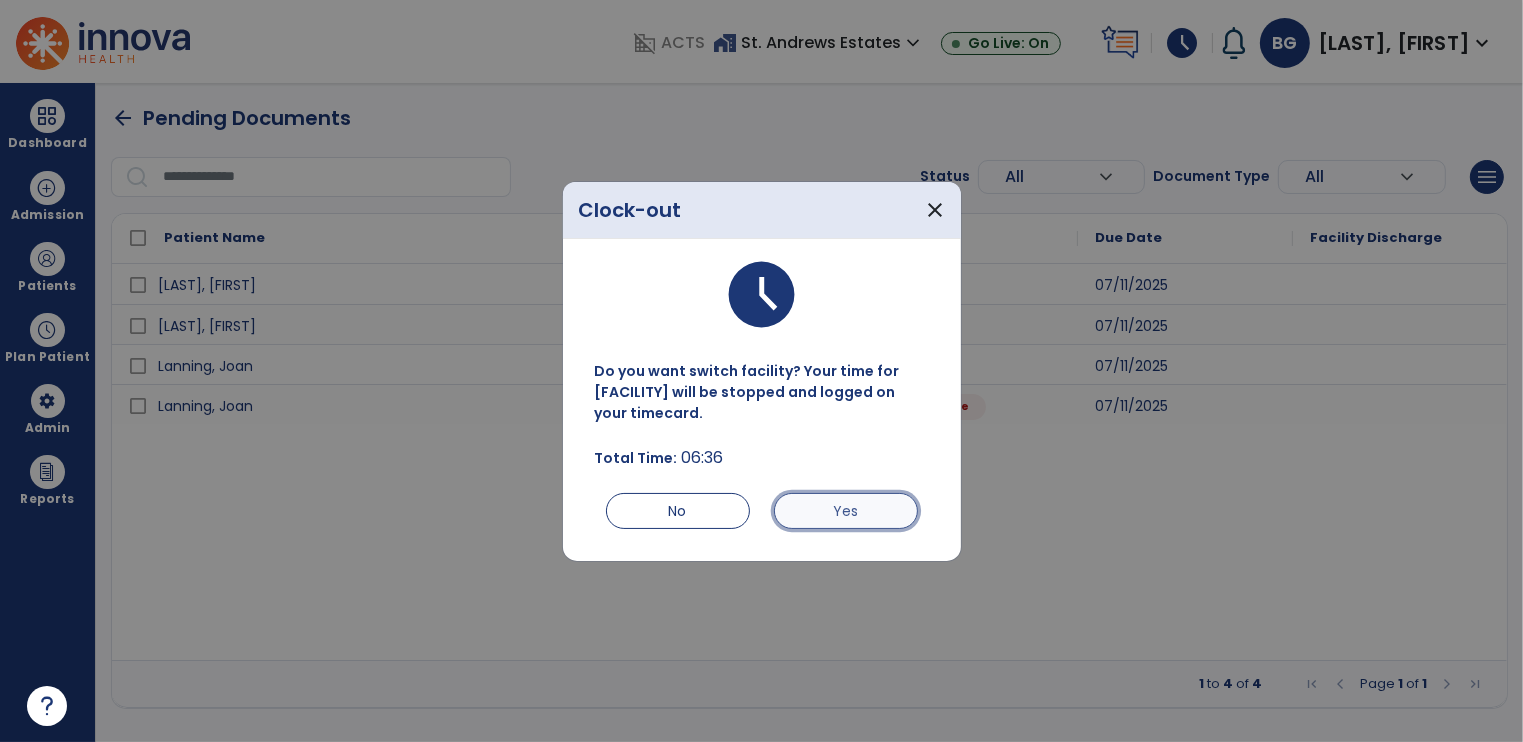 click on "Yes" at bounding box center [846, 511] 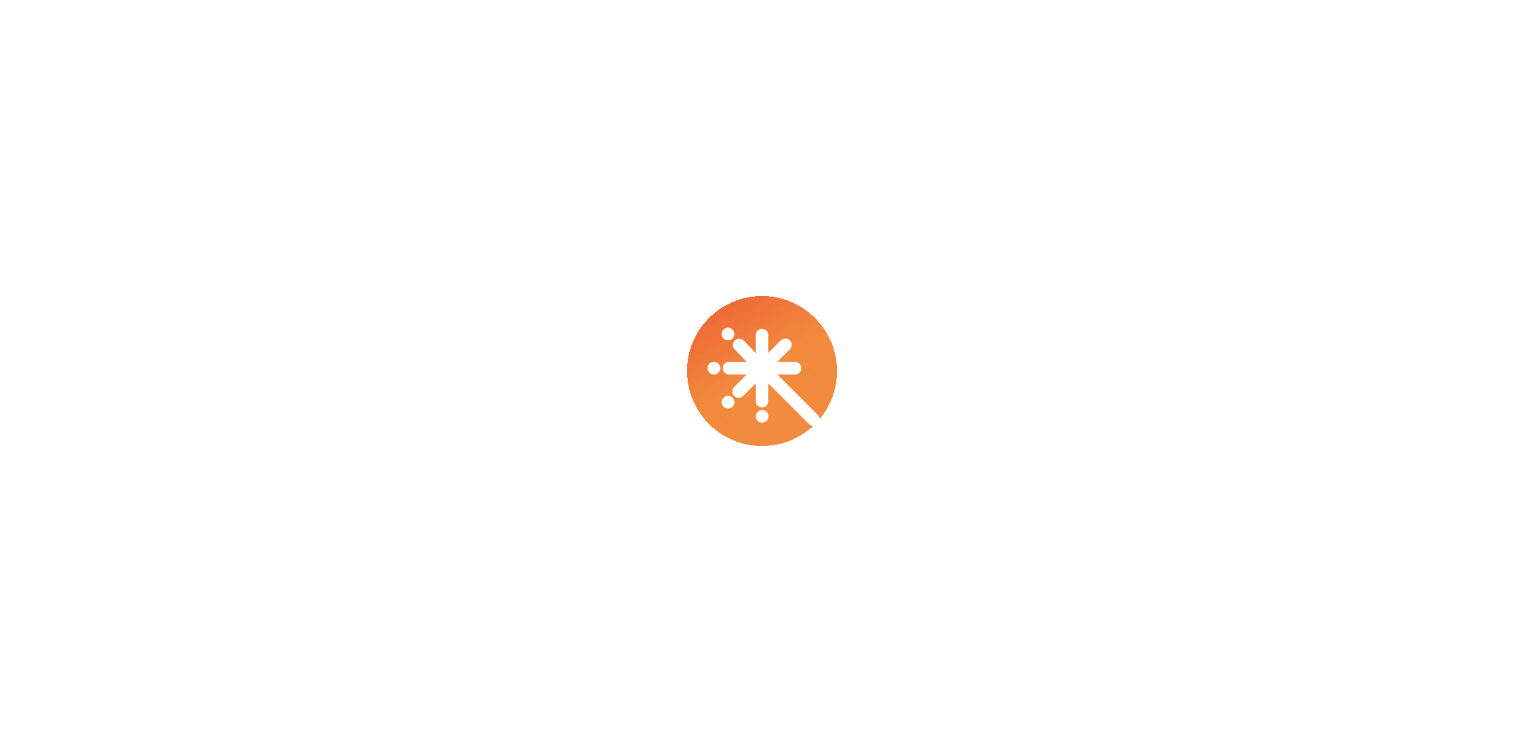 scroll, scrollTop: 0, scrollLeft: 0, axis: both 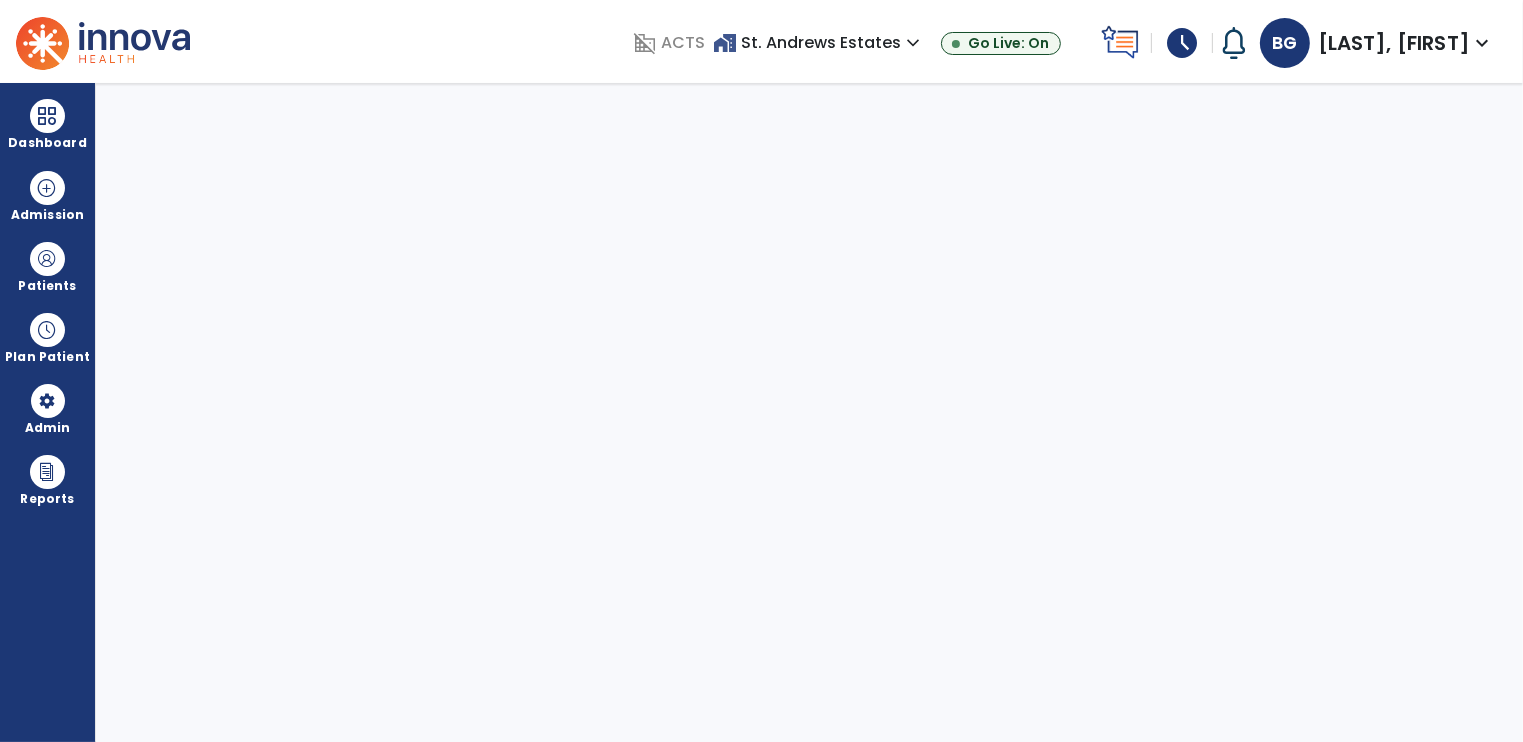 select on "****" 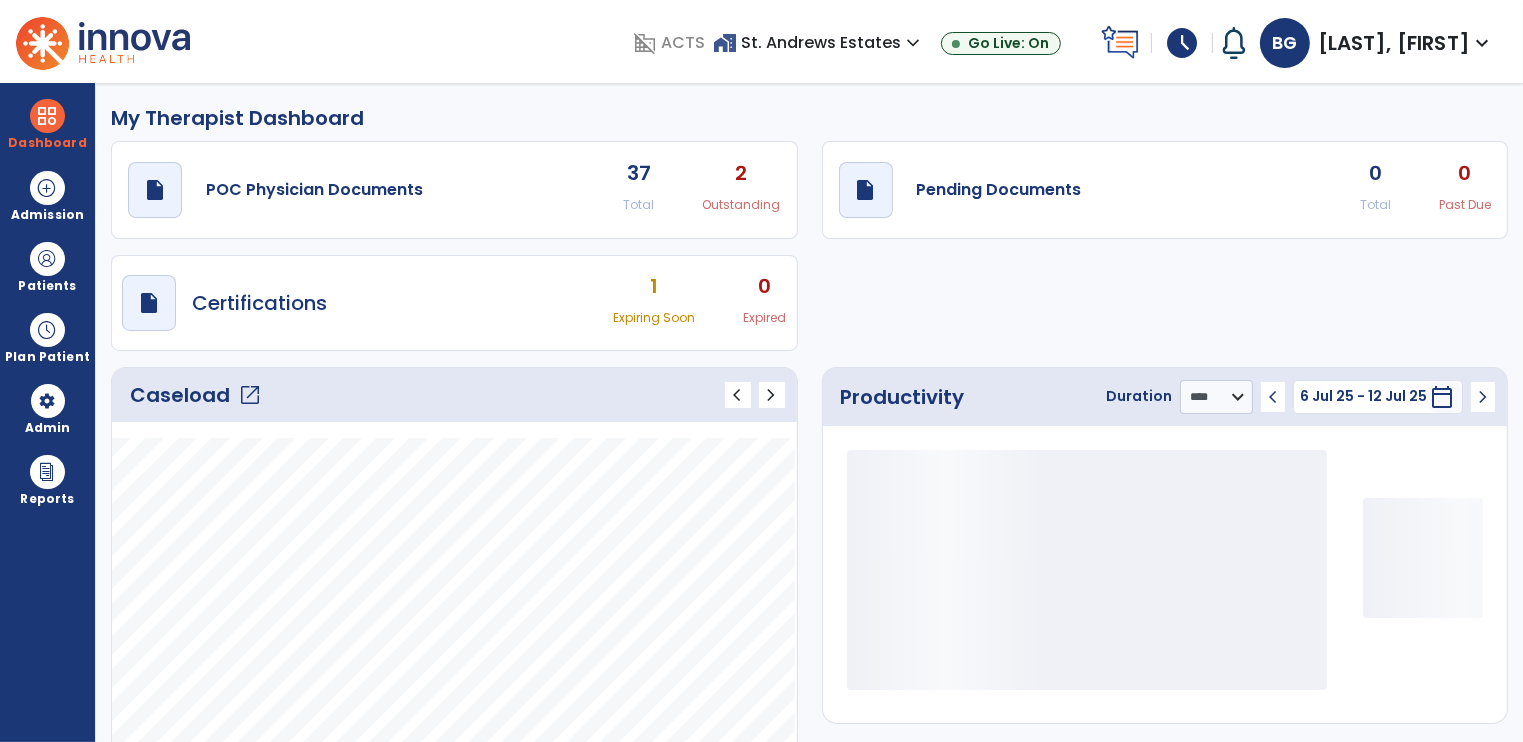 click on "expand_more" at bounding box center [913, 43] 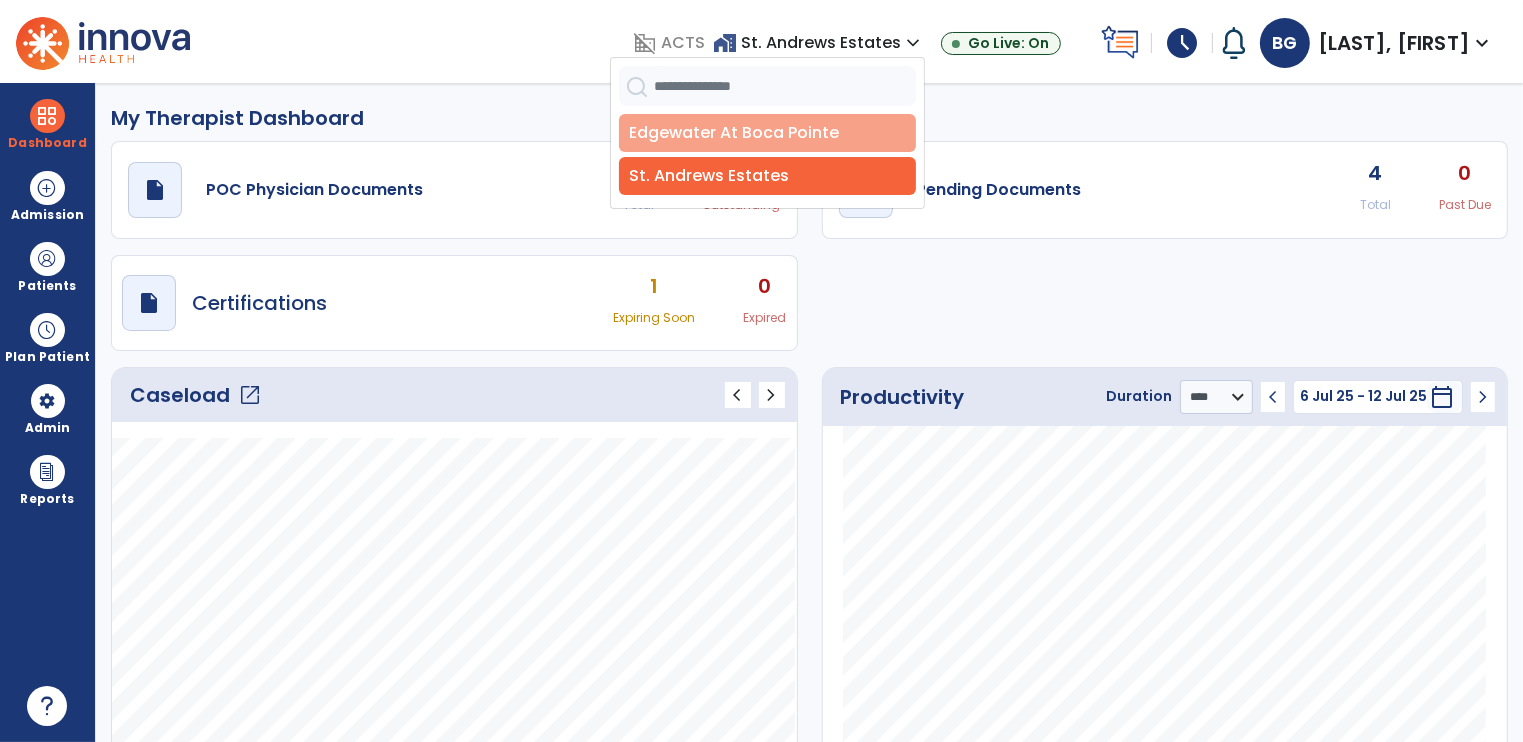 click on "Edgewater At Boca Pointe" at bounding box center [767, 133] 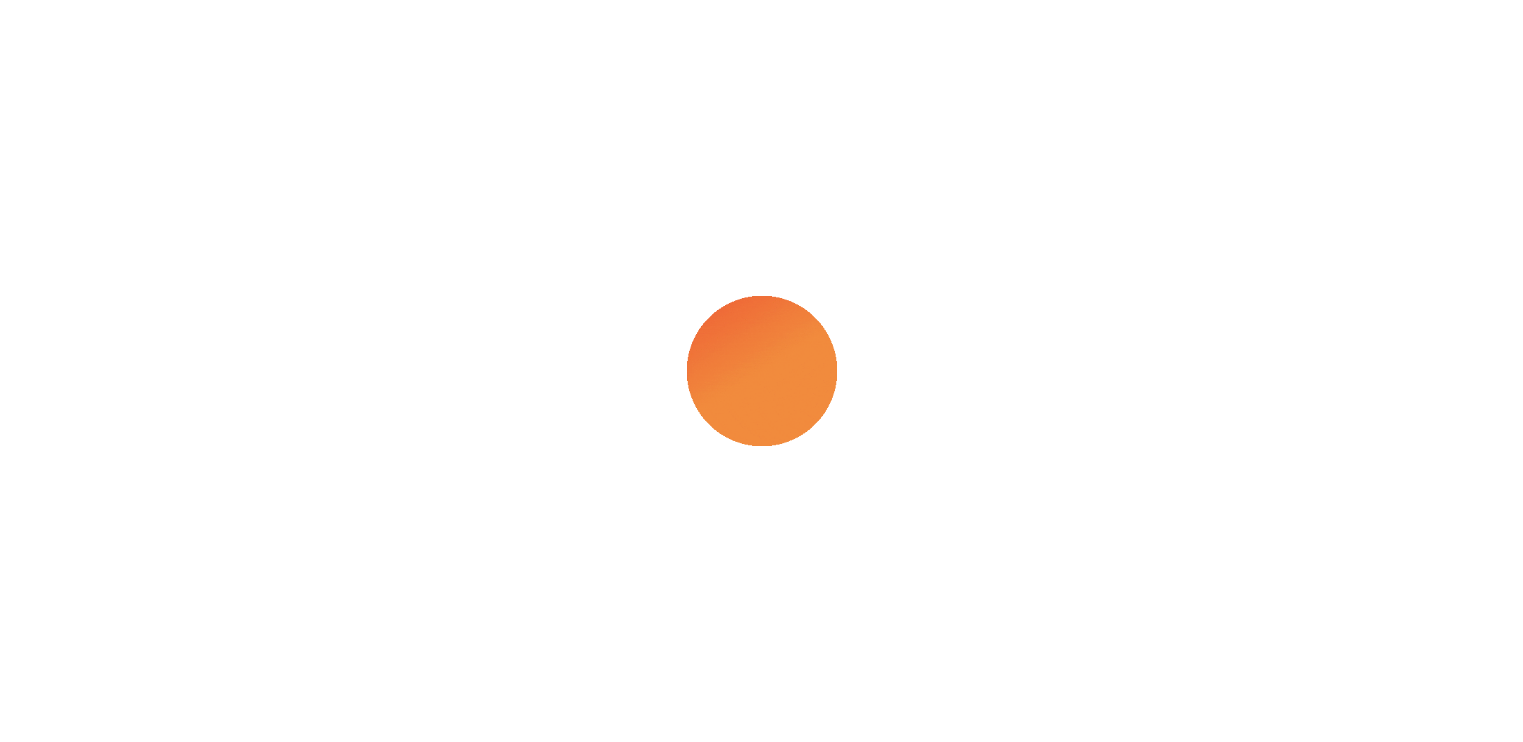 scroll, scrollTop: 0, scrollLeft: 0, axis: both 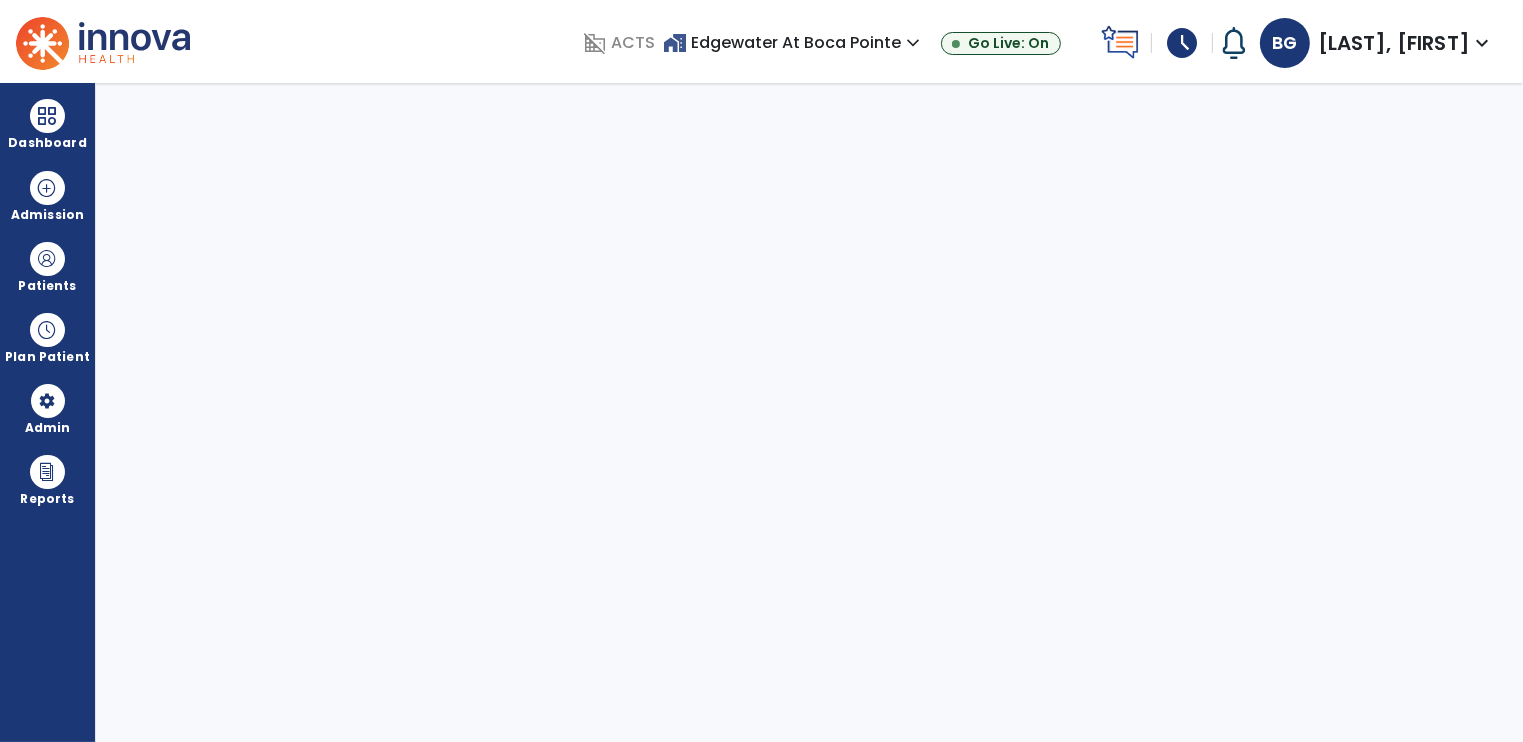 select on "****" 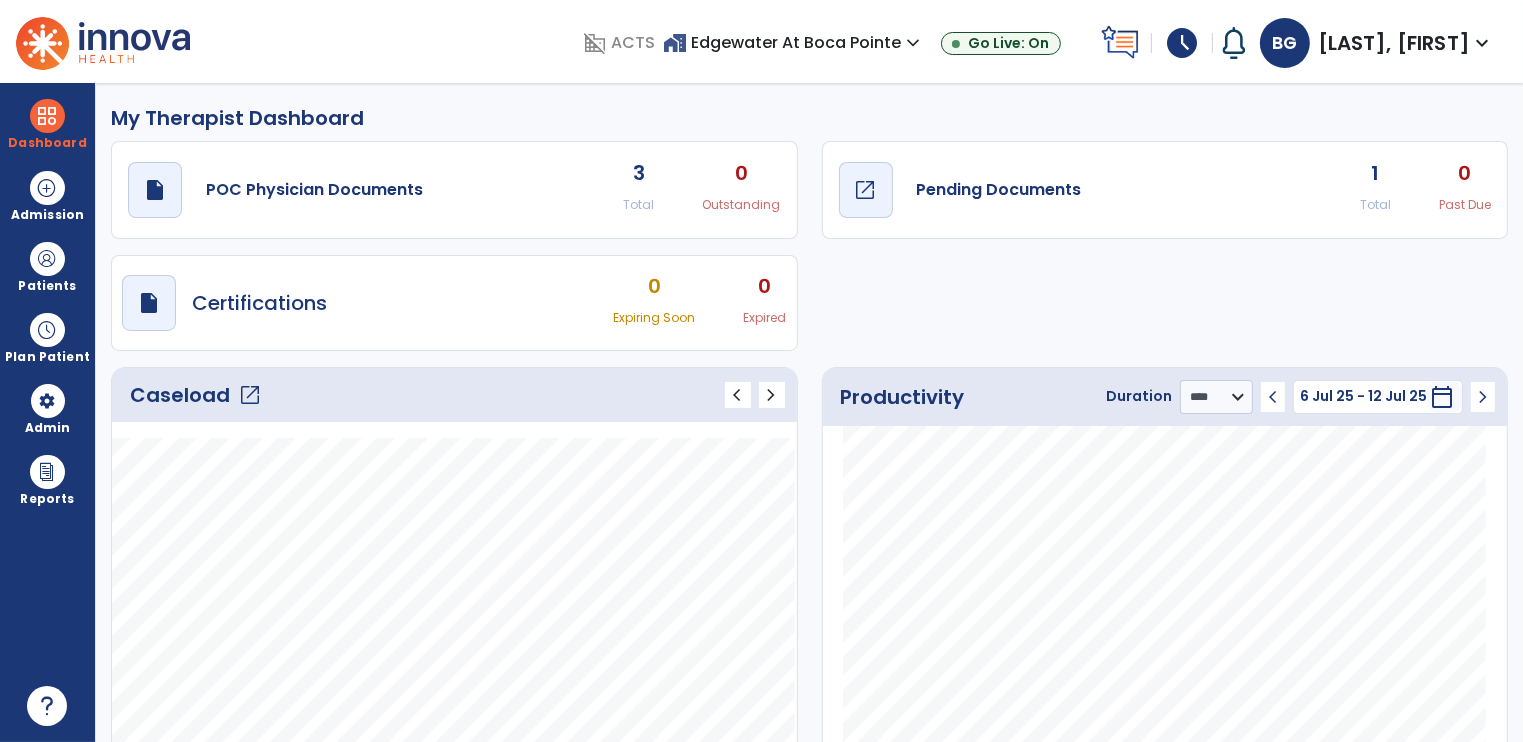click on "draft   open_in_new  Pending Documents" 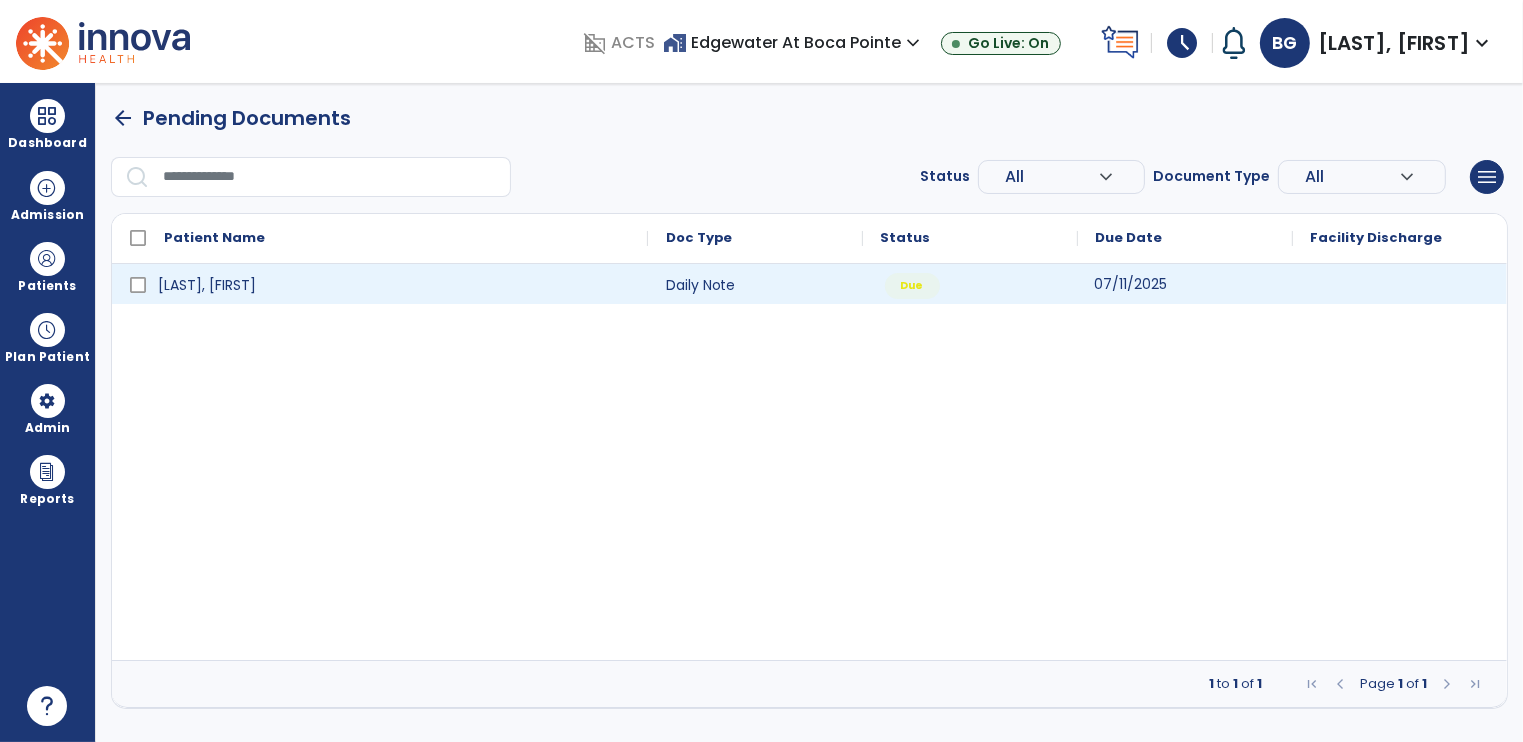 click on "07/11/2025" at bounding box center (1131, 284) 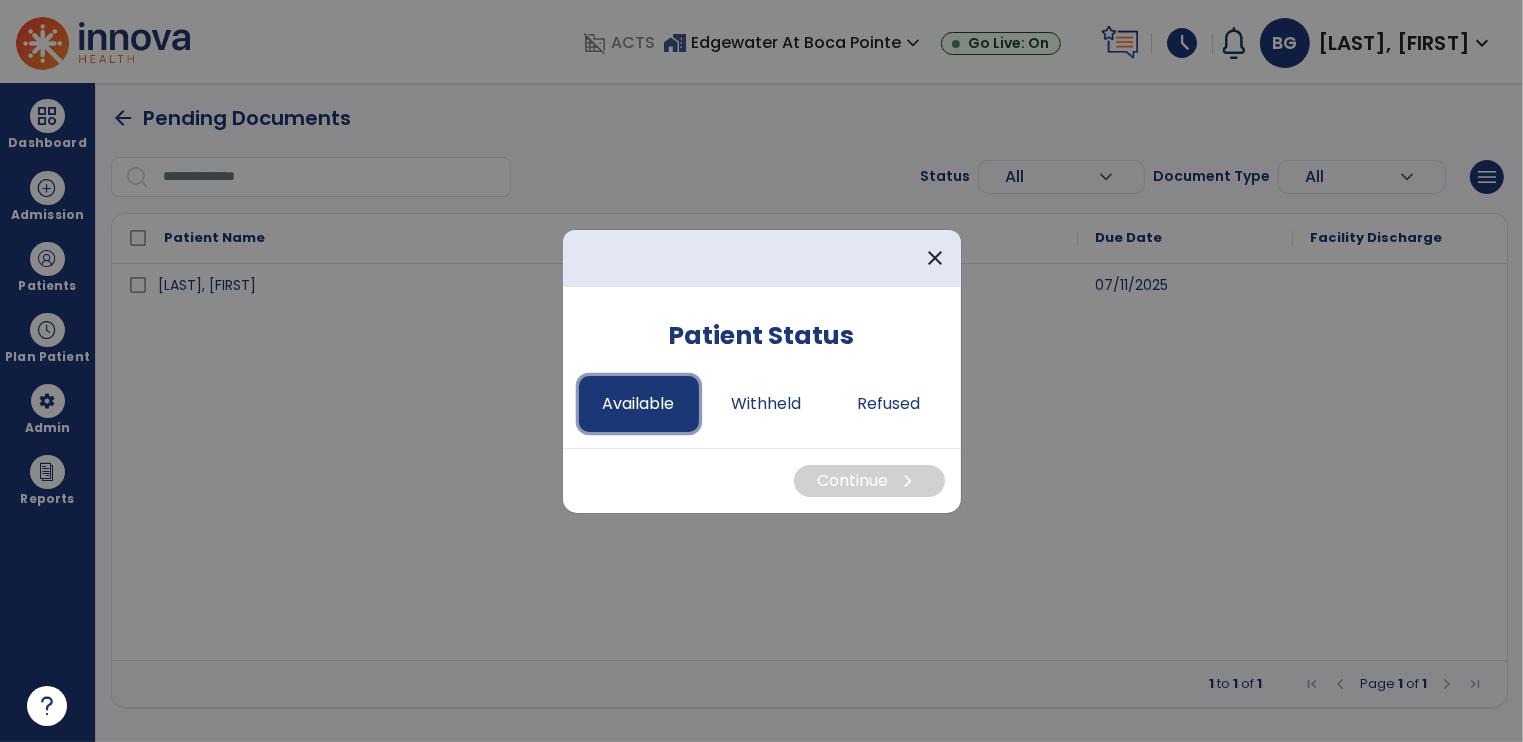 click on "Available" at bounding box center [639, 404] 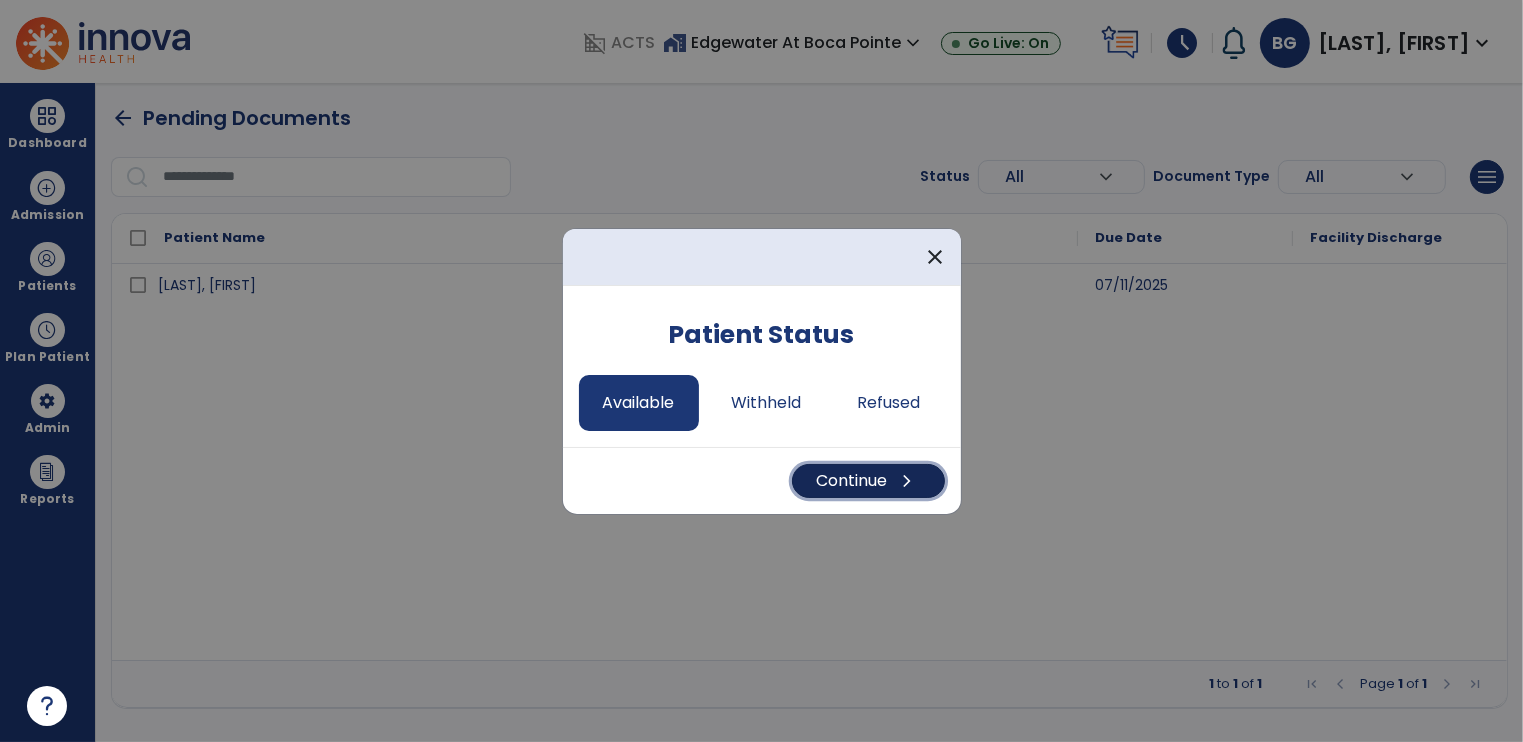 click on "Continue   chevron_right" at bounding box center (868, 481) 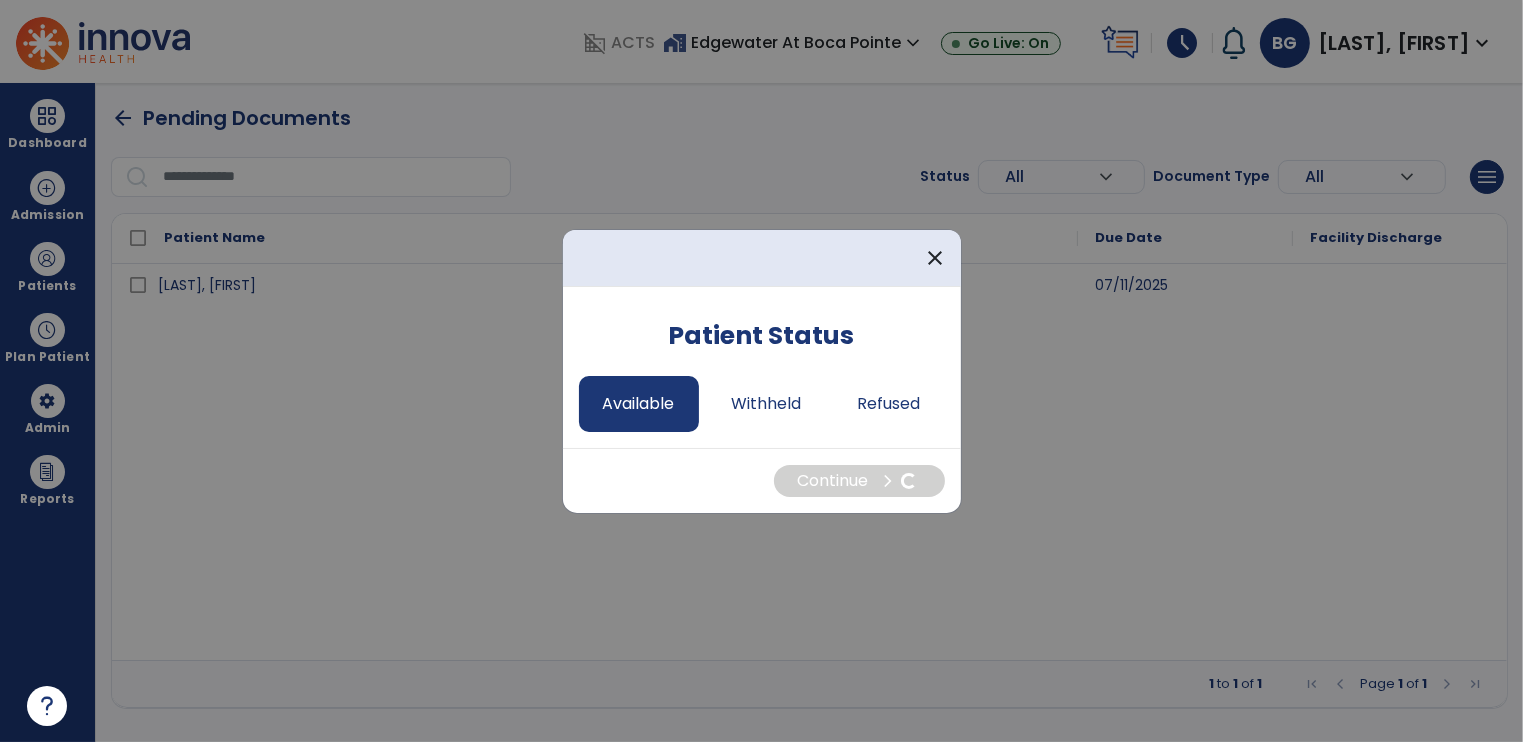 select on "*" 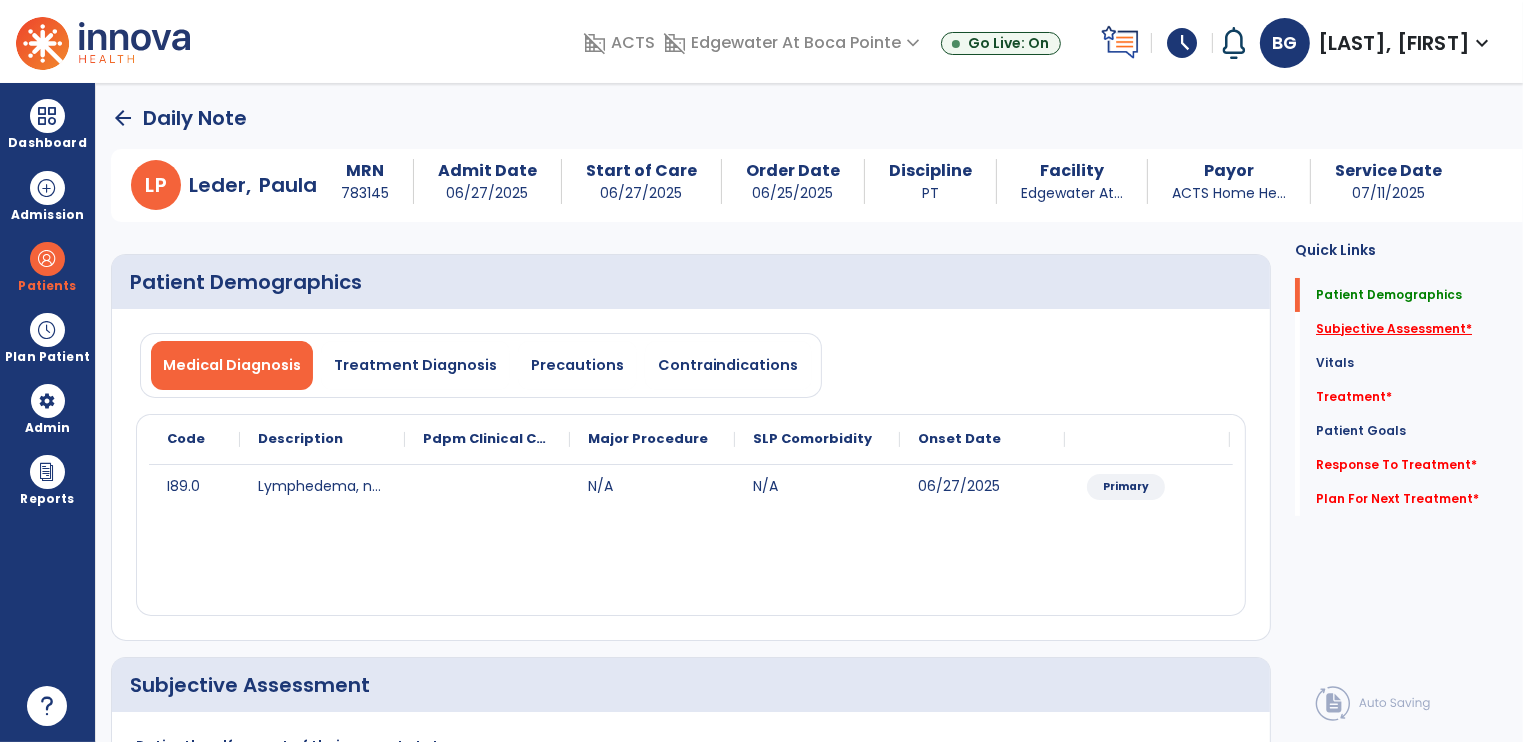 click on "Subjective Assessment   *" 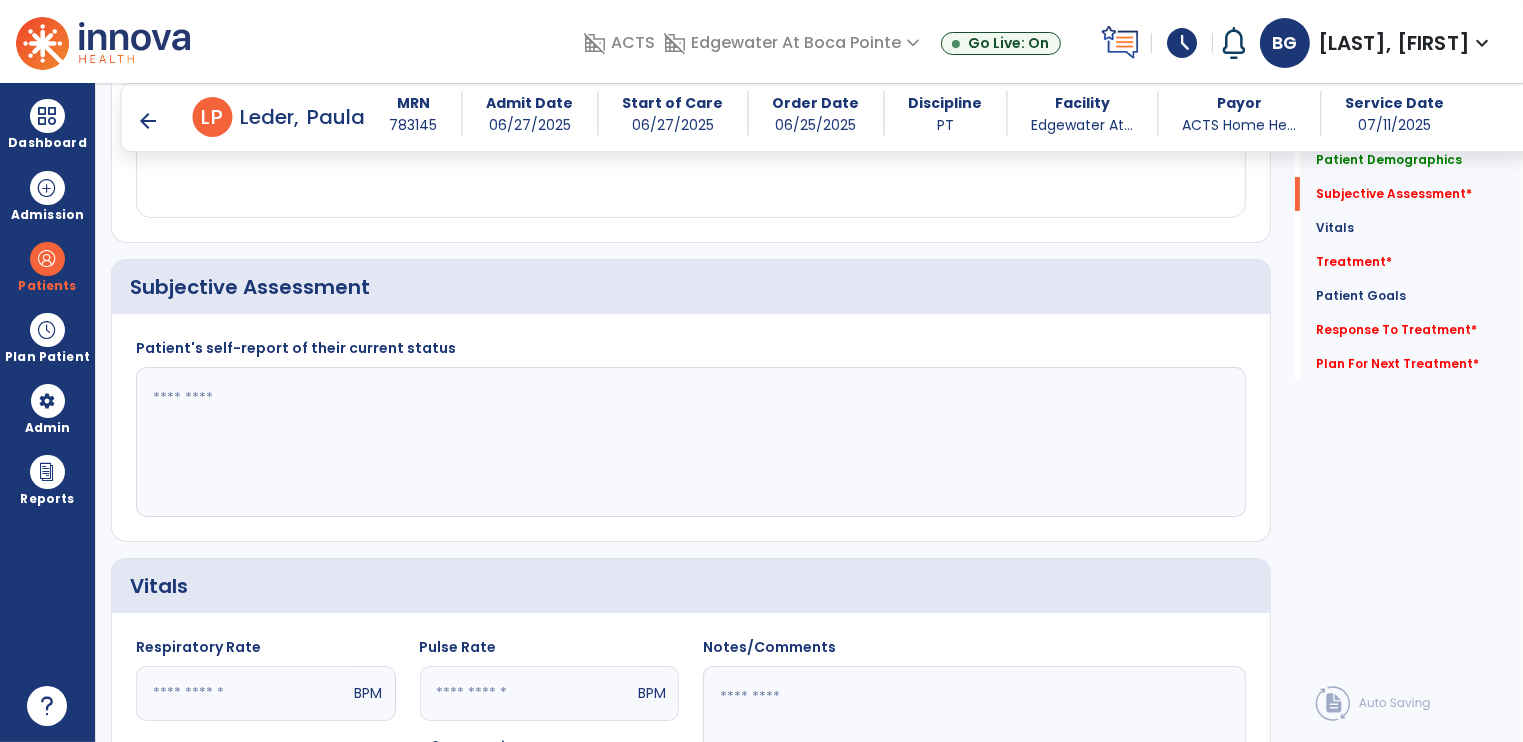 scroll, scrollTop: 384, scrollLeft: 0, axis: vertical 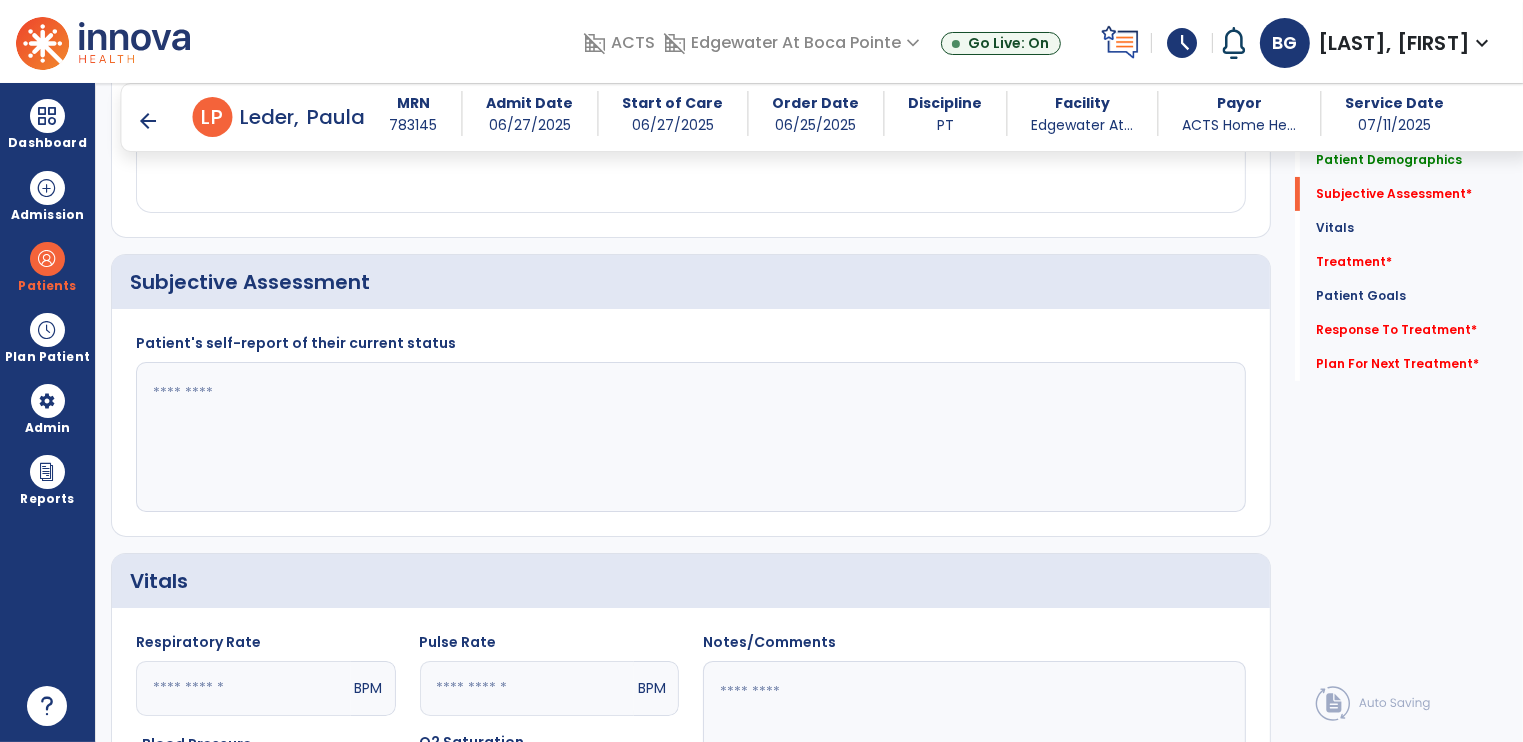 click 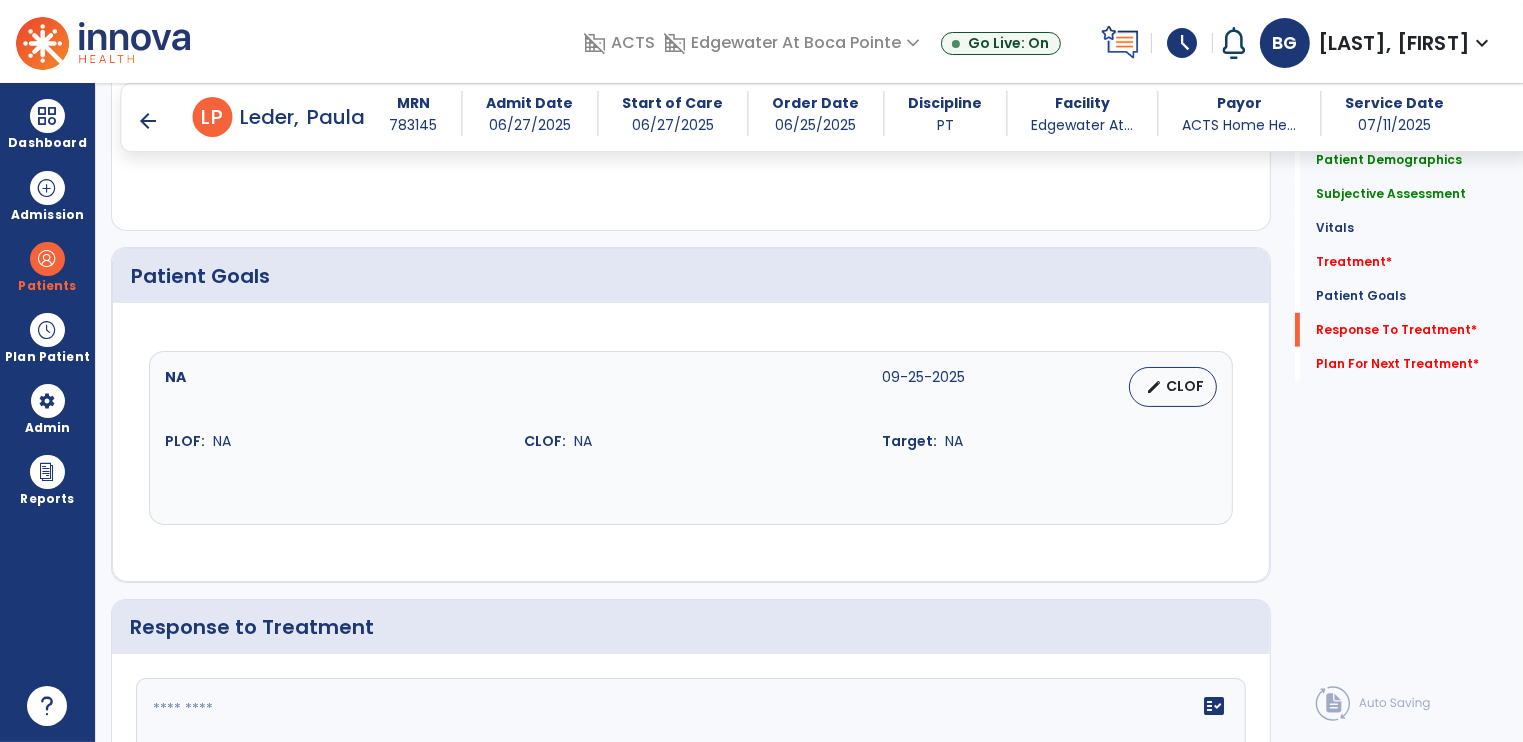 scroll, scrollTop: 1825, scrollLeft: 0, axis: vertical 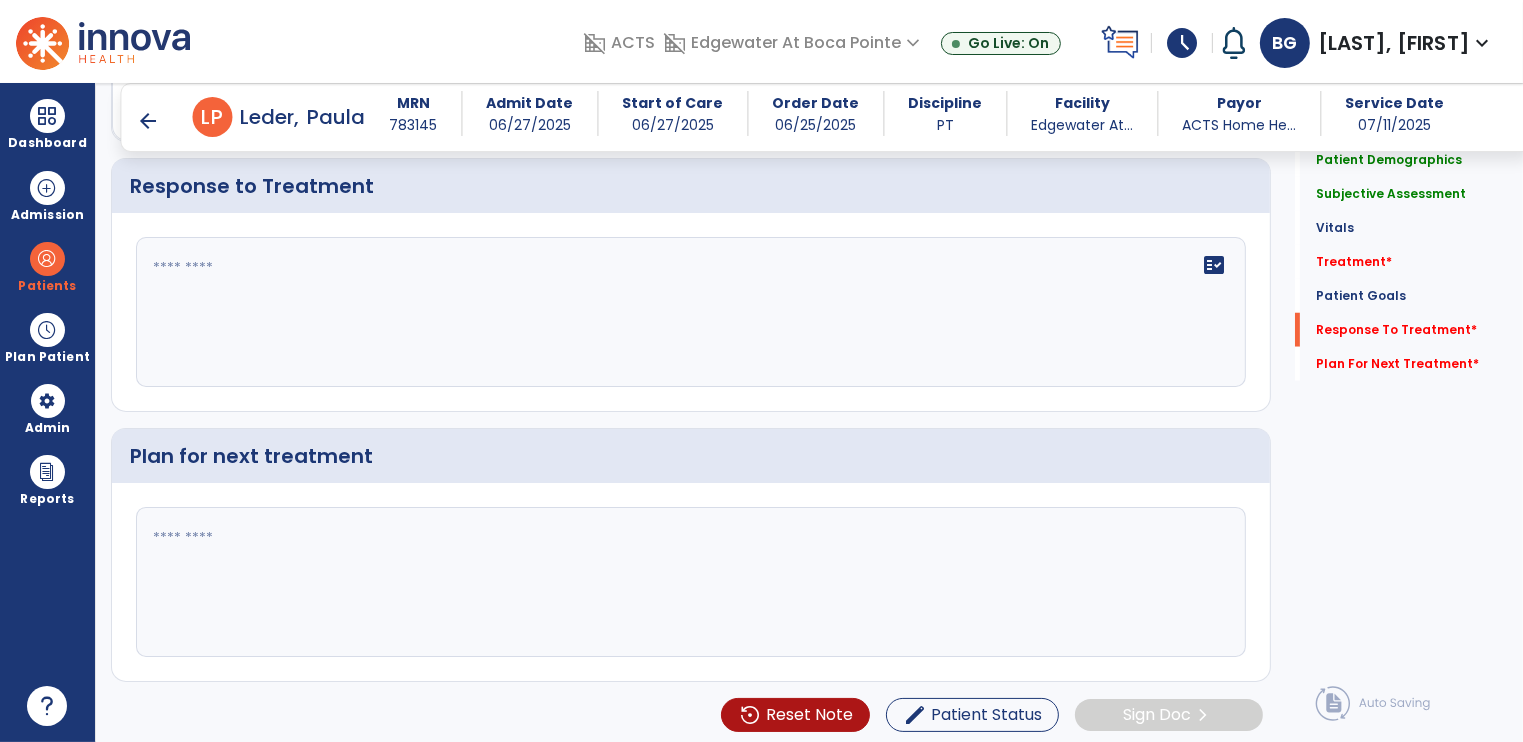 type on "**" 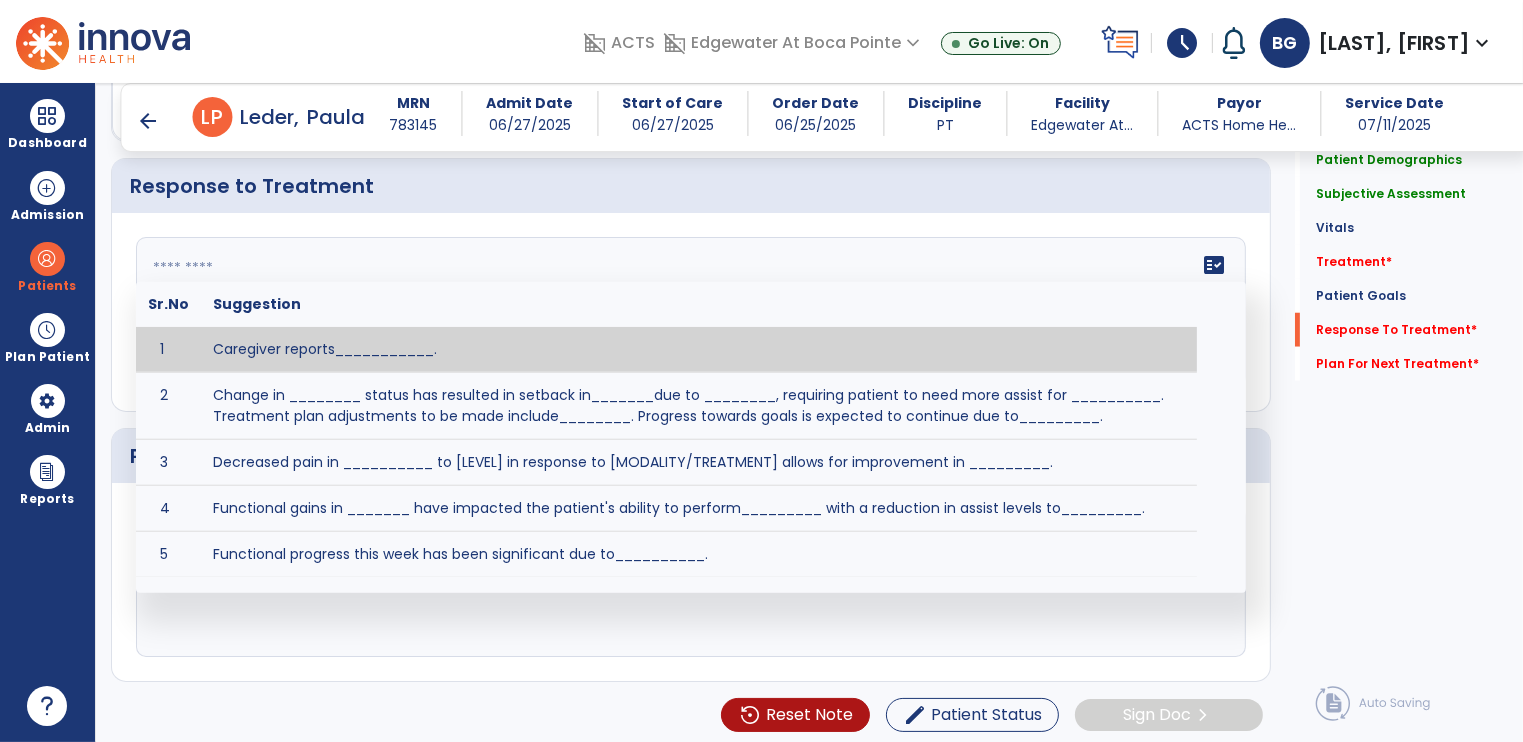 click on "fact_check  Sr.No Suggestion 1 Caregiver reports___________. 2 Change in ________ status has resulted in setback in_______due to ________, requiring patient to need more assist for __________.   Treatment plan adjustments to be made include________.  Progress towards goals is expected to continue due to_________. 3 Decreased pain in __________ to [LEVEL] in response to [MODALITY/TREATMENT] allows for improvement in _________. 4 Functional gains in _______ have impacted the patient's ability to perform_________ with a reduction in assist levels to_________. 5 Functional progress this week has been significant due to__________. 6 Gains in ________ have improved the patient's ability to perform ______with decreased levels of assist to___________. 7 Improvement in ________allows patient to tolerate higher levels of challenges in_________. 8 Pain in [AREA] has decreased to [LEVEL] in response to [TREATMENT/MODALITY], allowing fore ease in completing__________. 9 10 11 12 13 14 15 16 17 18 19 20 21" 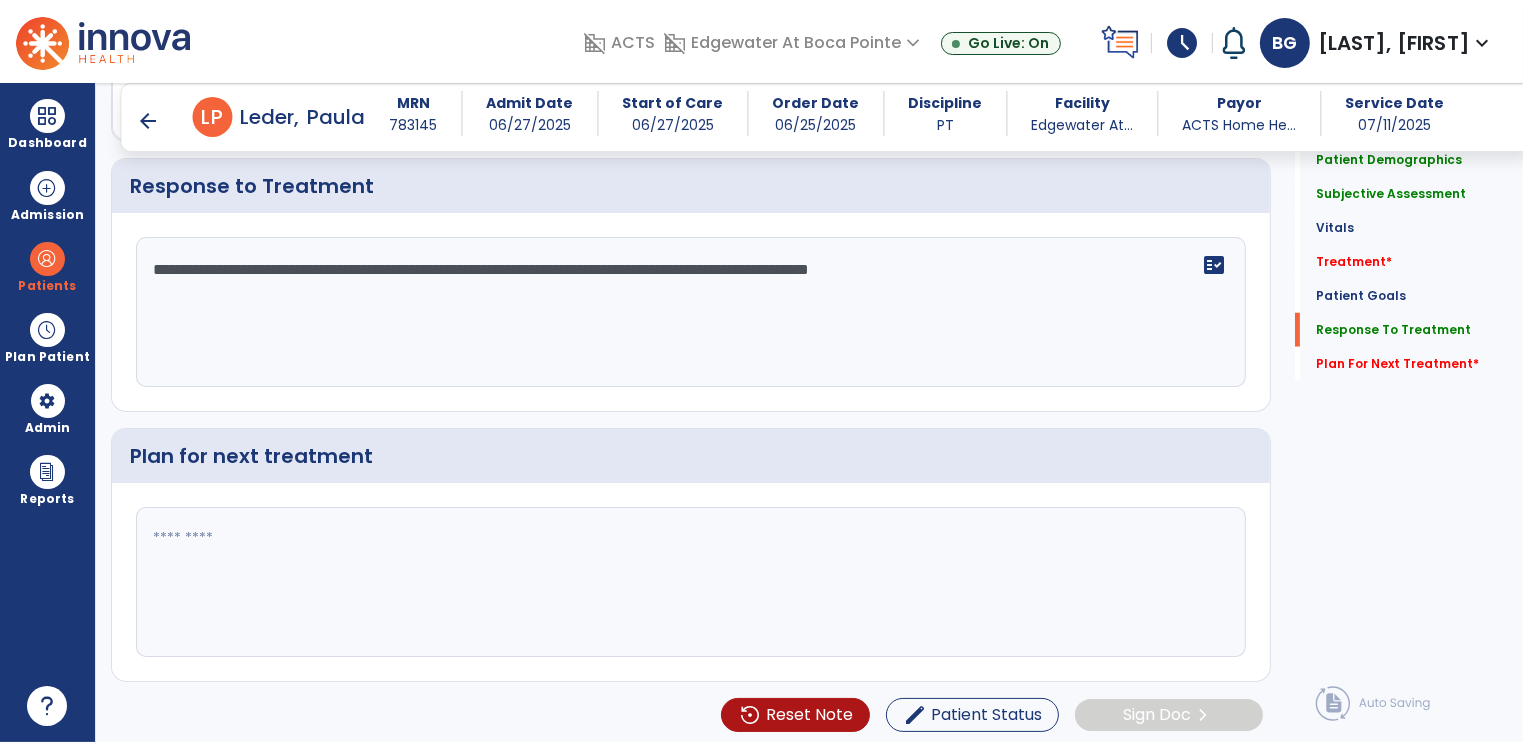 type on "**********" 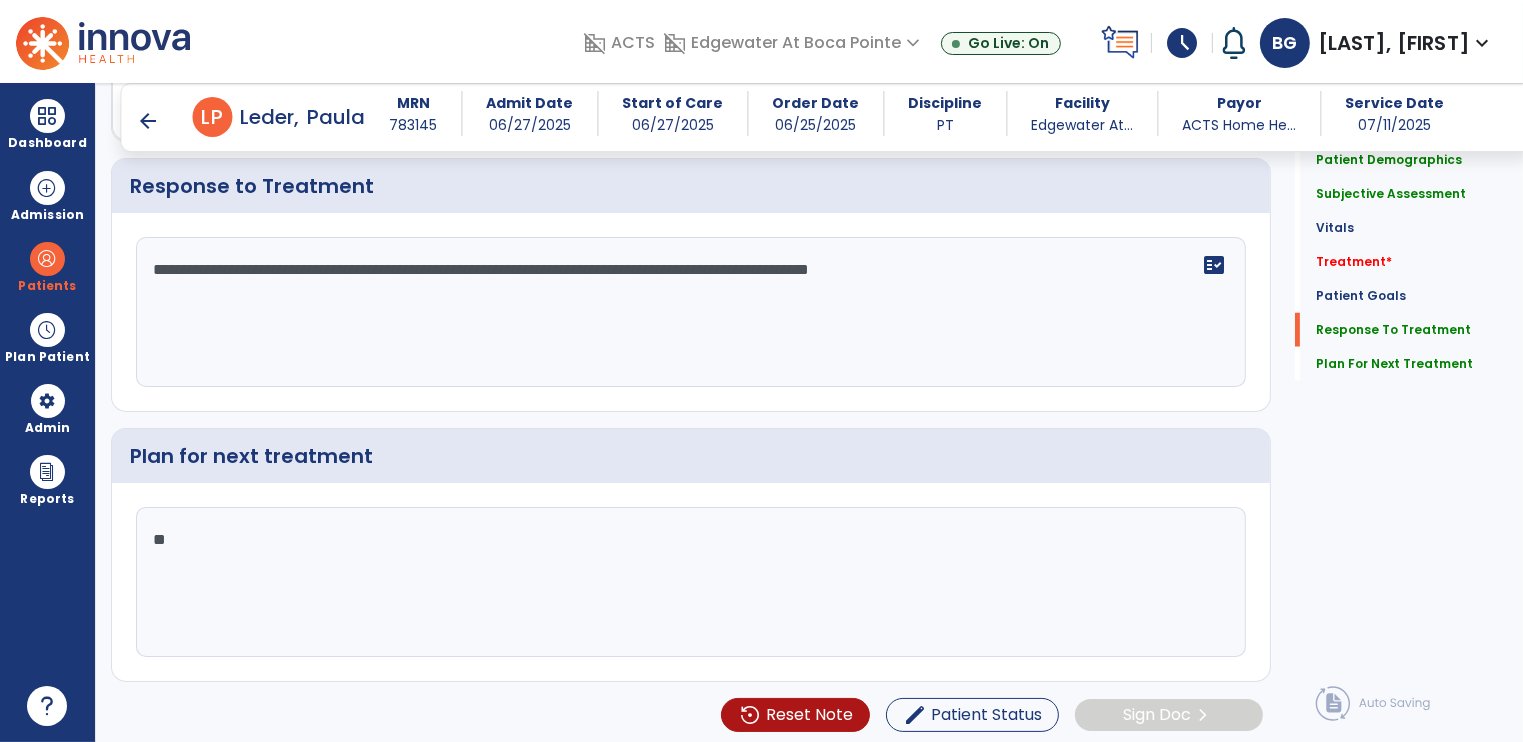 scroll, scrollTop: 1325, scrollLeft: 0, axis: vertical 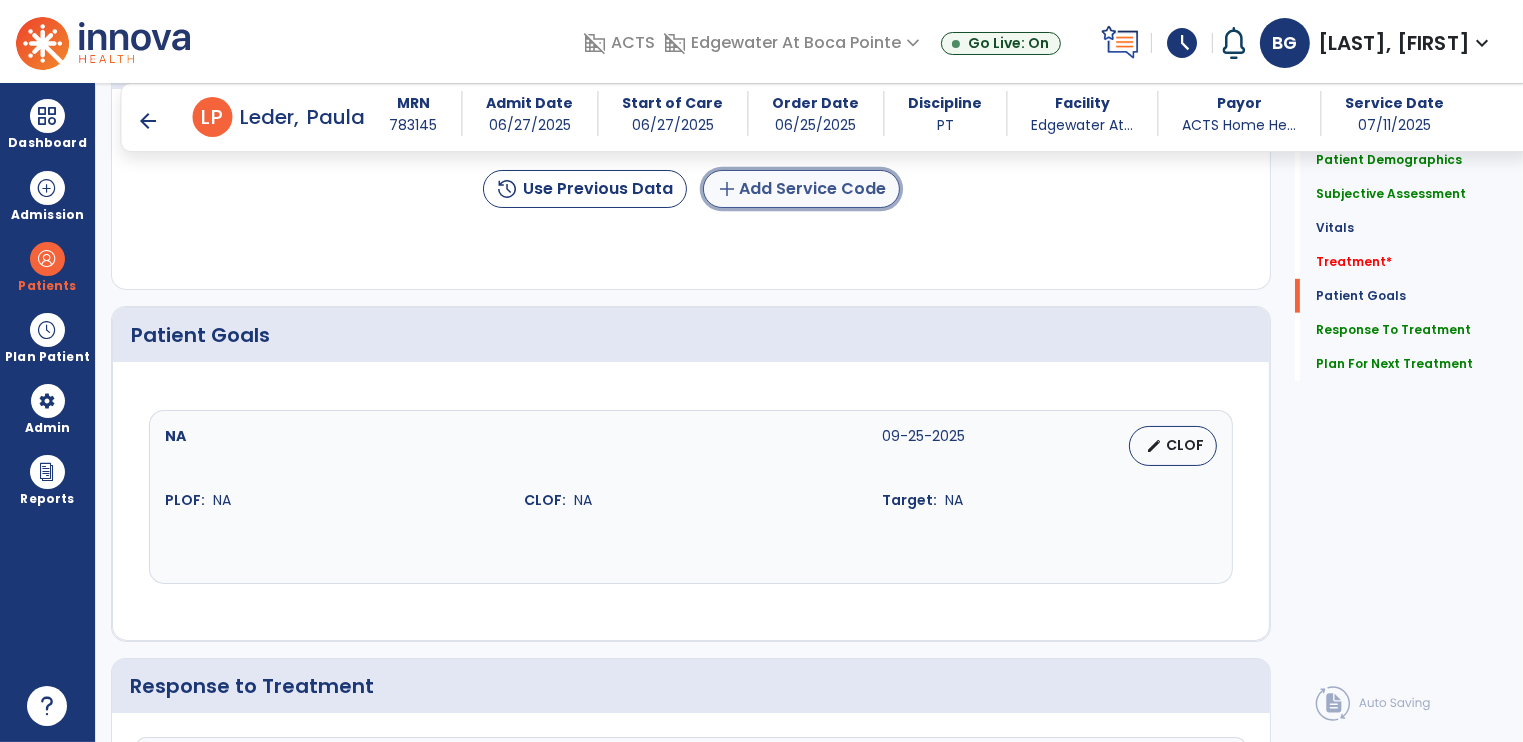 click on "add  Add Service Code" 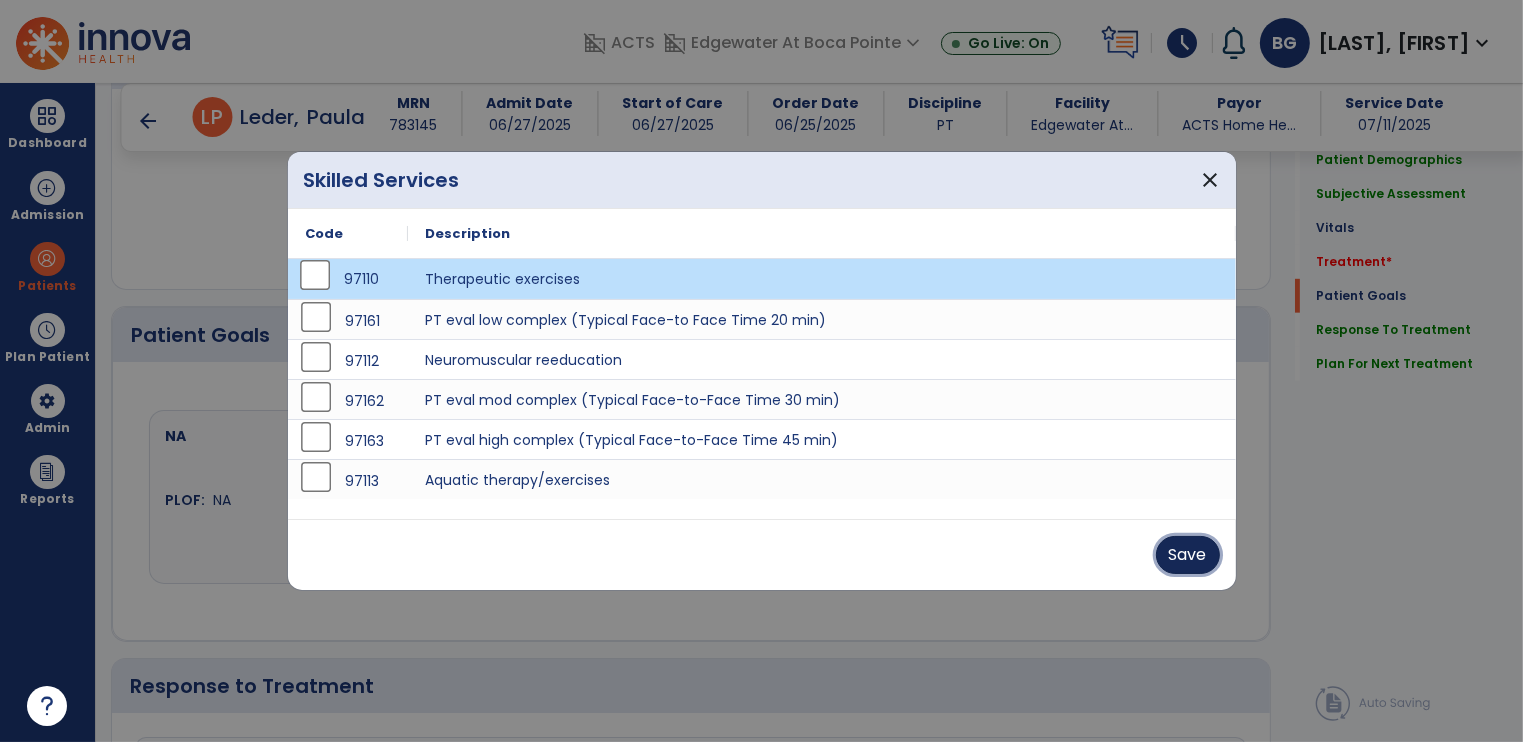 click on "Save" at bounding box center (1188, 555) 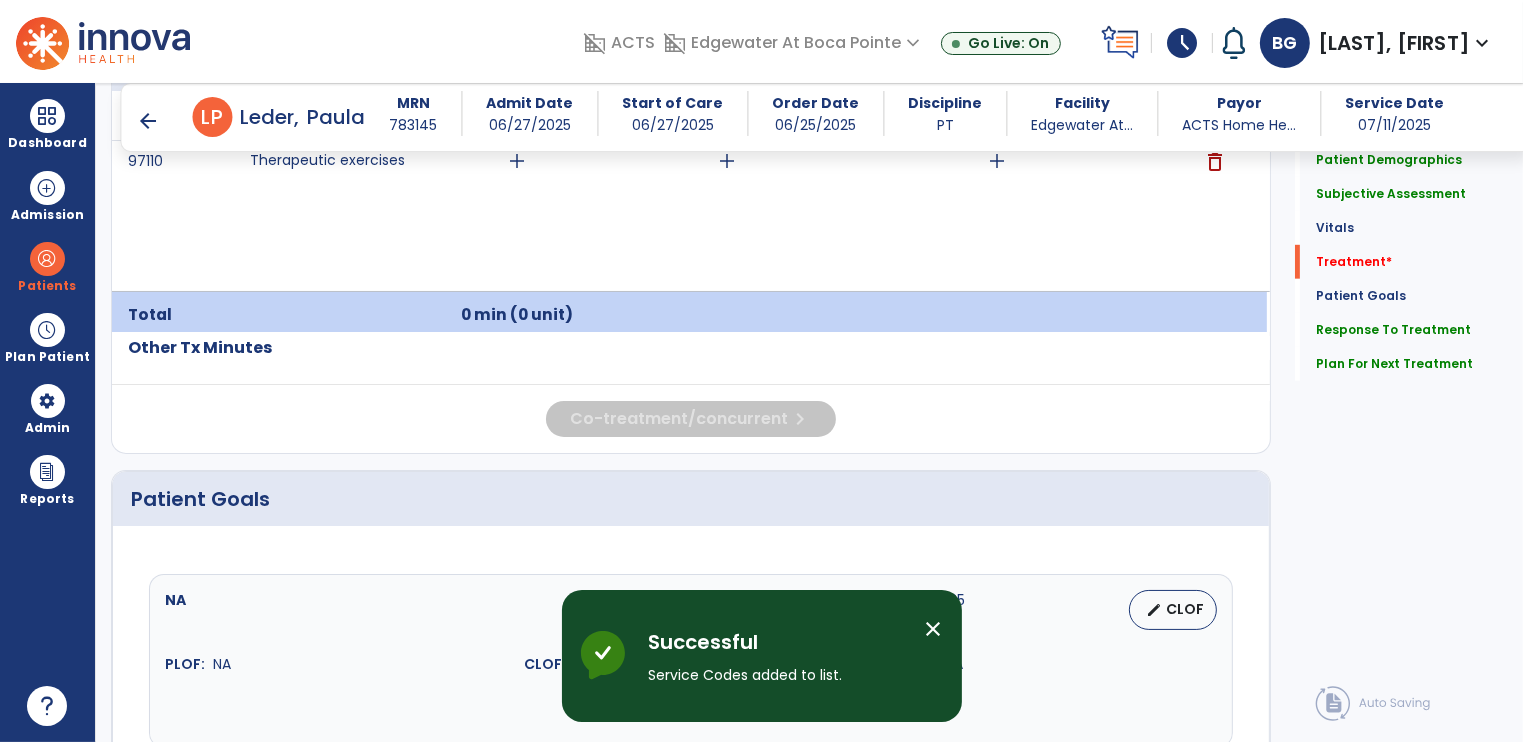 scroll, scrollTop: 825, scrollLeft: 0, axis: vertical 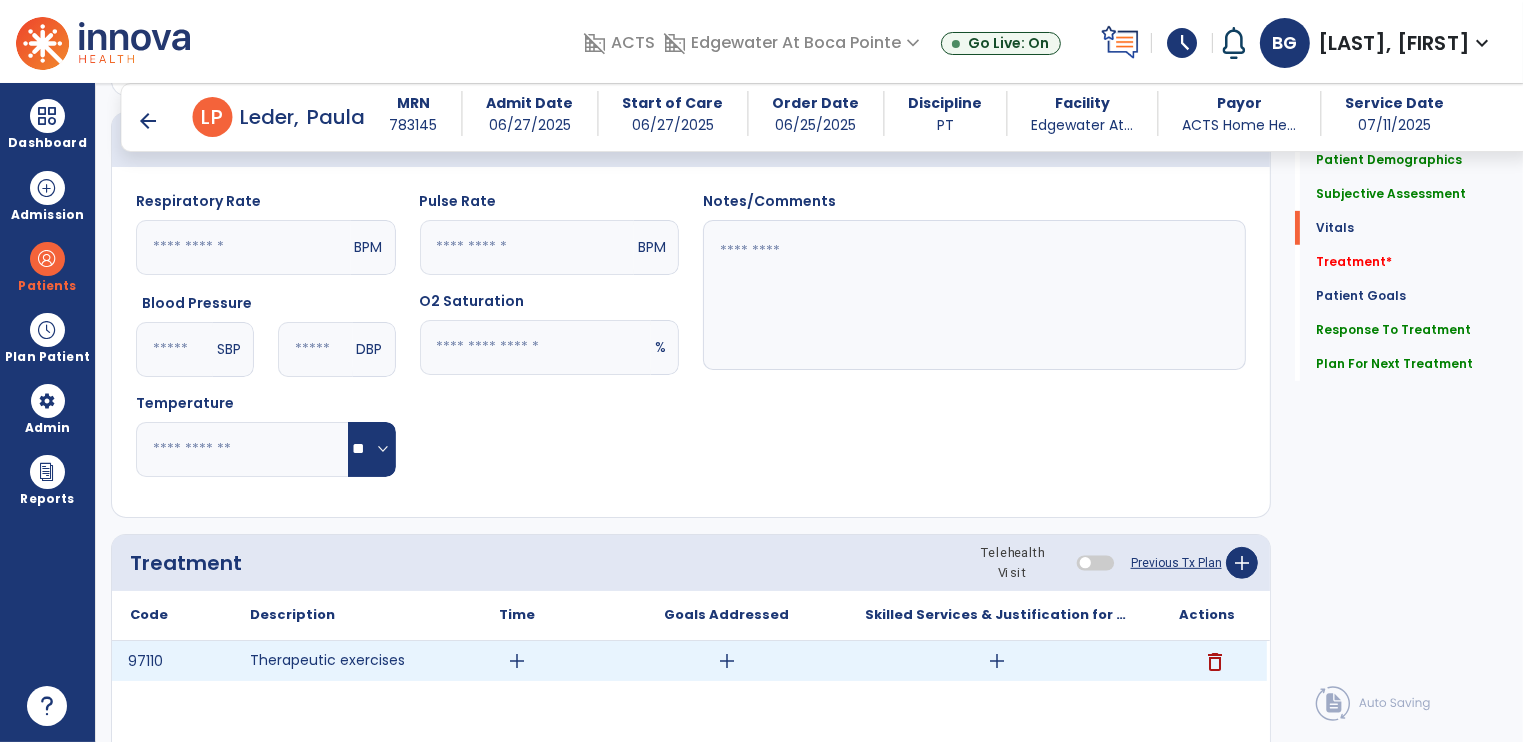 click on "add" at bounding box center (517, 661) 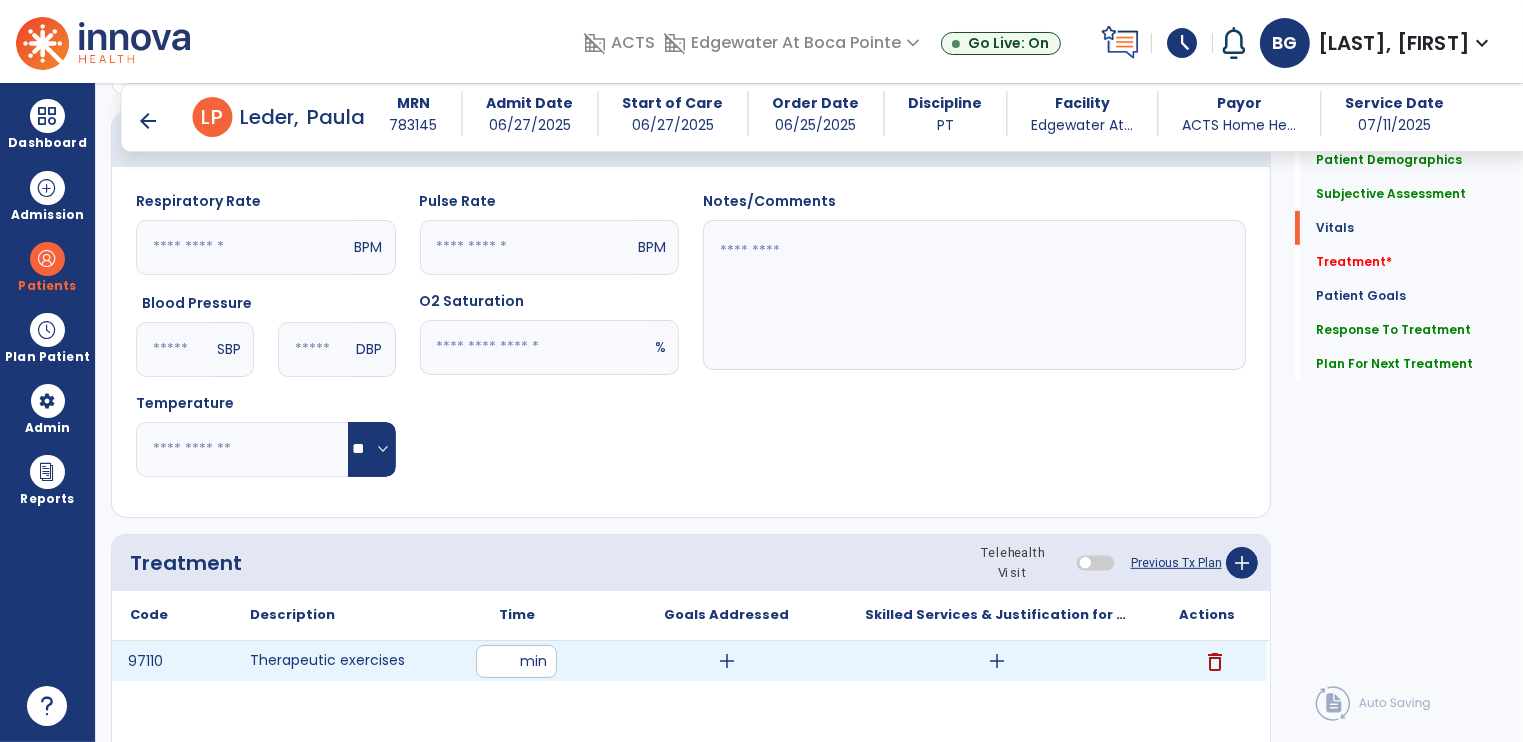 type on "***" 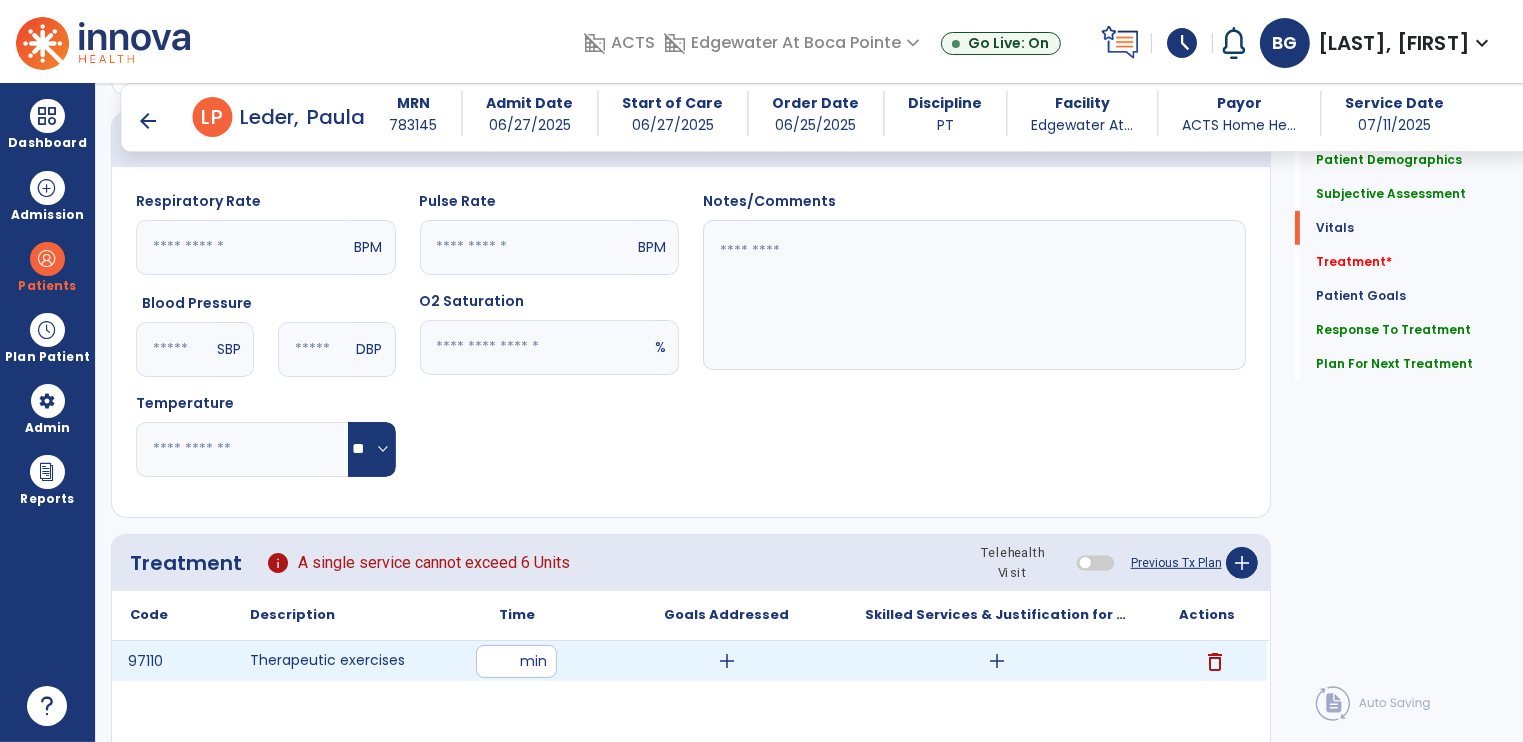 drag, startPoint x: 512, startPoint y: 657, endPoint x: 480, endPoint y: 658, distance: 32.01562 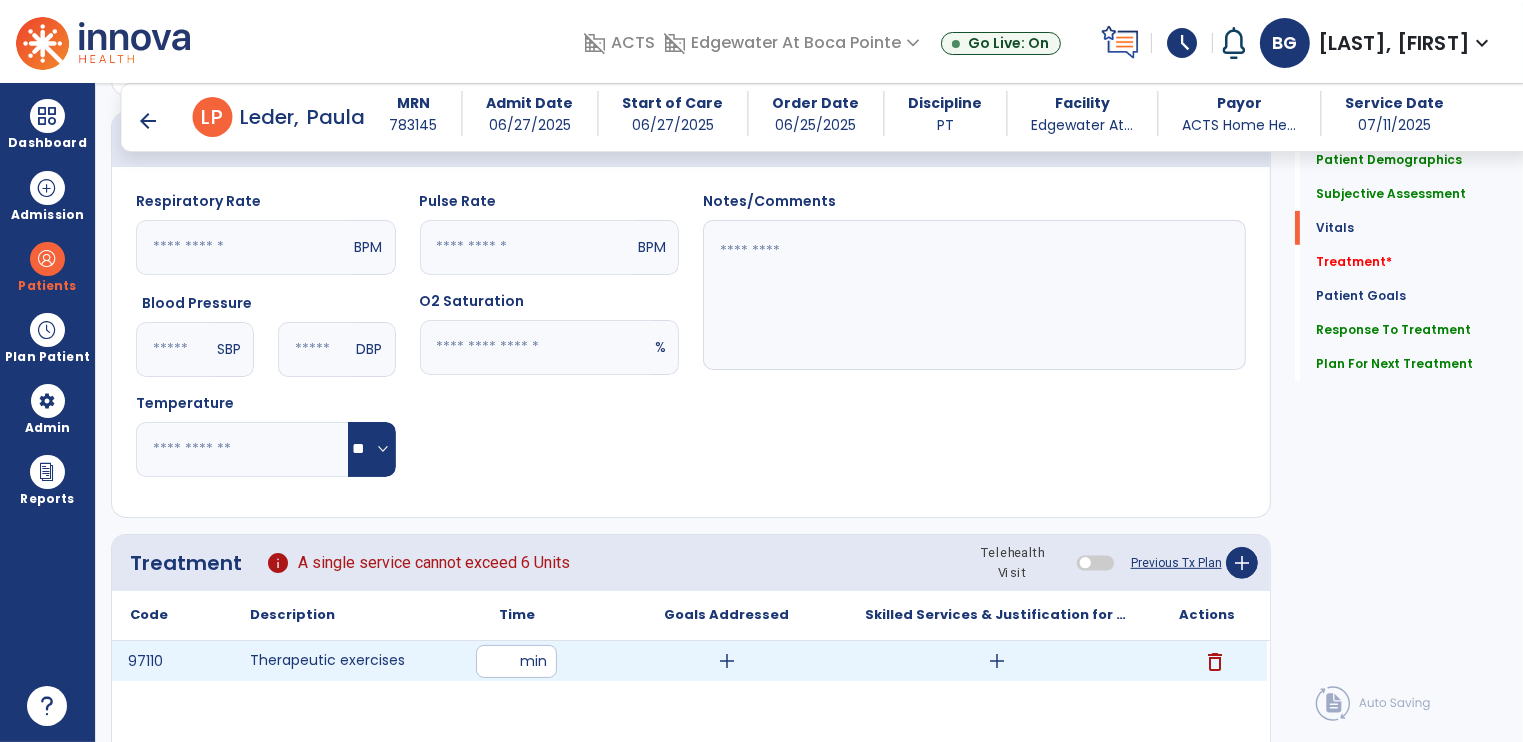 type on "**" 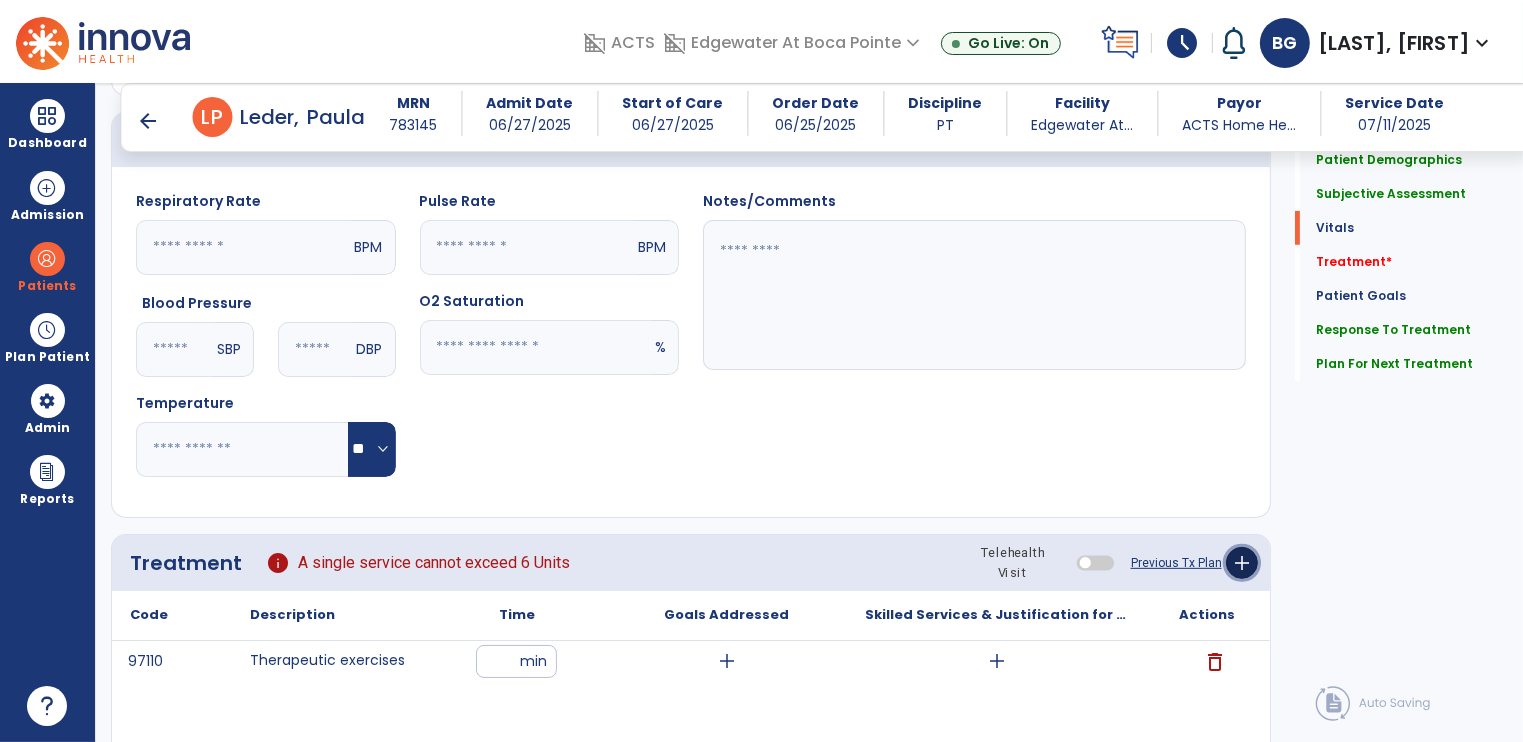 click on "add" 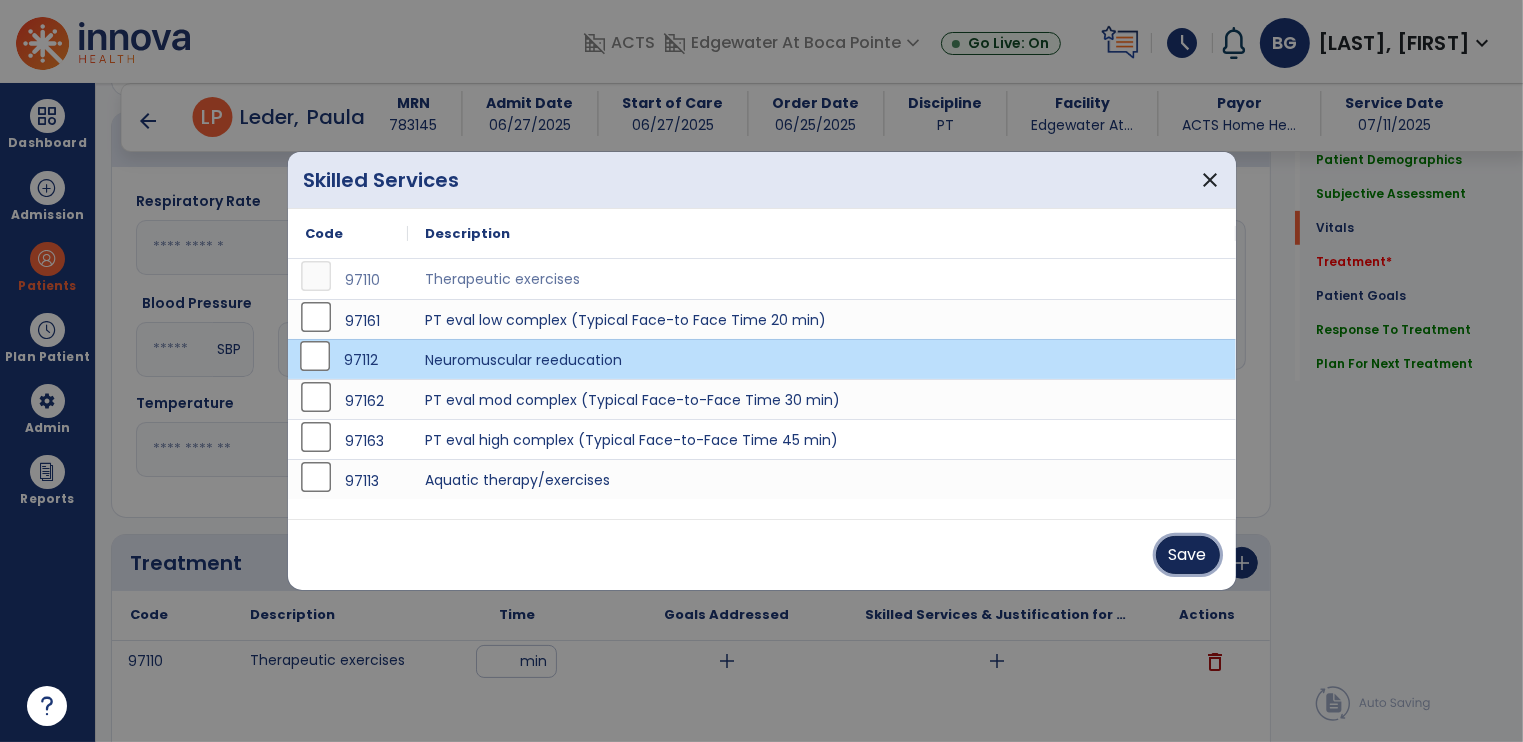 click on "Save" at bounding box center [1188, 555] 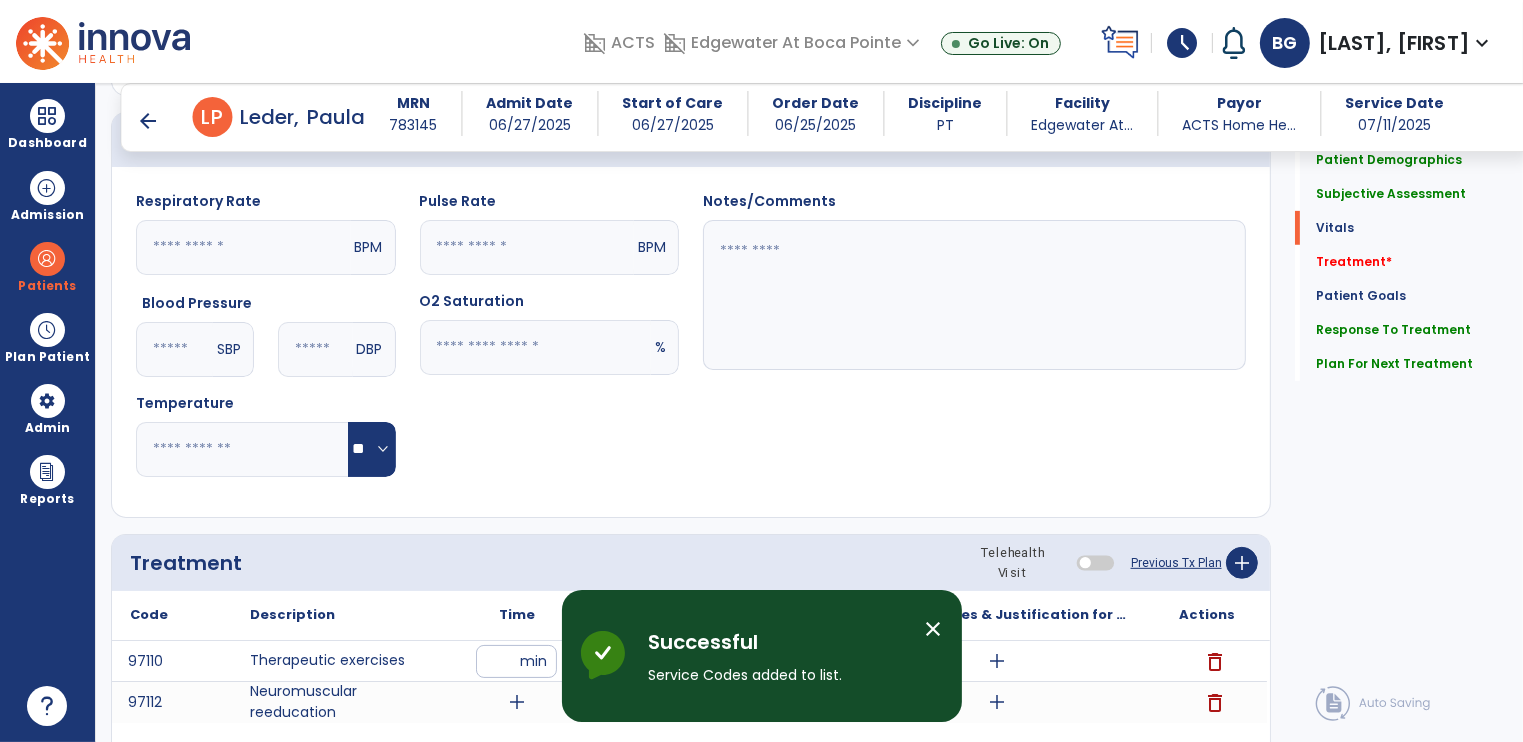 click on "close" at bounding box center (934, 629) 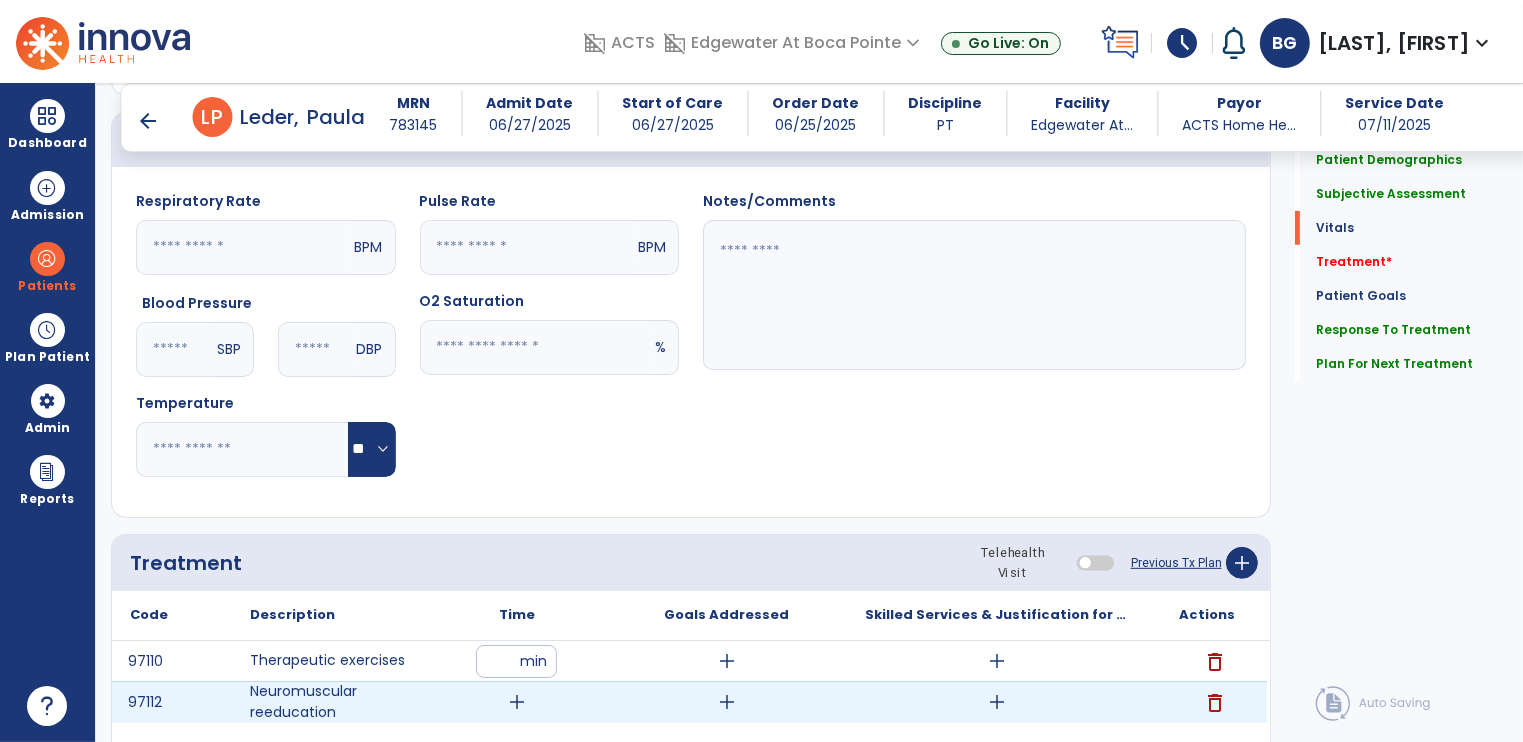 click on "add" at bounding box center (517, 702) 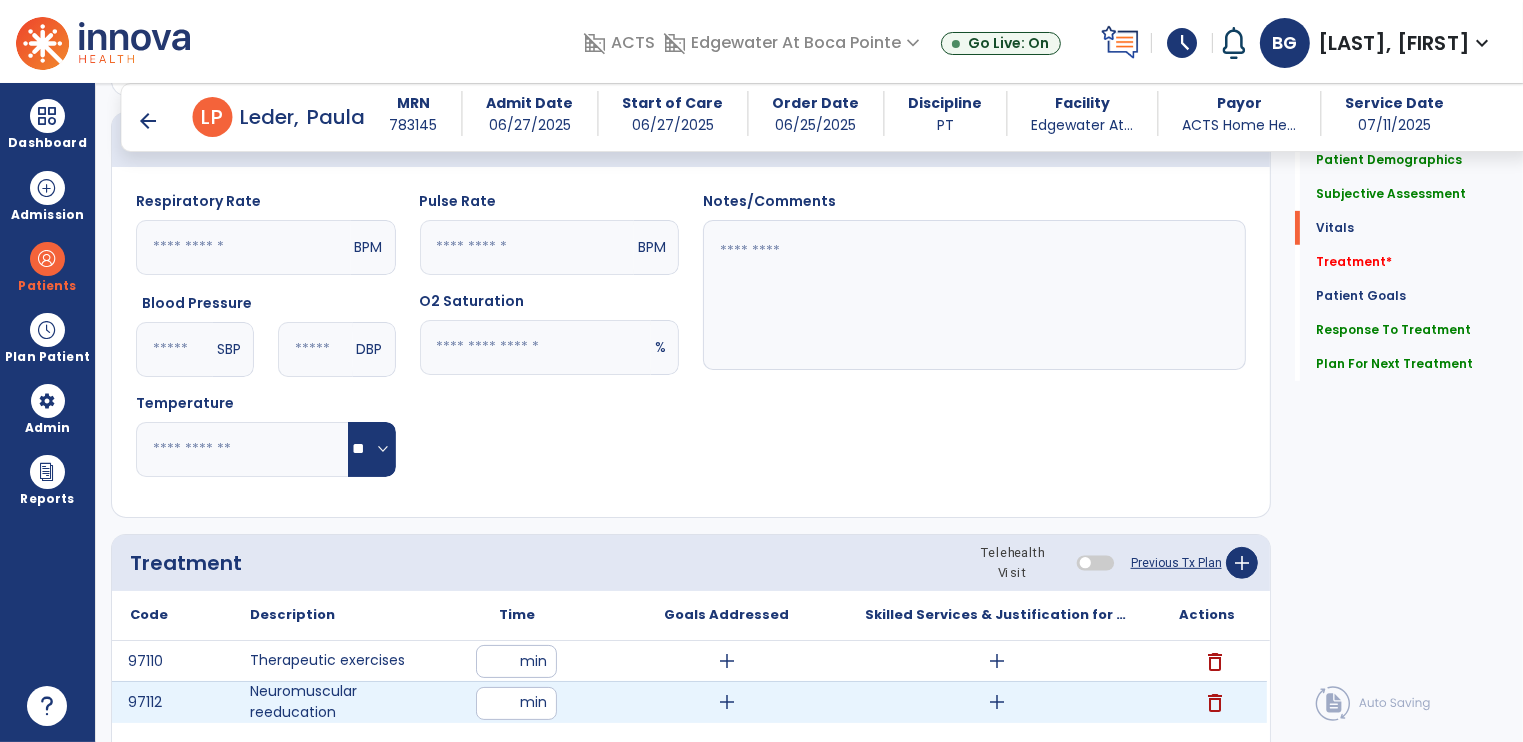 type on "**" 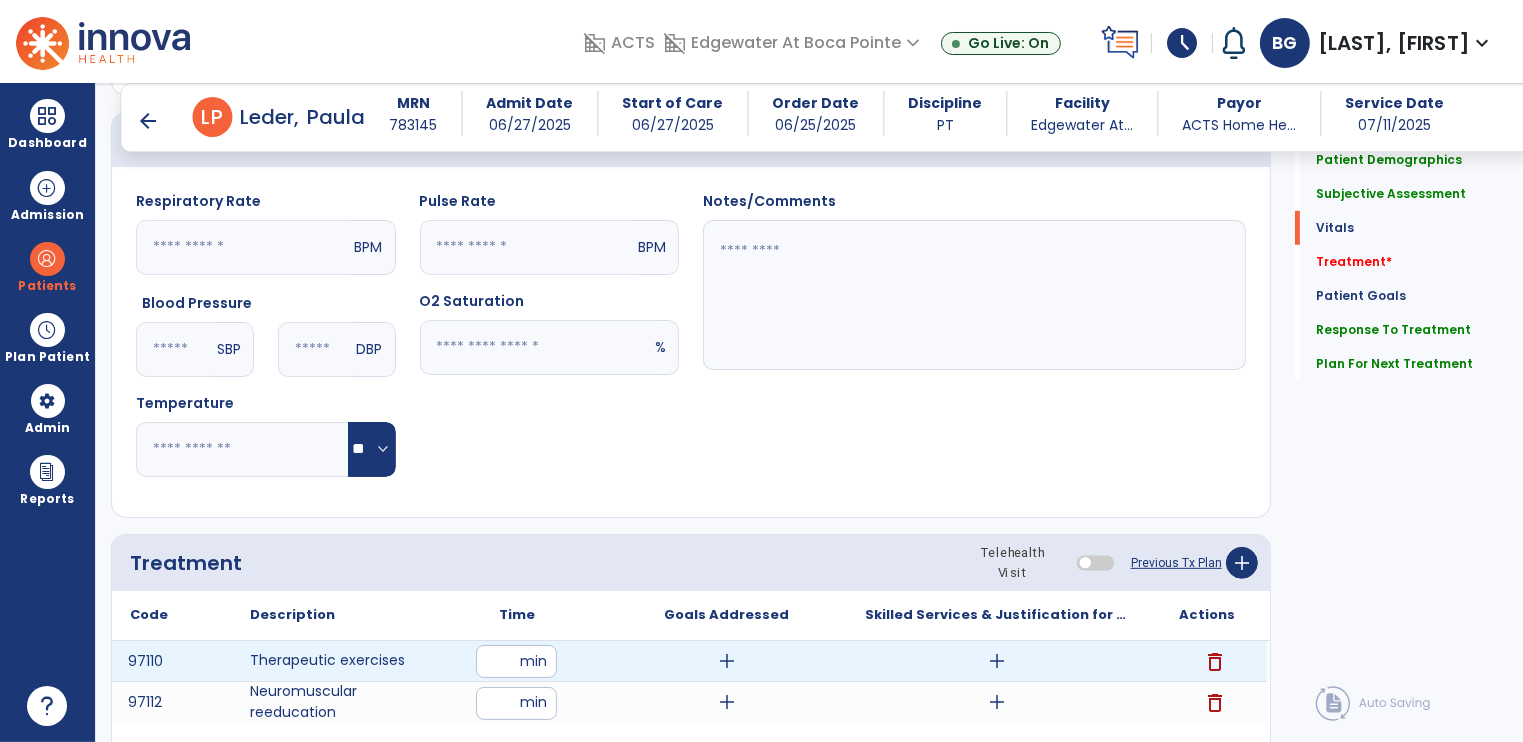 click on "add" at bounding box center [997, 661] 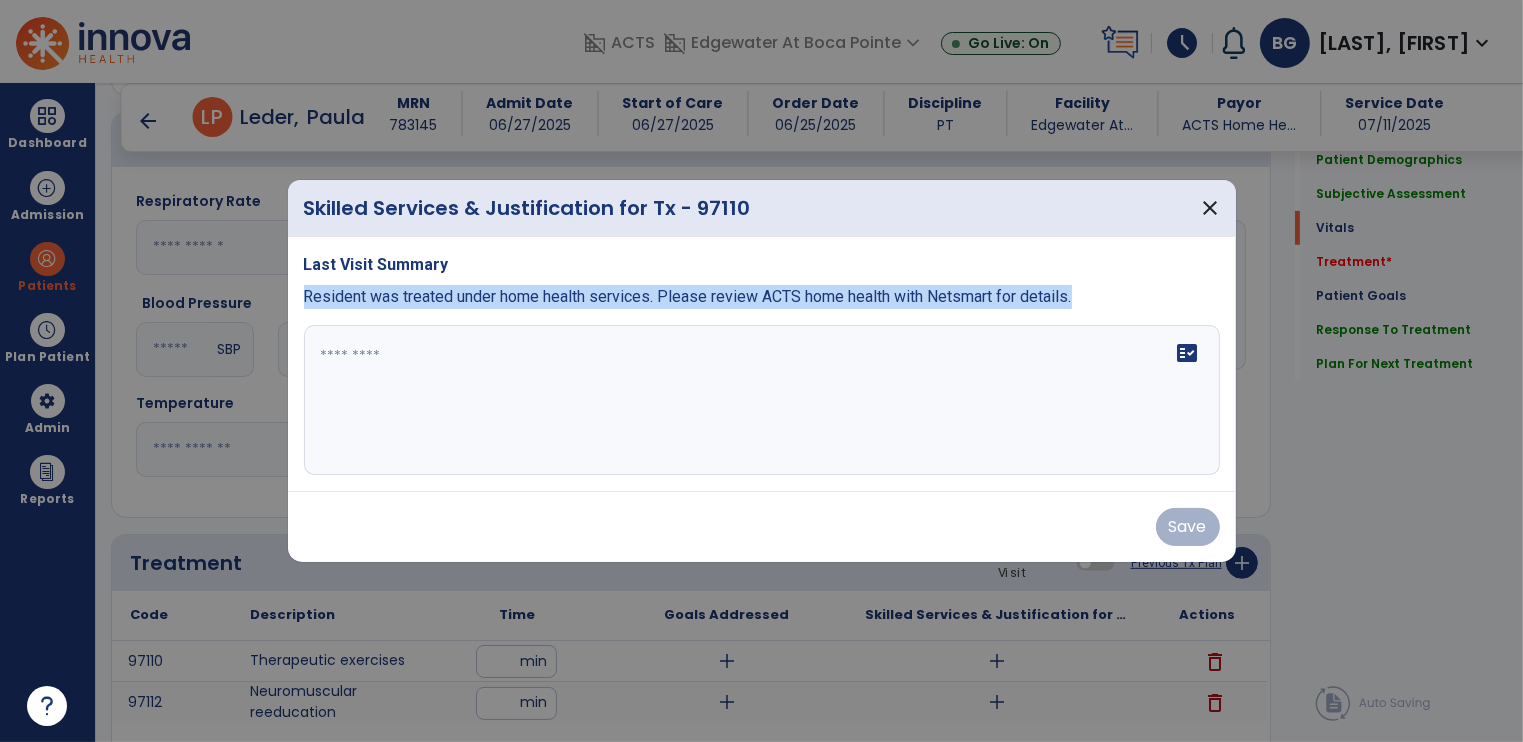 drag, startPoint x: 302, startPoint y: 294, endPoint x: 868, endPoint y: 325, distance: 566.8483 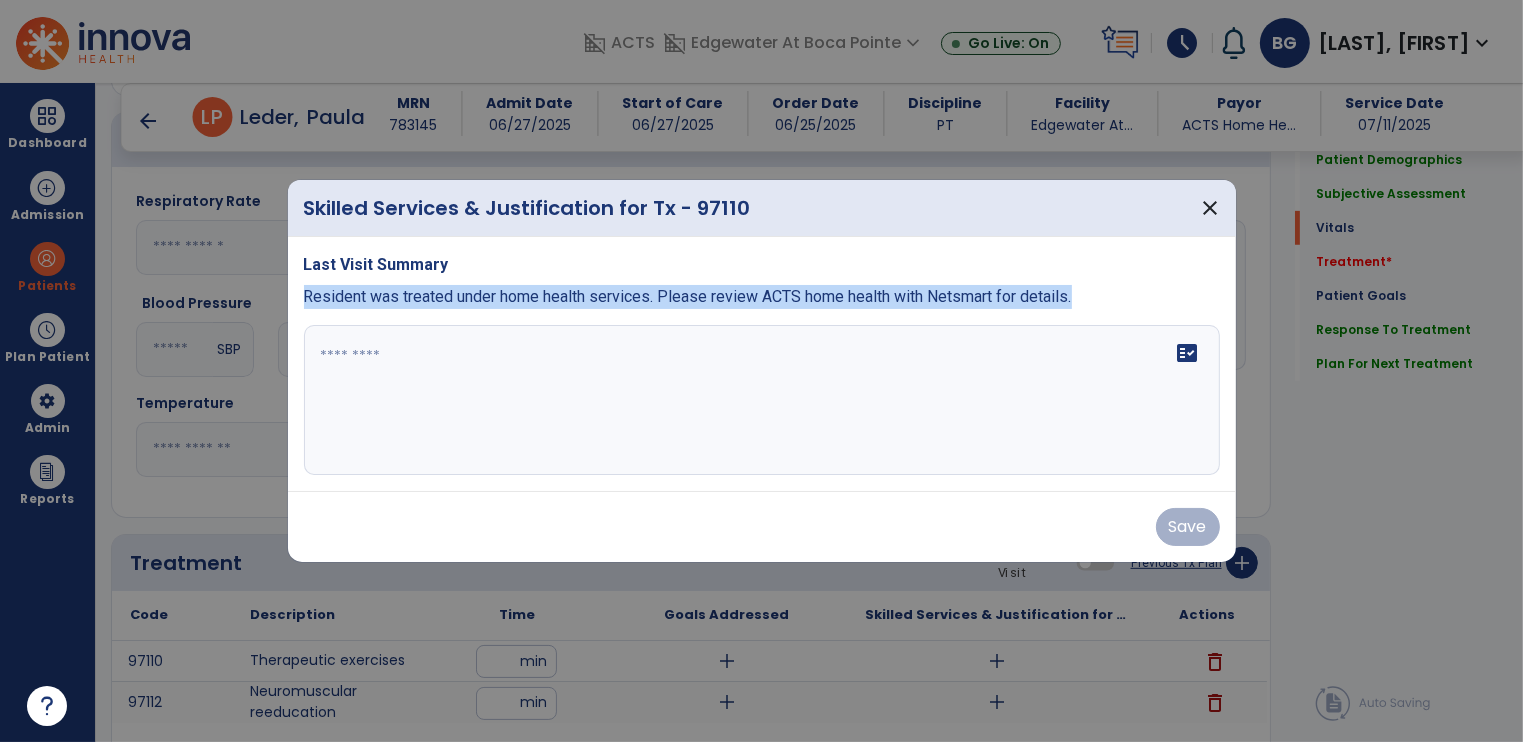 click on "Last Visit Summary Resident was treated under home health services. Please review ACTS home health with Netsmart for details.    fact_check" at bounding box center (762, 364) 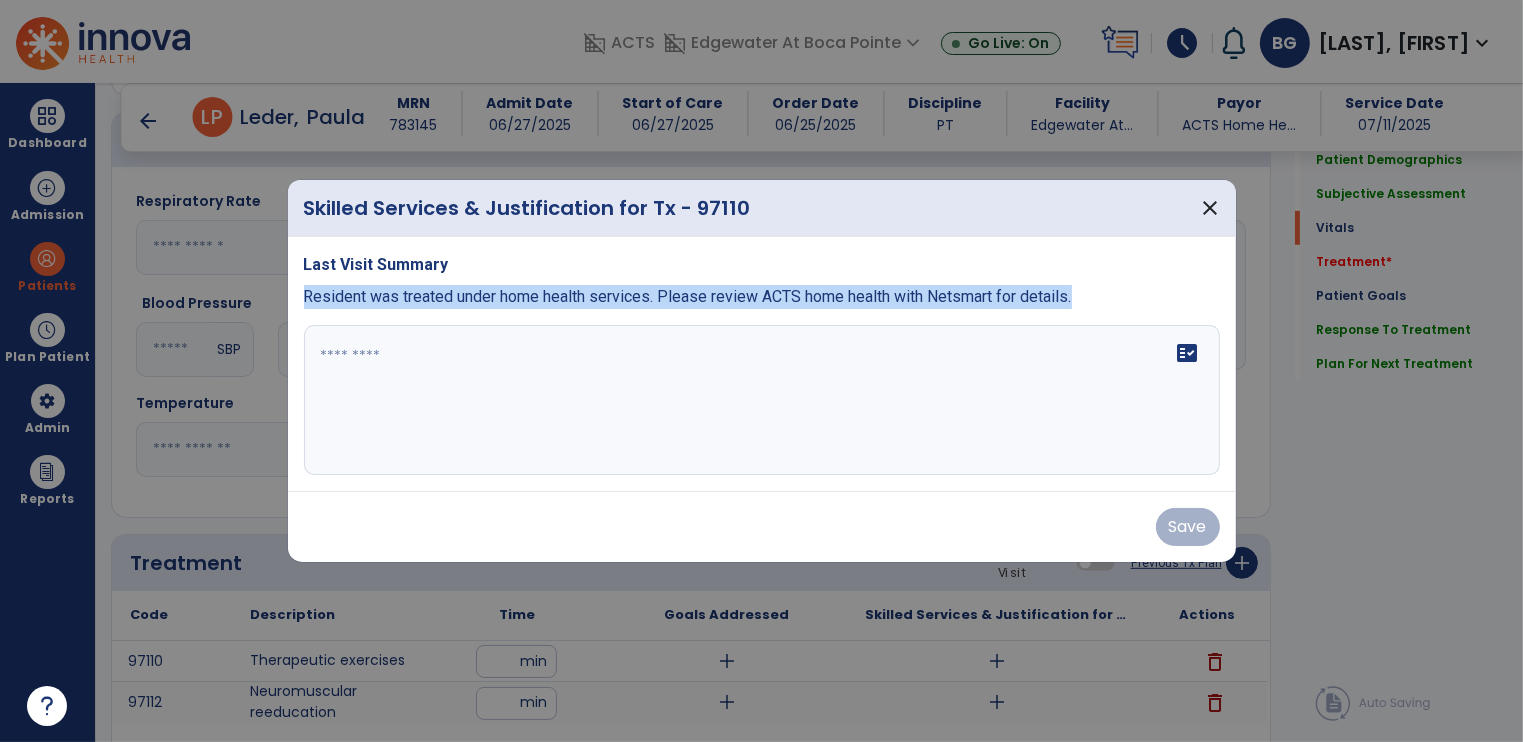copy on "Resident was treated under home health services. Please review ACTS home health with Netsmart for details." 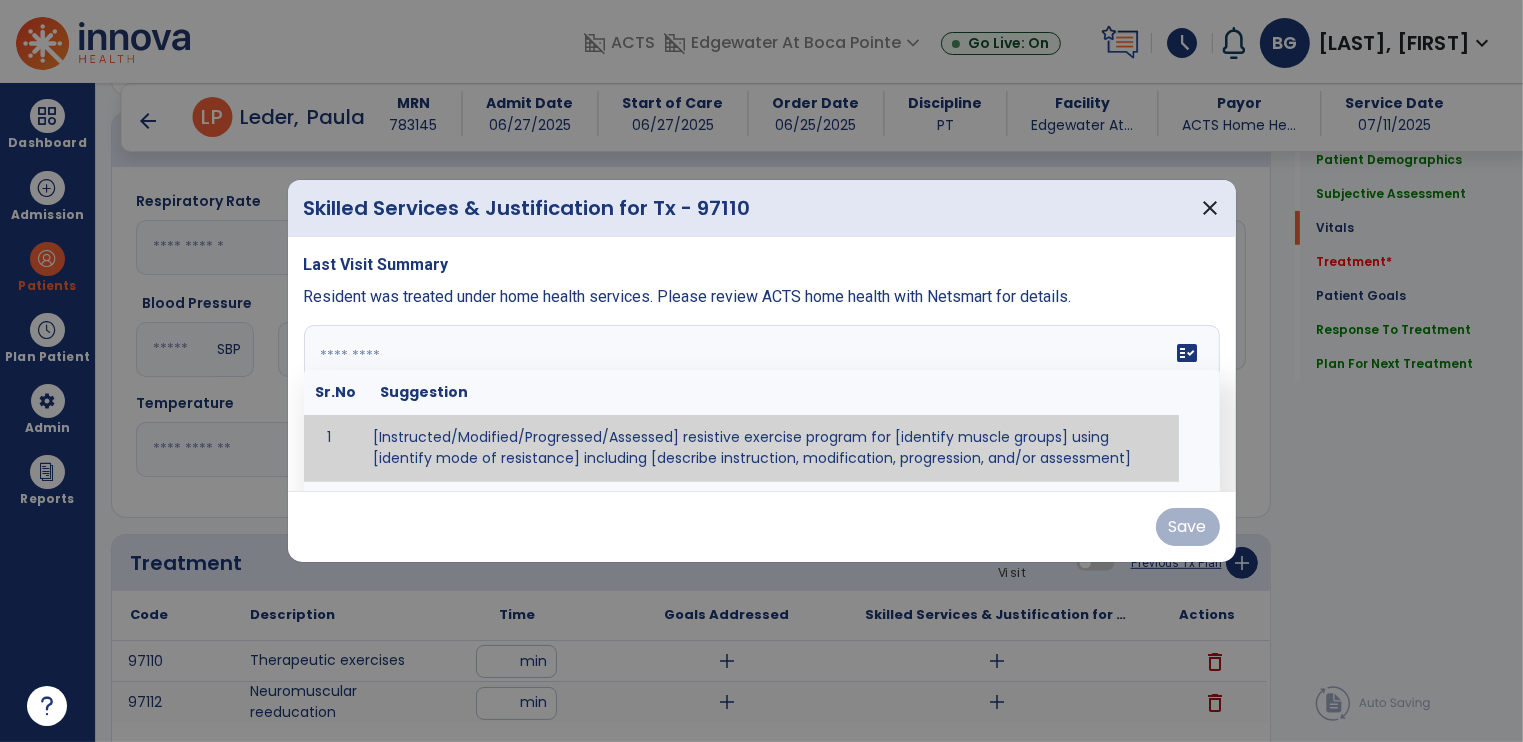 click at bounding box center (760, 400) 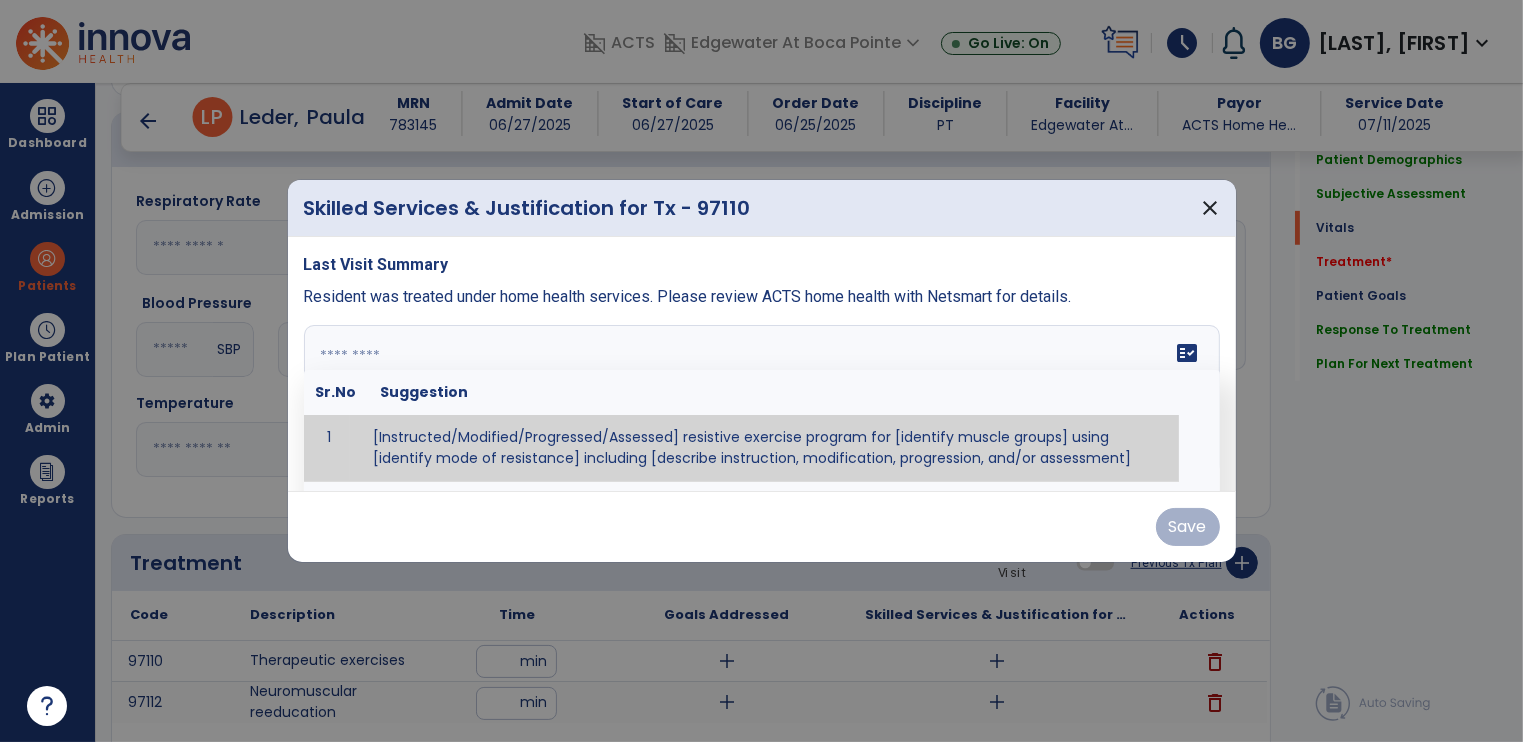 paste on "**********" 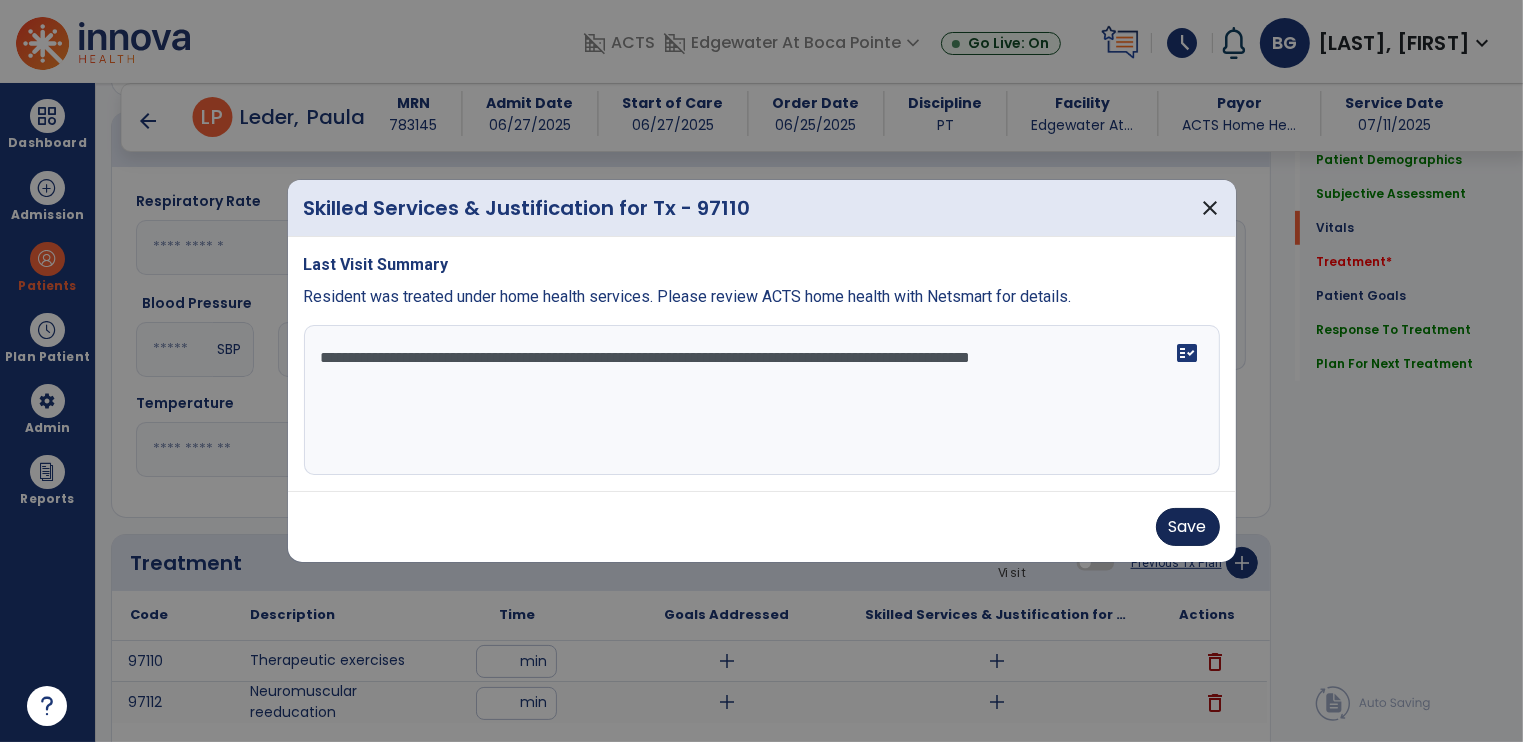 type on "**********" 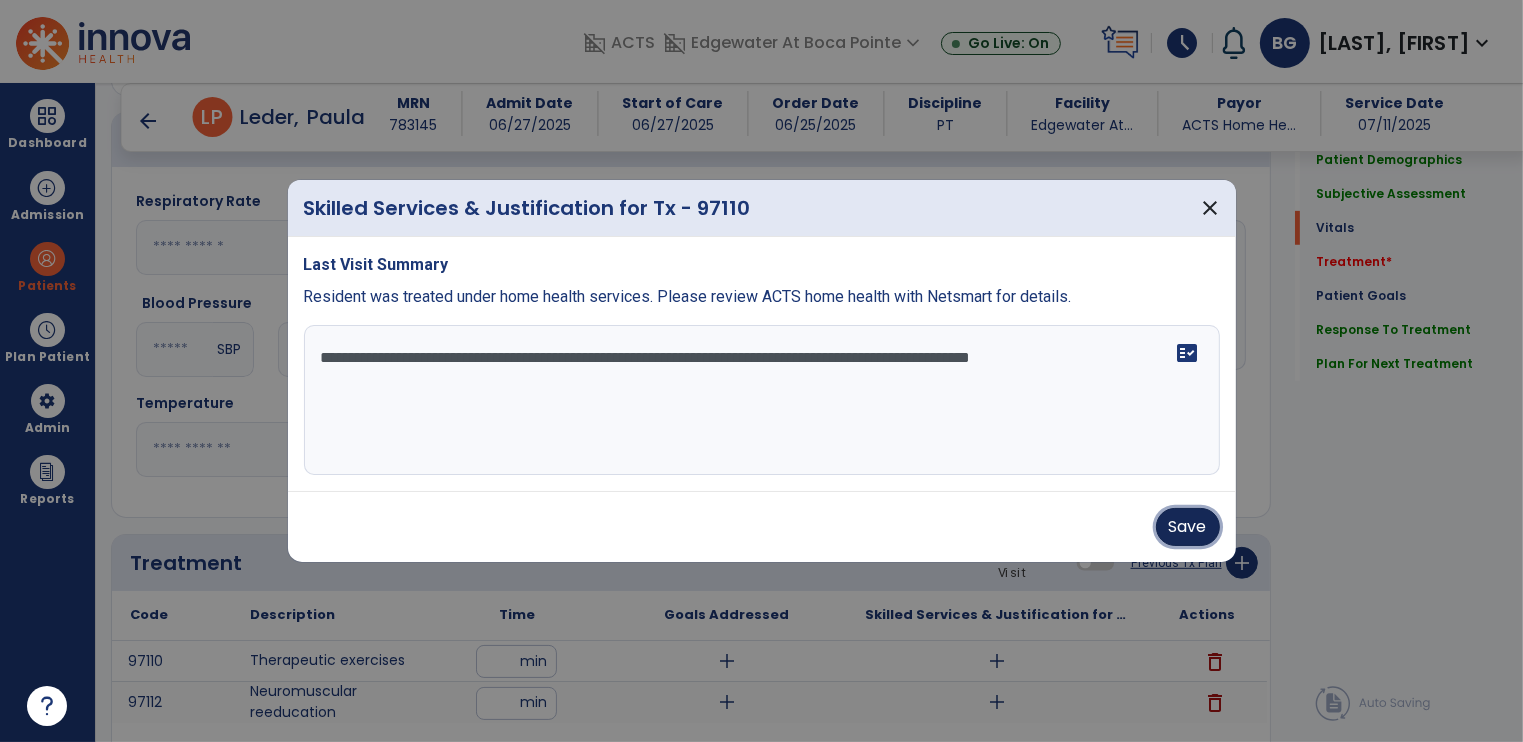 click on "Save" at bounding box center (1188, 527) 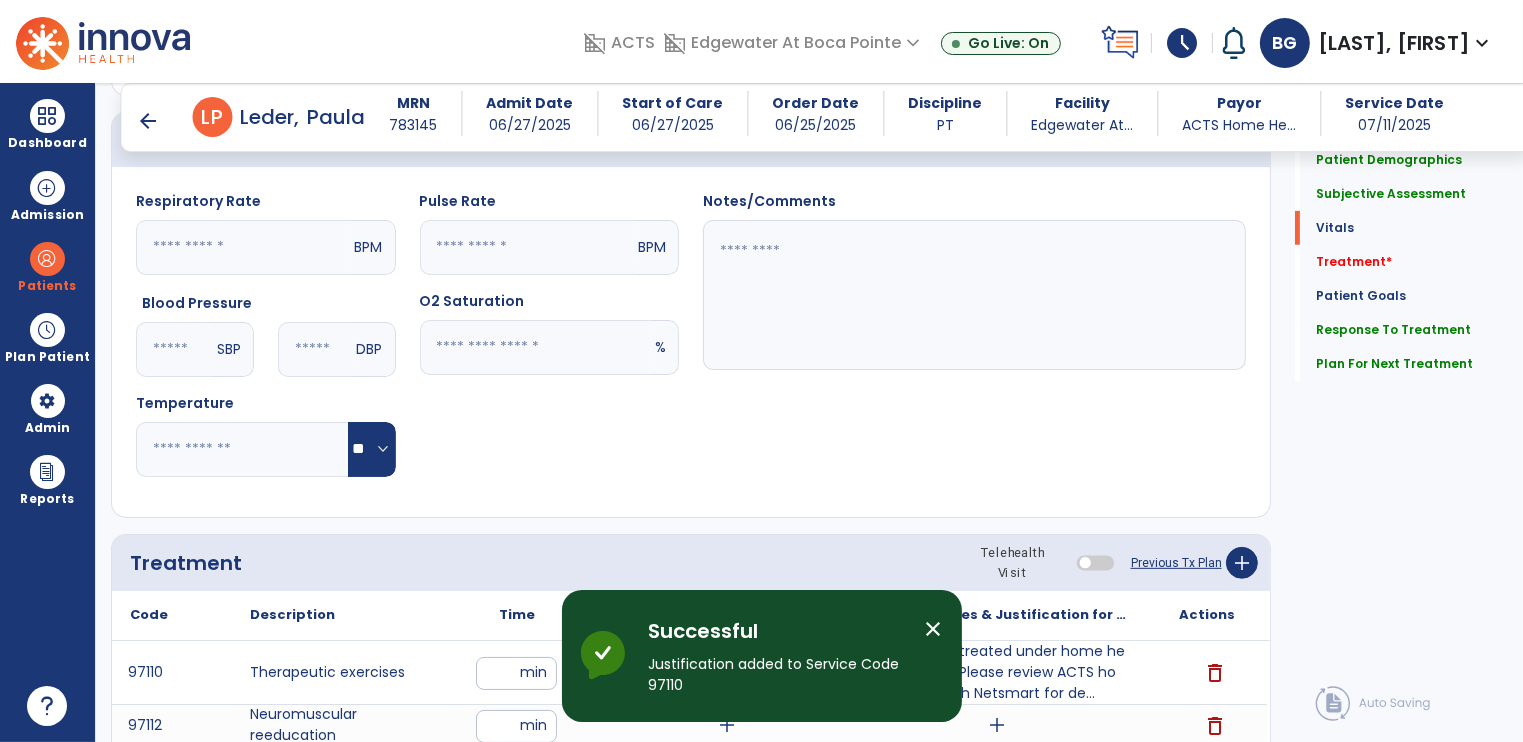scroll, scrollTop: 1325, scrollLeft: 0, axis: vertical 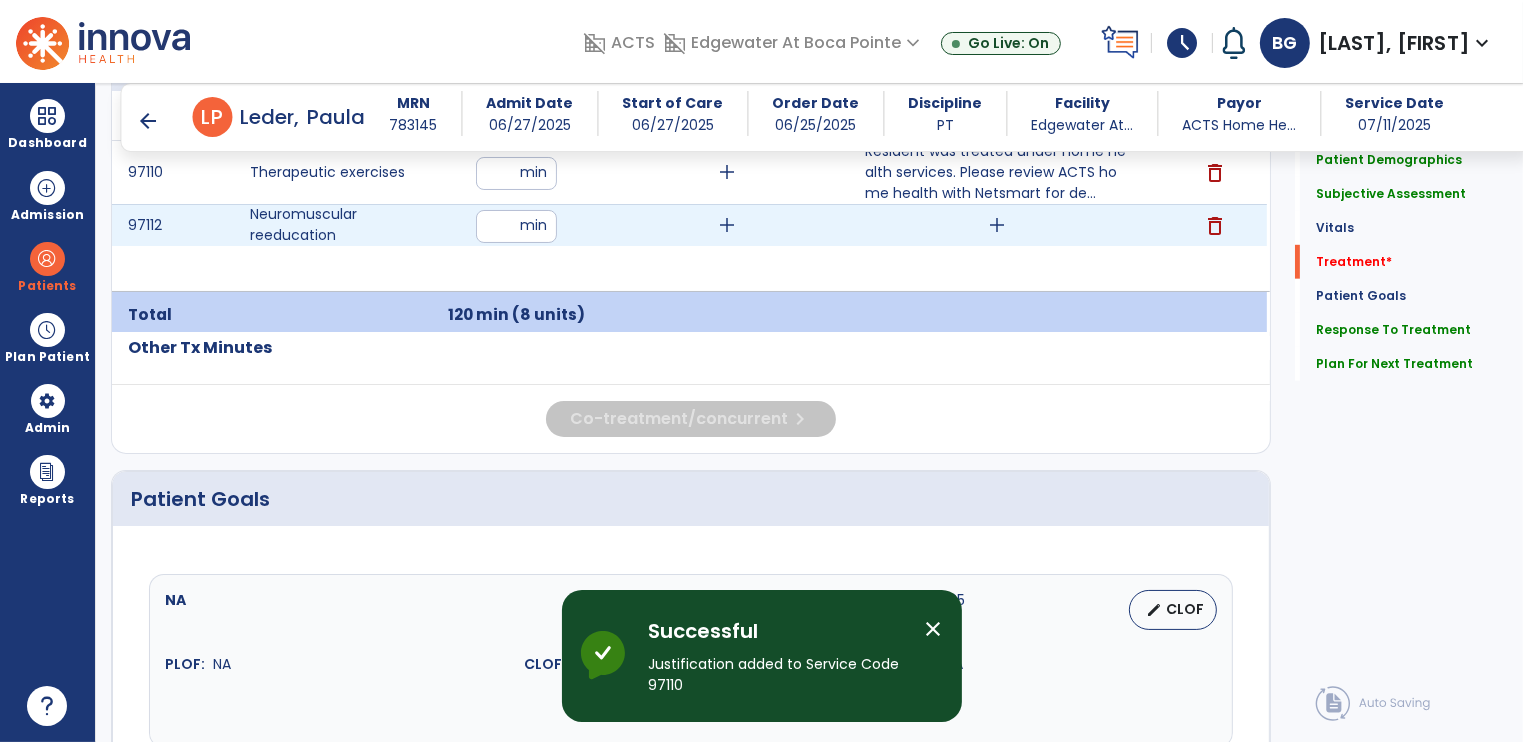 click on "add" at bounding box center [997, 225] 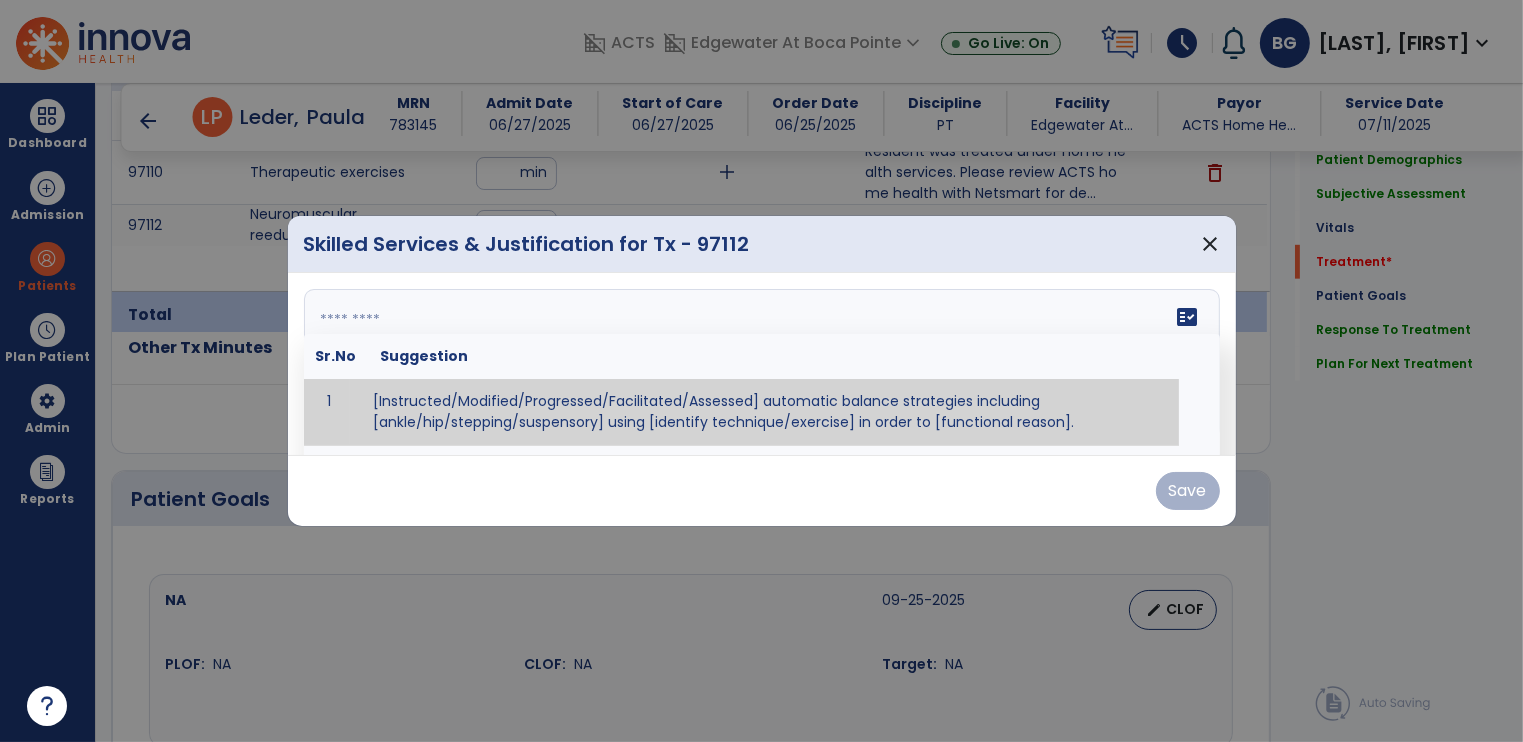 click on "fact_check  Sr.No Suggestion 1 [Instructed/Modified/Progressed/Facilitated/Assessed] automatic balance strategies including [ankle/hip/stepping/suspensory] using [identify technique/exercise] in order to [functional reason]. 2 [Instructed/Modified/Progressed/Facilitated/Assessed] sensory integration techniques including [visual inhibition/somatosensory inhibition/visual excitatory/somatosensory excitatory/vestibular excitatory] using [identify technique/exercise] in order to [functional reason]. 3 [Instructed/Modified/Progressed/Facilitated/Assessed] visual input including [oculomotor exercises, smooth pursuits, saccades, visual field, other] in order to [functional reasons]. 4 [Instructed/Modified/Progressed/Assessed] somatosensory techniques including [joint compression, proprioceptive activities, other] in order to [functional reasons]. 5 [Instructed/Modified/Progressed/Assessed] vestibular techniques including [gaze stabilization, Brandt-Darhoff, Epley, other] in order to [functional reasons]. 6 7" at bounding box center [762, 364] 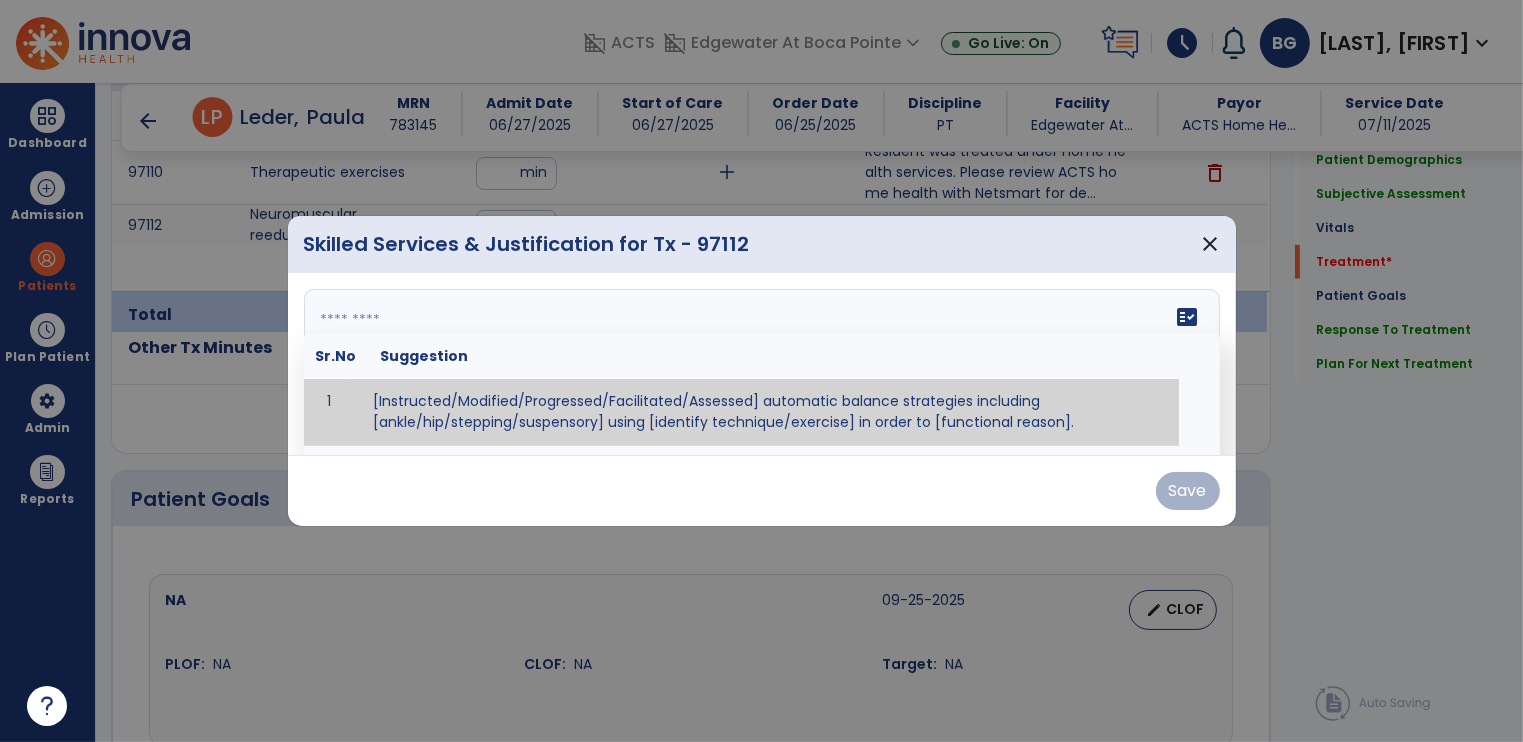 paste on "**********" 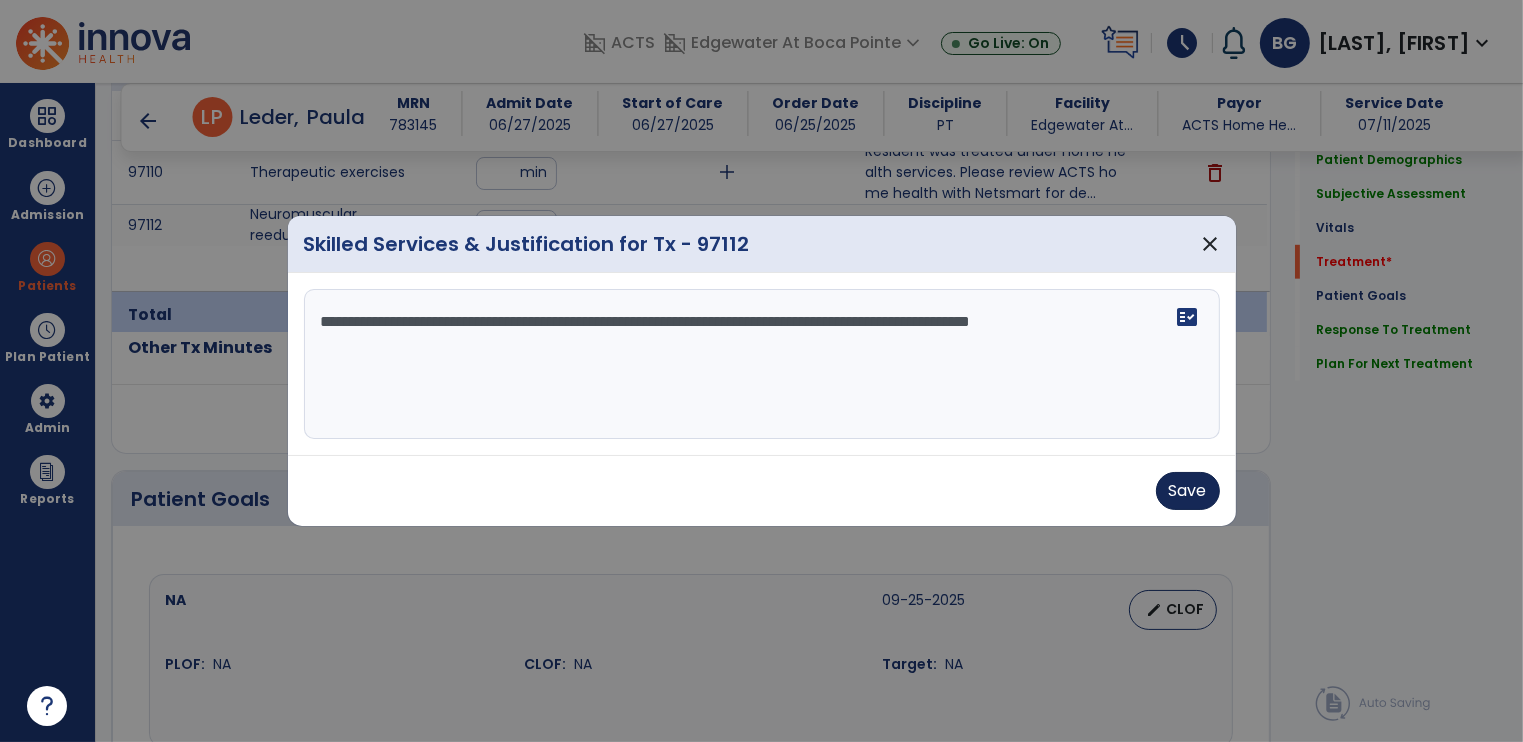 type on "**********" 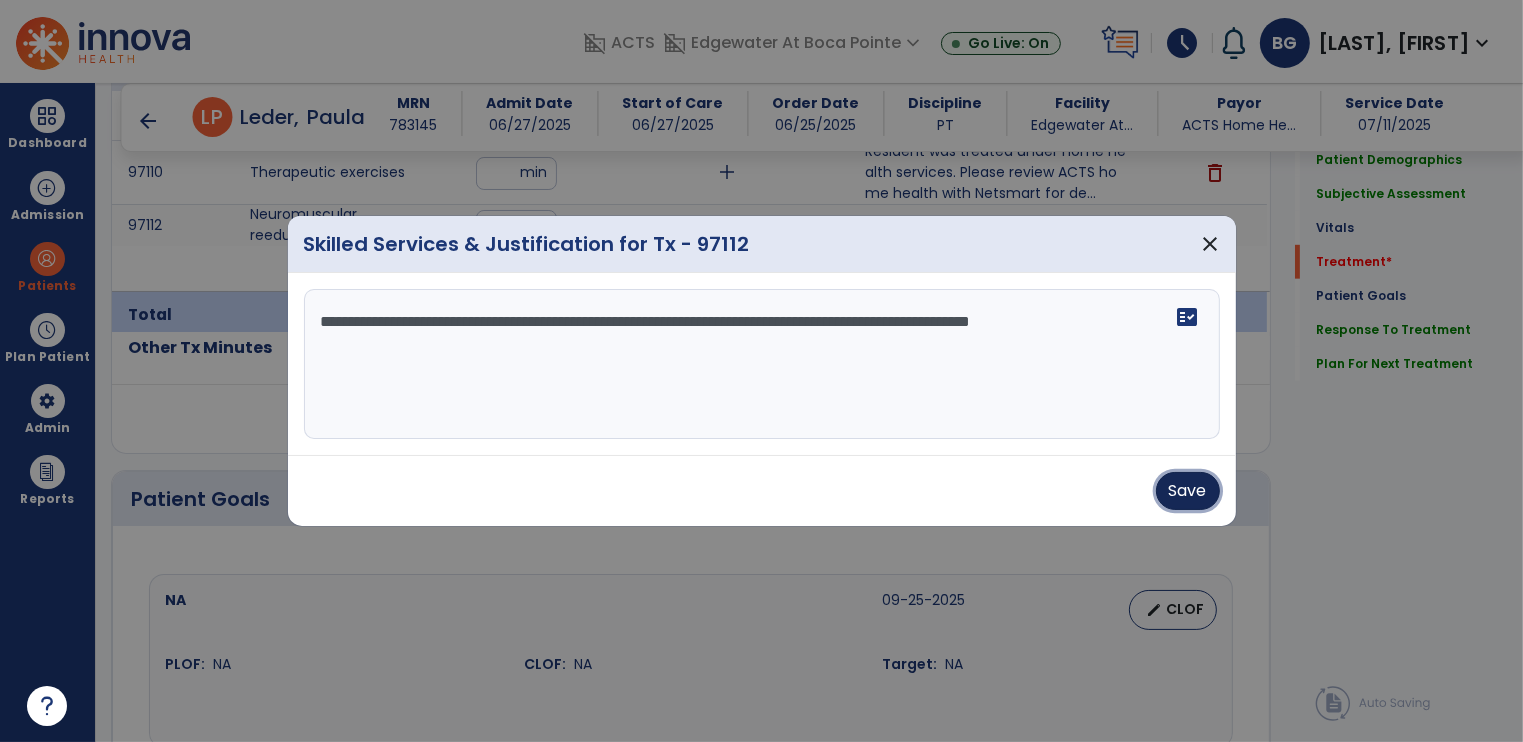 click on "Save" at bounding box center [1188, 491] 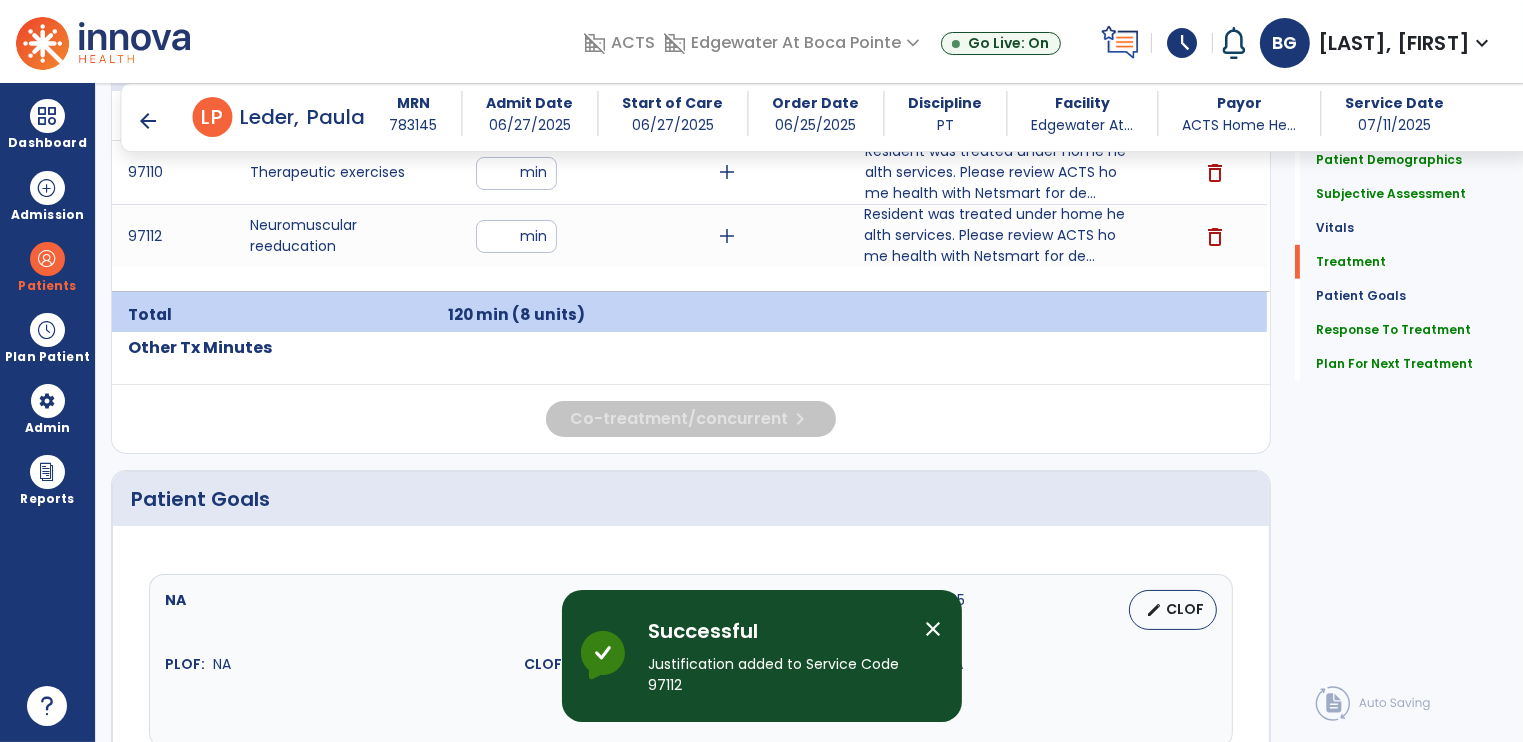 click on "close" at bounding box center [934, 629] 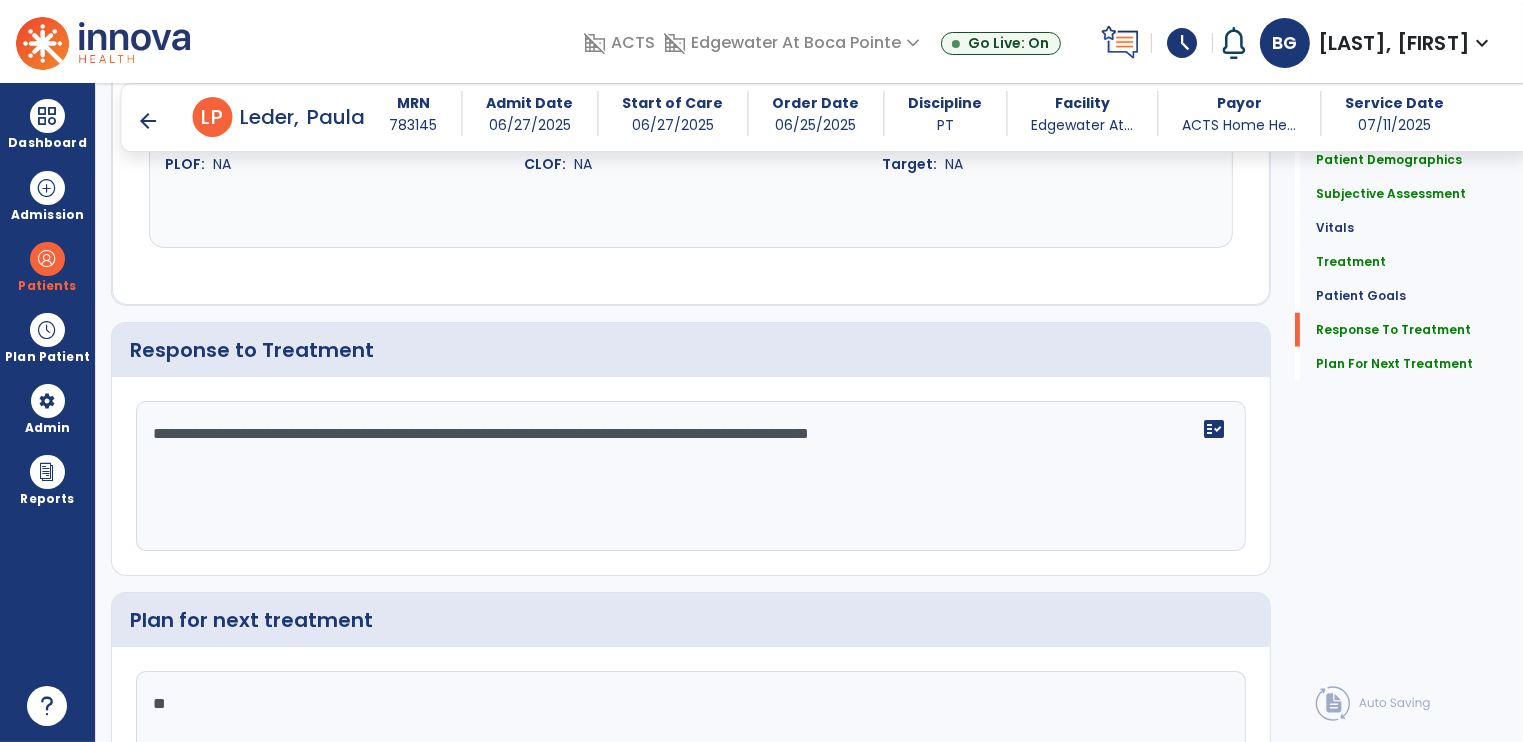 scroll, scrollTop: 1989, scrollLeft: 0, axis: vertical 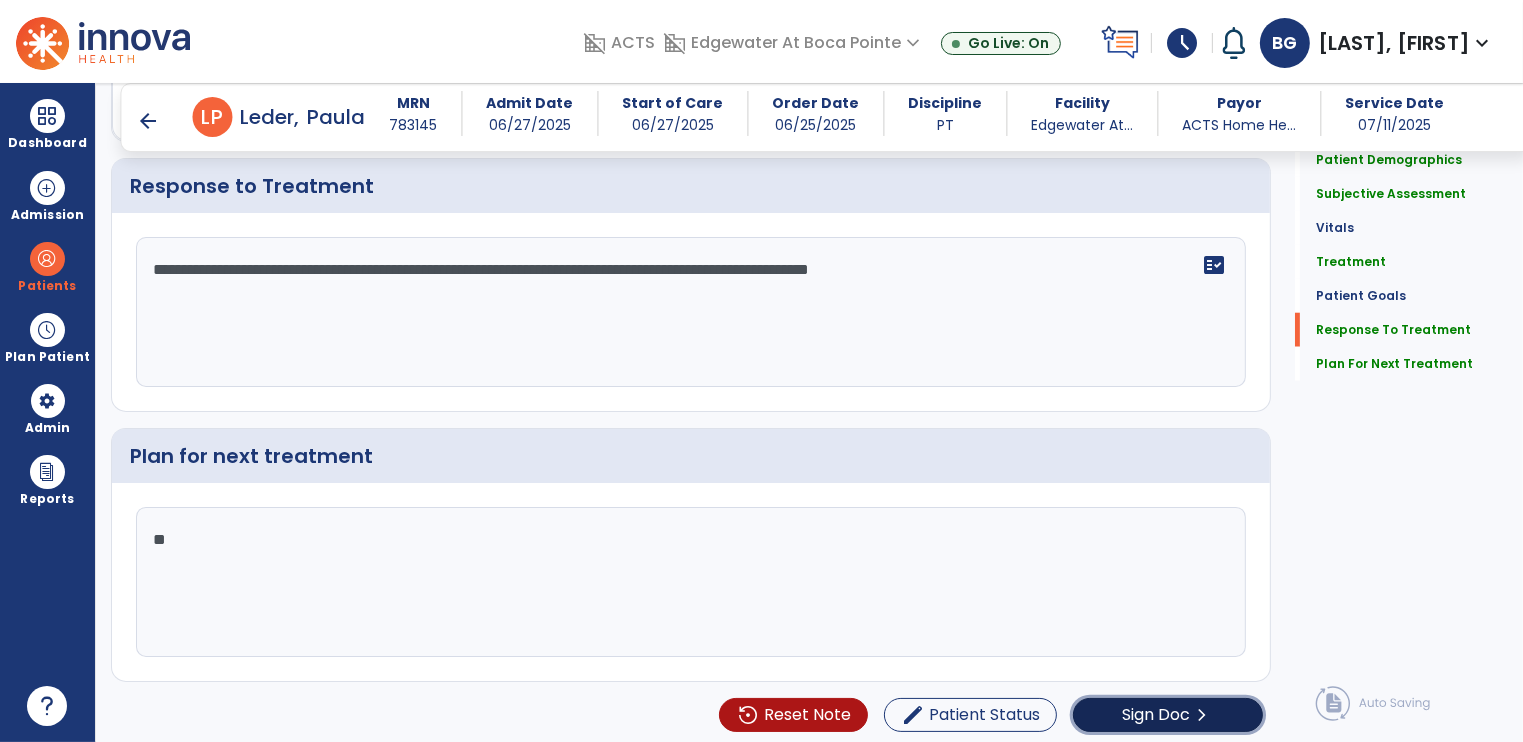 click on "Sign Doc" 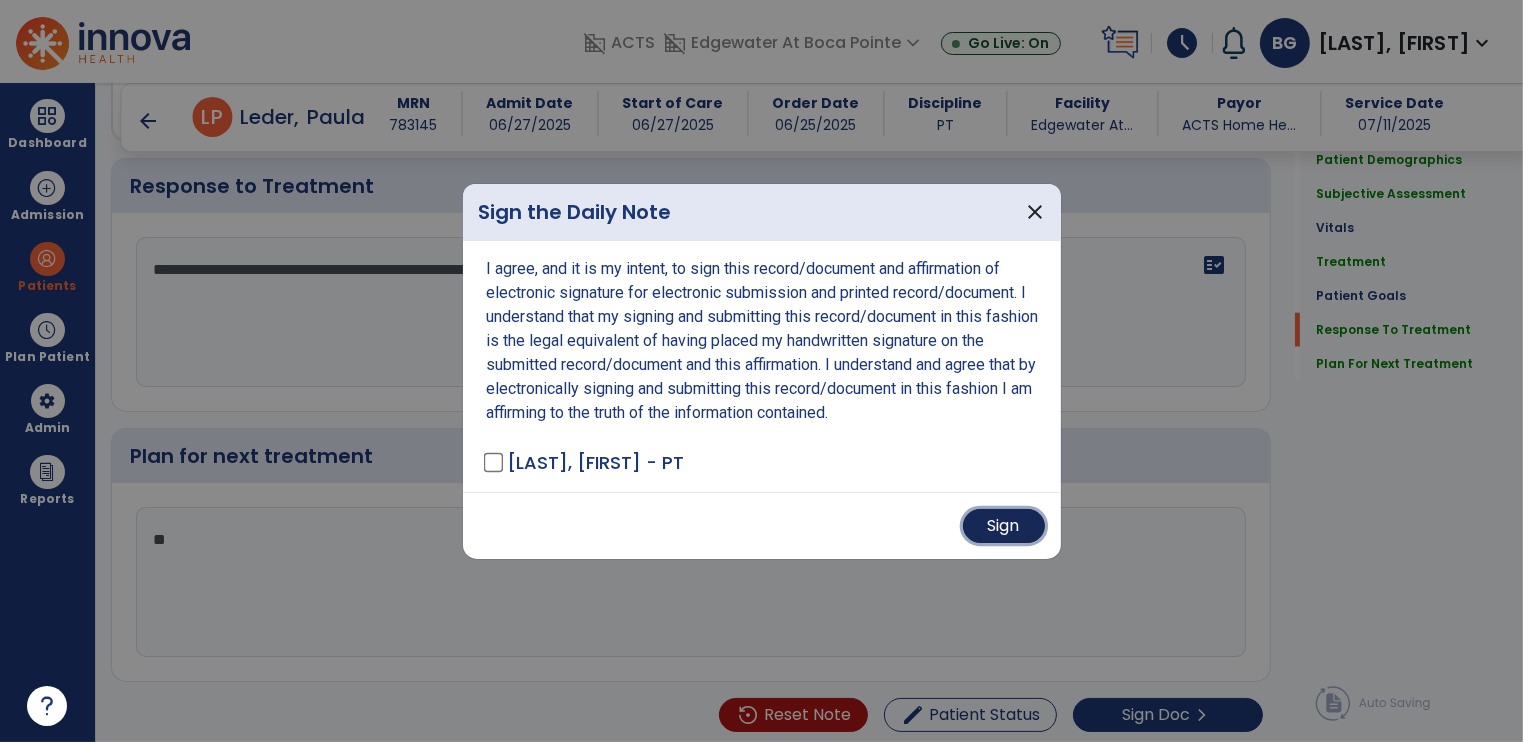 click on "Sign" at bounding box center [1004, 526] 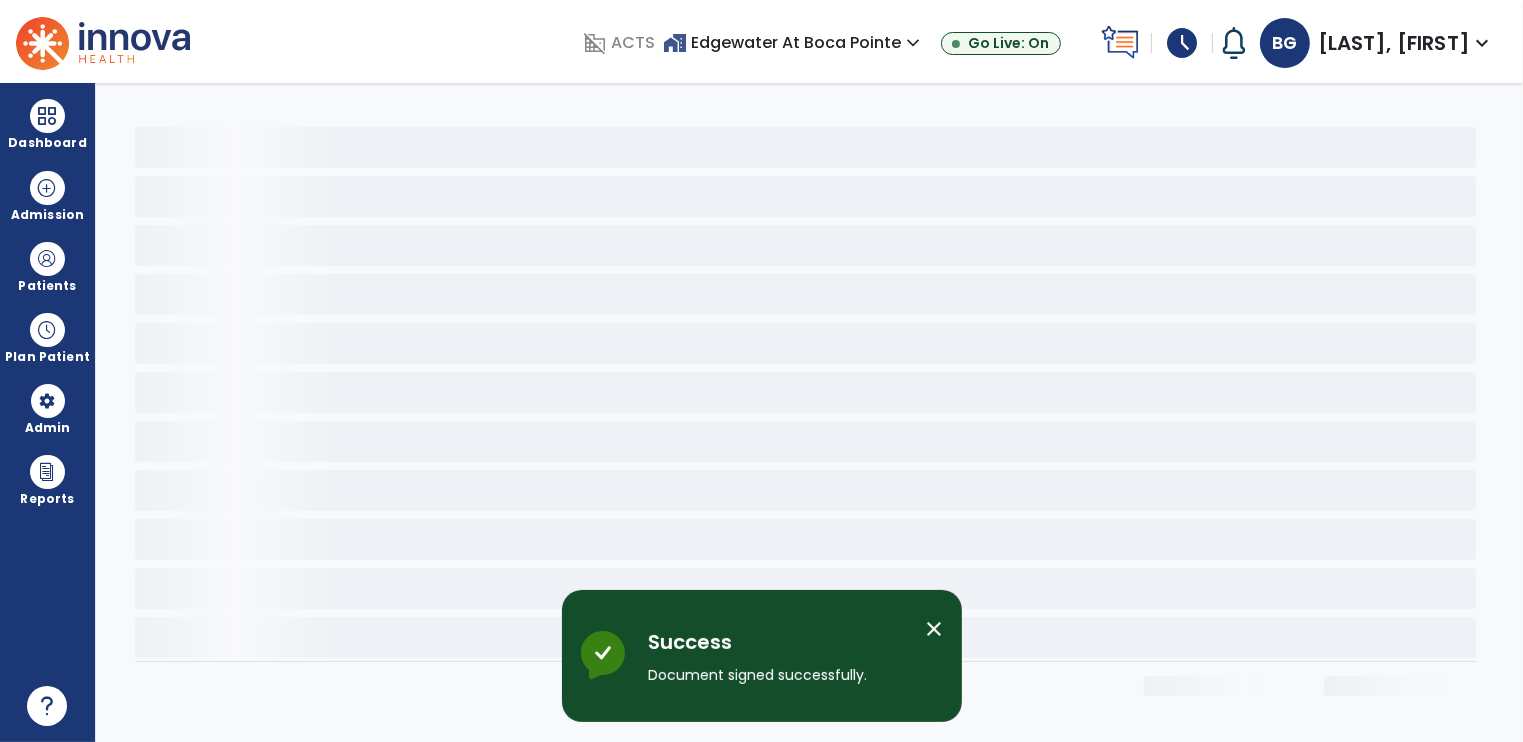 scroll, scrollTop: 0, scrollLeft: 0, axis: both 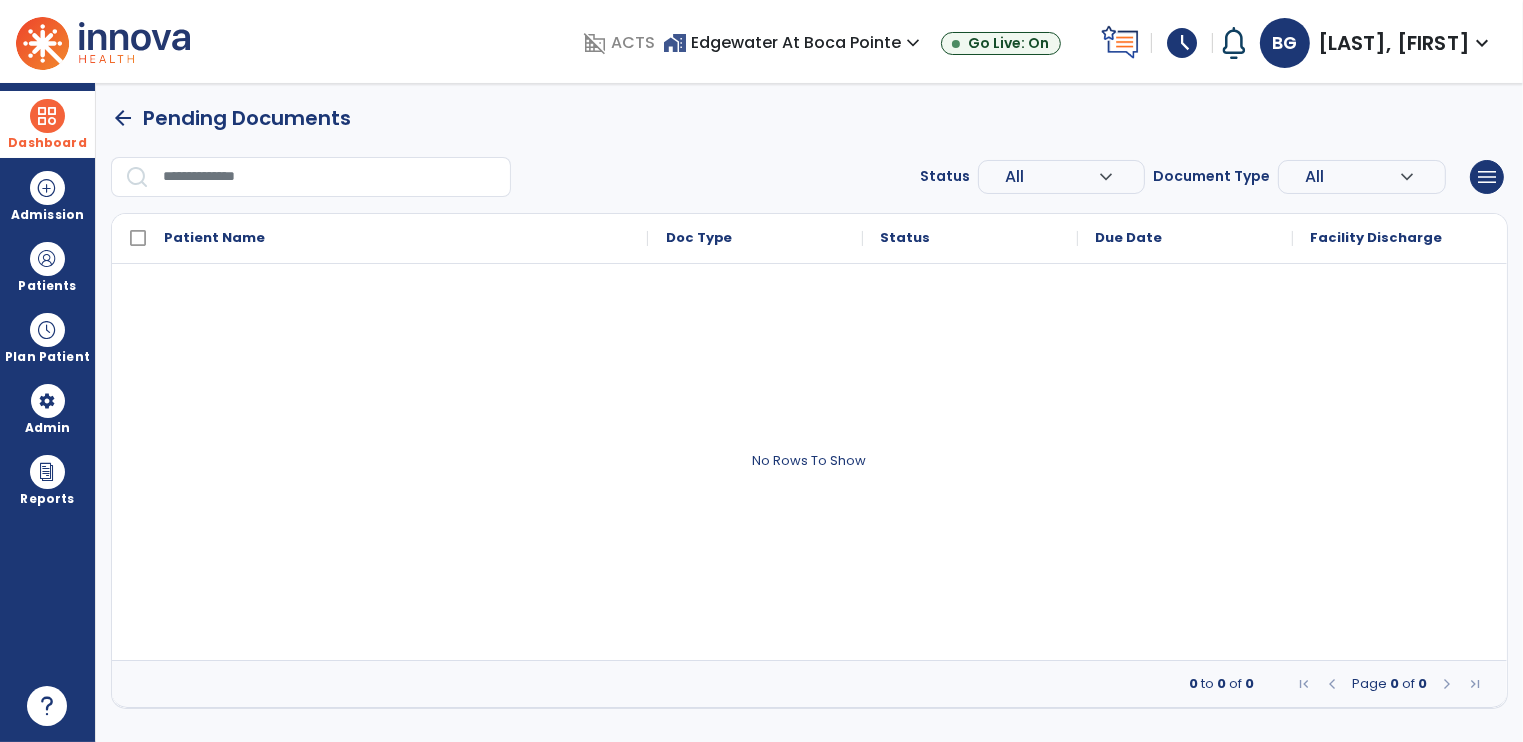 click at bounding box center (47, 116) 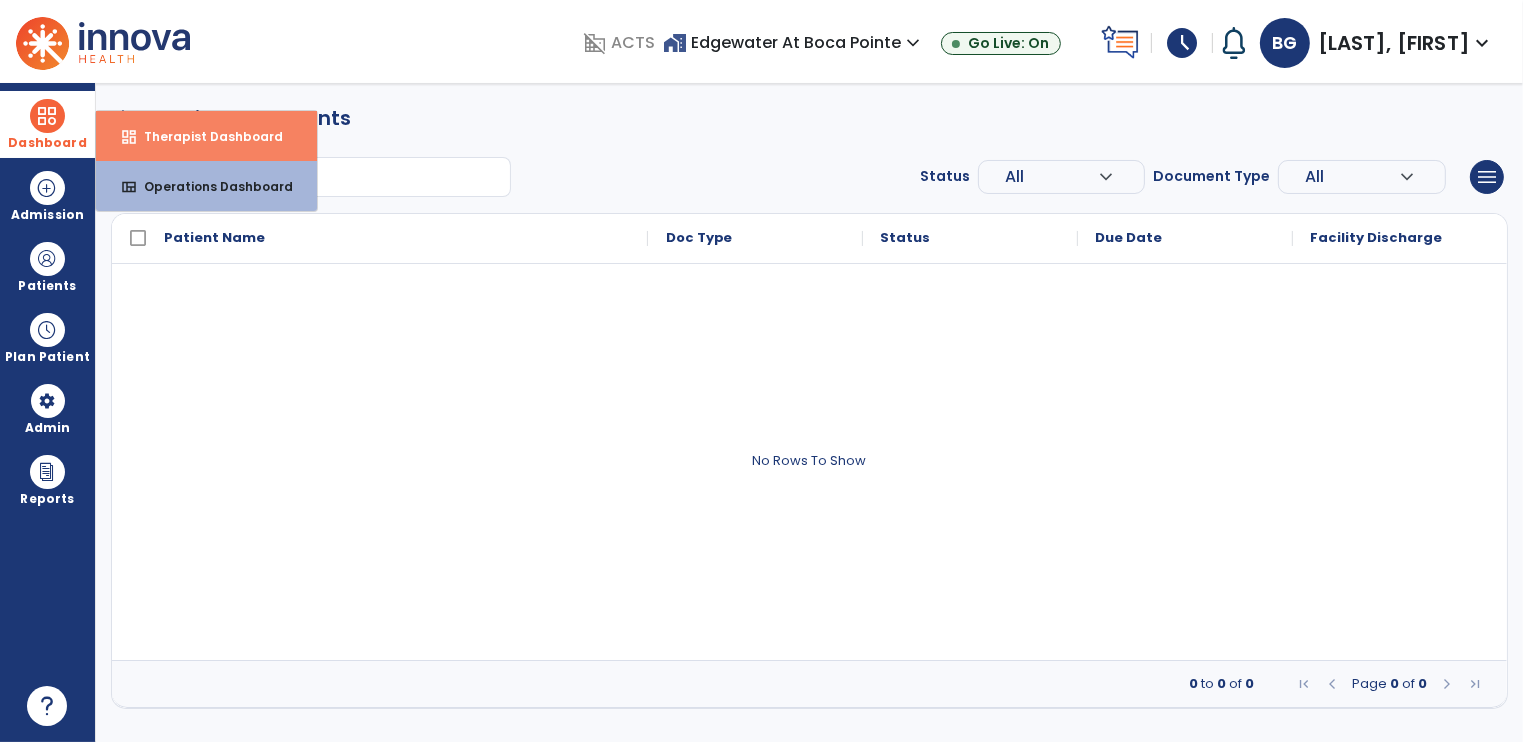 click on "dashboard  Therapist Dashboard" at bounding box center (206, 136) 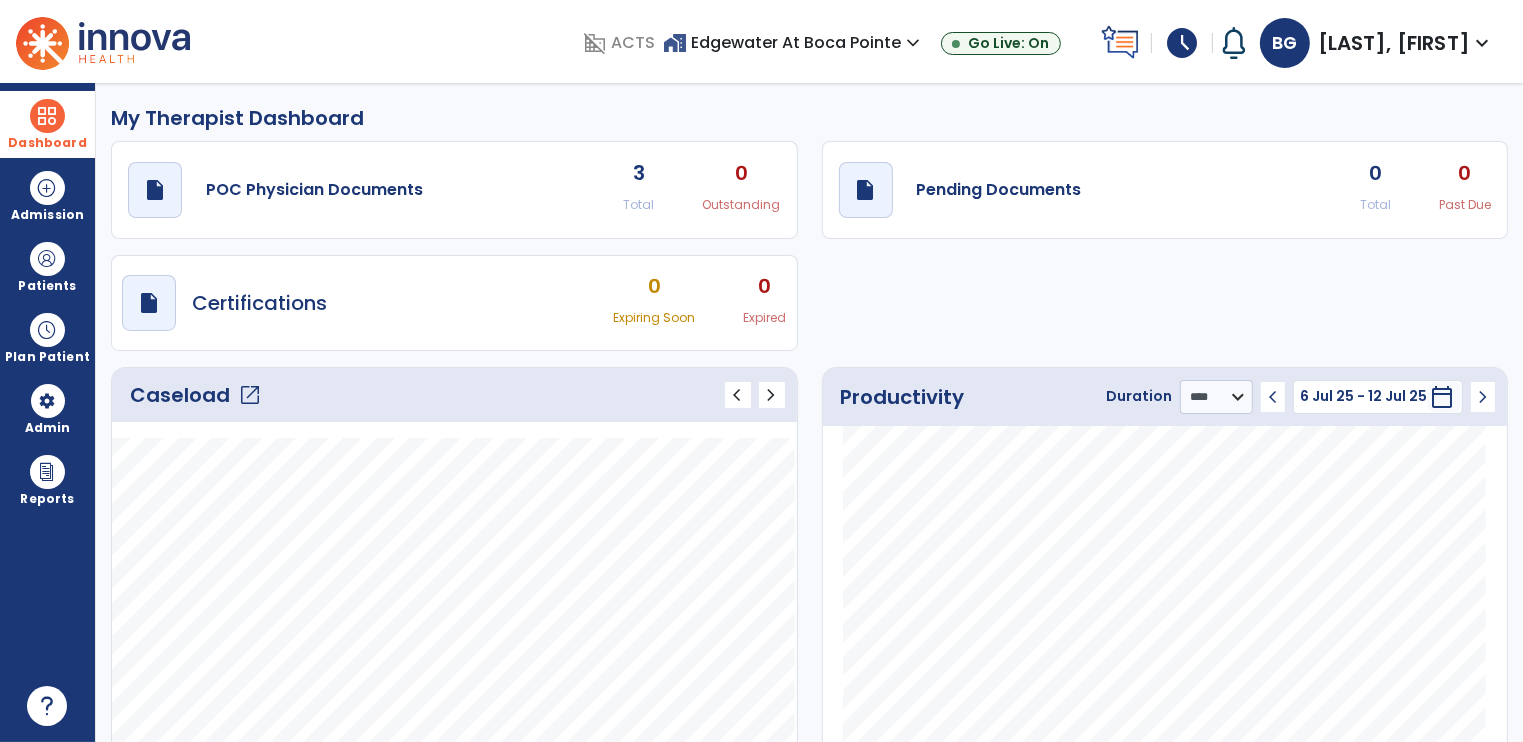 click on "schedule" at bounding box center [1182, 43] 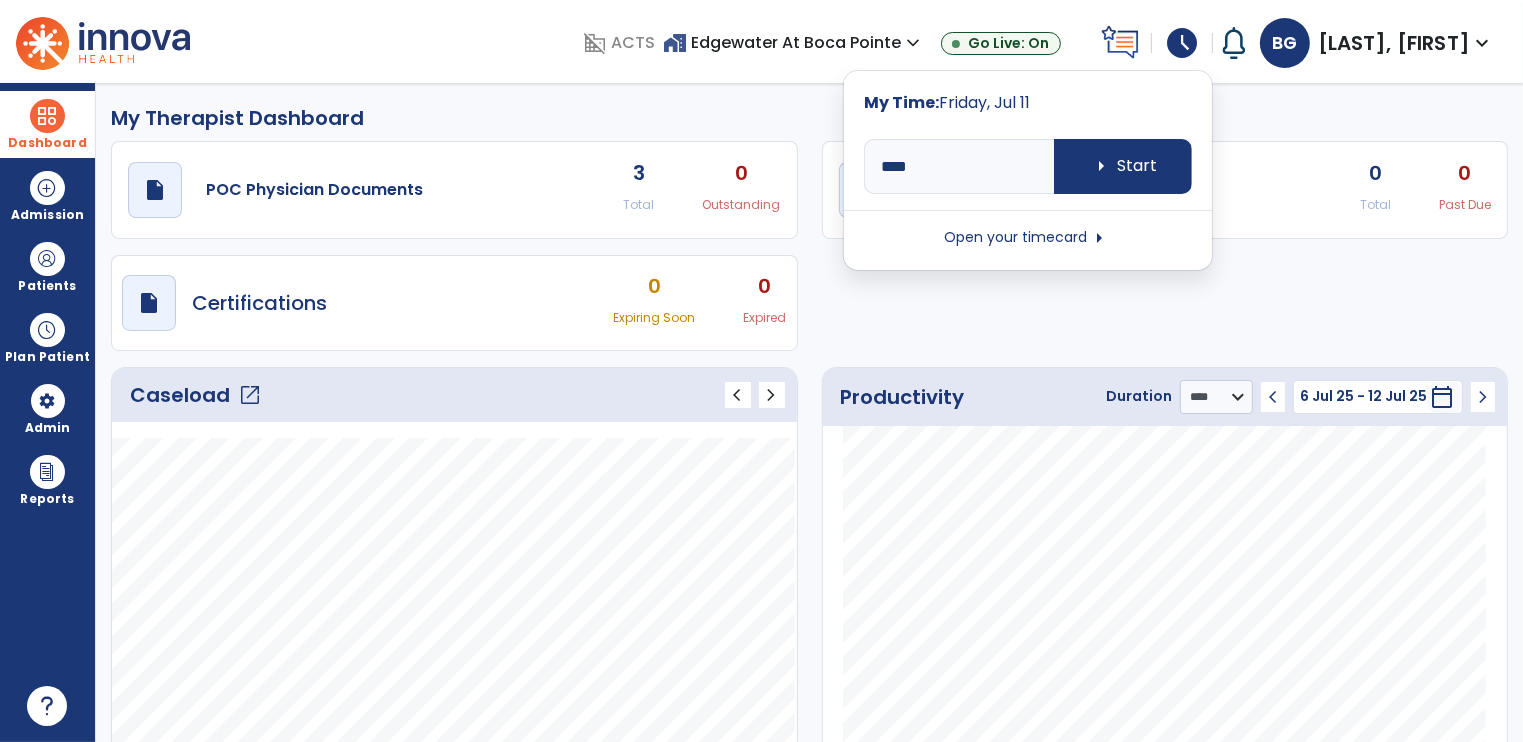 click on "Open your timecard  arrow_right" at bounding box center [1028, 238] 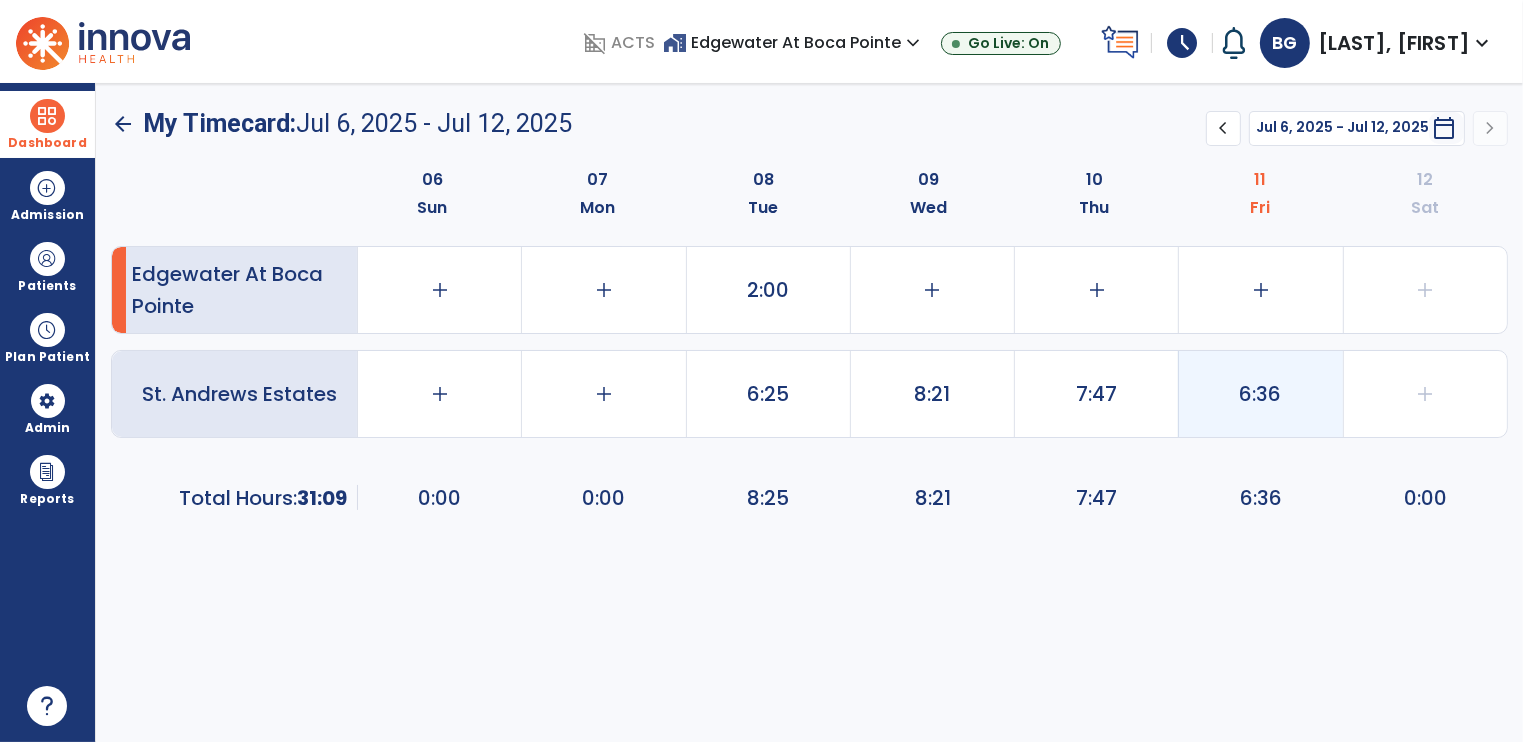 click on "6:36" 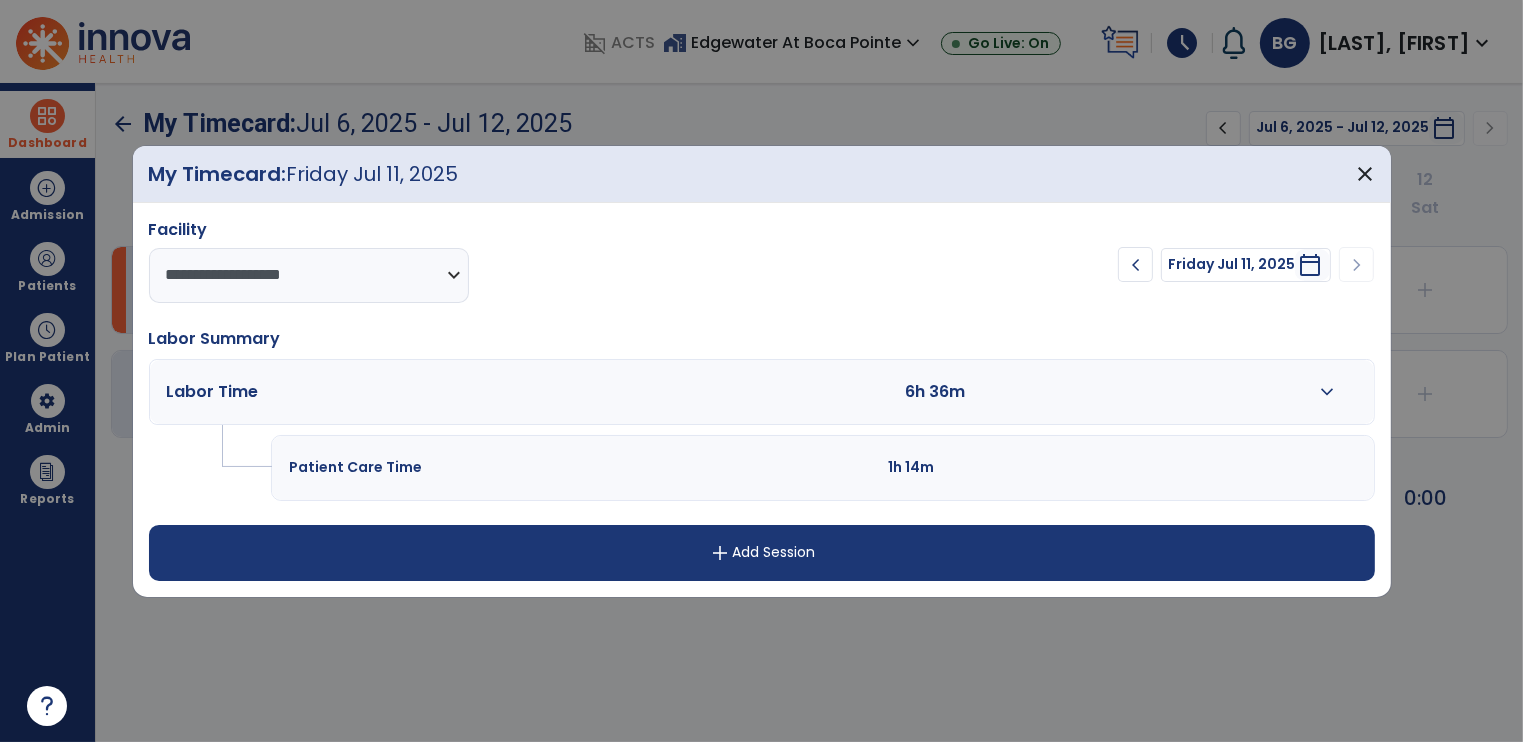 click at bounding box center (1149, 392) 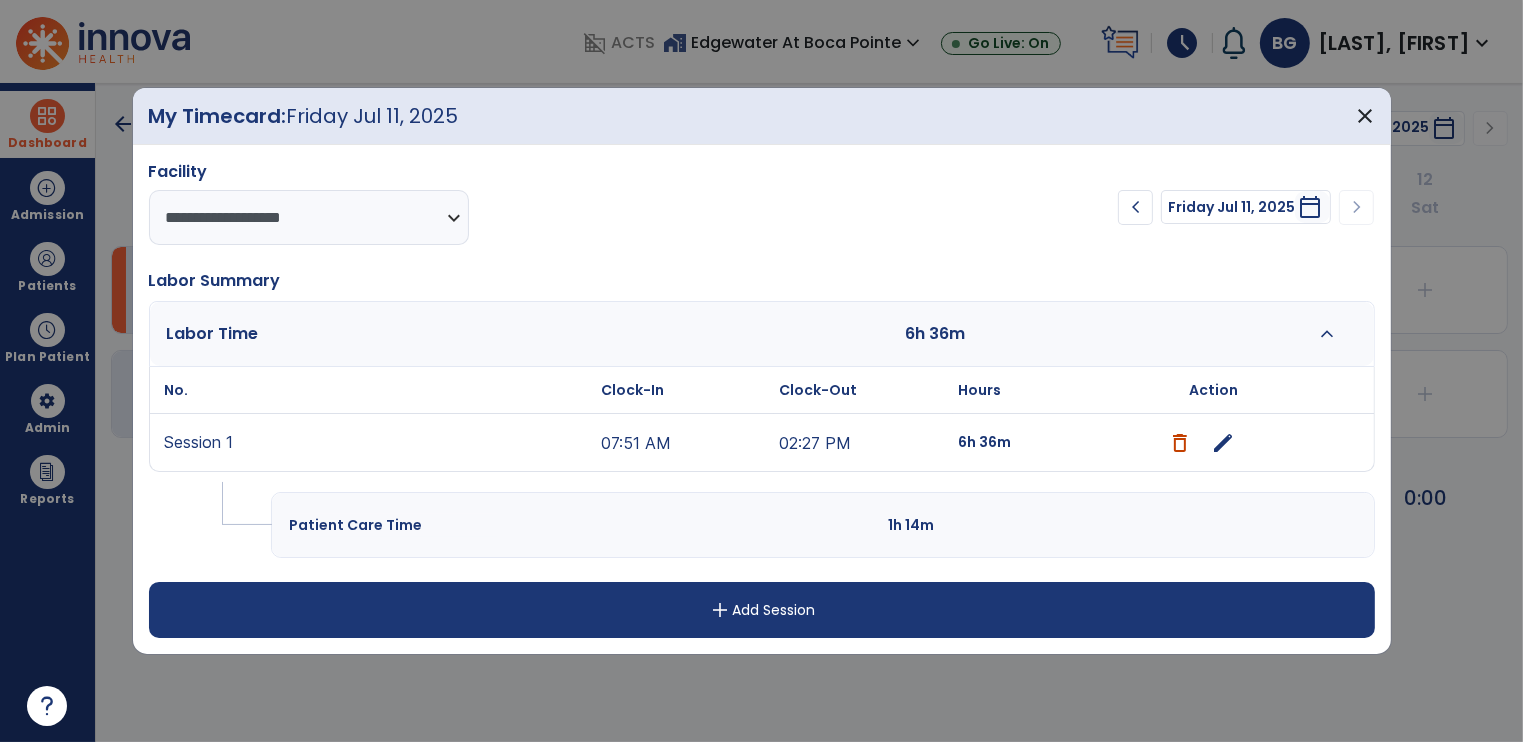 drag, startPoint x: 638, startPoint y: 440, endPoint x: 640, endPoint y: 418, distance: 22.090721 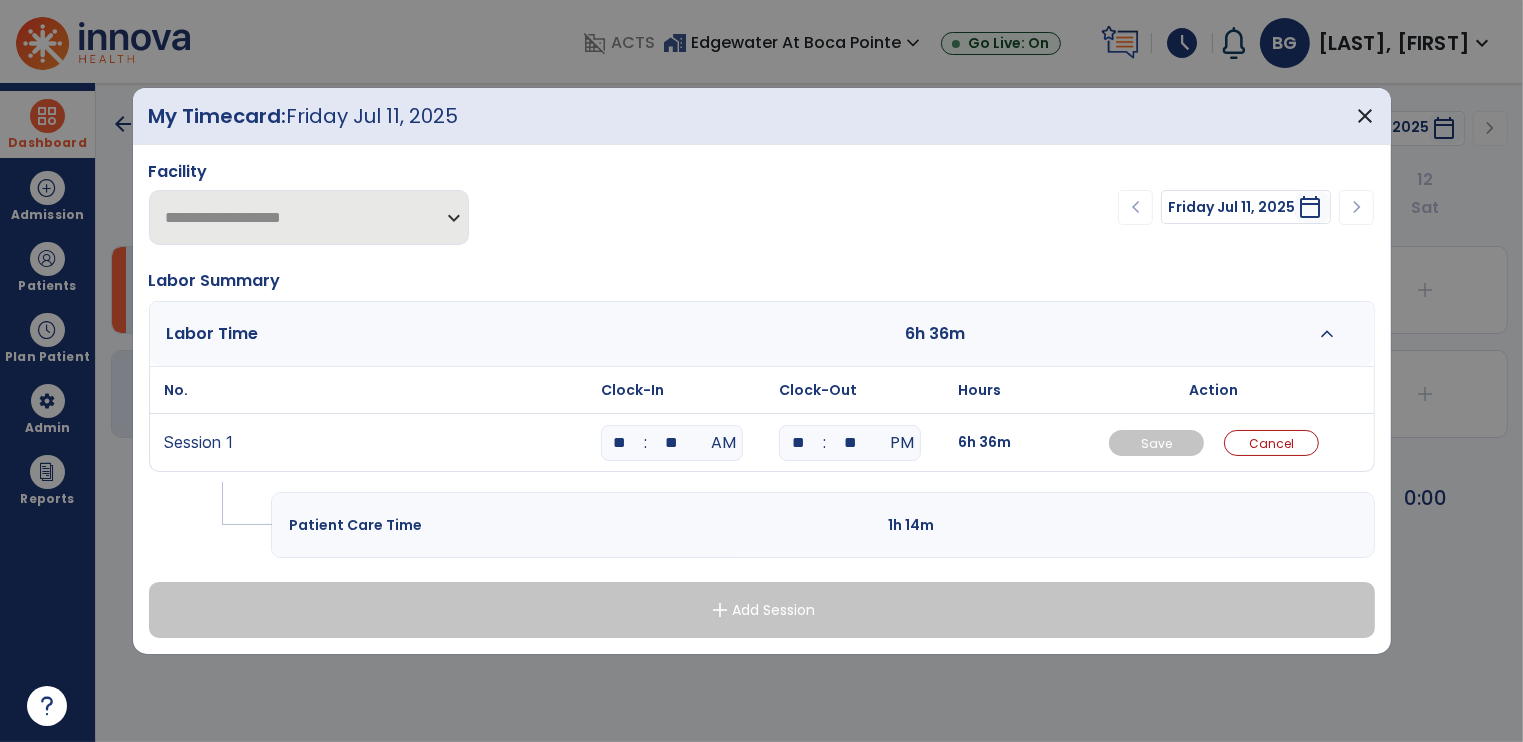 drag, startPoint x: 679, startPoint y: 441, endPoint x: 660, endPoint y: 445, distance: 19.416489 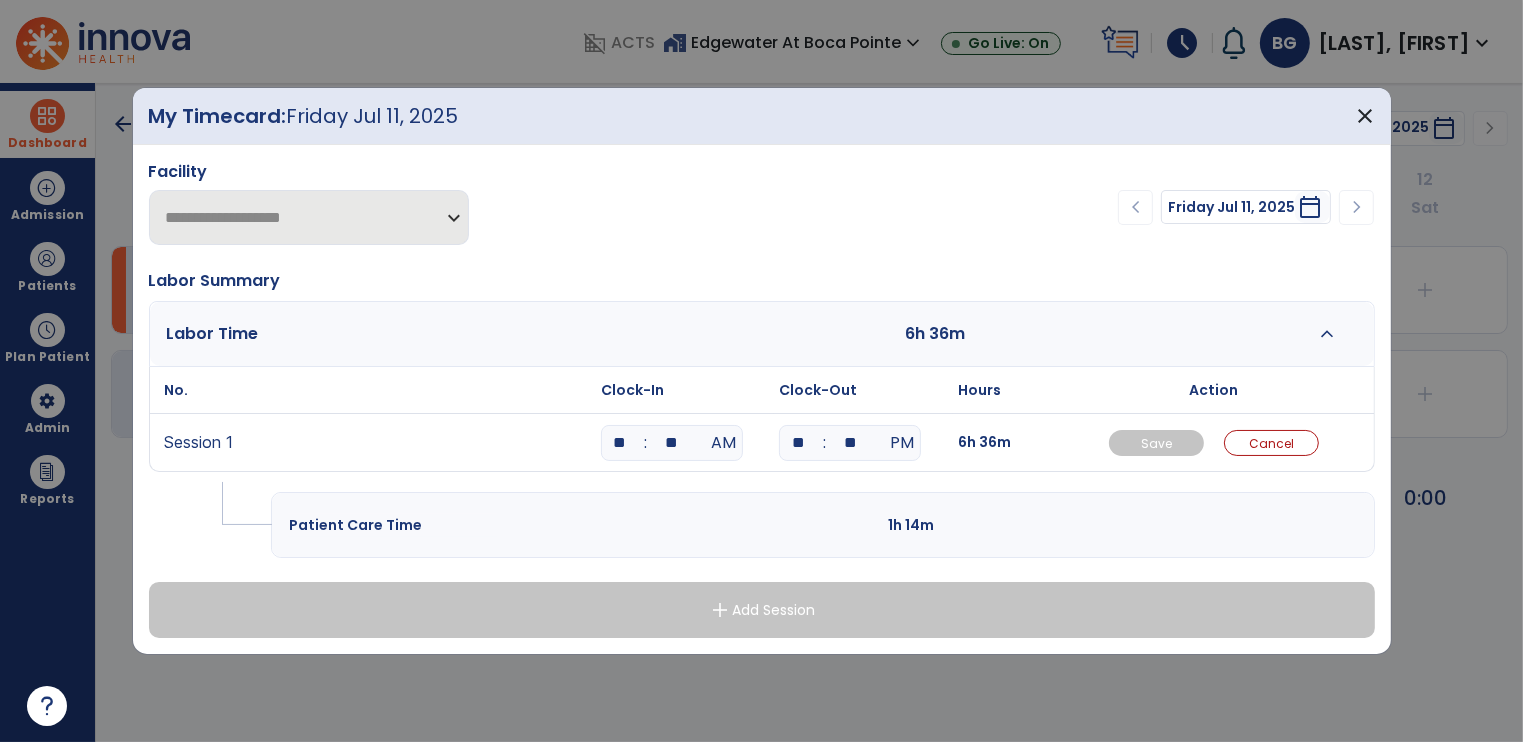 type on "**" 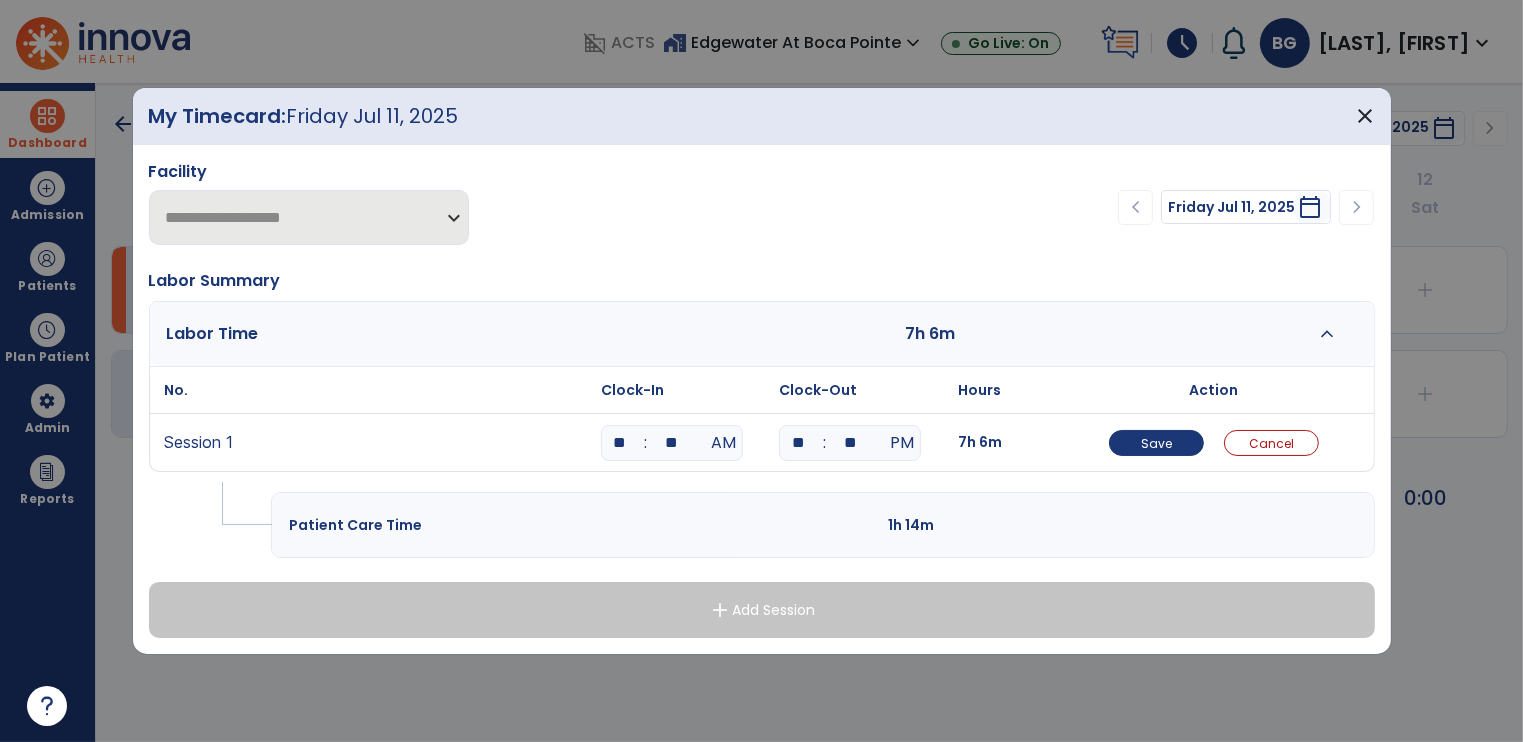 drag, startPoint x: 804, startPoint y: 440, endPoint x: 785, endPoint y: 417, distance: 29.832869 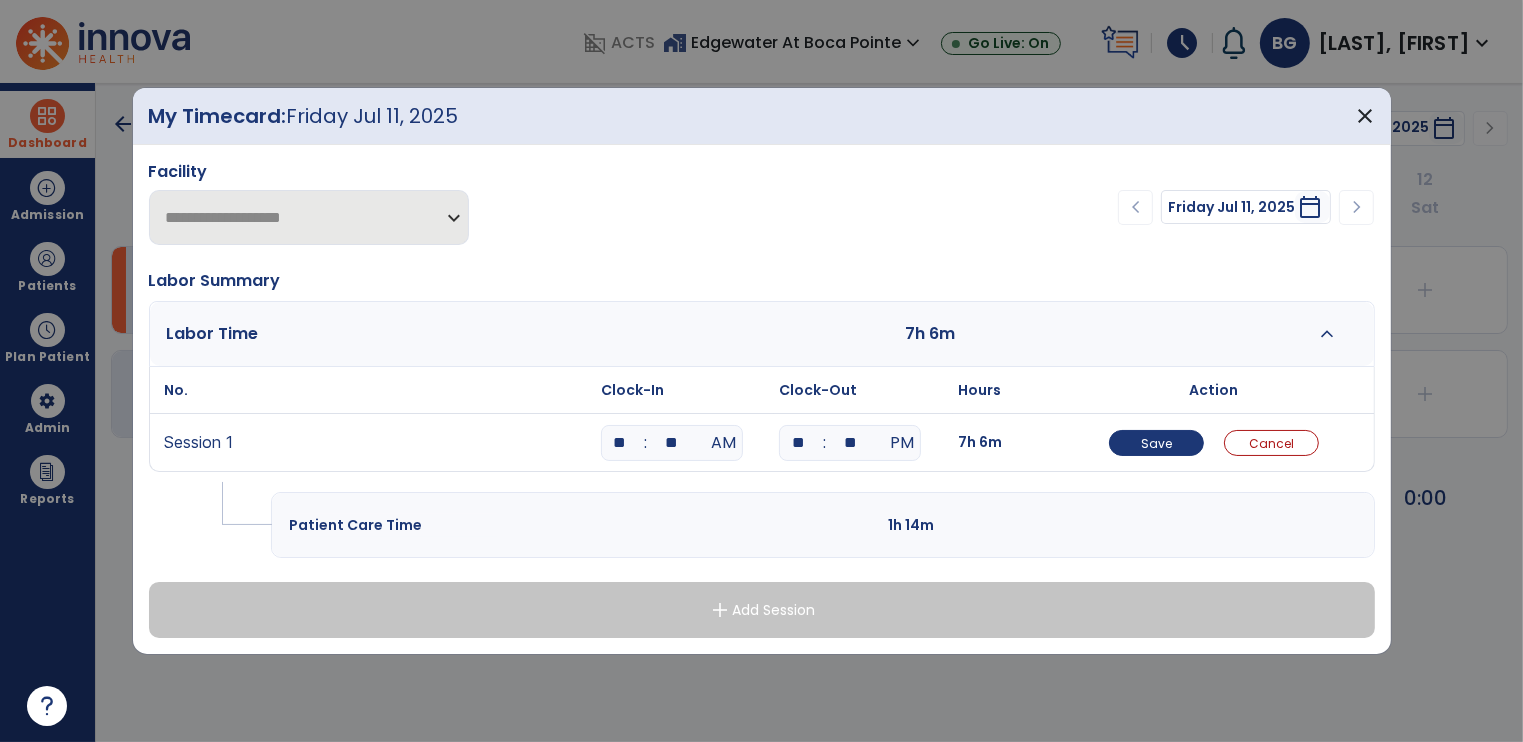 type on "**" 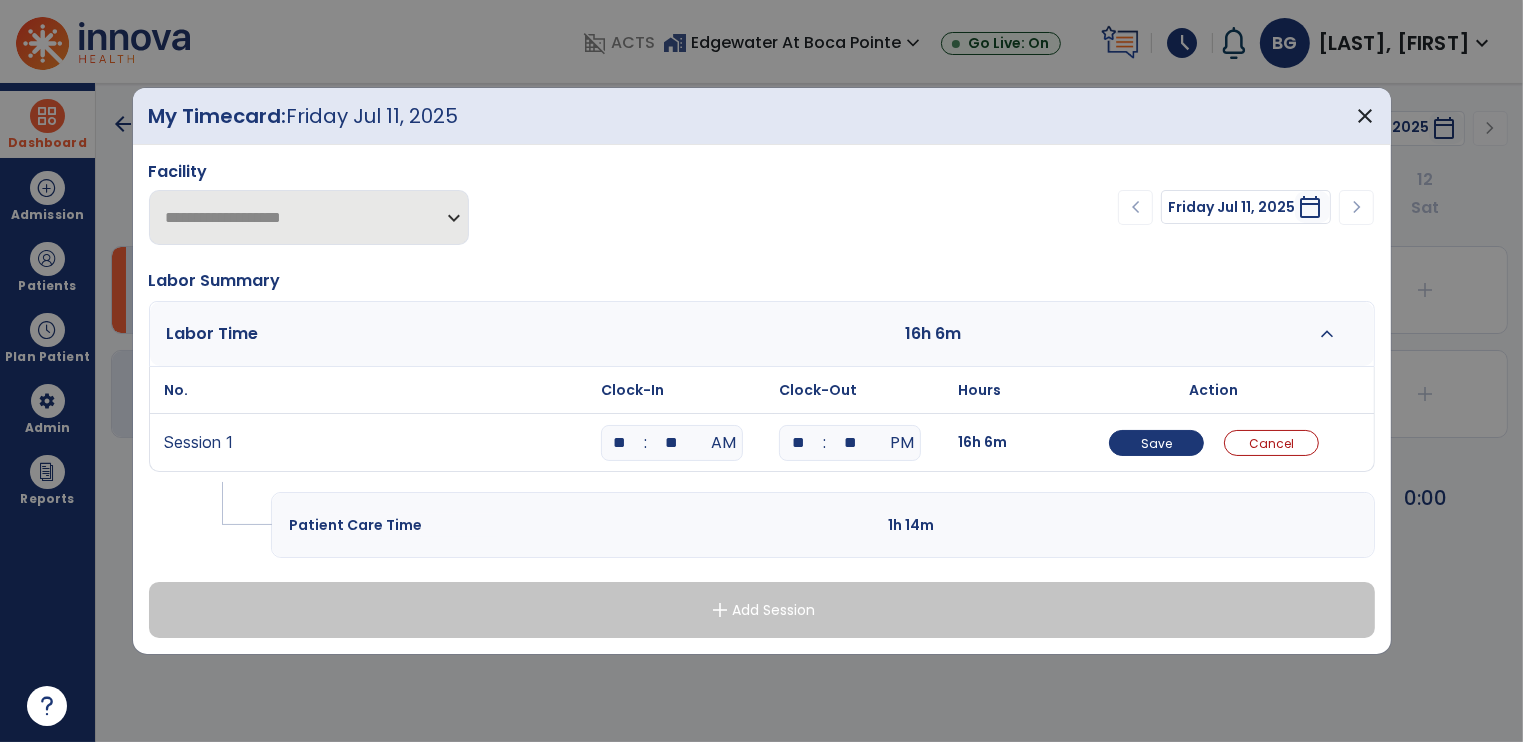 drag, startPoint x: 856, startPoint y: 440, endPoint x: 845, endPoint y: 445, distance: 12.083046 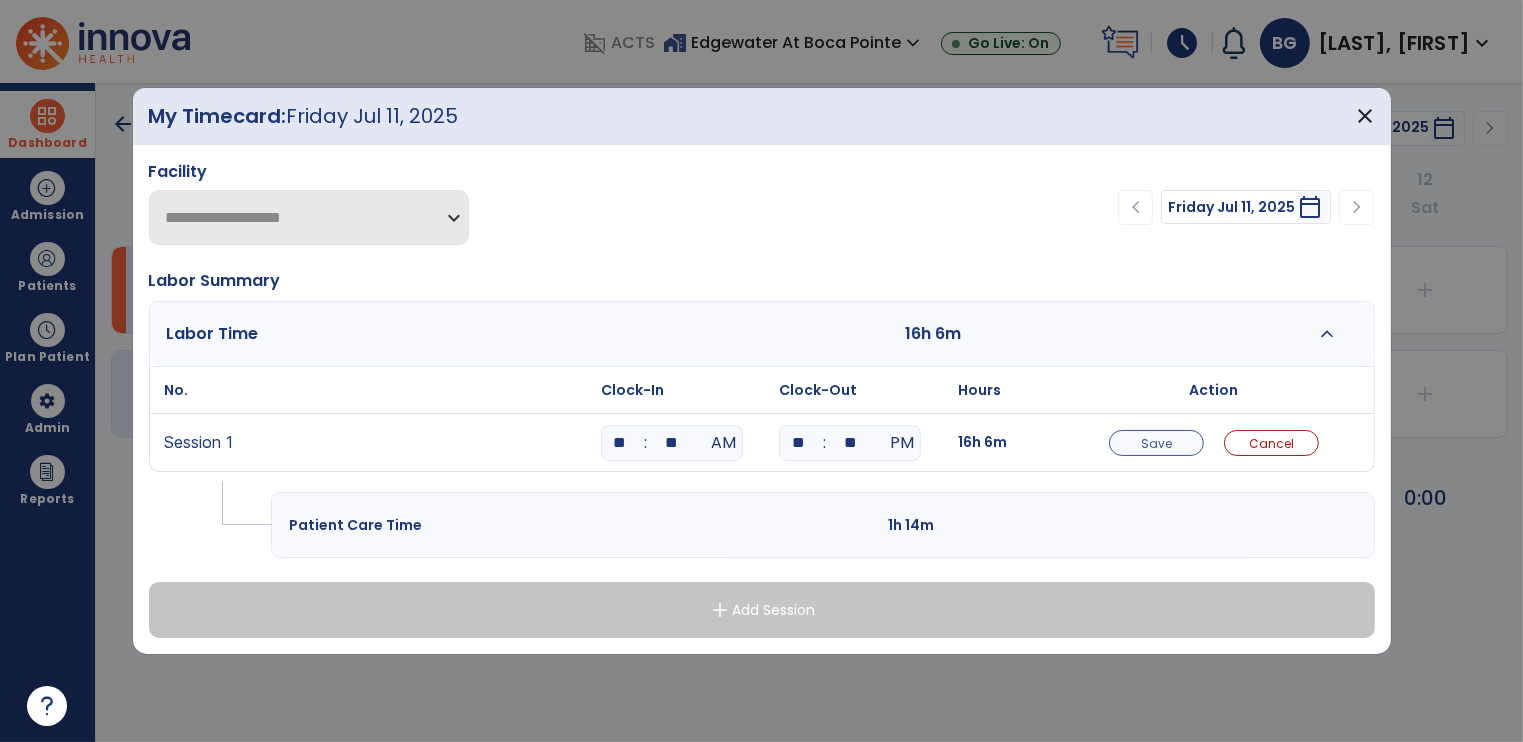 type on "**" 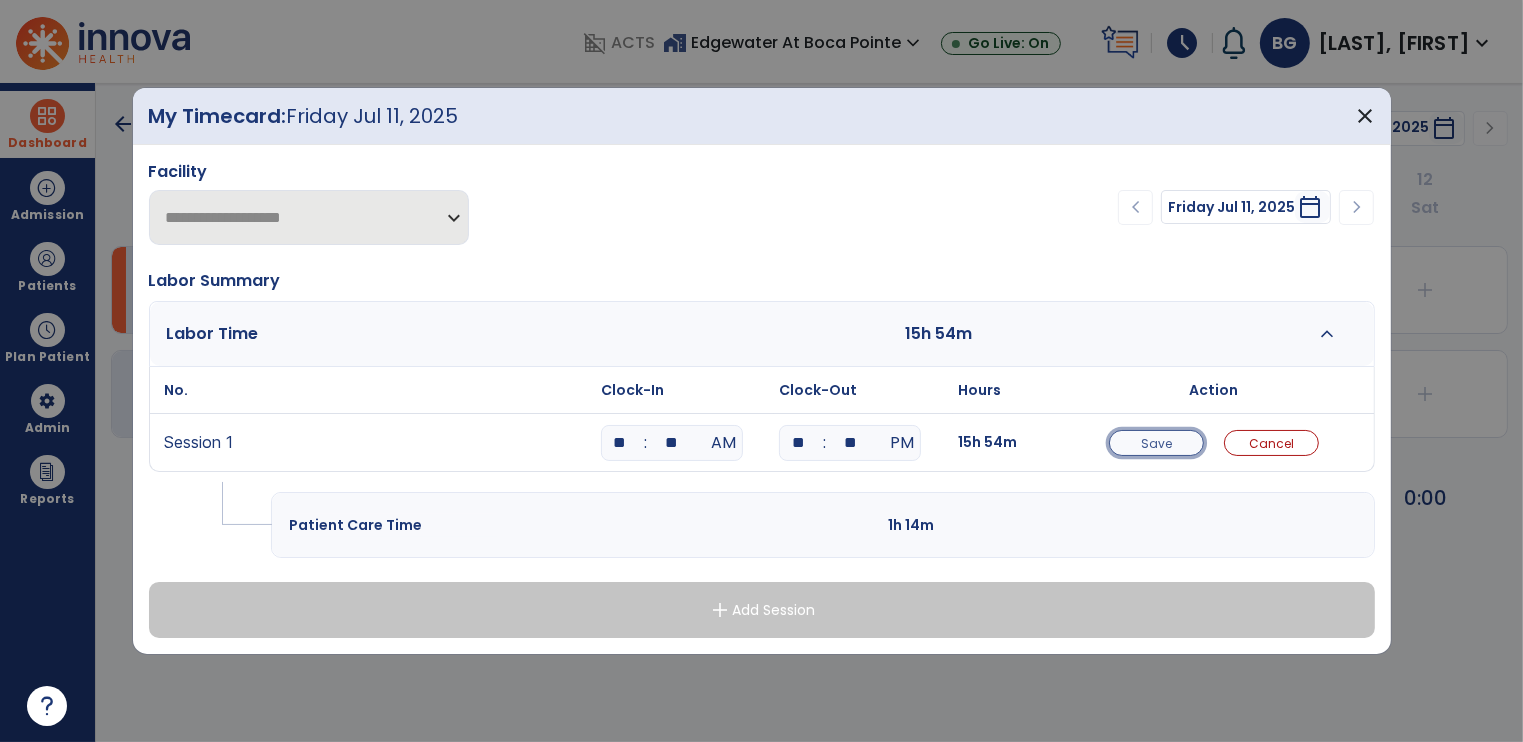 click on "Save" at bounding box center (1156, 443) 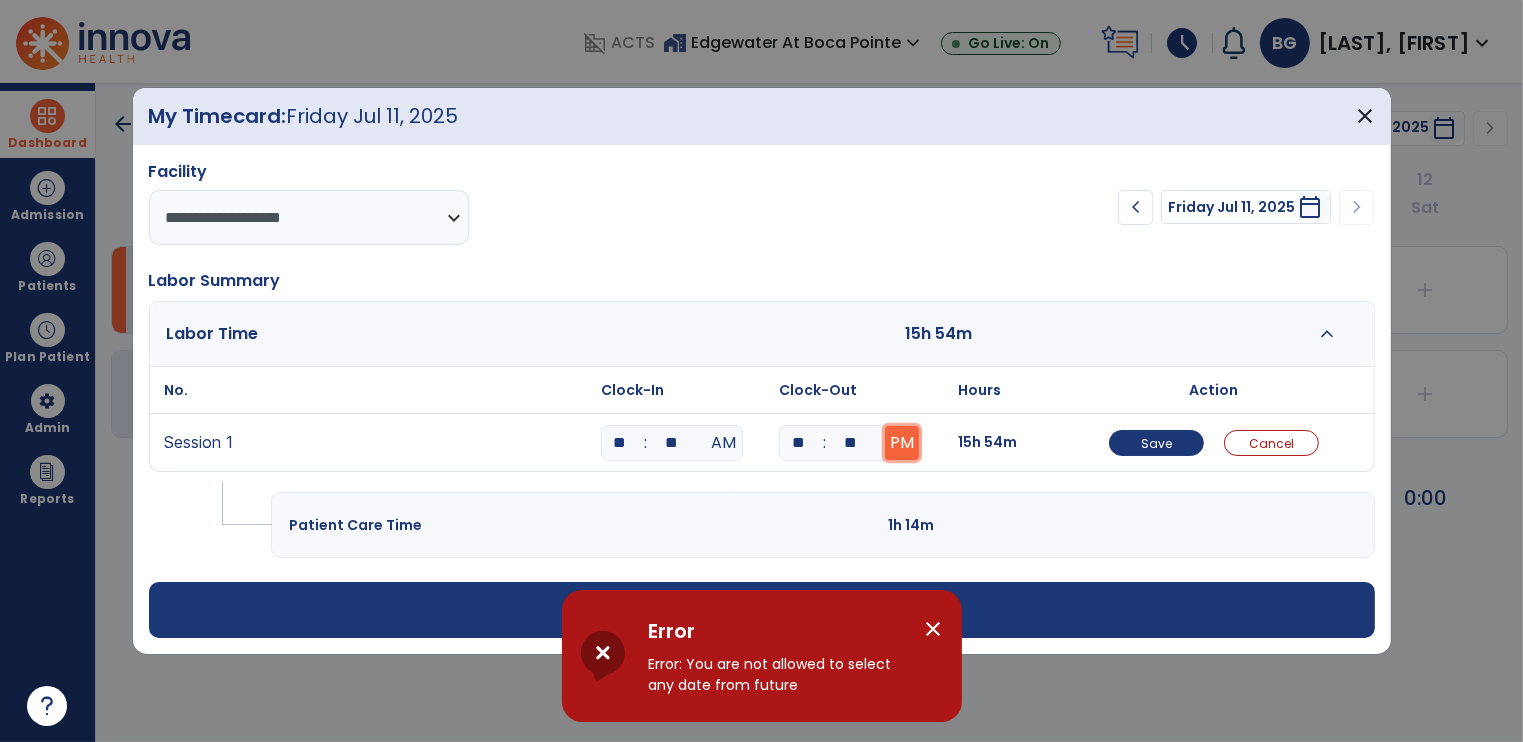 click on "PM" at bounding box center (902, 443) 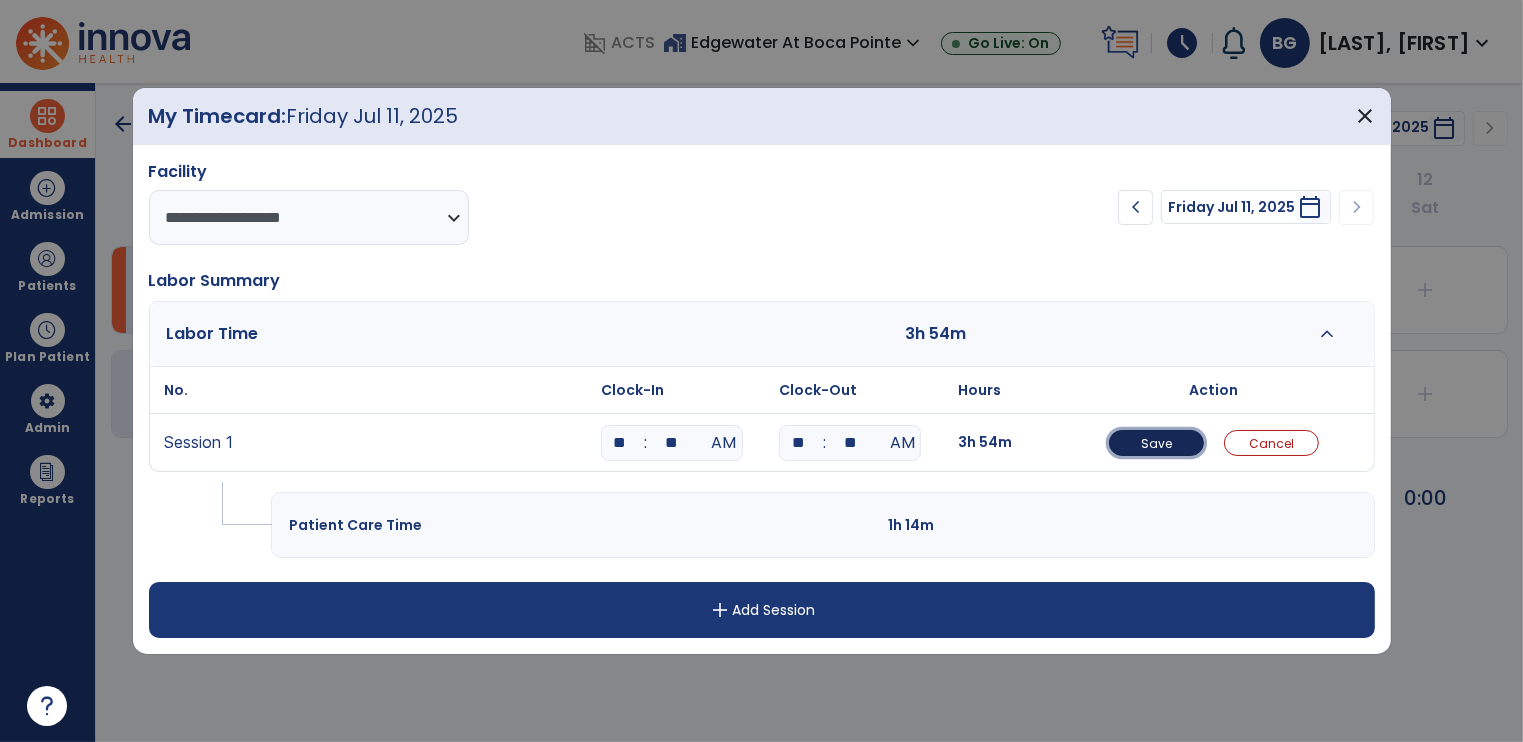 click on "Save" at bounding box center (1156, 443) 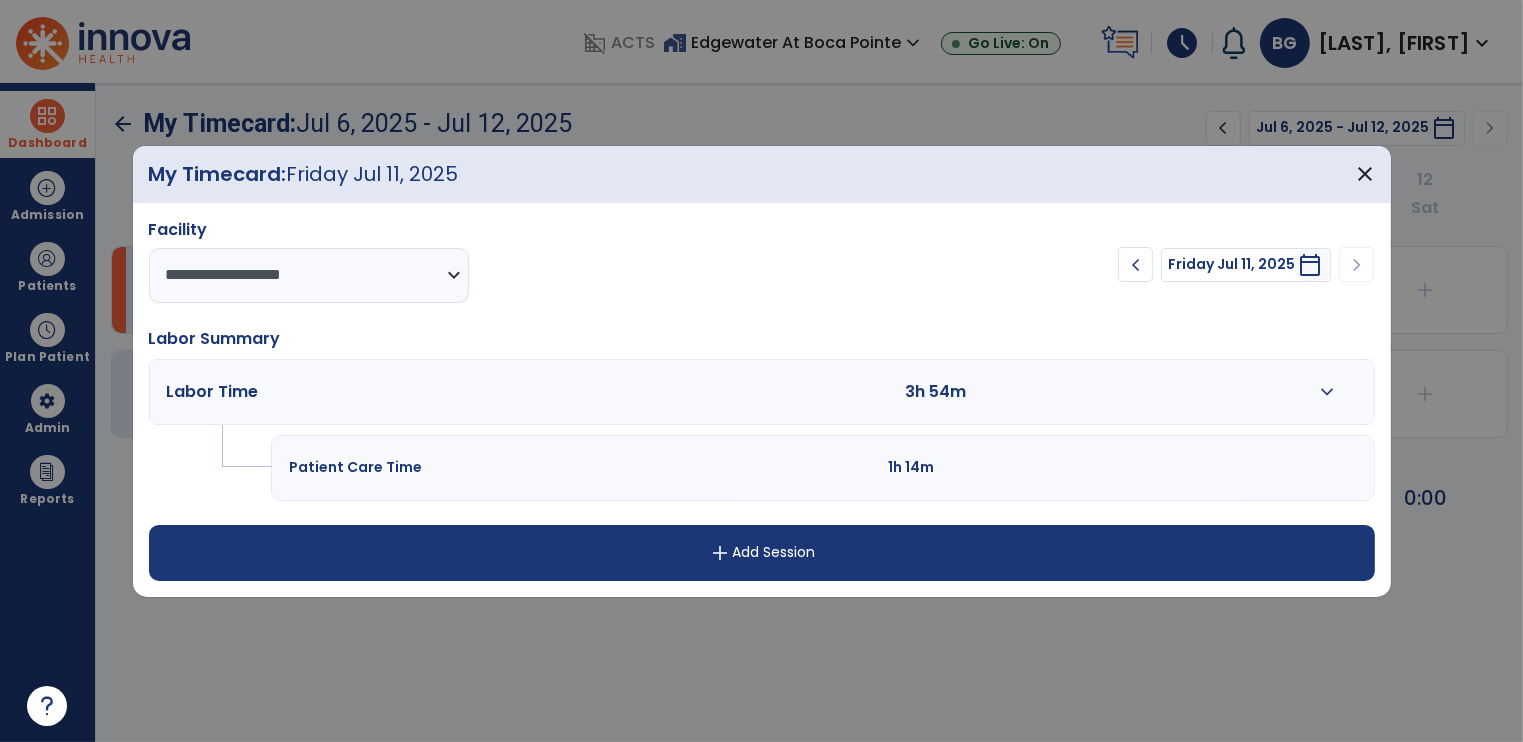 click at bounding box center [761, 371] 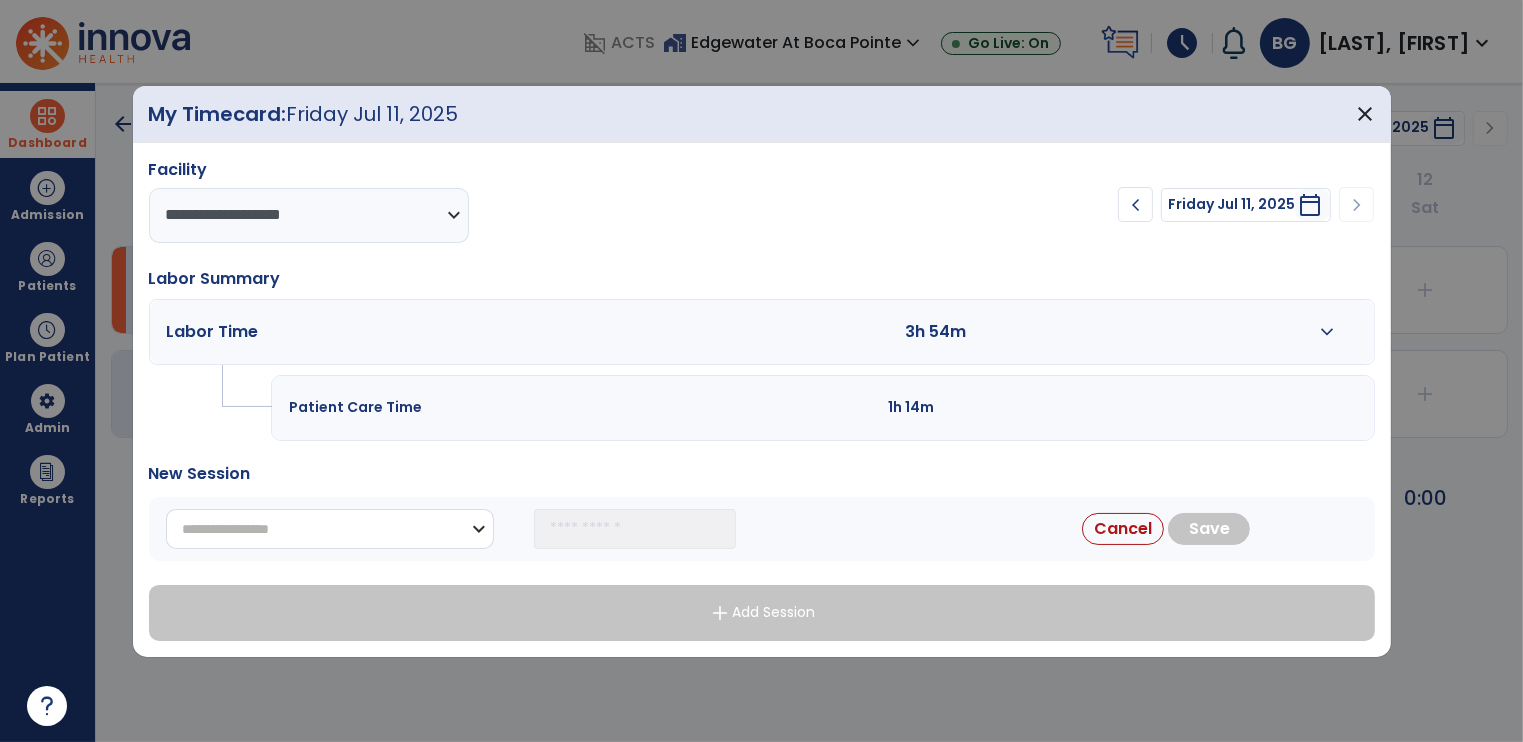click on "**********" at bounding box center (330, 529) 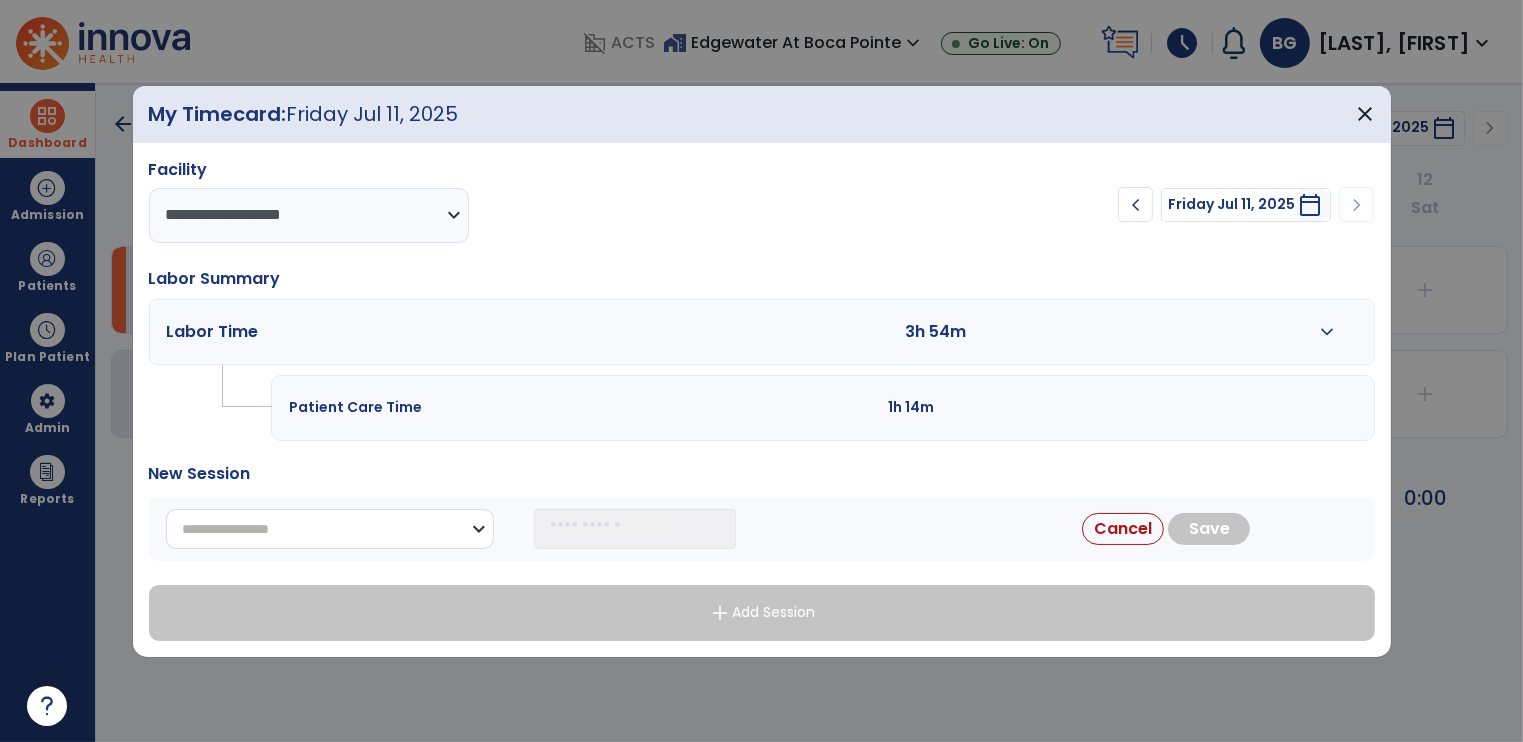select on "**********" 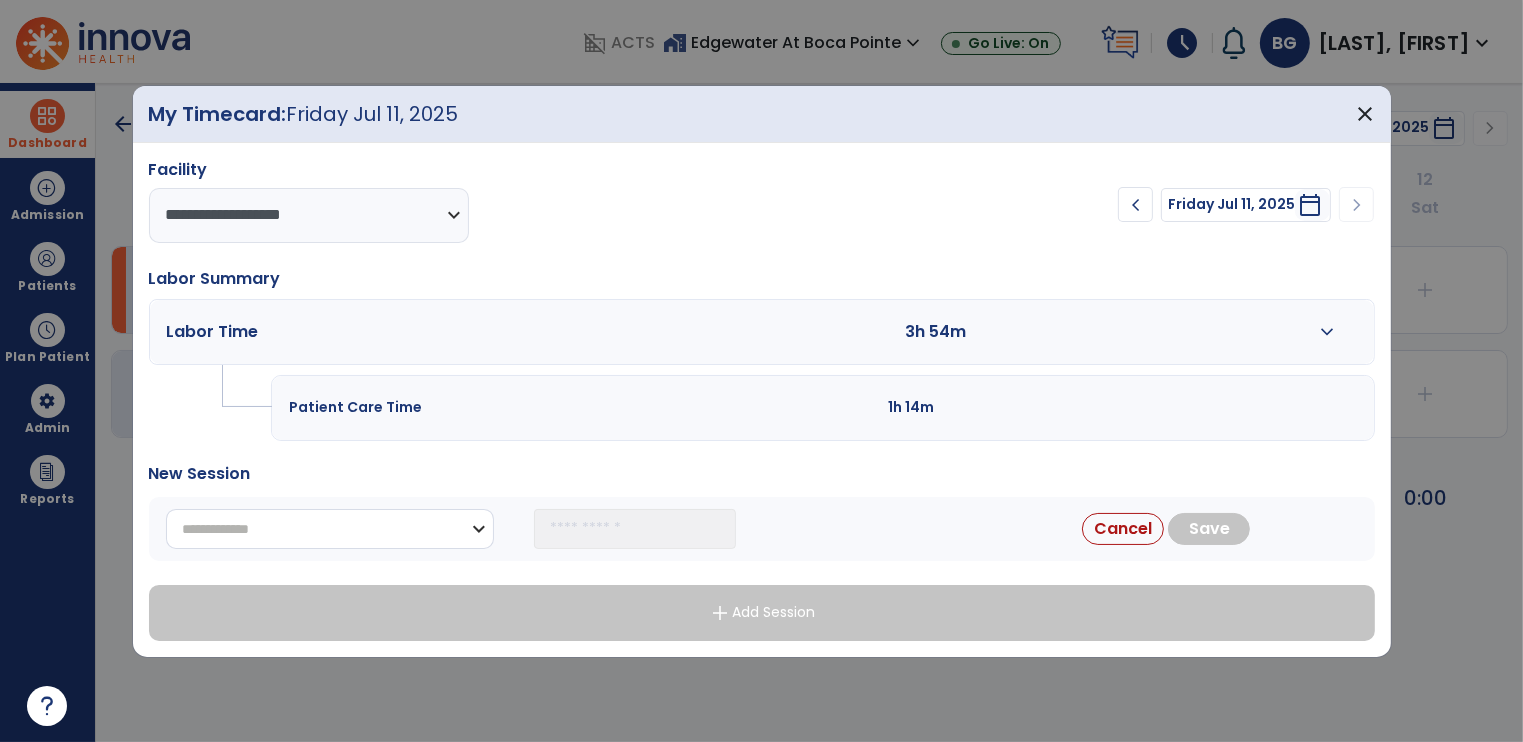 click on "**********" at bounding box center (330, 529) 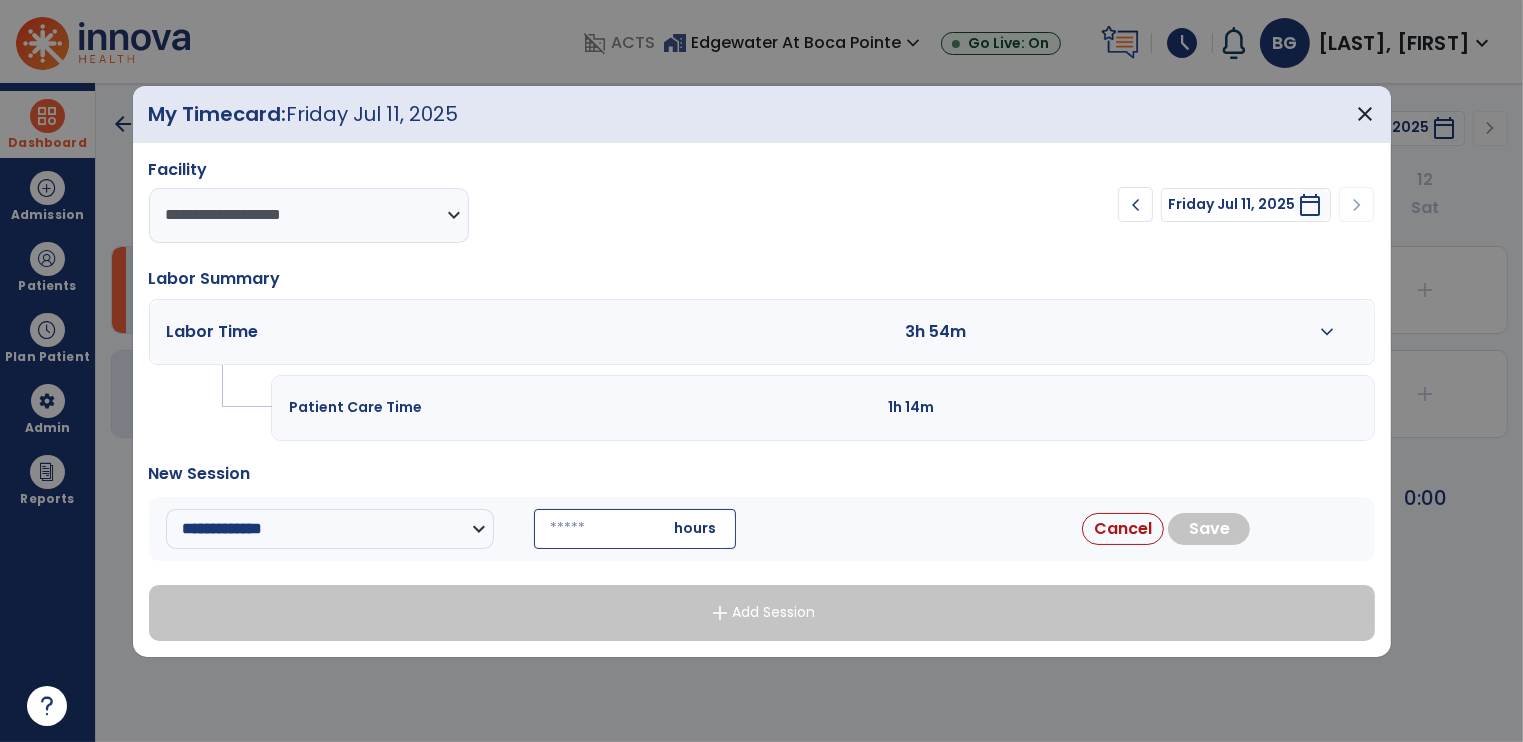 click at bounding box center [635, 529] 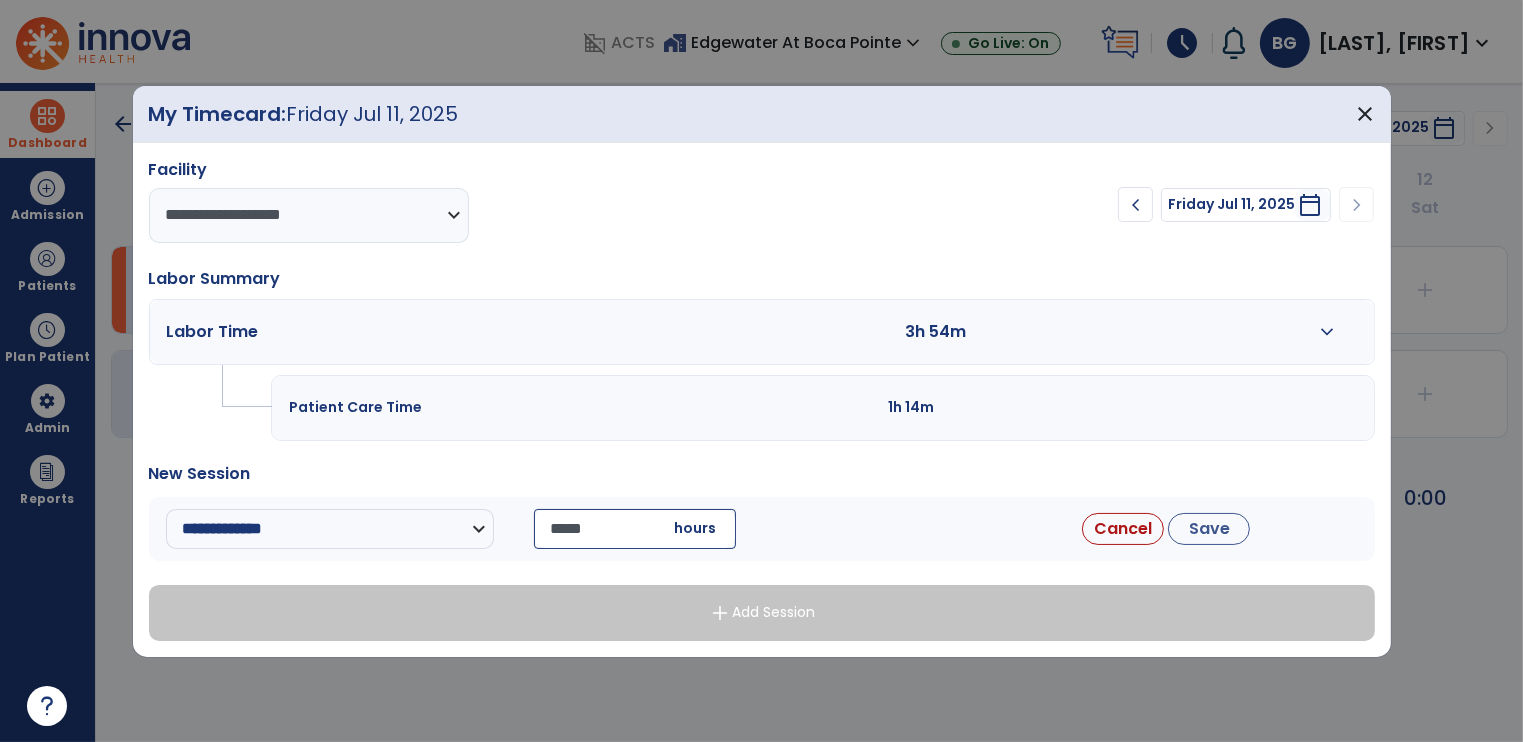 type on "*****" 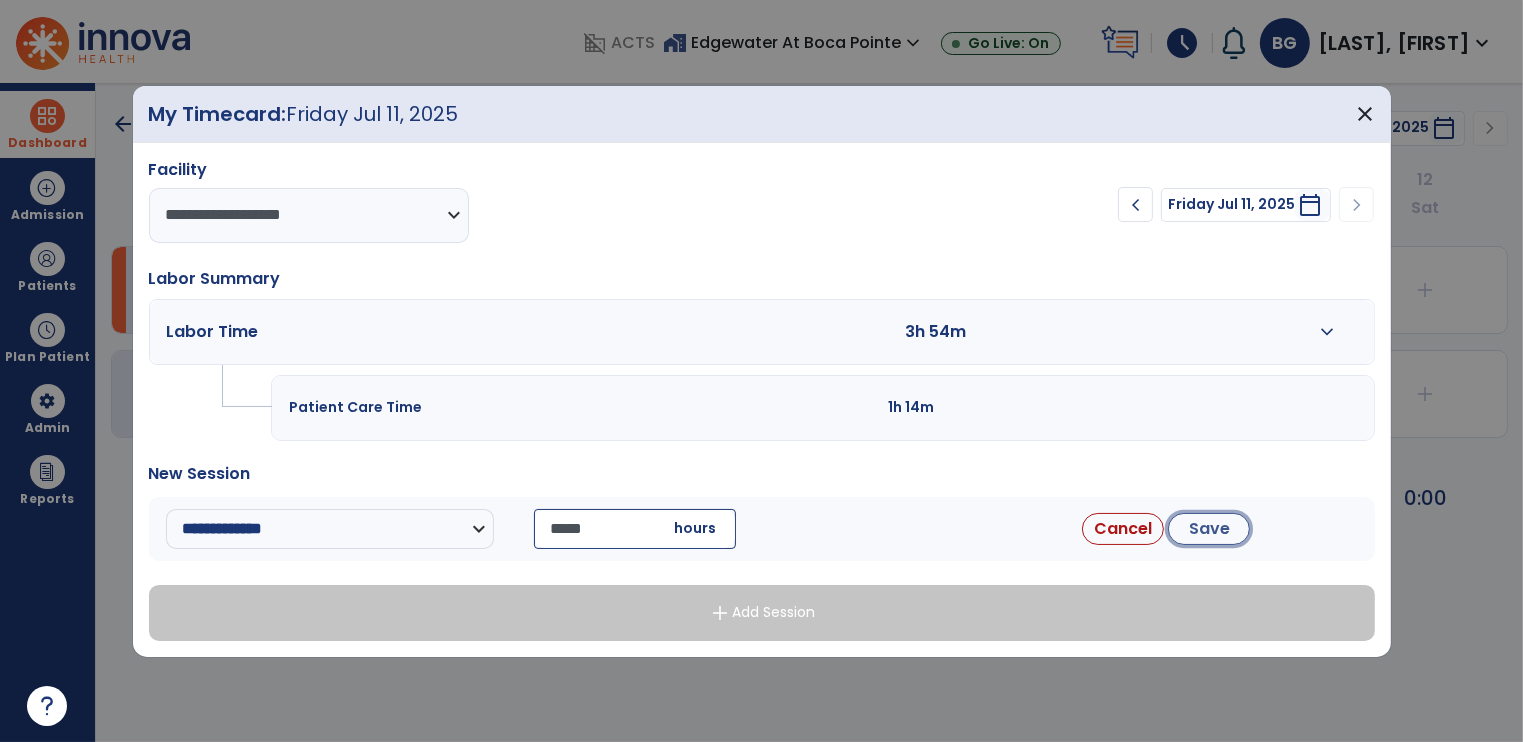click on "Save" at bounding box center [1209, 529] 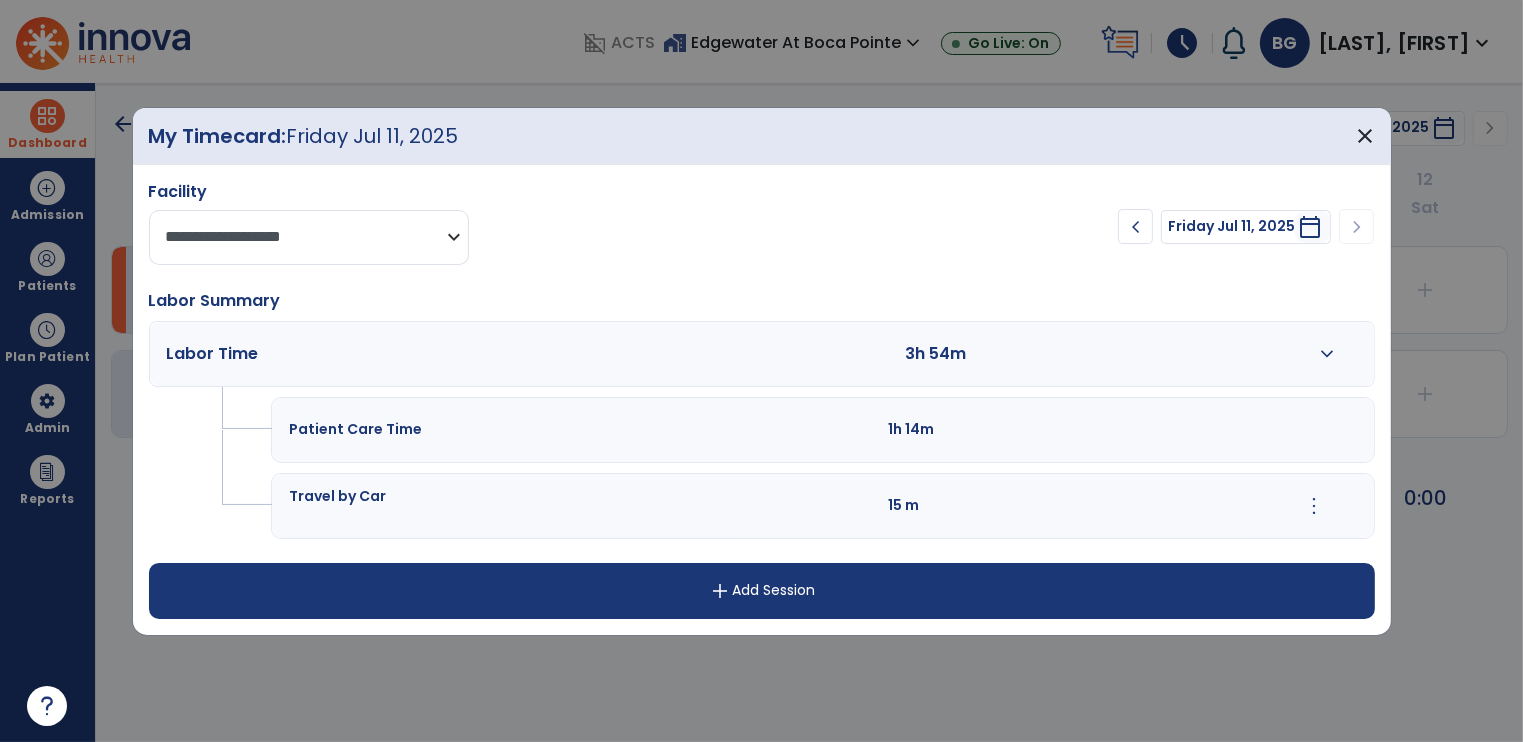 click on "**********" at bounding box center (309, 237) 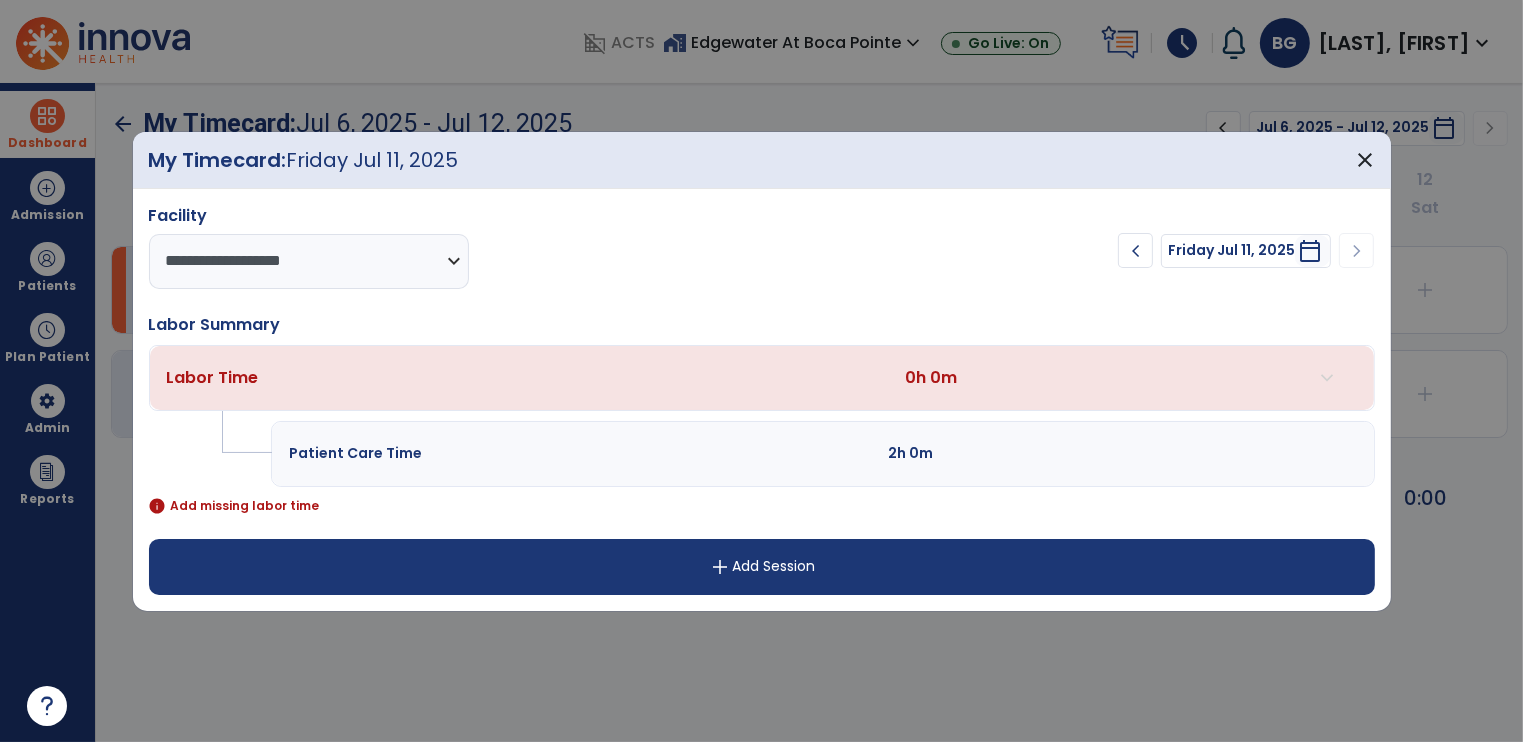click on "add  Add Session" at bounding box center [762, 567] 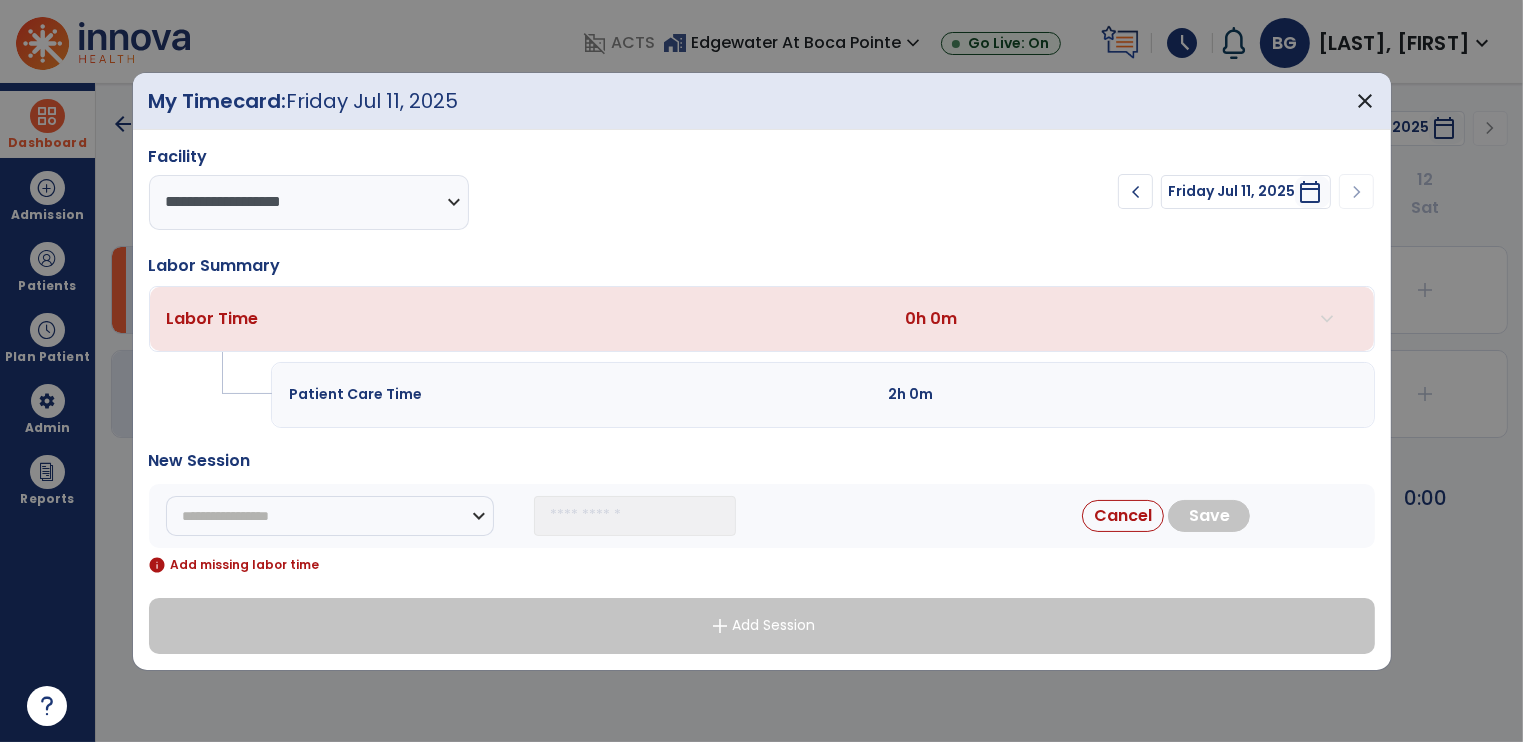 click on "Labor Time" at bounding box center (368, 319) 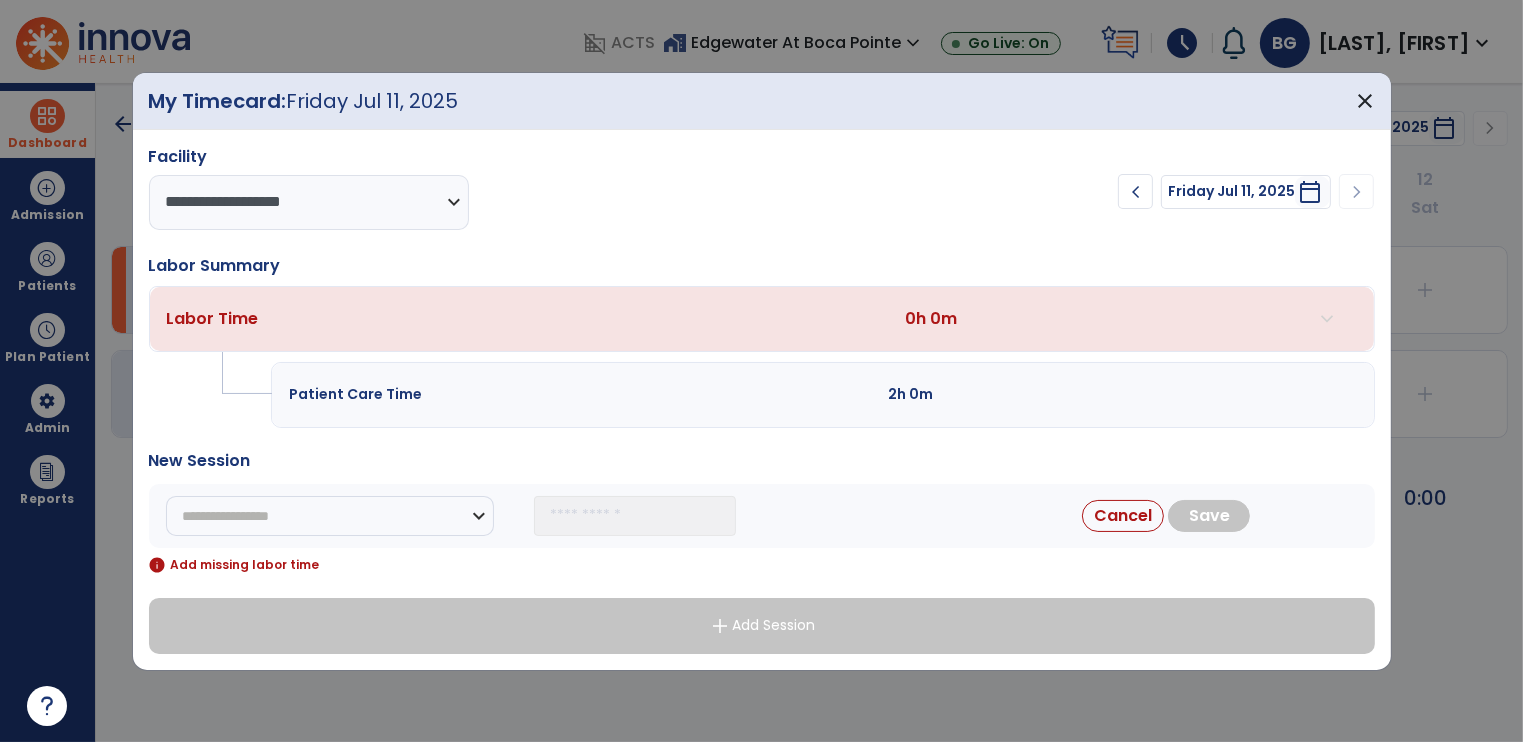 click on "Labor Time" at bounding box center [213, 318] 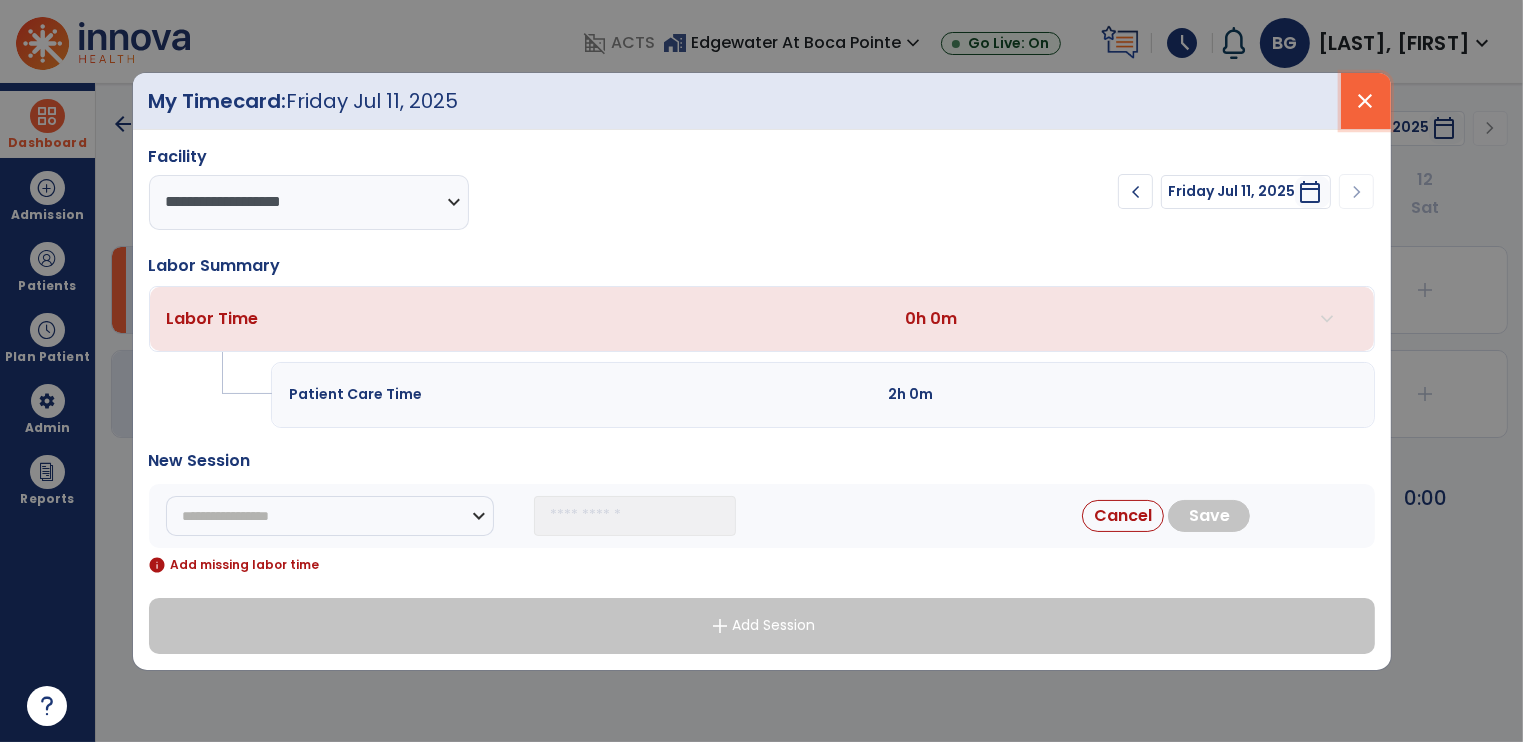 click on "close" at bounding box center (1366, 101) 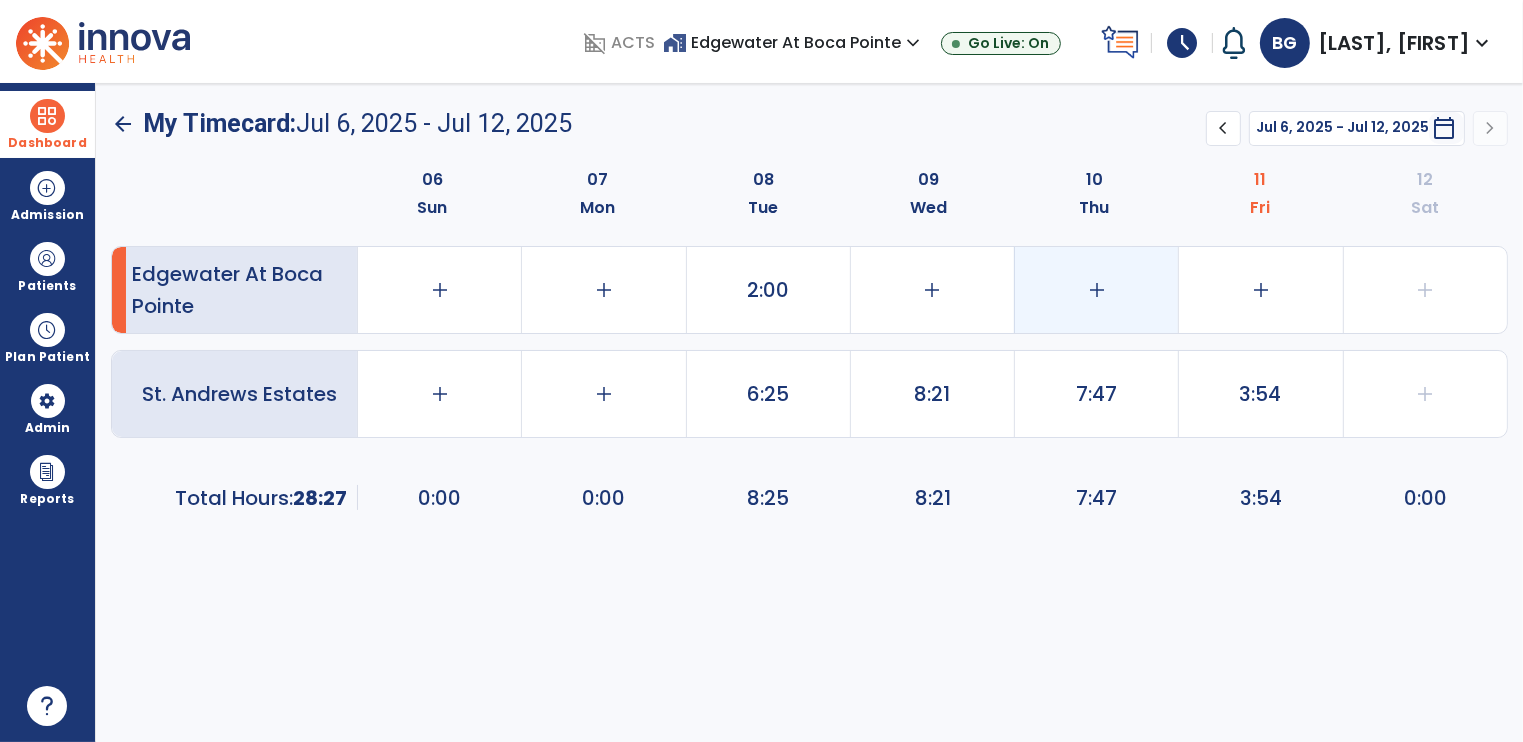 click on "add" 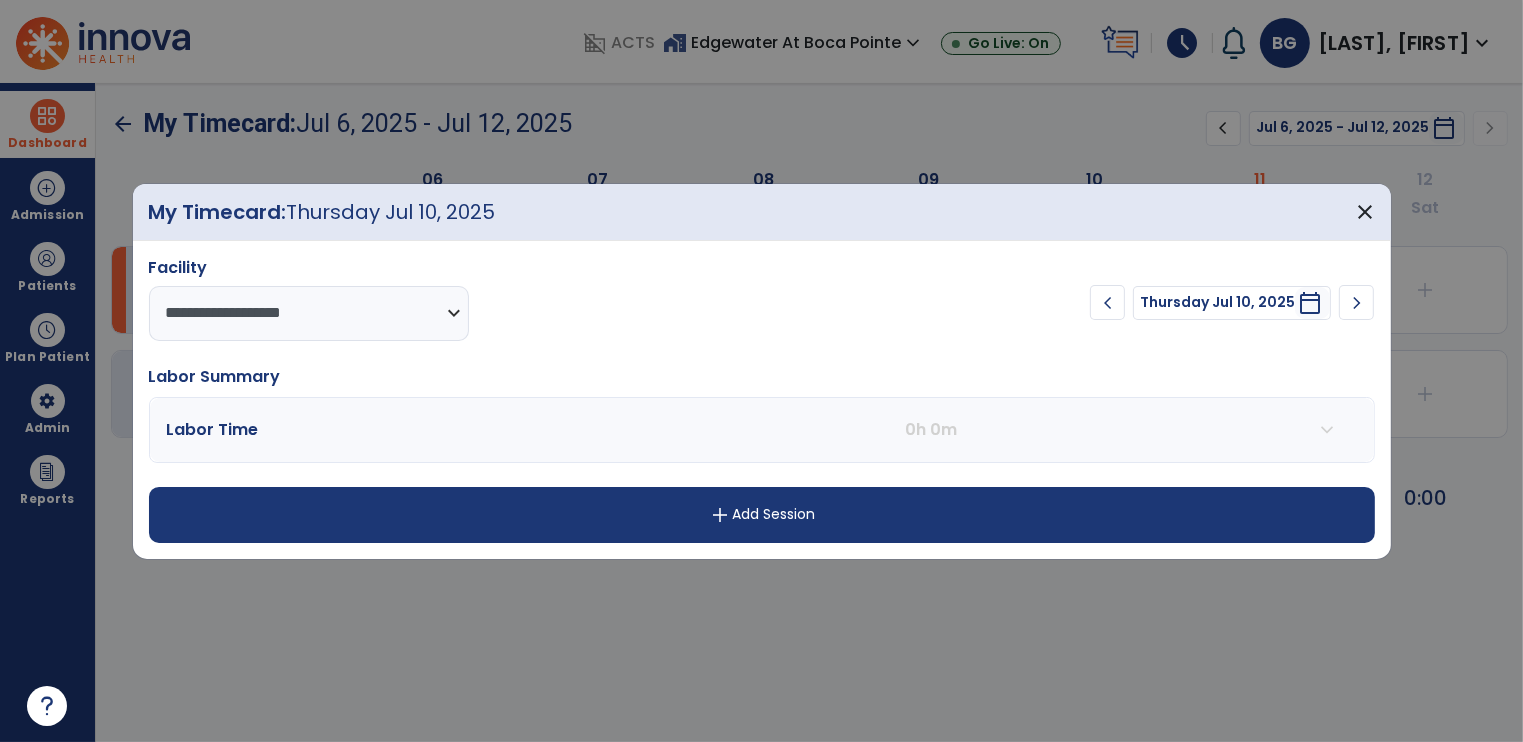 click on "Labor Time" at bounding box center [368, 430] 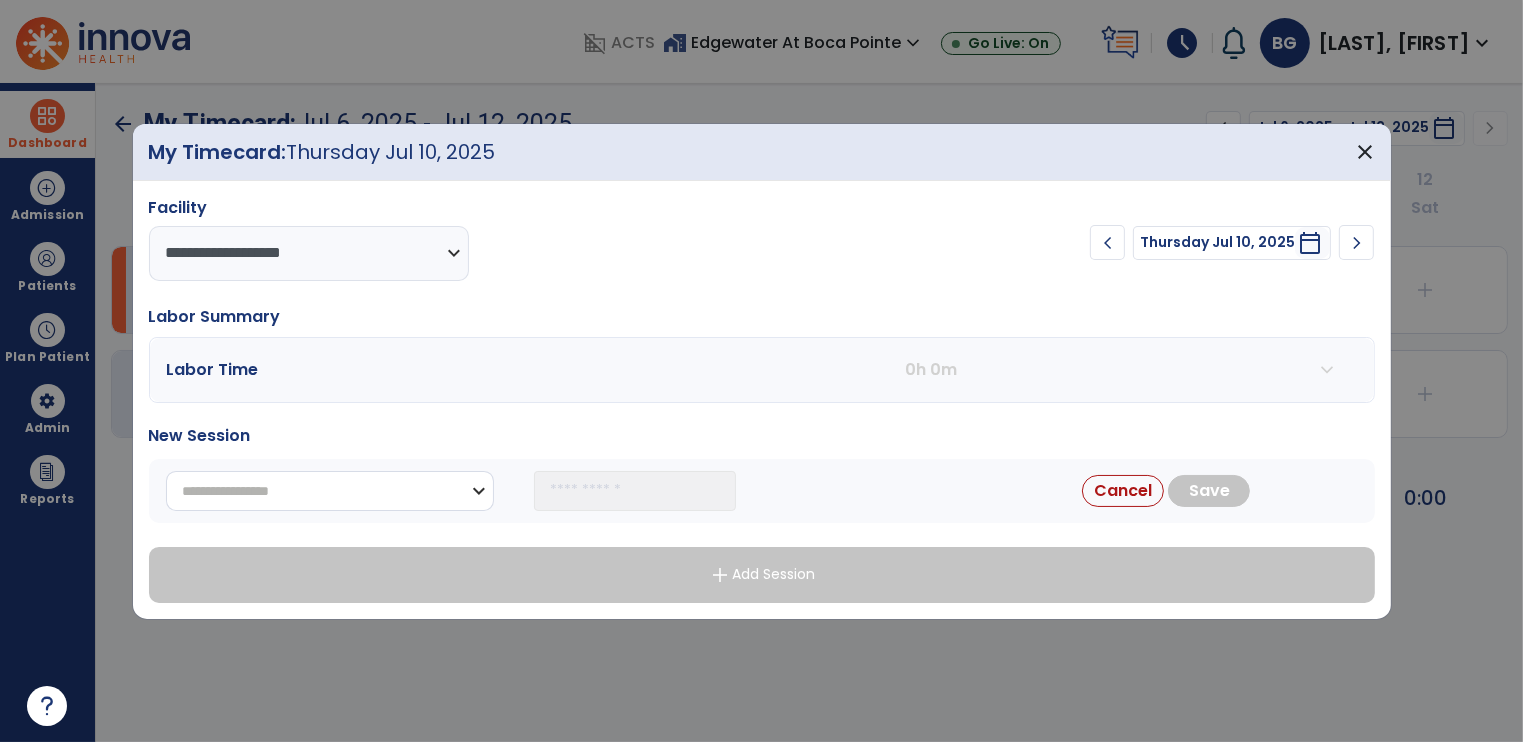 click on "**********" at bounding box center [330, 491] 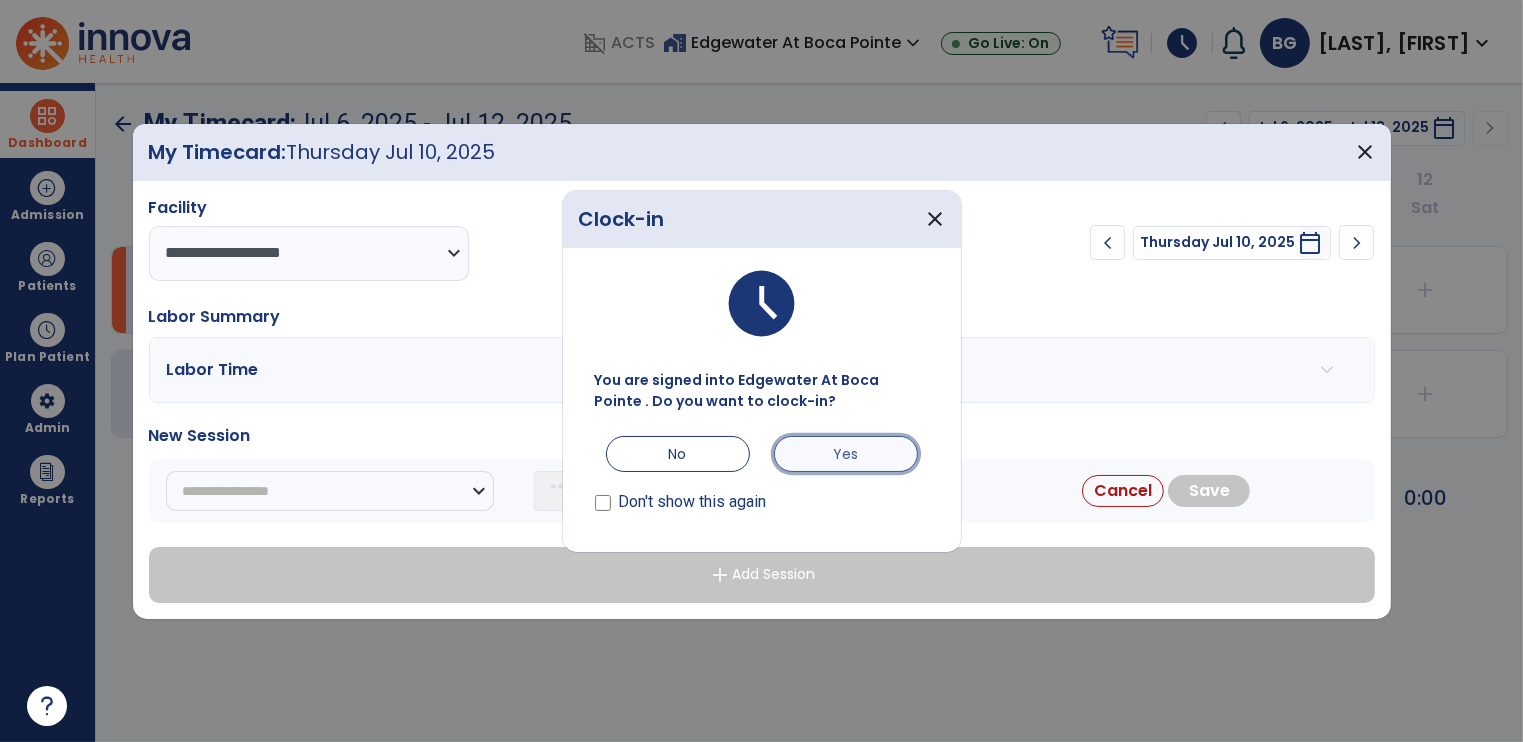 click on "Yes" at bounding box center [846, 454] 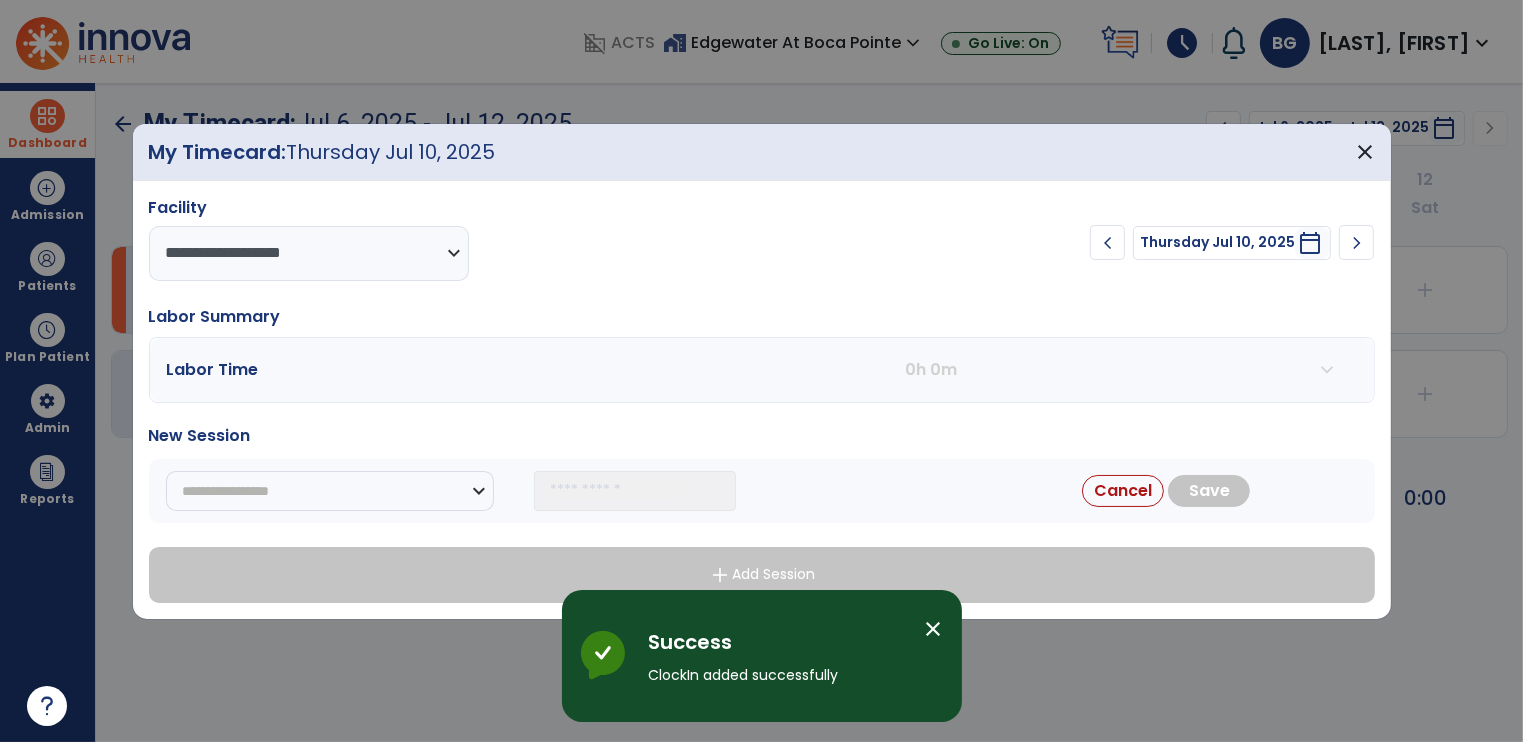 click on "close" at bounding box center [934, 629] 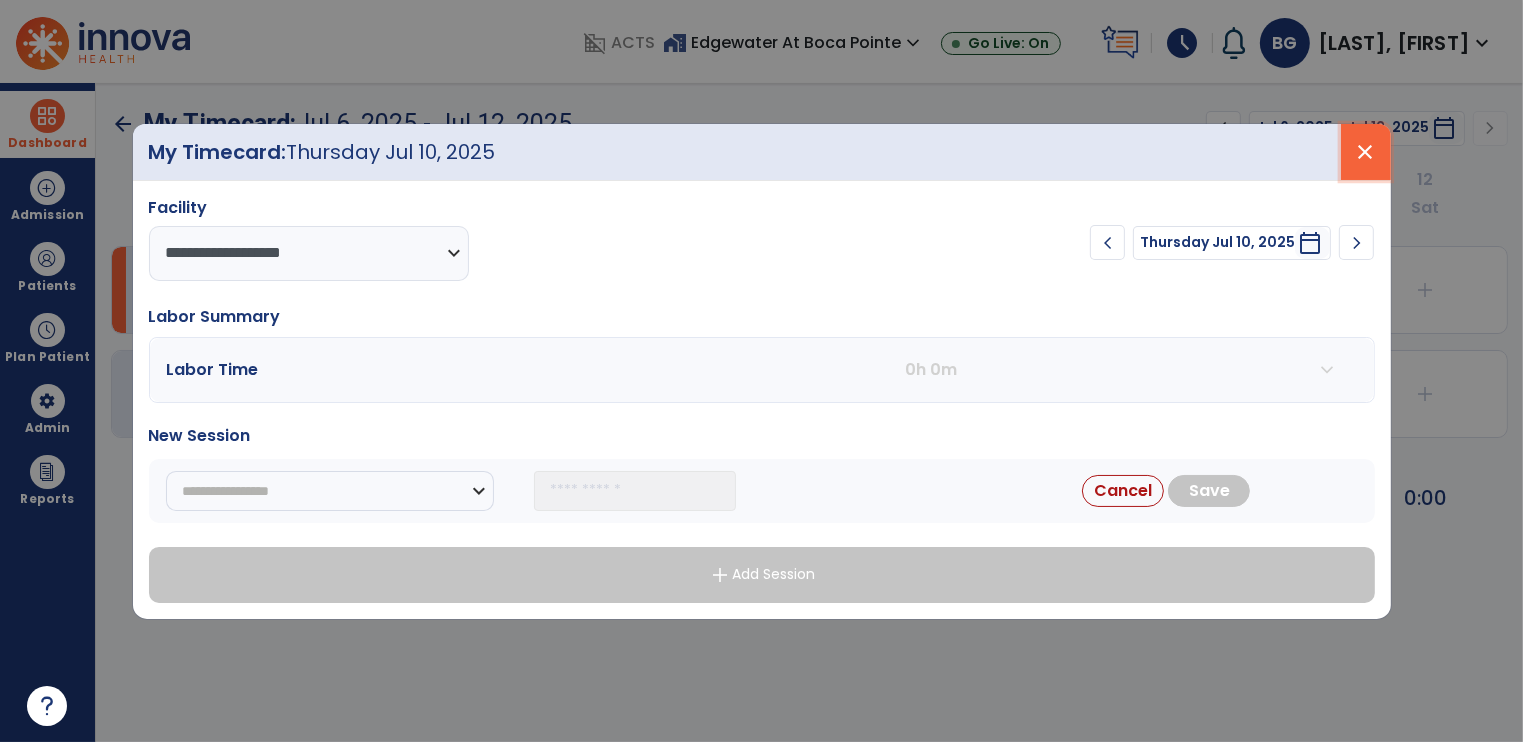 click on "close" at bounding box center [1366, 152] 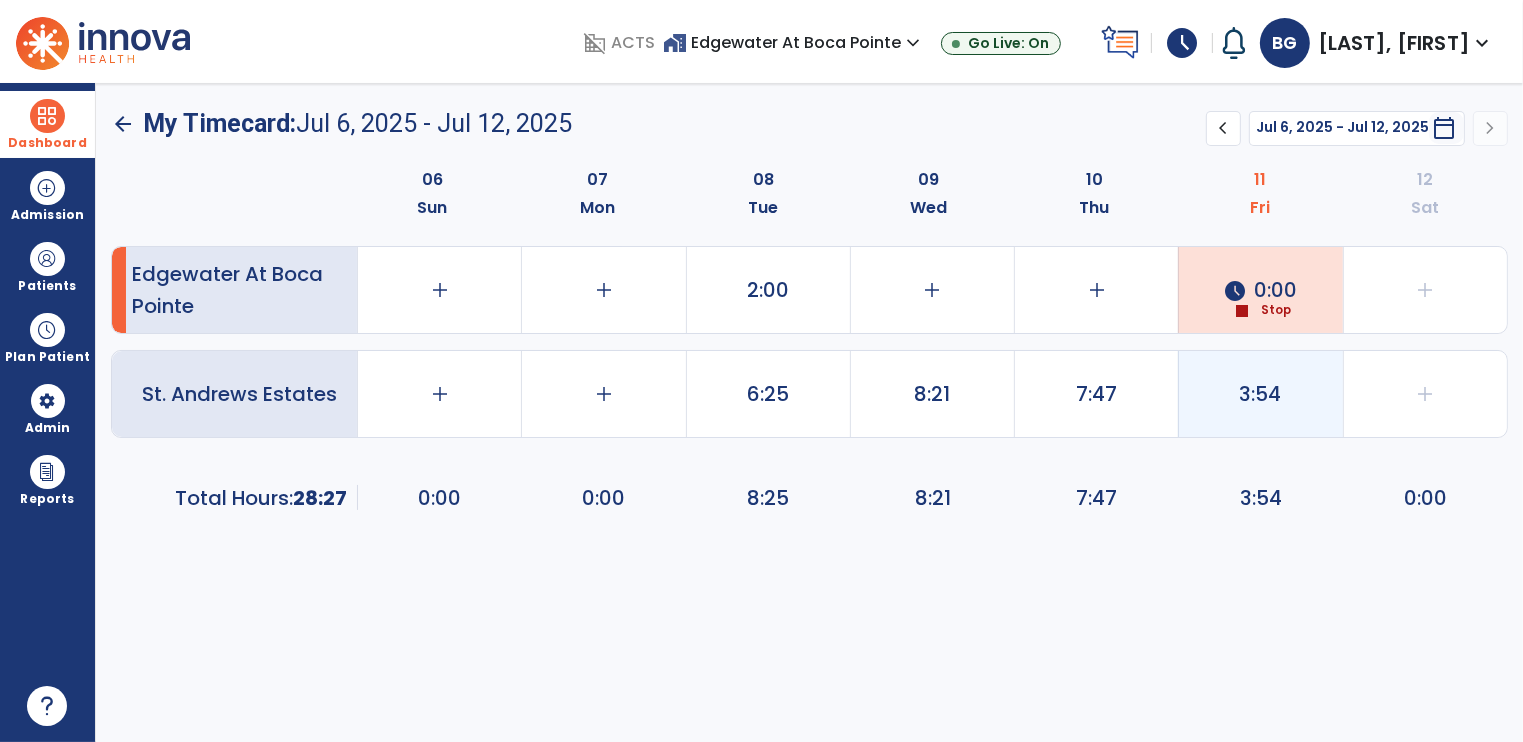 click on "3:54" 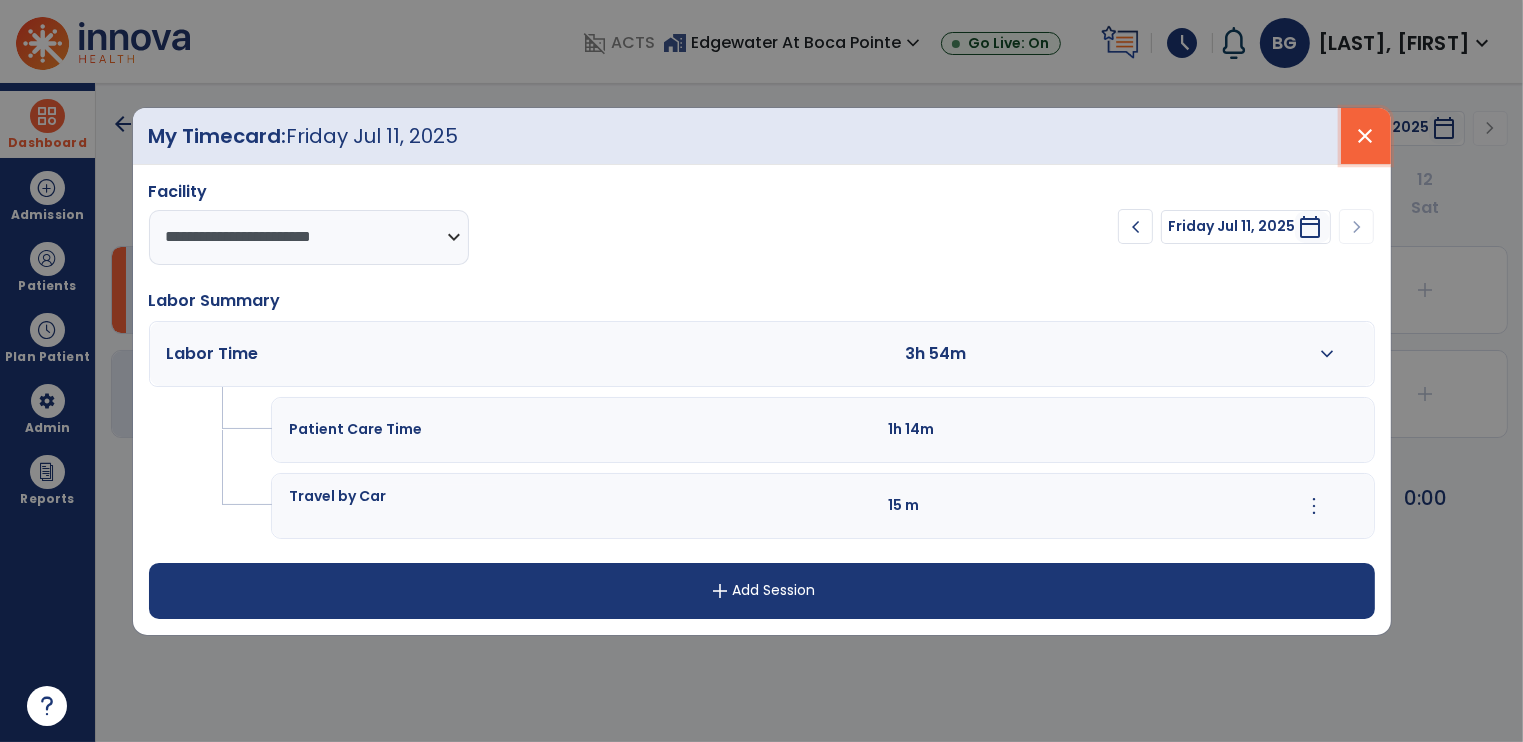 click on "close" at bounding box center [1366, 136] 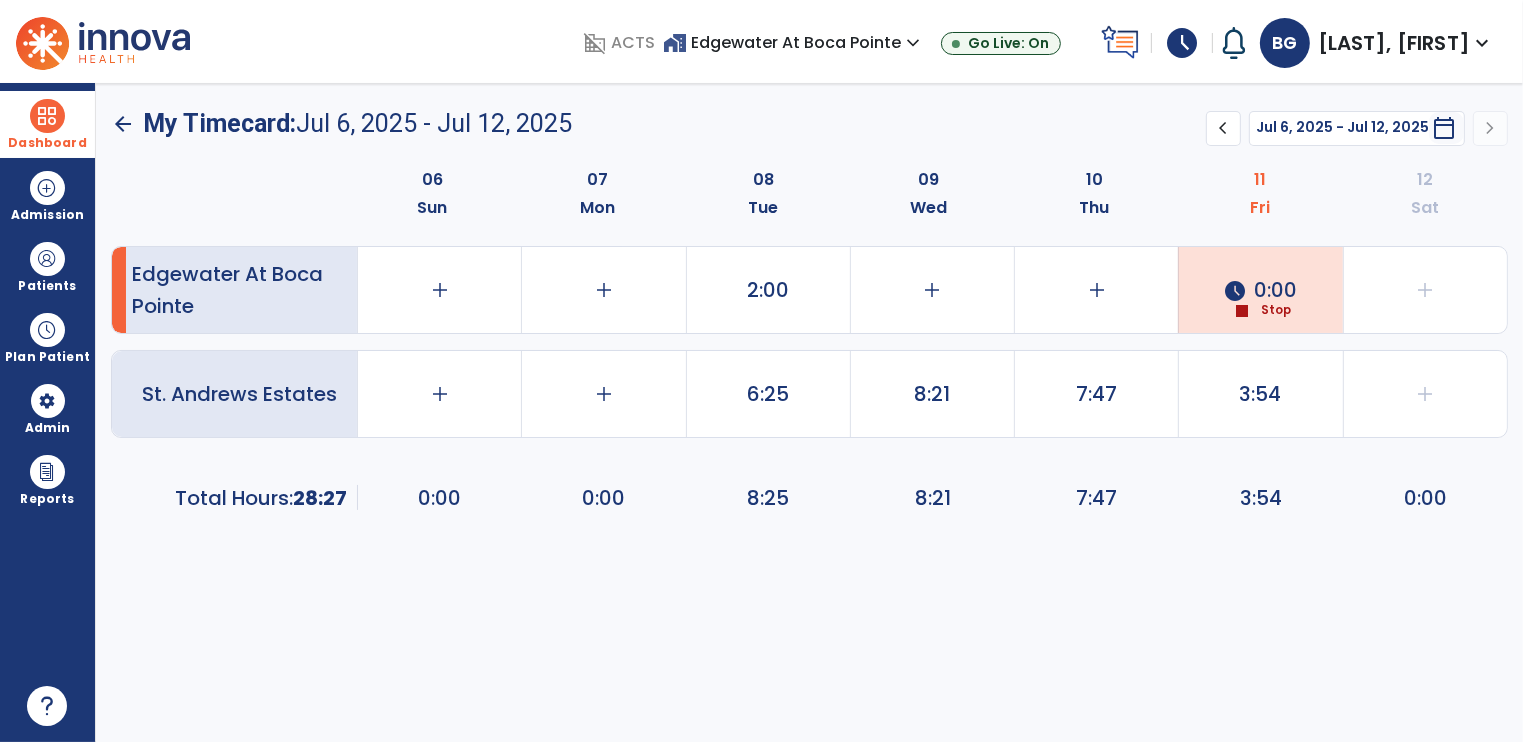click on "schedule  0:00" 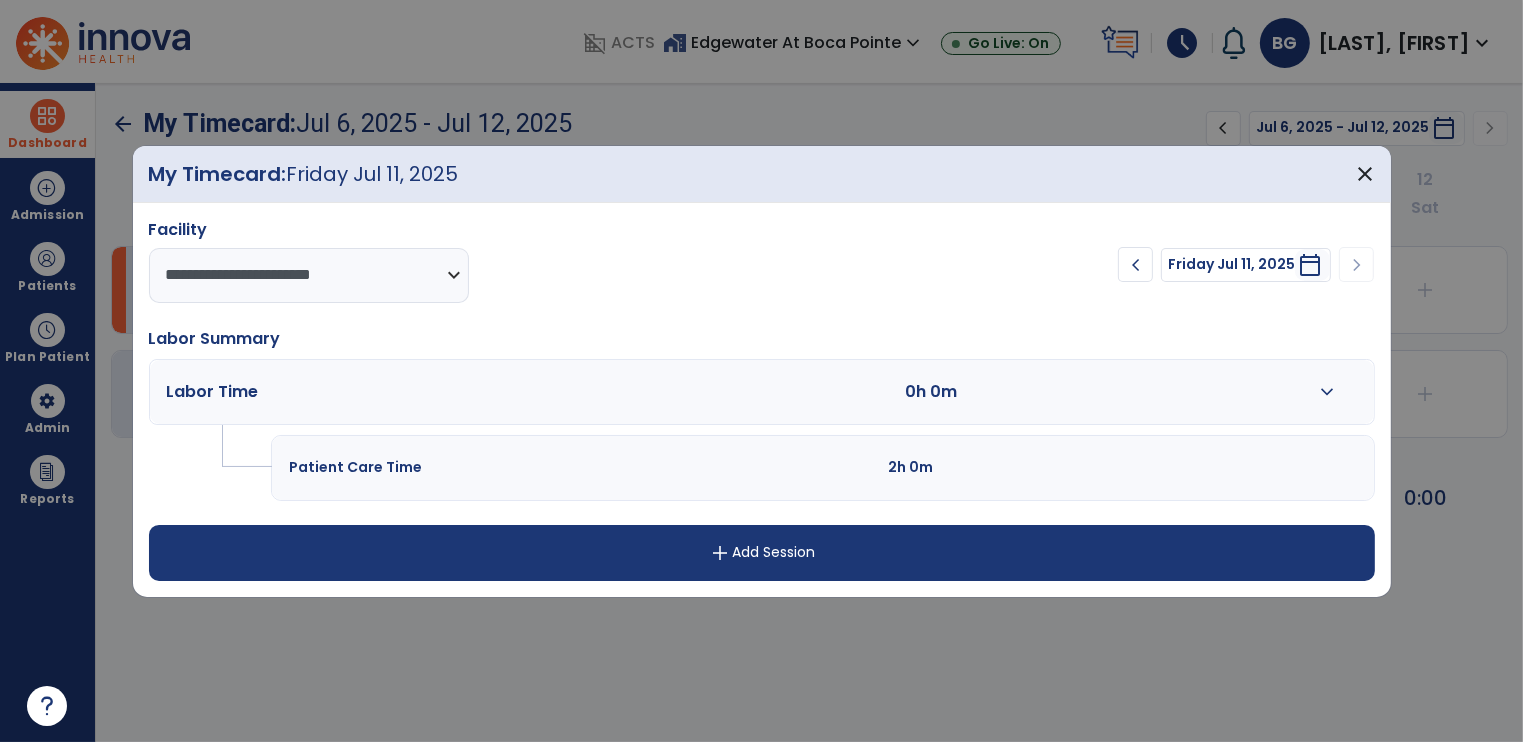 click on "expand_more" at bounding box center [1327, 392] 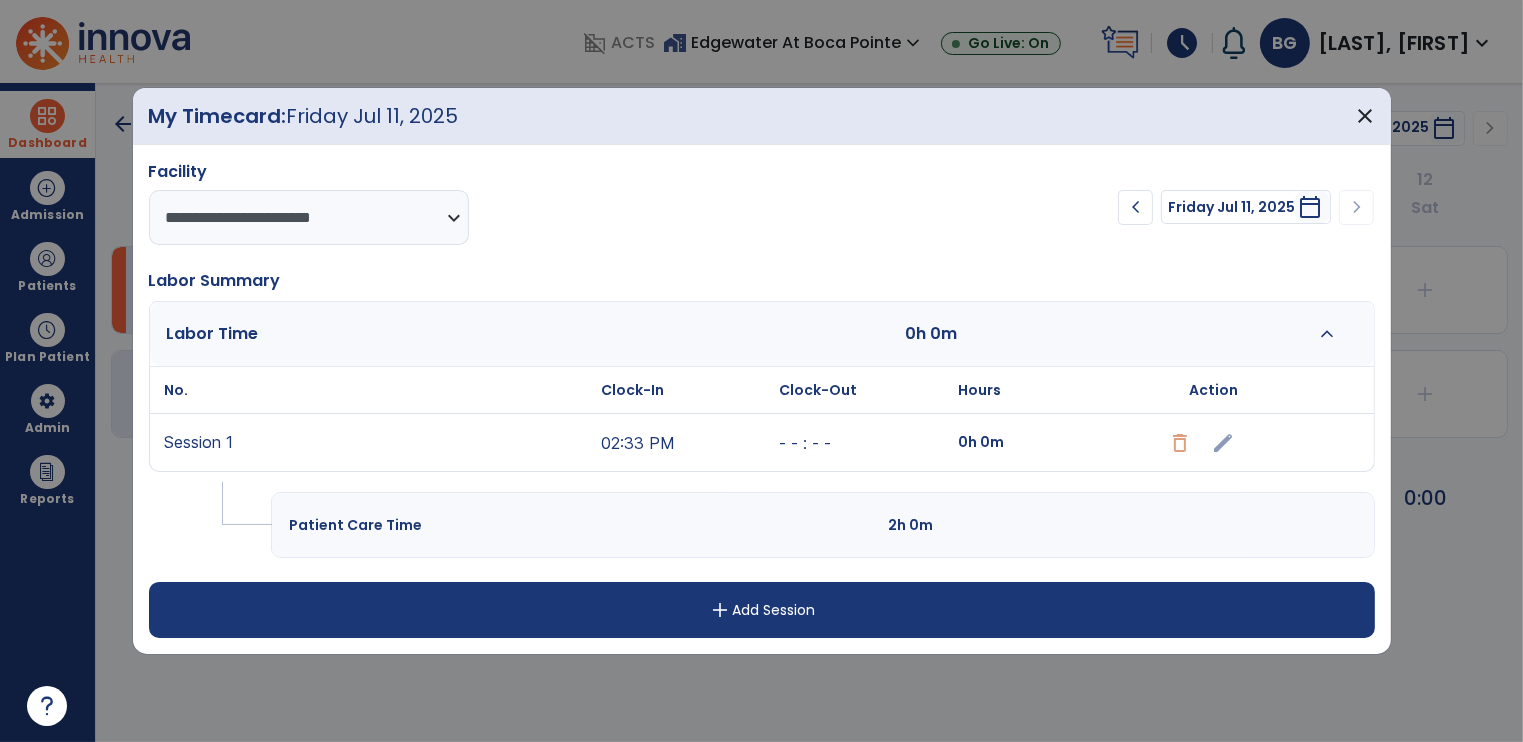 click on "- - : - -" at bounding box center (863, 442) 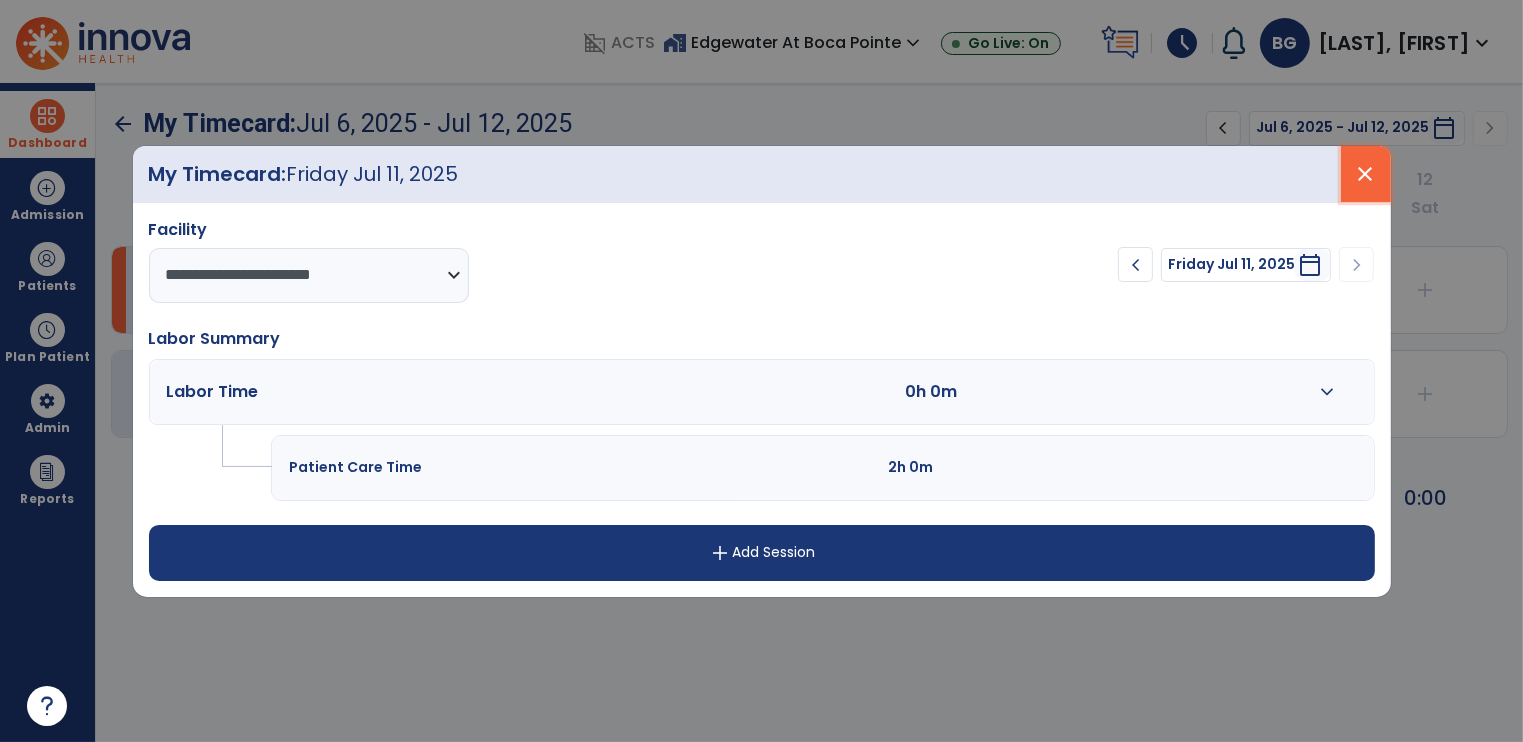click on "close" at bounding box center (1366, 174) 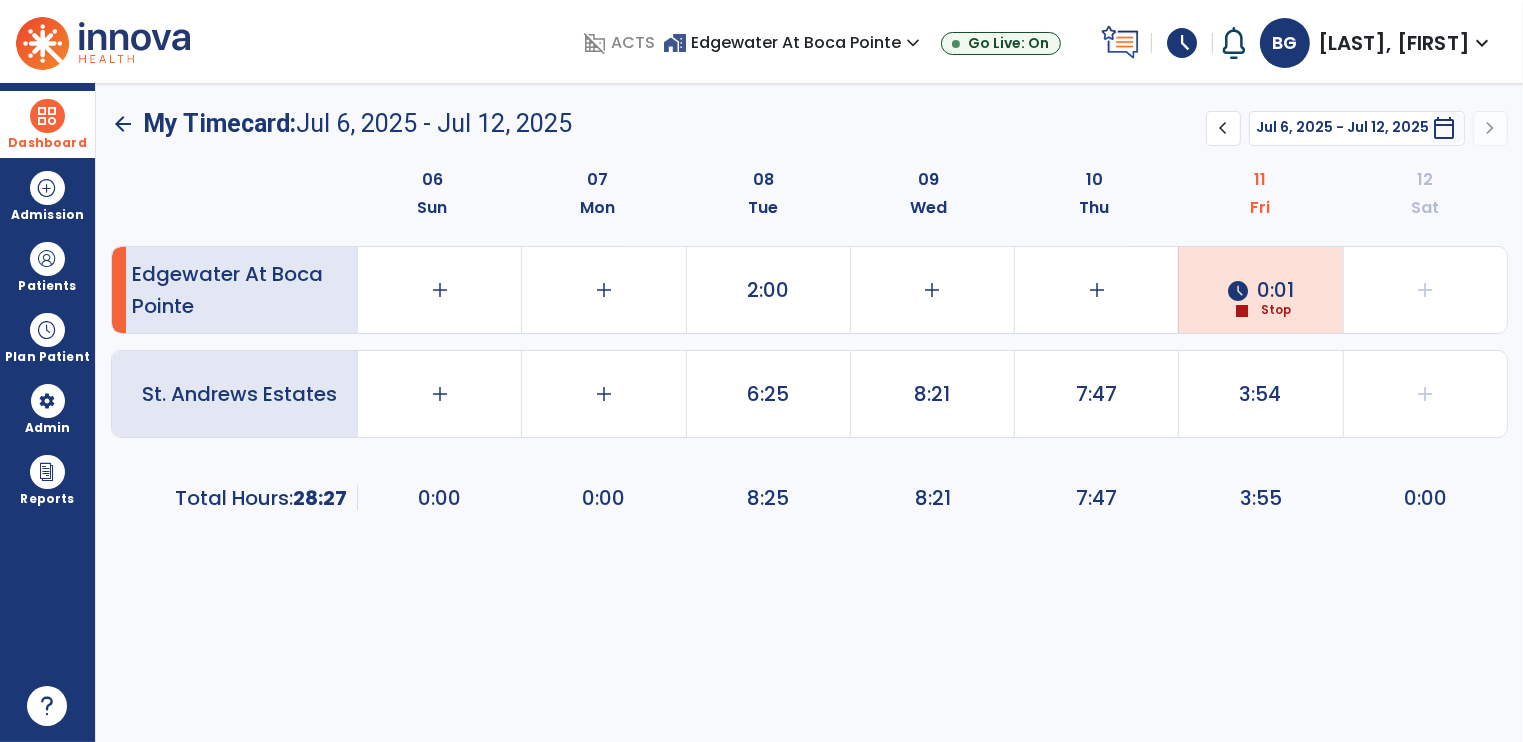 click at bounding box center (47, 116) 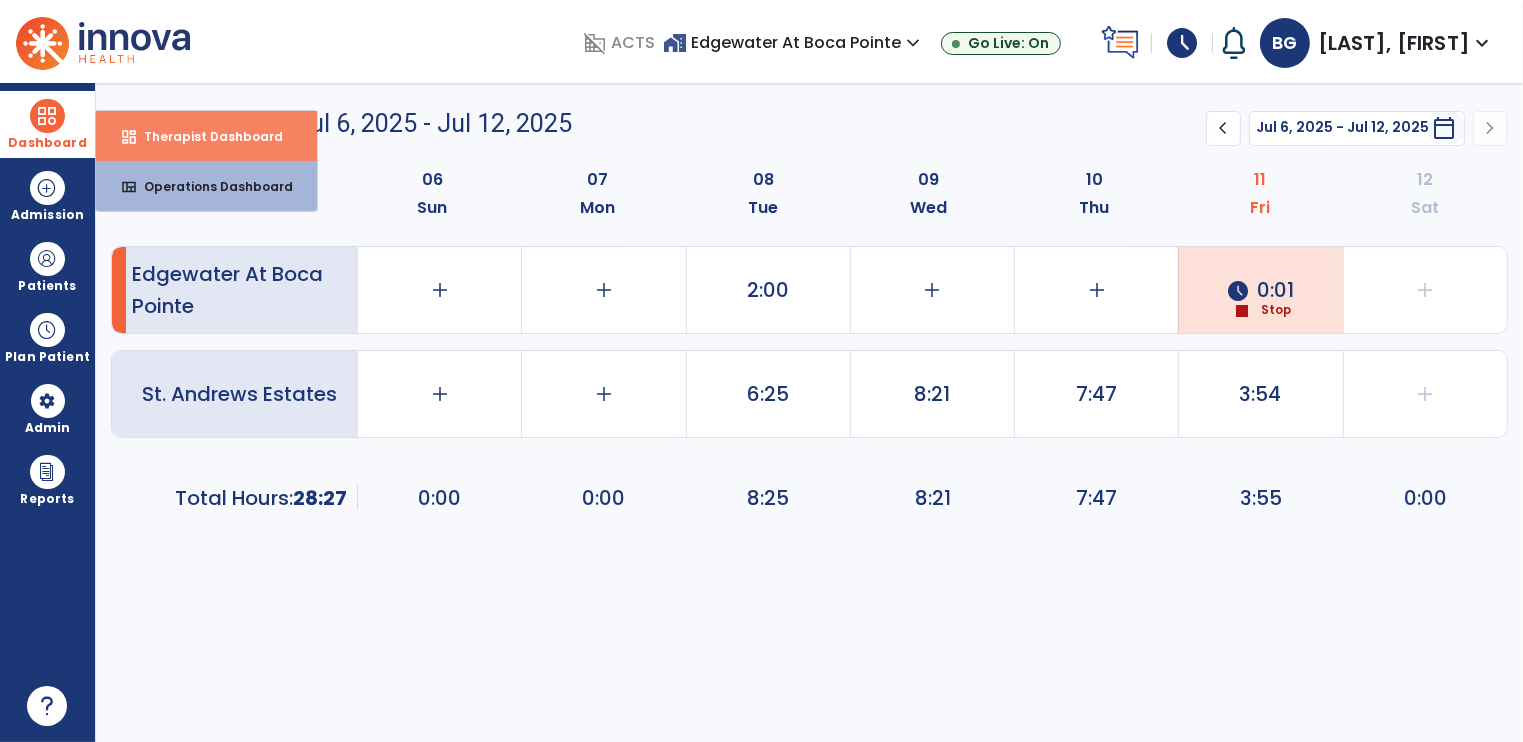 click on "Therapist Dashboard" at bounding box center (205, 136) 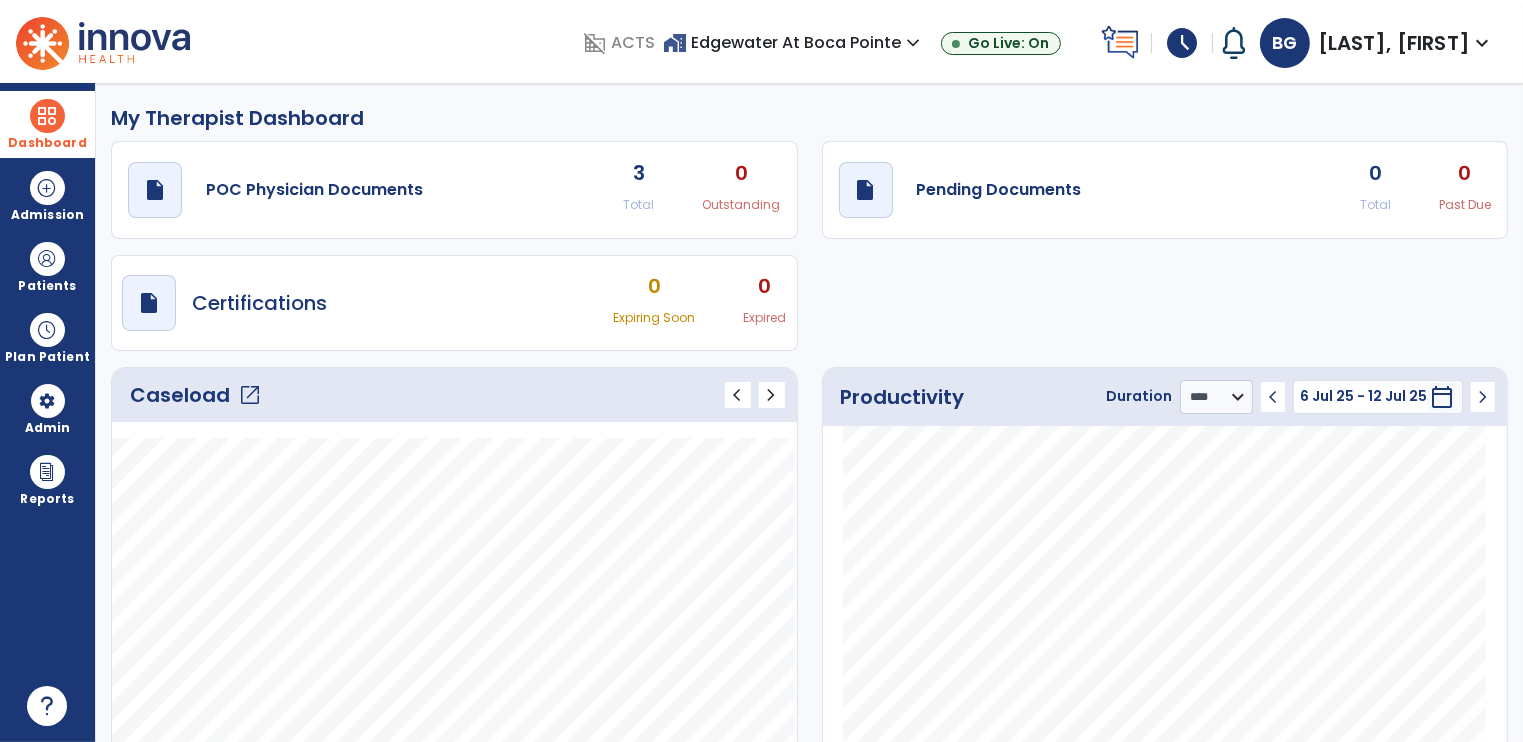 click on "expand_more" at bounding box center (913, 43) 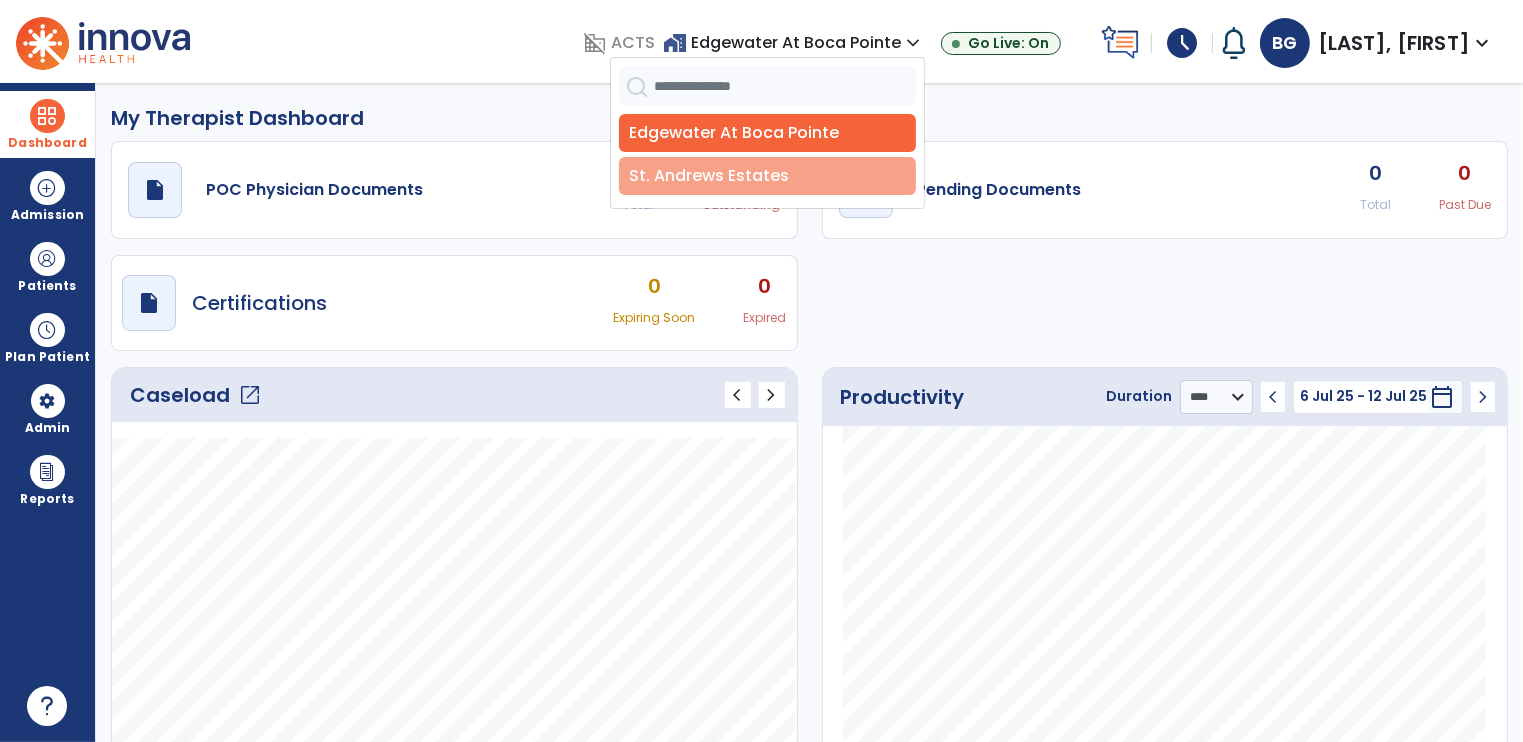 click on "St. Andrews Estates" at bounding box center (767, 176) 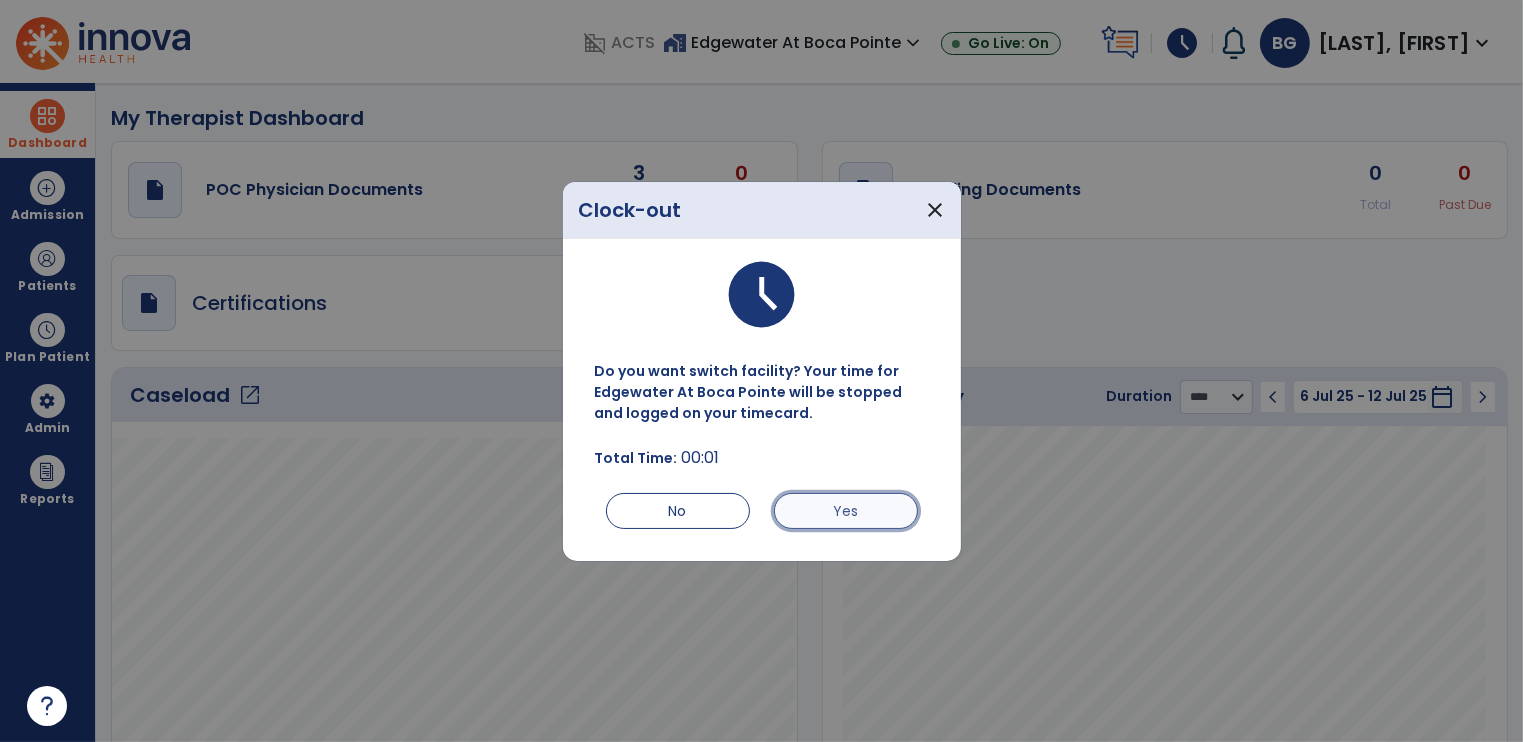 click on "Yes" at bounding box center (846, 511) 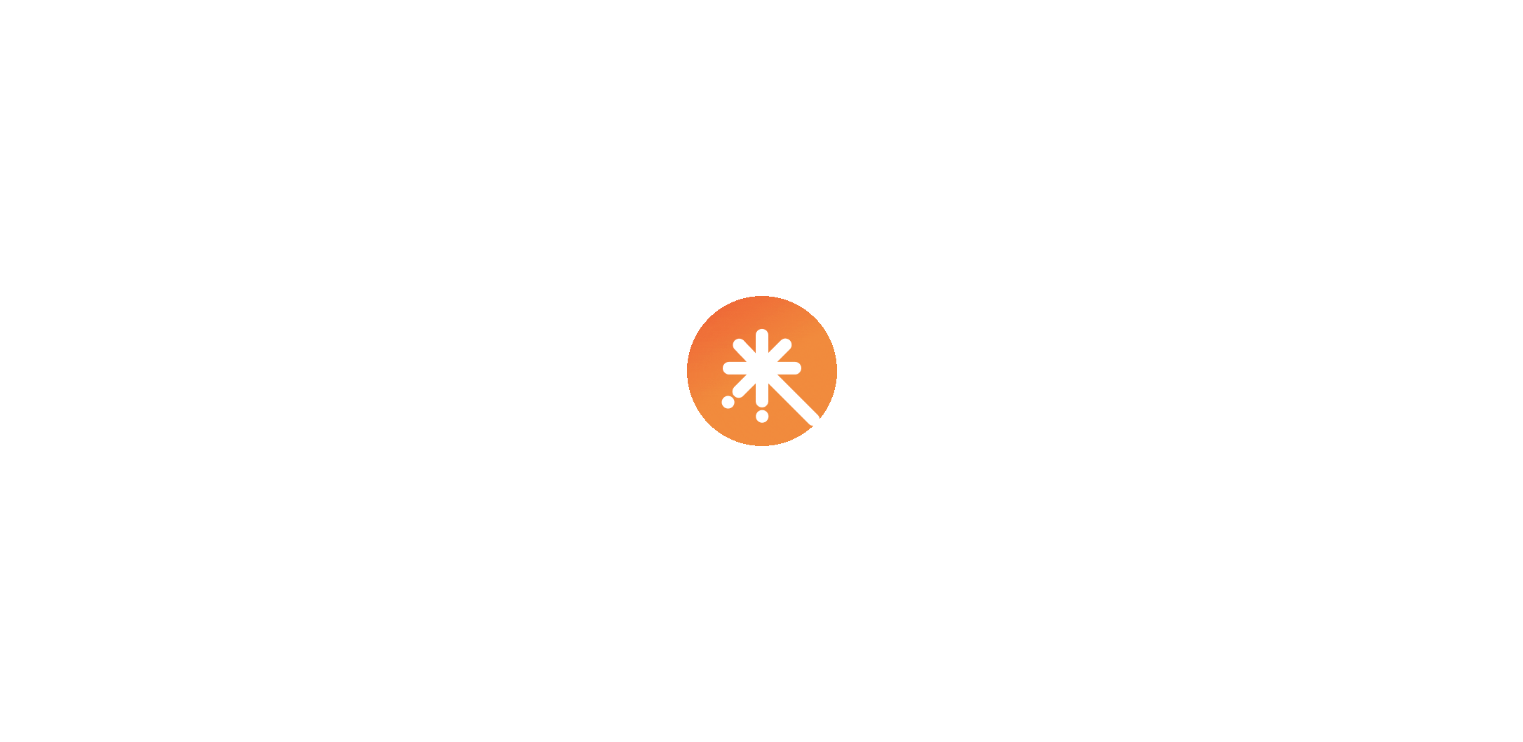 scroll, scrollTop: 0, scrollLeft: 0, axis: both 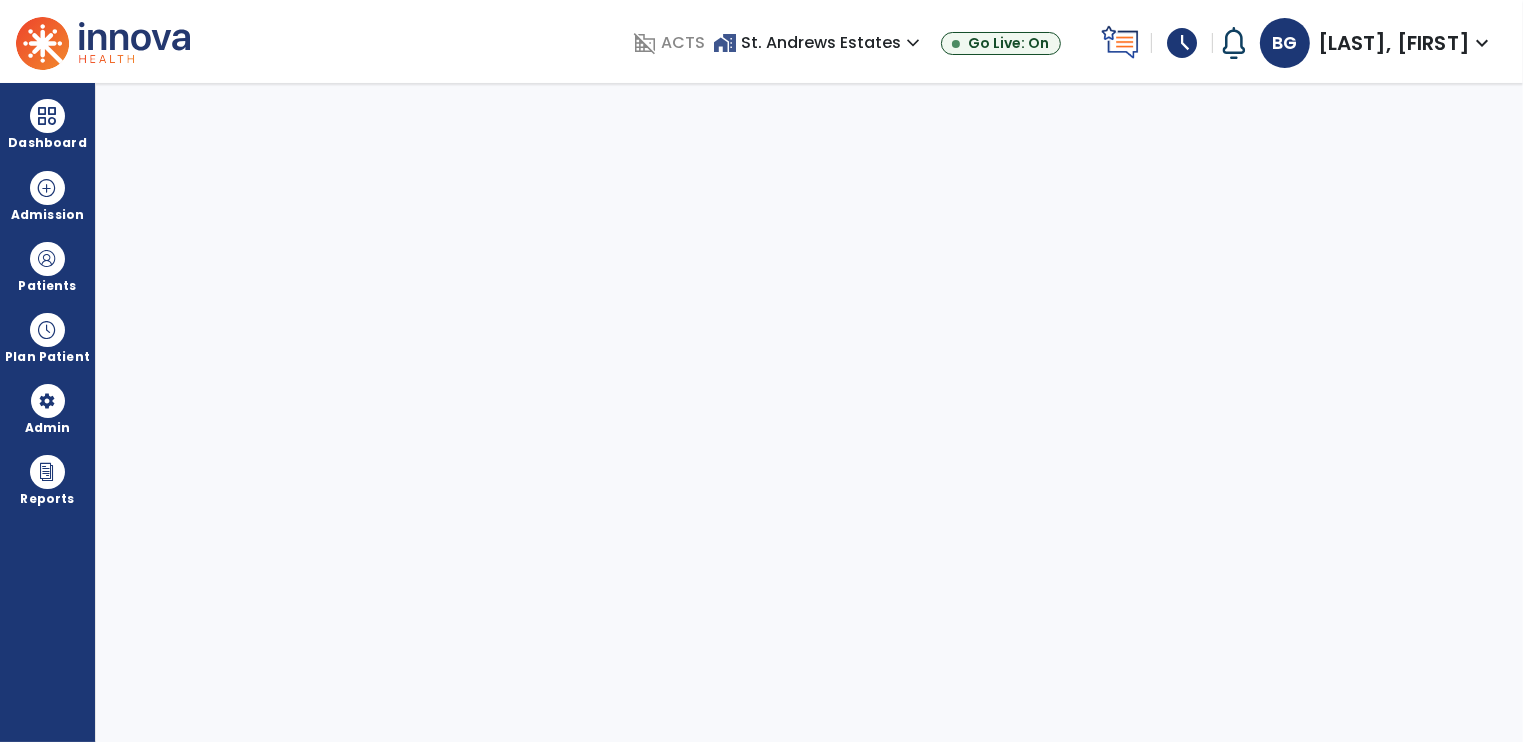 select on "****" 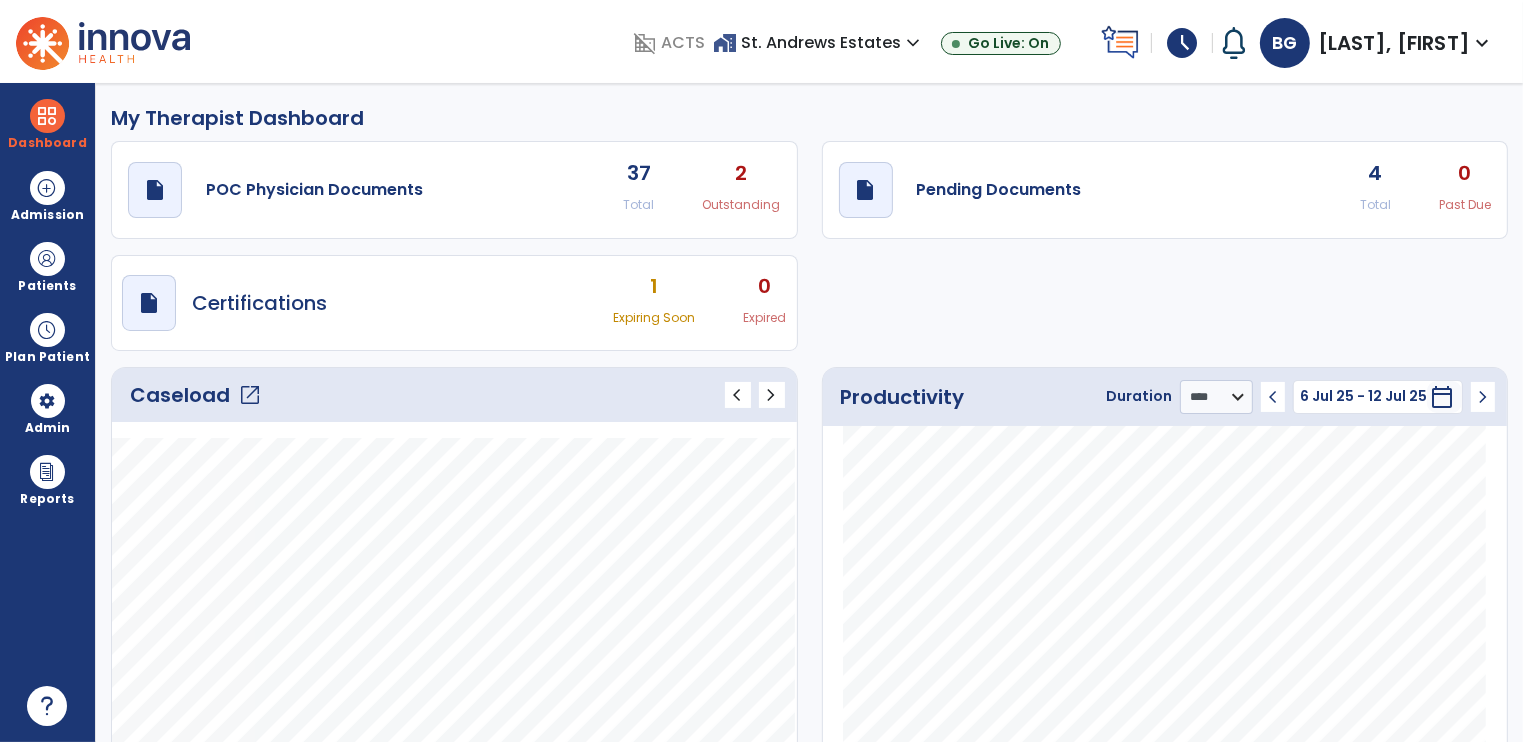 click on "schedule" at bounding box center (1182, 43) 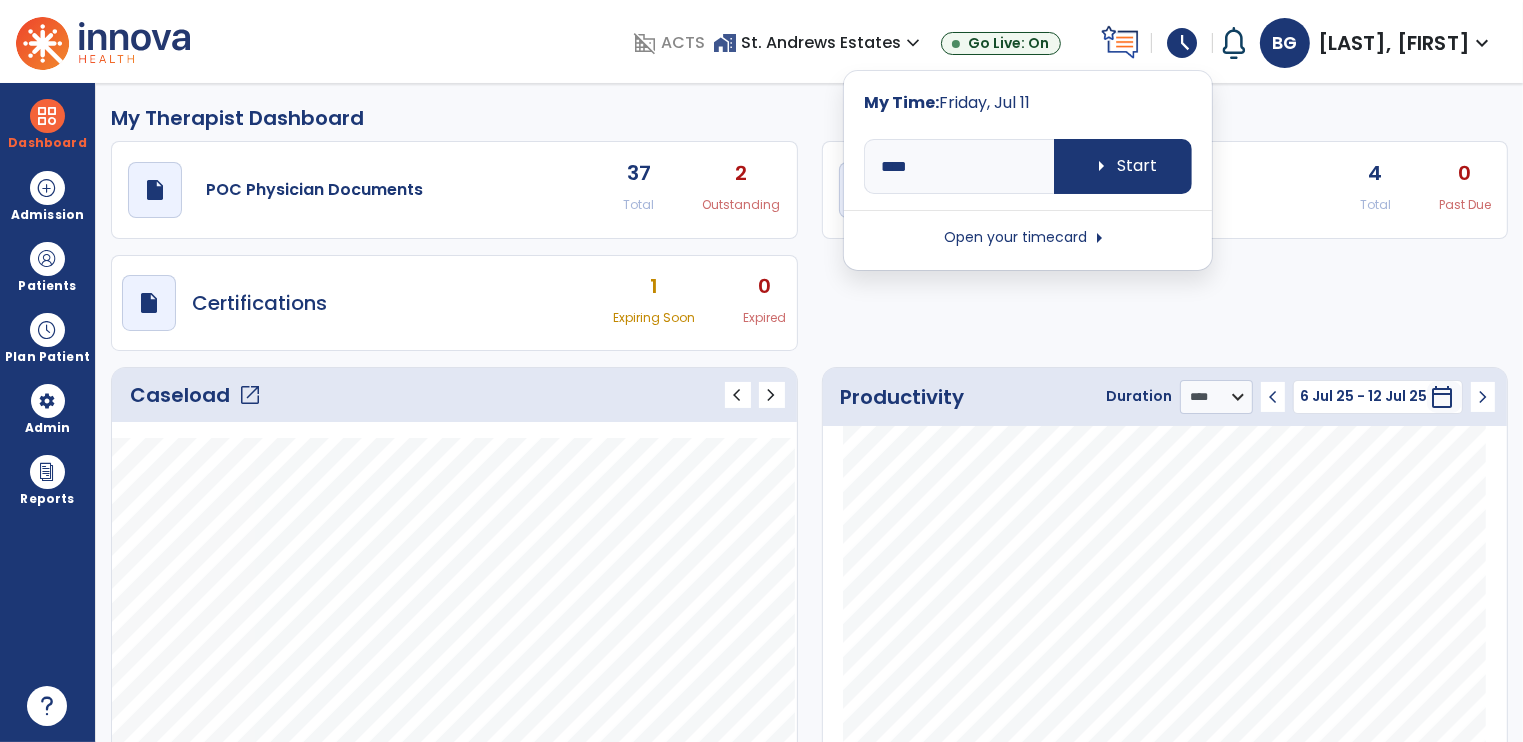 click on "Open your timecard  arrow_right" at bounding box center (1028, 238) 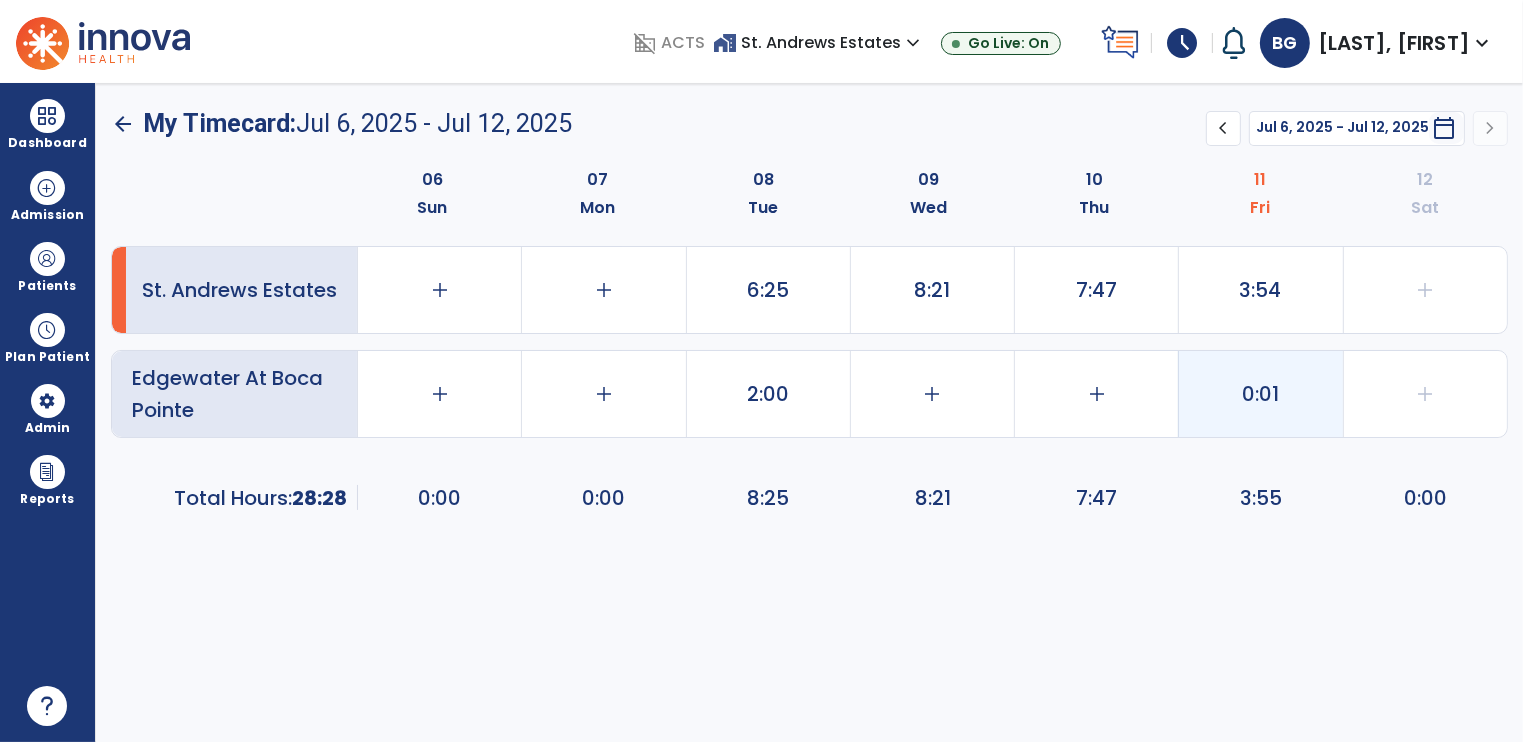 click on "0:01" 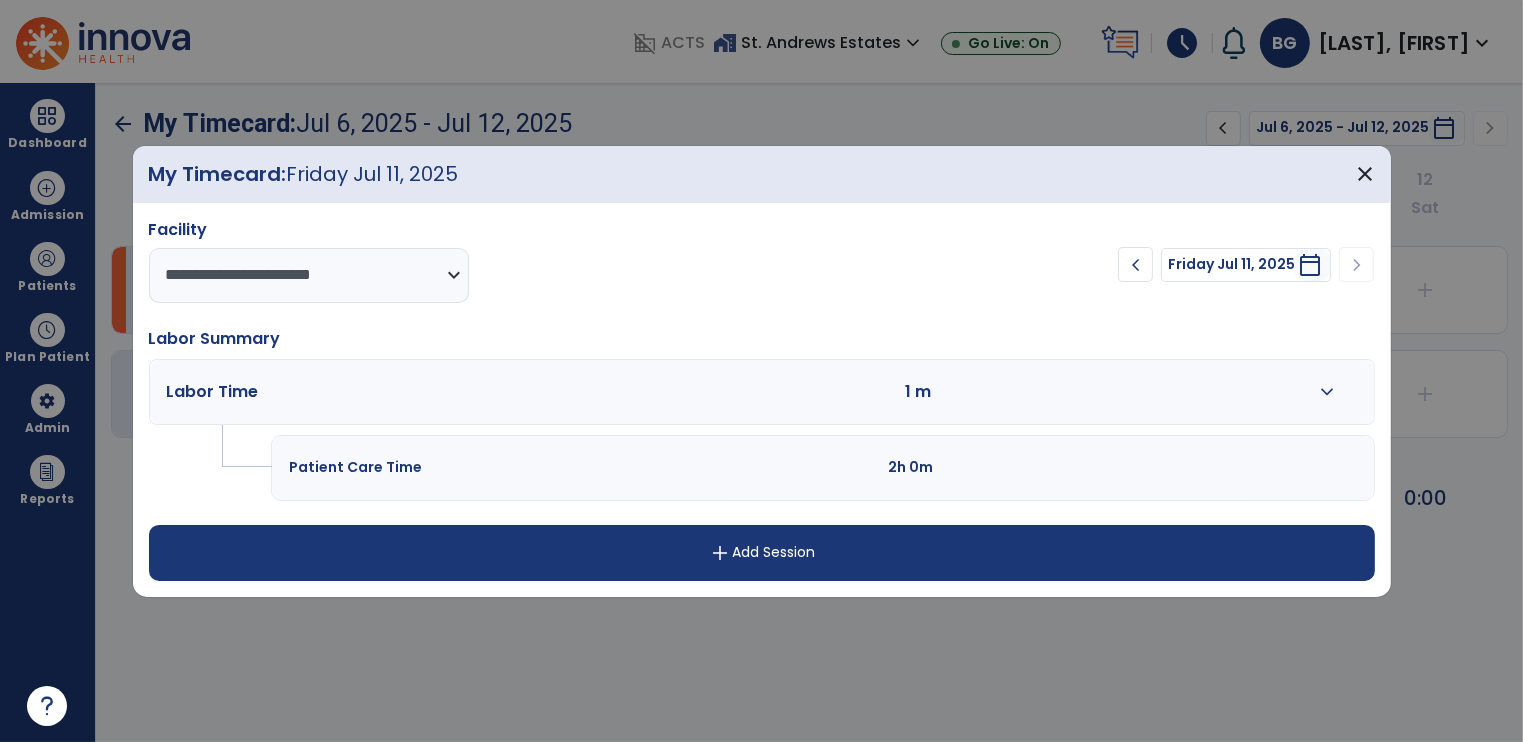 click on "expand_more" at bounding box center [1327, 392] 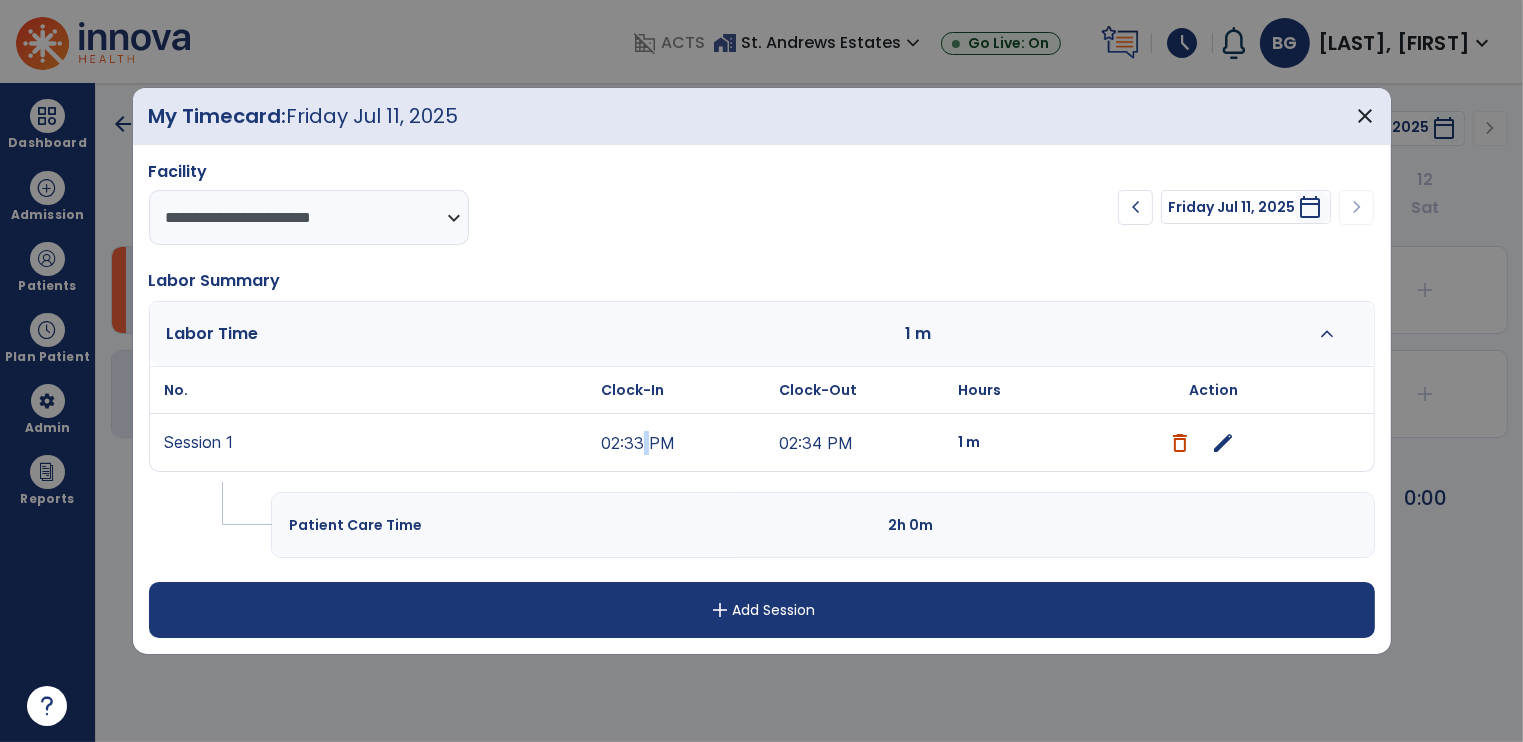 click on "02:33 PM" at bounding box center [685, 442] 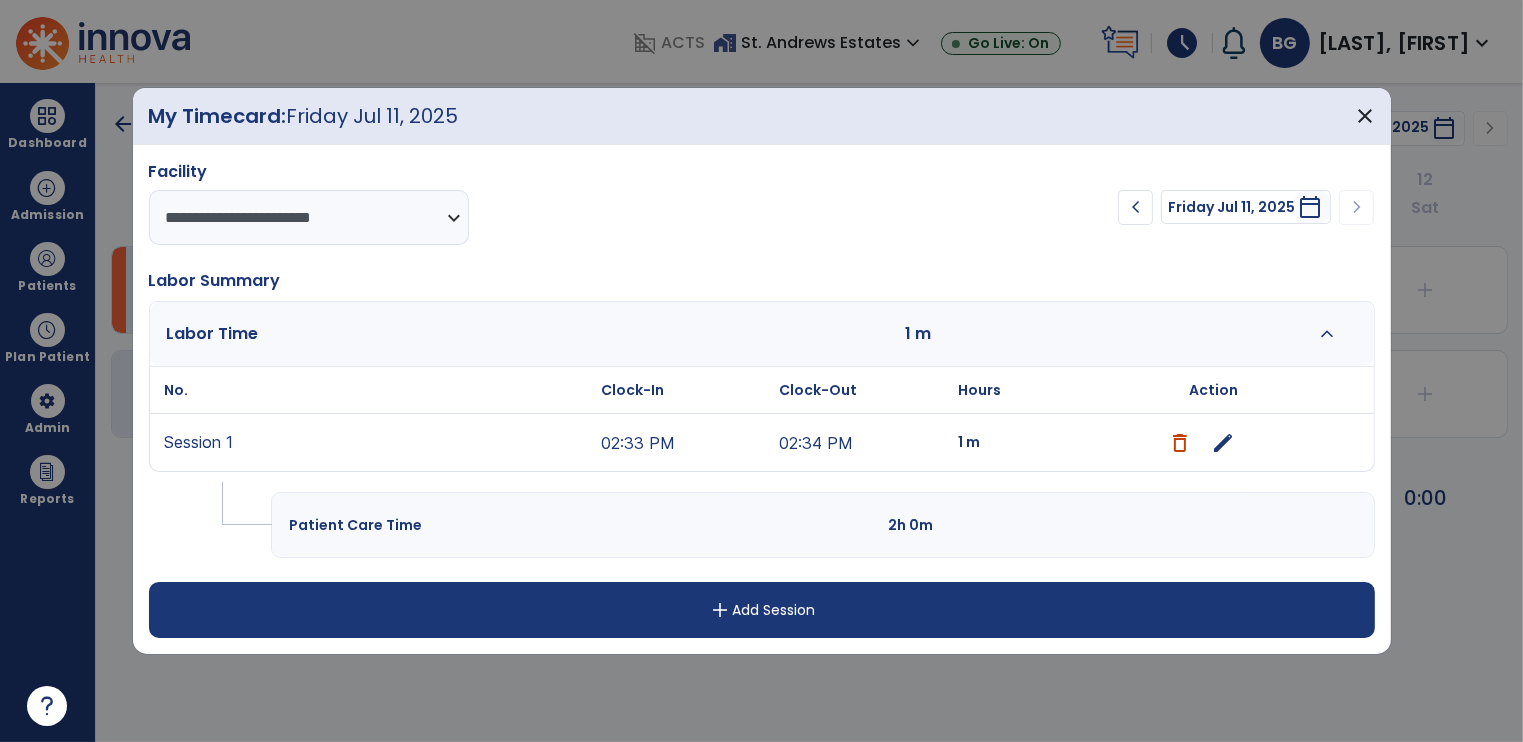 click on "edit" at bounding box center (1223, 443) 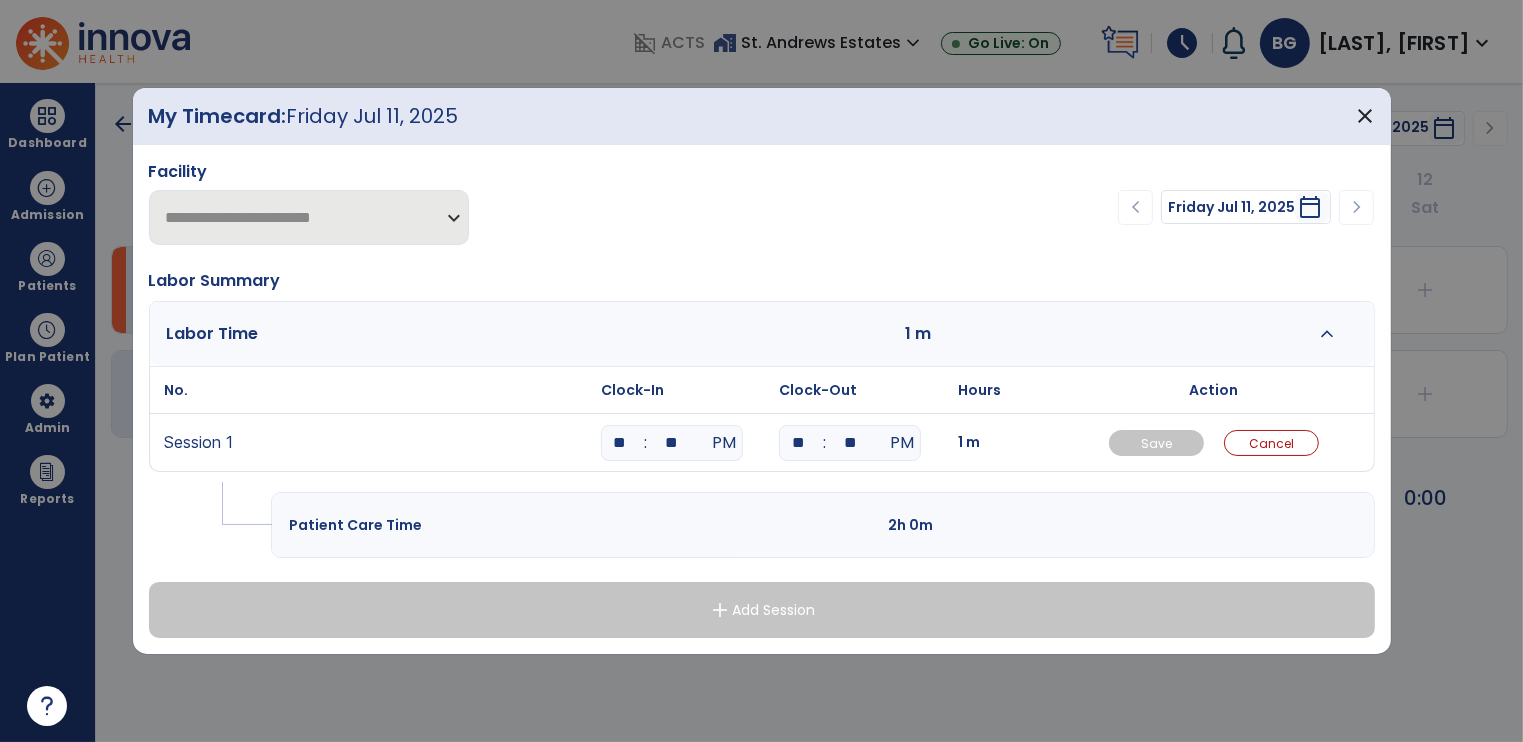 drag, startPoint x: 627, startPoint y: 441, endPoint x: 605, endPoint y: 441, distance: 22 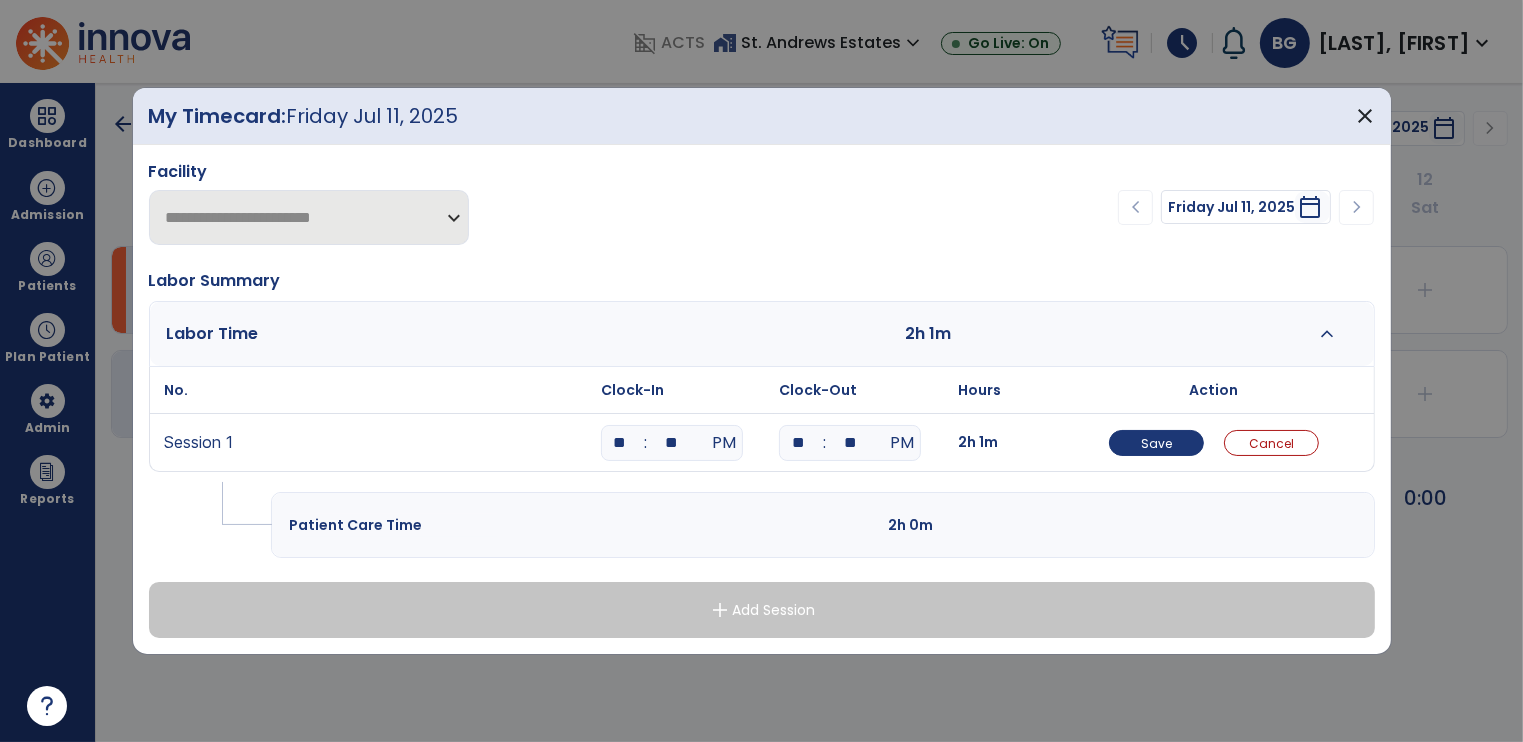 click on "**" at bounding box center (672, 443) 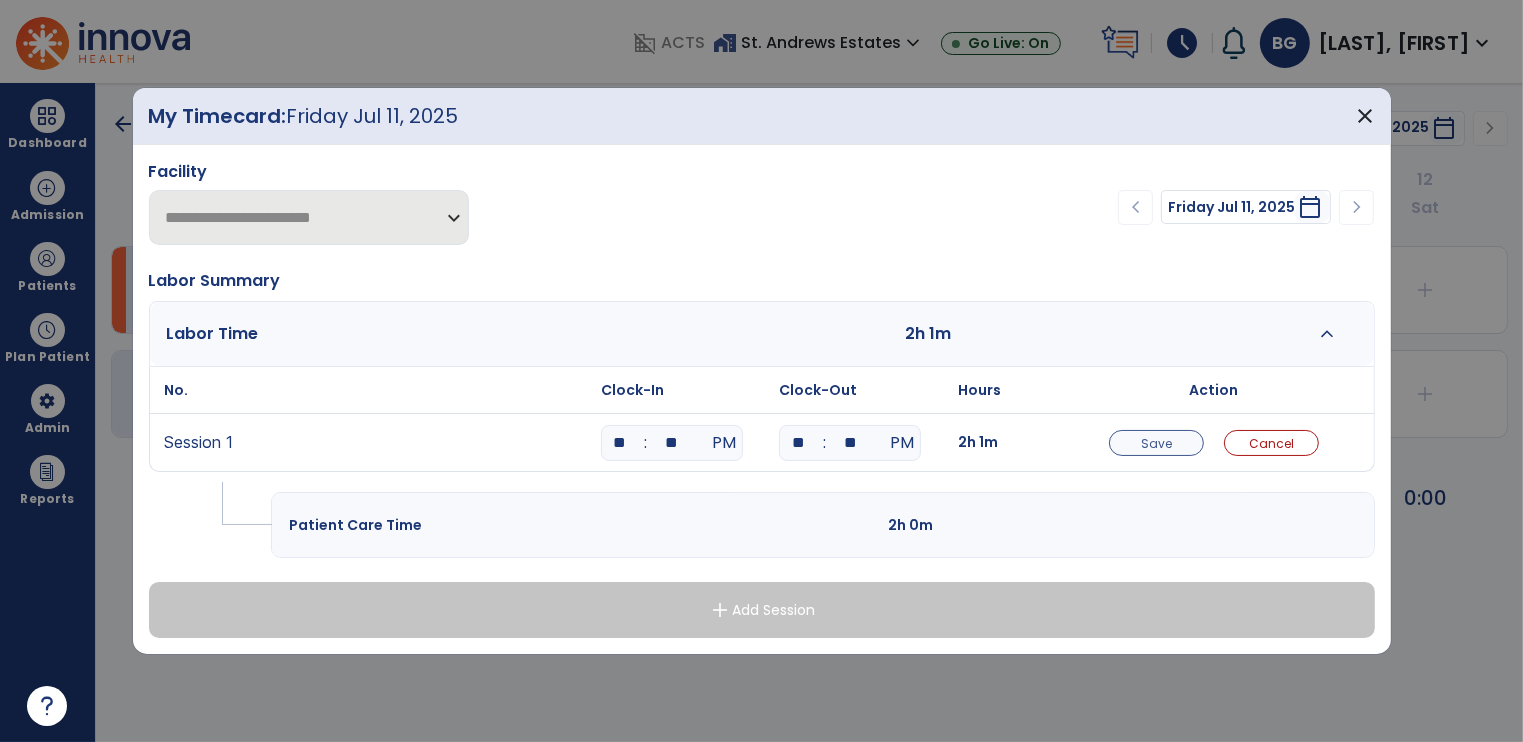 type on "**" 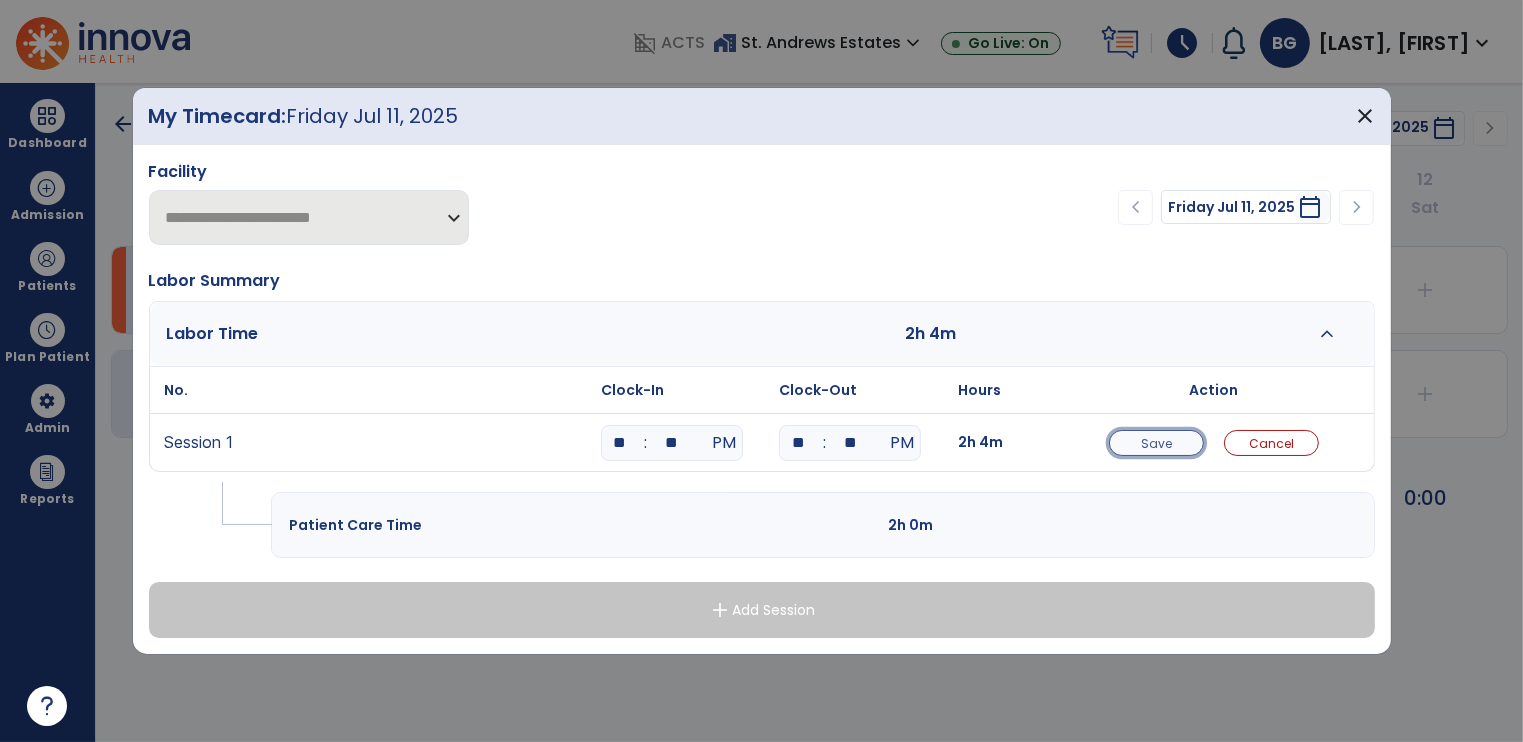 click on "Save" at bounding box center (1156, 443) 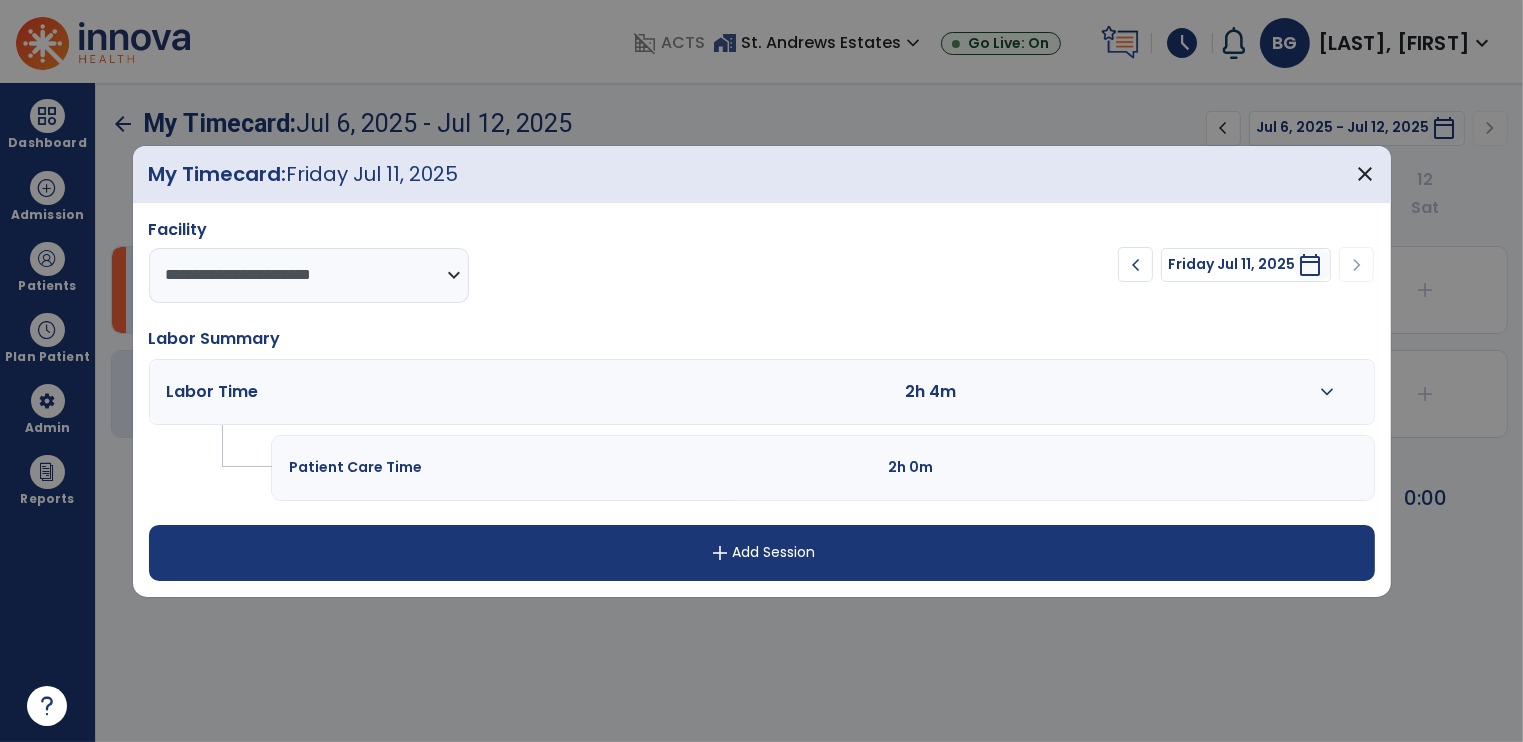 click on "expand_more" at bounding box center (1327, 392) 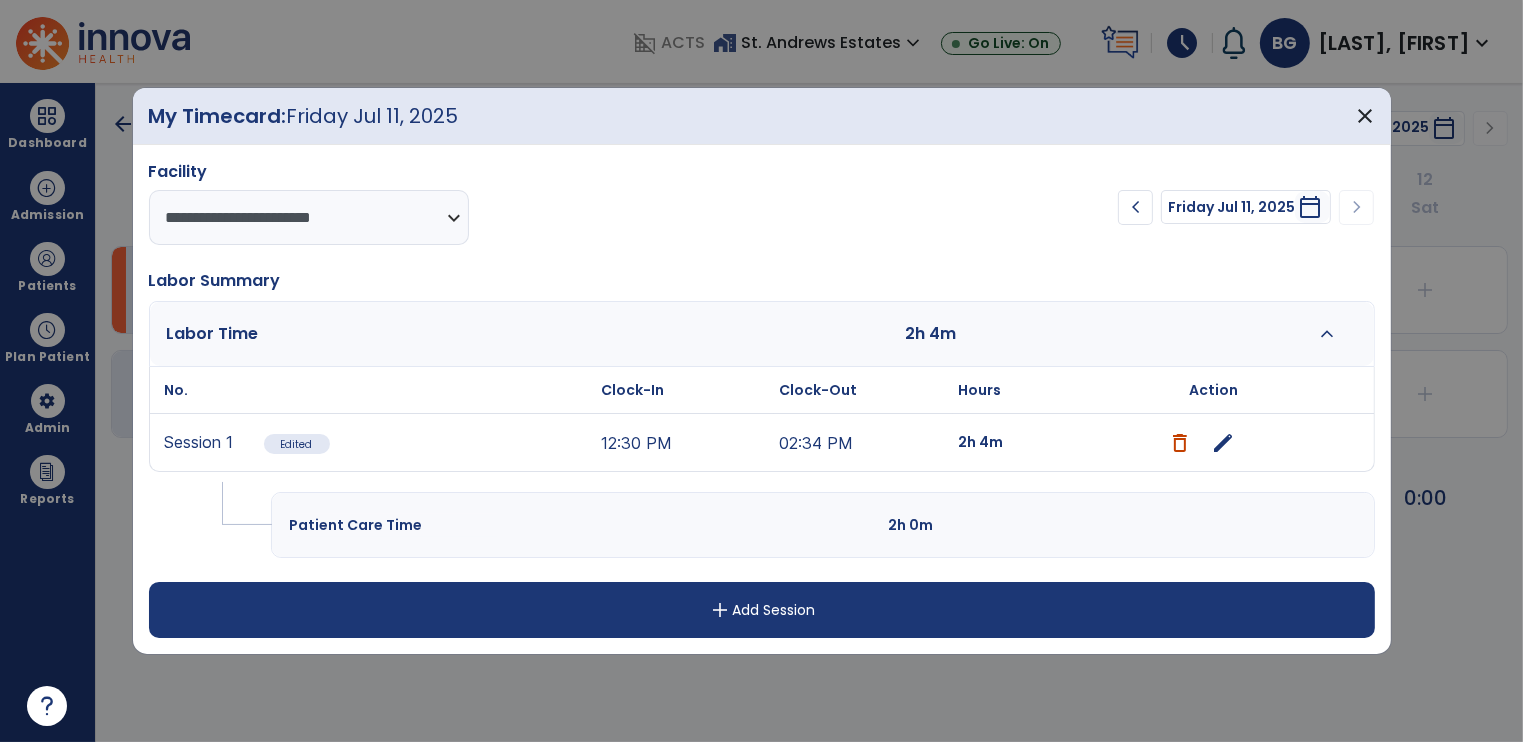 click on "edit" at bounding box center [1223, 443] 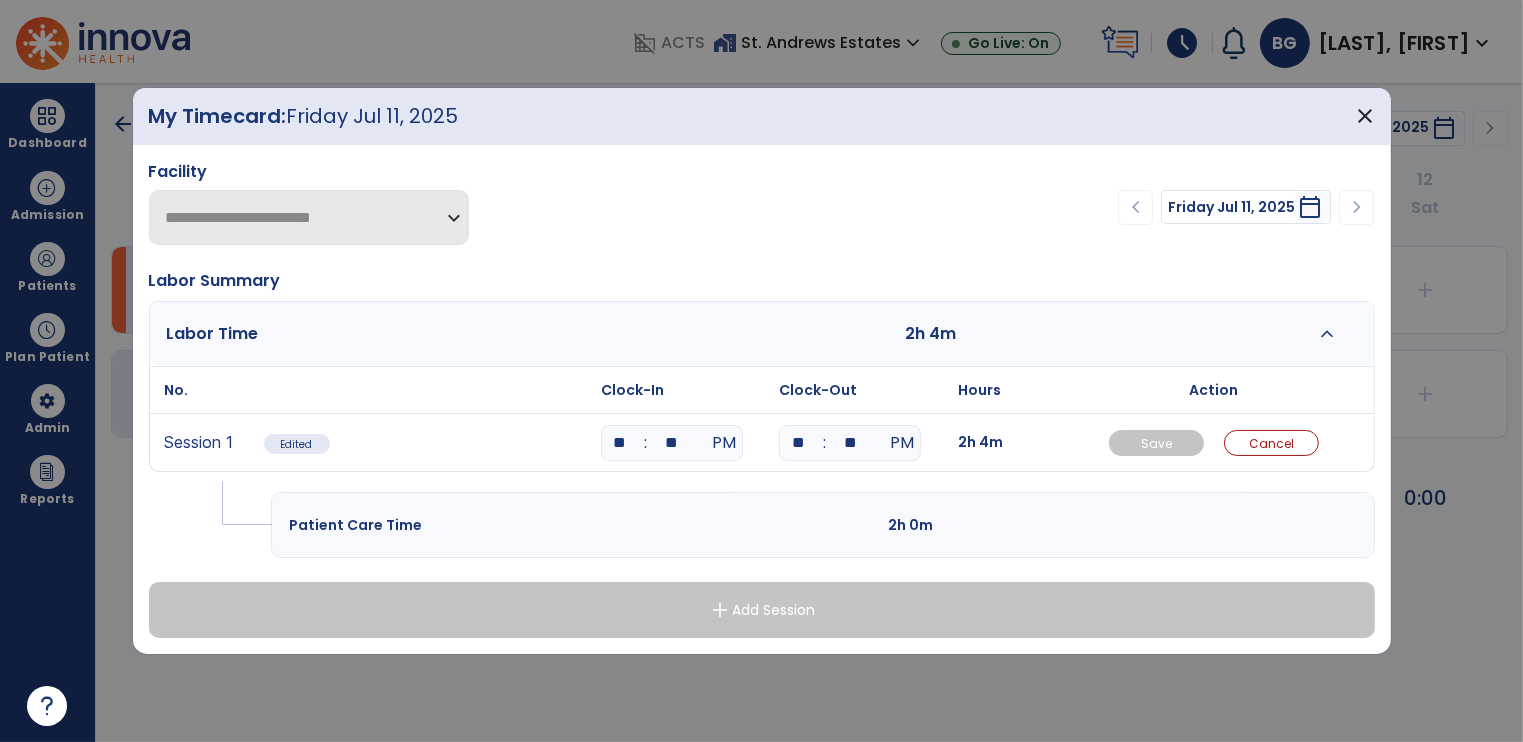 drag, startPoint x: 678, startPoint y: 441, endPoint x: 655, endPoint y: 441, distance: 23 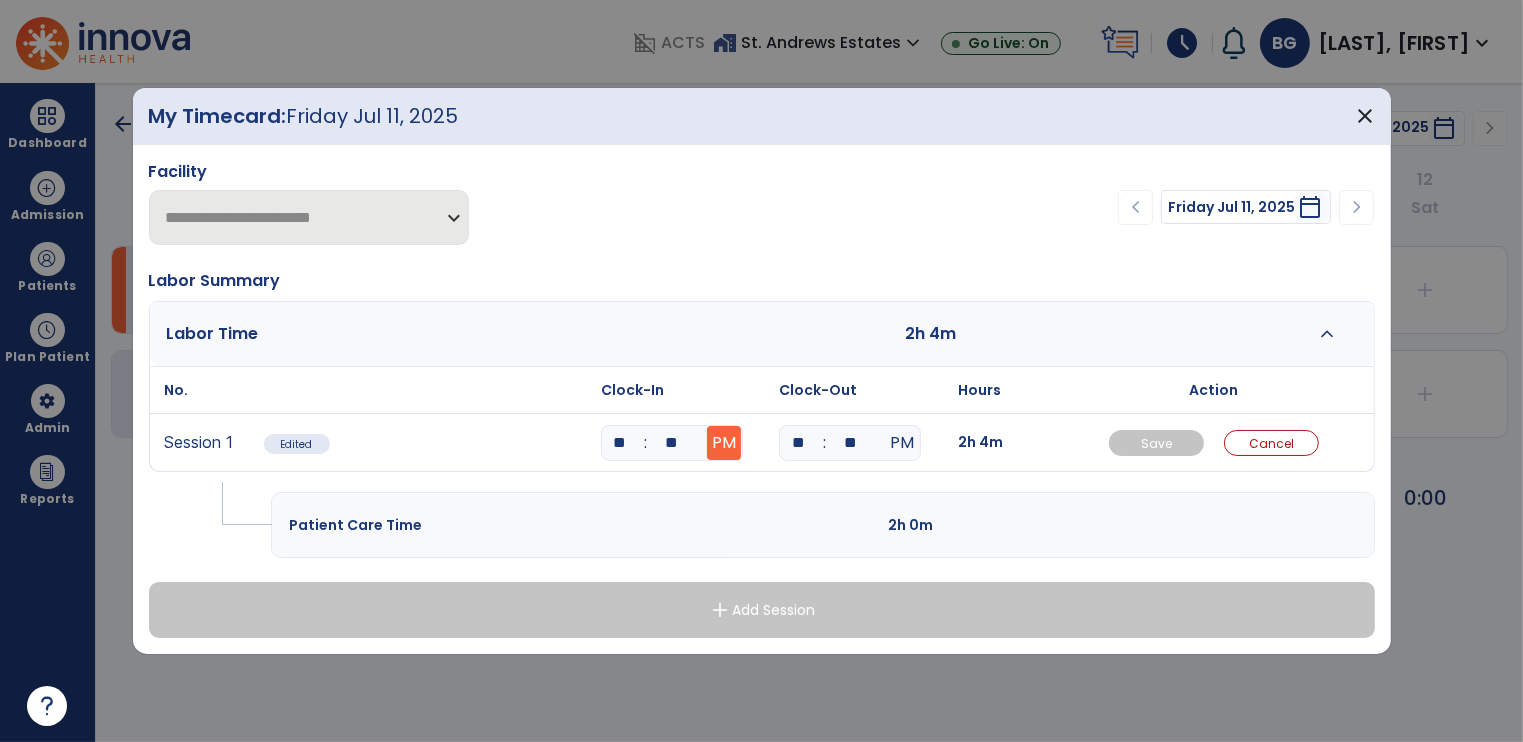 type on "**" 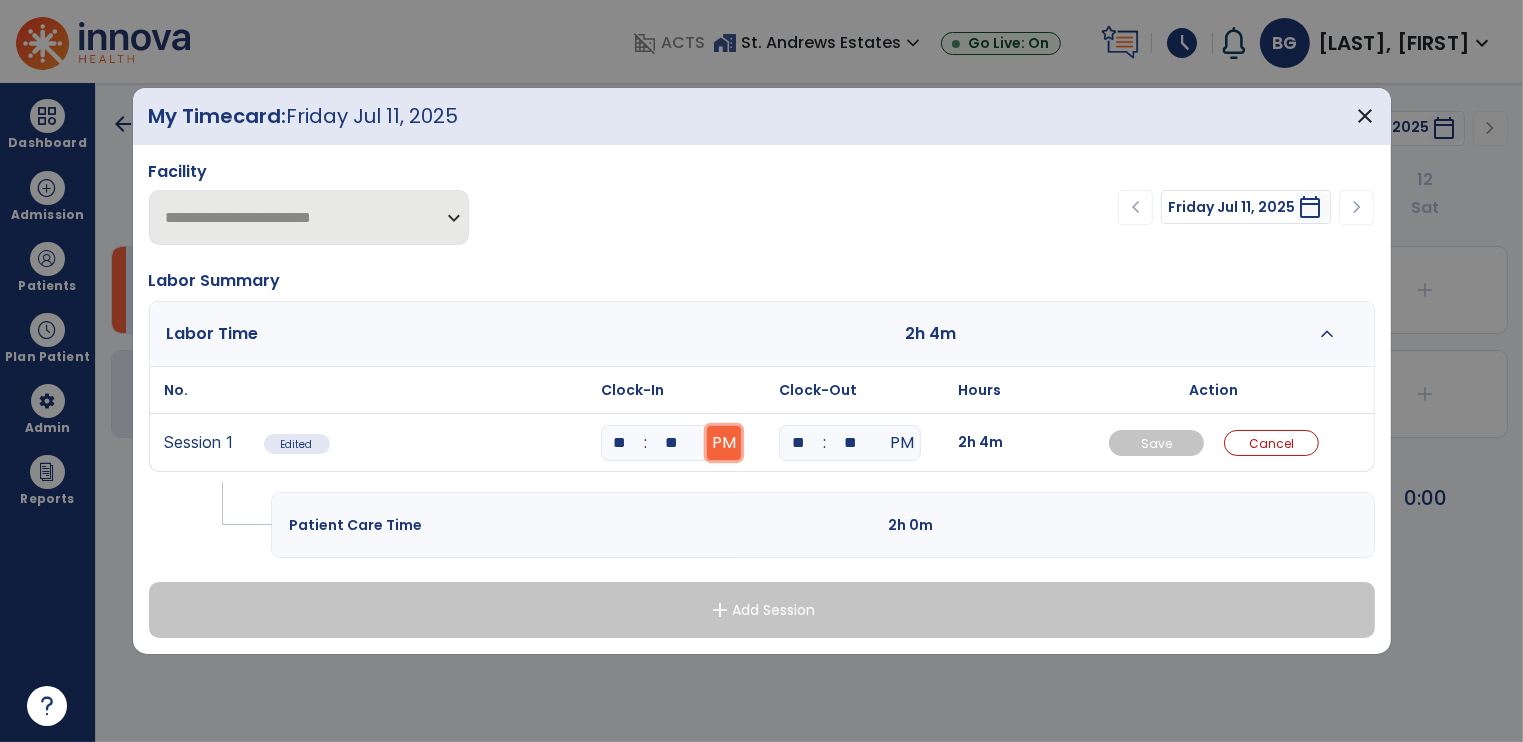 click on "PM" at bounding box center (724, 443) 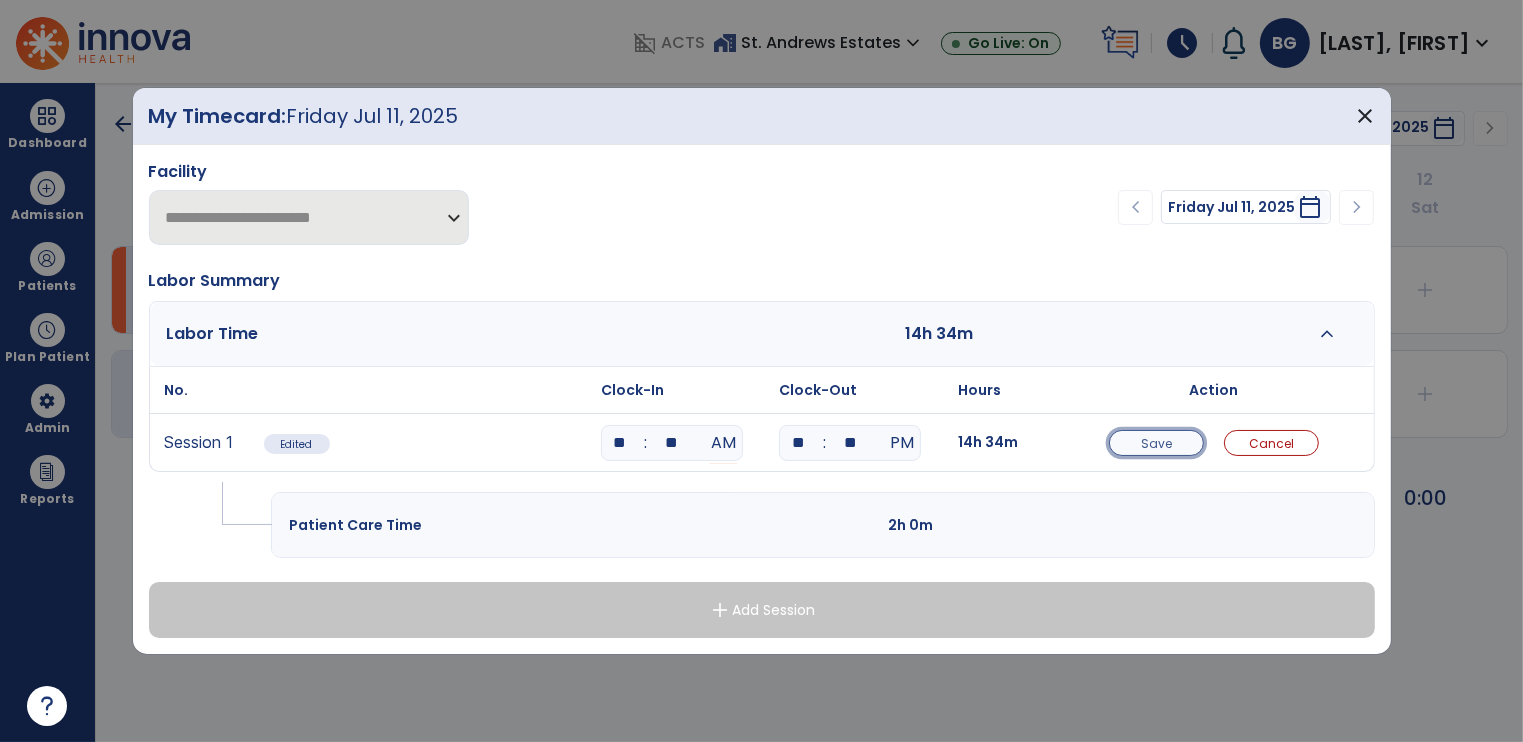 click on "Save" at bounding box center (1156, 443) 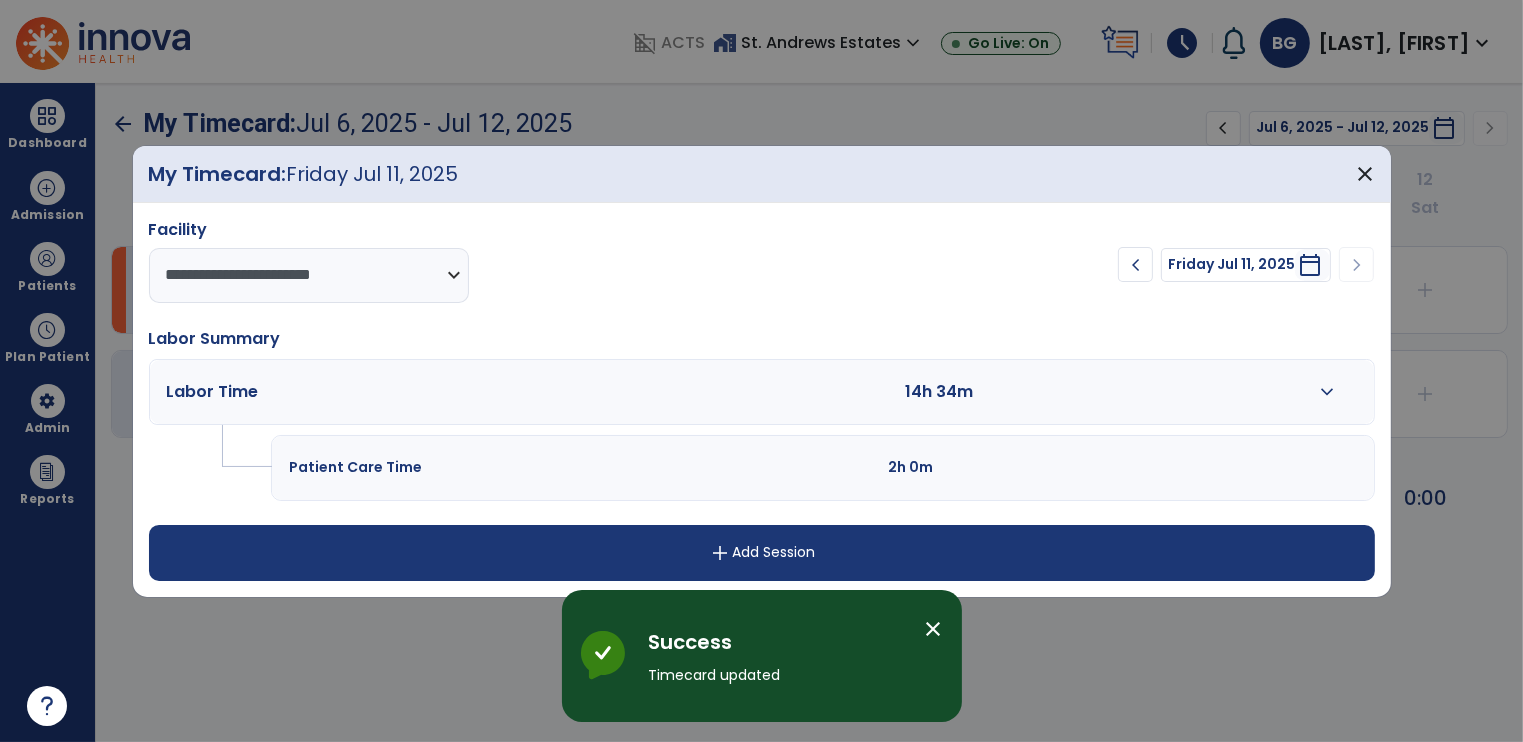 click on "close" at bounding box center [934, 629] 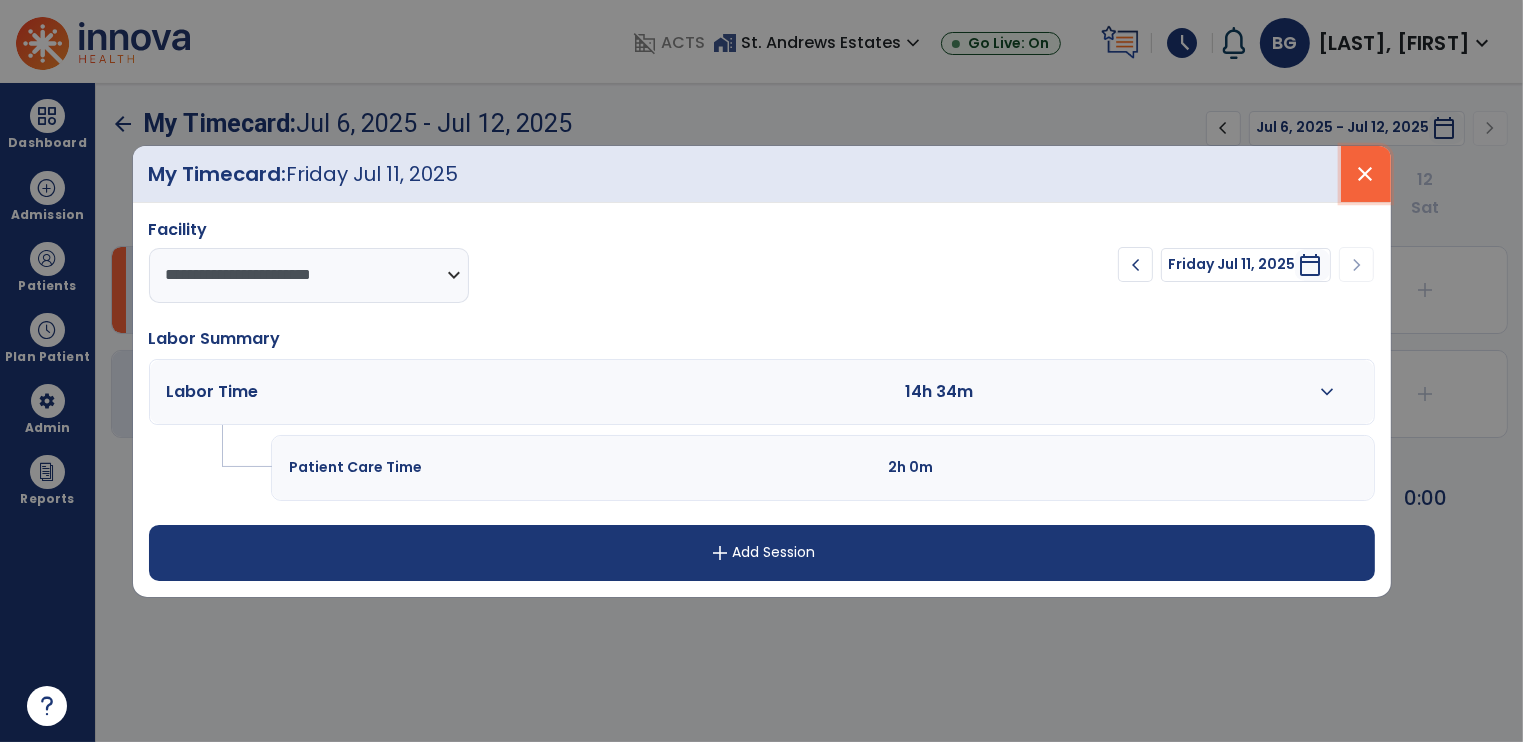 click on "close" at bounding box center (1366, 174) 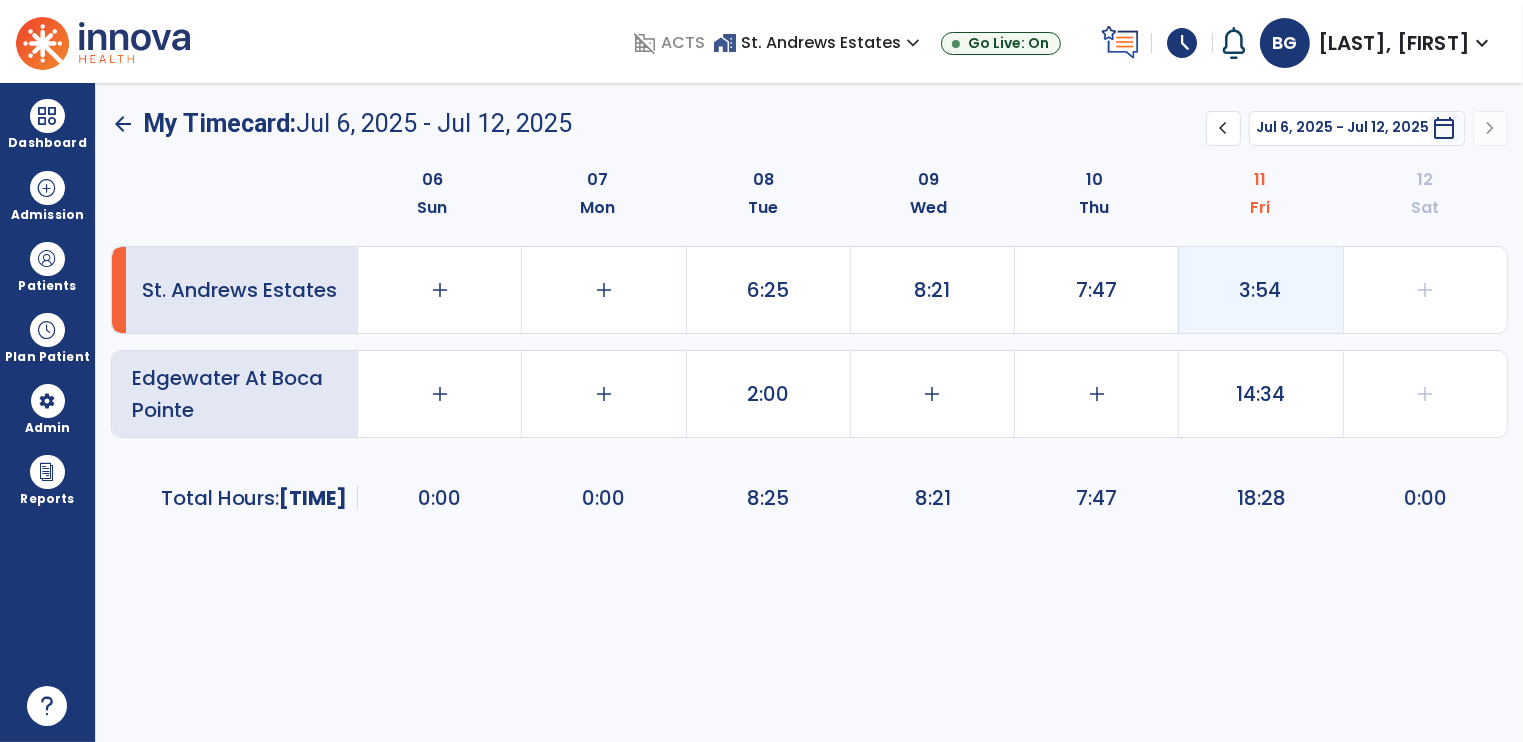 click on "3:54" 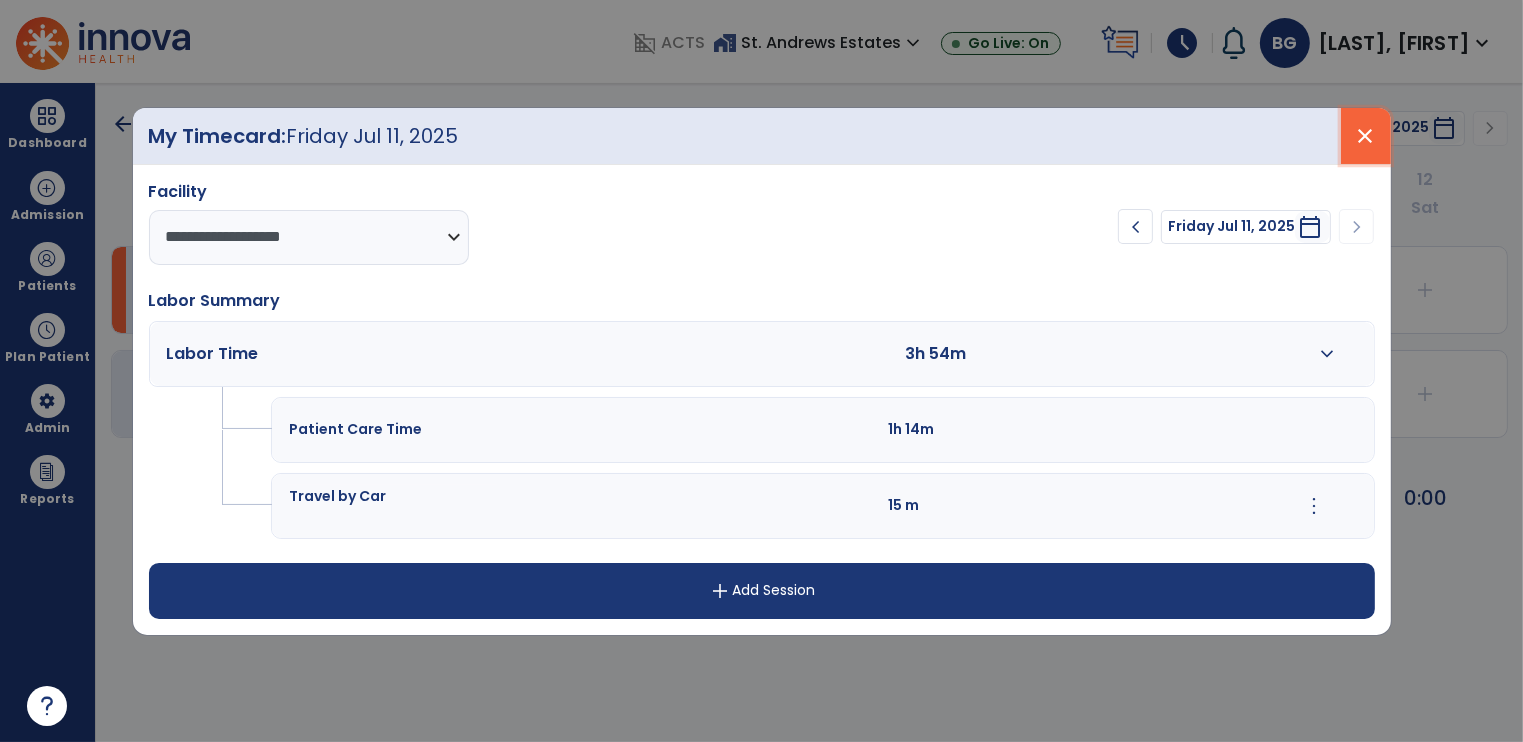 click on "close" at bounding box center (1366, 136) 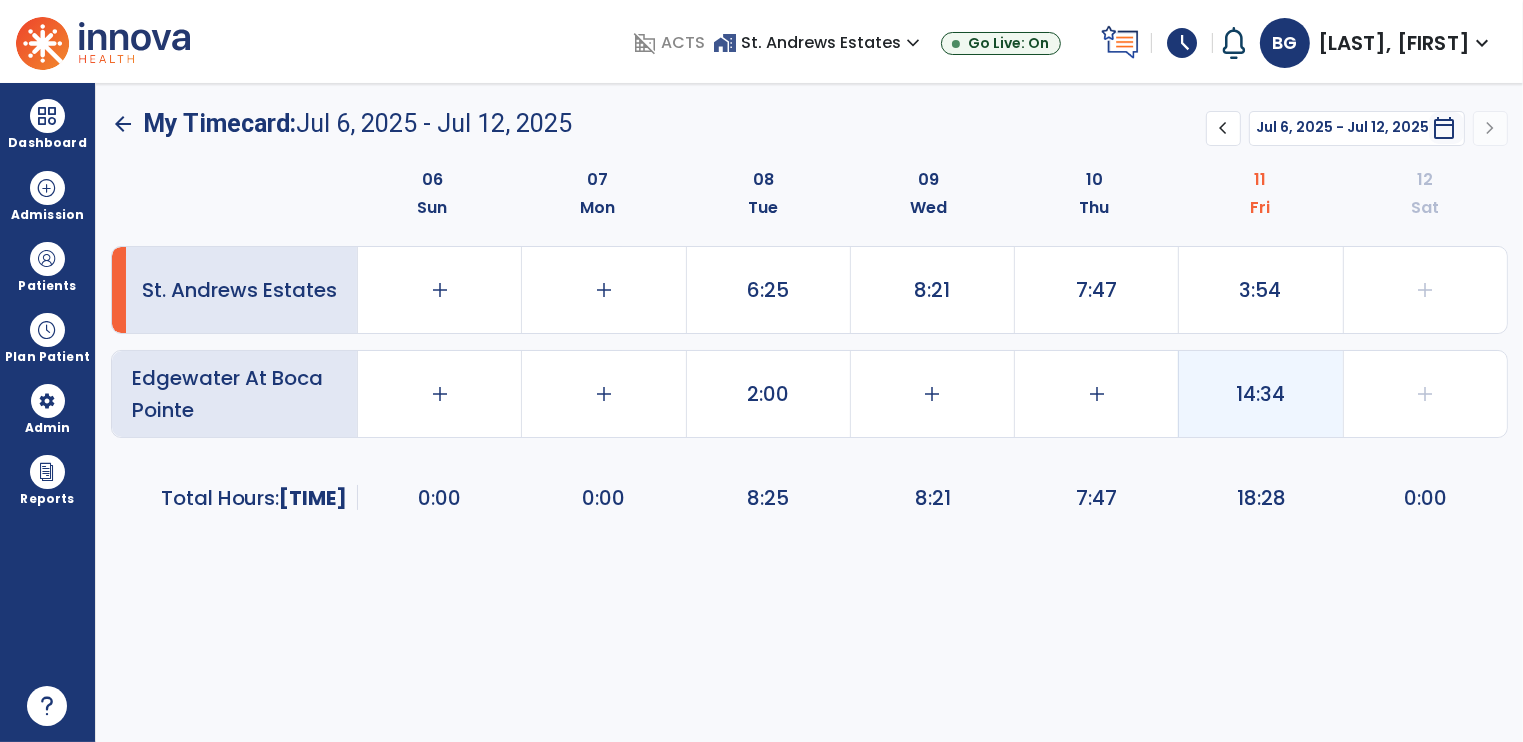 click on "14:34" 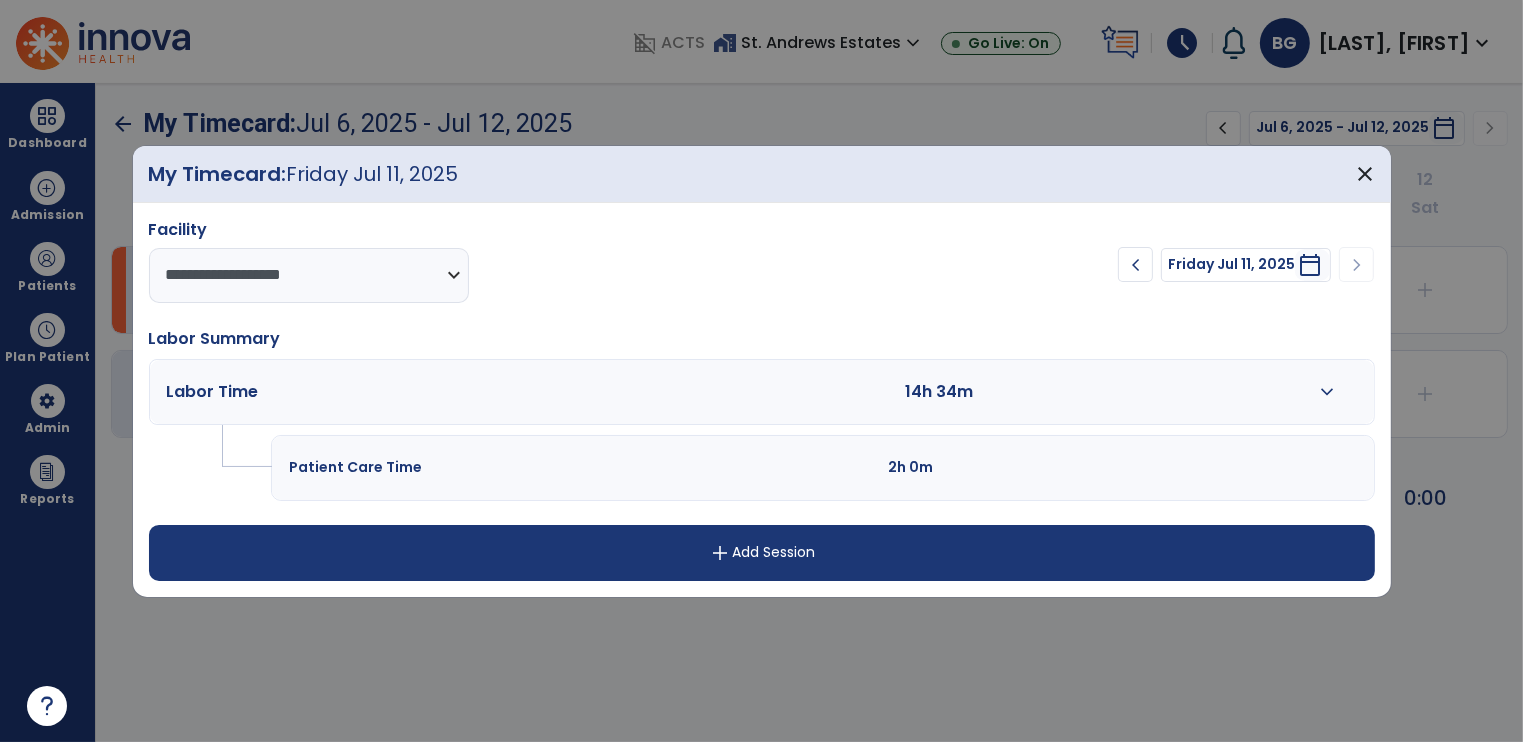 click on "expand_more" at bounding box center [1327, 392] 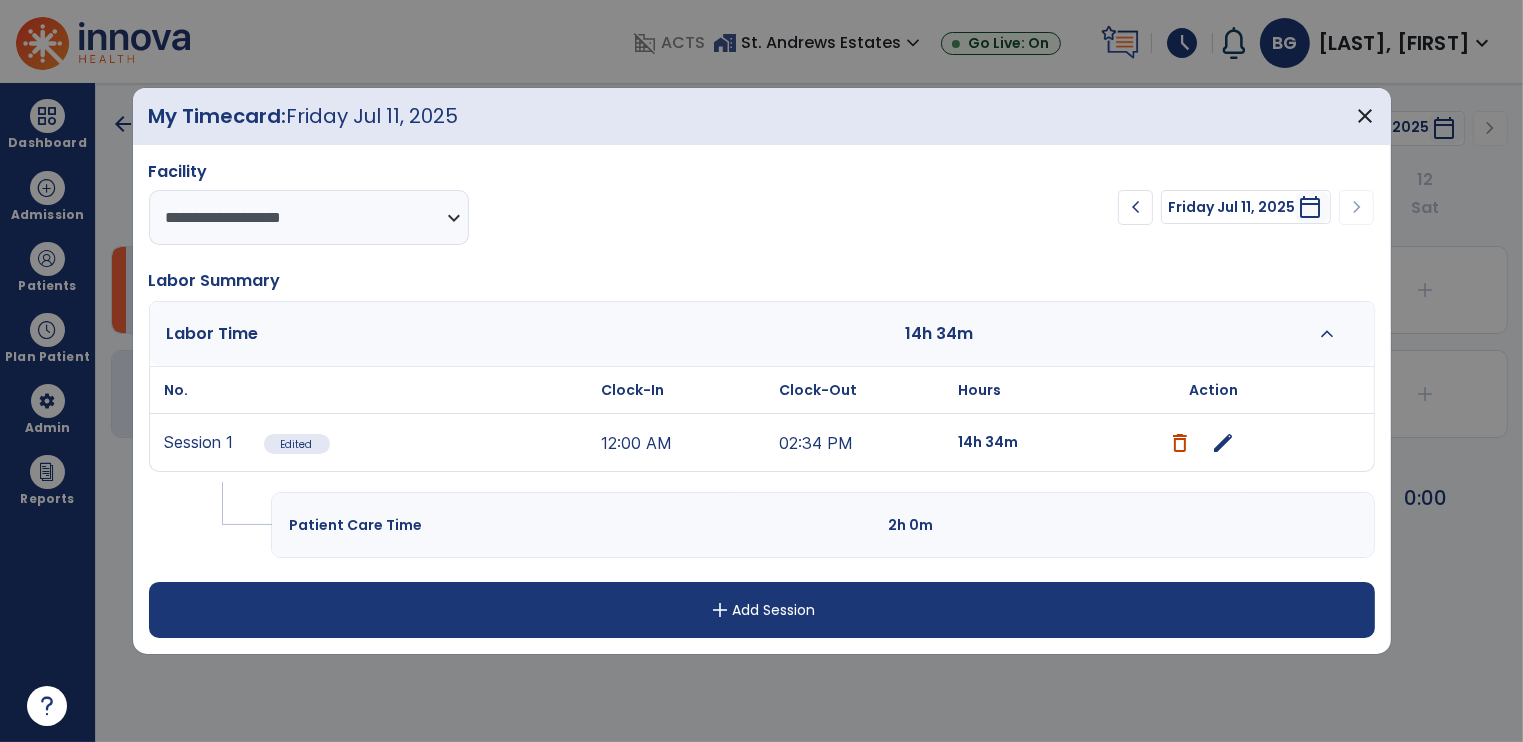 click on "edit" at bounding box center [1223, 443] 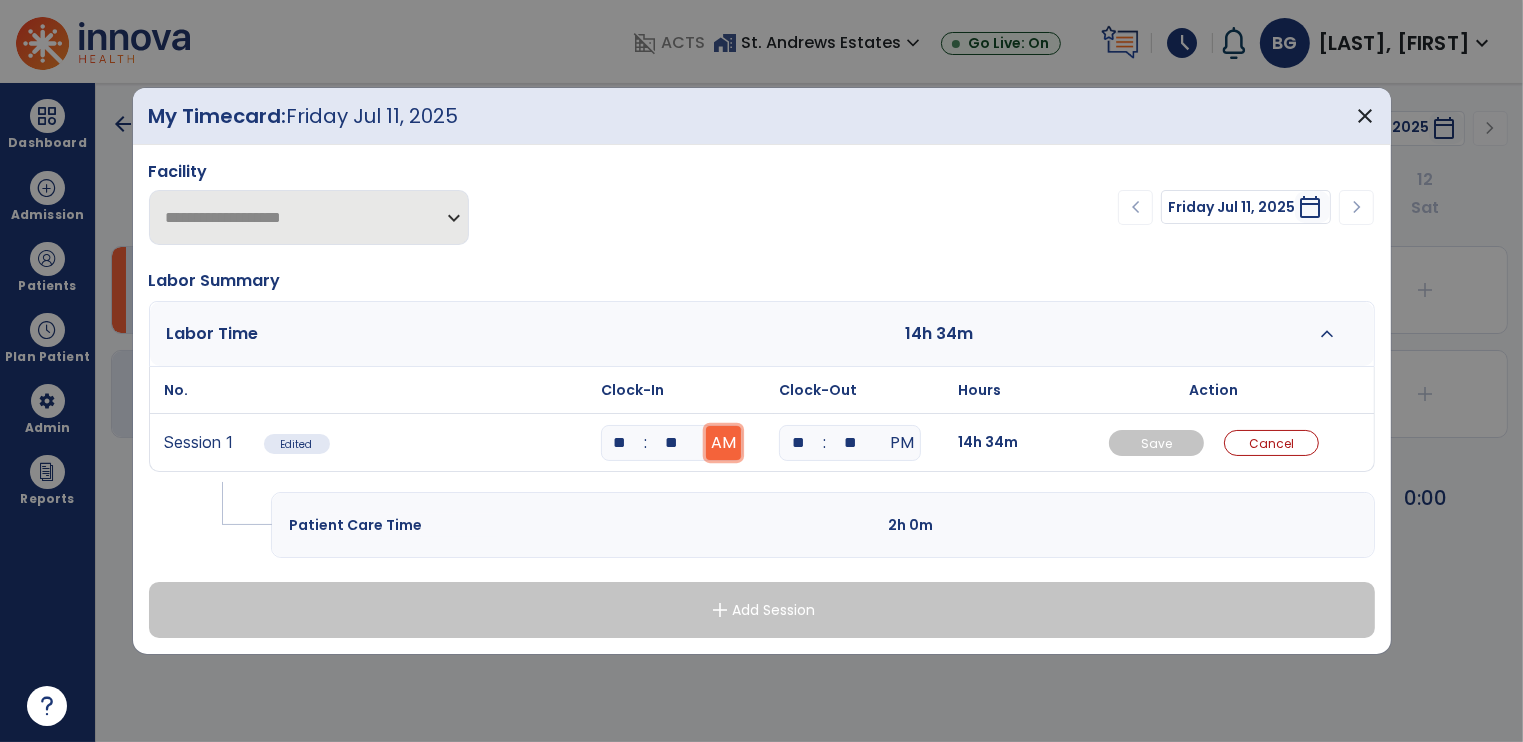 click on "AM" at bounding box center [723, 443] 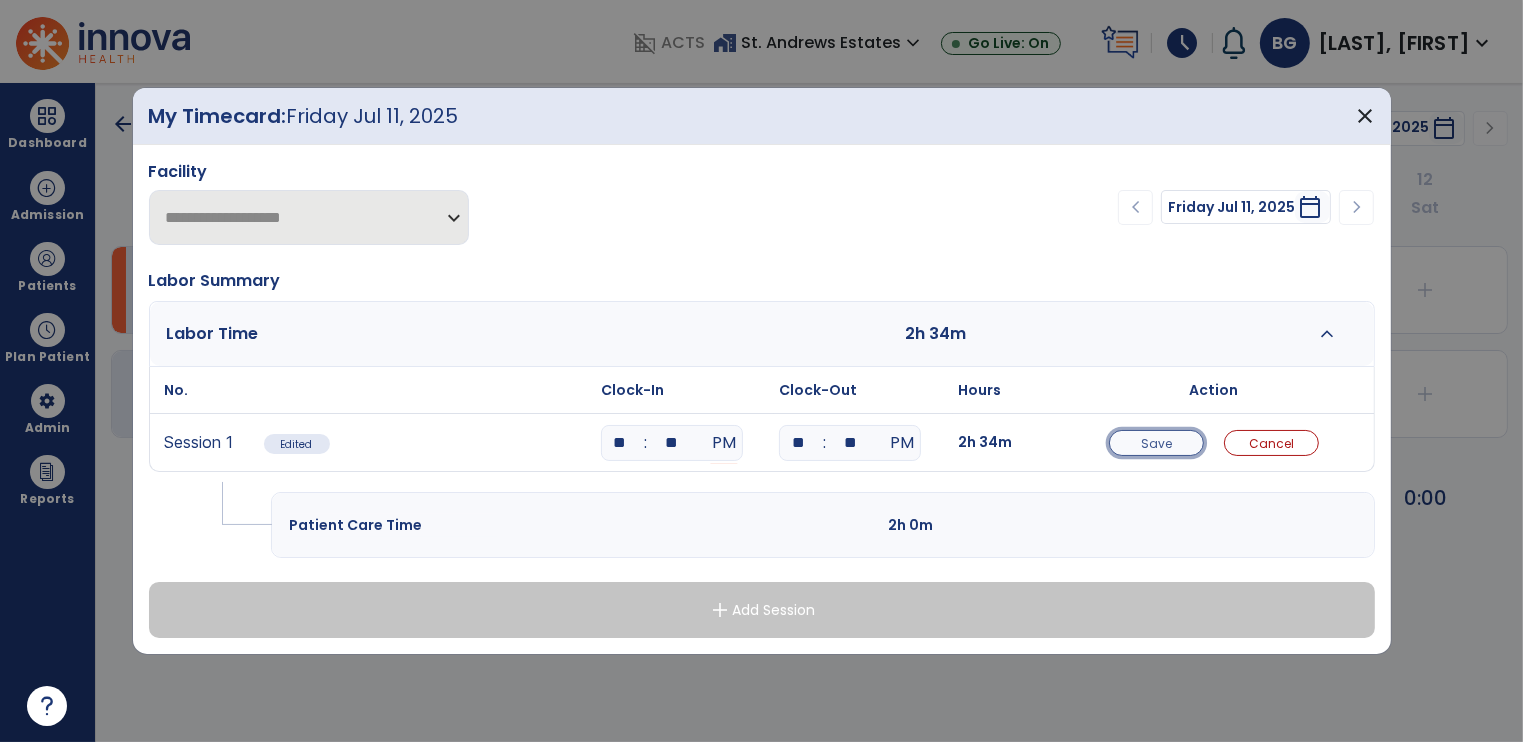 click on "Save" at bounding box center [1156, 443] 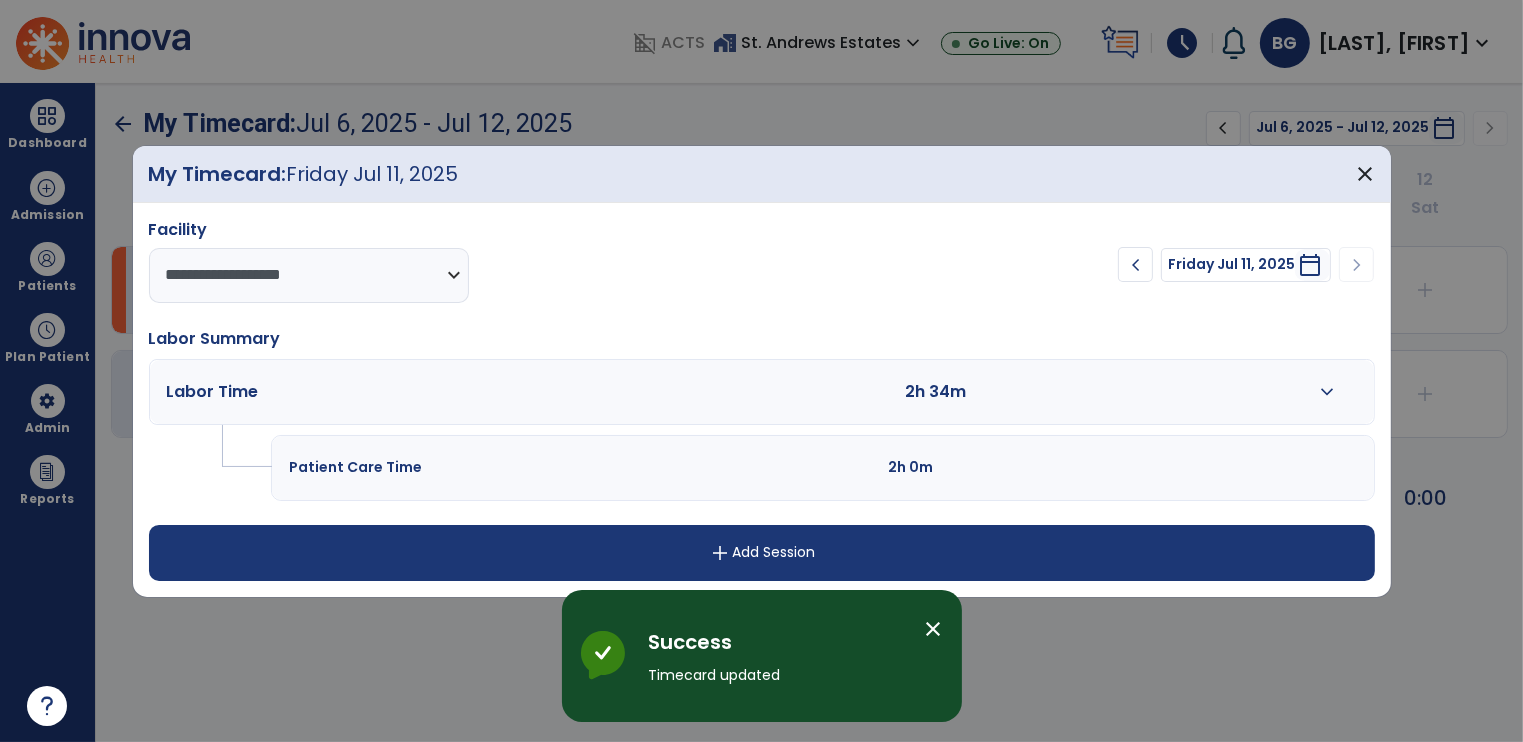 click on "close" at bounding box center (934, 629) 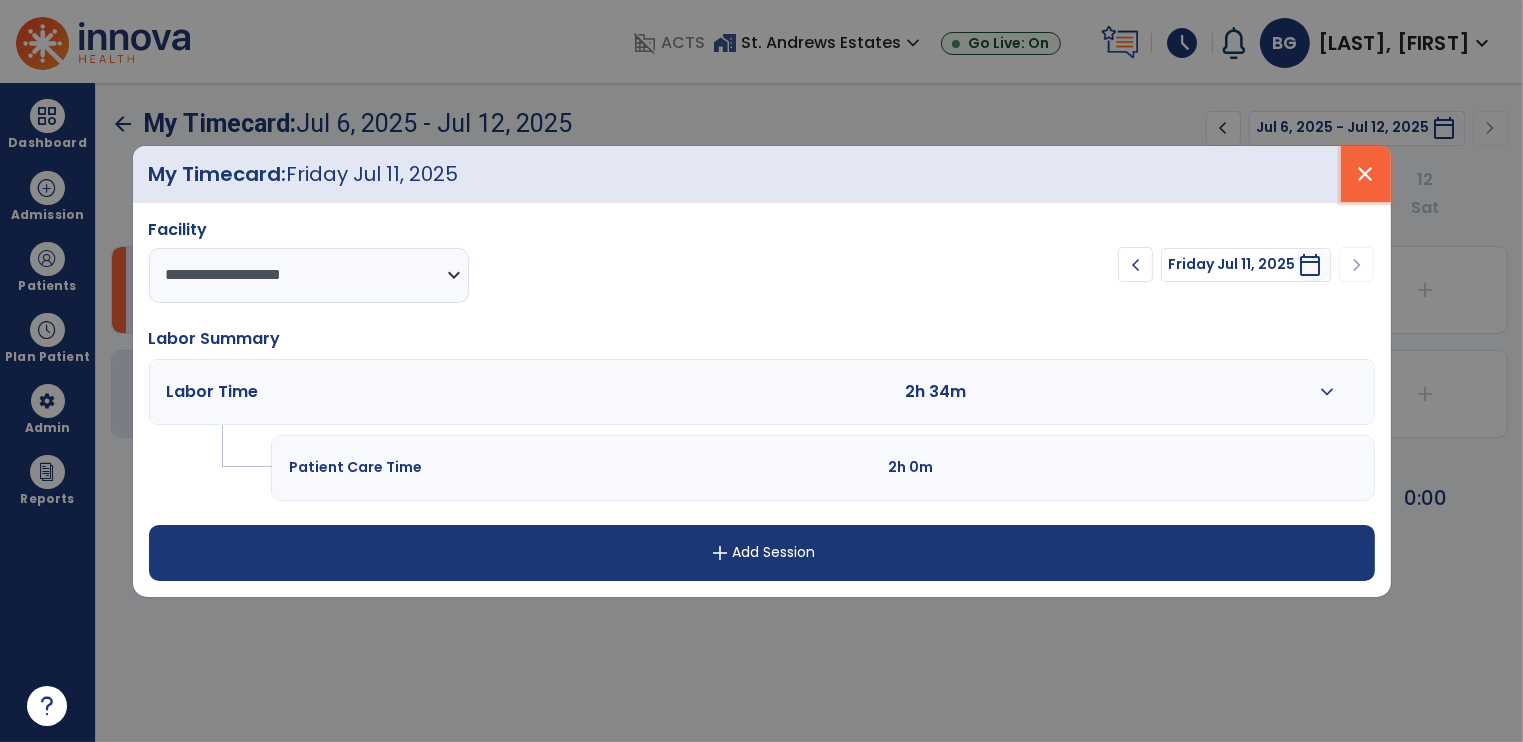 click on "close" at bounding box center [1366, 174] 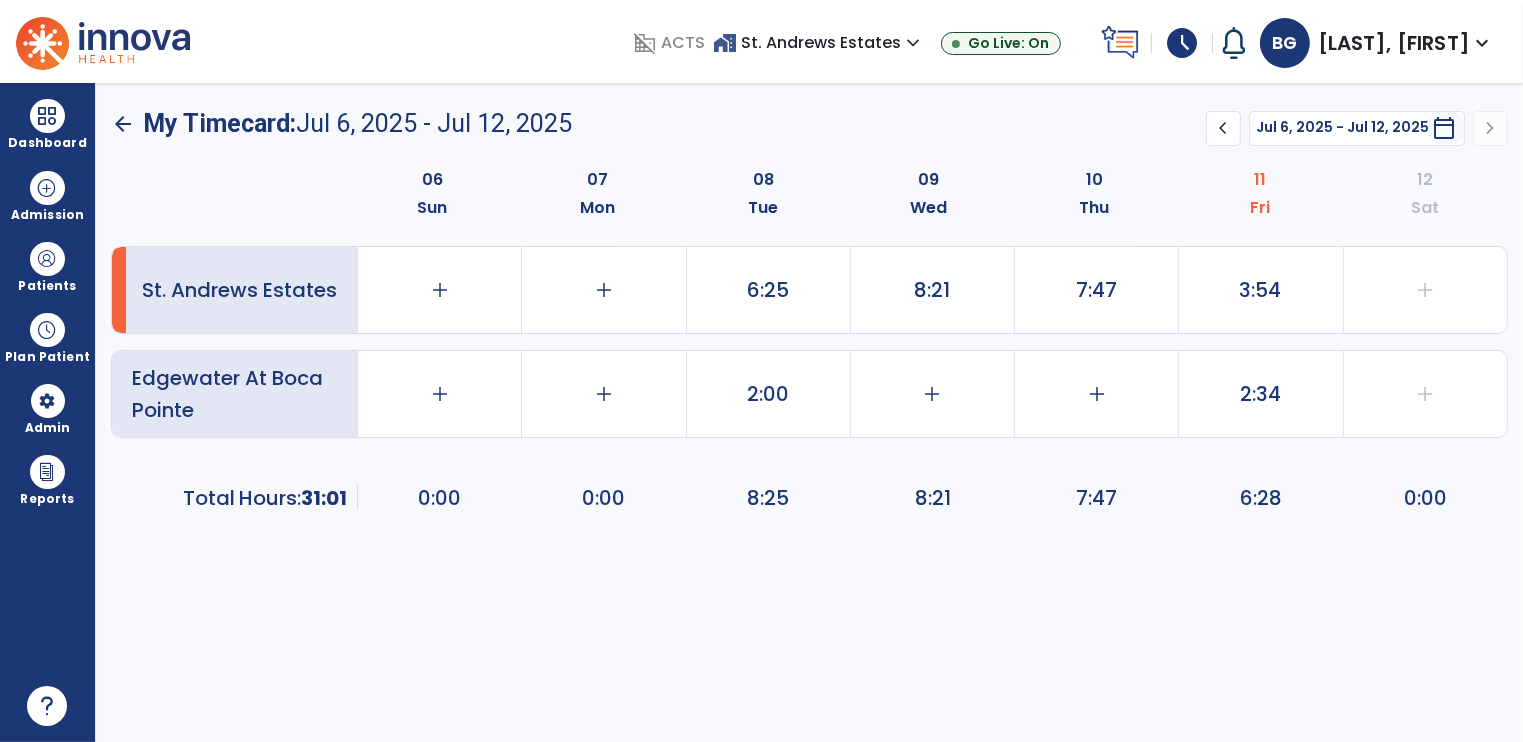 click on "schedule" at bounding box center (1182, 43) 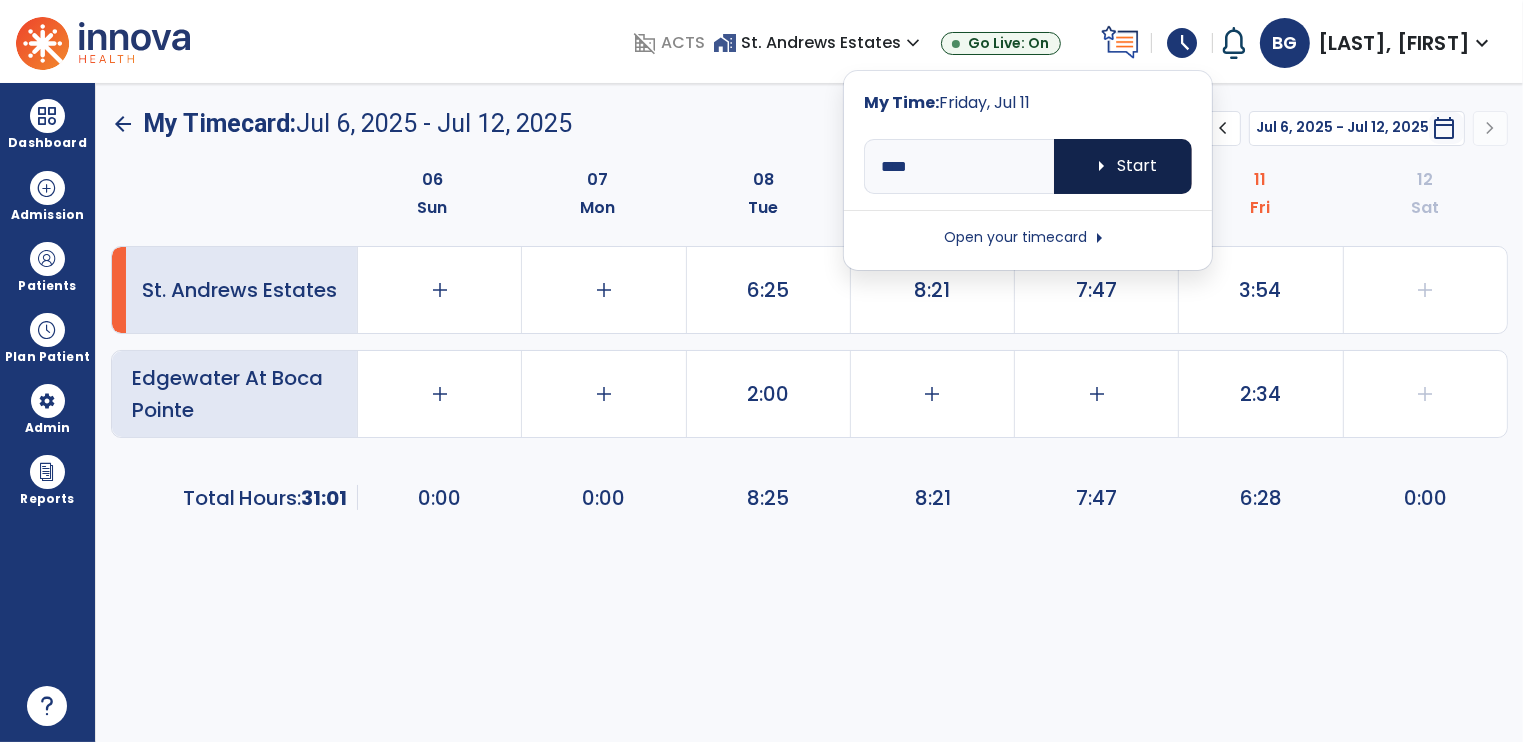 click on "arrow_right  Start" at bounding box center (1123, 166) 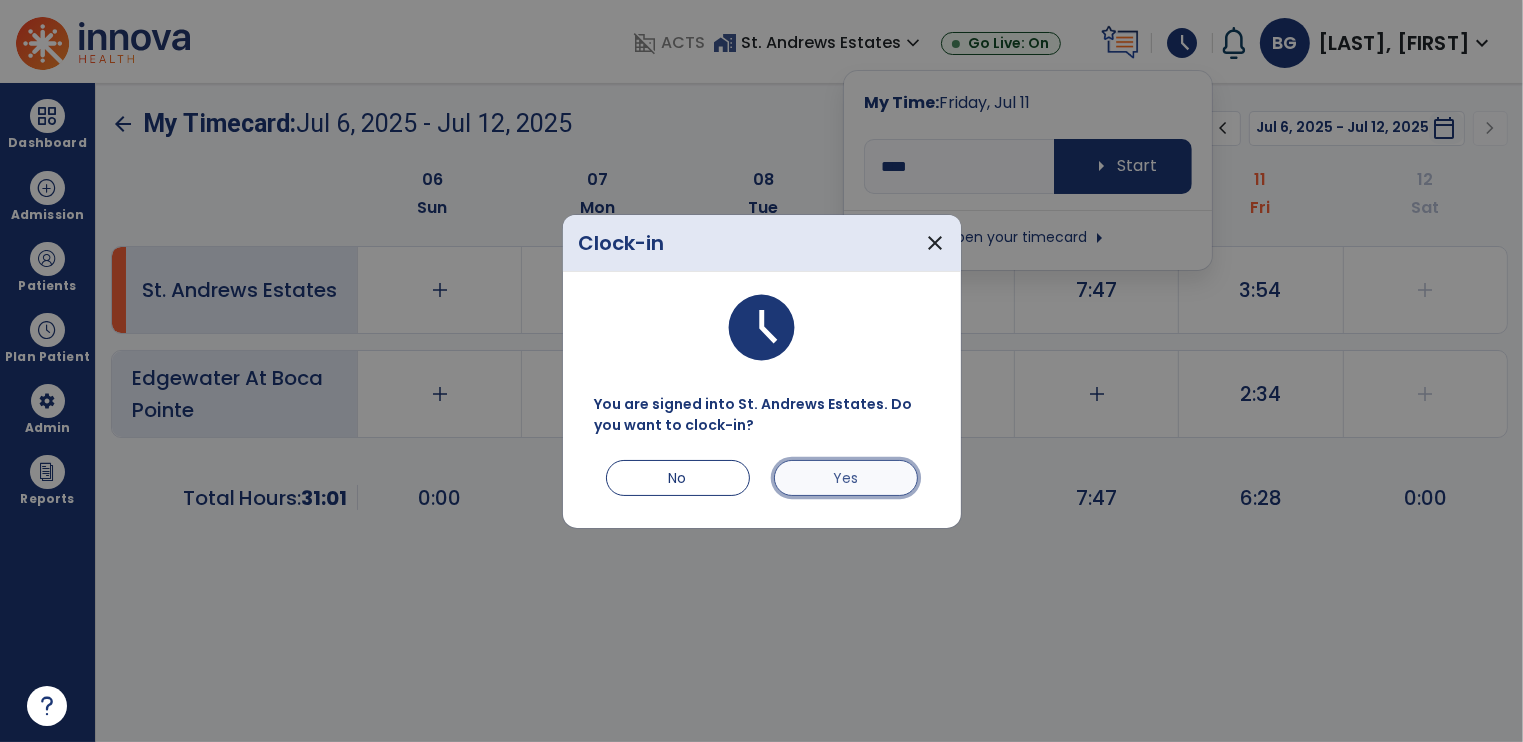 click on "Yes" at bounding box center (846, 478) 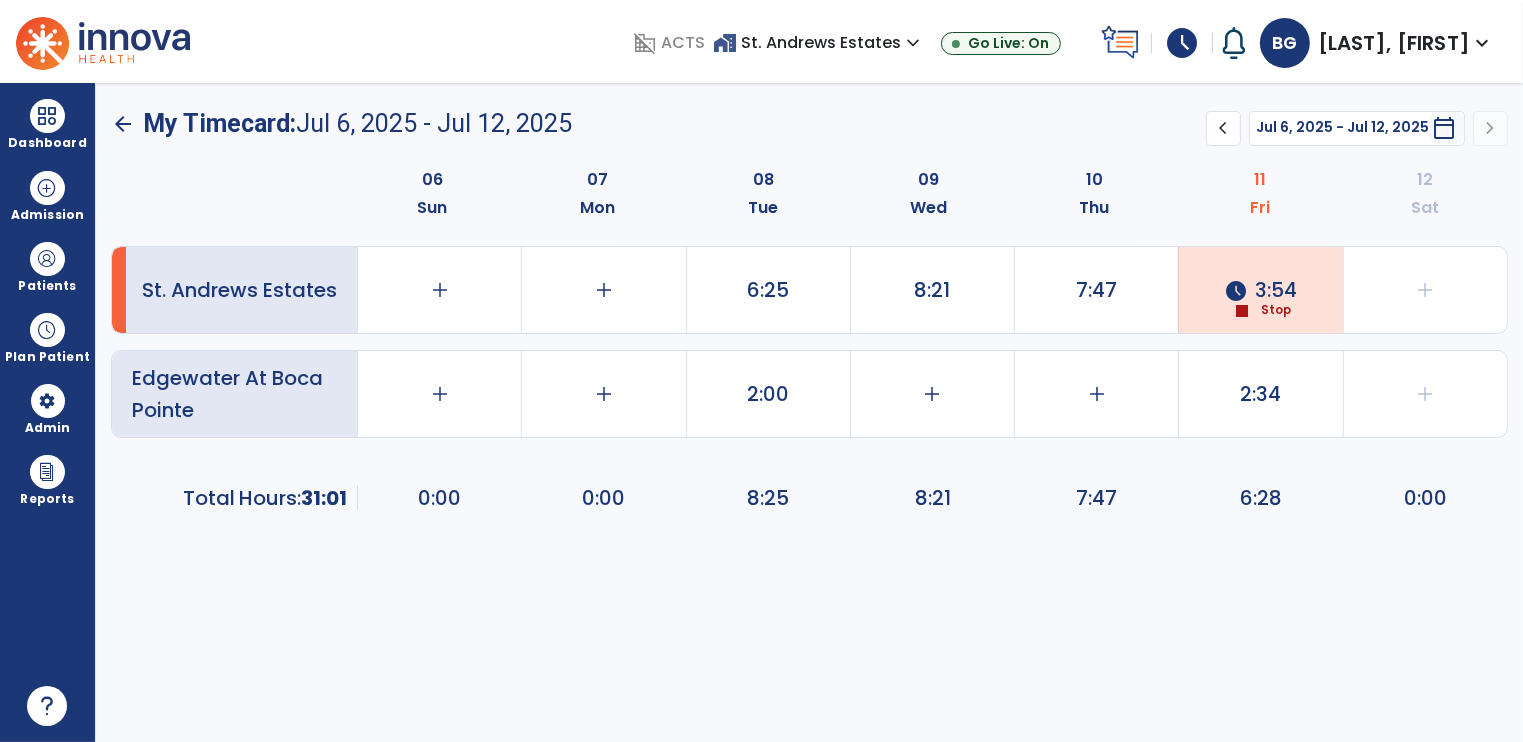 click on "stop  Stop" 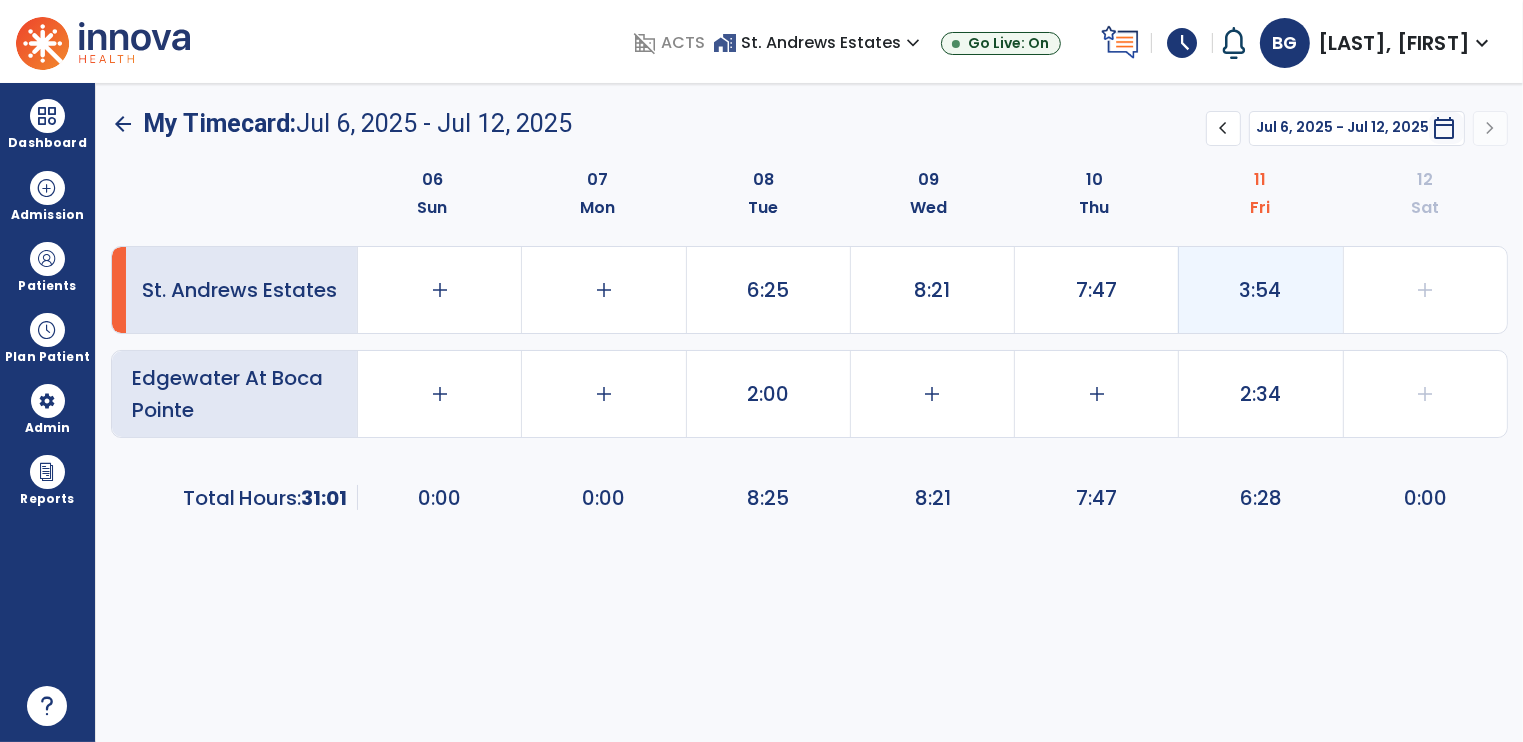 click on "schedule" at bounding box center [1182, 43] 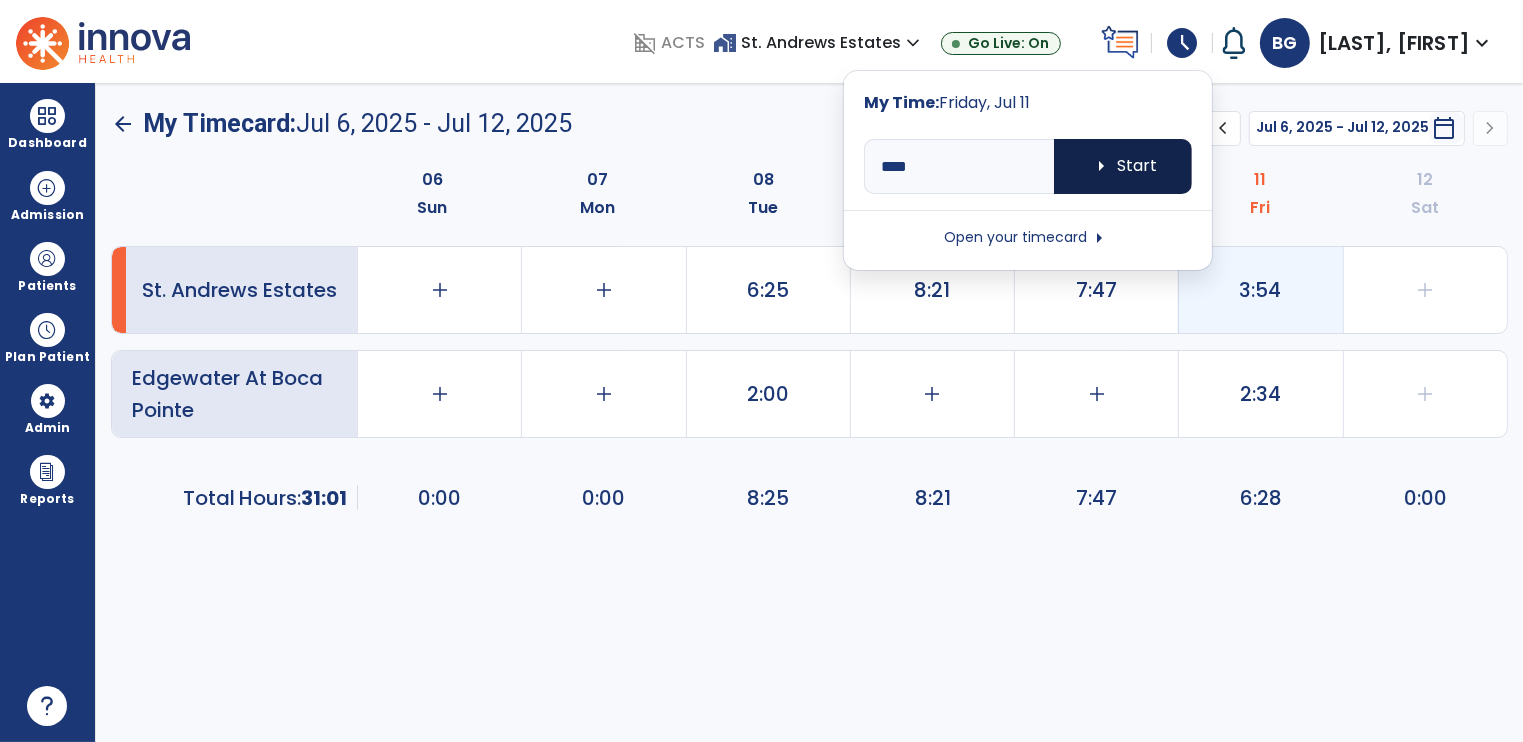 click on "arrow_right  Start" at bounding box center (1123, 166) 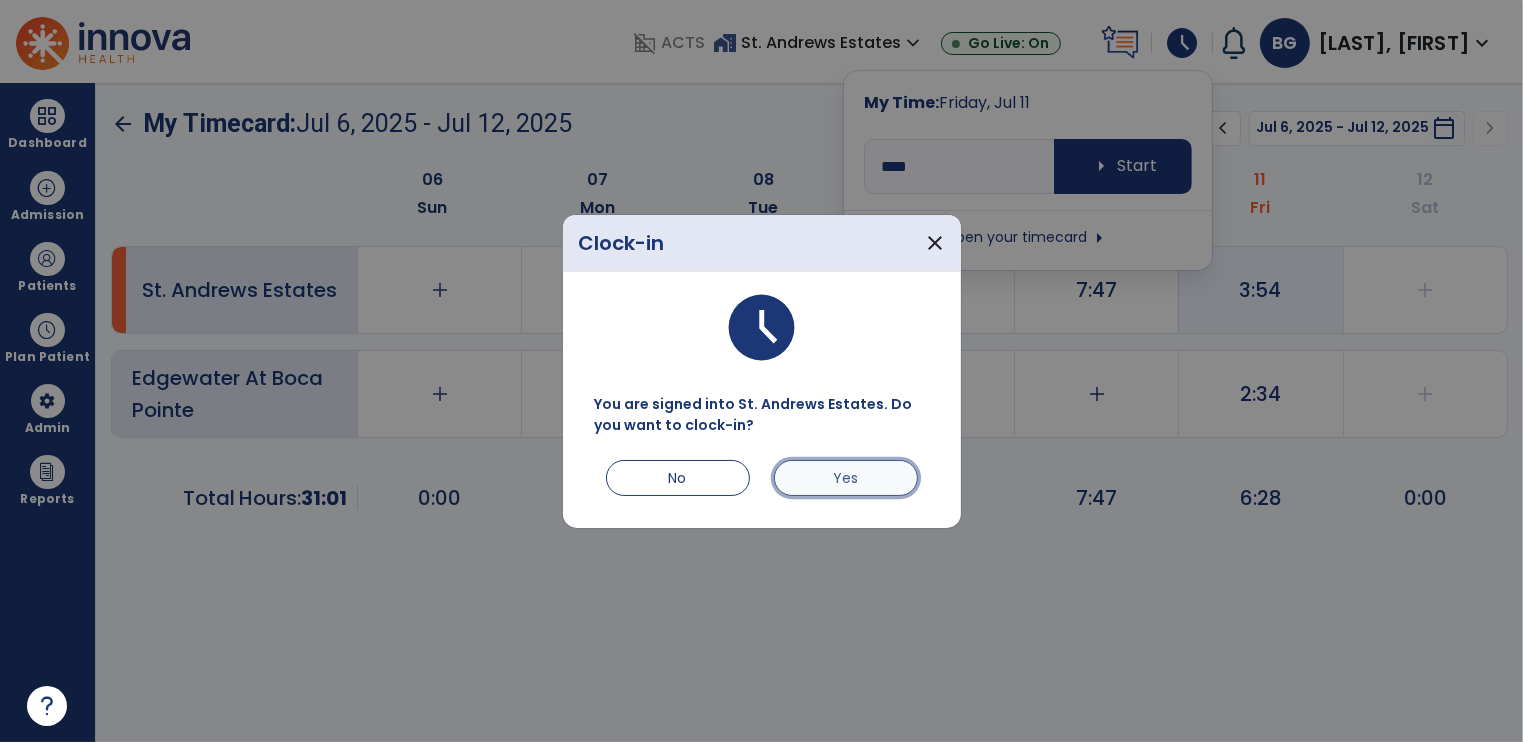 click on "Yes" at bounding box center [846, 478] 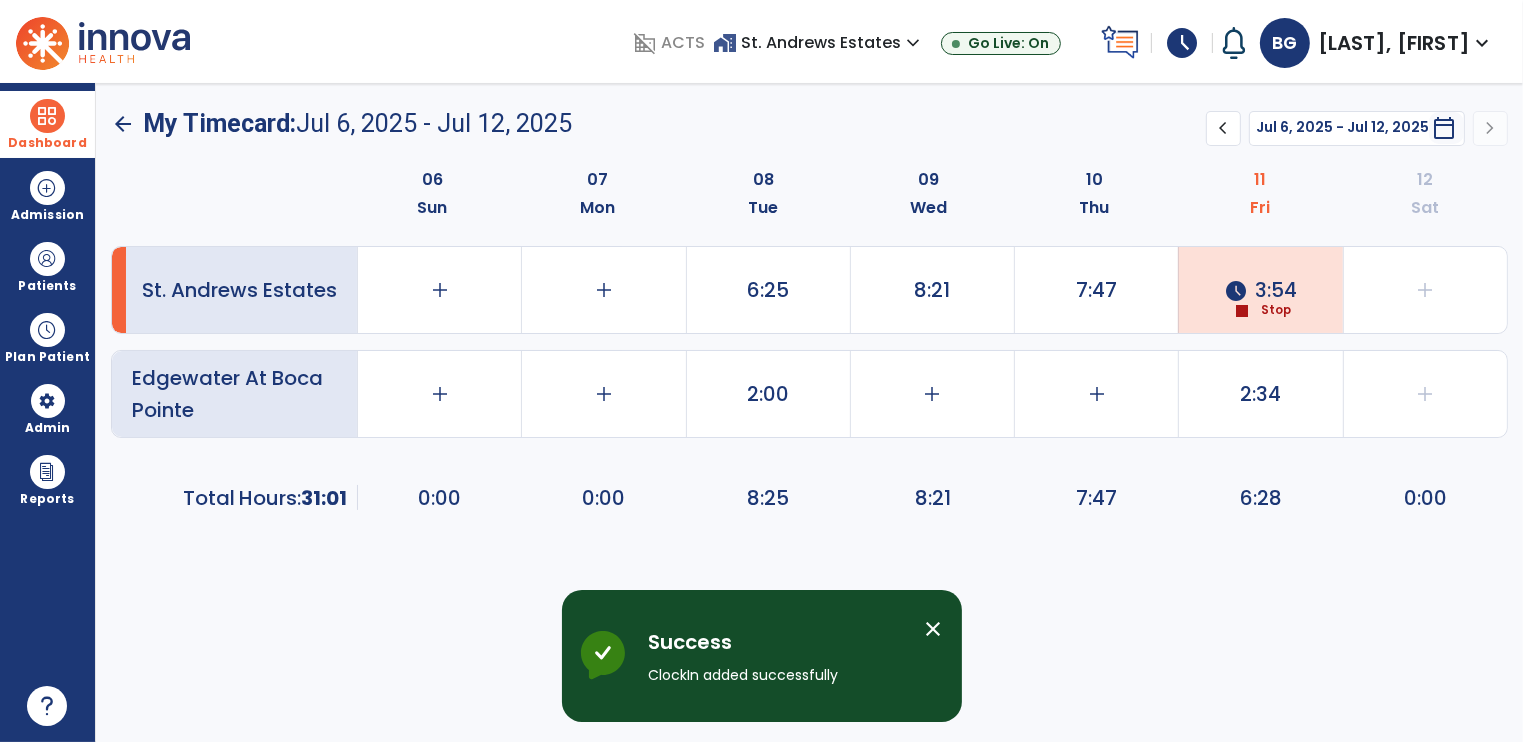 click at bounding box center [47, 116] 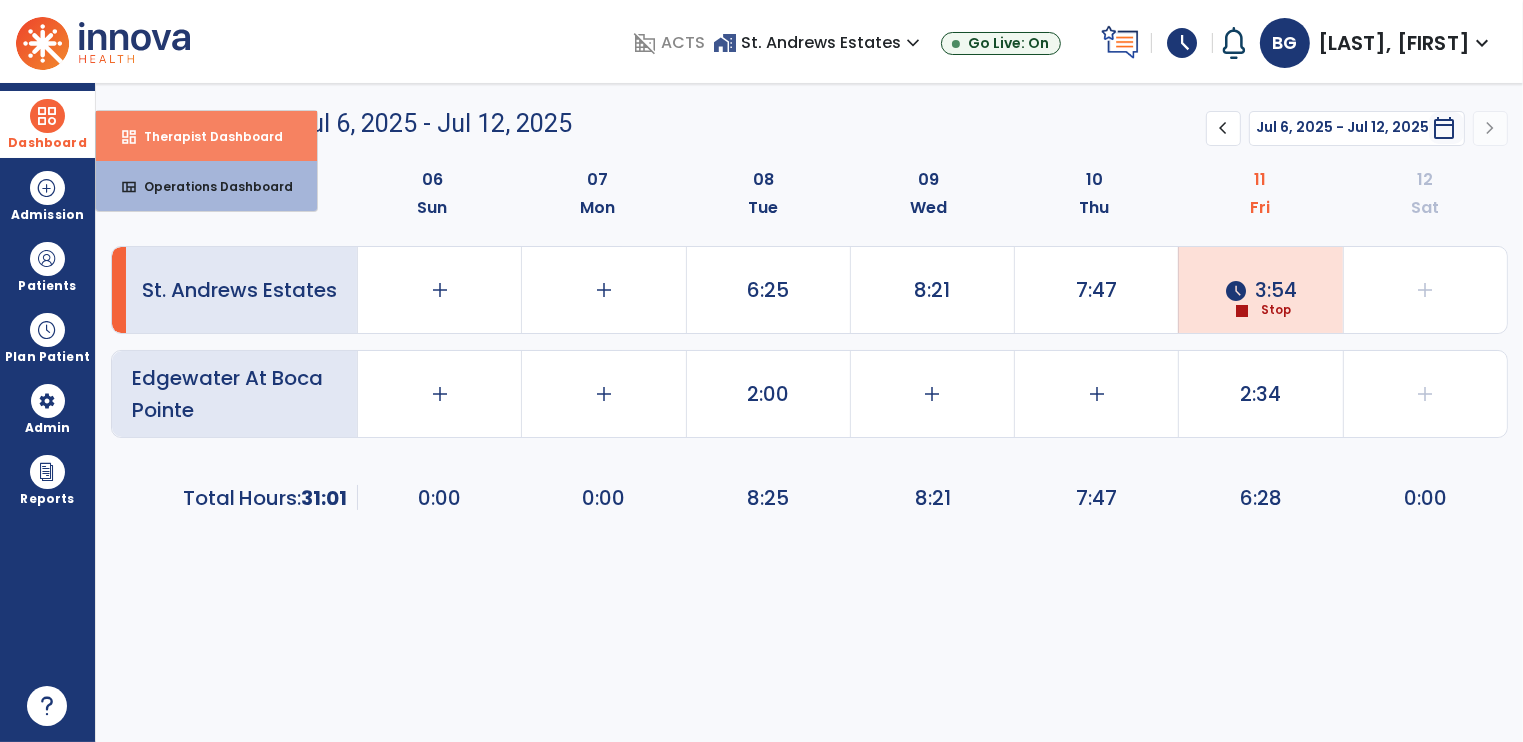 click on "Therapist Dashboard" at bounding box center [205, 136] 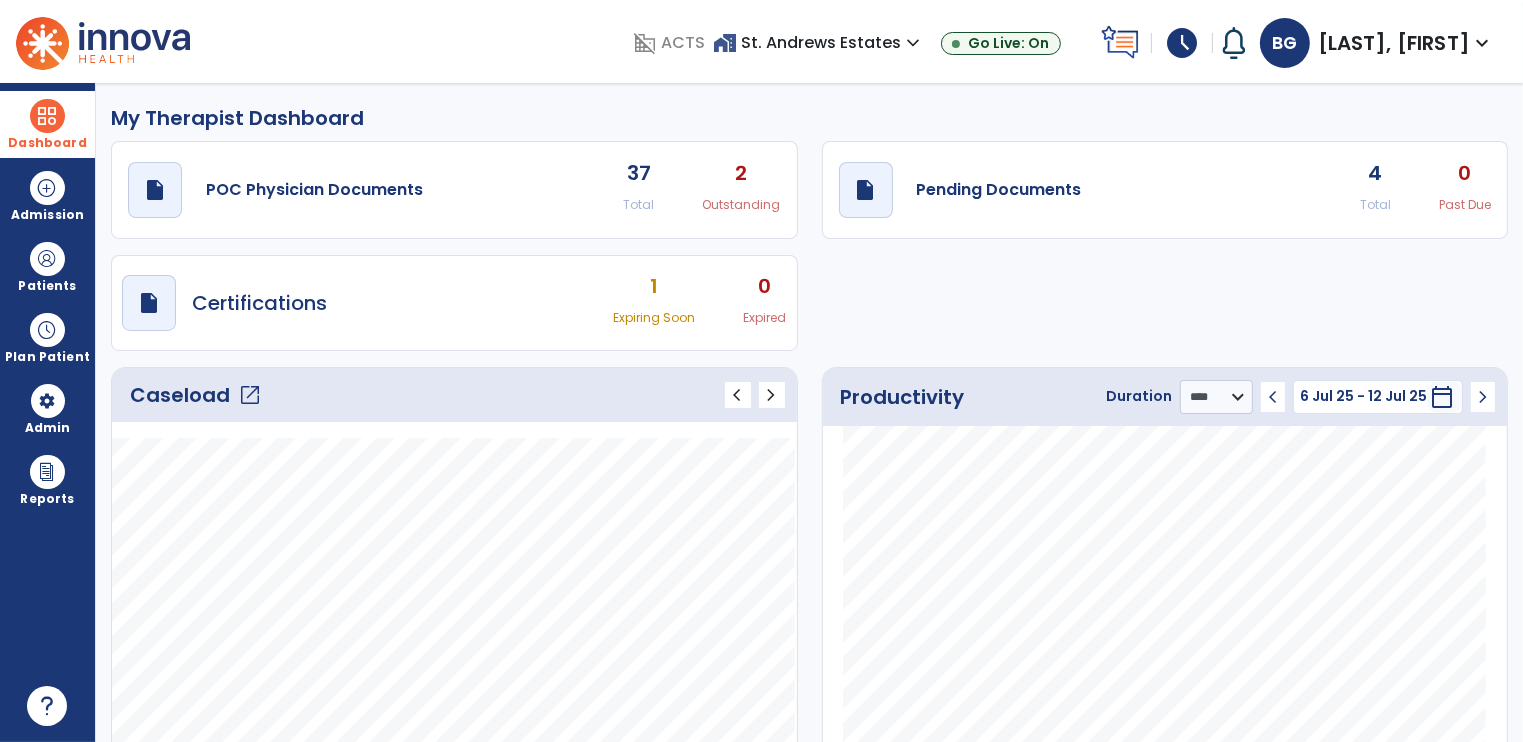 click on "draft   open_in_new  Pending Documents 4 Total 0 Past Due" 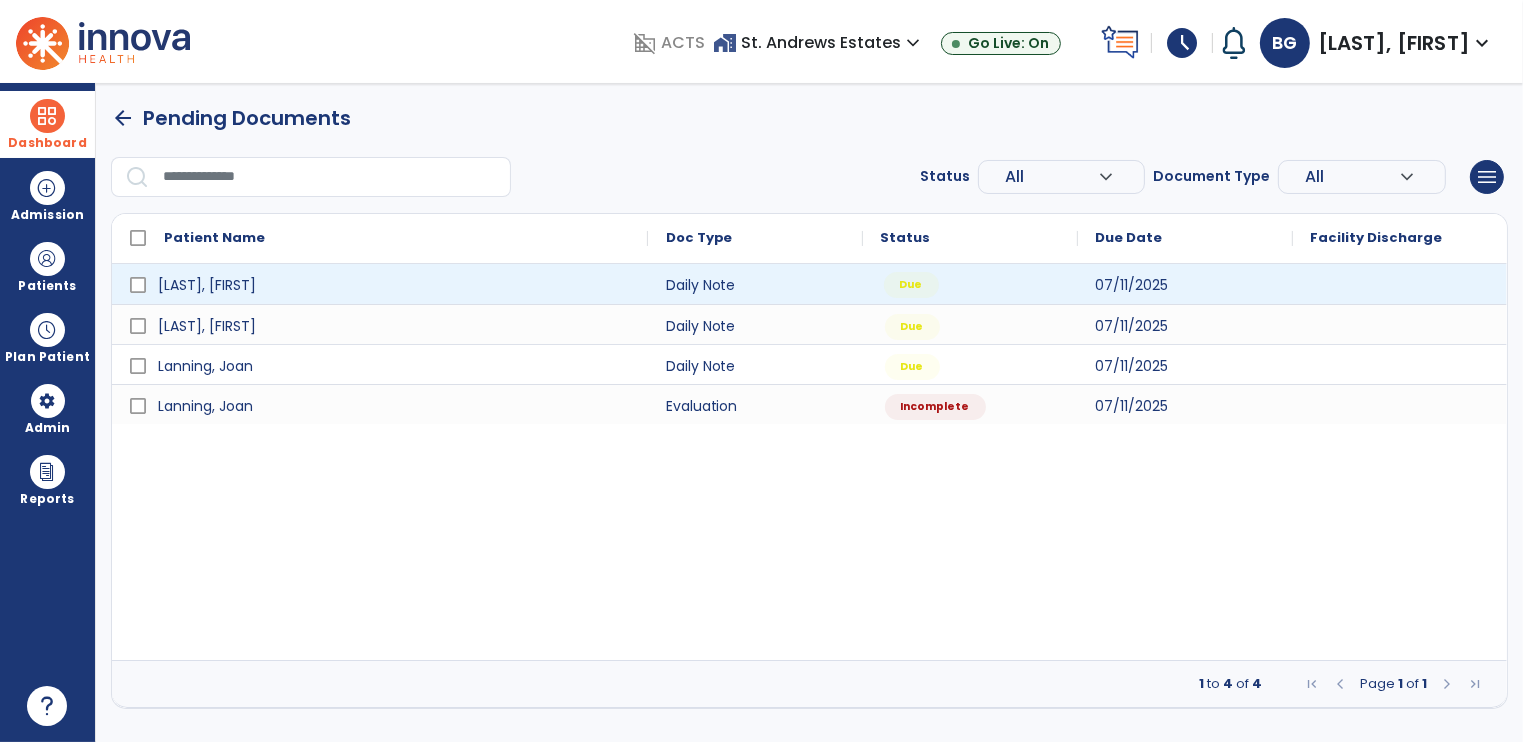 click on "Due" at bounding box center [911, 285] 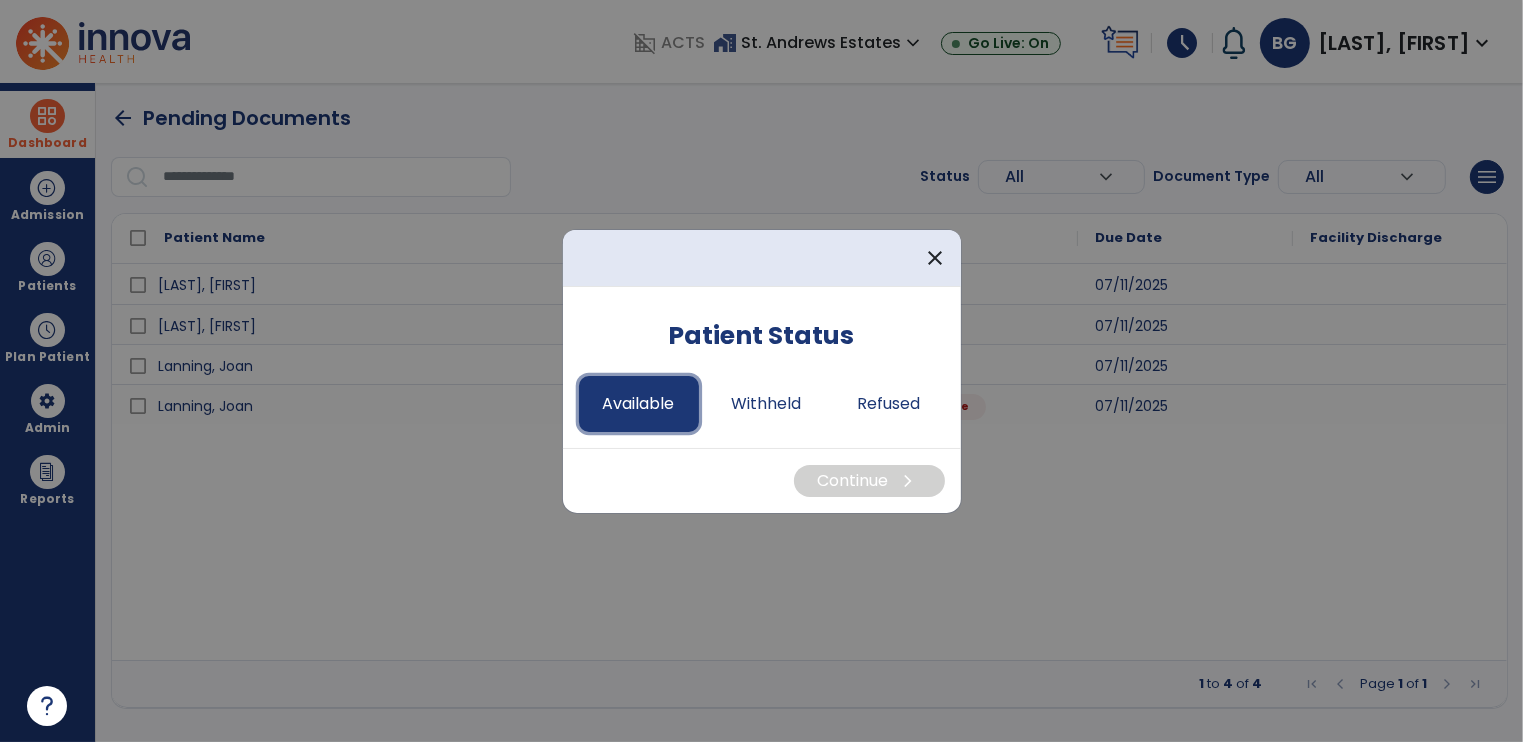 click on "Available" at bounding box center (639, 404) 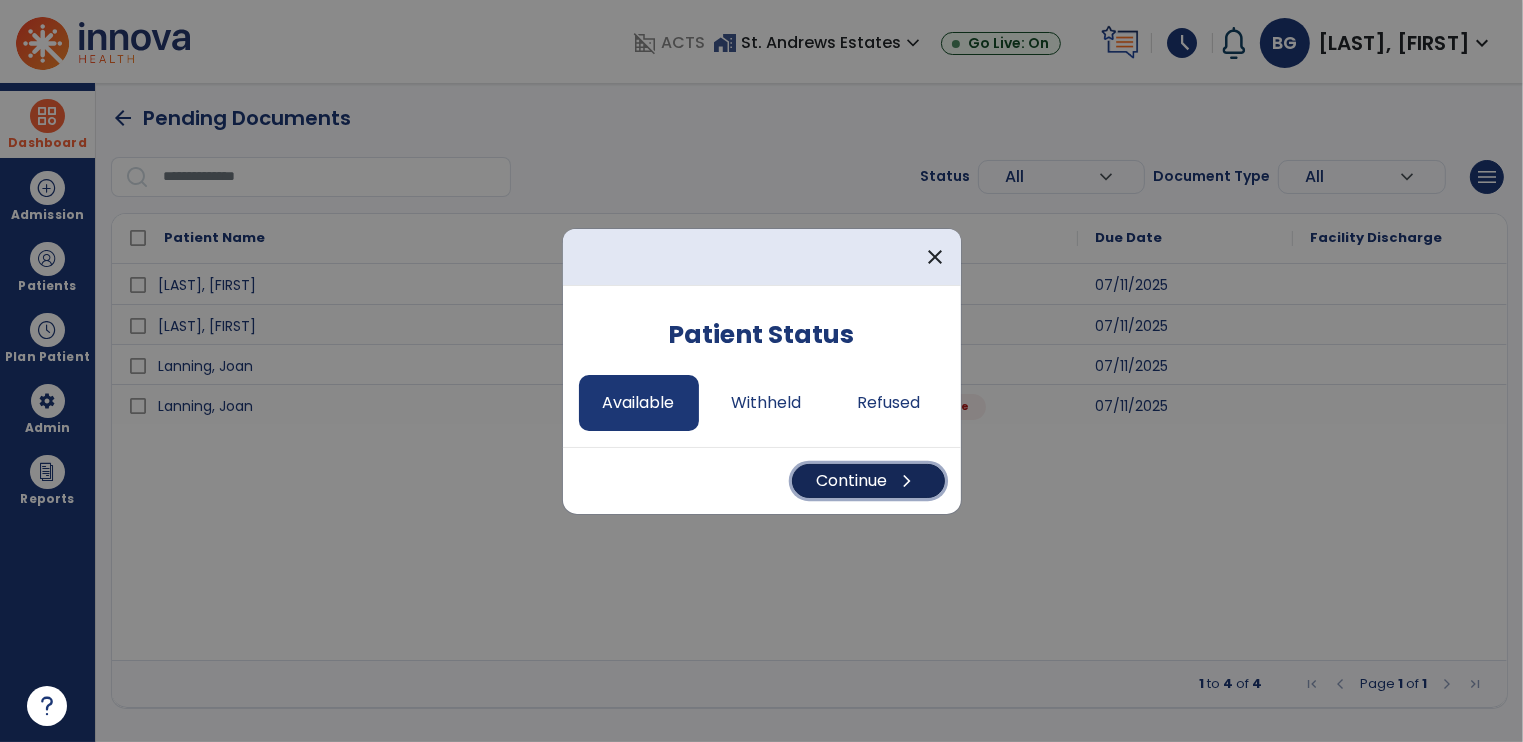 click on "Continue   chevron_right" at bounding box center [868, 481] 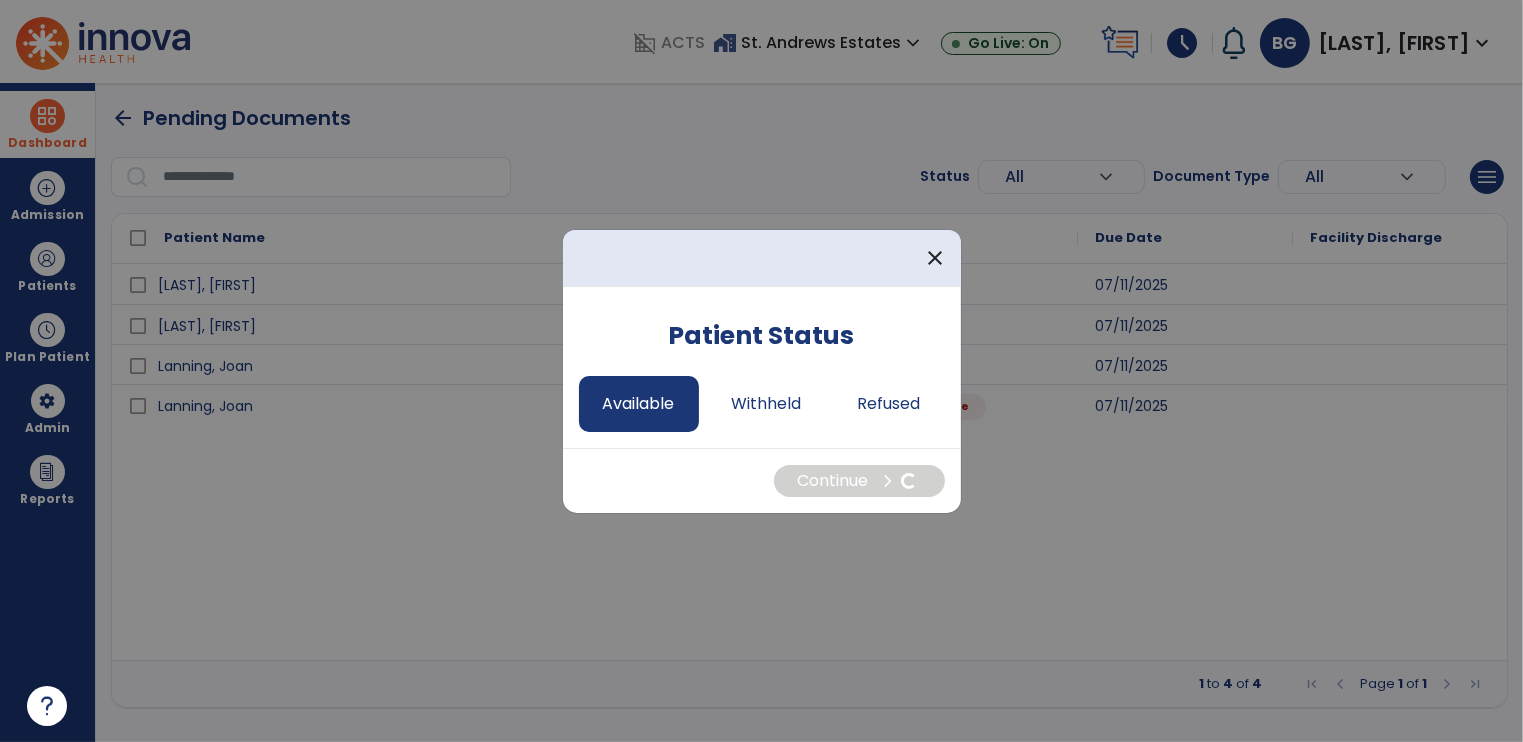 select on "*" 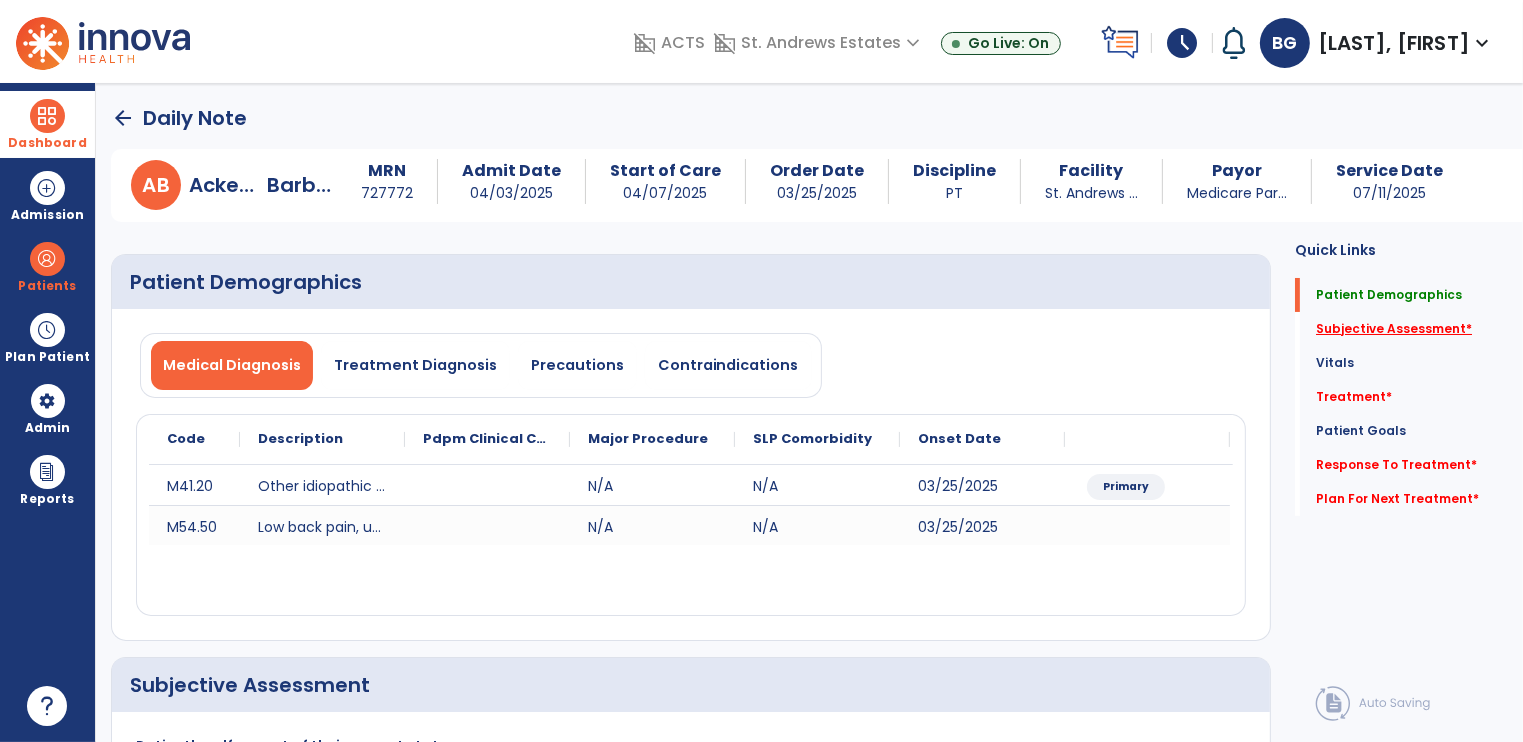 click on "Subjective Assessment   *" 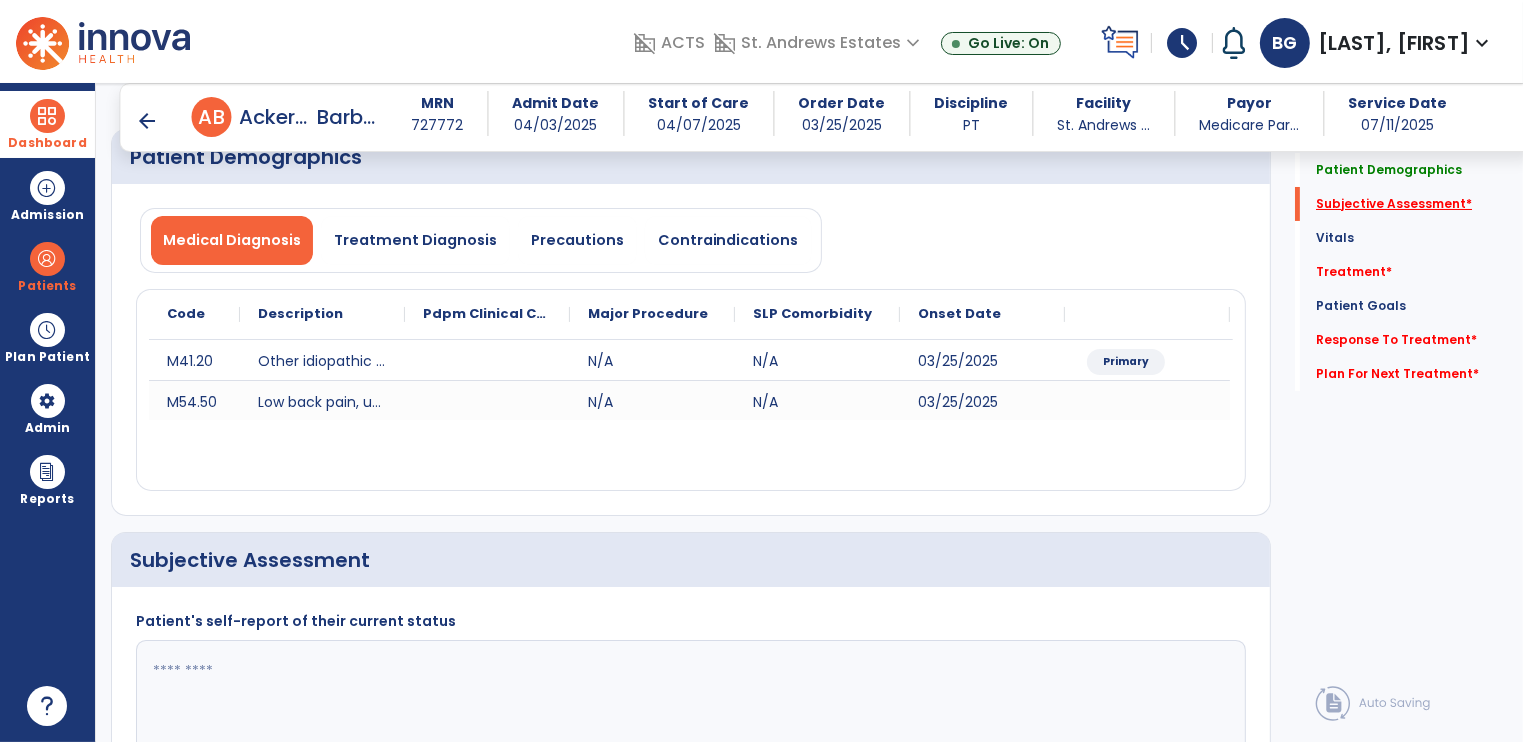 scroll, scrollTop: 384, scrollLeft: 0, axis: vertical 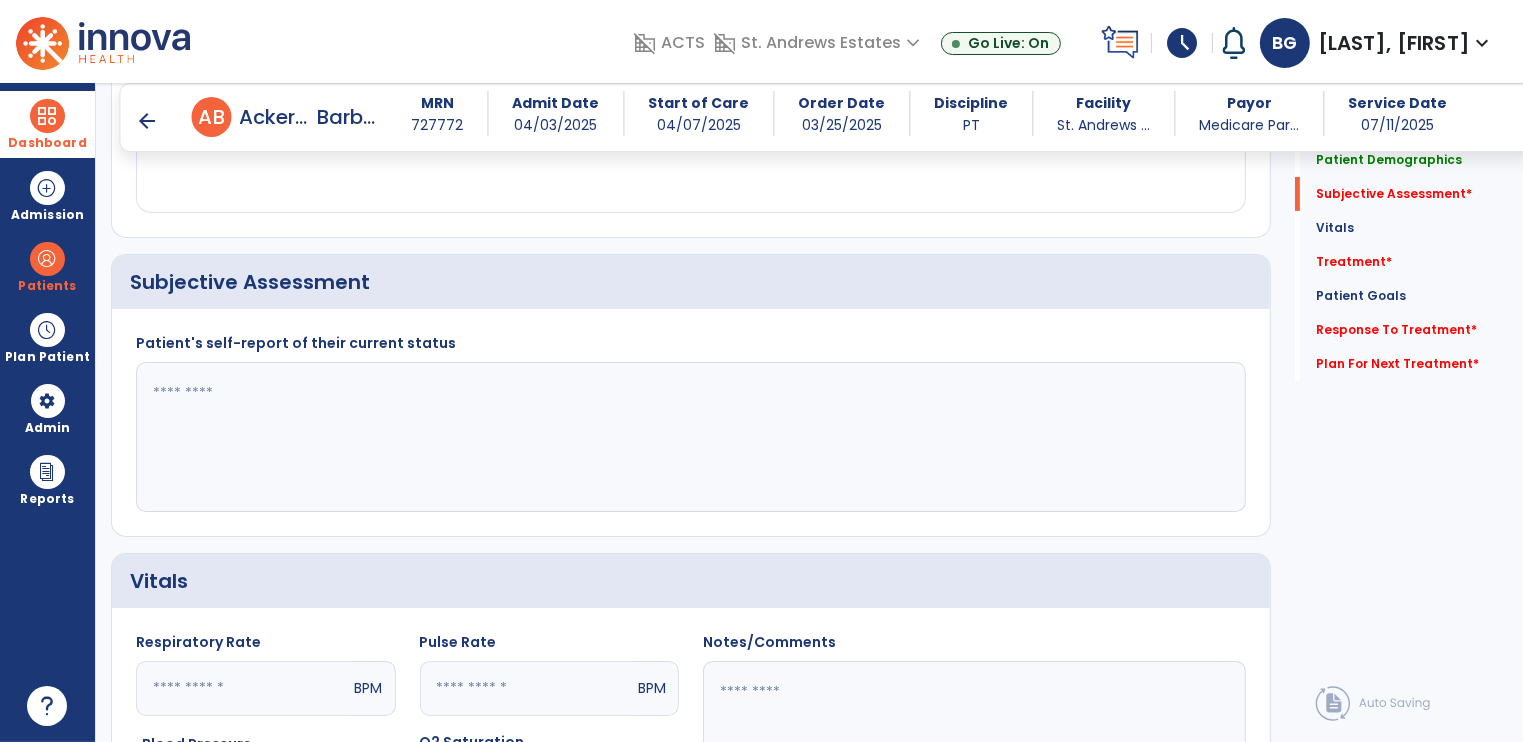 click 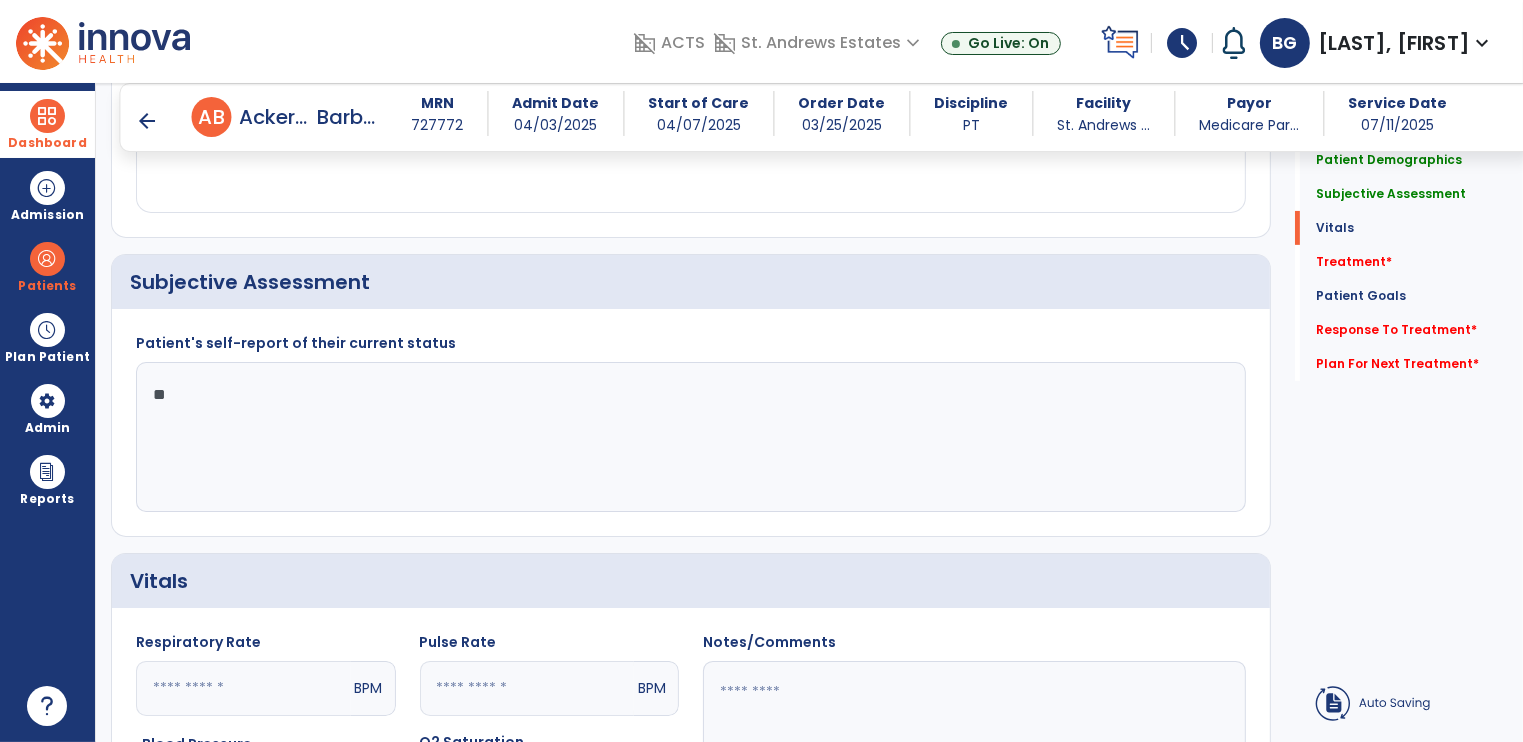 scroll, scrollTop: 884, scrollLeft: 0, axis: vertical 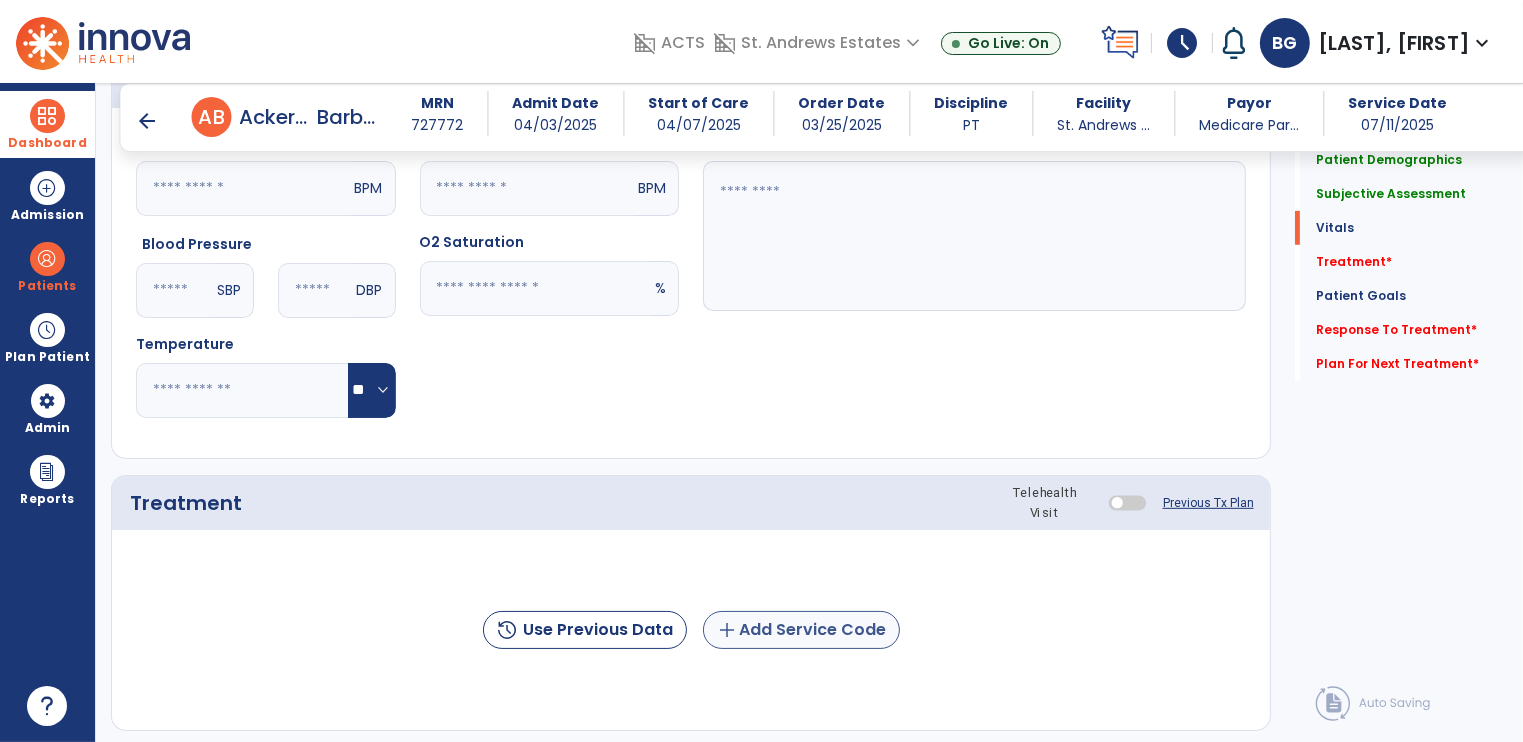 type on "**" 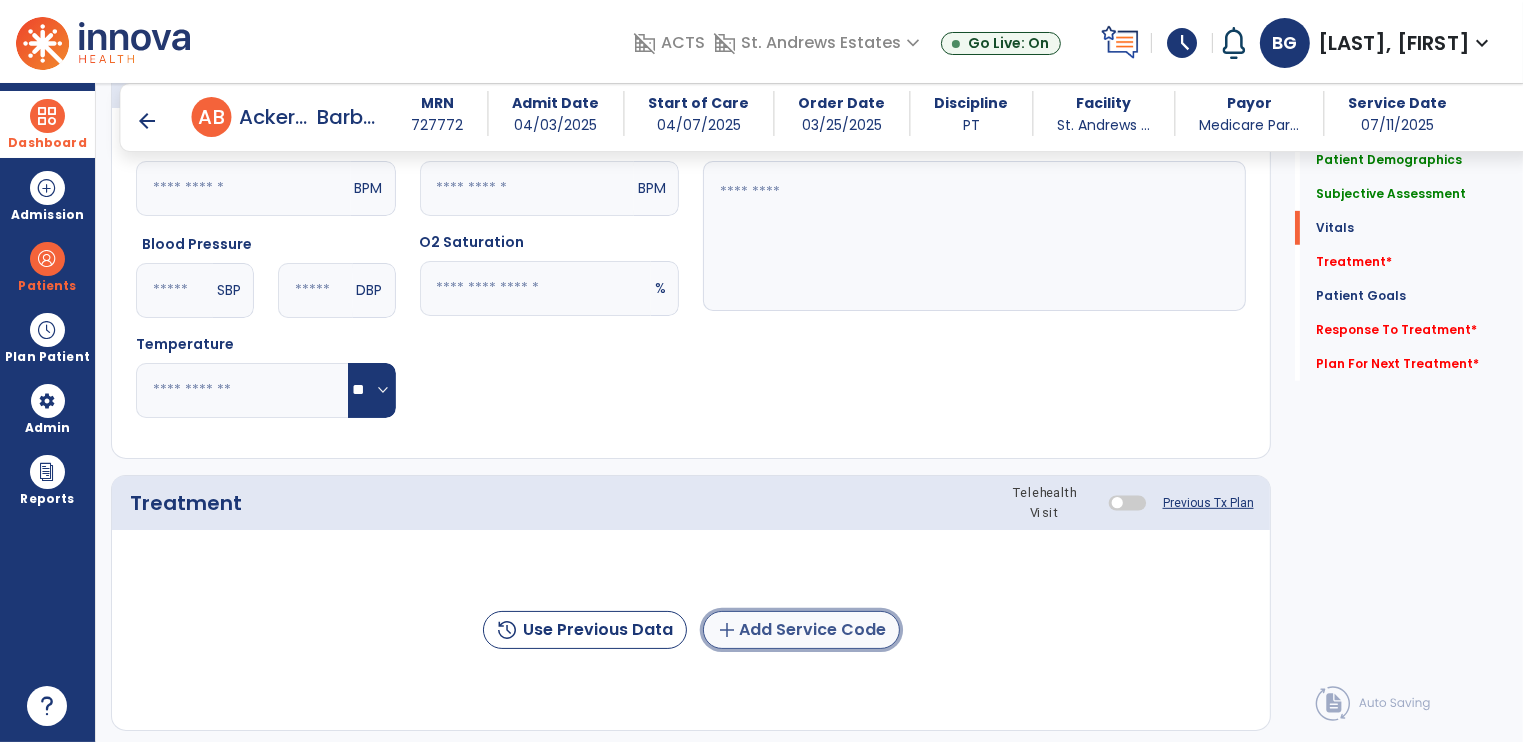 click on "add  Add Service Code" 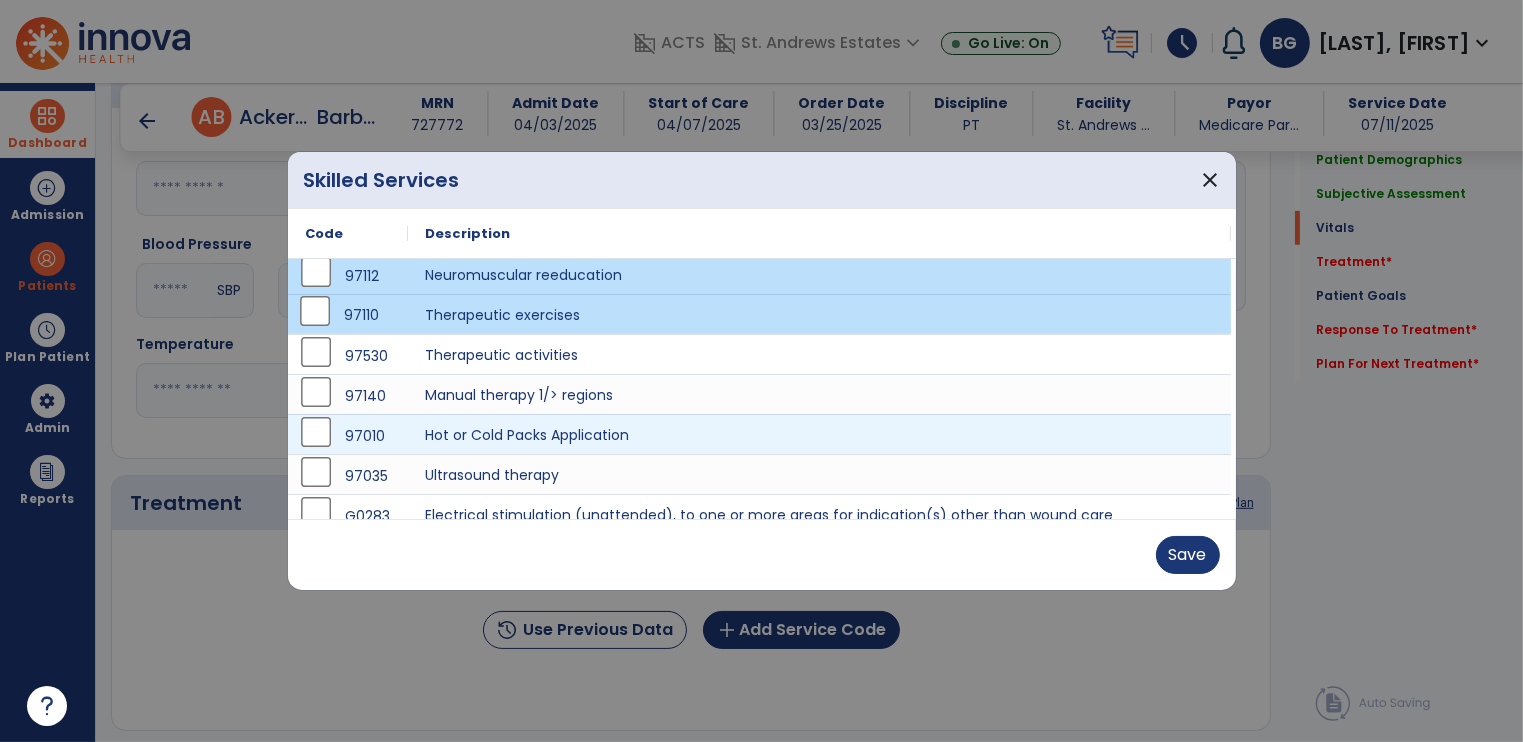 scroll, scrollTop: 100, scrollLeft: 0, axis: vertical 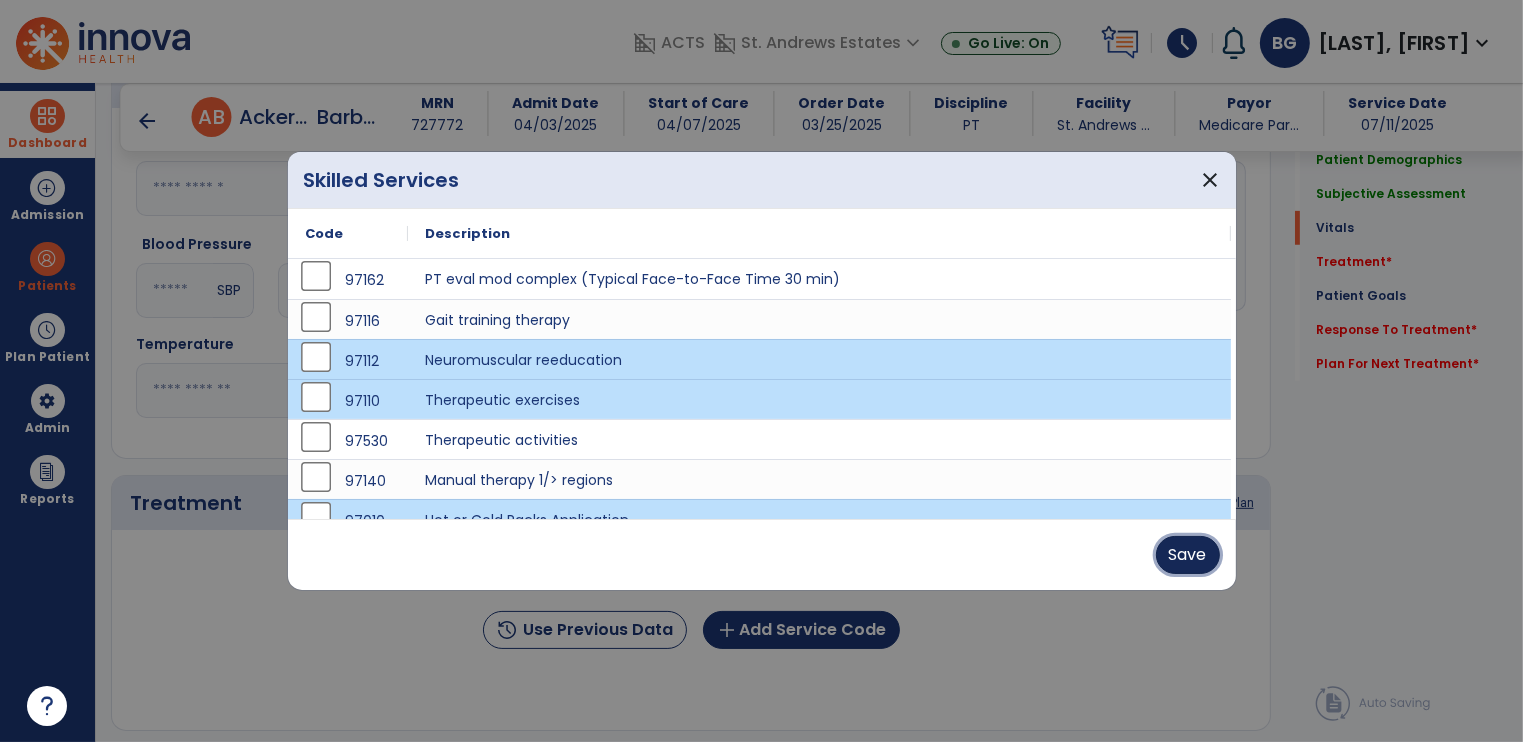 click on "Save" at bounding box center (1188, 555) 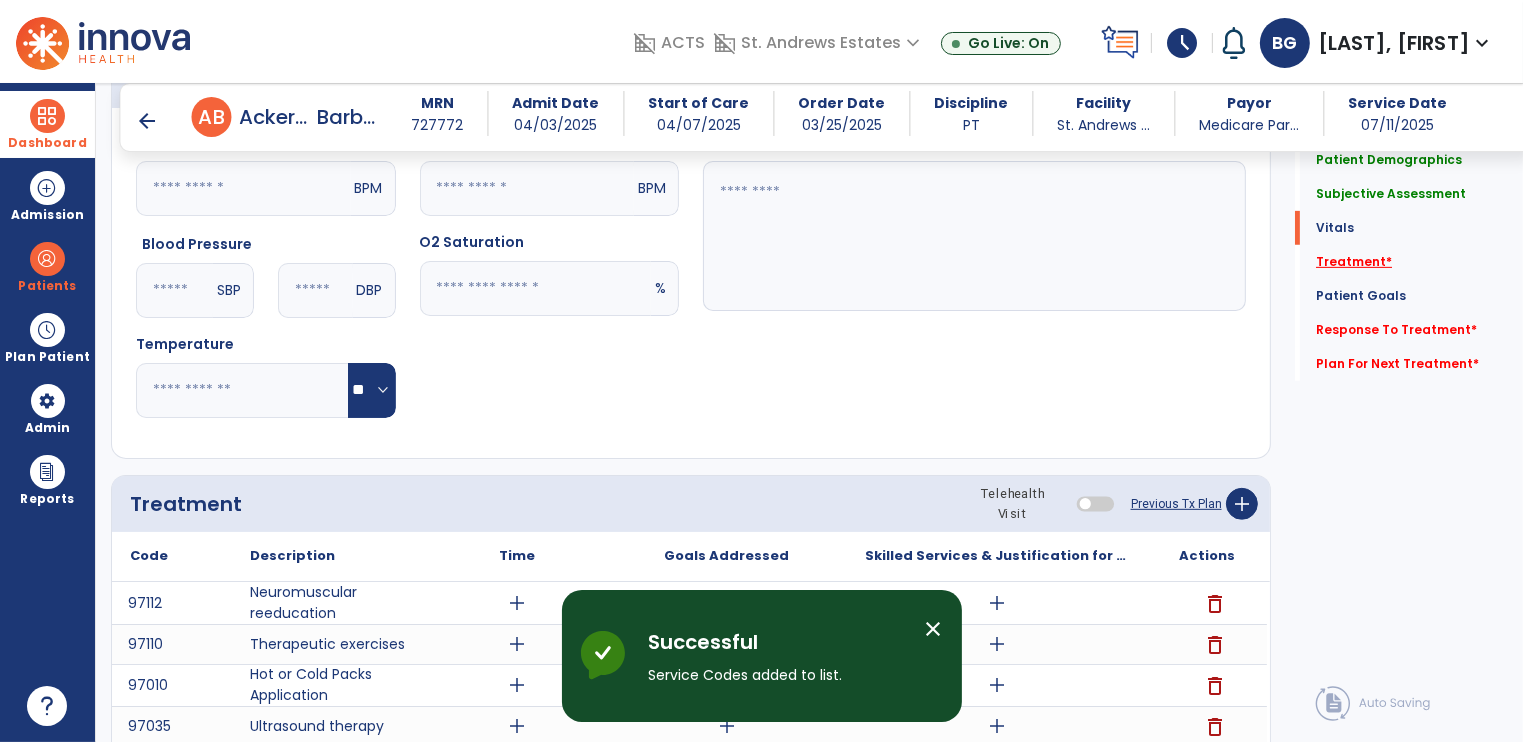 click on "Treatment   *" 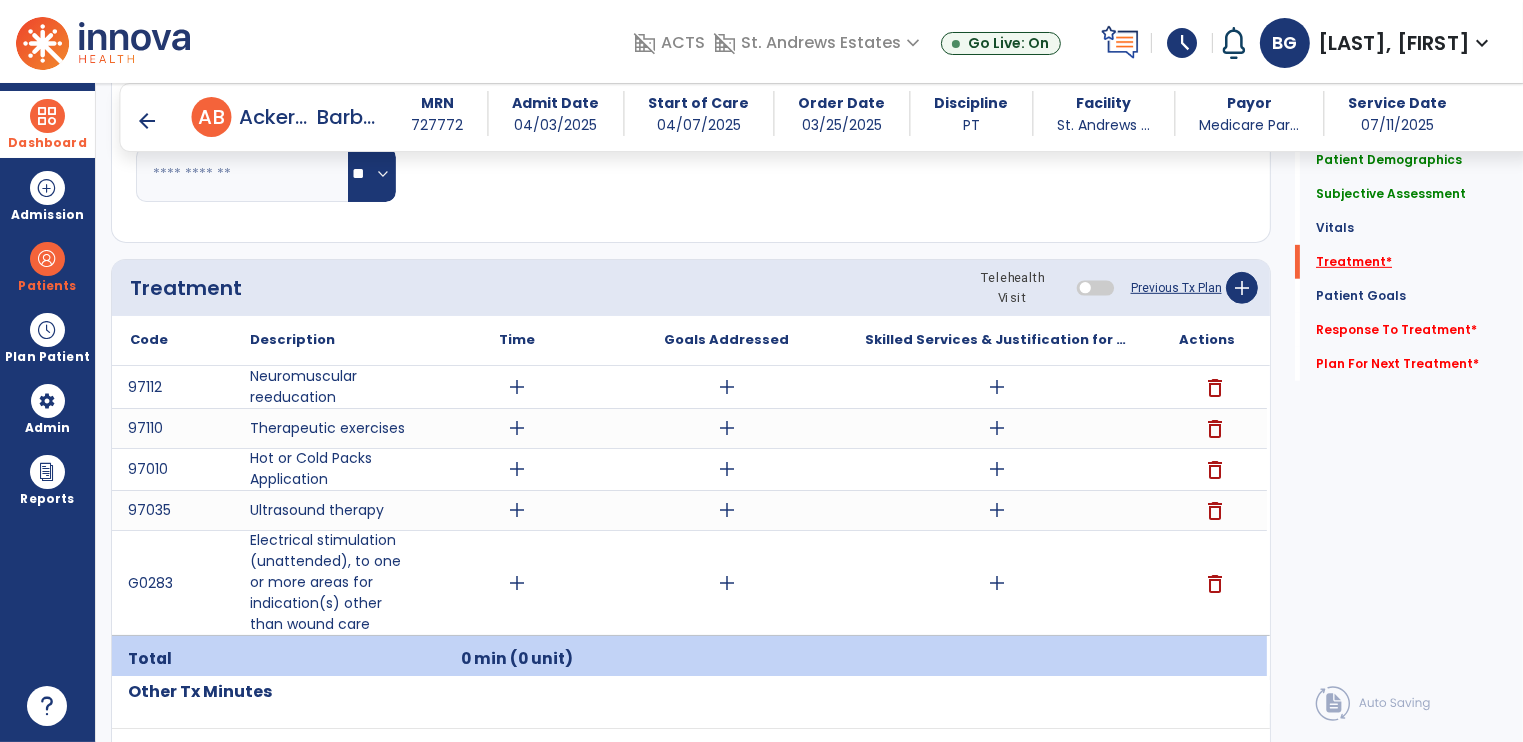 scroll, scrollTop: 1214, scrollLeft: 0, axis: vertical 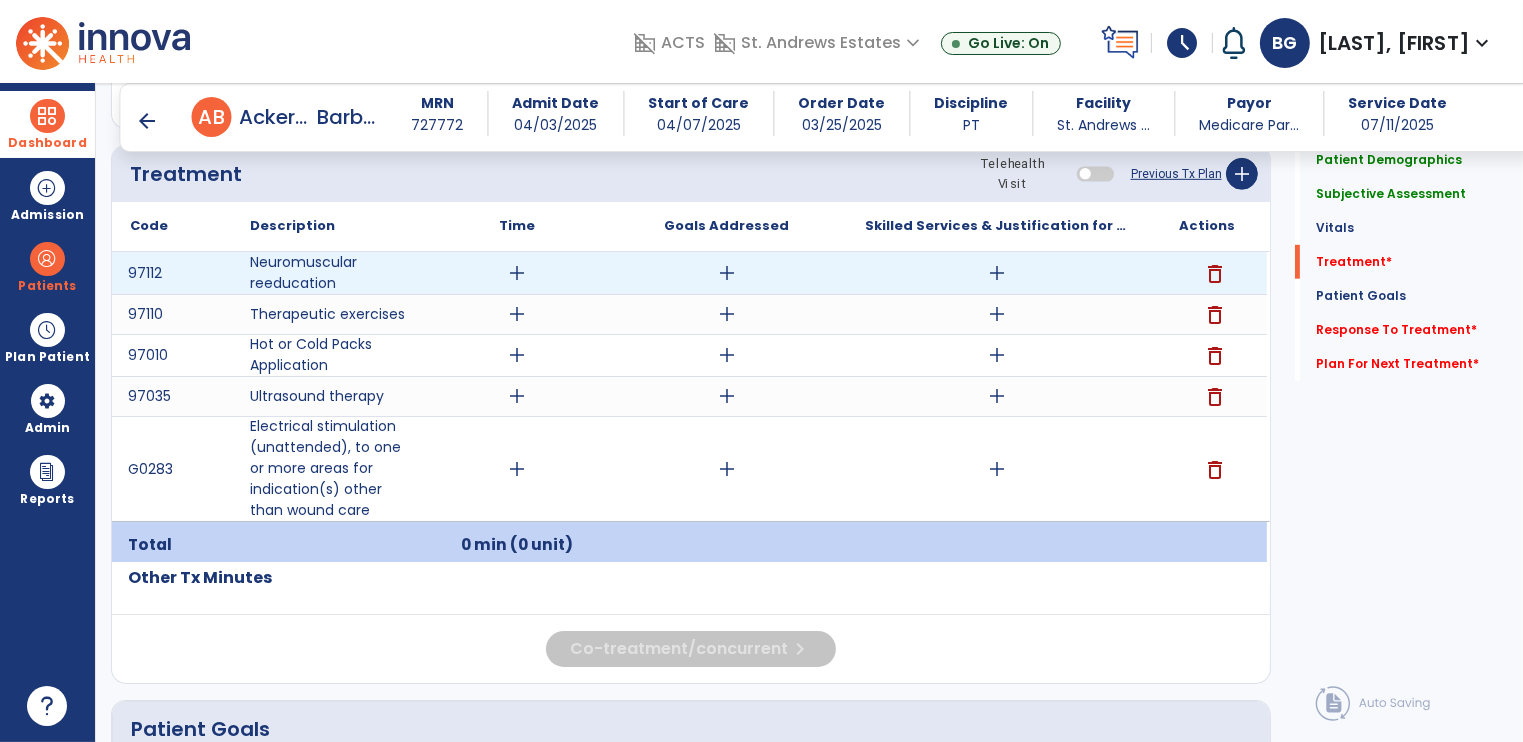 click on "add" at bounding box center (997, 273) 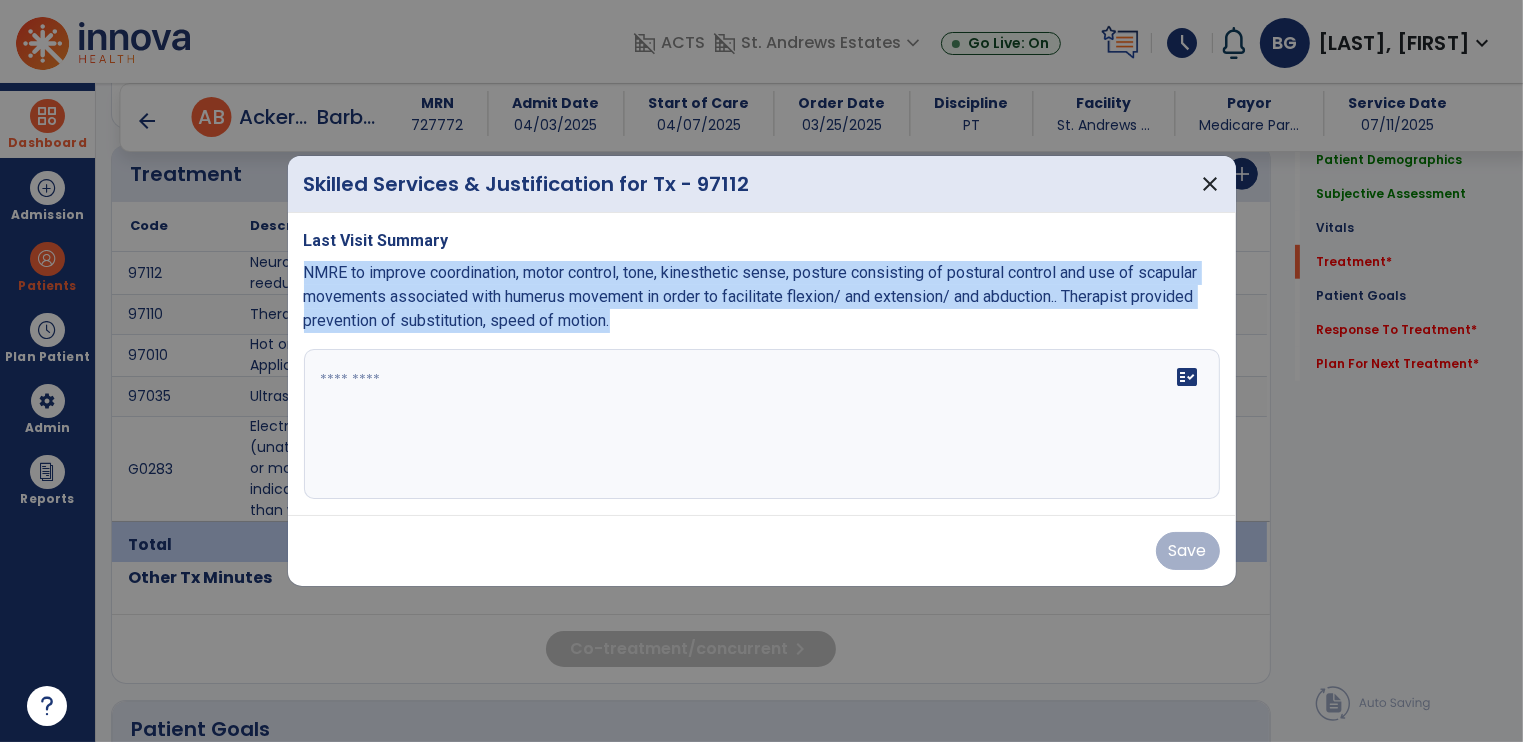 drag, startPoint x: 372, startPoint y: 276, endPoint x: 587, endPoint y: 341, distance: 224.61078 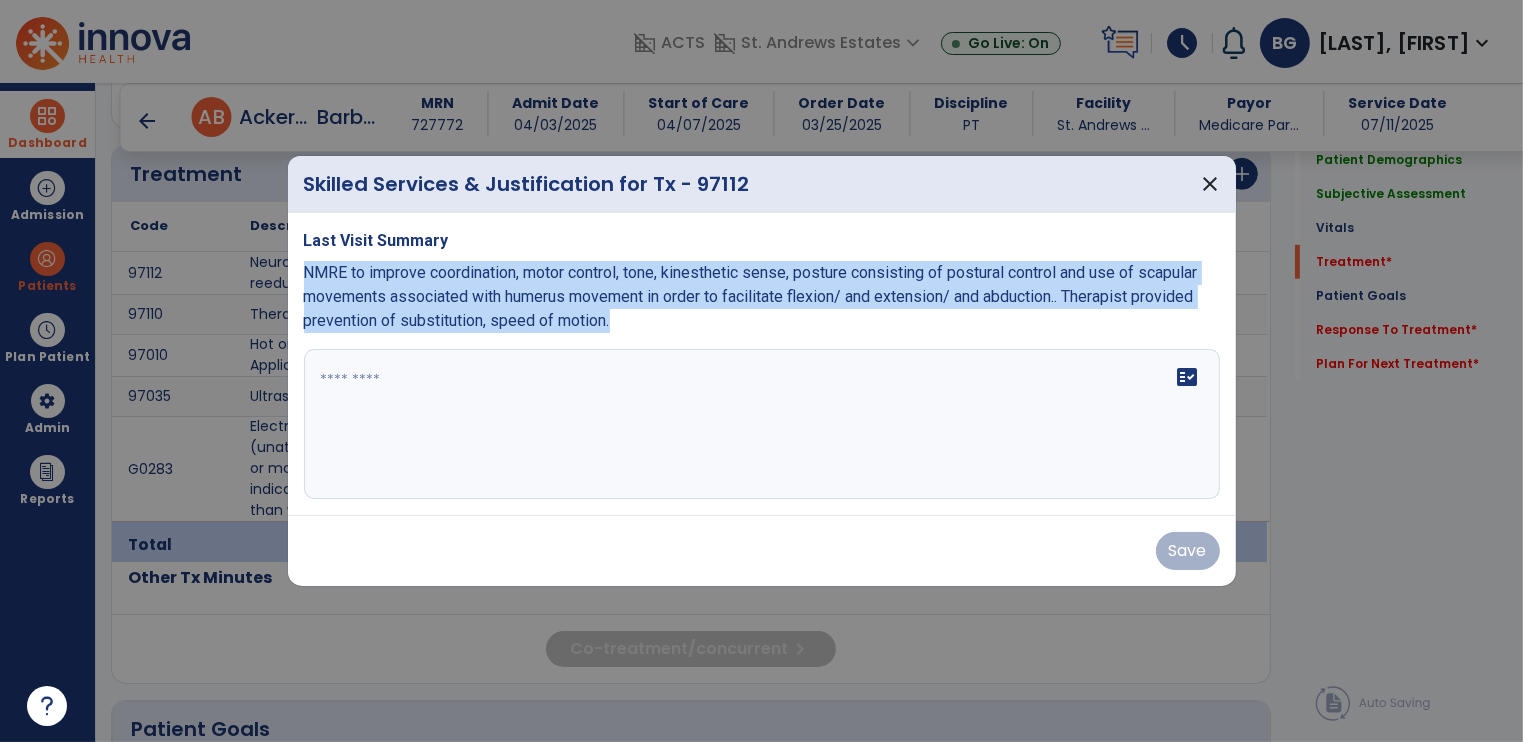 click on "Last Visit Summary NMRE to improve  coordination, motor control, tone, kinesthetic sense, posture consisting of postural control and use of scapular movements associated with humerus movement in order to facilitate flexion/ and extension/ and abduction.. Therapist provided  prevention of substitution, speed of motion.    fact_check" at bounding box center (762, 364) 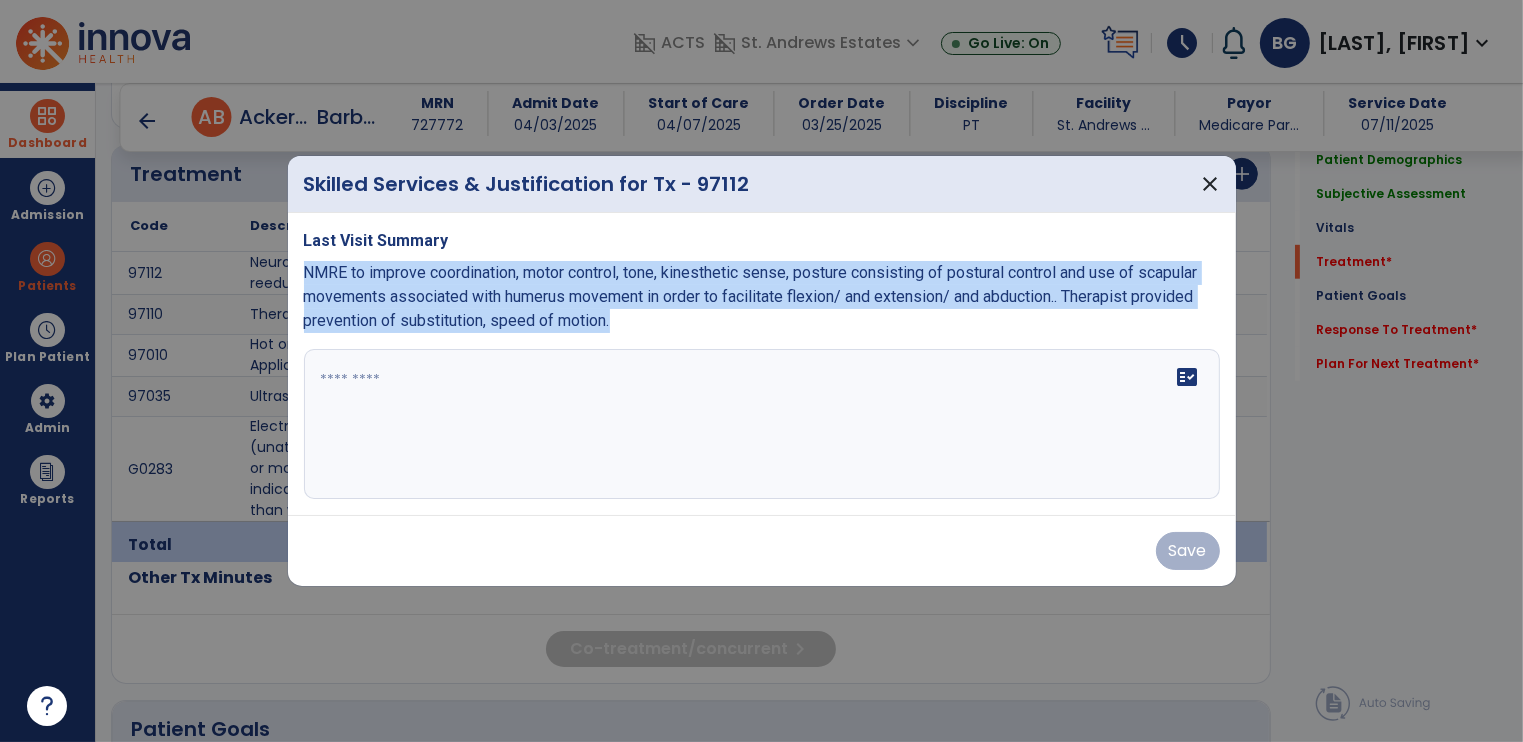 copy on "NMRE to improve  coordination, motor control, tone, kinesthetic sense, posture consisting of postural control and use of scapular movements associated with humerus movement in order to facilitate flexion/ and extension/ and abduction.. Therapist provided  prevention of substitution, speed of motion." 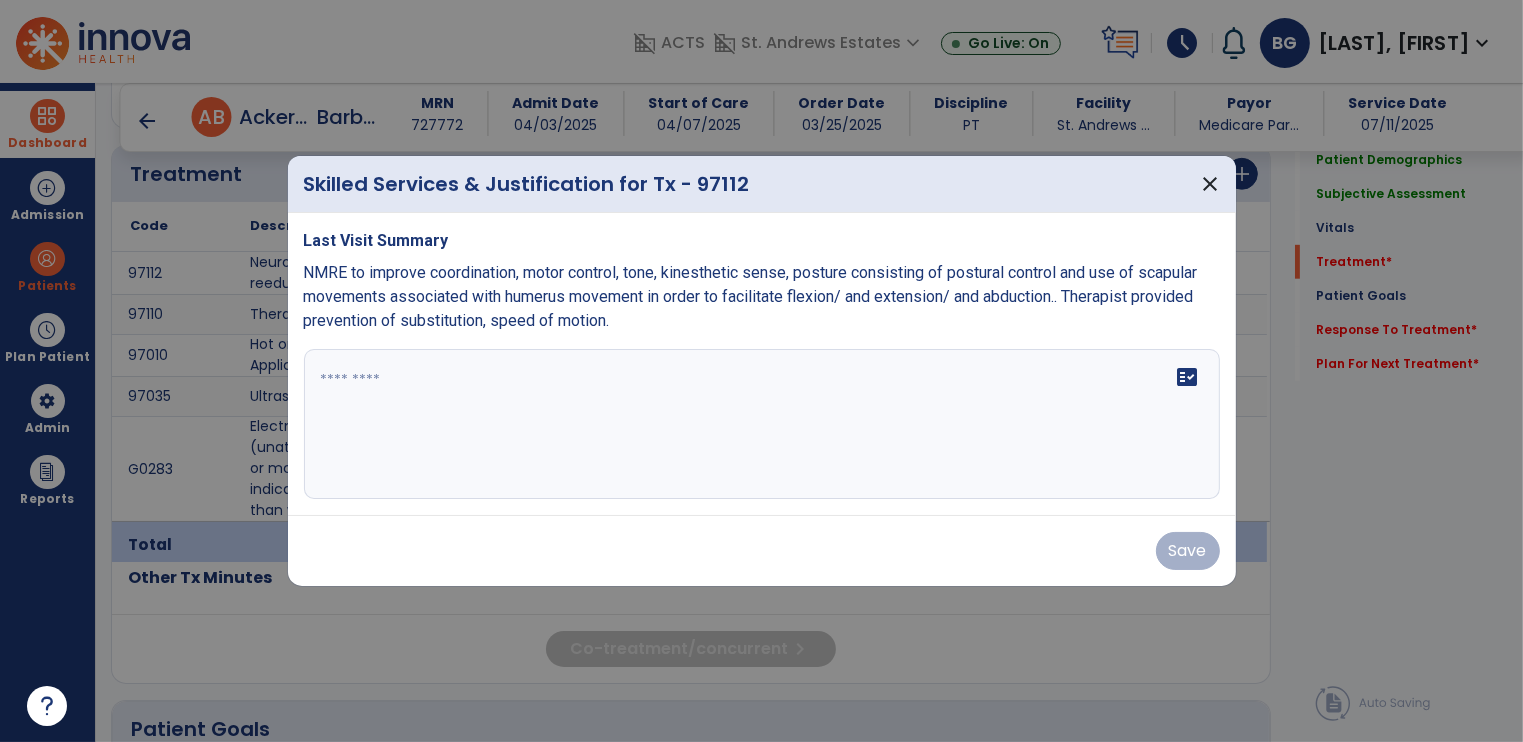 click at bounding box center [762, 424] 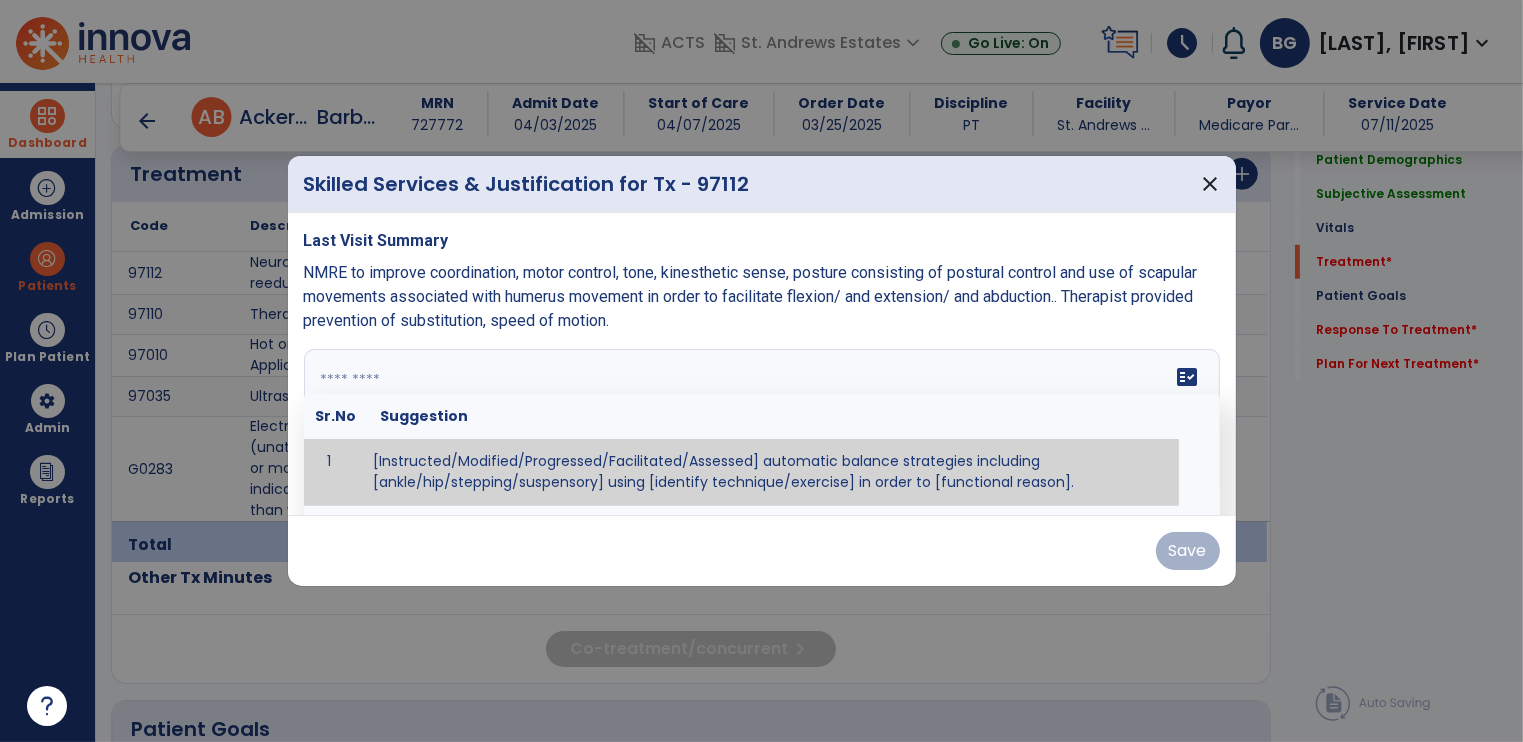 paste on "**********" 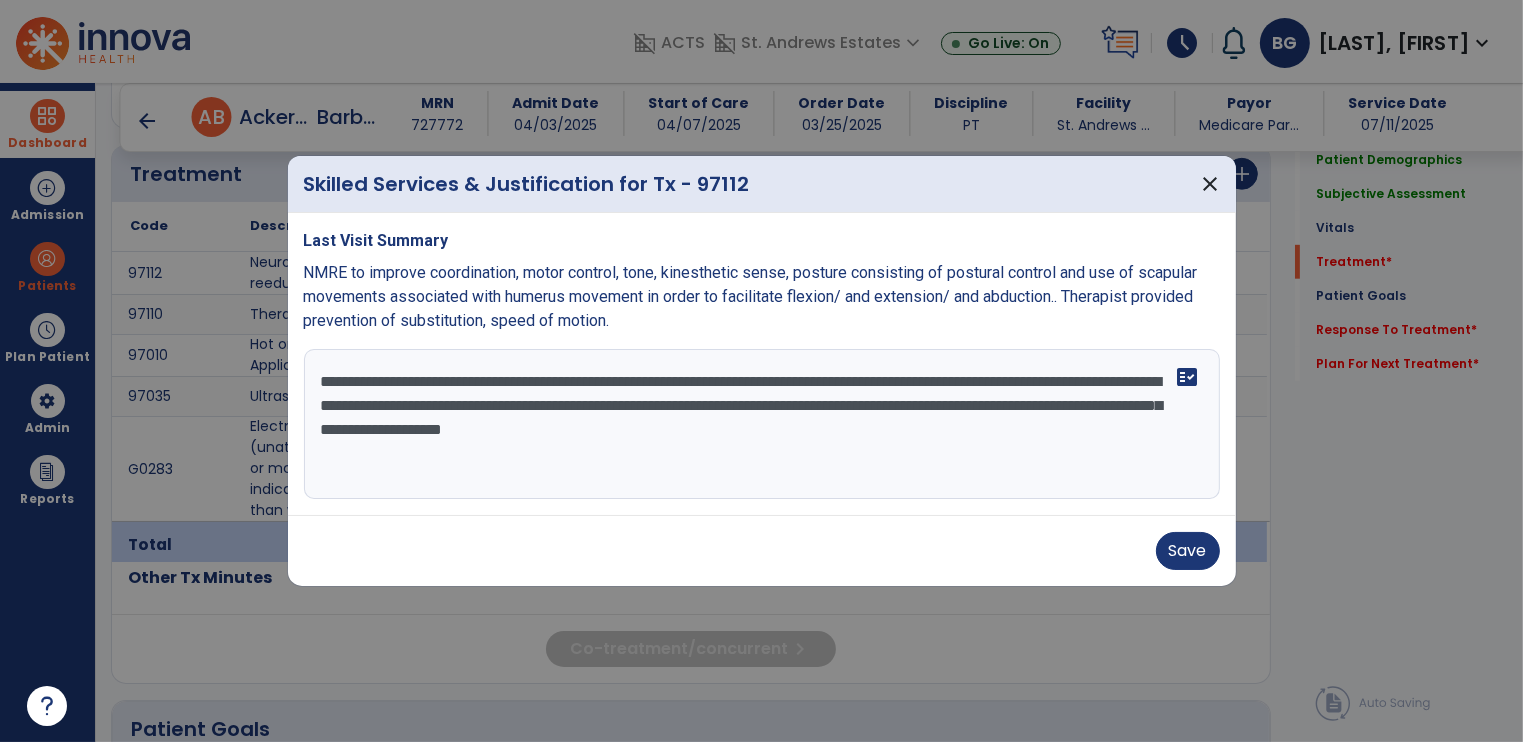 drag, startPoint x: 870, startPoint y: 385, endPoint x: 684, endPoint y: 387, distance: 186.01076 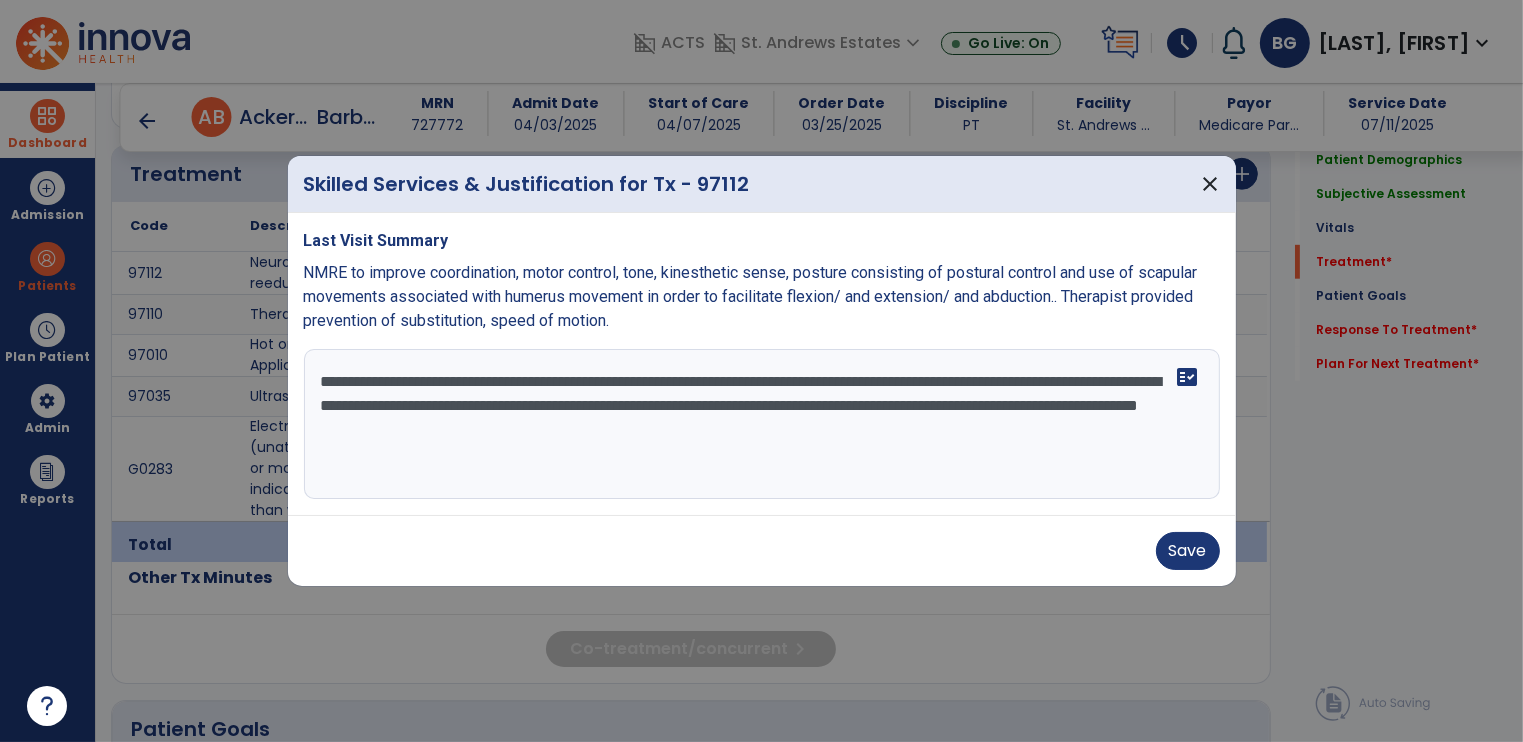 drag, startPoint x: 1052, startPoint y: 380, endPoint x: 1028, endPoint y: 383, distance: 24.186773 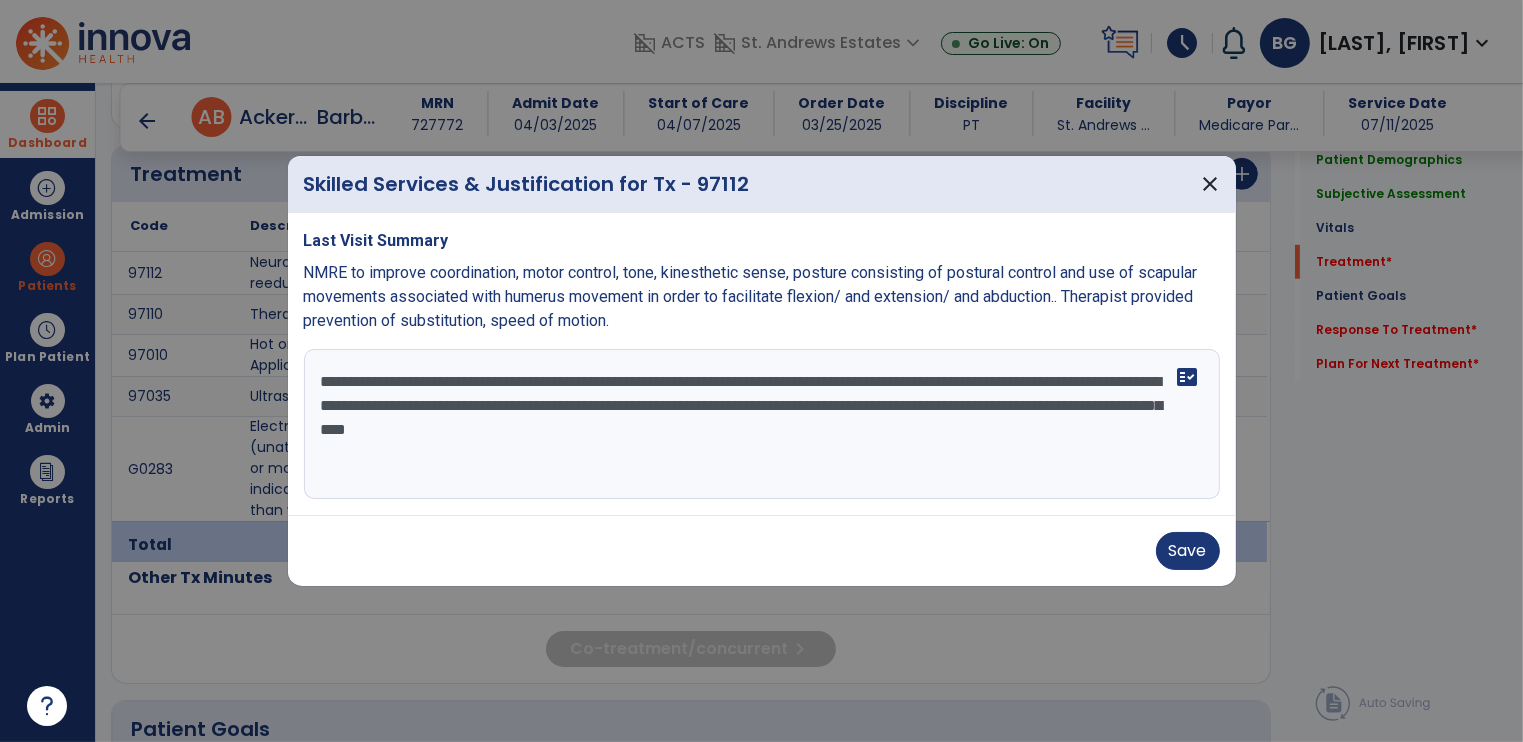 drag, startPoint x: 792, startPoint y: 404, endPoint x: 622, endPoint y: 413, distance: 170.23807 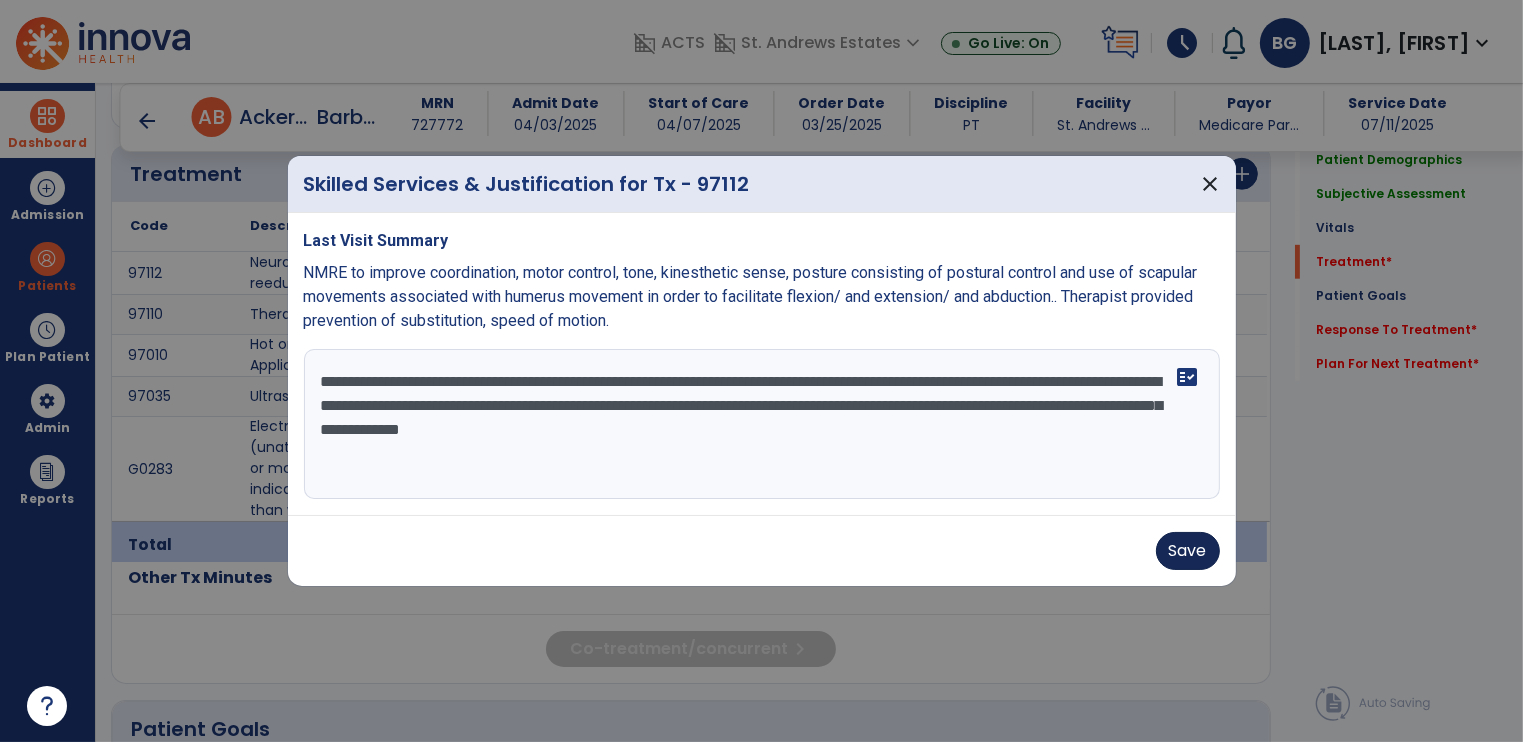 type on "**********" 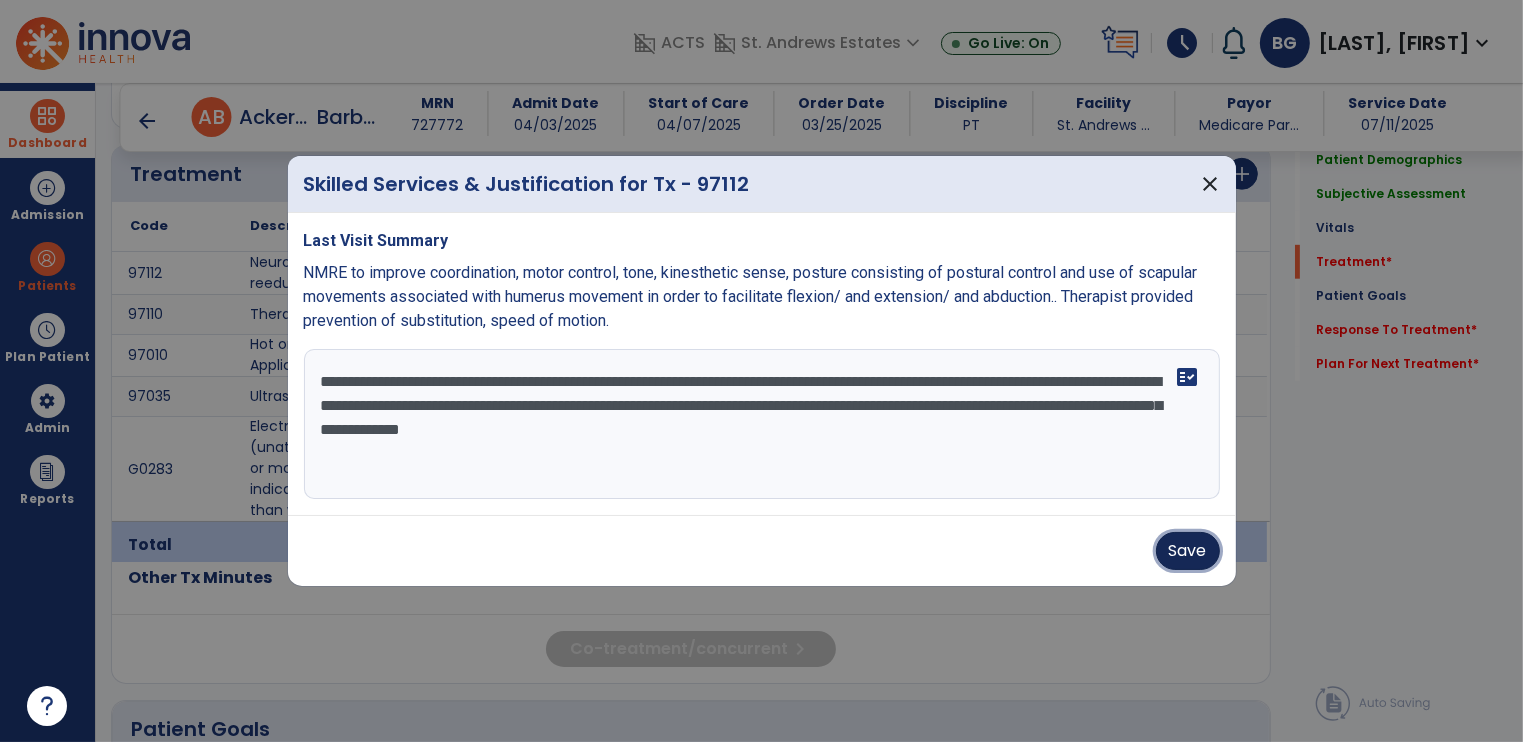 click on "Save" at bounding box center (1188, 551) 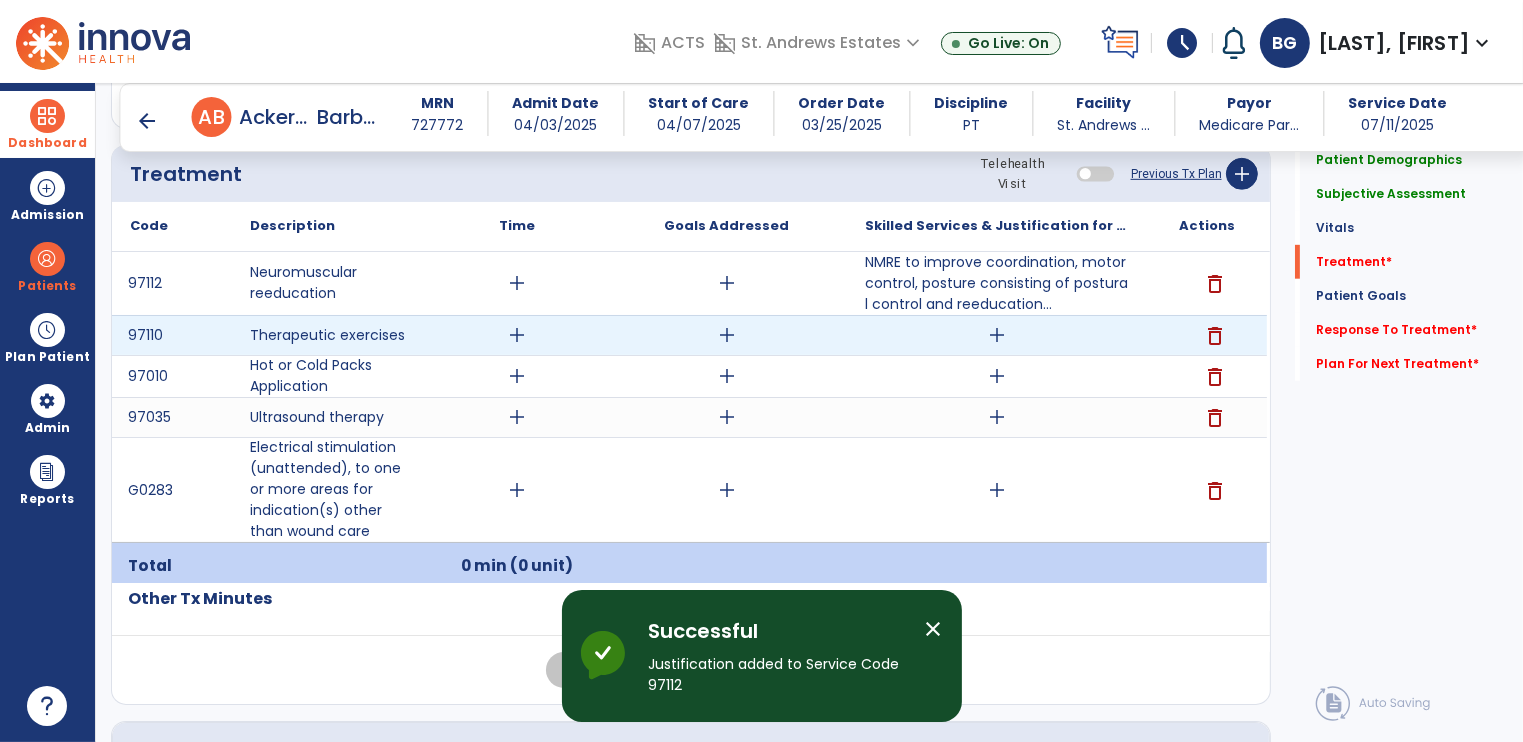click on "add" at bounding box center [997, 335] 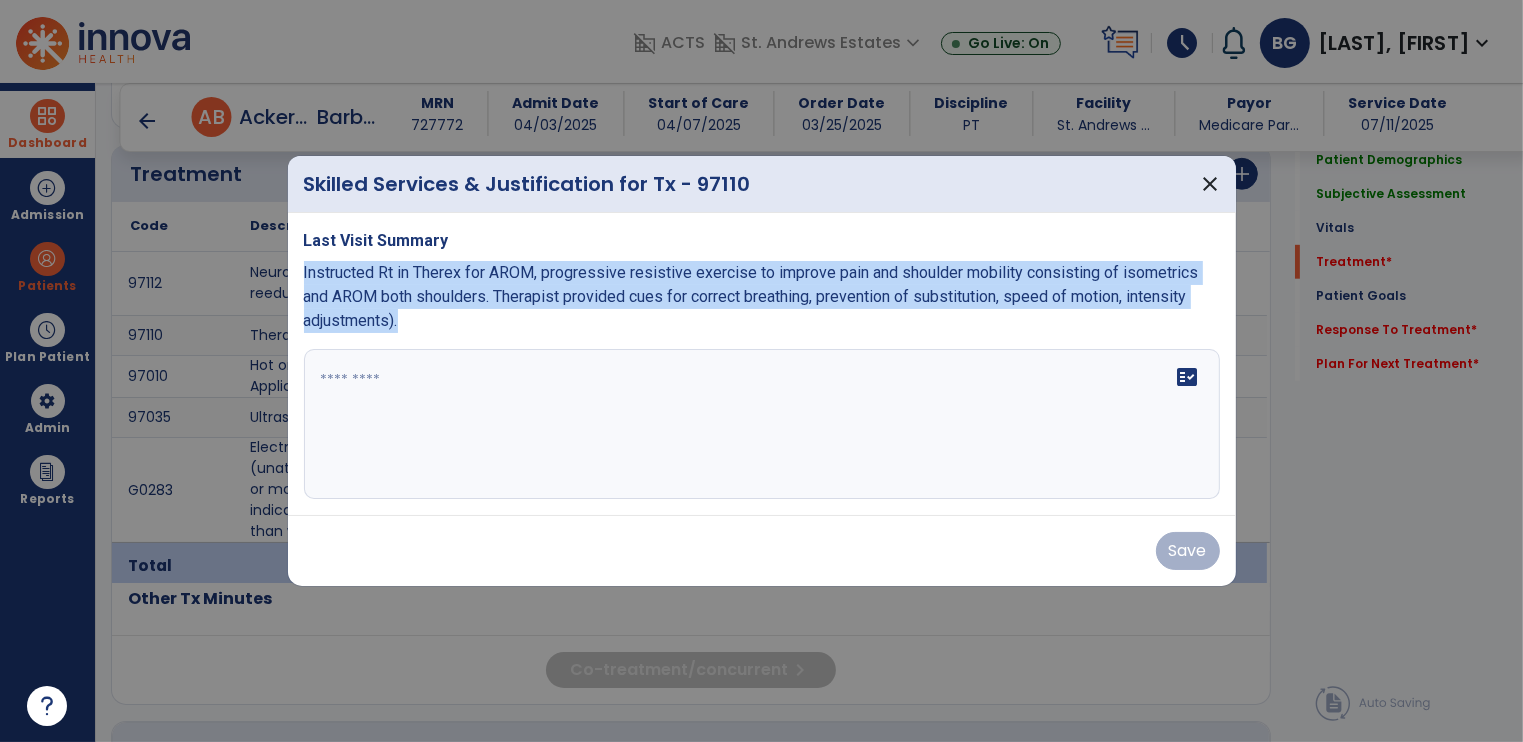 drag, startPoint x: 303, startPoint y: 273, endPoint x: 639, endPoint y: 318, distance: 339 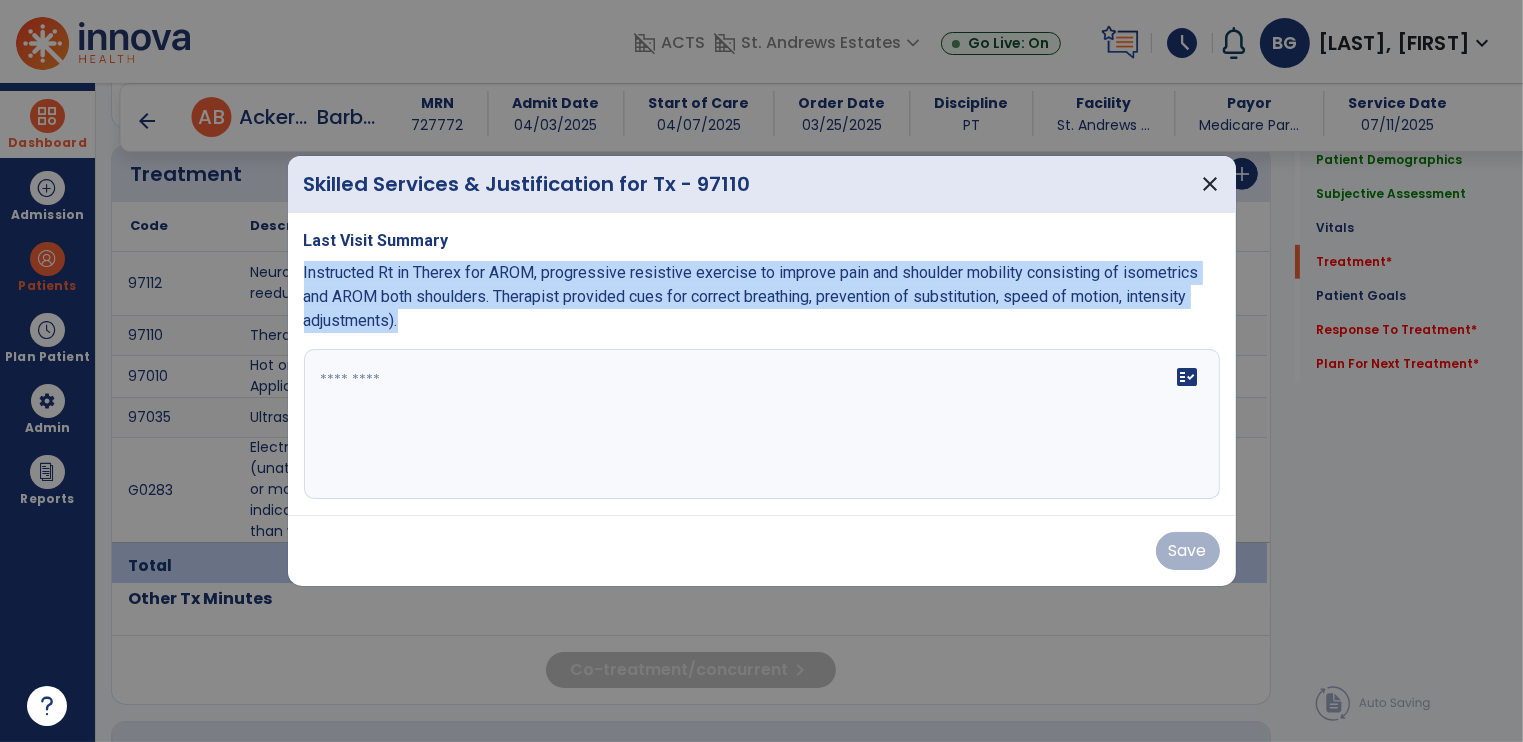 click on "Instructed Rt in Therex for AROM, progressive resistive exercise to improve pain and shoulder mobility consisting of isometrics and AROM both shoulders.  Therapist provided cues for correct breathing, prevention of substitution, speed of motion, intensity adjustments)." at bounding box center (762, 297) 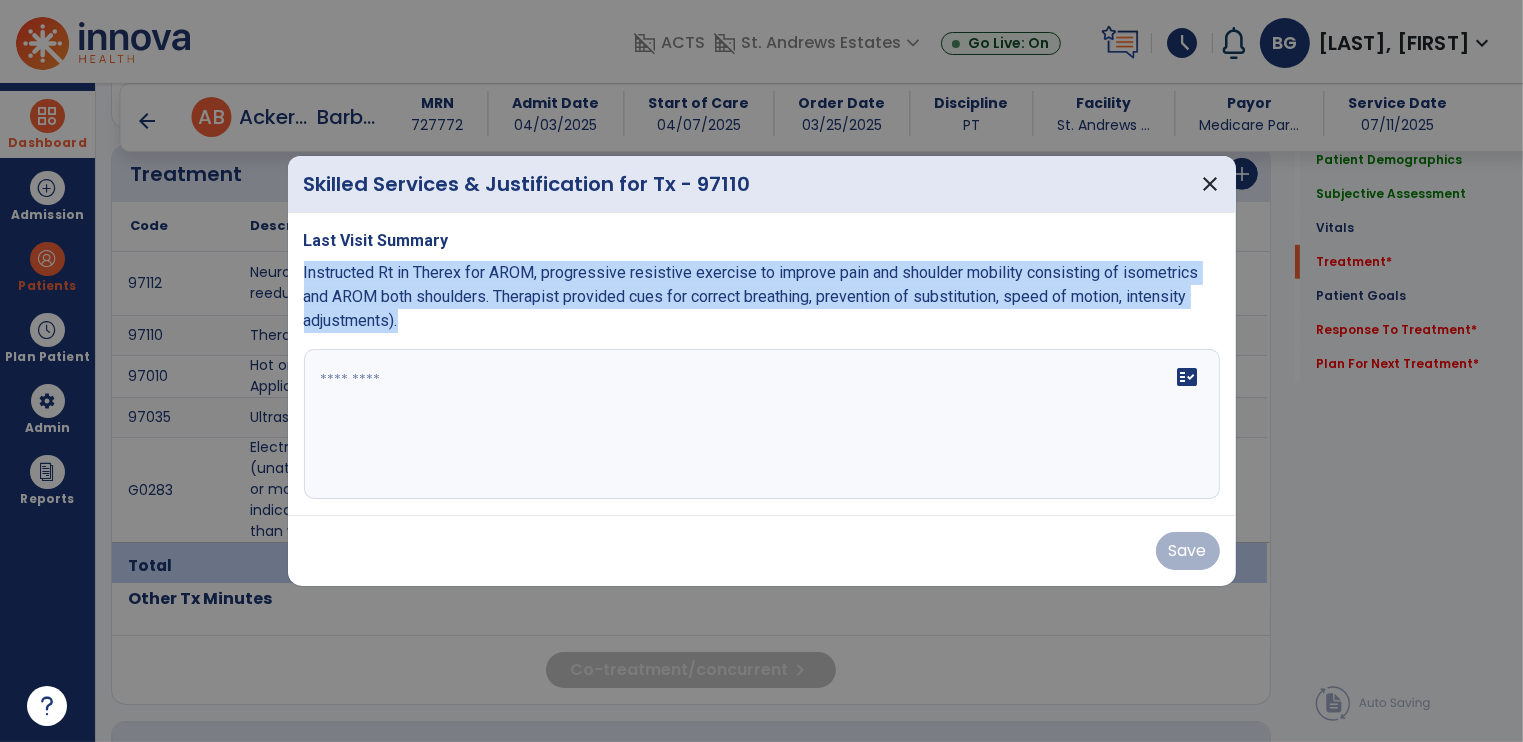 copy on "Instructed Rt in Therex for AROM, progressive resistive exercise to improve pain and shoulder mobility consisting of isometrics and AROM both shoulders.  Therapist provided cues for correct breathing, prevention of substitution, speed of motion, intensity adjustments)." 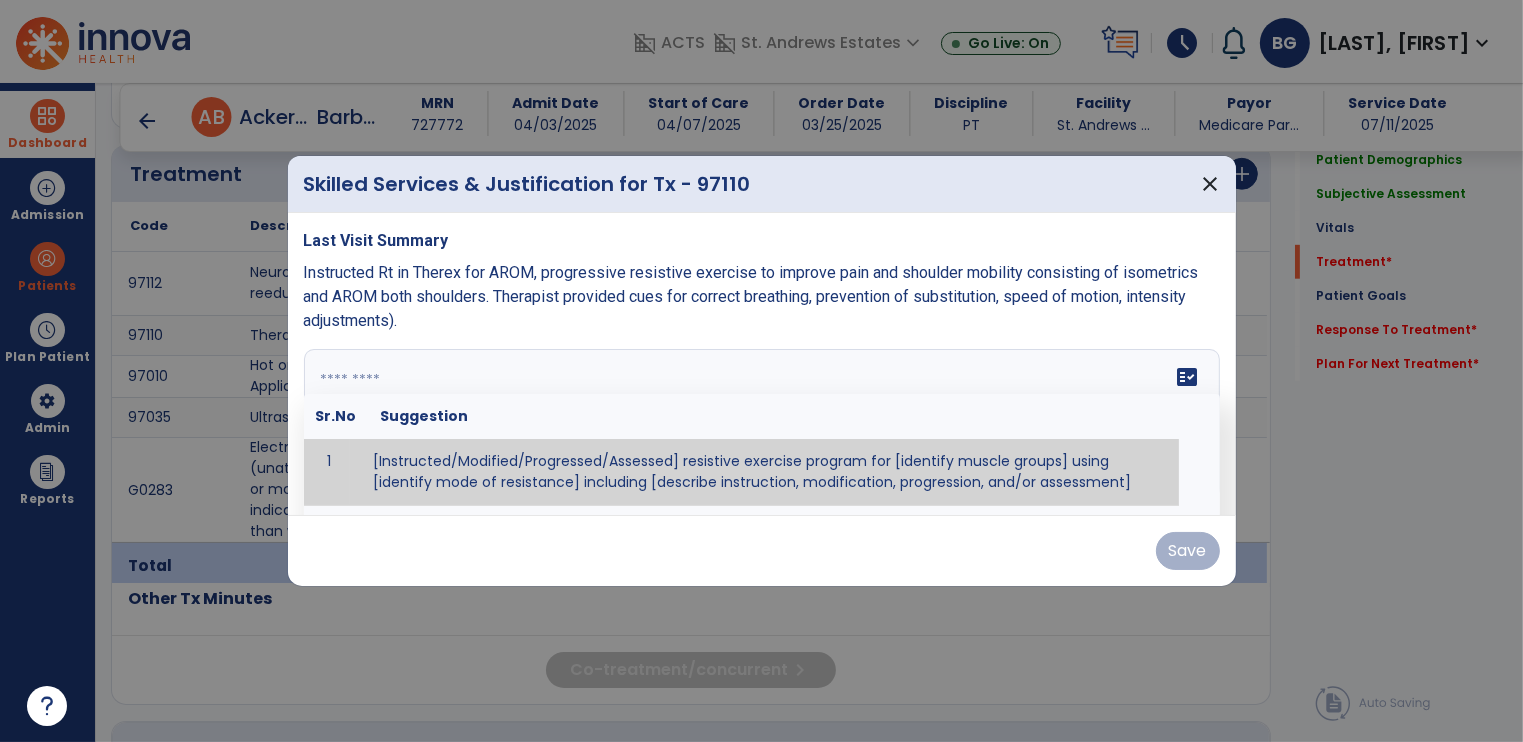 click on "fact_check  Sr.No Suggestion 1 [Instructed/Modified/Progressed/Assessed] resistive exercise program for [identify muscle groups] using [identify mode of resistance] including [describe instruction, modification, progression, and/or assessment] 2 [Instructed/Modified/Progressed/Assessed] aerobic exercise program using [identify equipment/mode] including [describe instruction, modification,progression, and/or assessment] 3 [Instructed/Modified/Progressed/Assessed] [PROM/A/AROM/AROM] program for [identify joint movements] using [contract-relax, over-pressure, inhibitory techniques, other] 4 [Assessed/Tested] aerobic capacity with administration of [aerobic capacity test]" at bounding box center [762, 424] 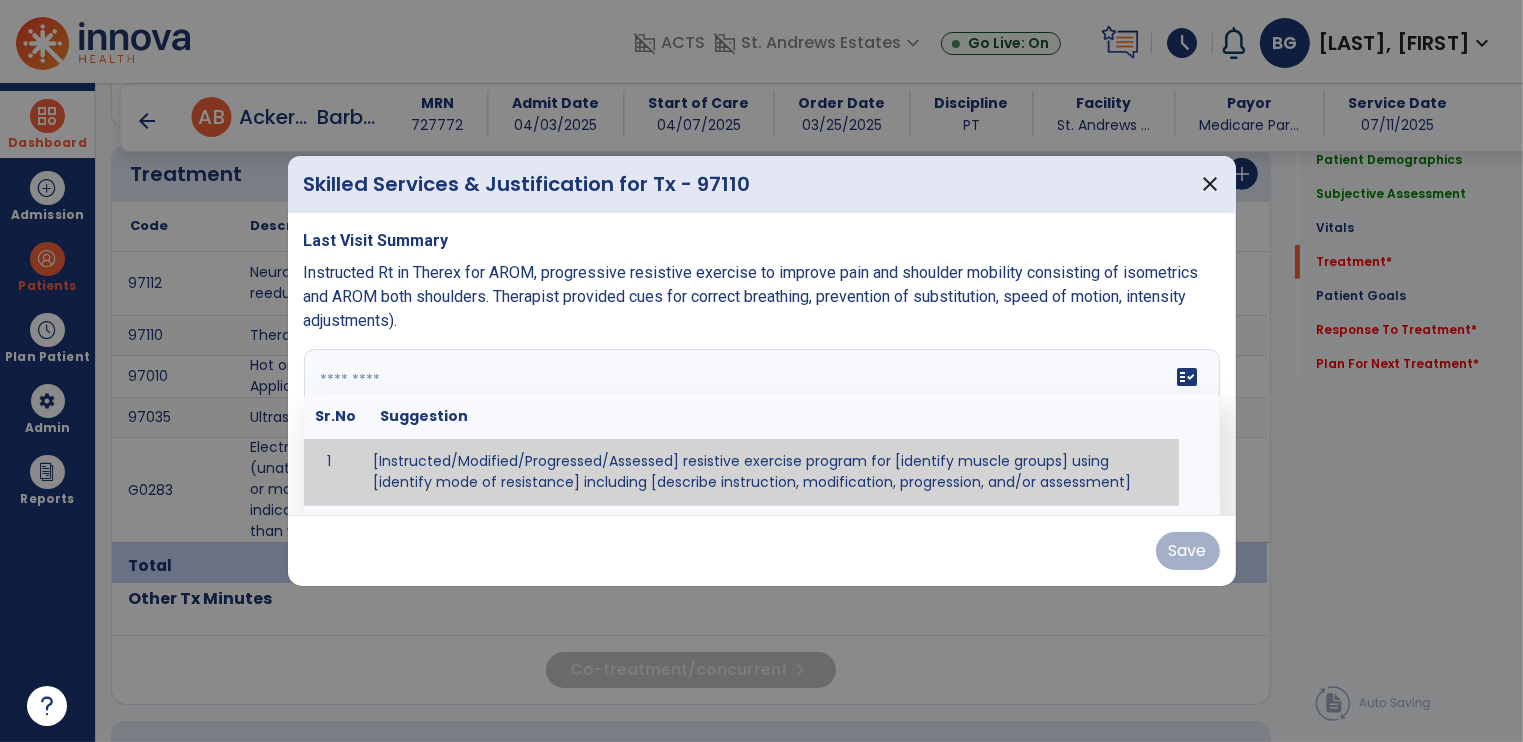 paste on "**********" 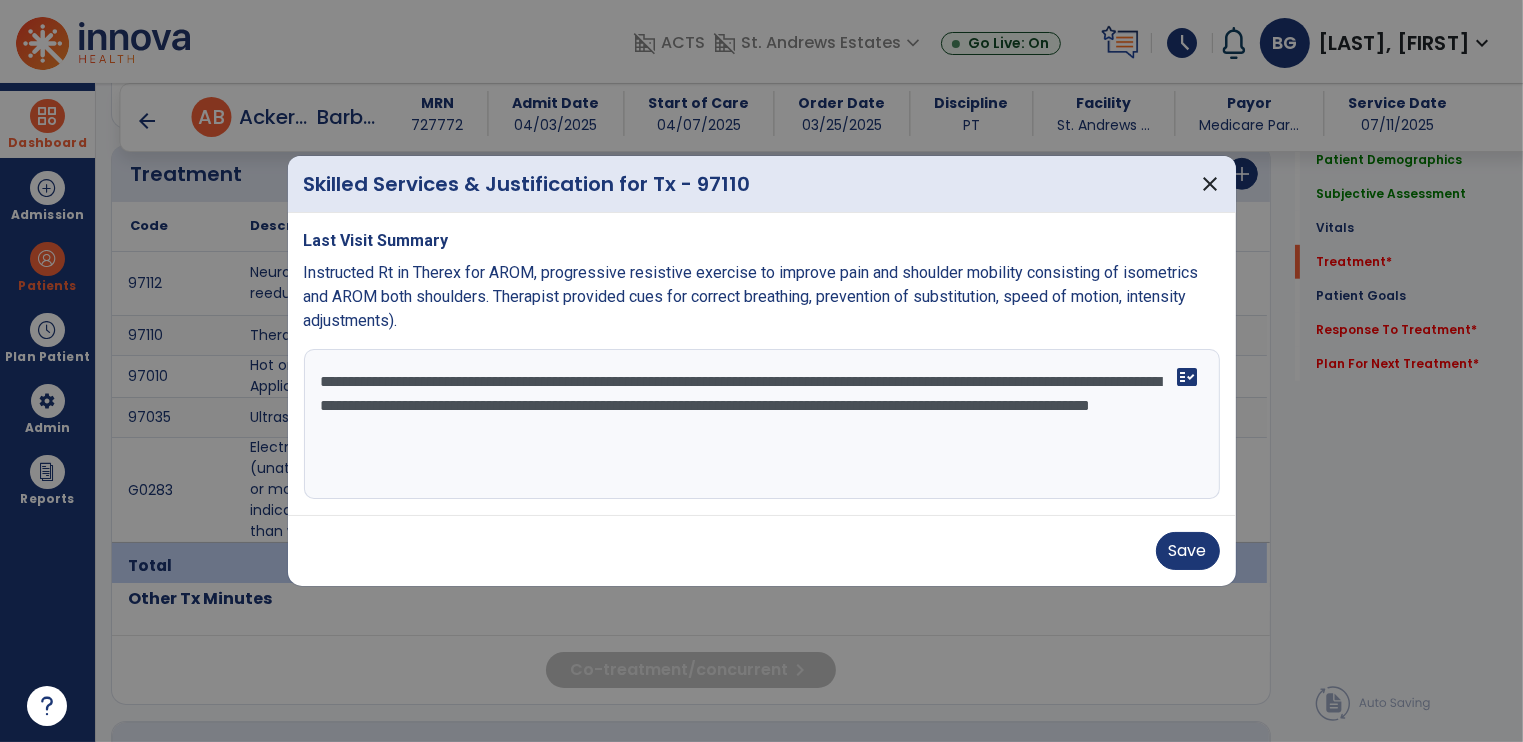 drag, startPoint x: 579, startPoint y: 383, endPoint x: 523, endPoint y: 383, distance: 56 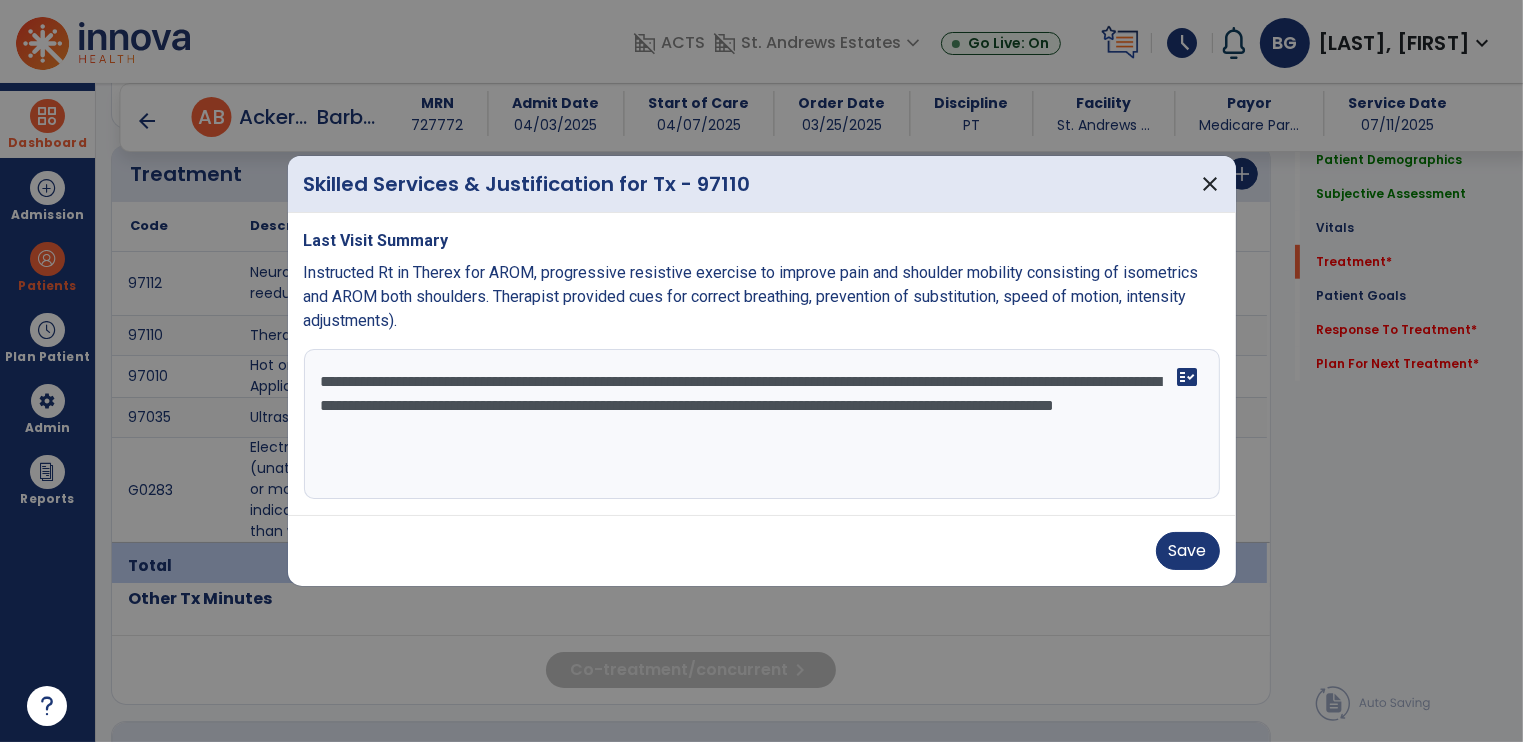 click on "**********" at bounding box center (762, 424) 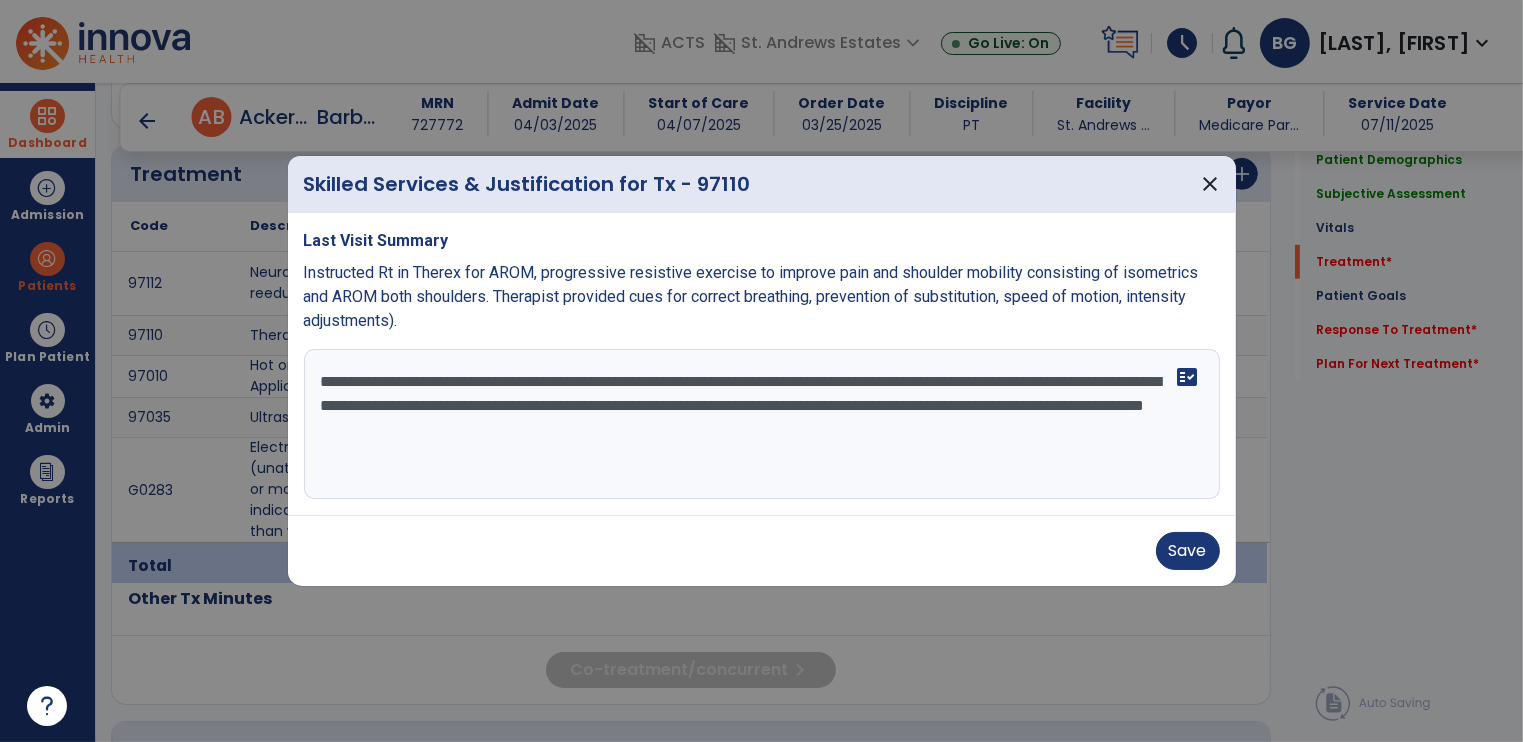 click on "**********" at bounding box center (762, 424) 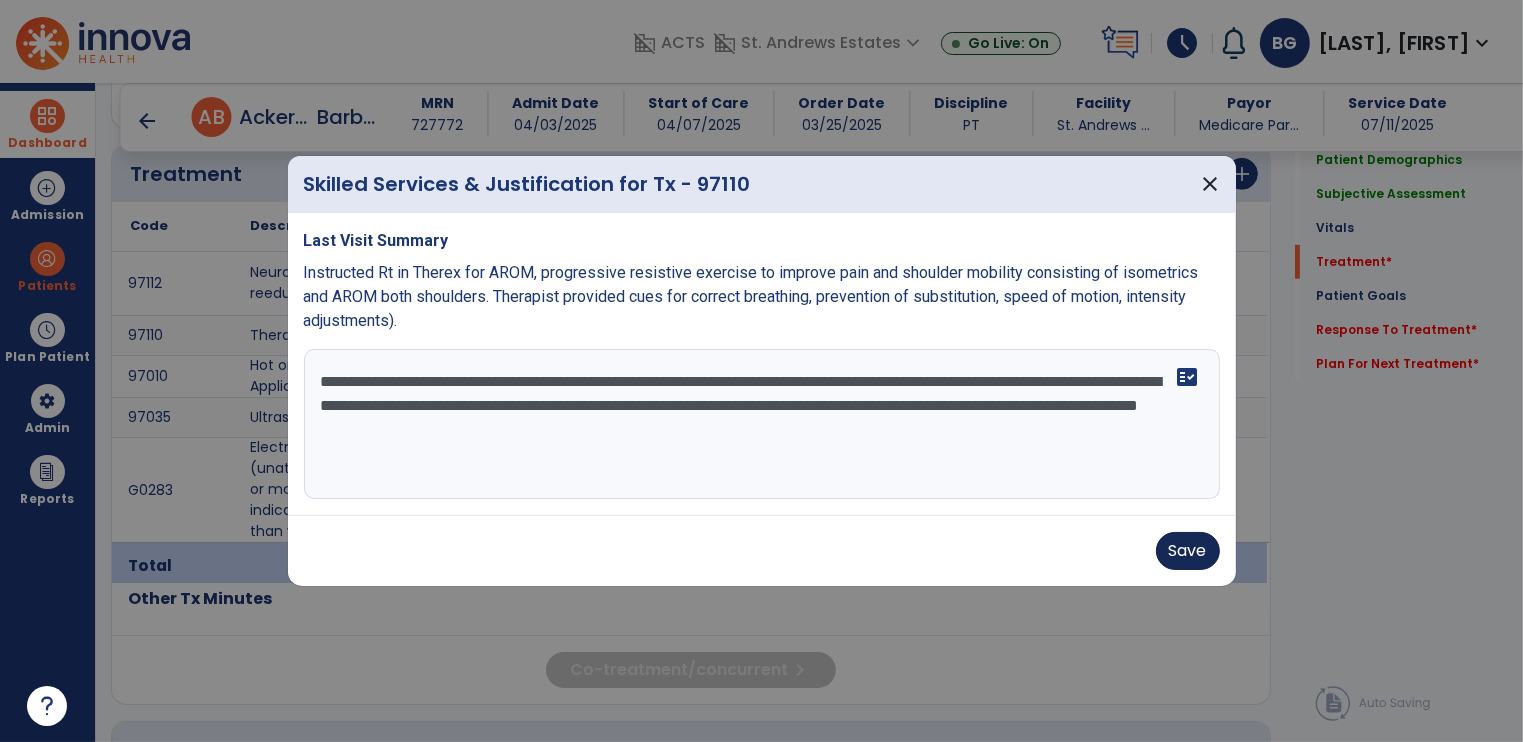 type on "**********" 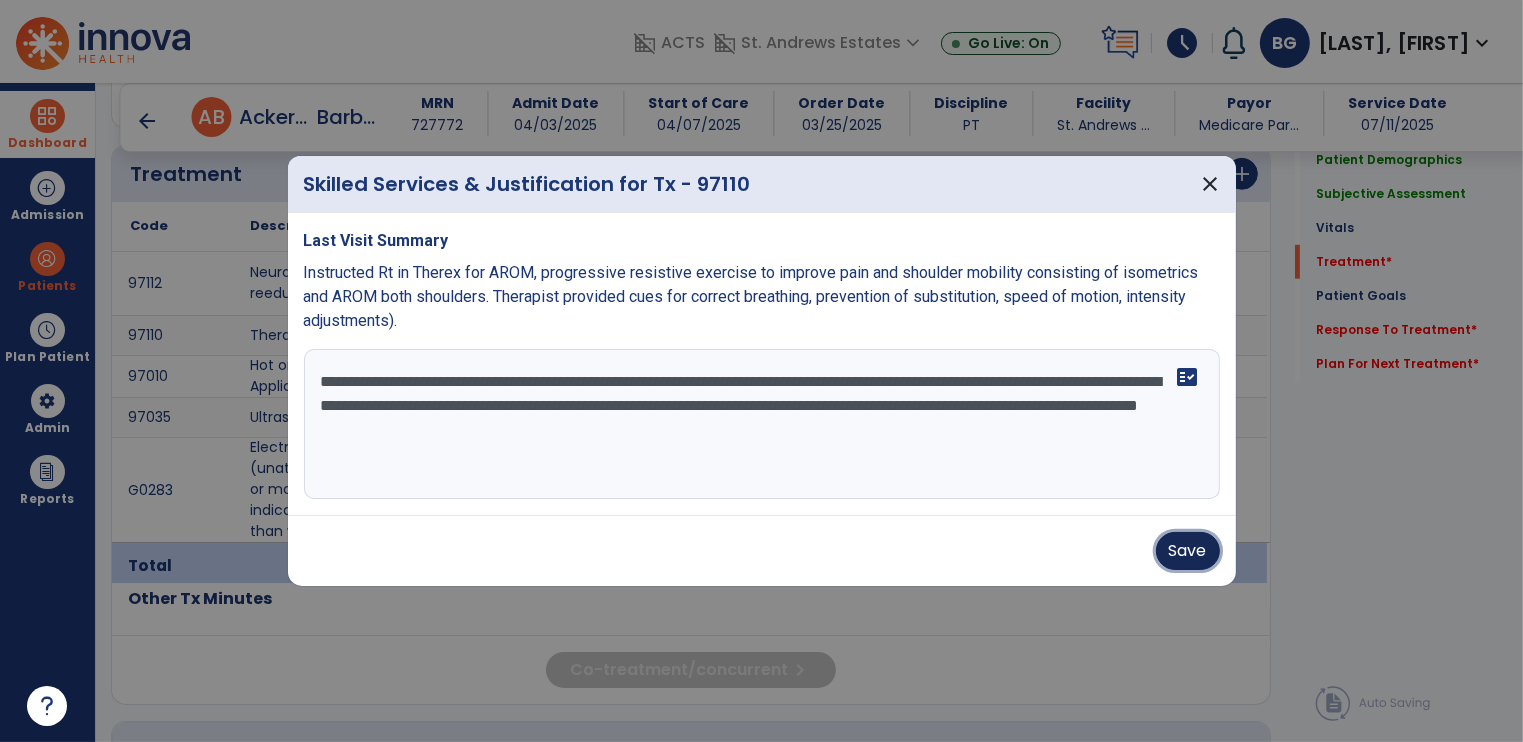 click on "Save" at bounding box center (1188, 551) 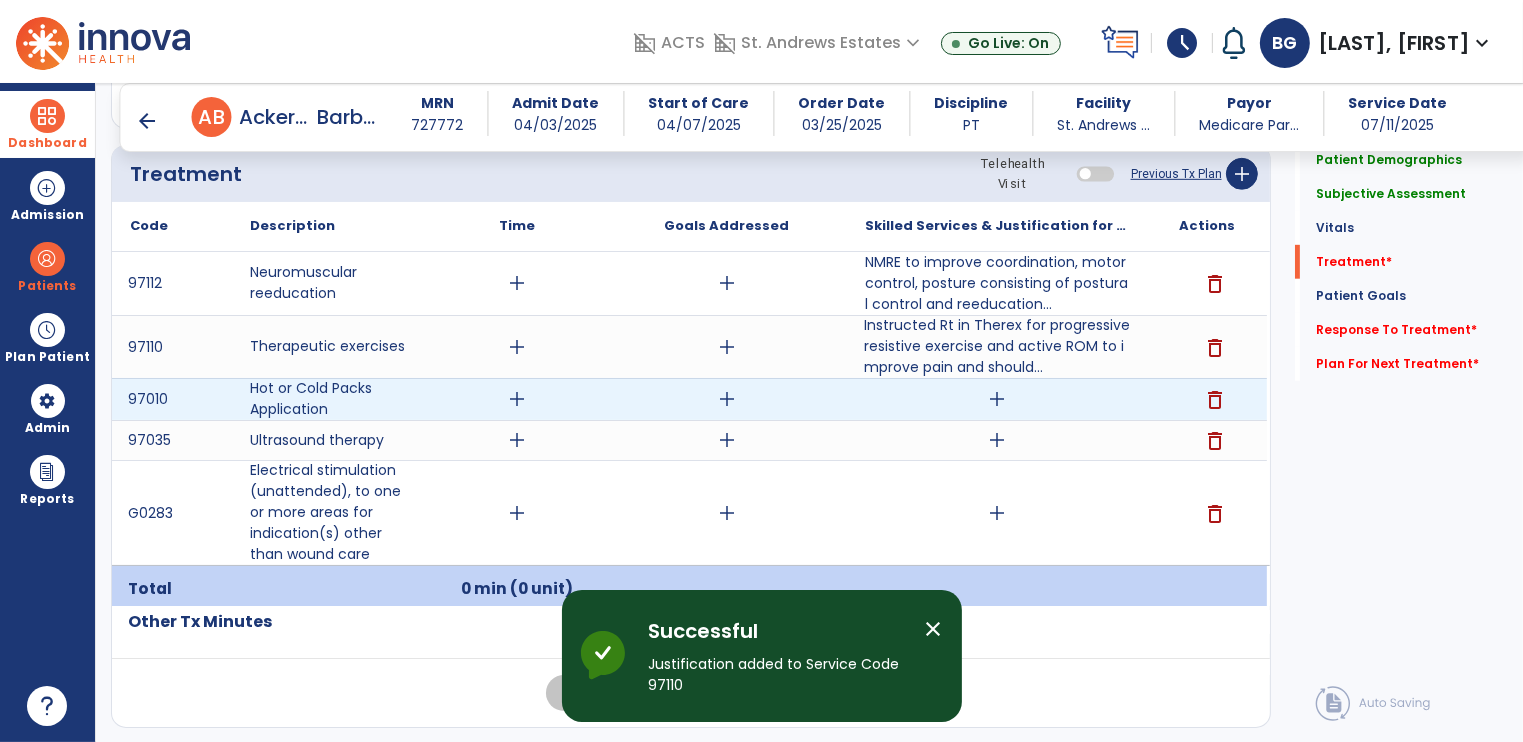 click on "add" at bounding box center [997, 399] 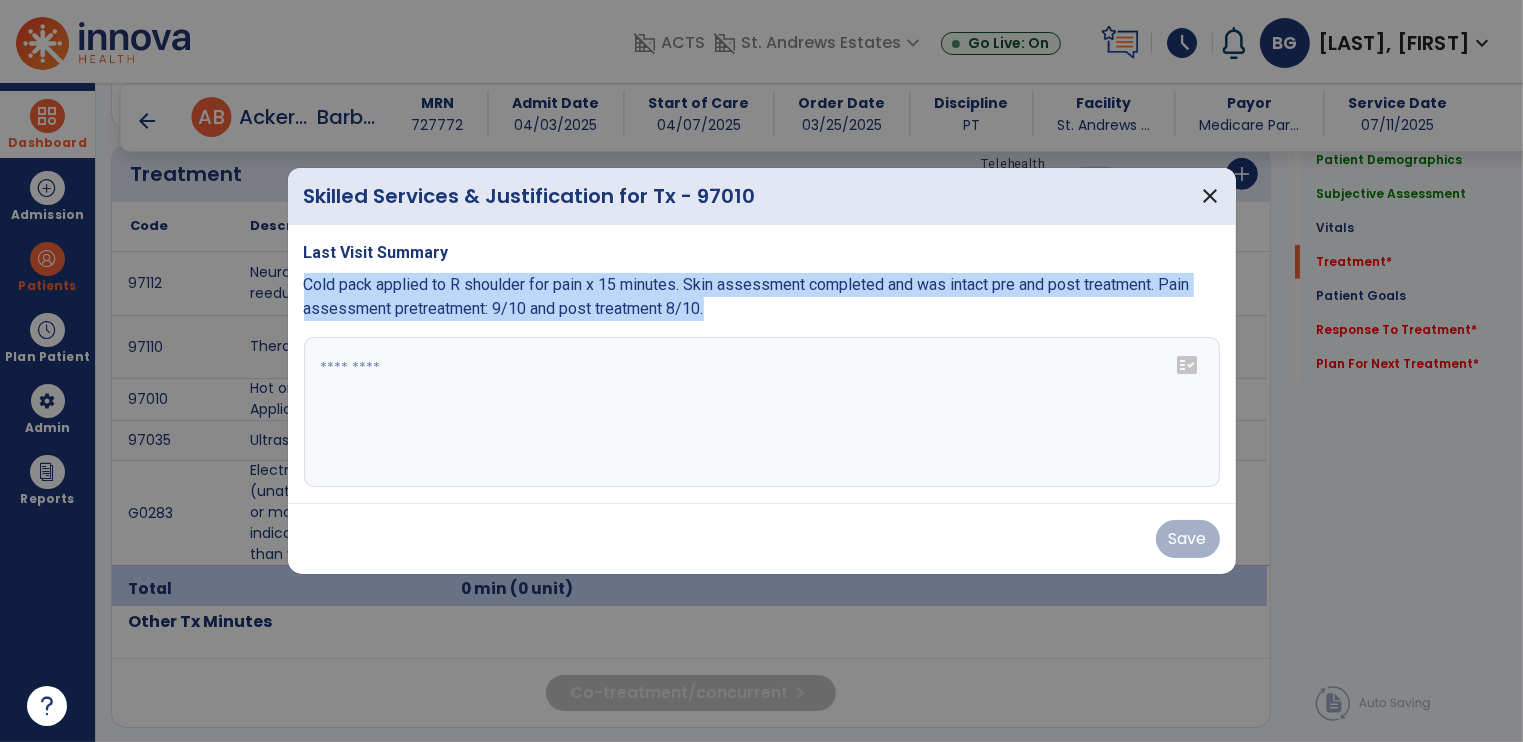 drag, startPoint x: 304, startPoint y: 288, endPoint x: 732, endPoint y: 316, distance: 428.91492 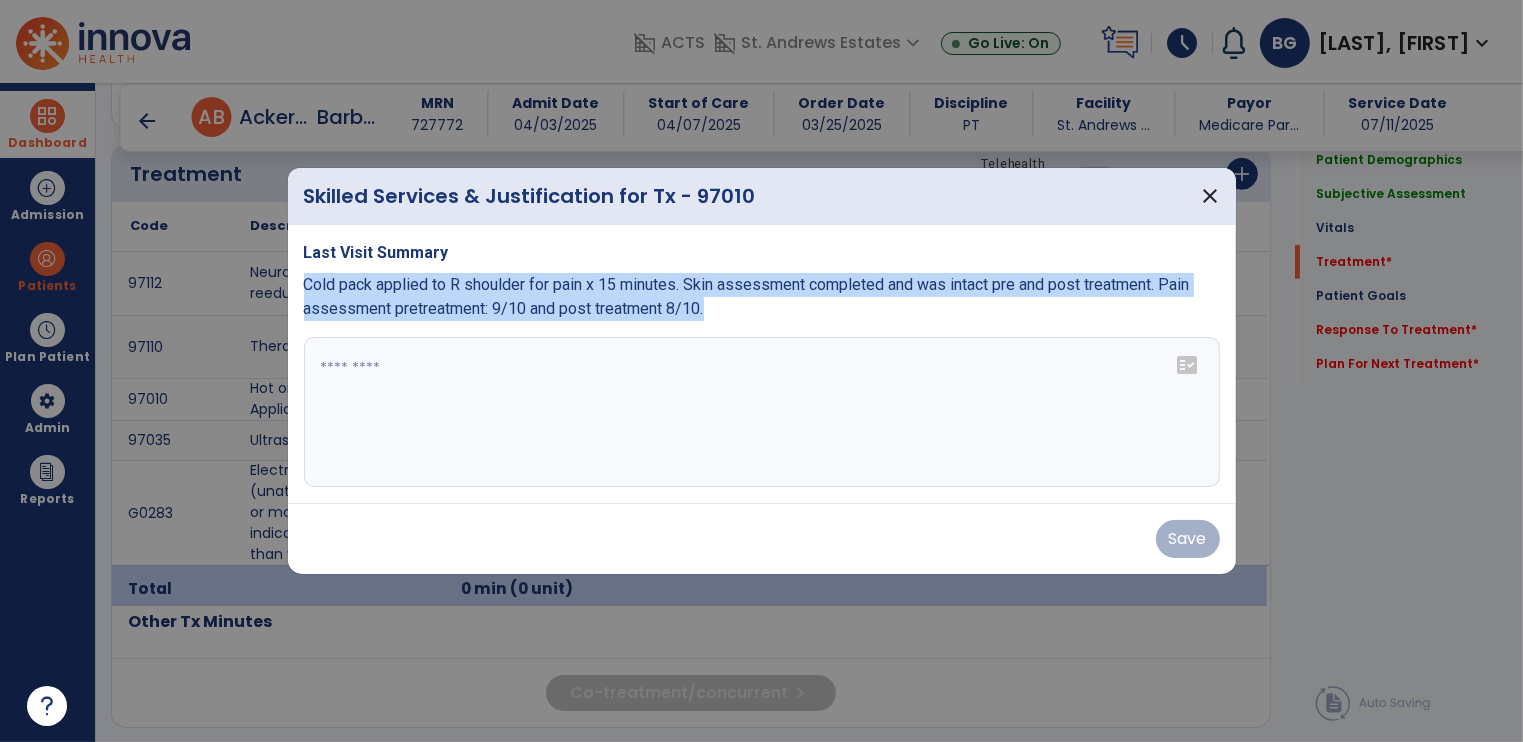 click on "Cold pack applied to R shoulder for pain x 15 minutes. Skin assessment completed and was intact pre and post treatment. Pain assessment pretreatment: 9/10 and post treatment 8/10." at bounding box center [762, 297] 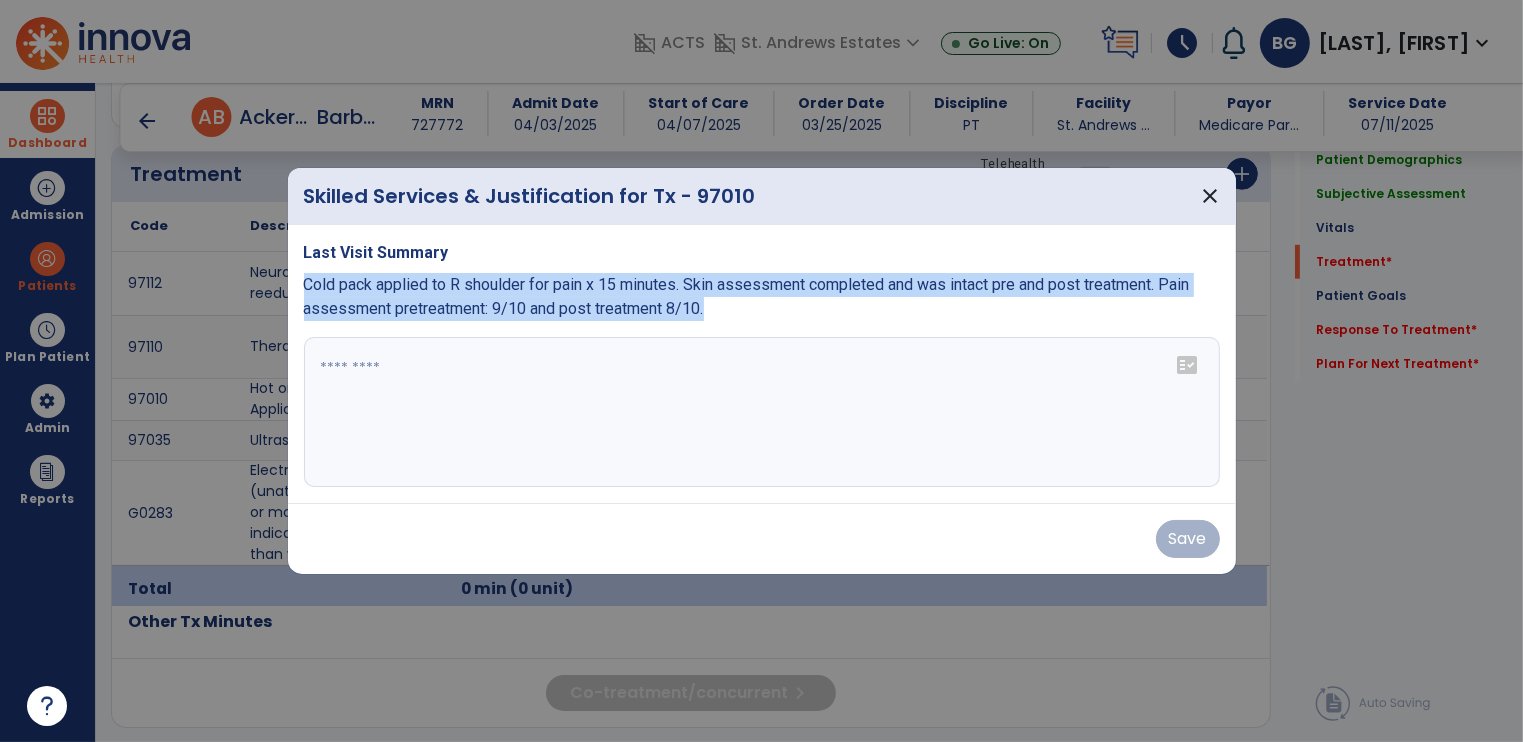 copy on "Cold pack applied to R shoulder for pain x 15 minutes. Skin assessment completed and was intact pre and post treatment. Pain assessment pretreatment: 9/10 and post treatment 8/10." 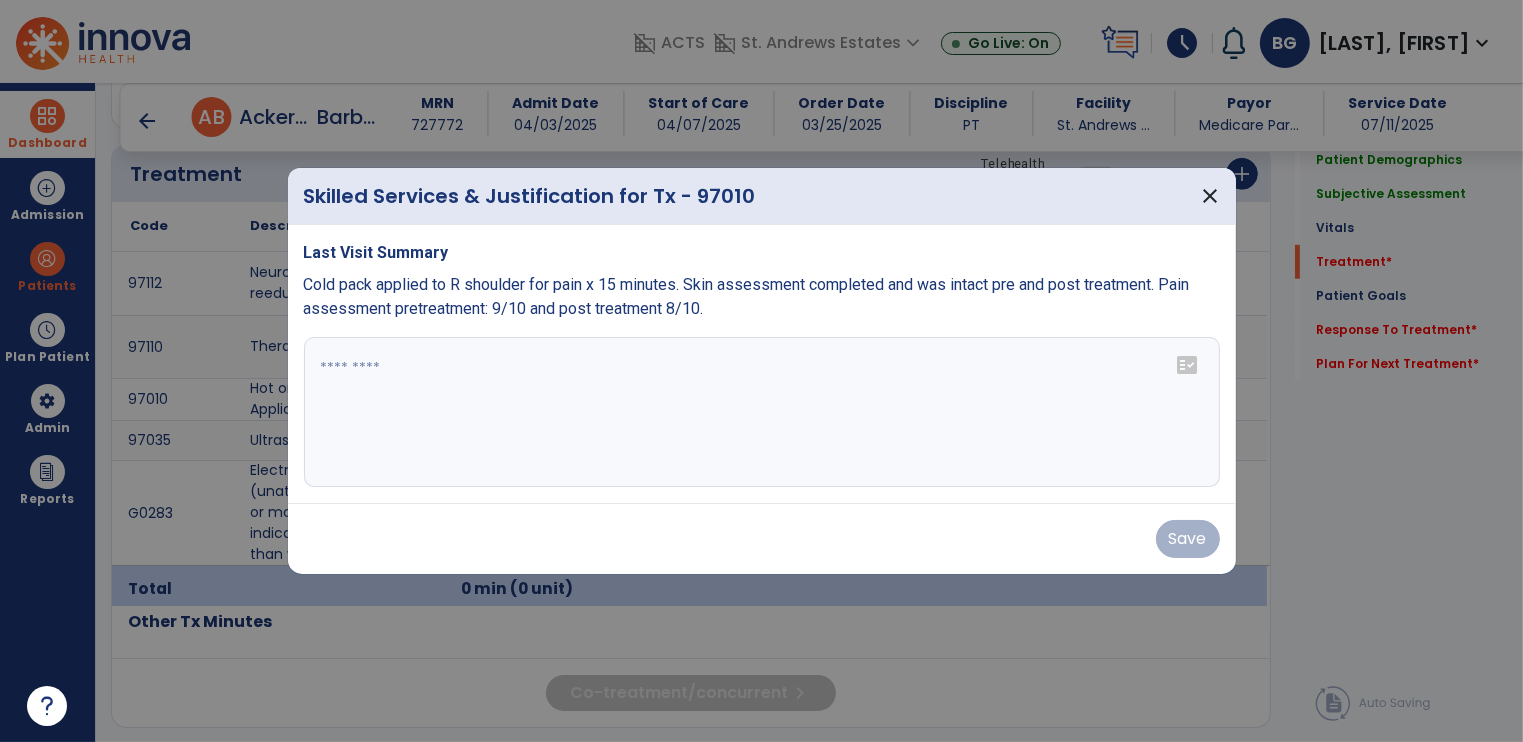 click at bounding box center [762, 412] 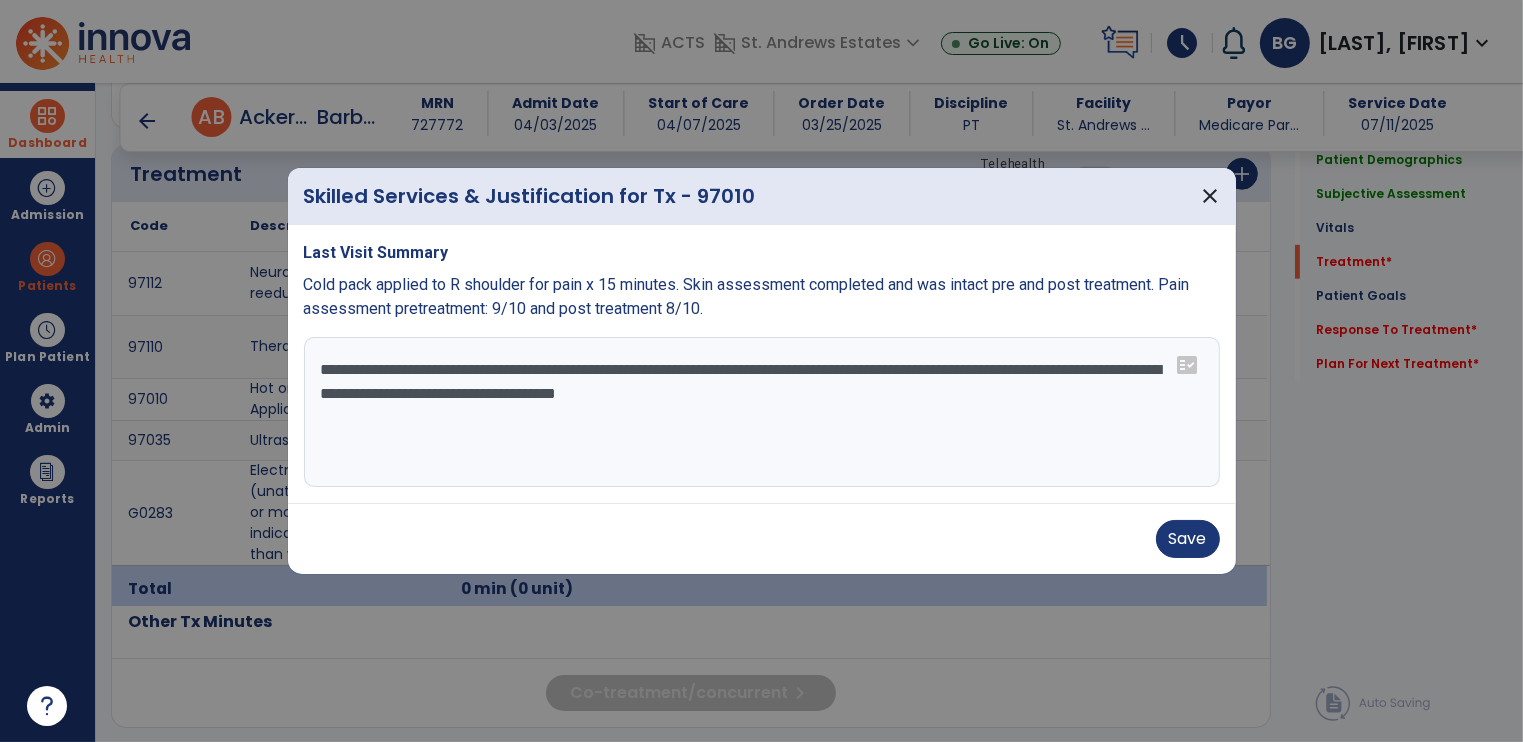 click on "**********" at bounding box center (762, 412) 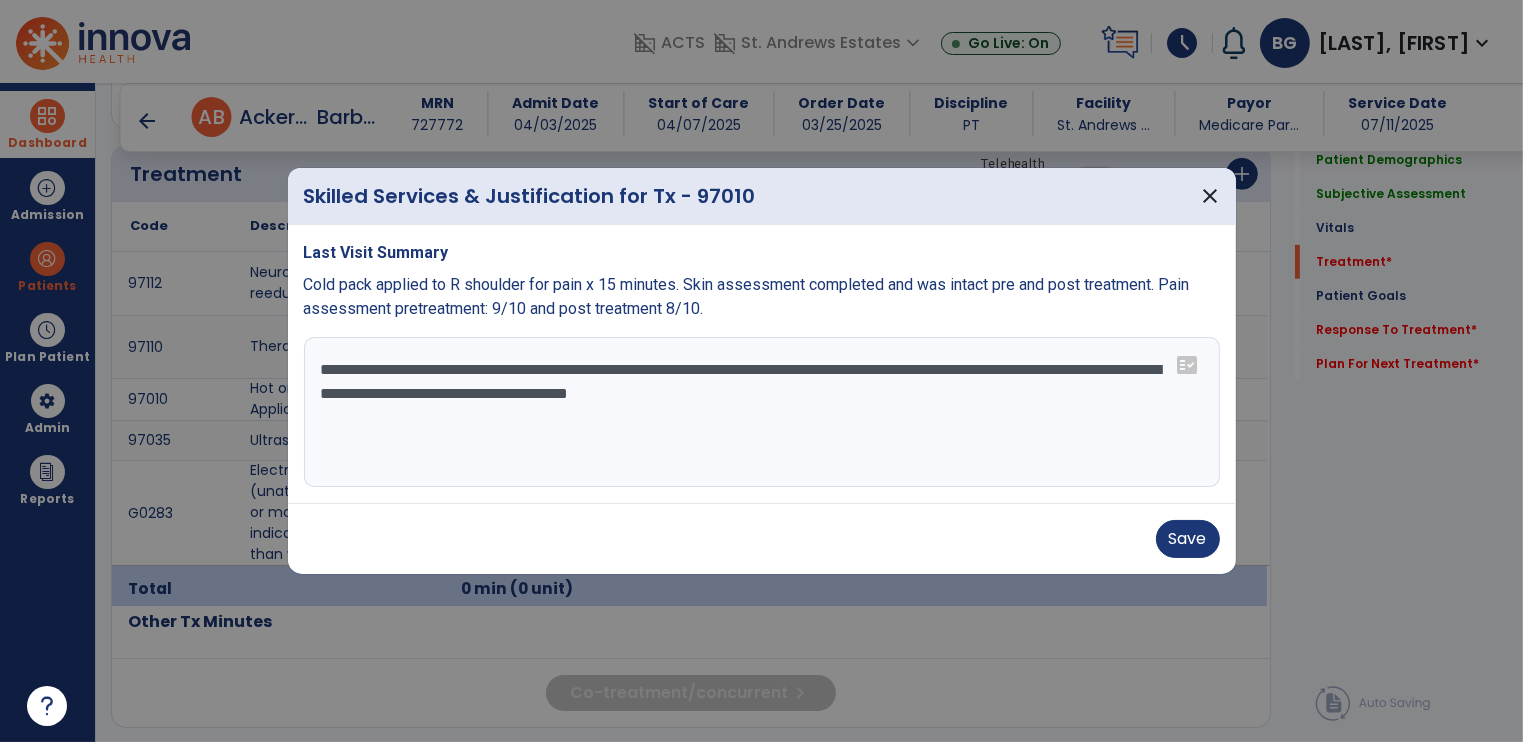 click on "**********" at bounding box center (762, 412) 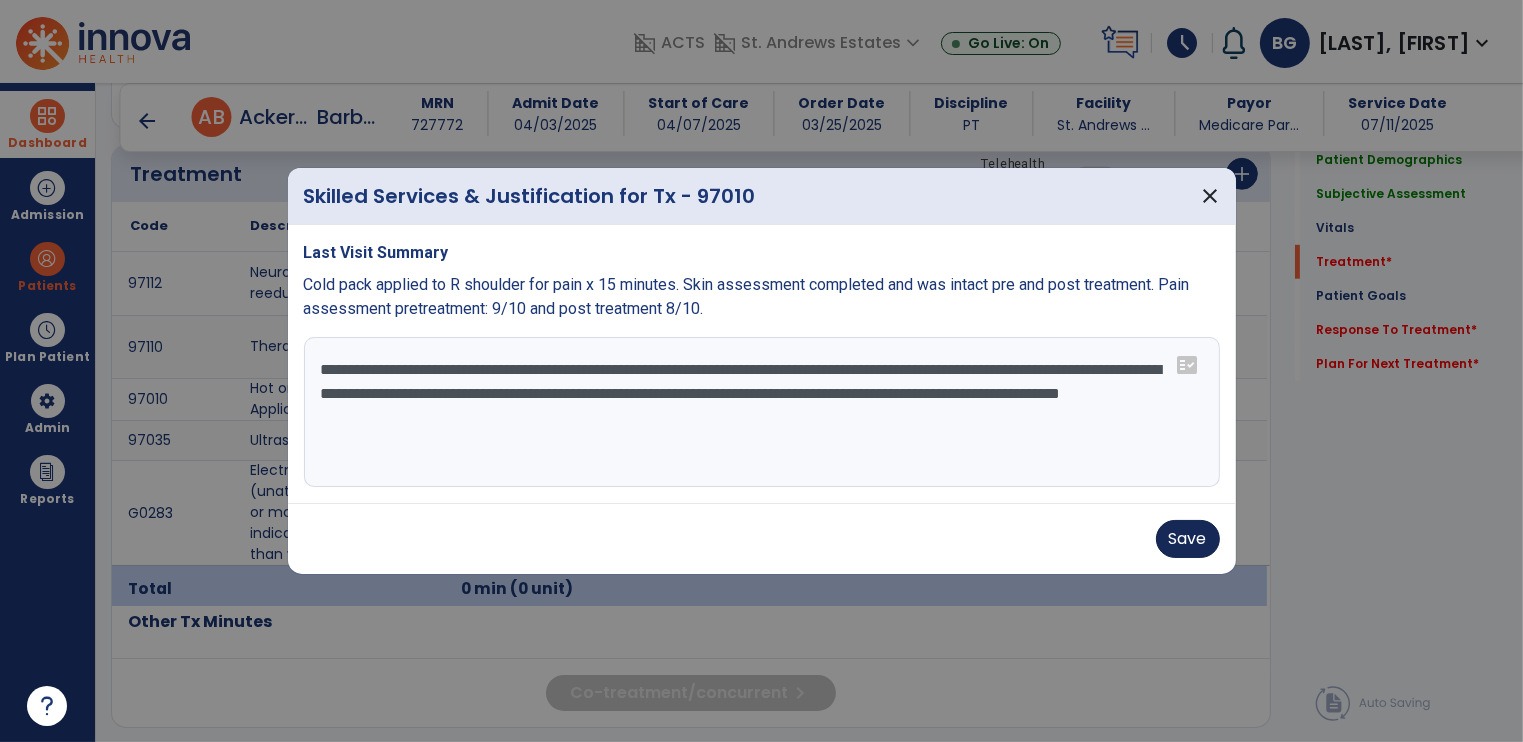 type on "**********" 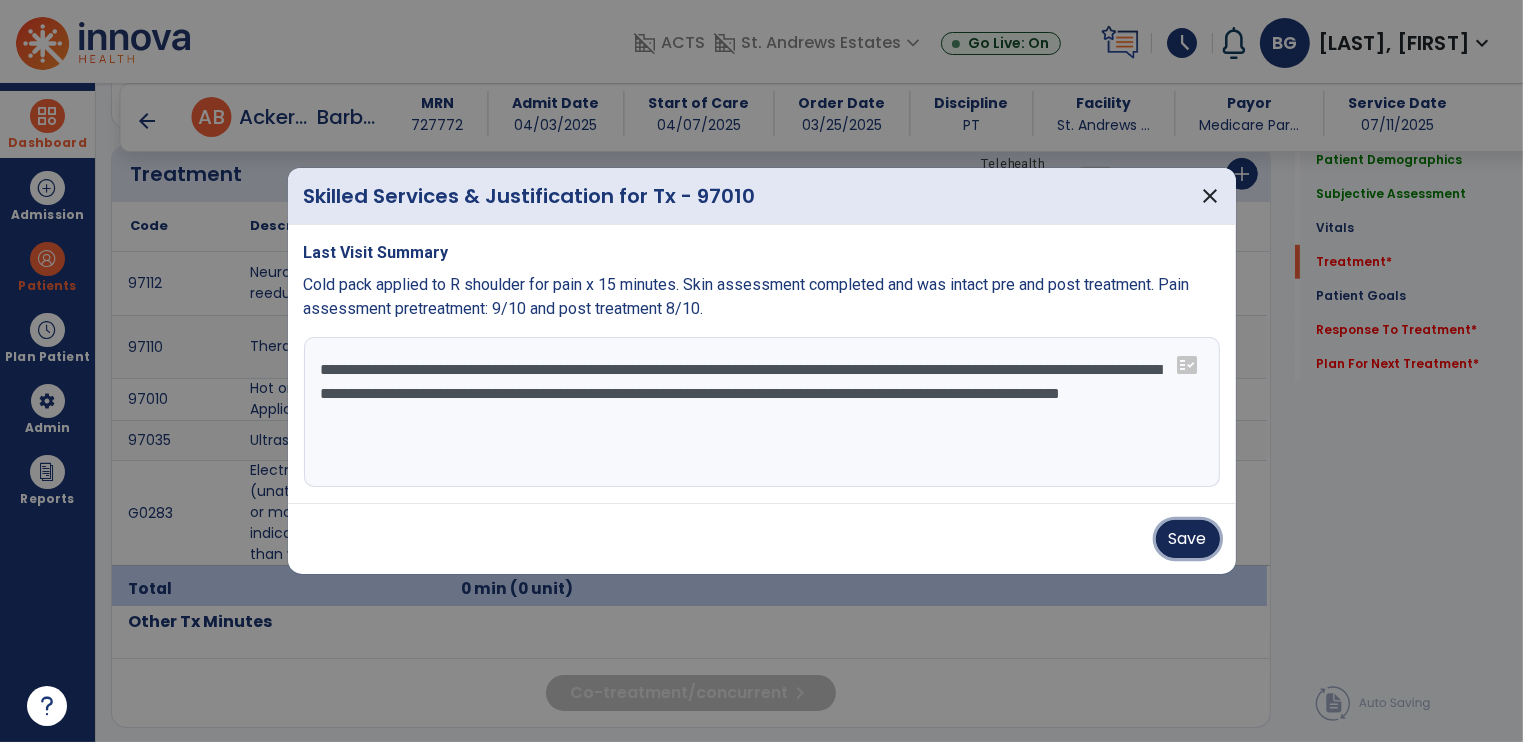 click on "Save" at bounding box center [1188, 539] 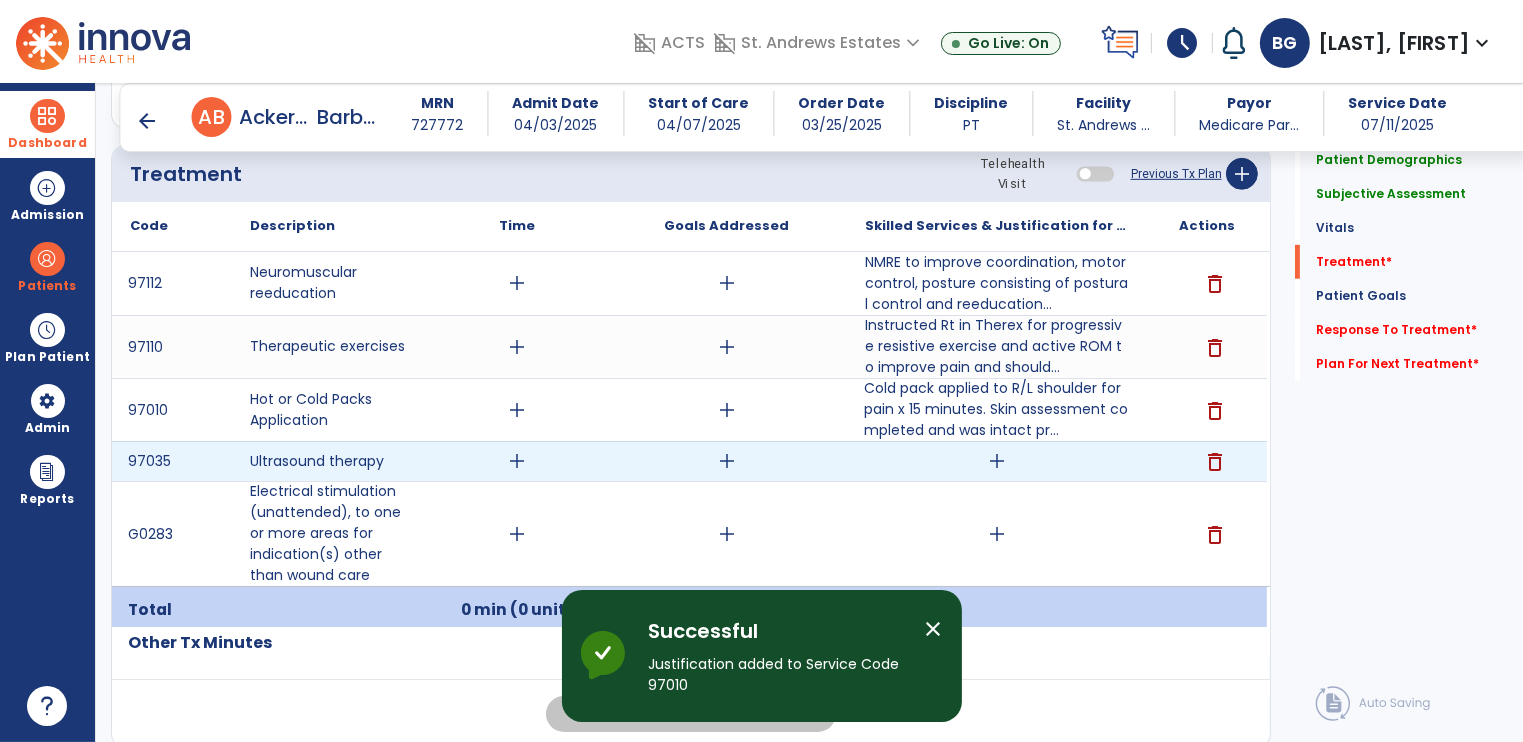 click on "add" at bounding box center [997, 461] 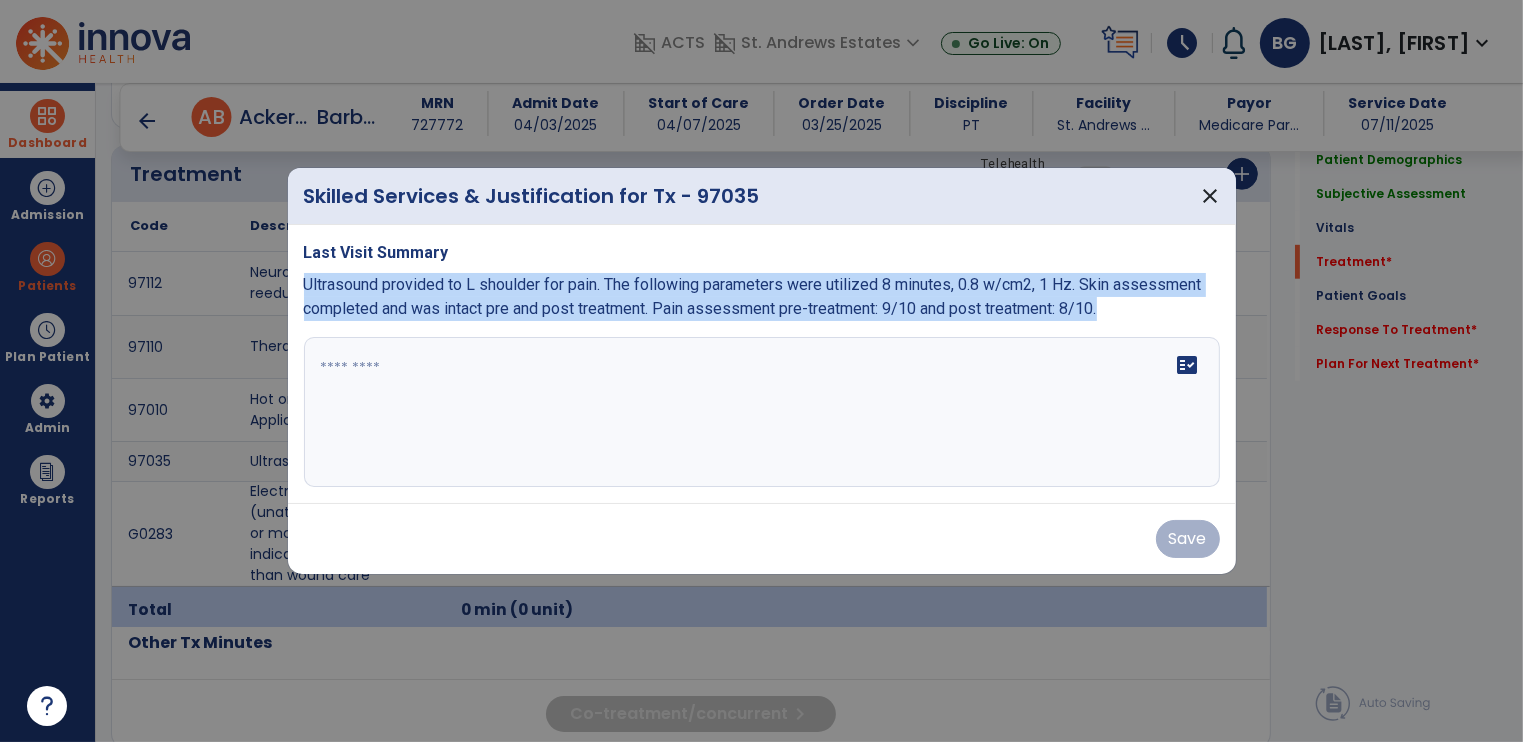 drag, startPoint x: 303, startPoint y: 288, endPoint x: 1124, endPoint y: 343, distance: 822.8402 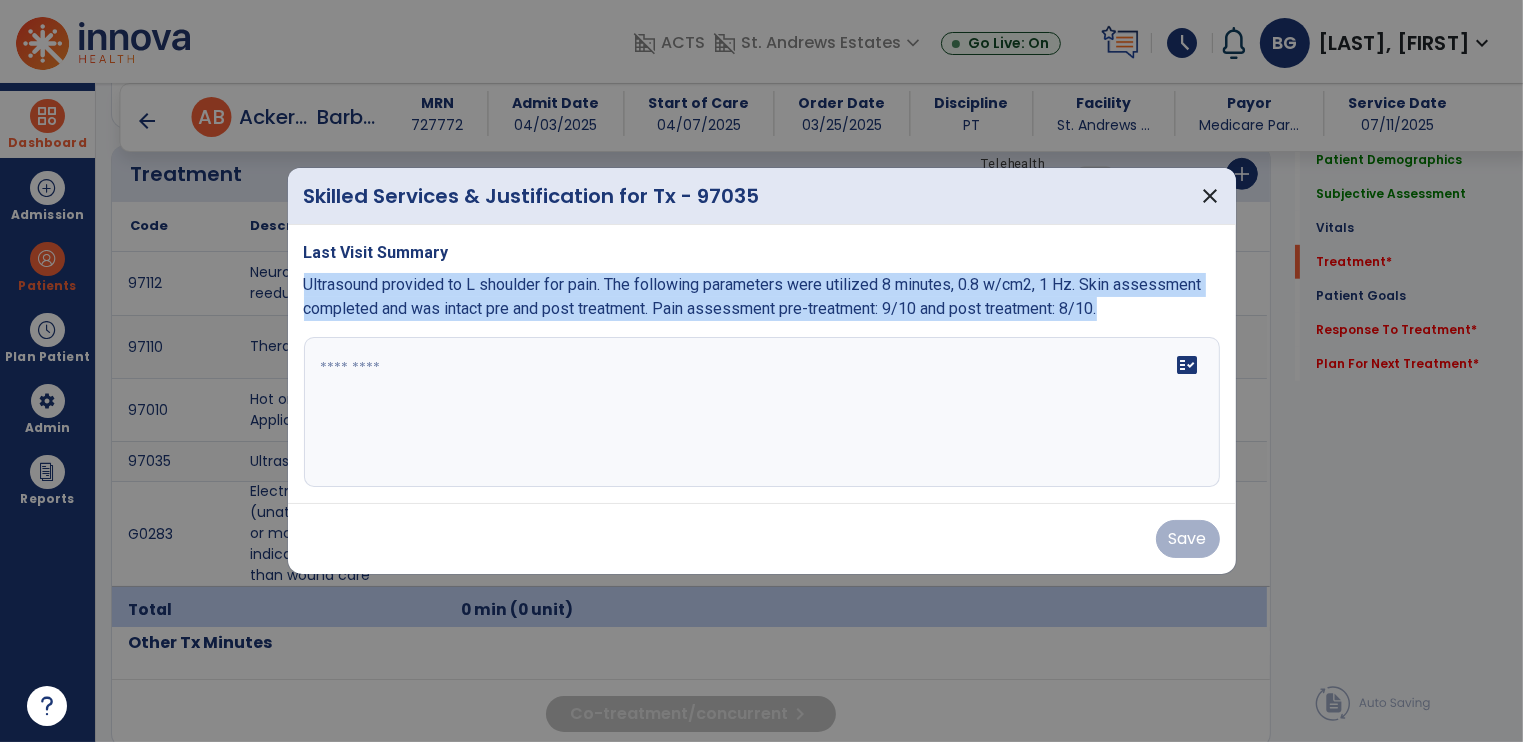 click on "Last Visit Summary Ultrasound provided to L shoulder for pain. The following parameters were utilized [NUMBER] minutes, [NUMBER] w/cm2, [NUMBER] Hz. Skin assessment completed and was intact pre and post treatment. Pain assessment pre-treatment: [NUMBER]/[NUMBER] and post treatment: [NUMBER]/[NUMBER].
fact_check" at bounding box center (762, 364) 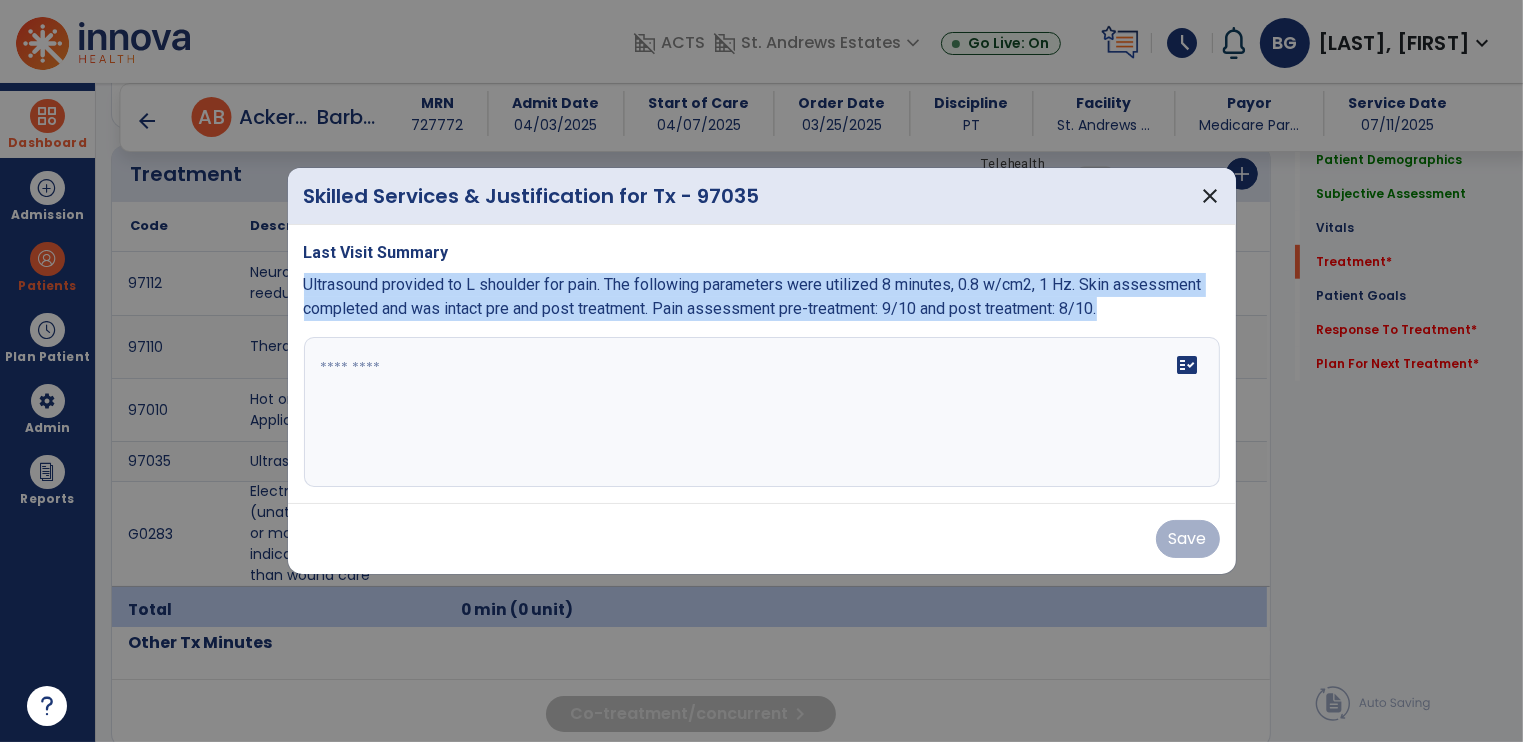 copy on "Ultrasound provided to L shoulder for pain. The following parameters were utilized 8 minutes, 0.8 w/cm2, 1 Hz. Skin assessment completed and was intact pre and post treatment. Pain assessment pre-treatment: 9/10 and post treatment: 8/10." 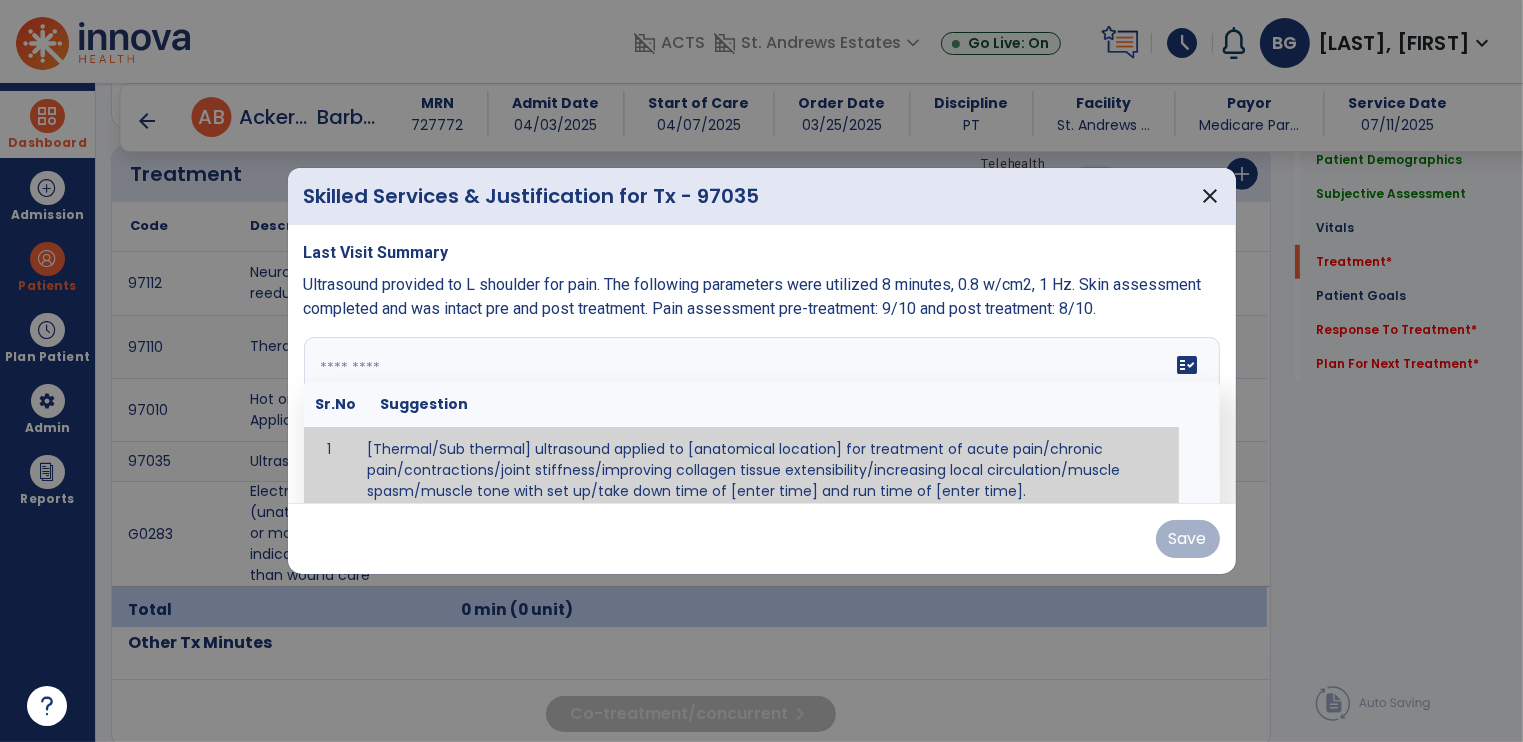 click at bounding box center [762, 412] 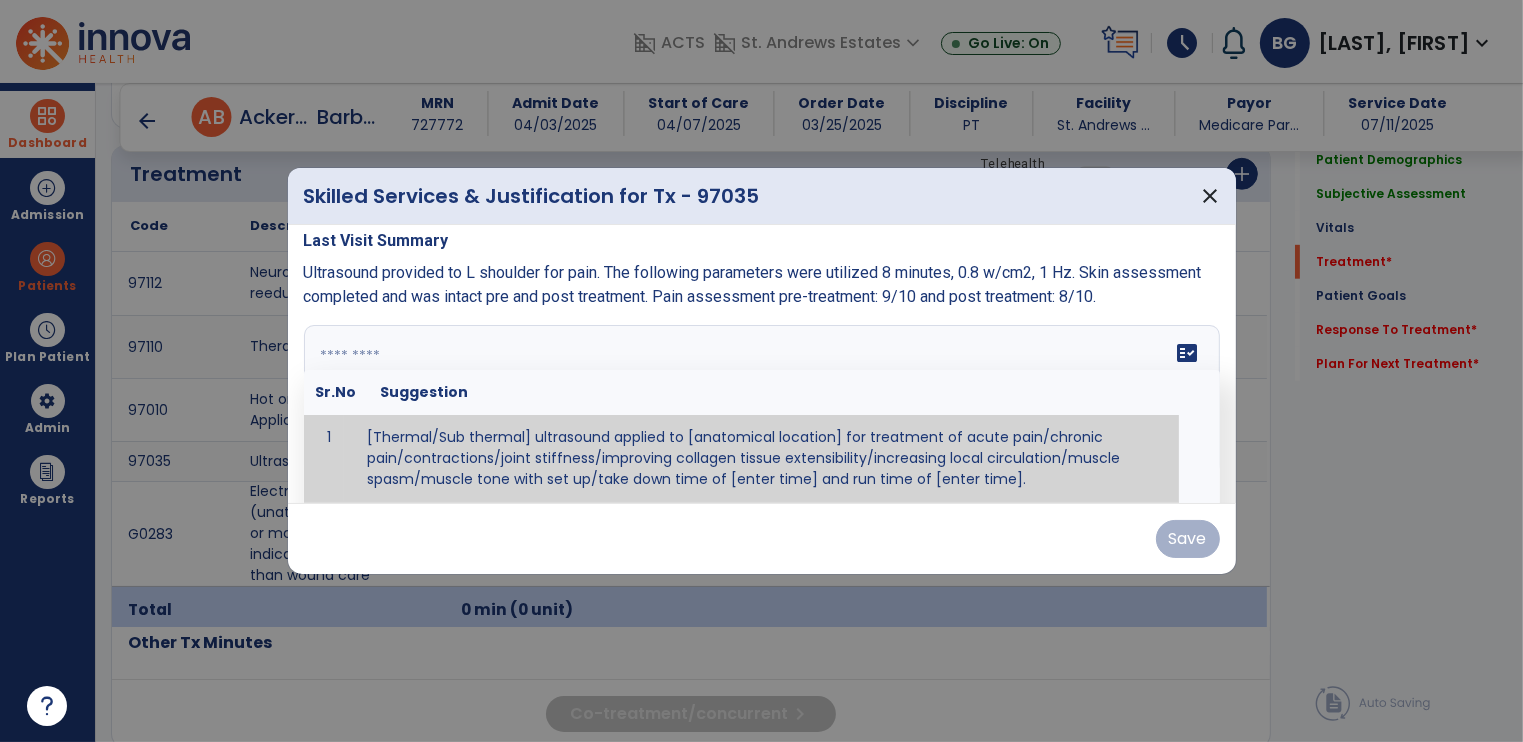 paste on "**********" 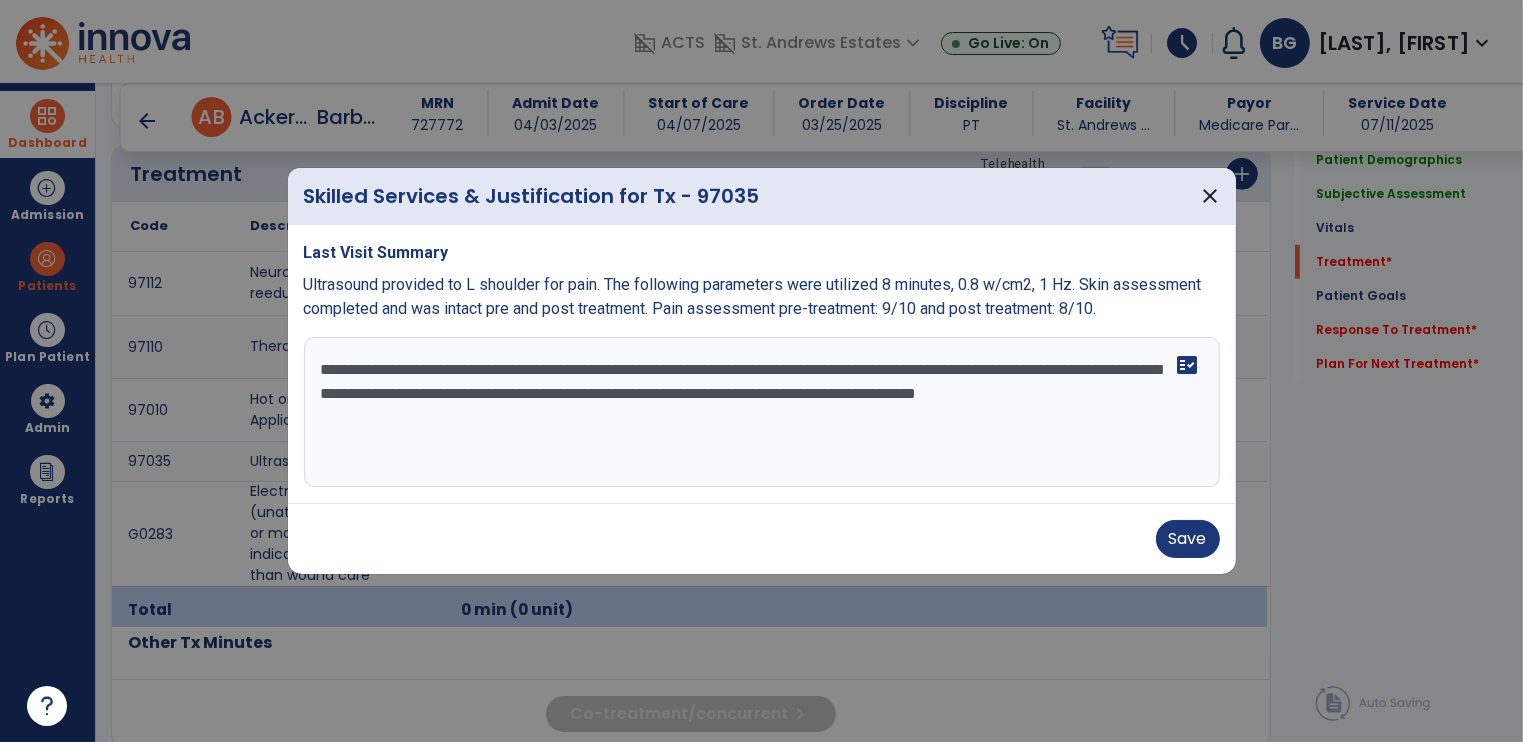 scroll, scrollTop: 0, scrollLeft: 0, axis: both 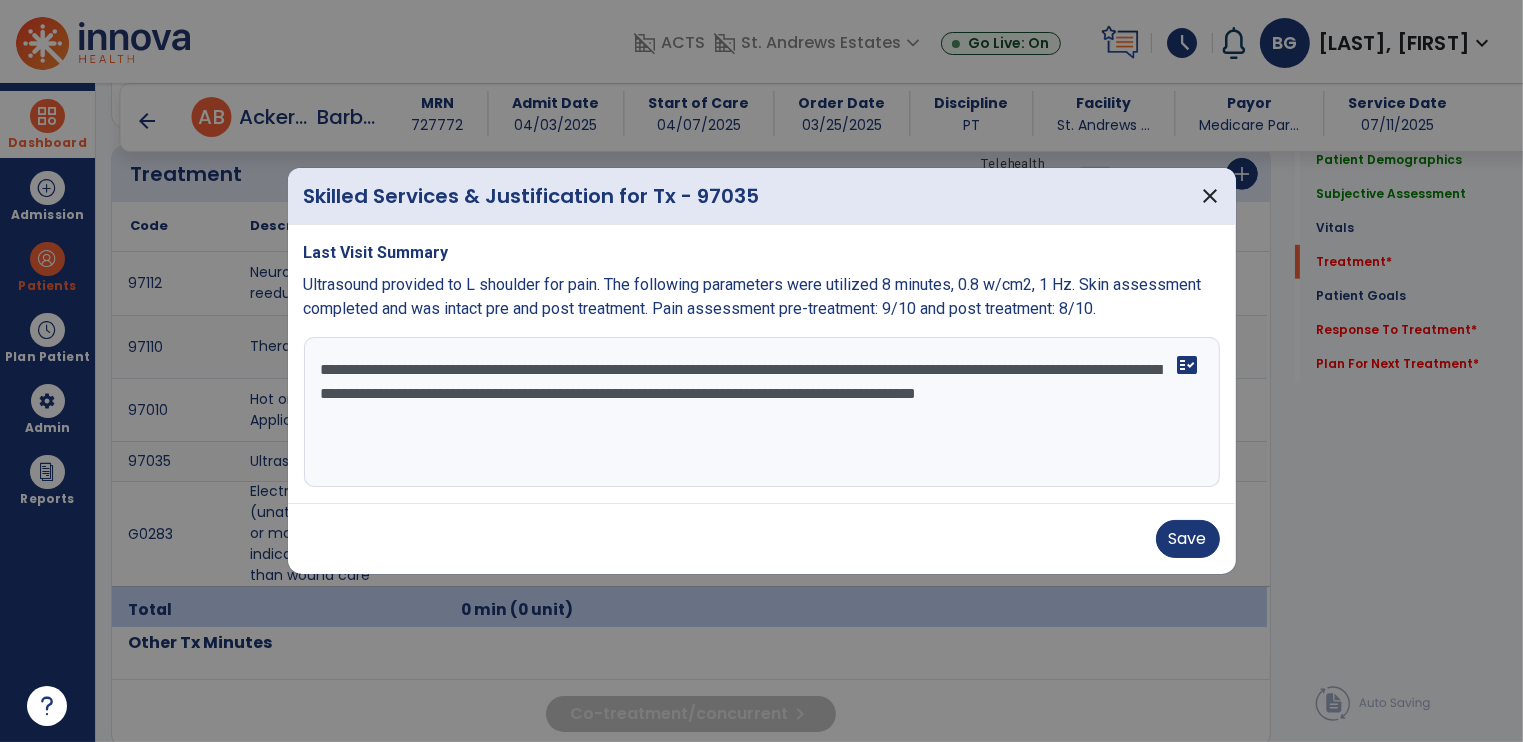 click on "**********" at bounding box center [762, 412] 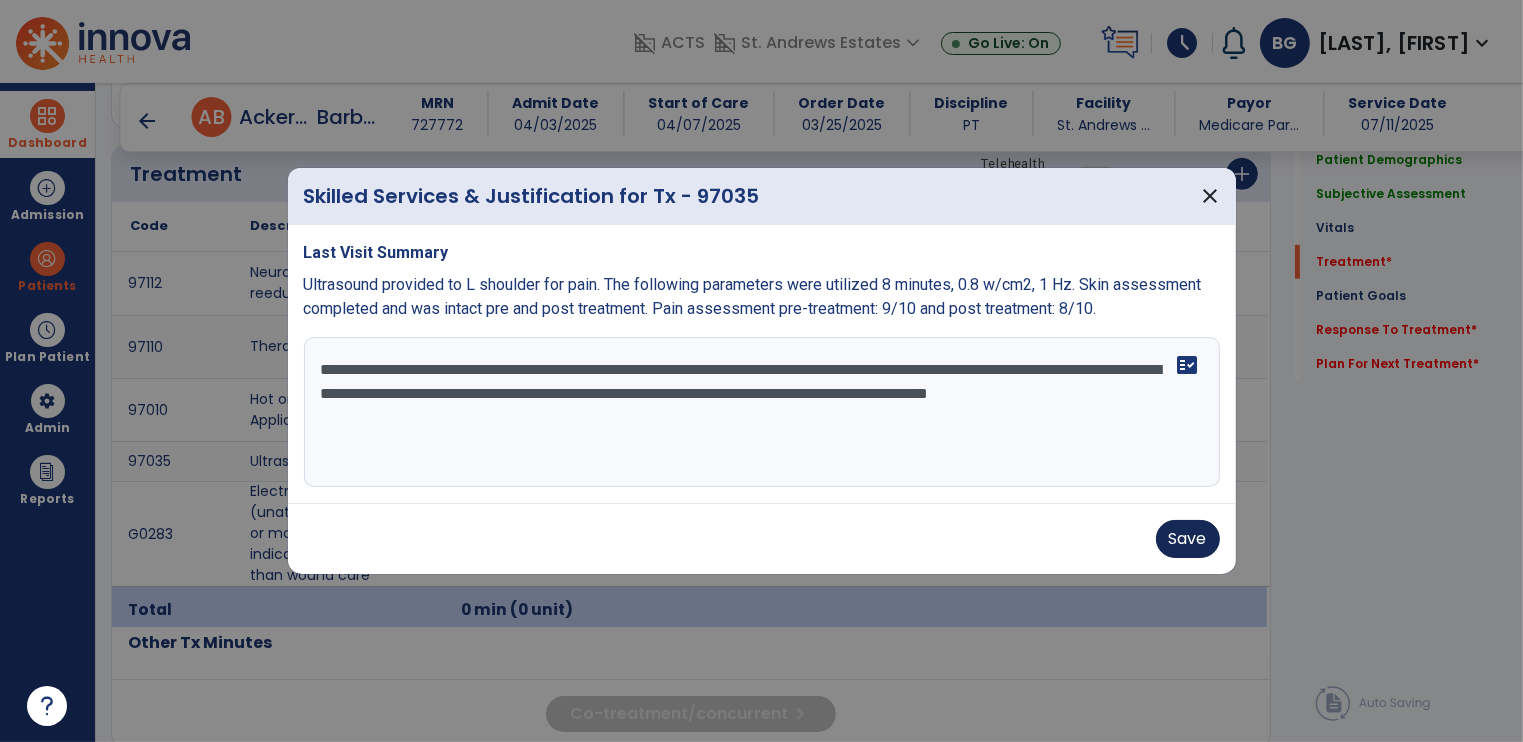type on "**********" 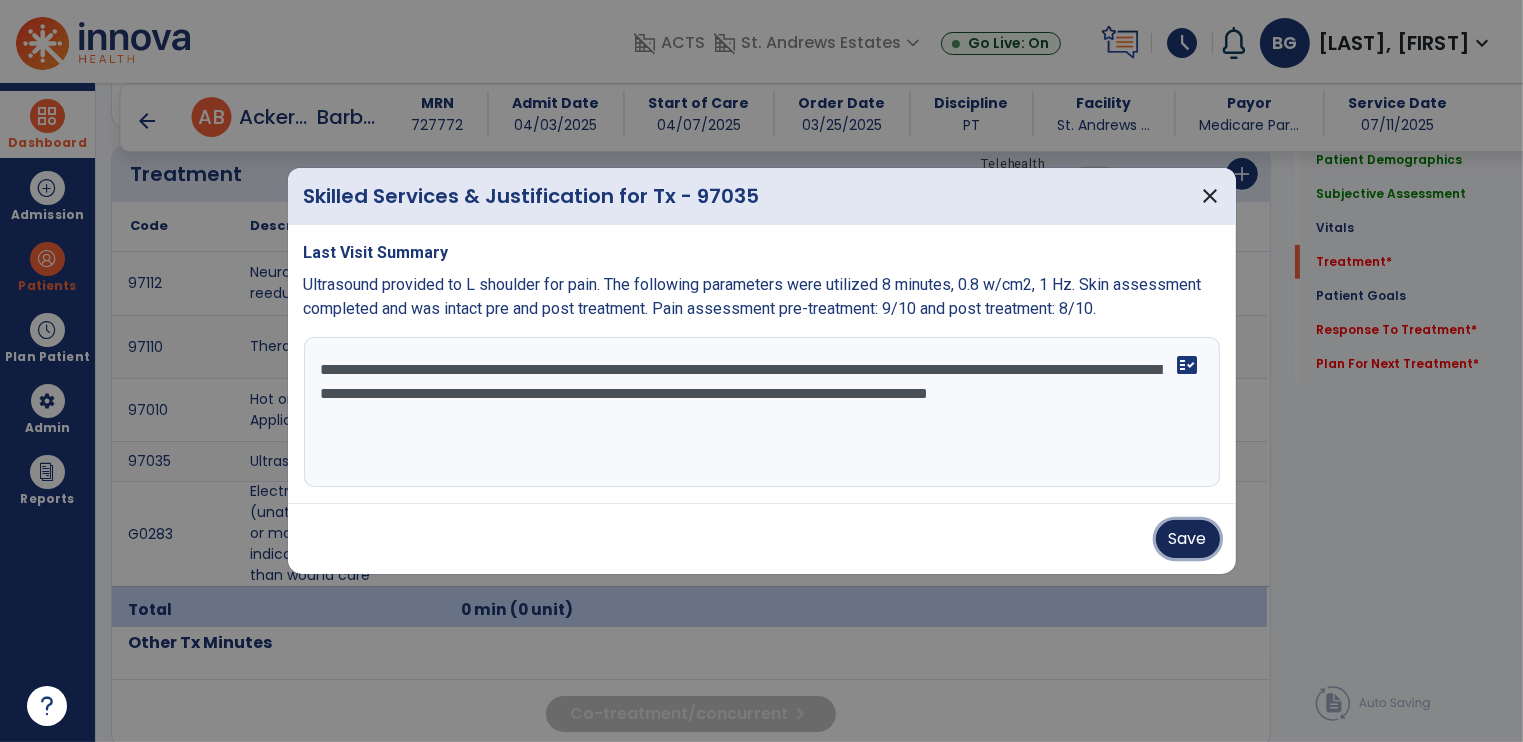 click on "Save" at bounding box center [1188, 539] 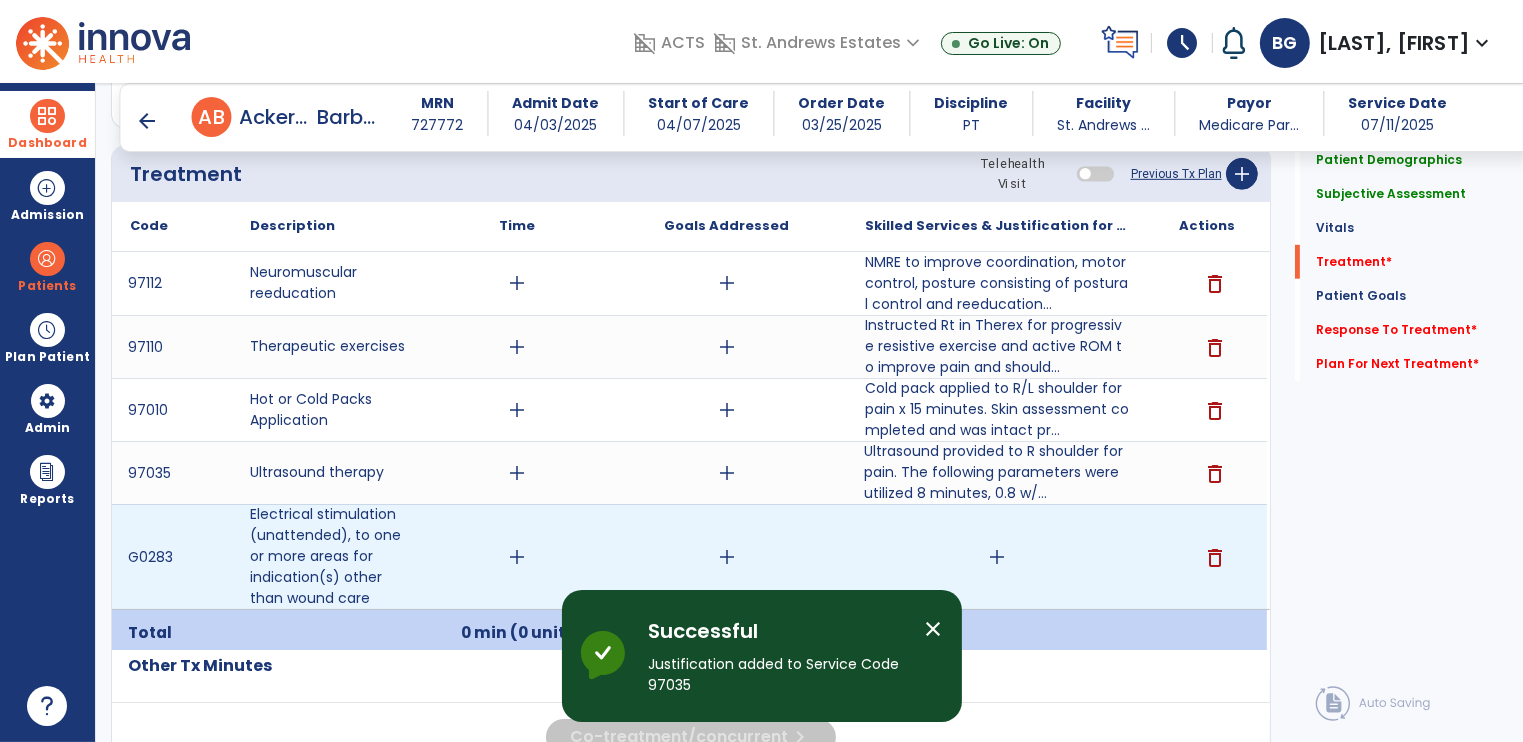 click on "add" at bounding box center [997, 557] 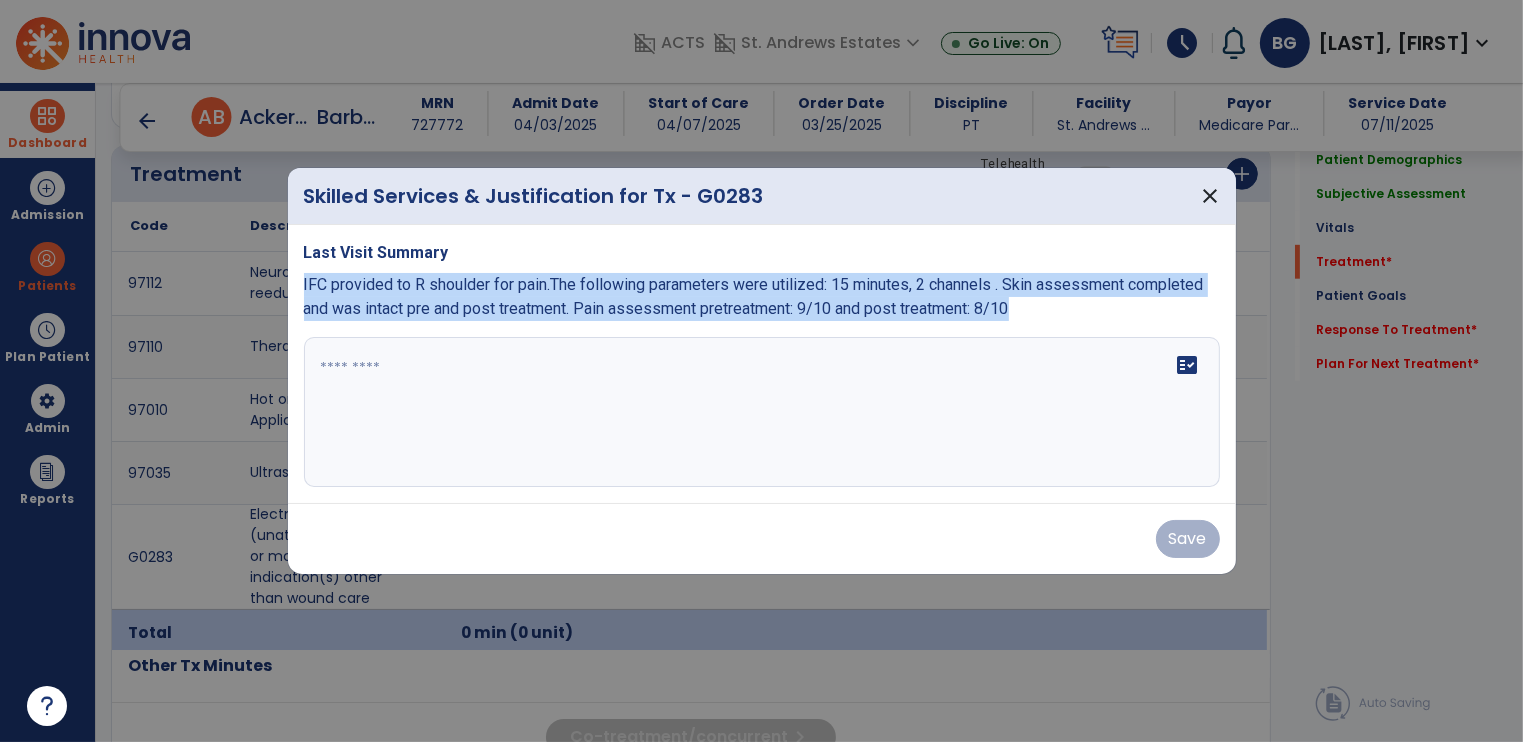 drag, startPoint x: 304, startPoint y: 281, endPoint x: 1110, endPoint y: 302, distance: 806.2735 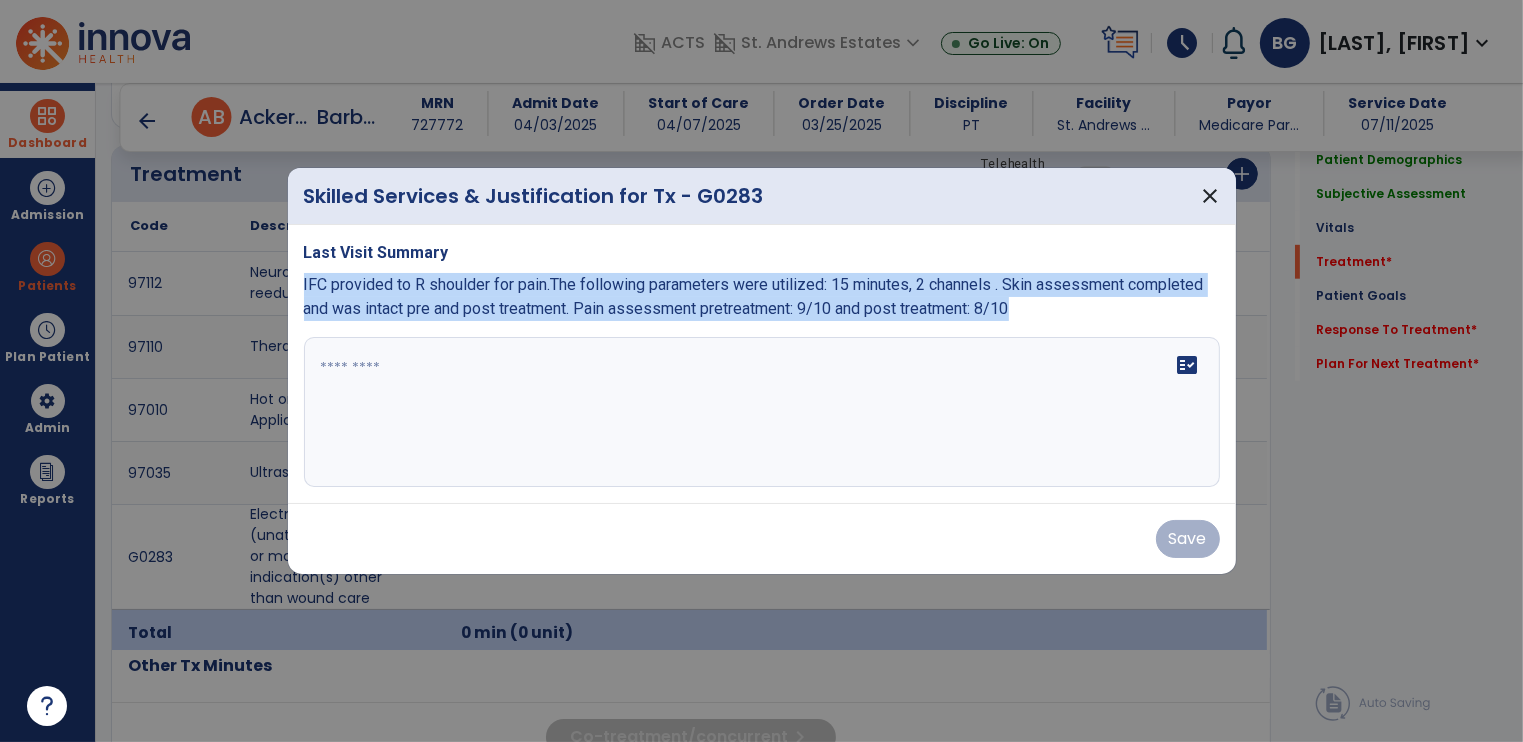 click on "IFC provided to R shoulder for pain.The following parameters were utilized: 15 minutes, 2 channels . Skin assessment completed and was intact pre and post treatment. Pain assessment pretreatment: 9/10 and post treatment: 8/10" at bounding box center [762, 297] 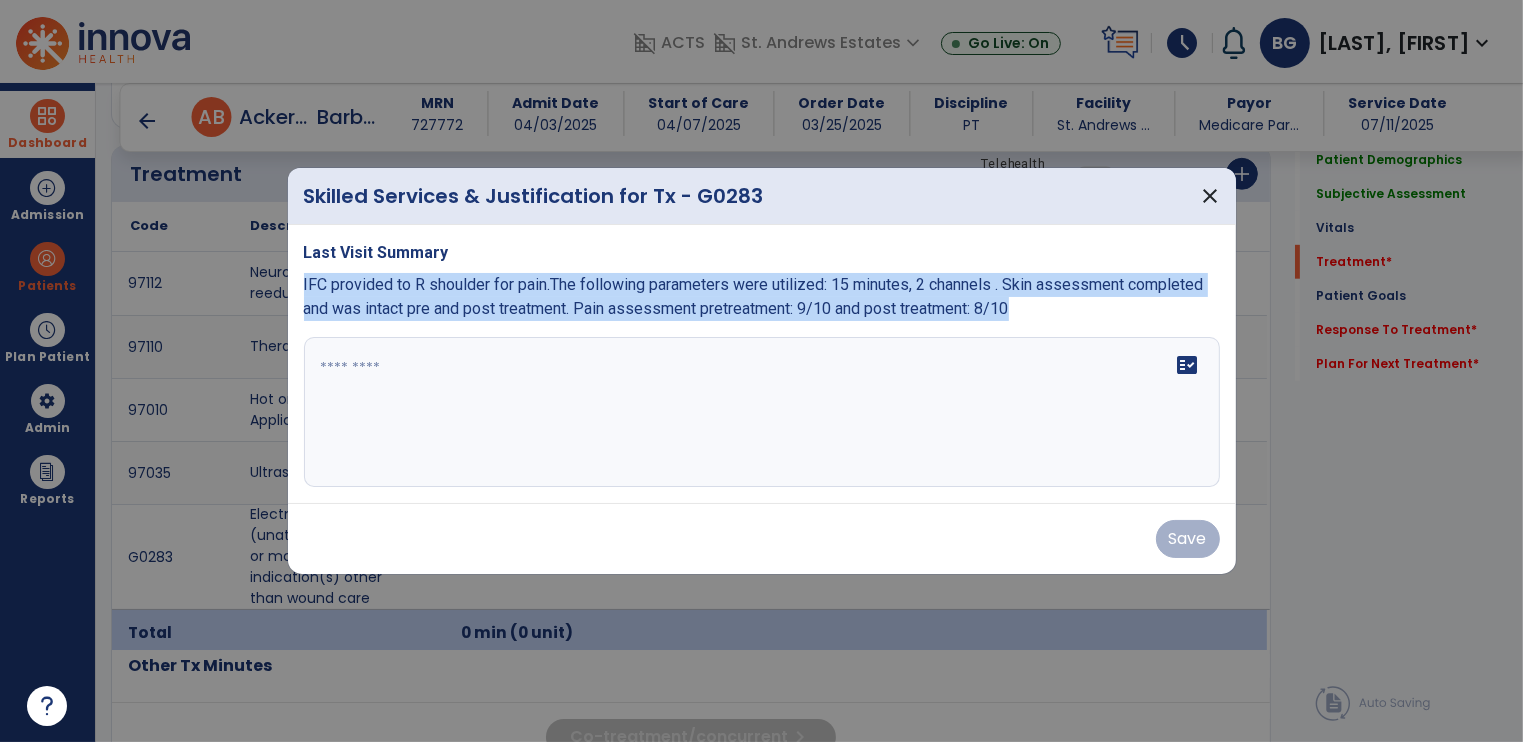 copy on "IFC provided to R shoulder for pain.The following parameters were utilized: 15 minutes, 2 channels . Skin assessment completed and was intact pre and post treatment. Pain assessment pretreatment: 9/10 and post treatment: 8/10" 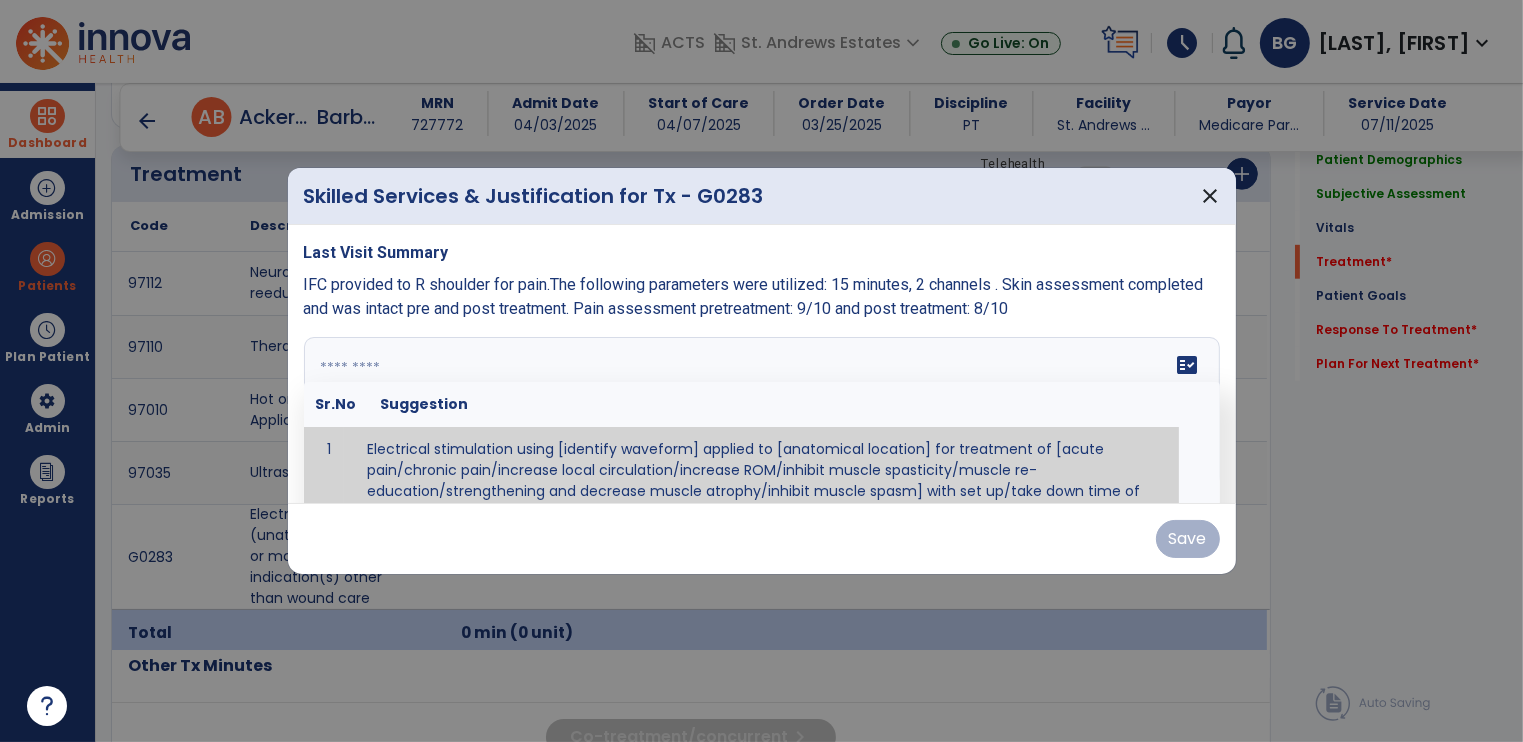 click on "fact_check  Sr.No Suggestion 1 Electrical stimulation using [identify waveform] applied to [anatomical location] for treatment of [acute pain/chronic pain/increase local circulation/increase ROM/inhibit muscle spasticity/muscle re-education/strengthening and decrease muscle atrophy/inhibit muscle spasm] with set up/take down time of [enter time] and run time of [enter time].  Skilled supervision during run time necessary due to [enter reason for skilled service].(Type of estim) to _________at ________x ______mins to ___________utilizing _____ set up. Focusing on (ms group) for (task)." at bounding box center [762, 412] 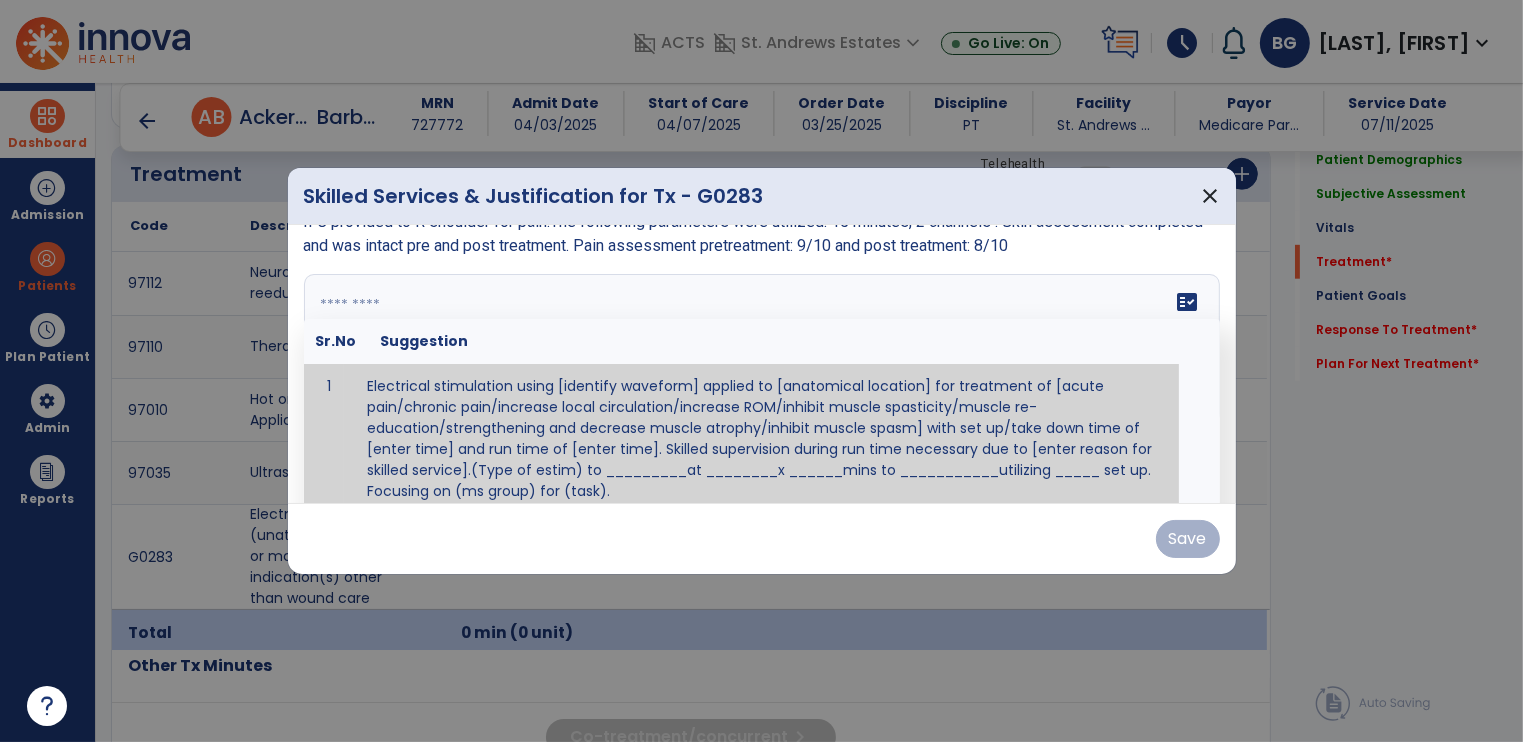scroll, scrollTop: 75, scrollLeft: 0, axis: vertical 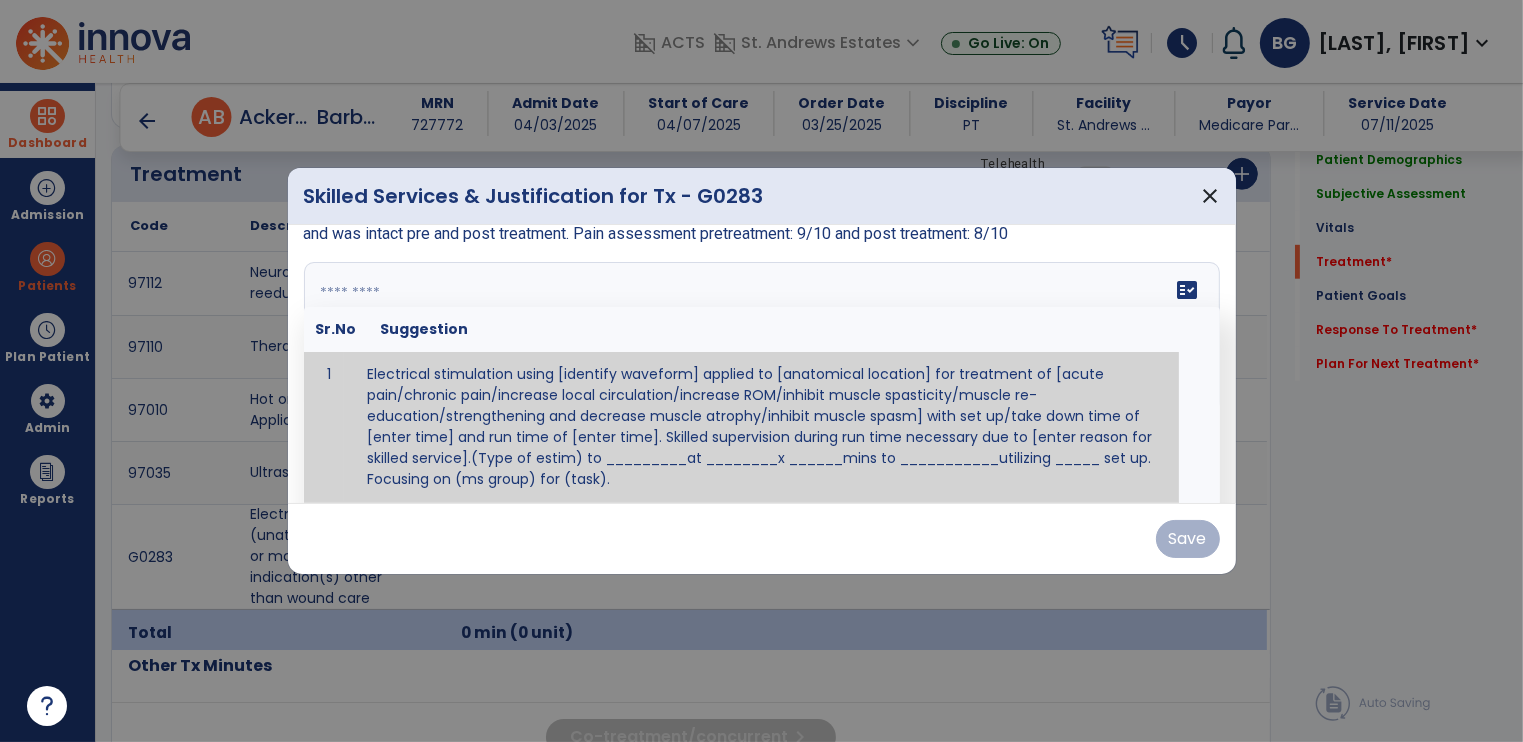 paste on "**********" 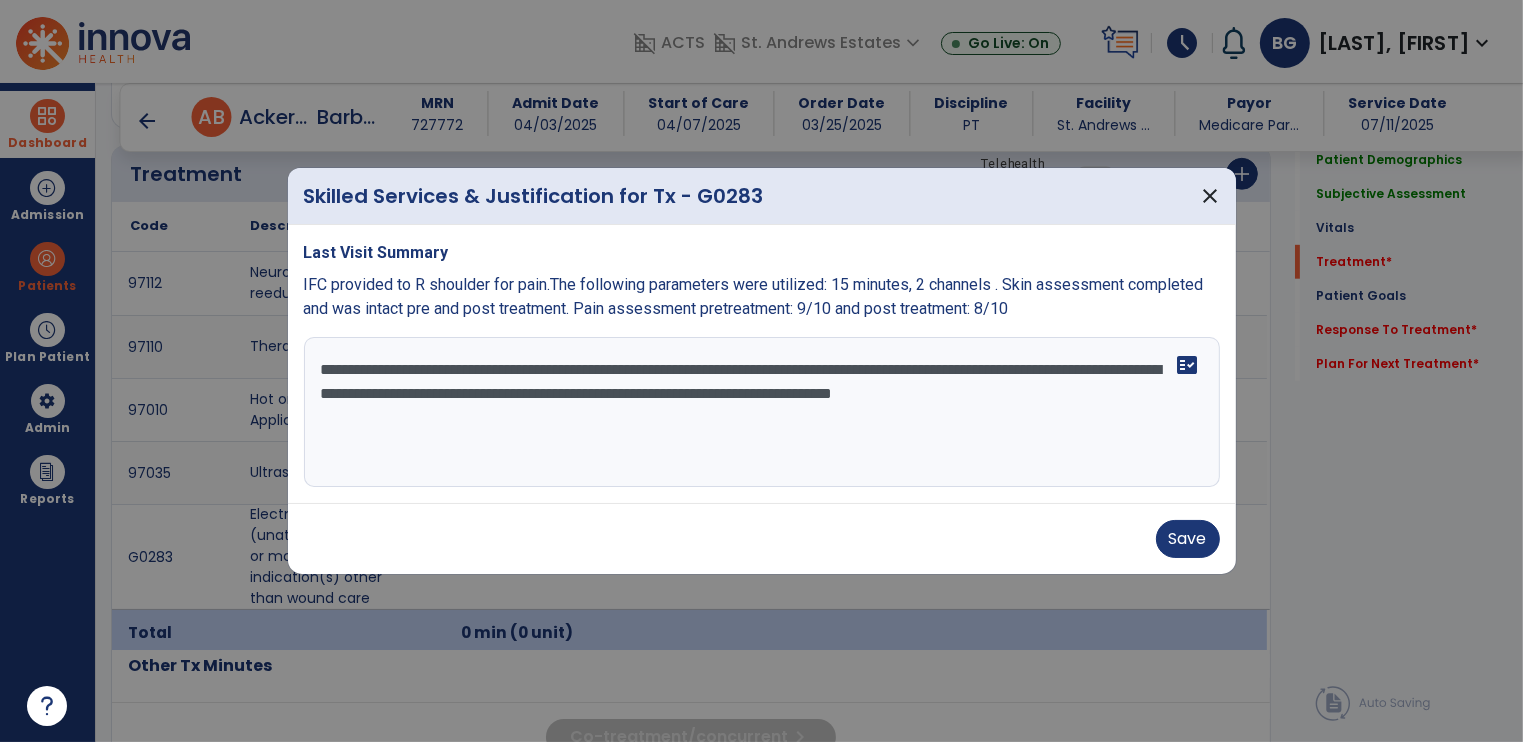 scroll, scrollTop: 0, scrollLeft: 0, axis: both 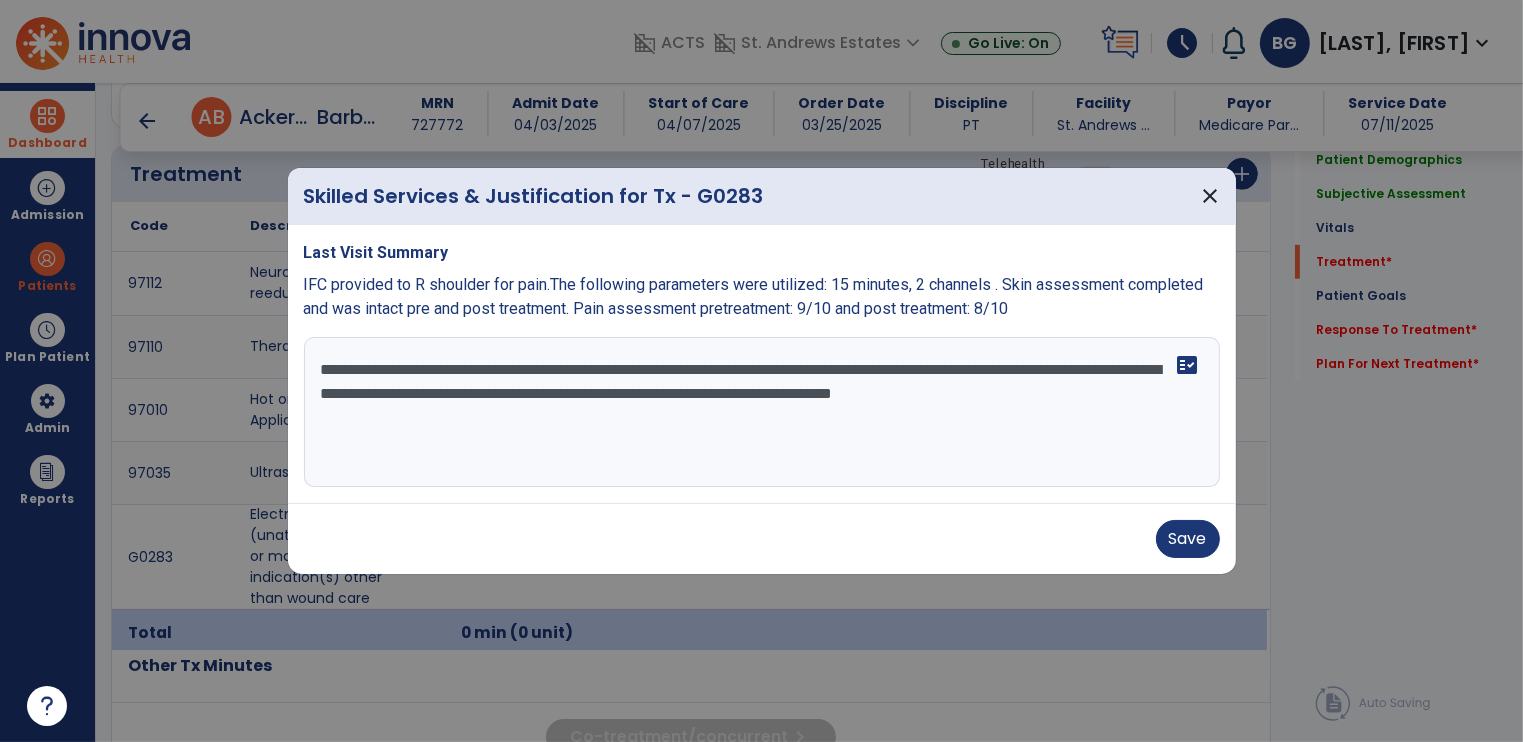 click on "**********" at bounding box center [762, 412] 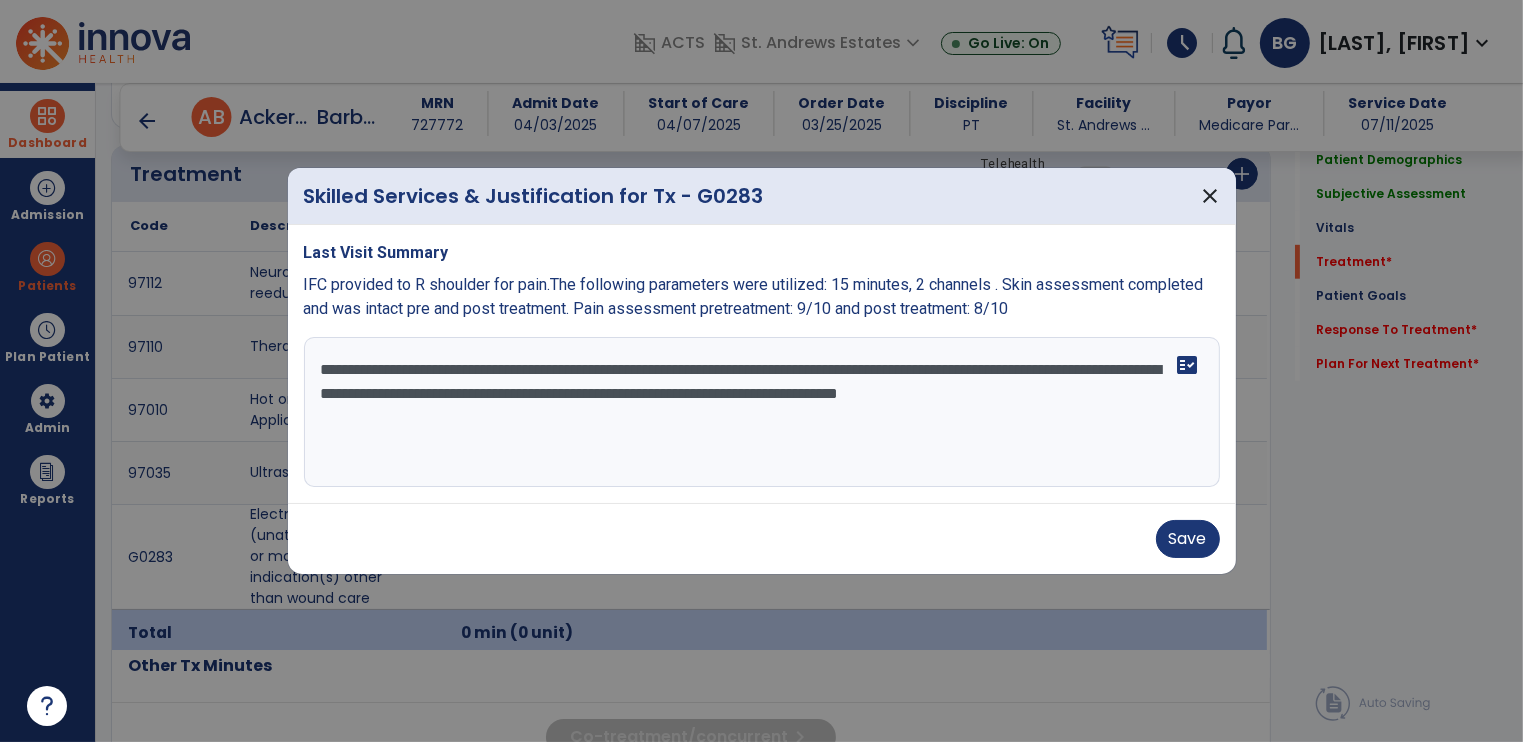 click on "**********" at bounding box center [762, 412] 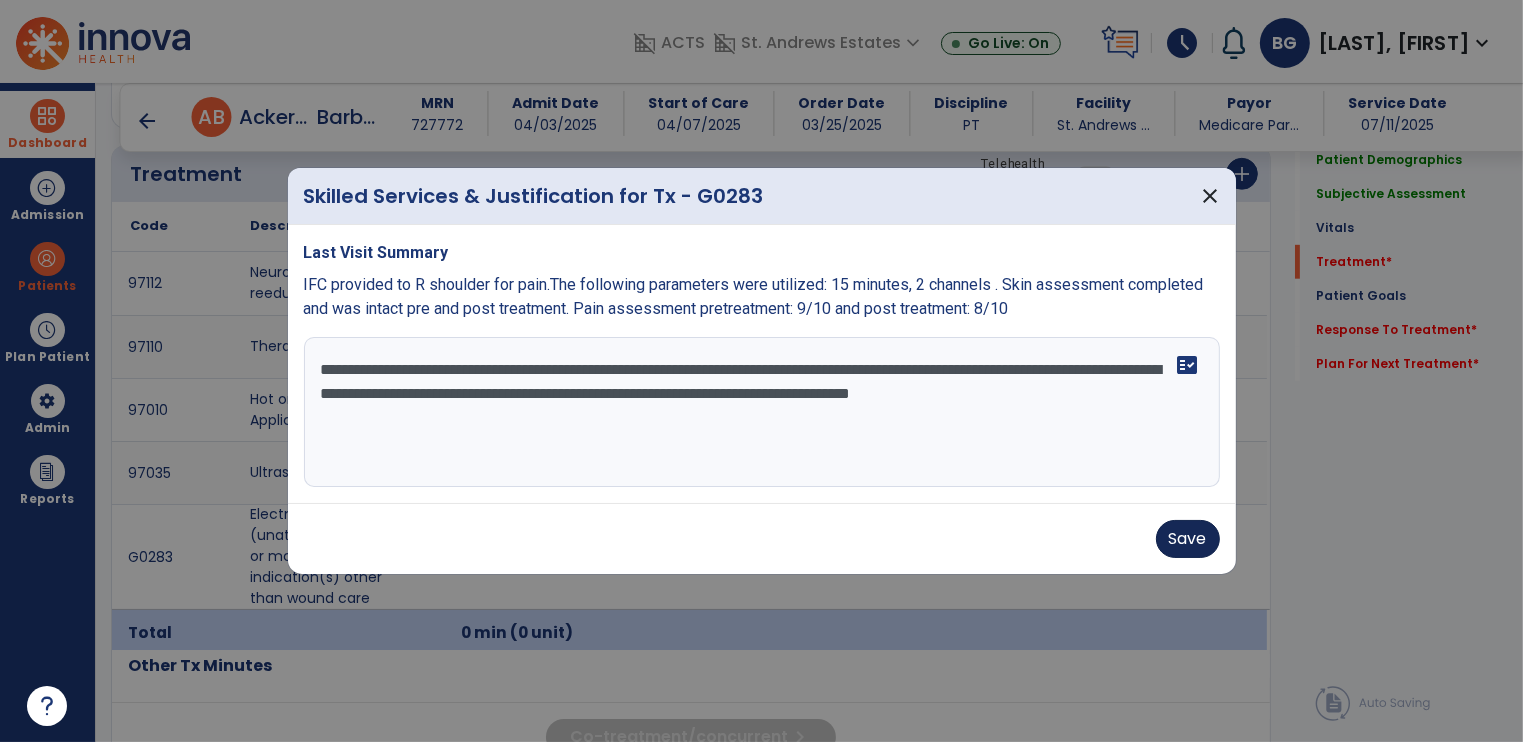 type on "**********" 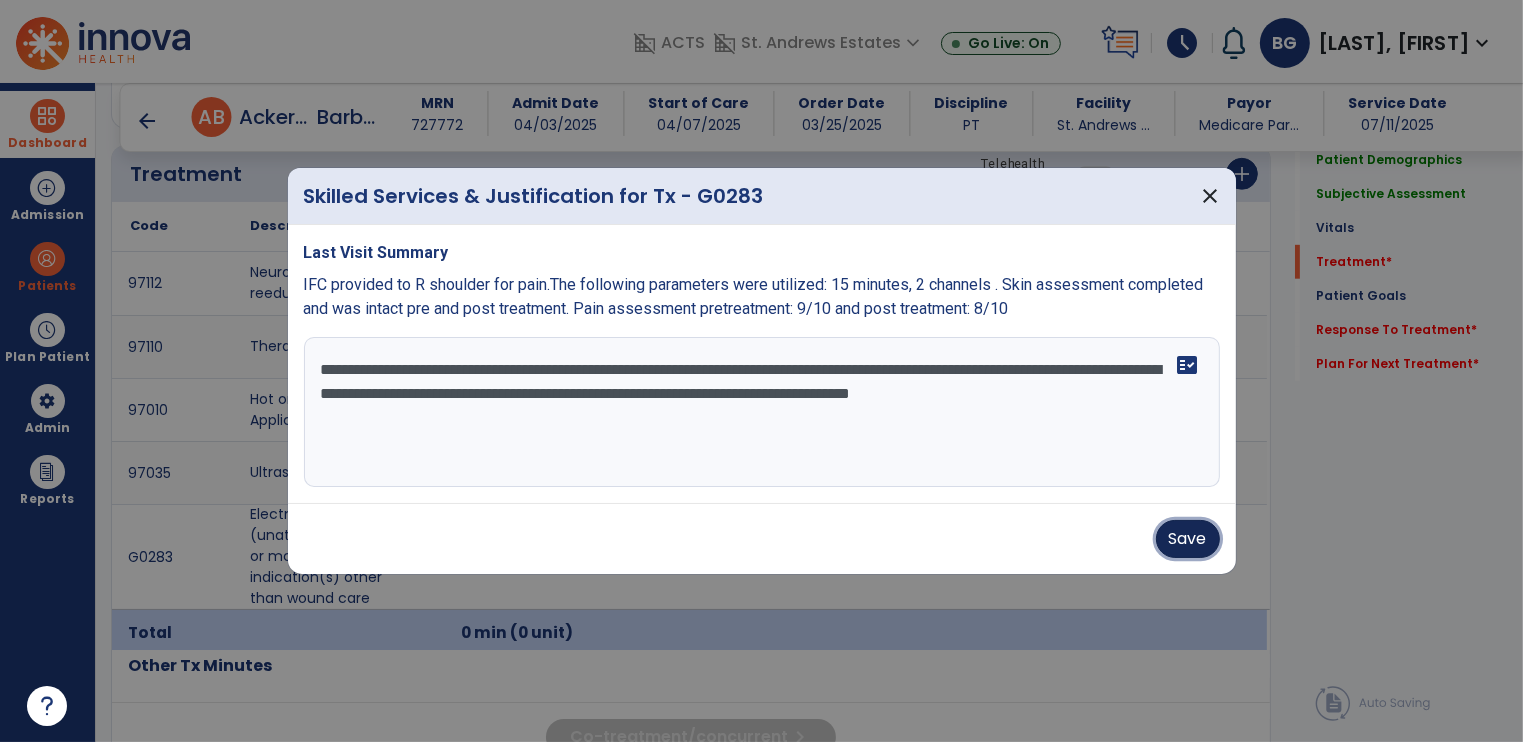 click on "Save" at bounding box center [1188, 539] 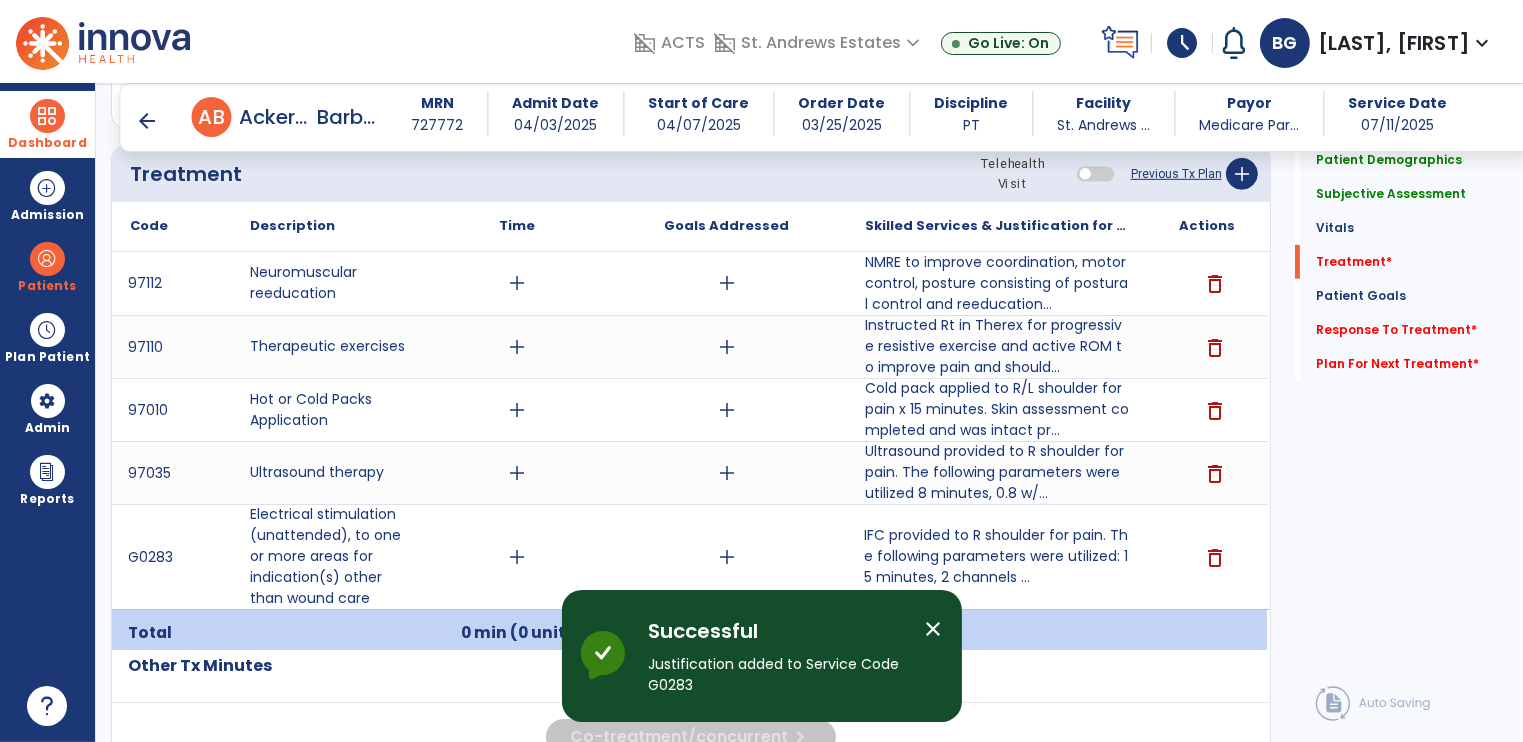 click on "close" at bounding box center (934, 629) 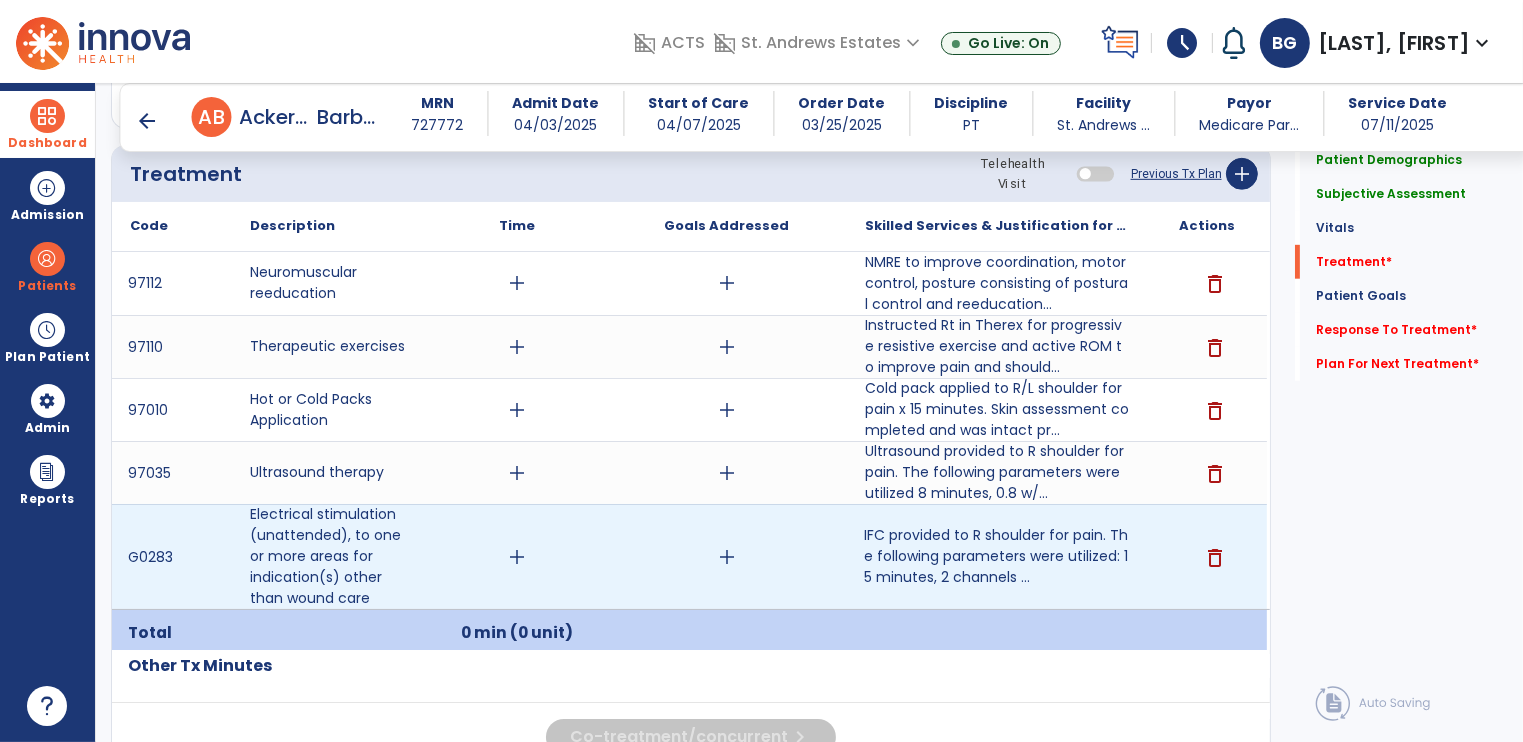 click on "add" at bounding box center (517, 557) 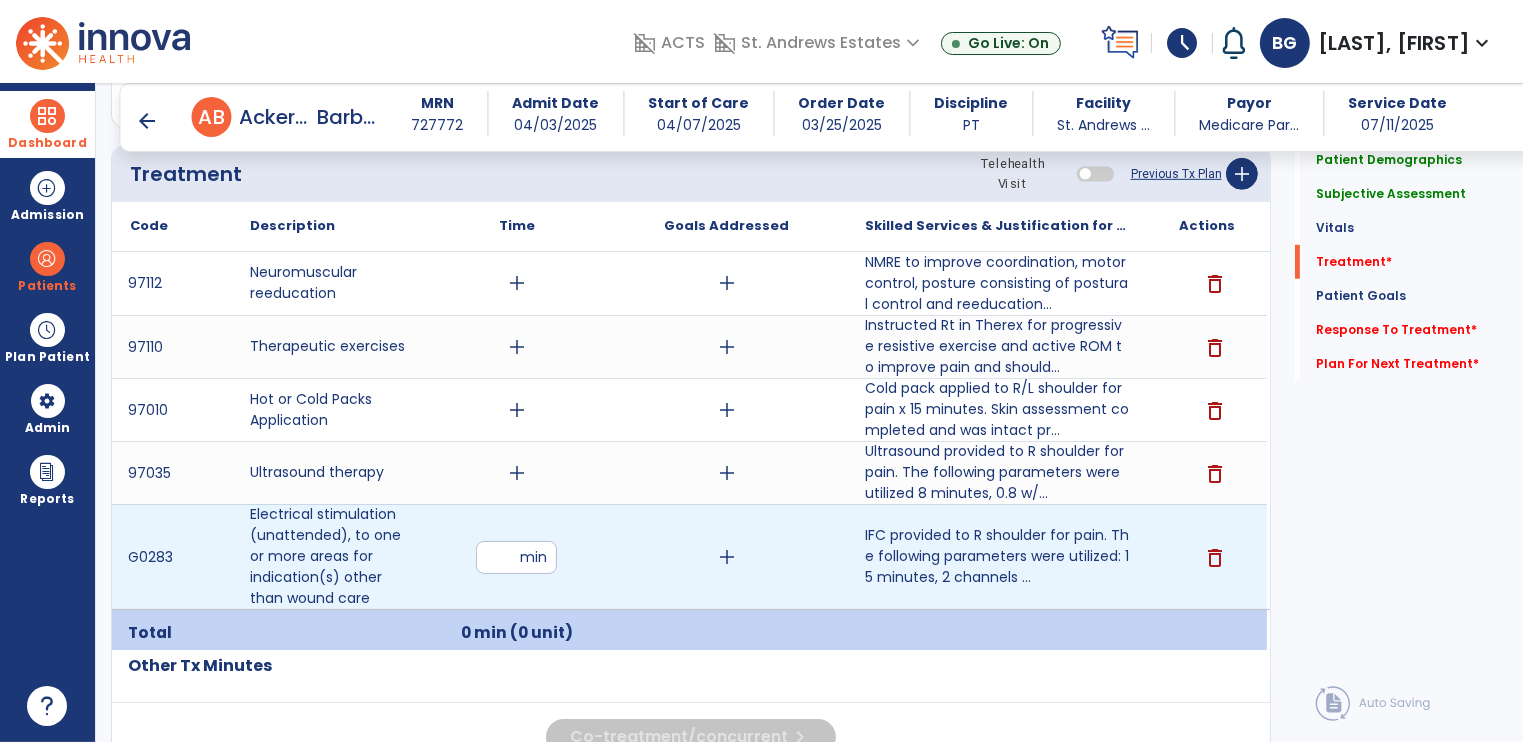 type on "*" 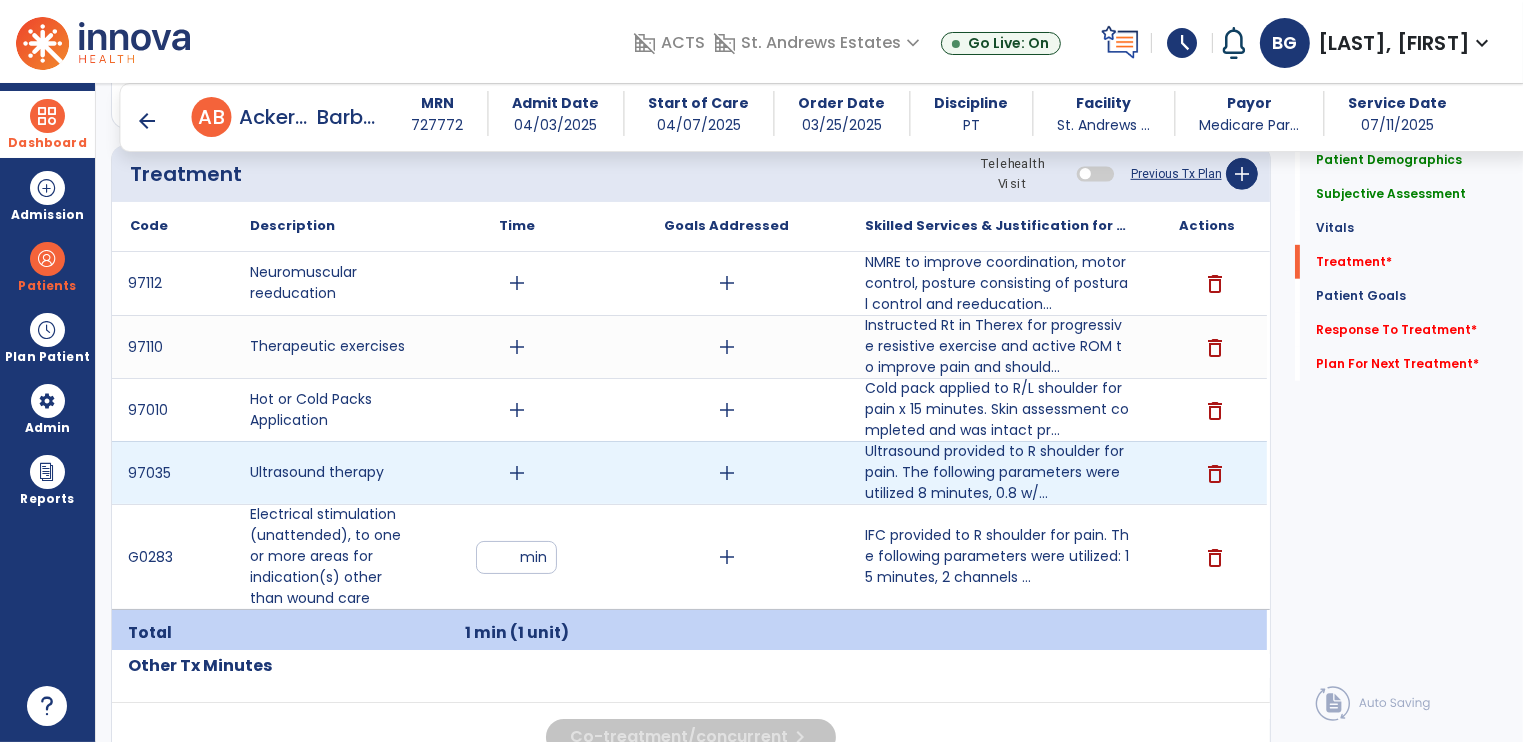 click on "add" at bounding box center (517, 473) 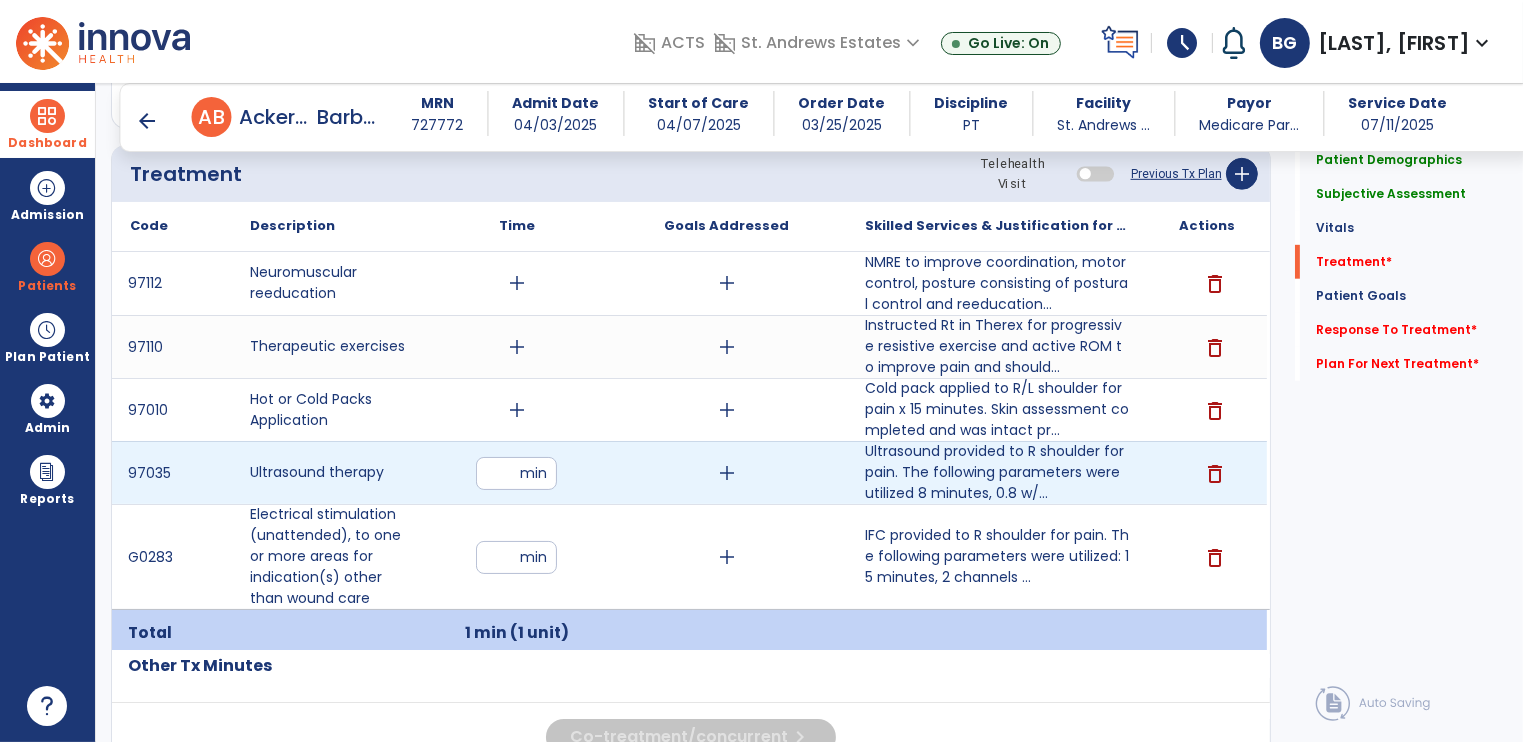 type on "*" 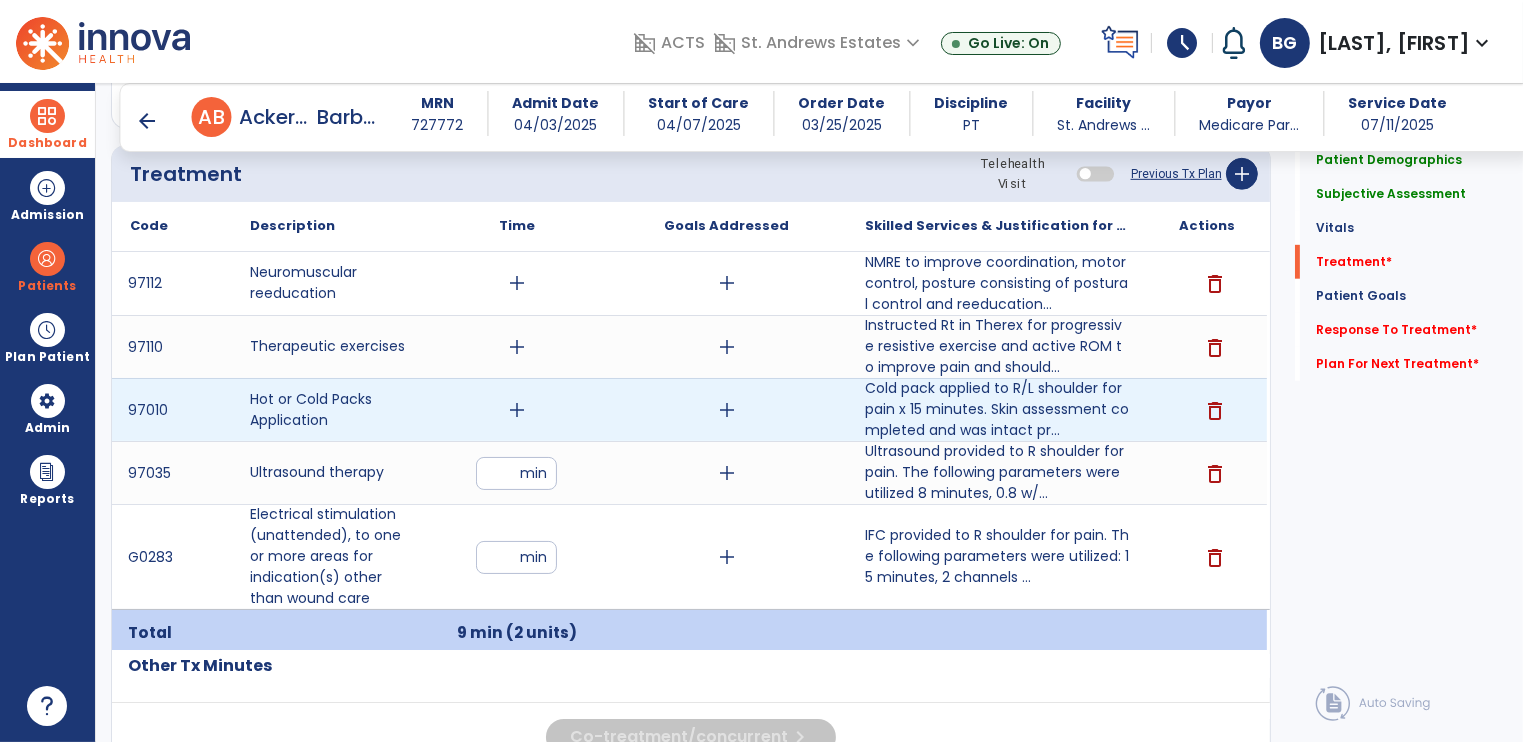 click on "add" at bounding box center (517, 410) 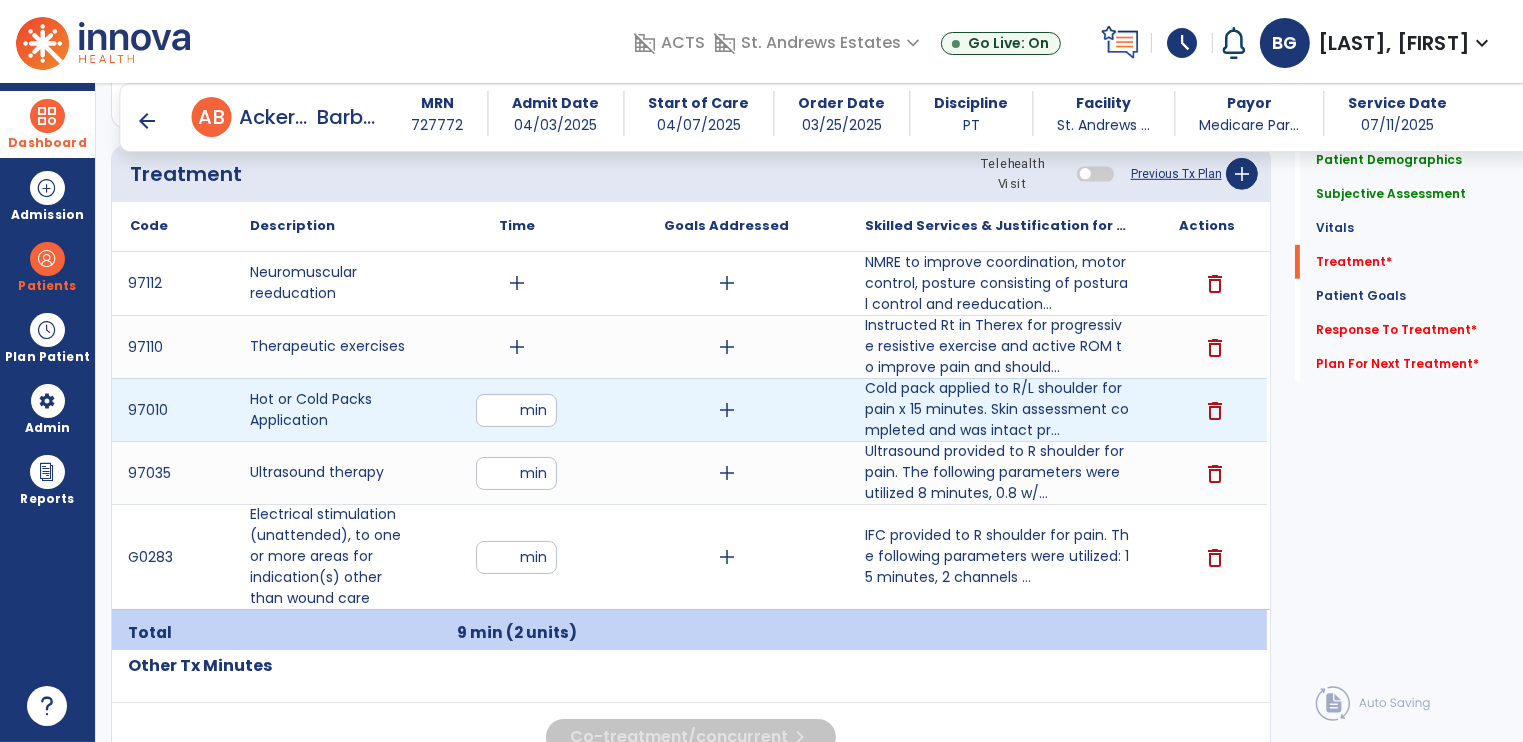 type on "*" 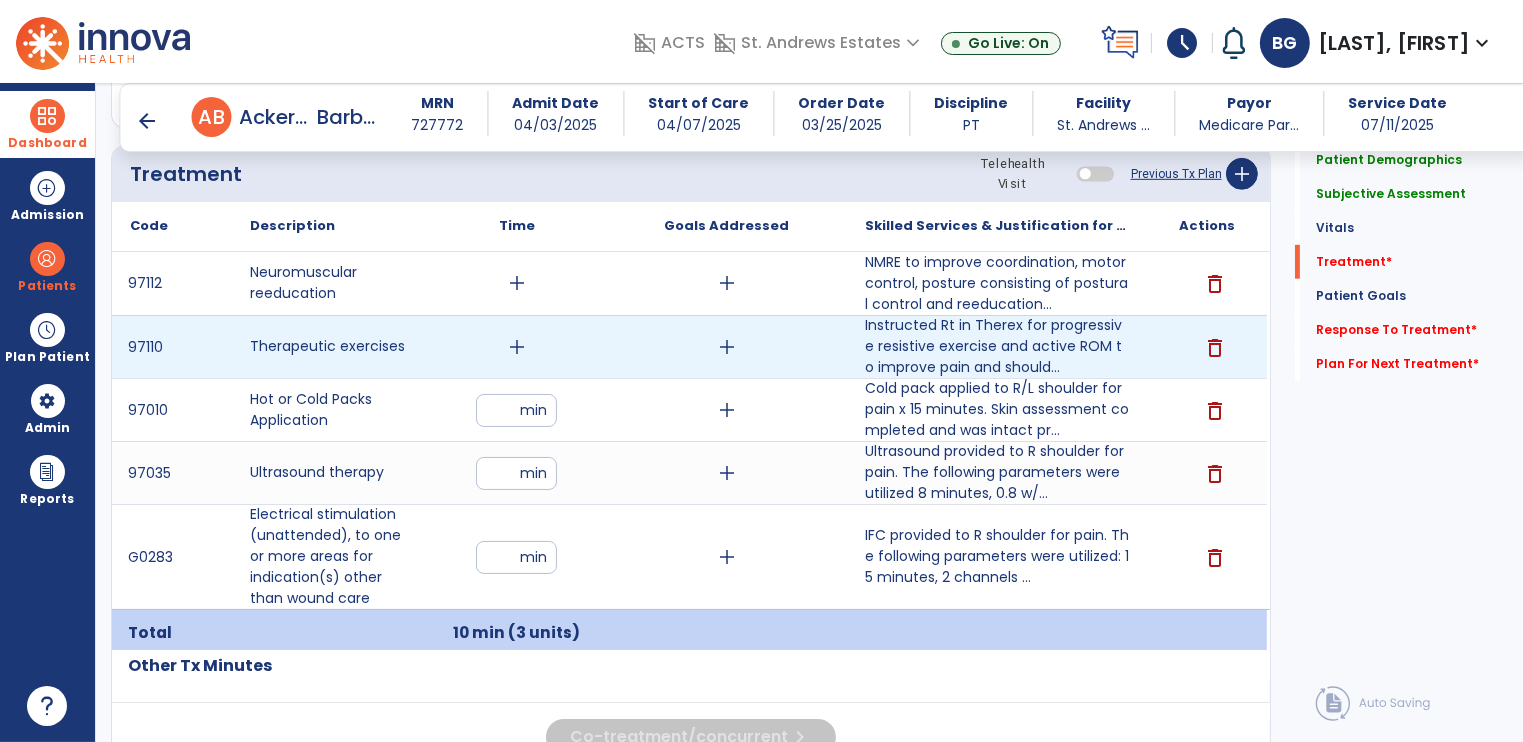 click on "add" at bounding box center (517, 347) 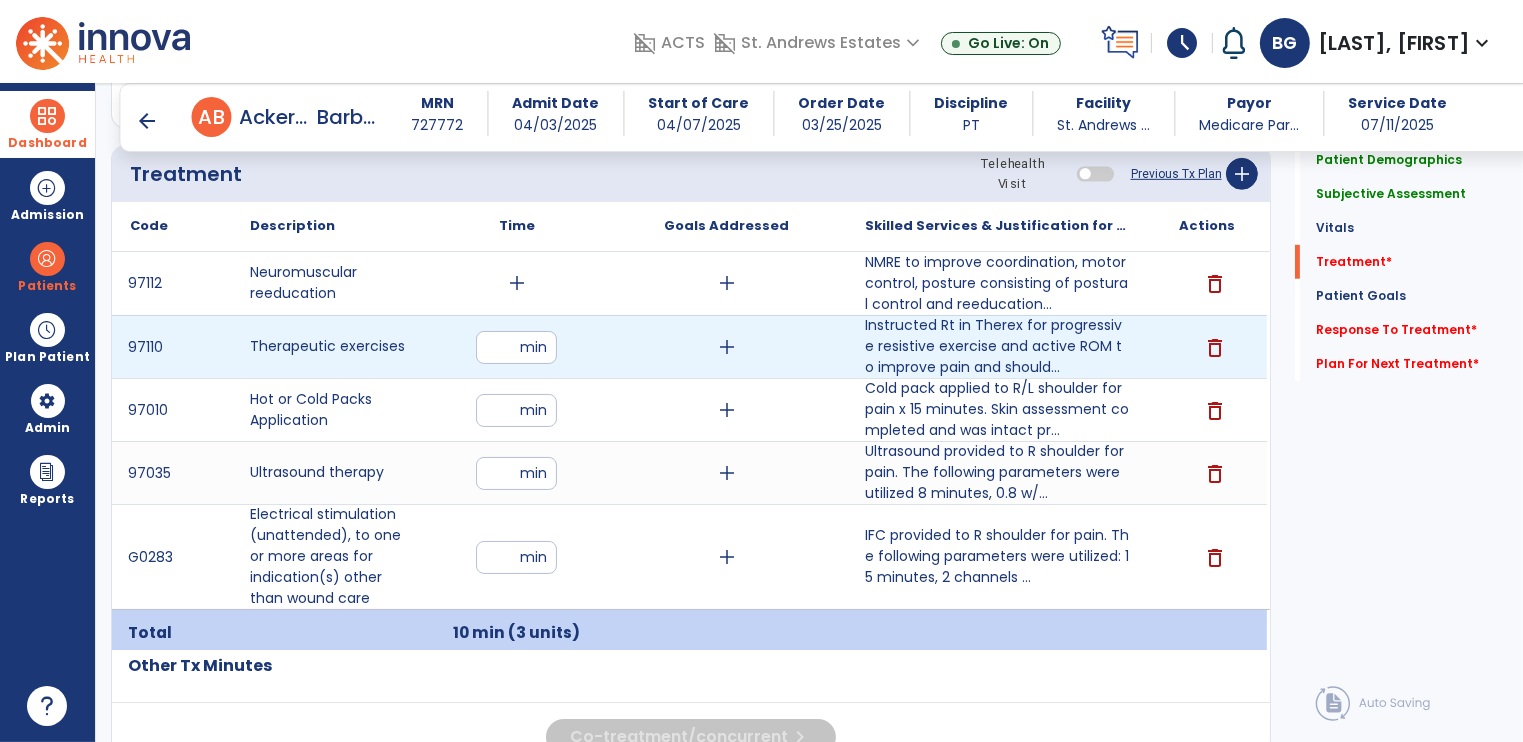 type on "**" 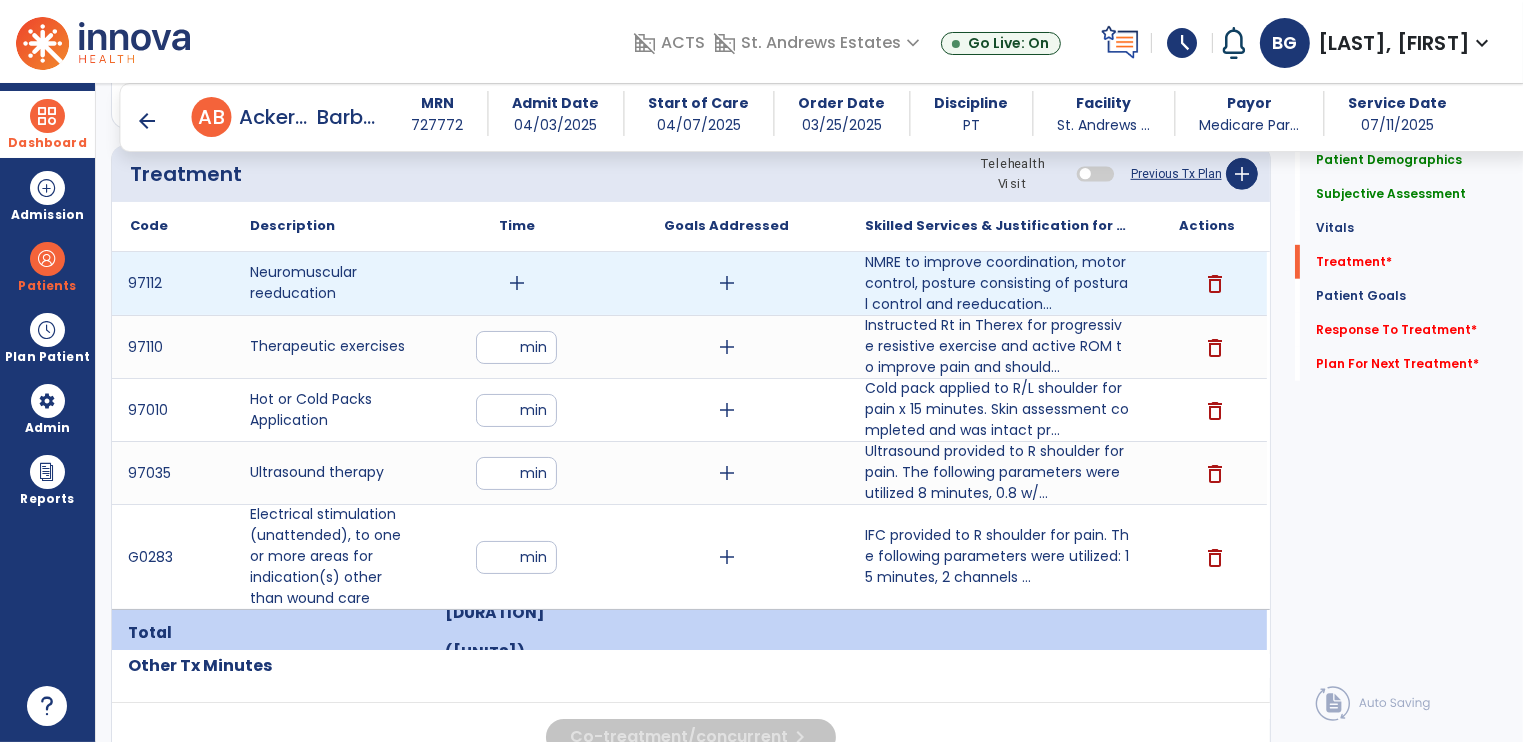 click on "add" at bounding box center (517, 283) 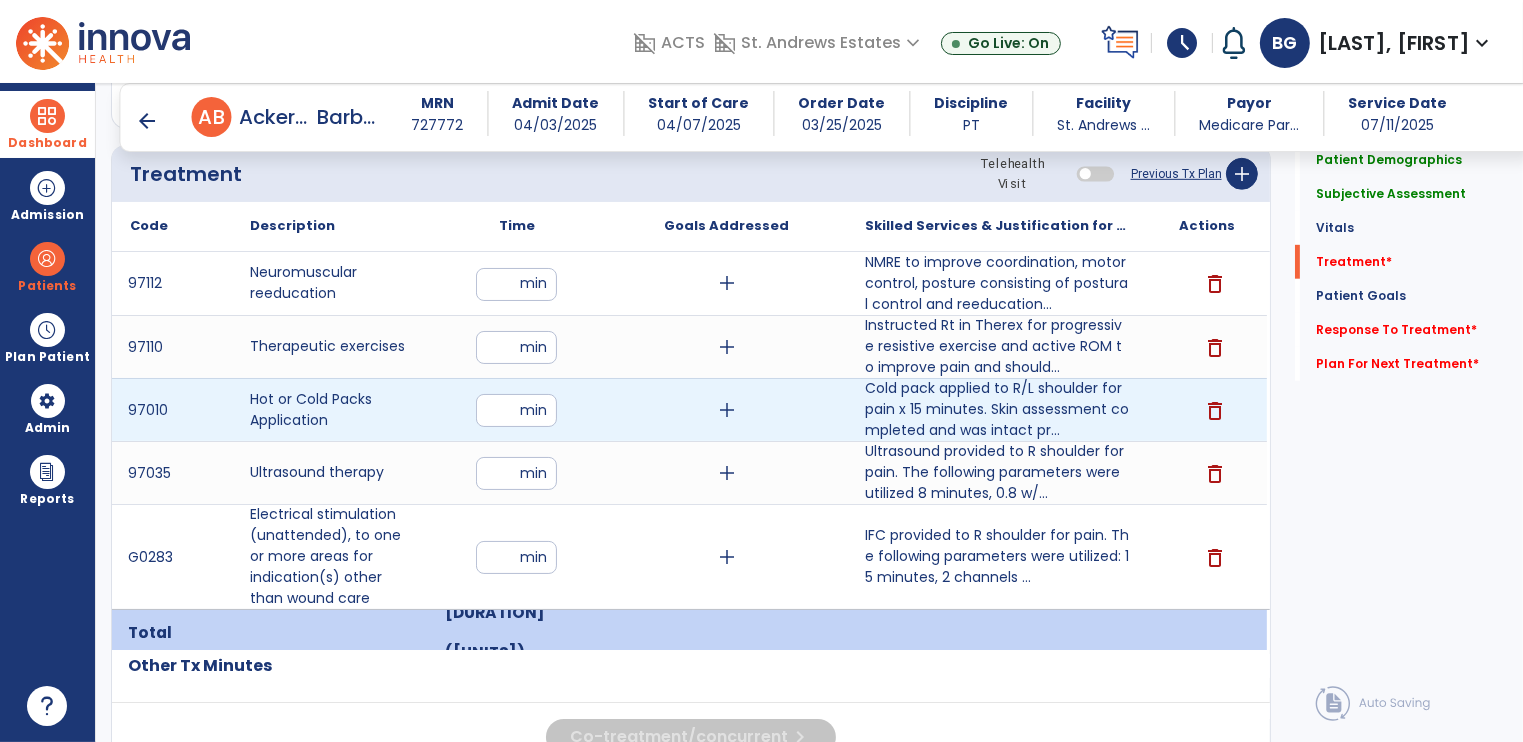 type on "**" 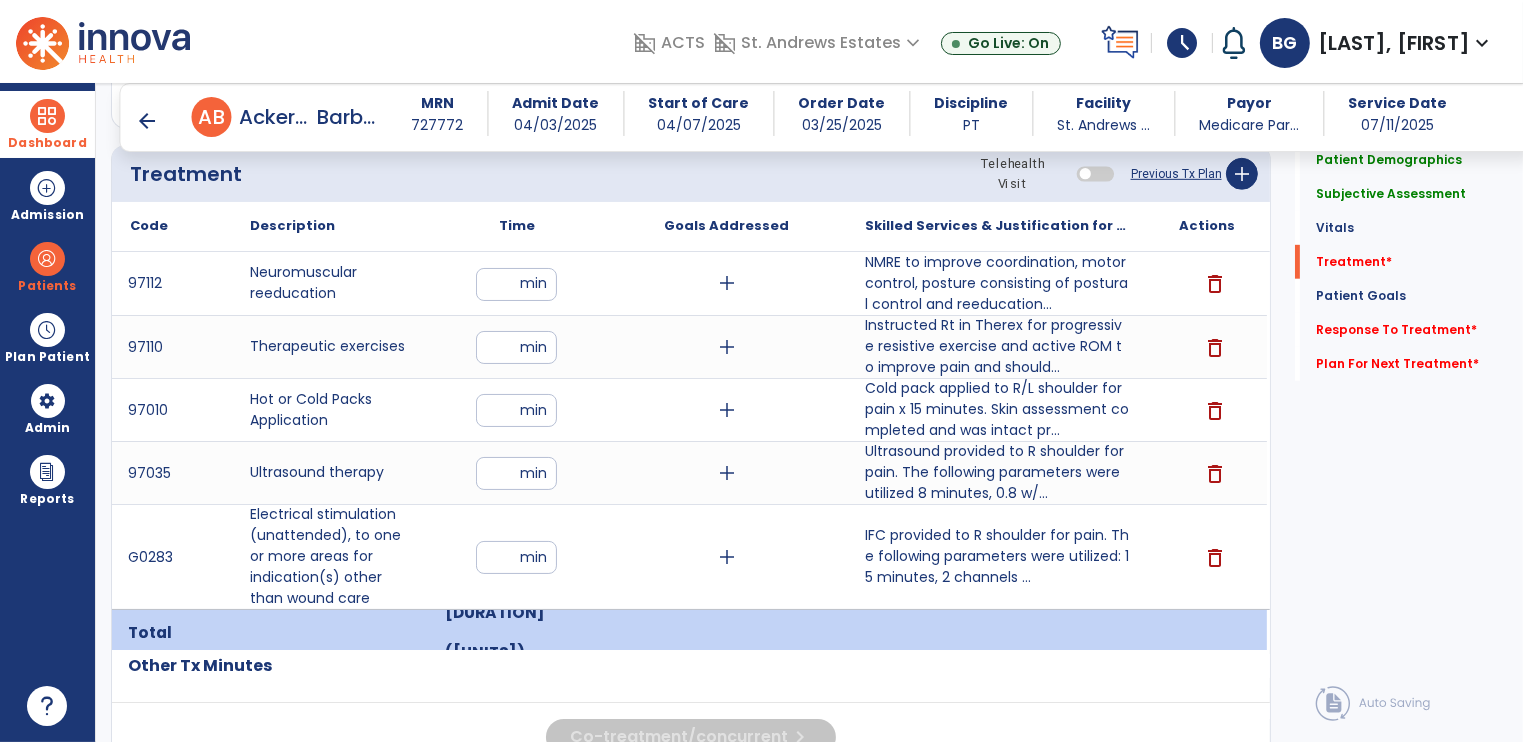 click on "Patient Demographics  Medical Diagnosis   Treatment Diagnosis   Precautions   Contraindications
Code
Description
Pdpm Clinical Category
M41.20" 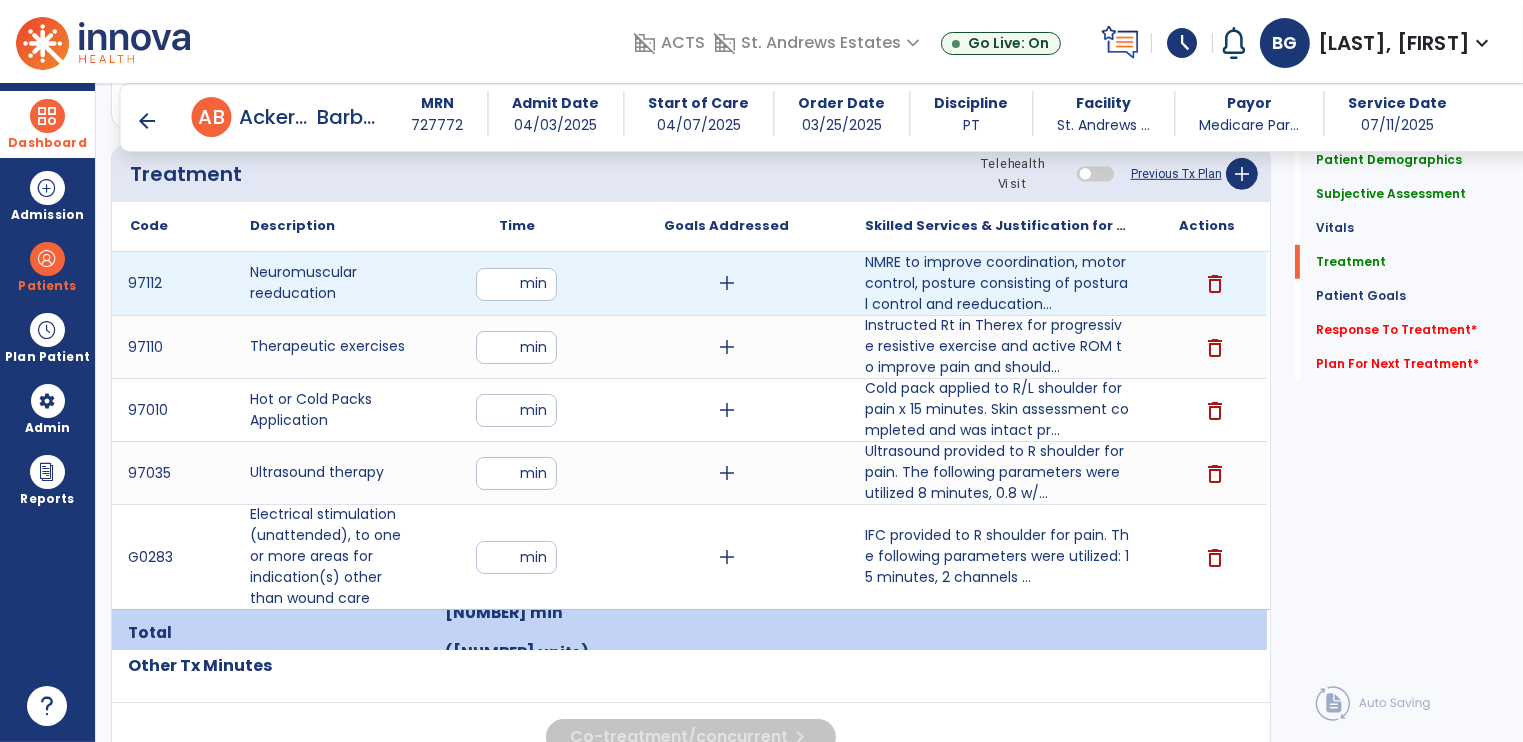 drag, startPoint x: 504, startPoint y: 281, endPoint x: 493, endPoint y: 283, distance: 11.18034 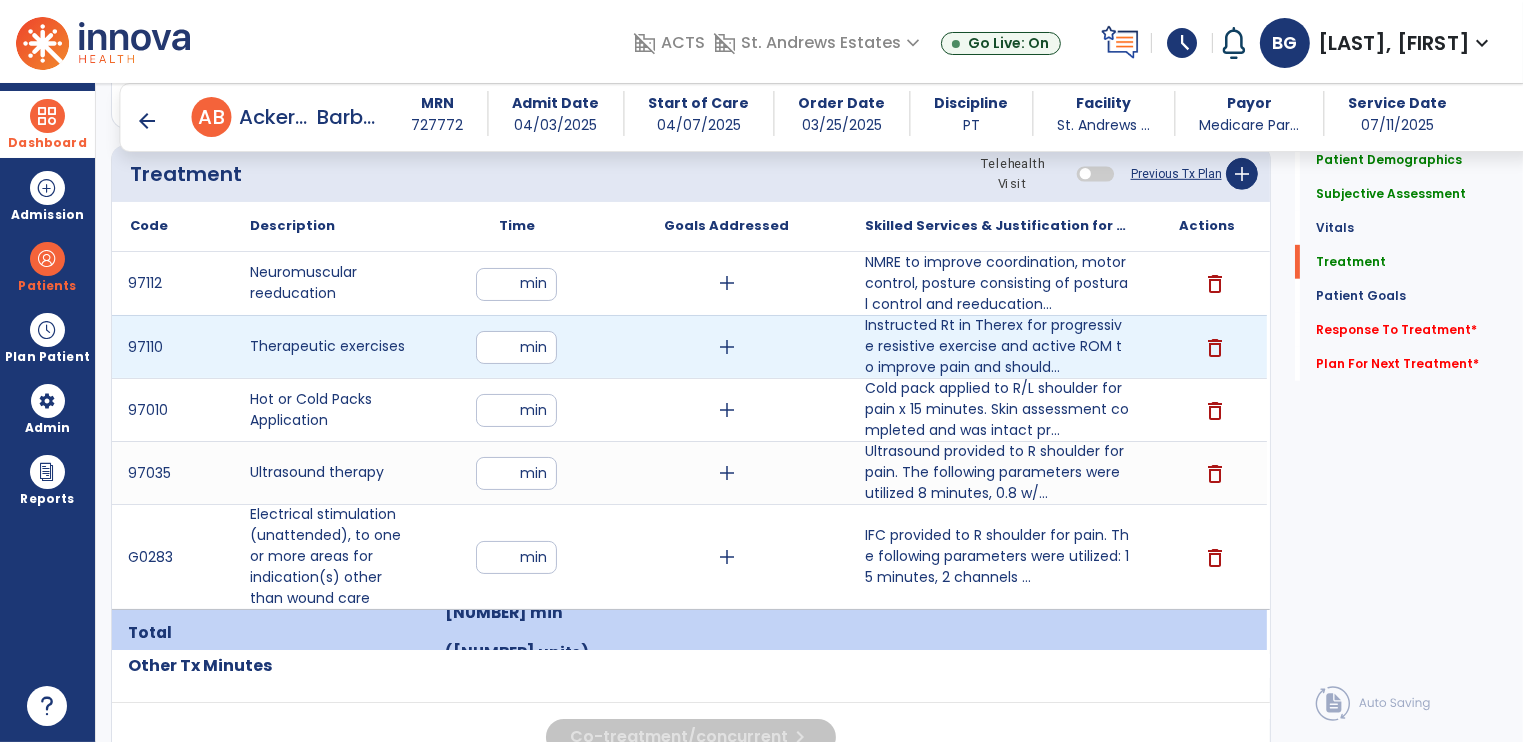 drag, startPoint x: 508, startPoint y: 344, endPoint x: 480, endPoint y: 350, distance: 28.635643 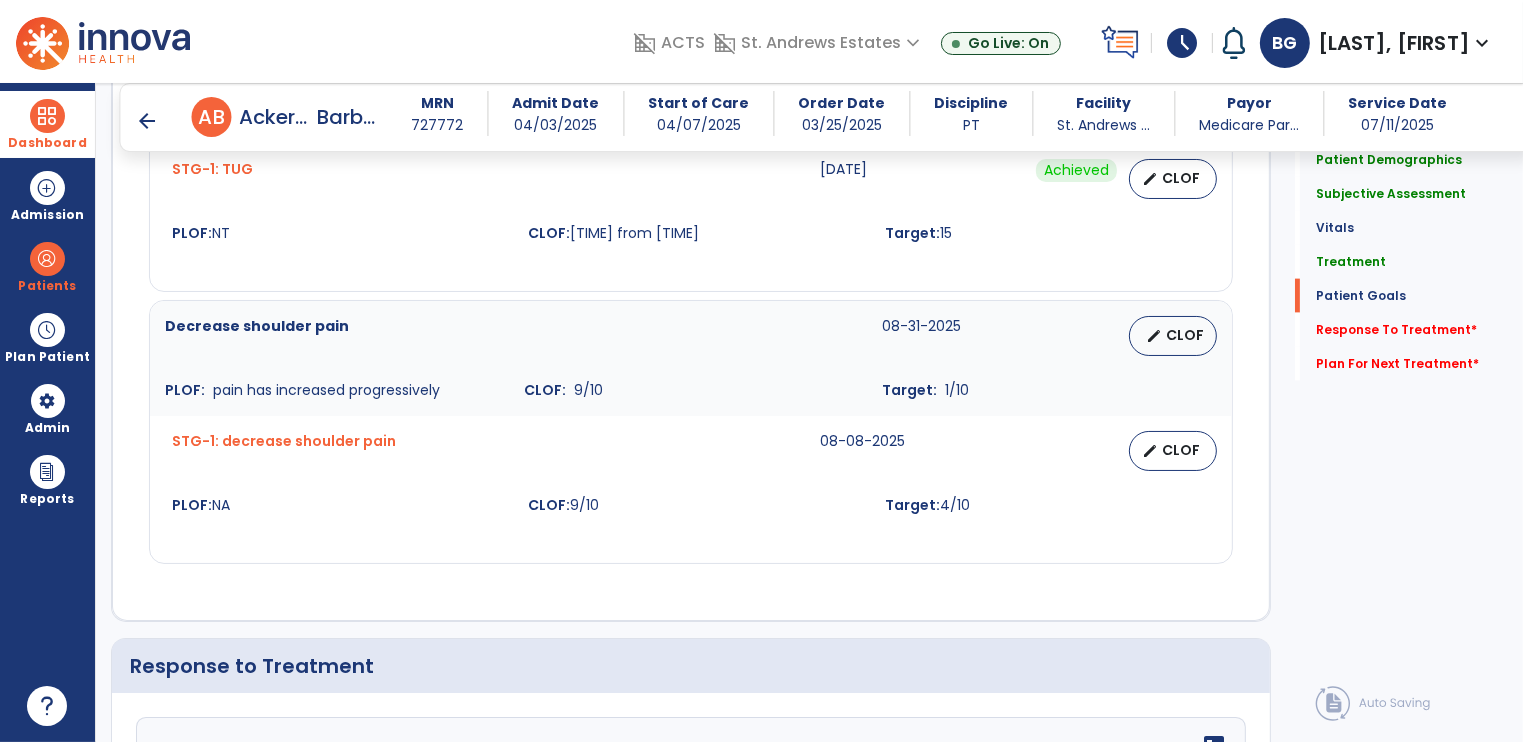 scroll, scrollTop: 3192, scrollLeft: 0, axis: vertical 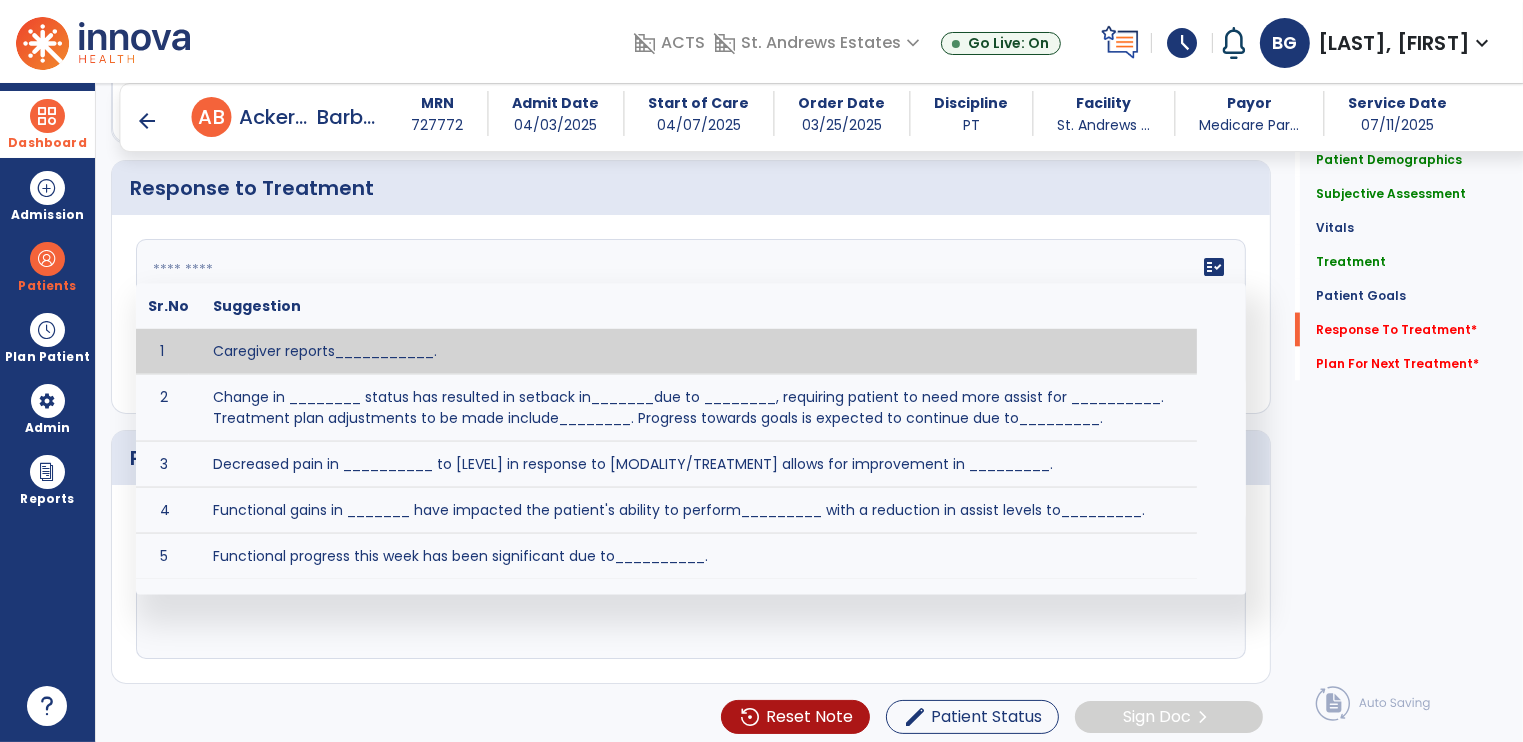 click 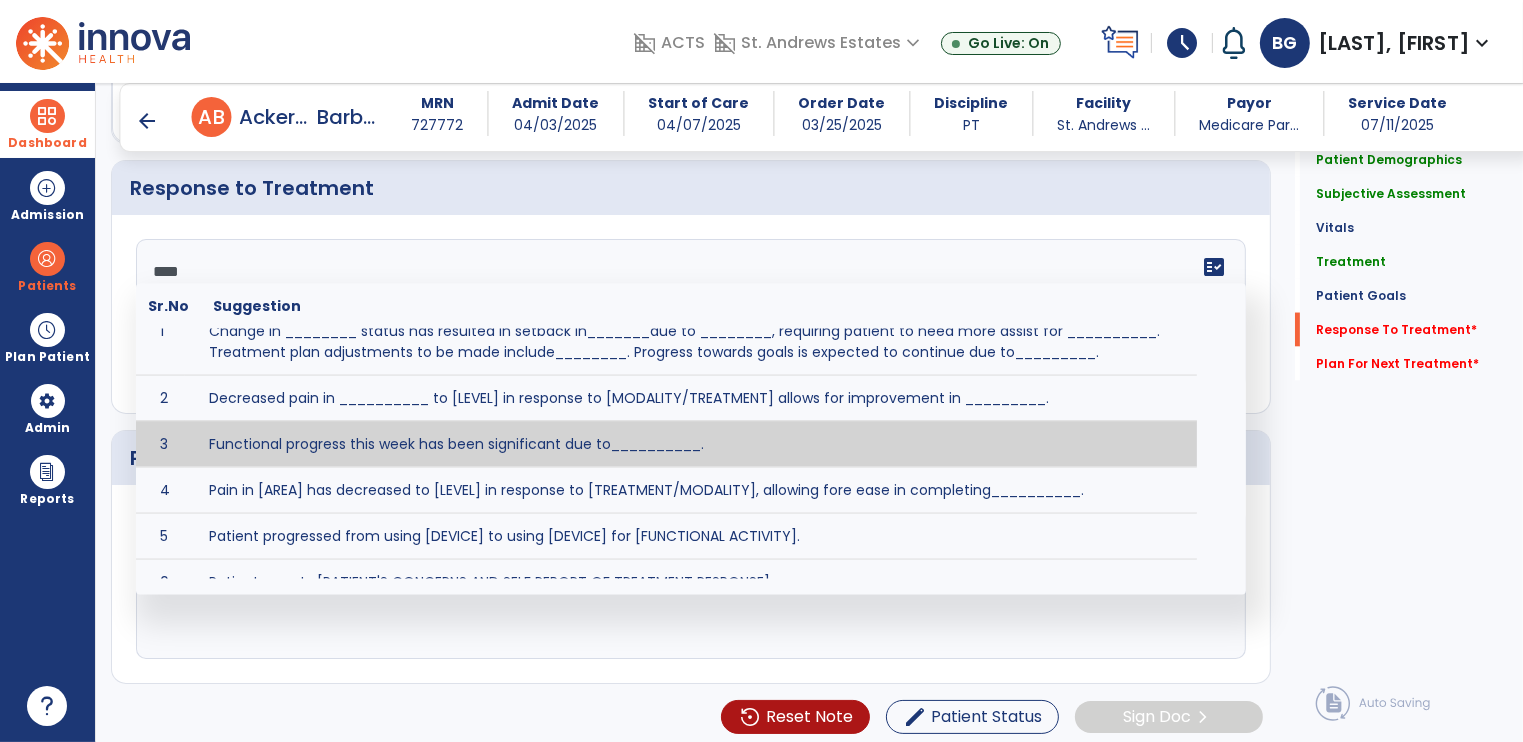 scroll, scrollTop: 0, scrollLeft: 0, axis: both 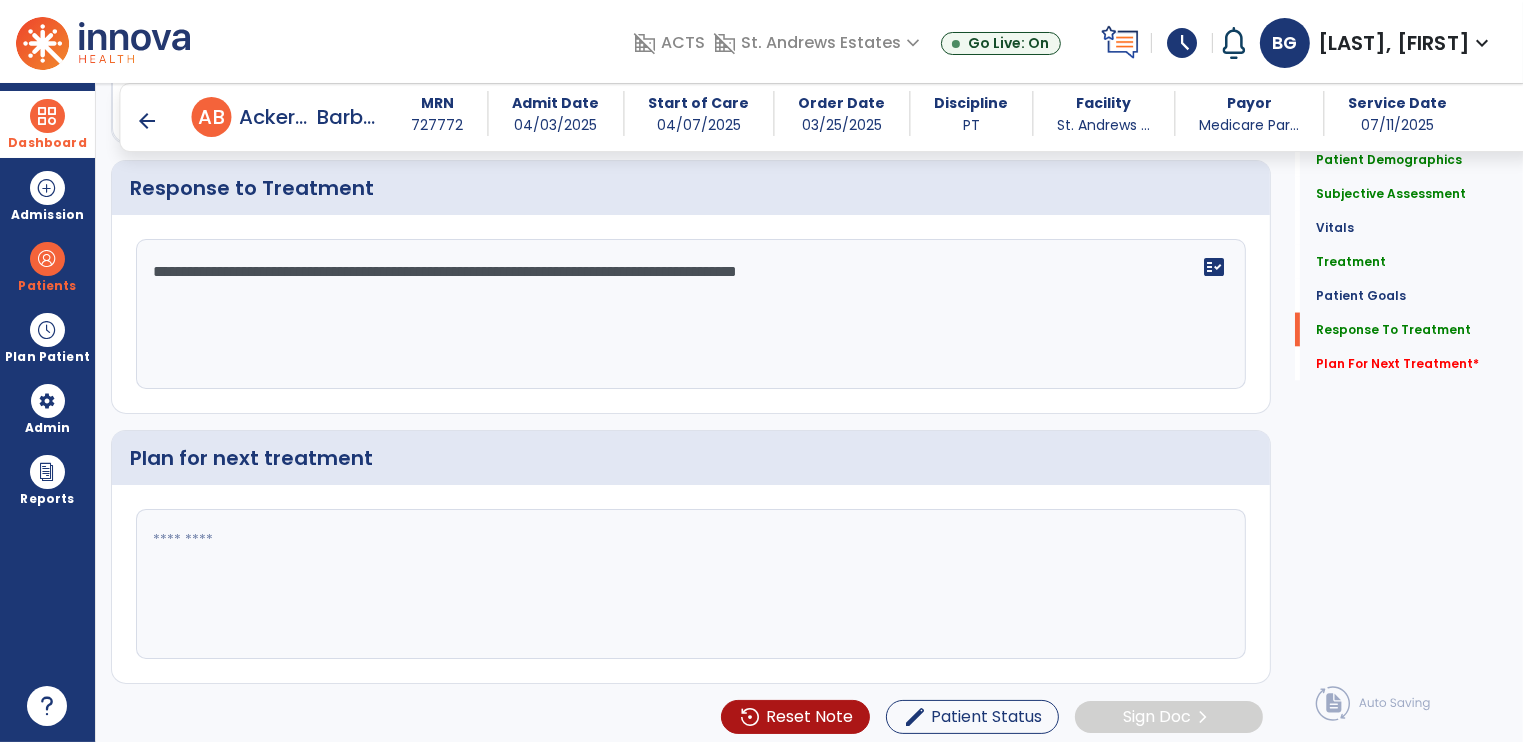 type on "**********" 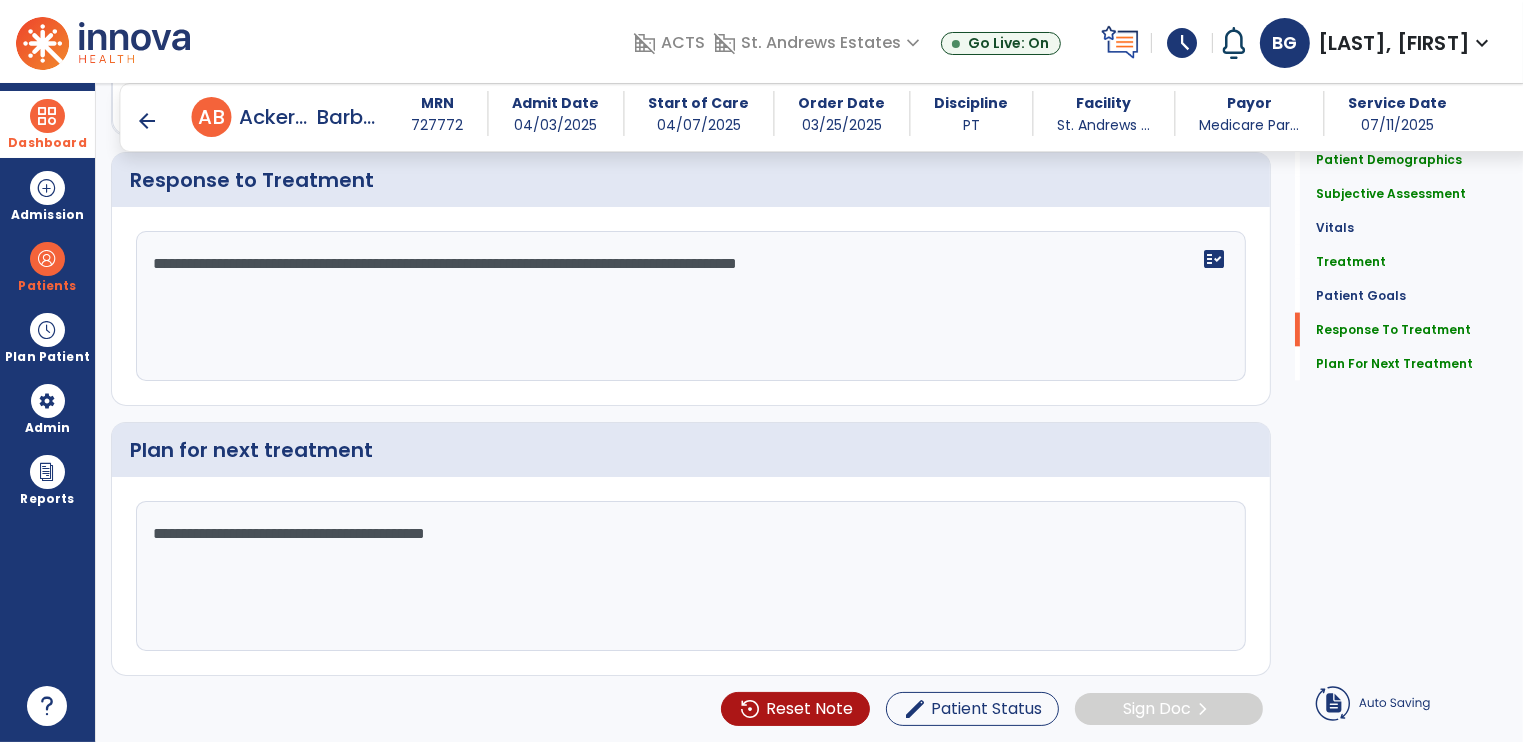 click on "**********" 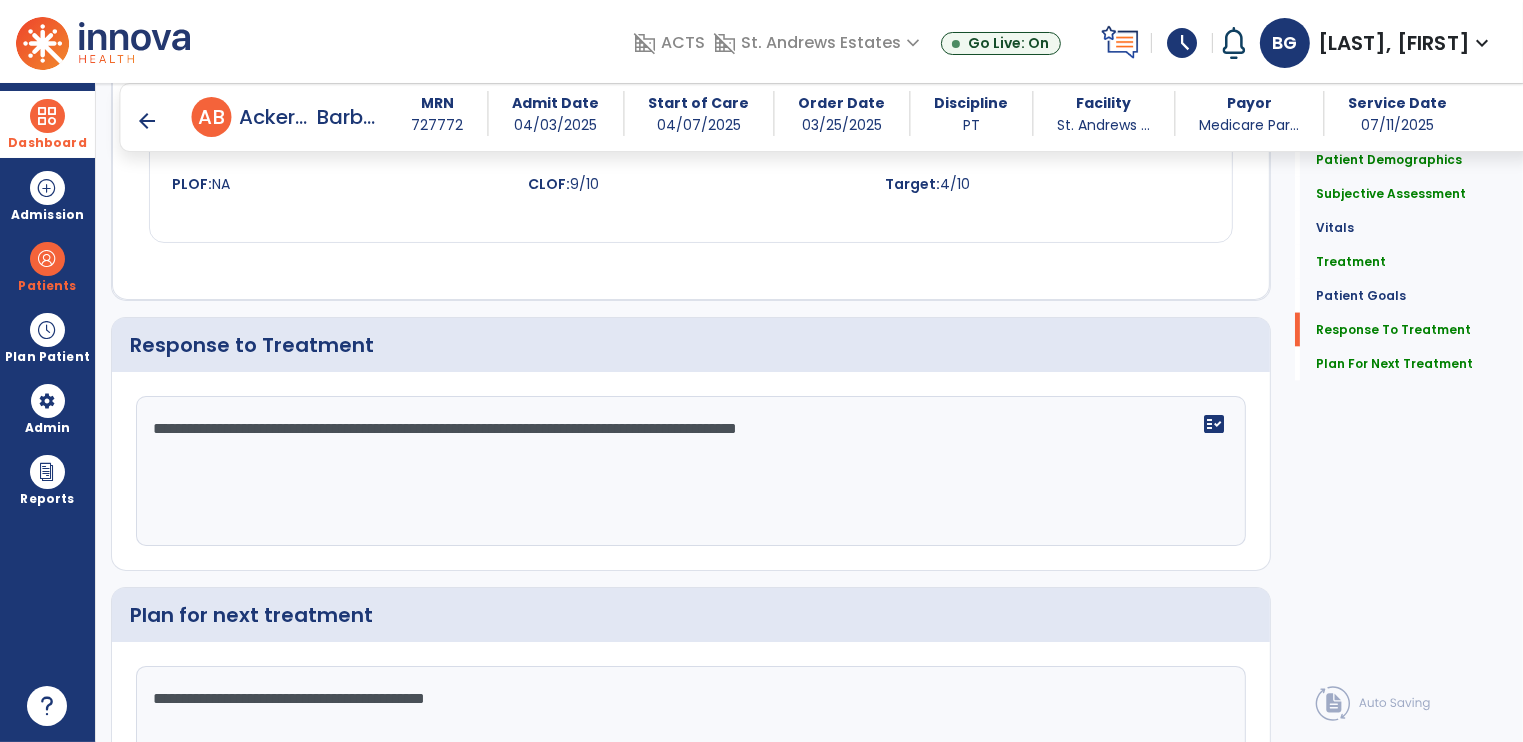 scroll, scrollTop: 3192, scrollLeft: 0, axis: vertical 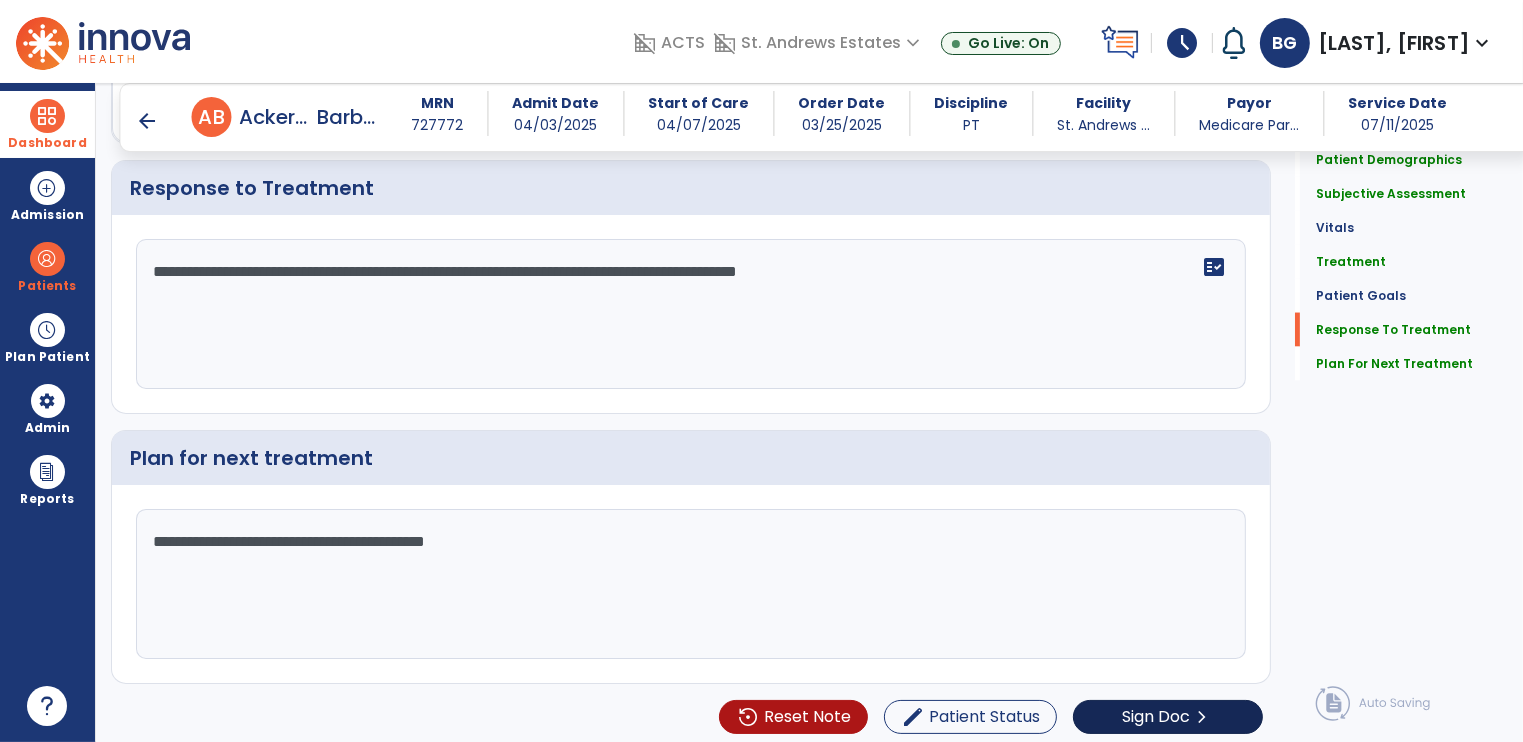 type on "**********" 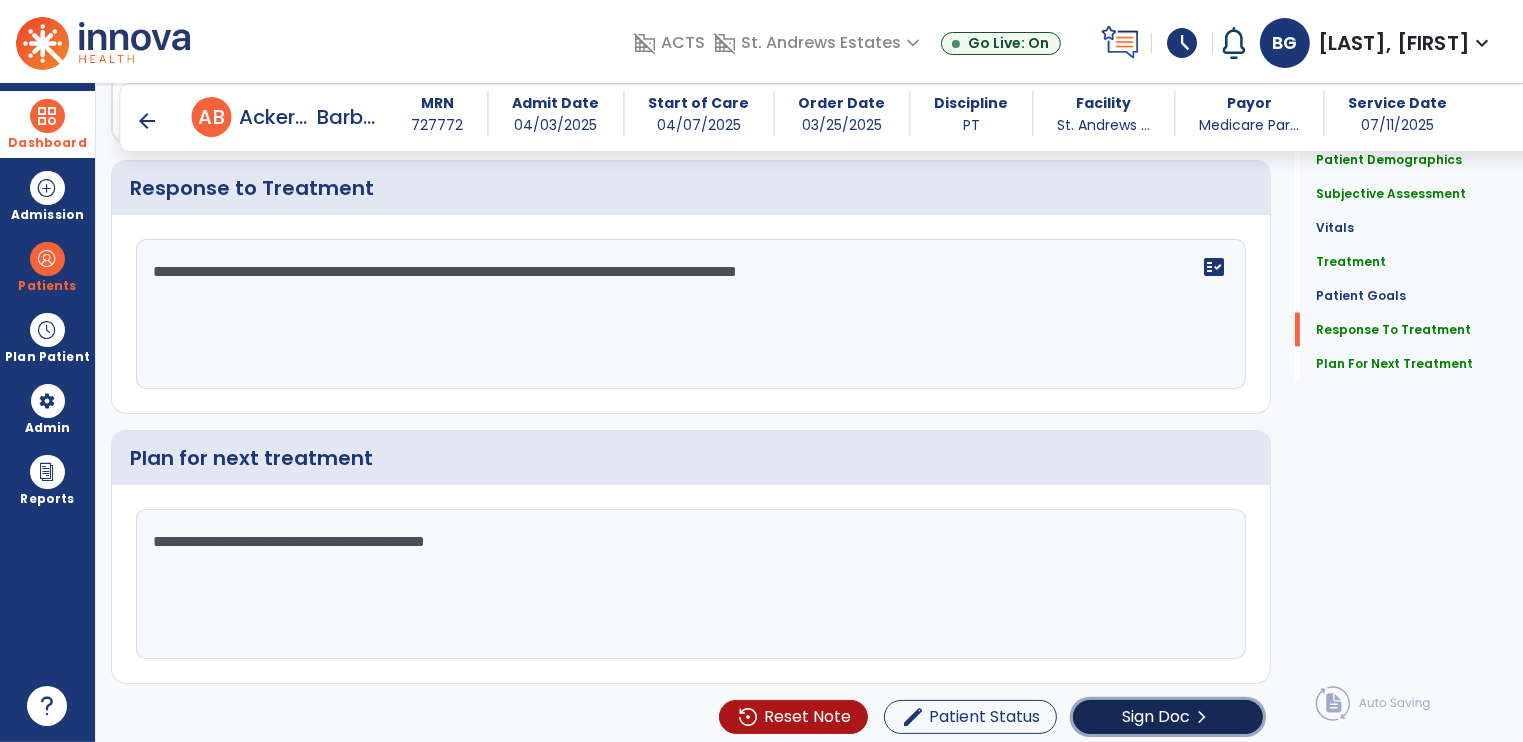 click on "Sign Doc" 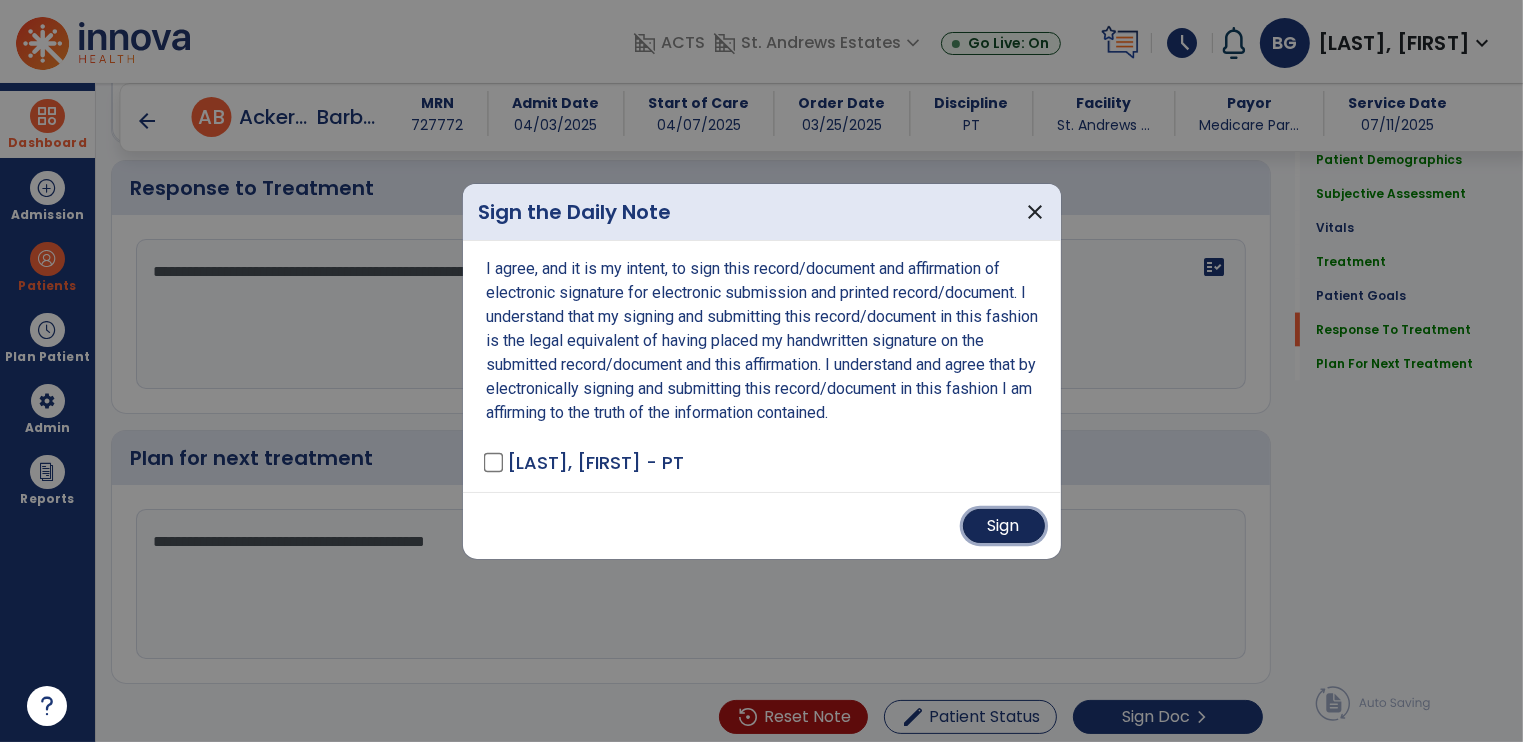 click on "Sign" at bounding box center (1004, 526) 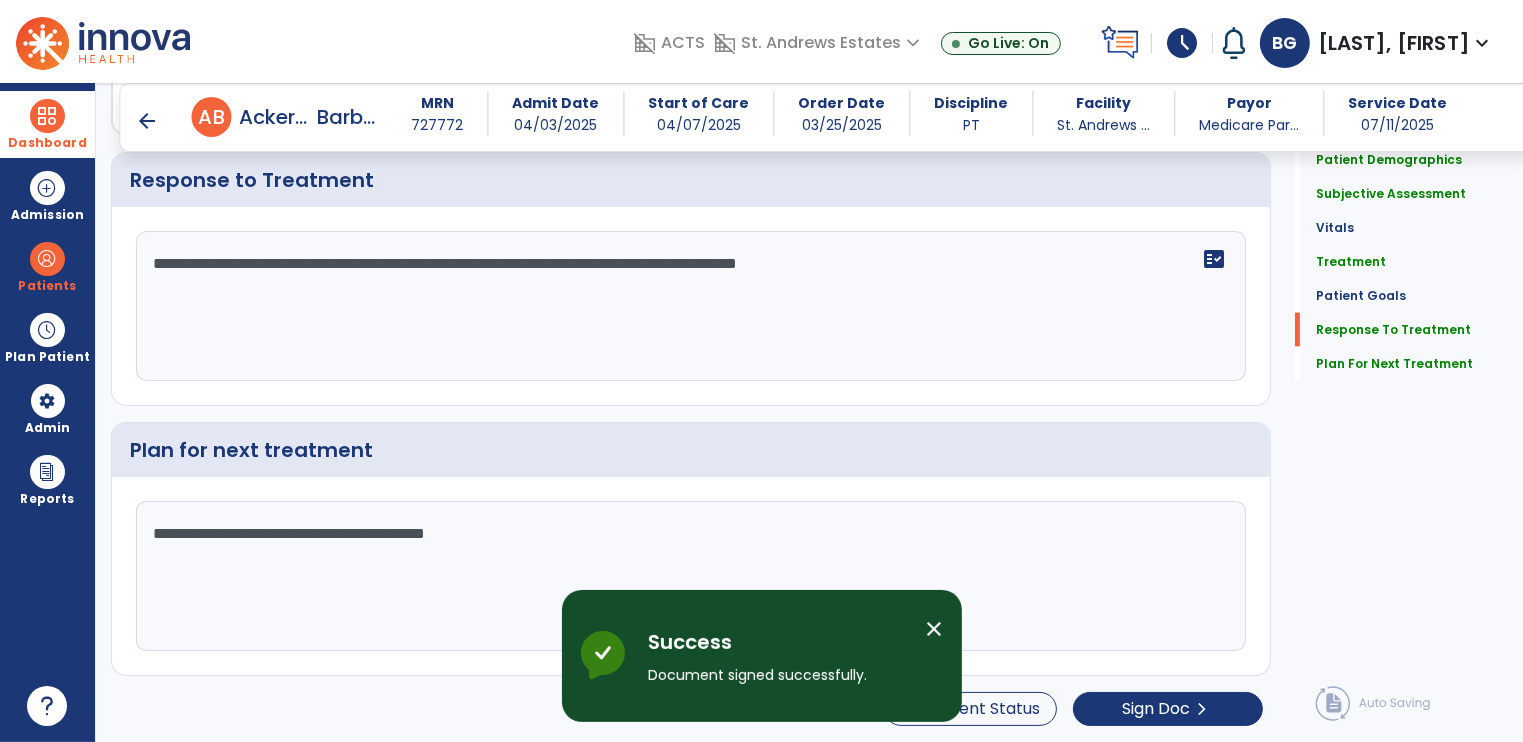 scroll, scrollTop: 0, scrollLeft: 0, axis: both 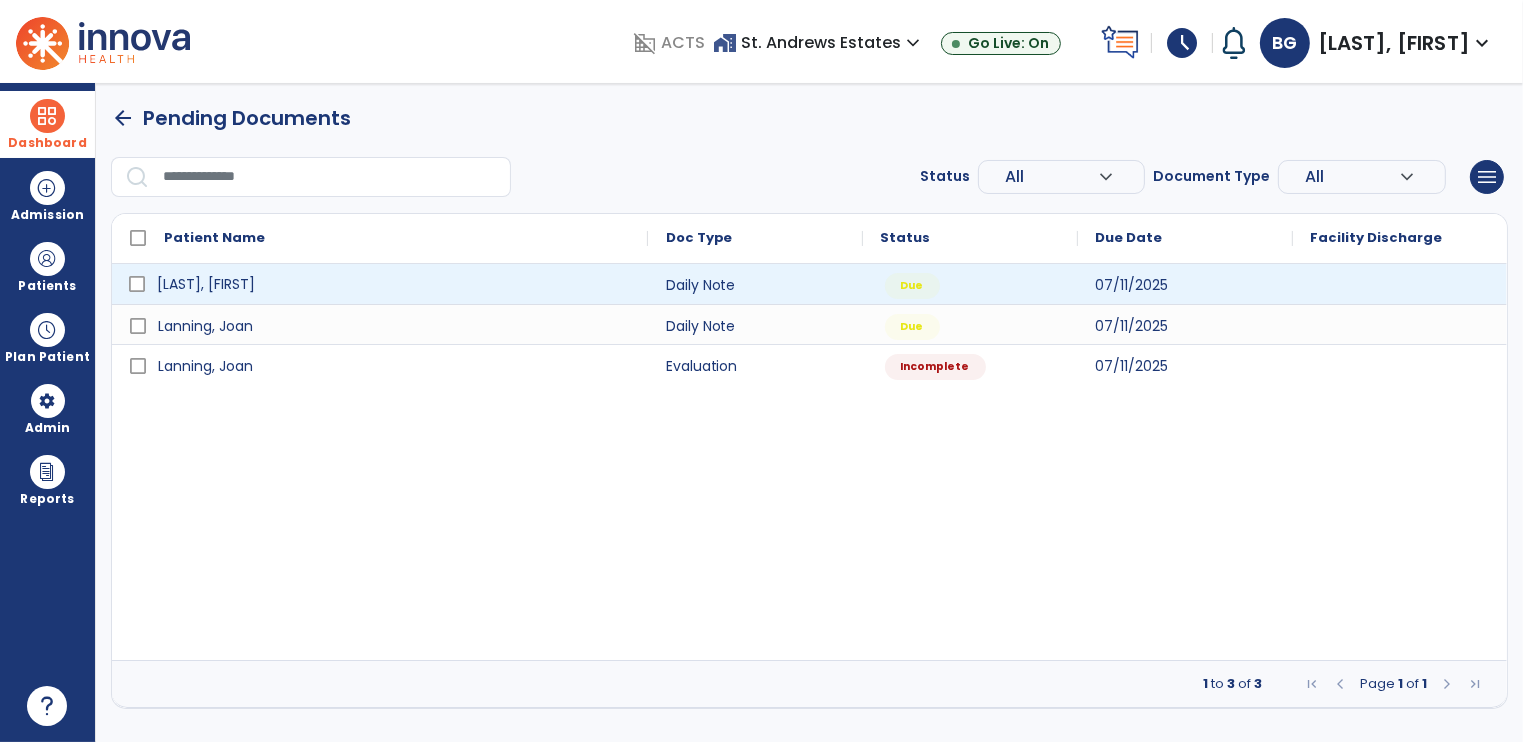 click on "[LAST], [FIRST]" at bounding box center (380, 284) 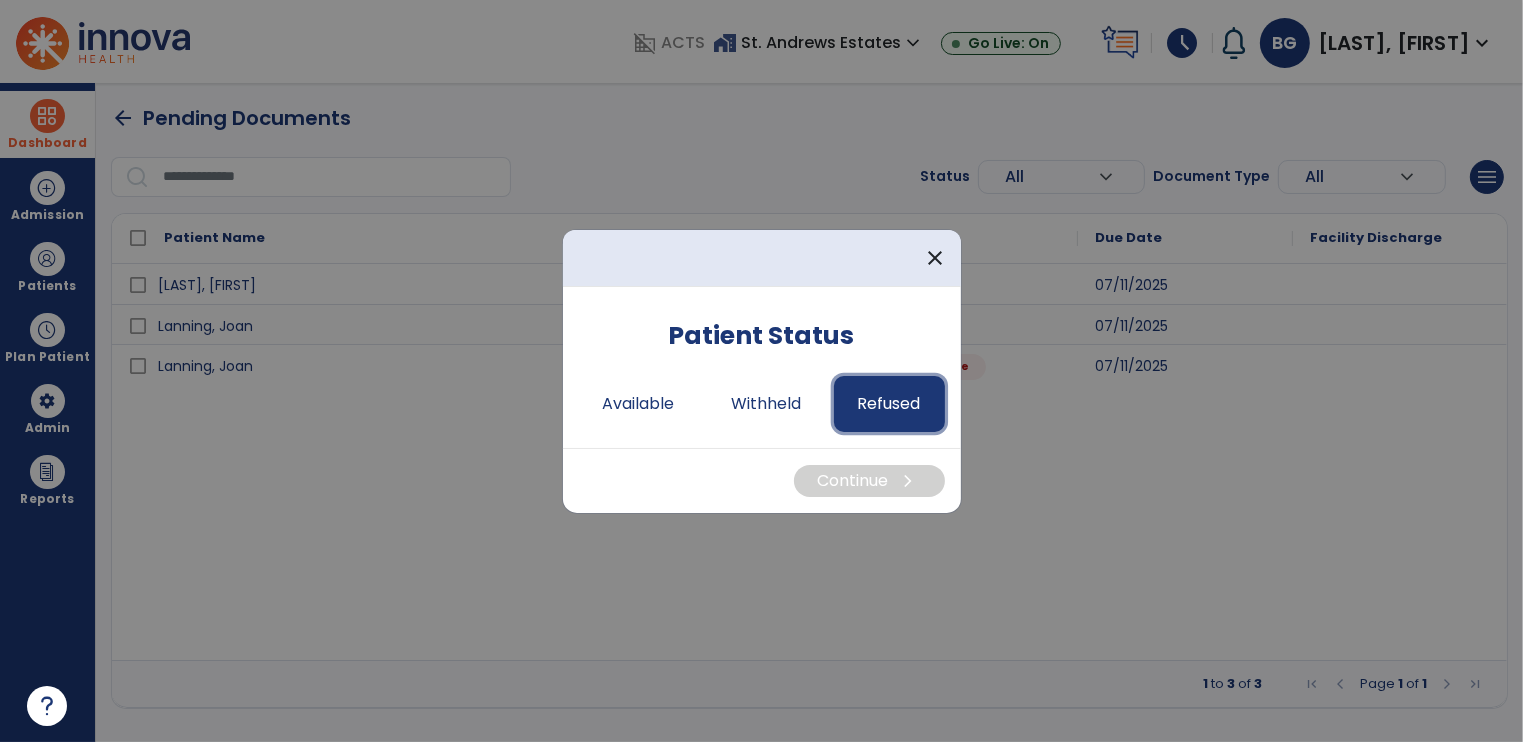 click on "Refused" at bounding box center (889, 404) 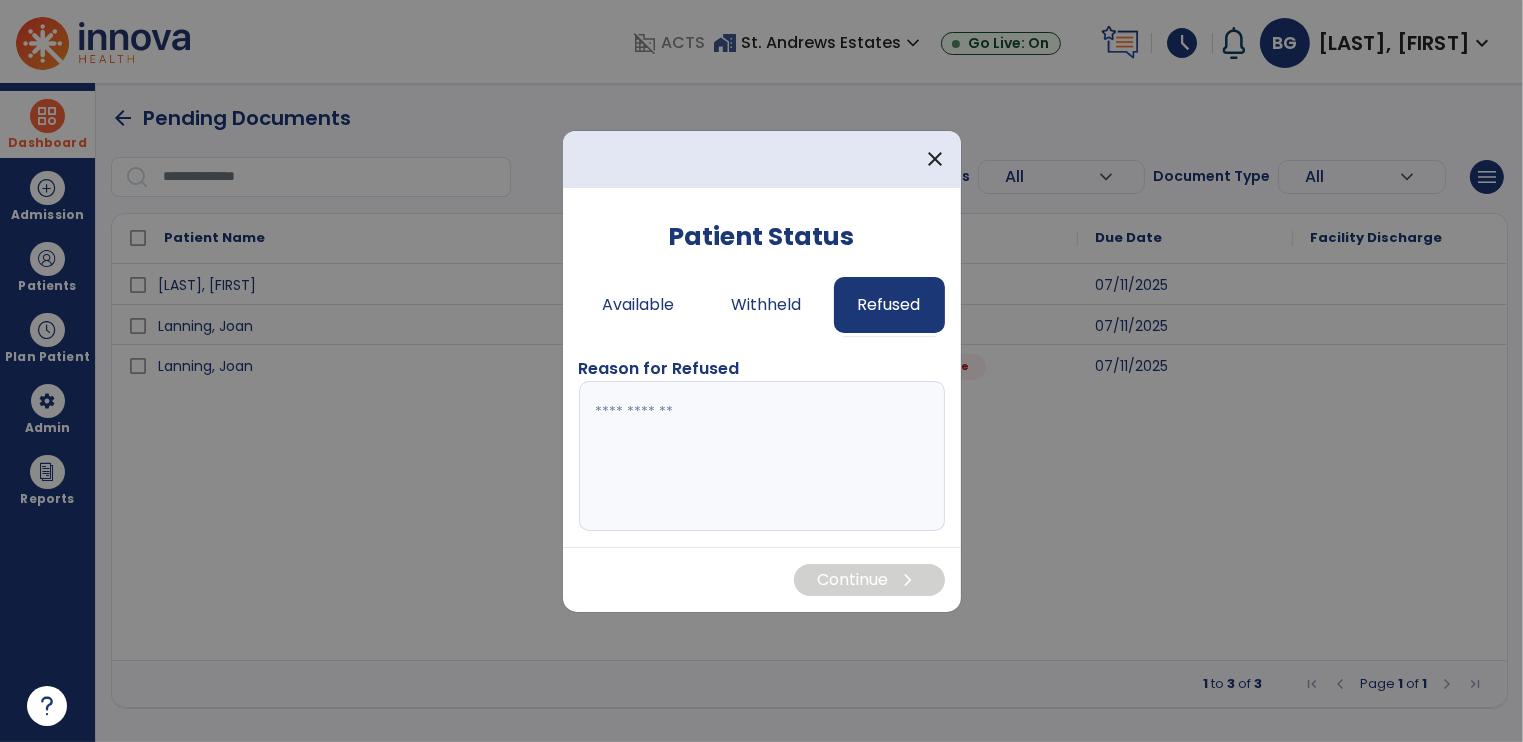 click at bounding box center (762, 456) 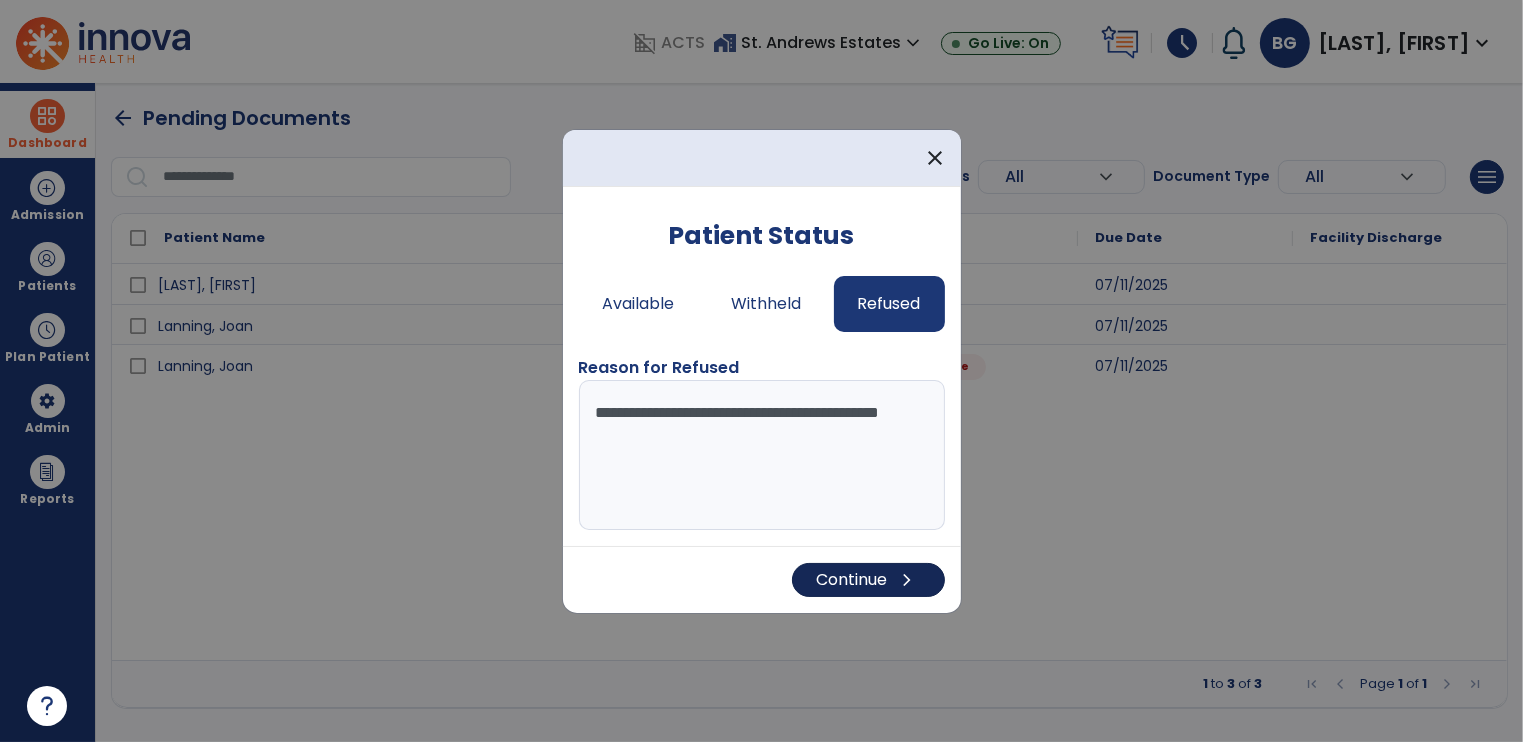 type on "**********" 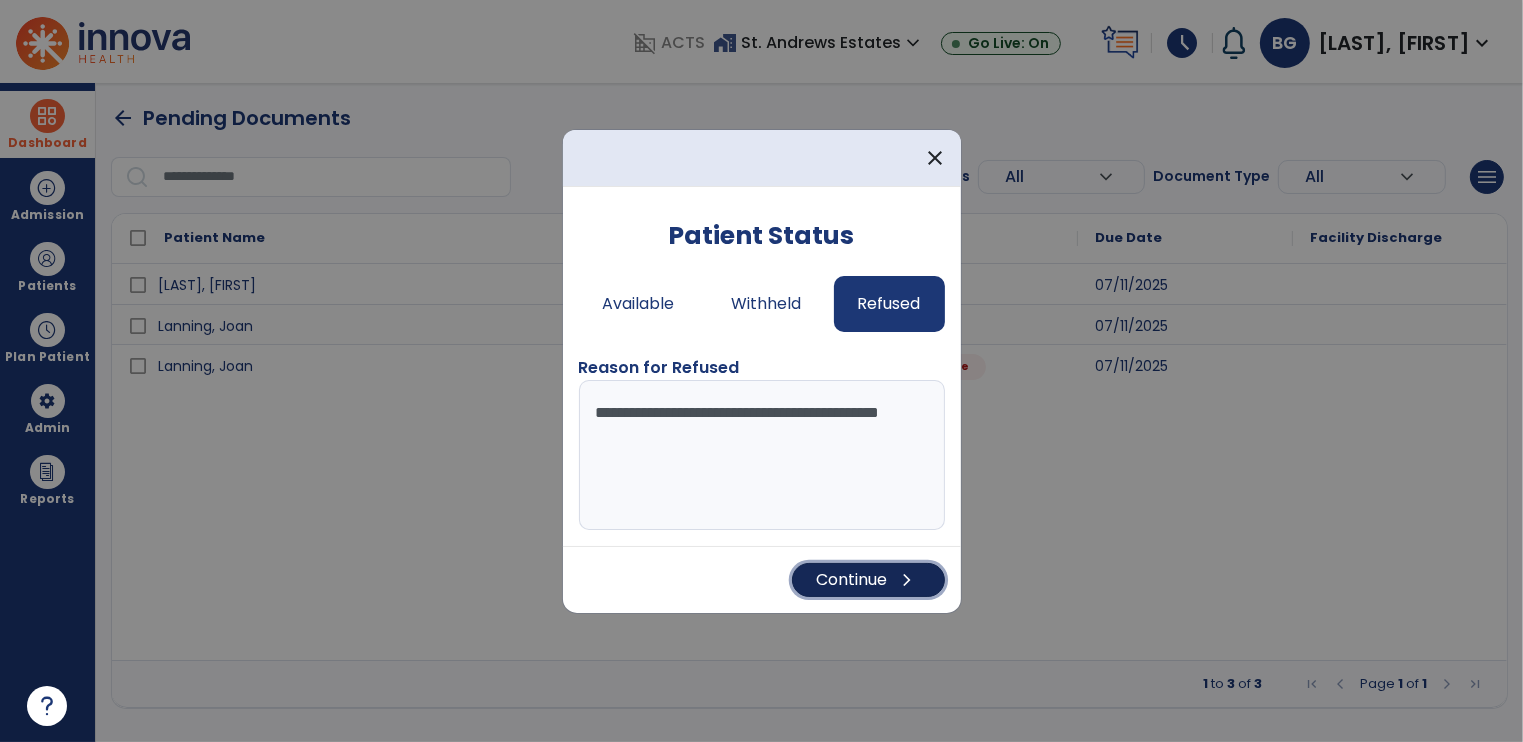 click on "Continue   chevron_right" at bounding box center [868, 580] 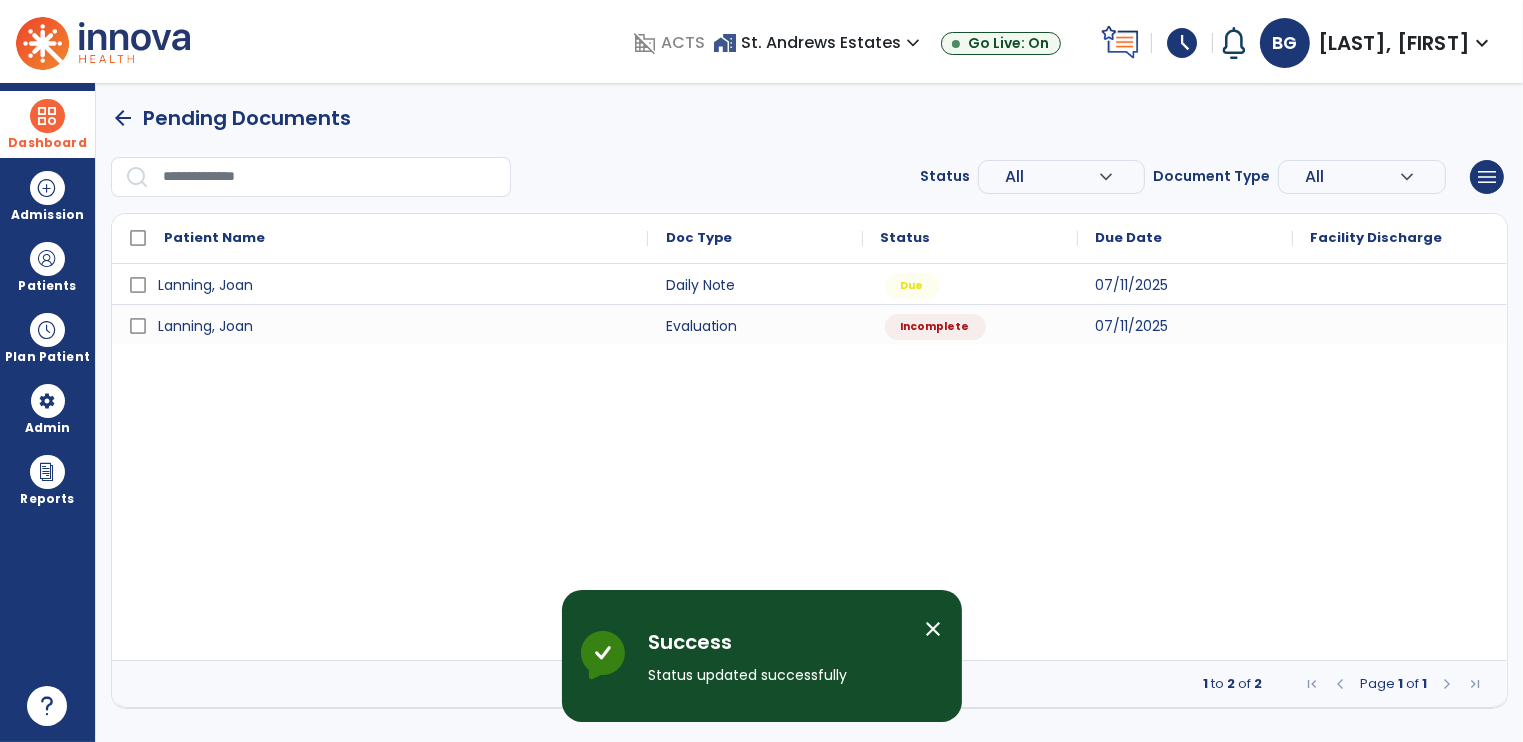 click on "close" at bounding box center (934, 629) 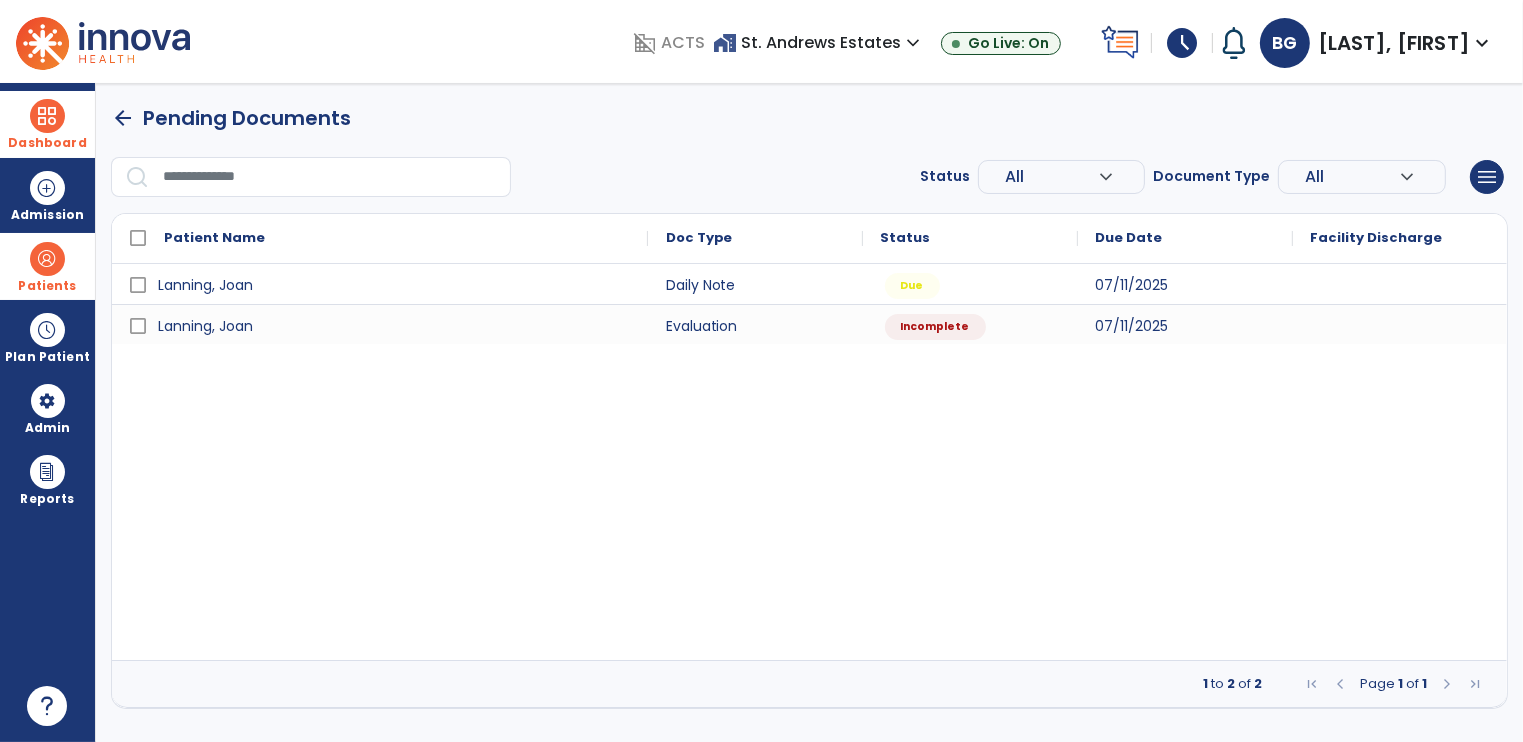 click on "Patients" at bounding box center (47, 266) 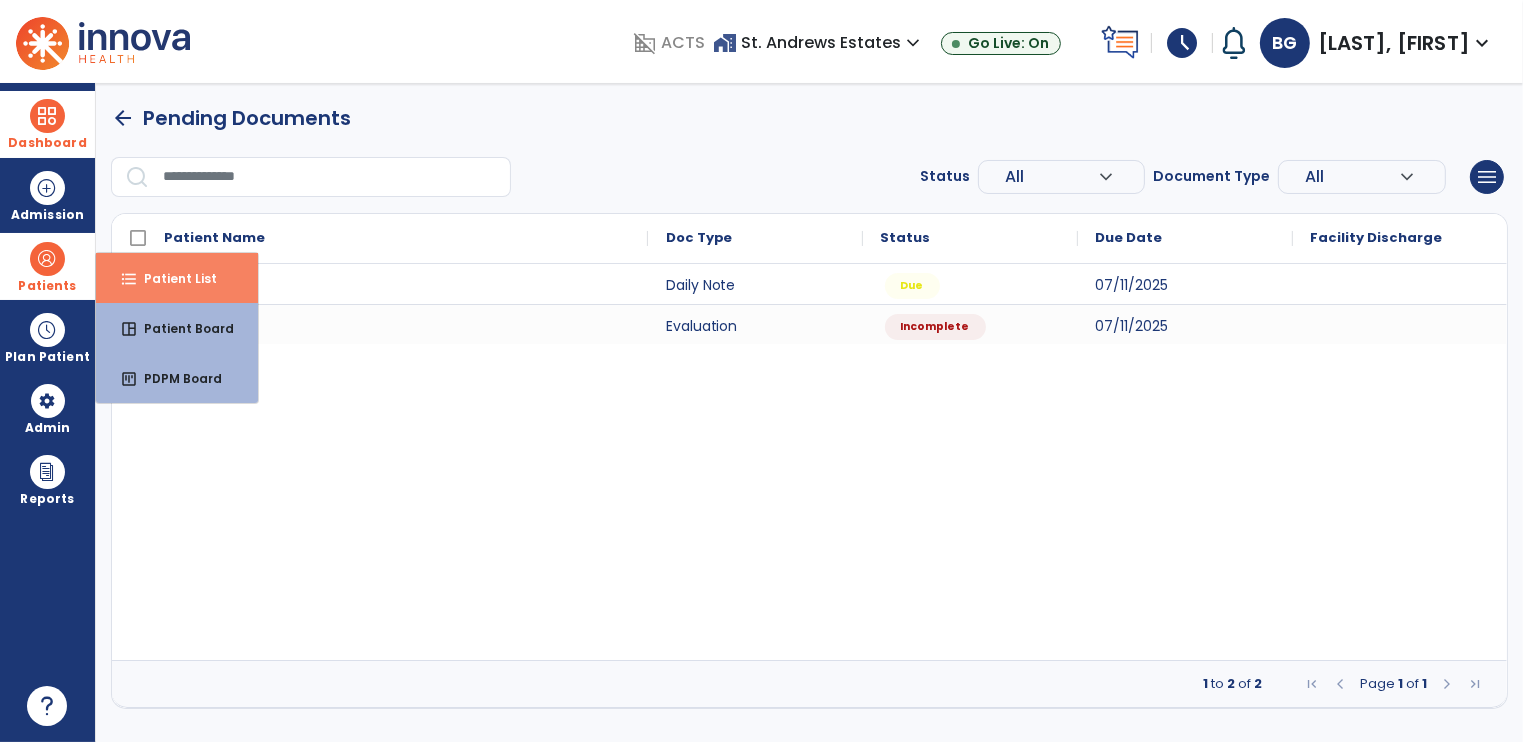 click on "Patient List" at bounding box center (172, 278) 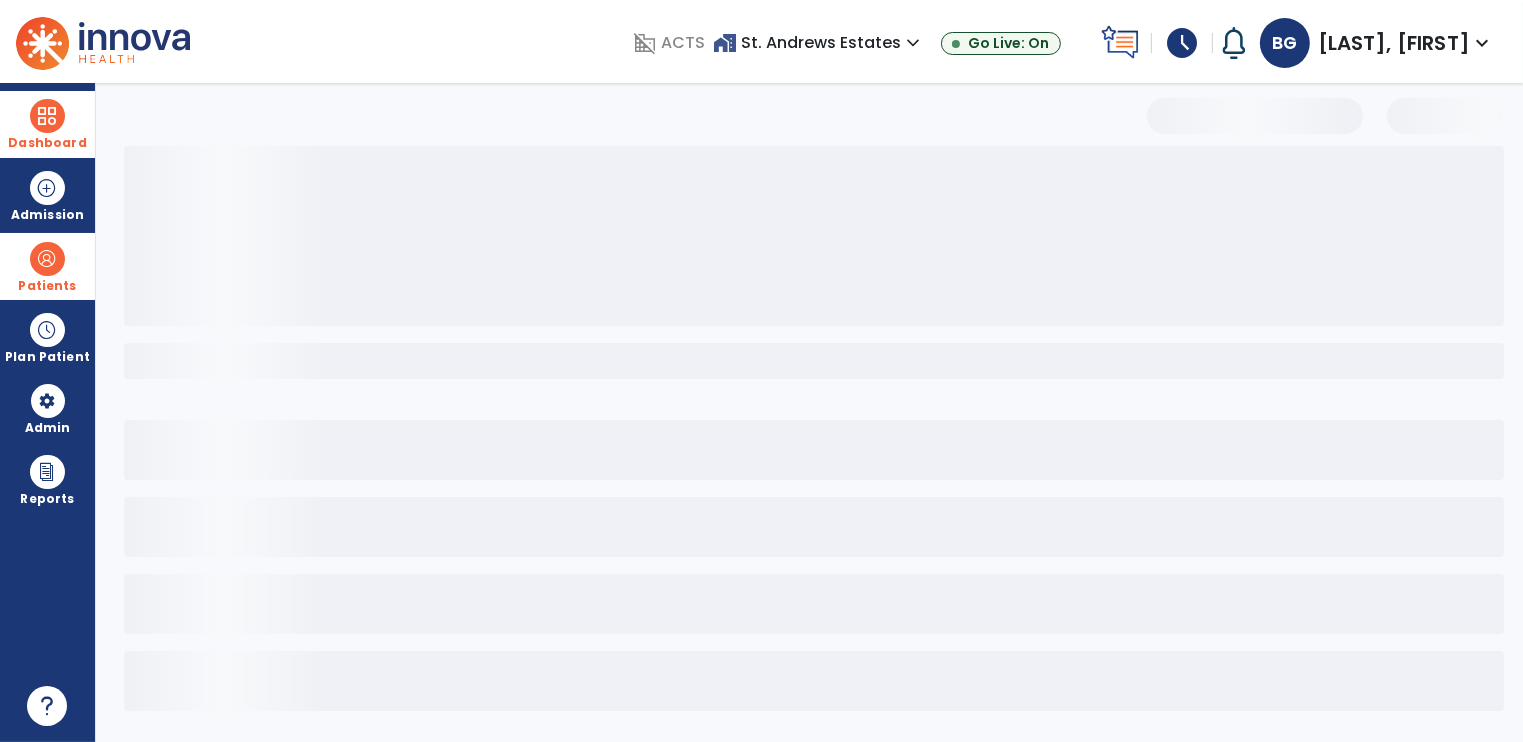 select on "***" 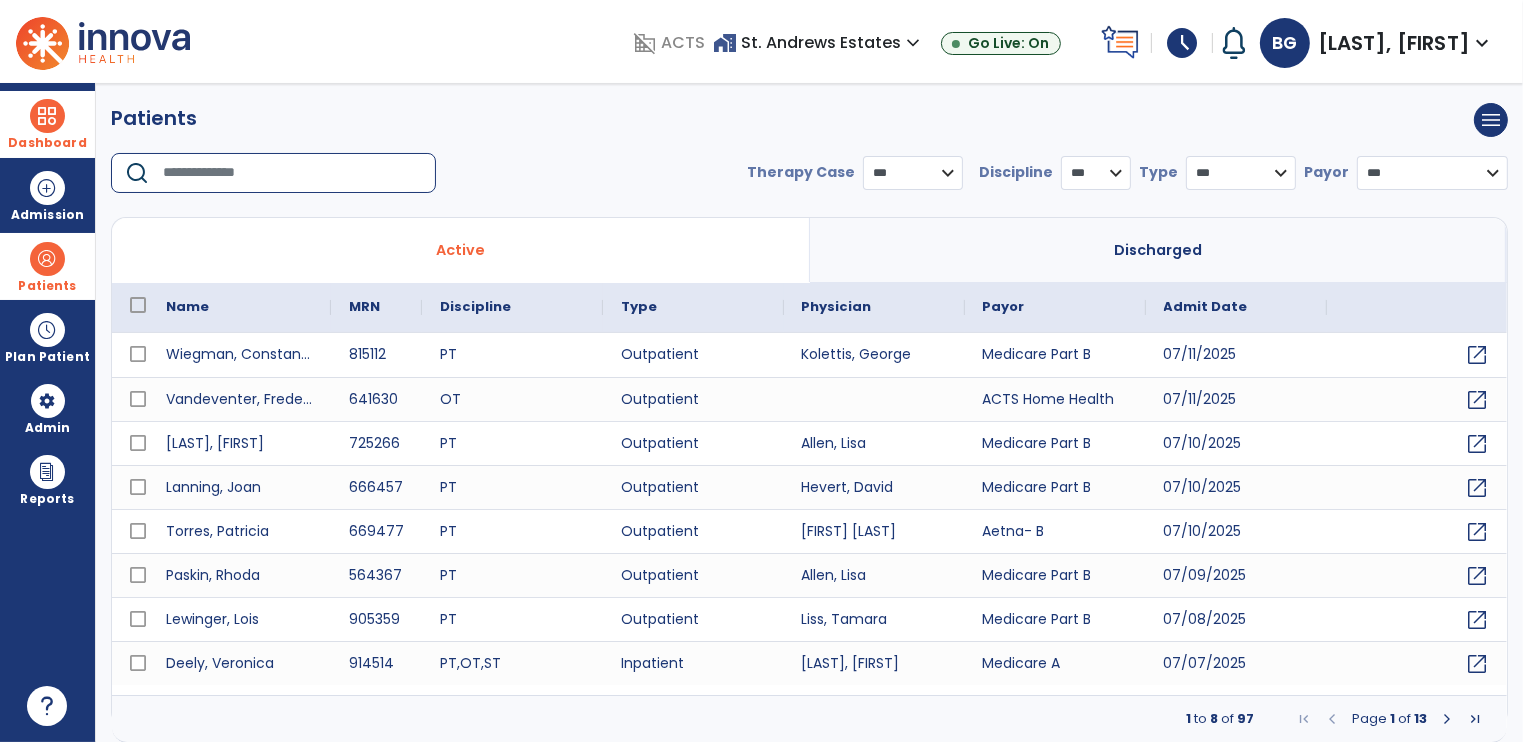 click at bounding box center (292, 173) 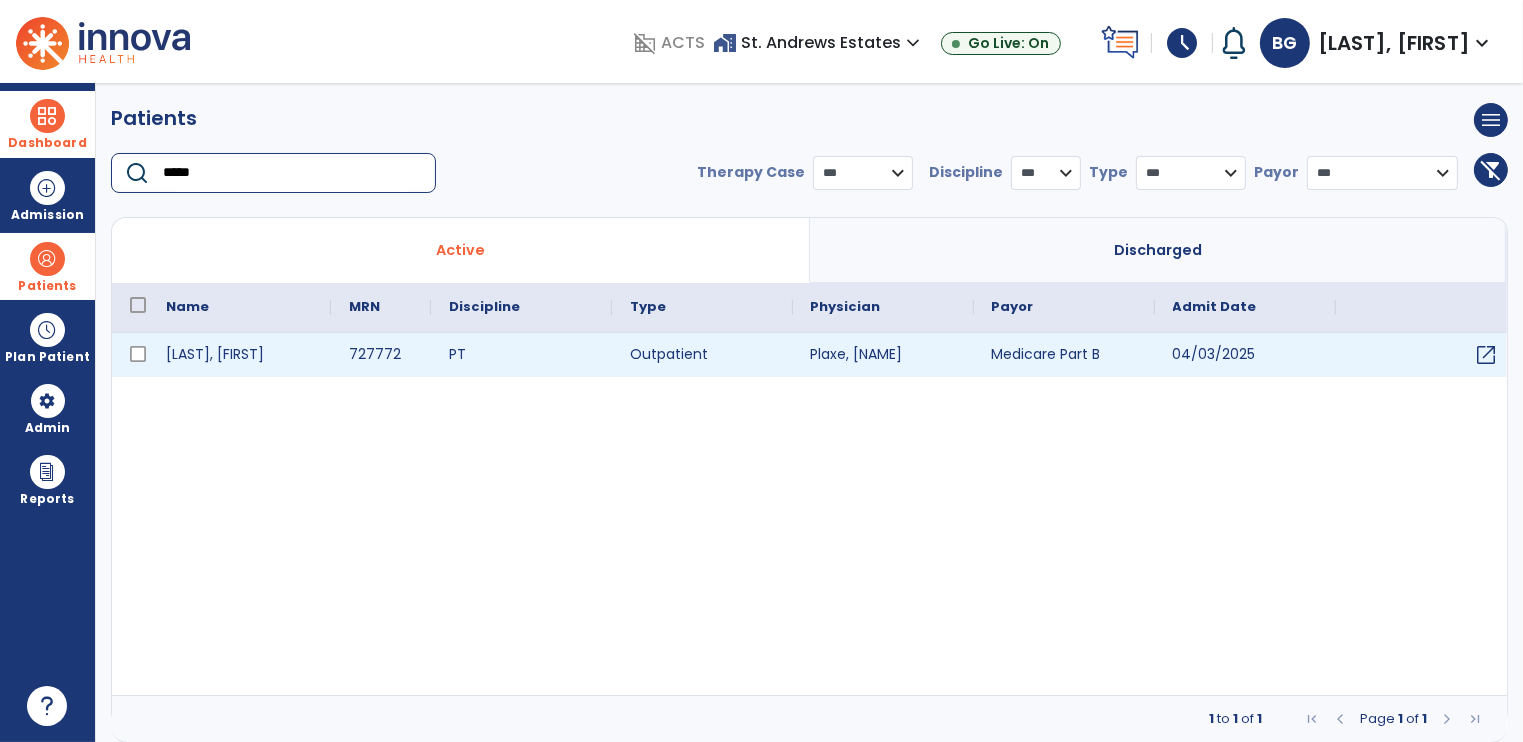 type on "*****" 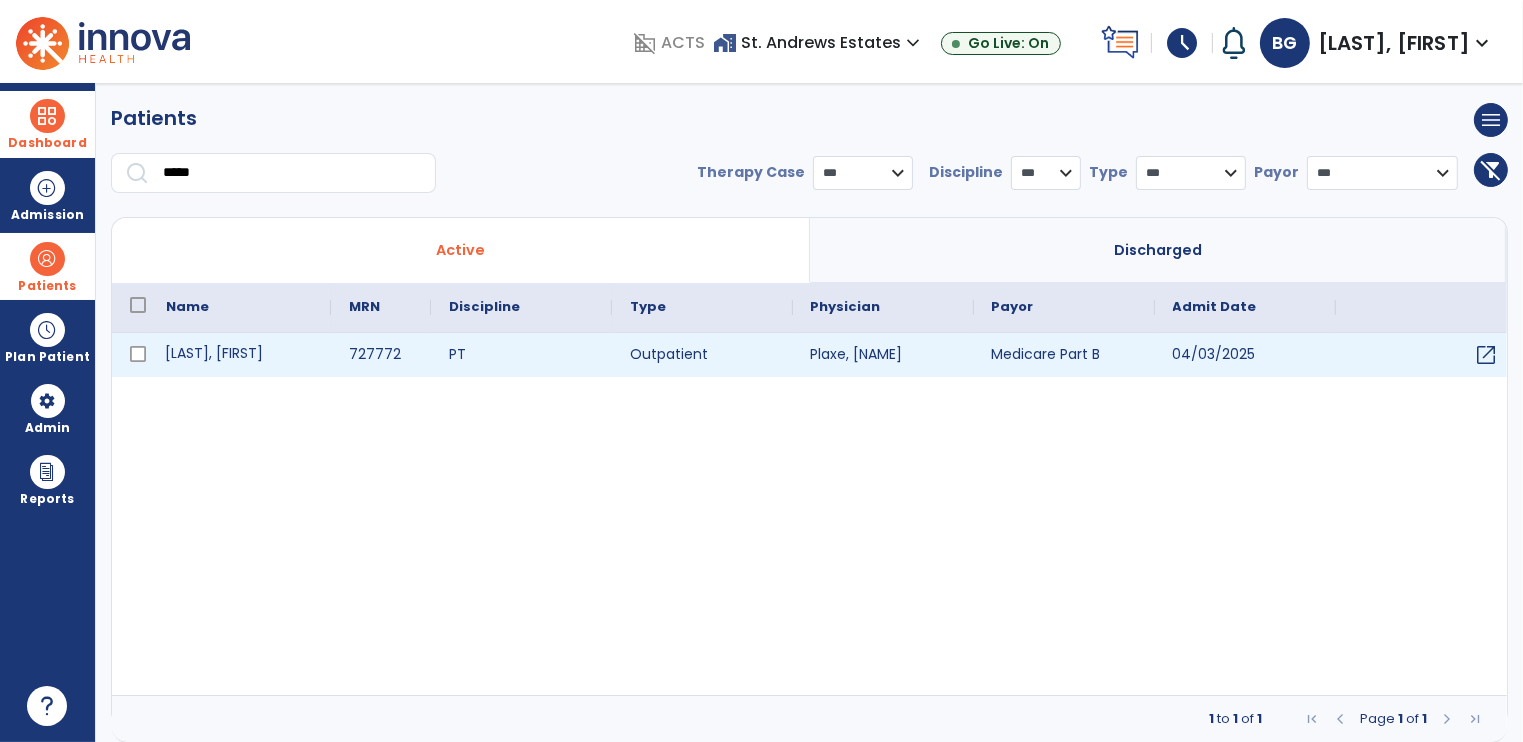 click on "[LAST], [FIRST]" at bounding box center [239, 355] 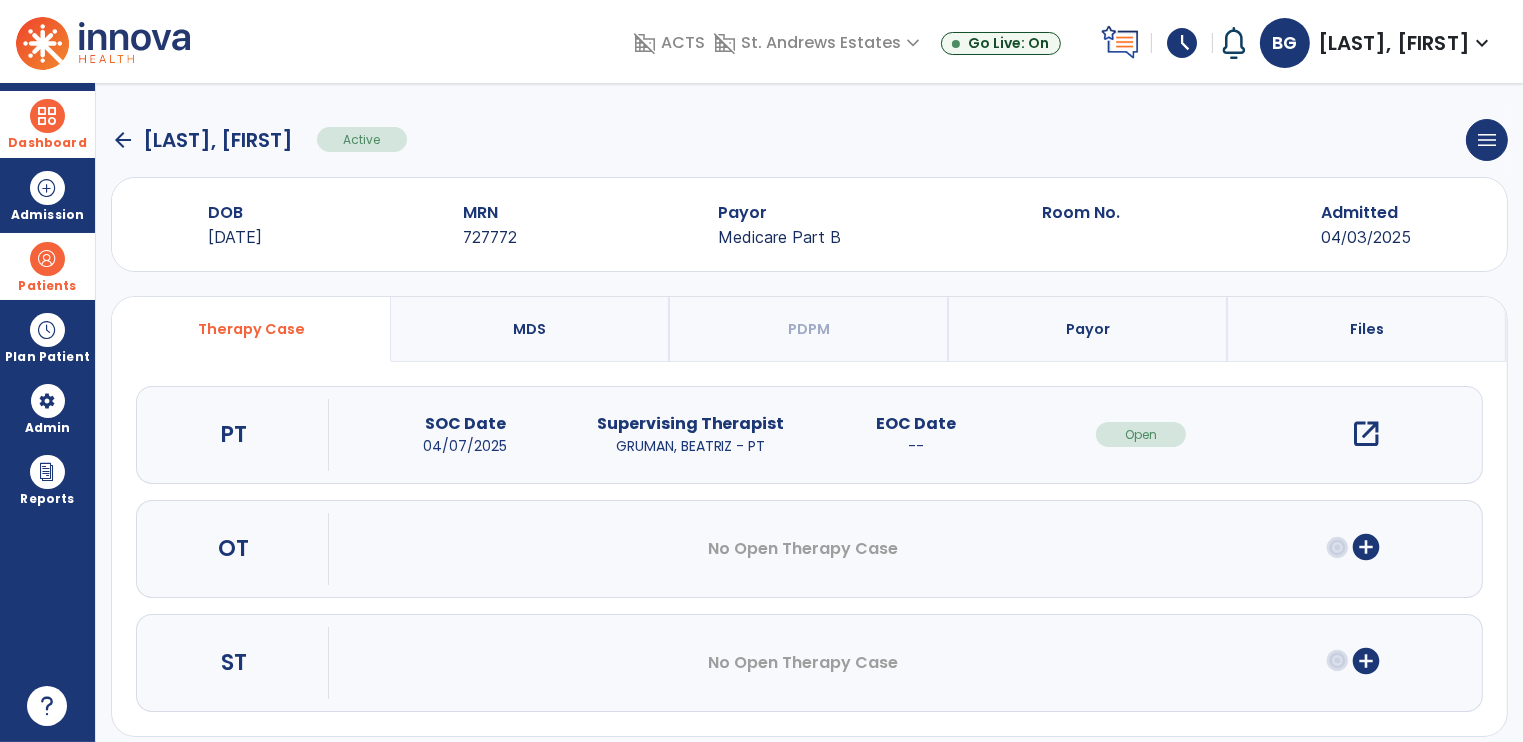 click on "open_in_new" at bounding box center [1366, 434] 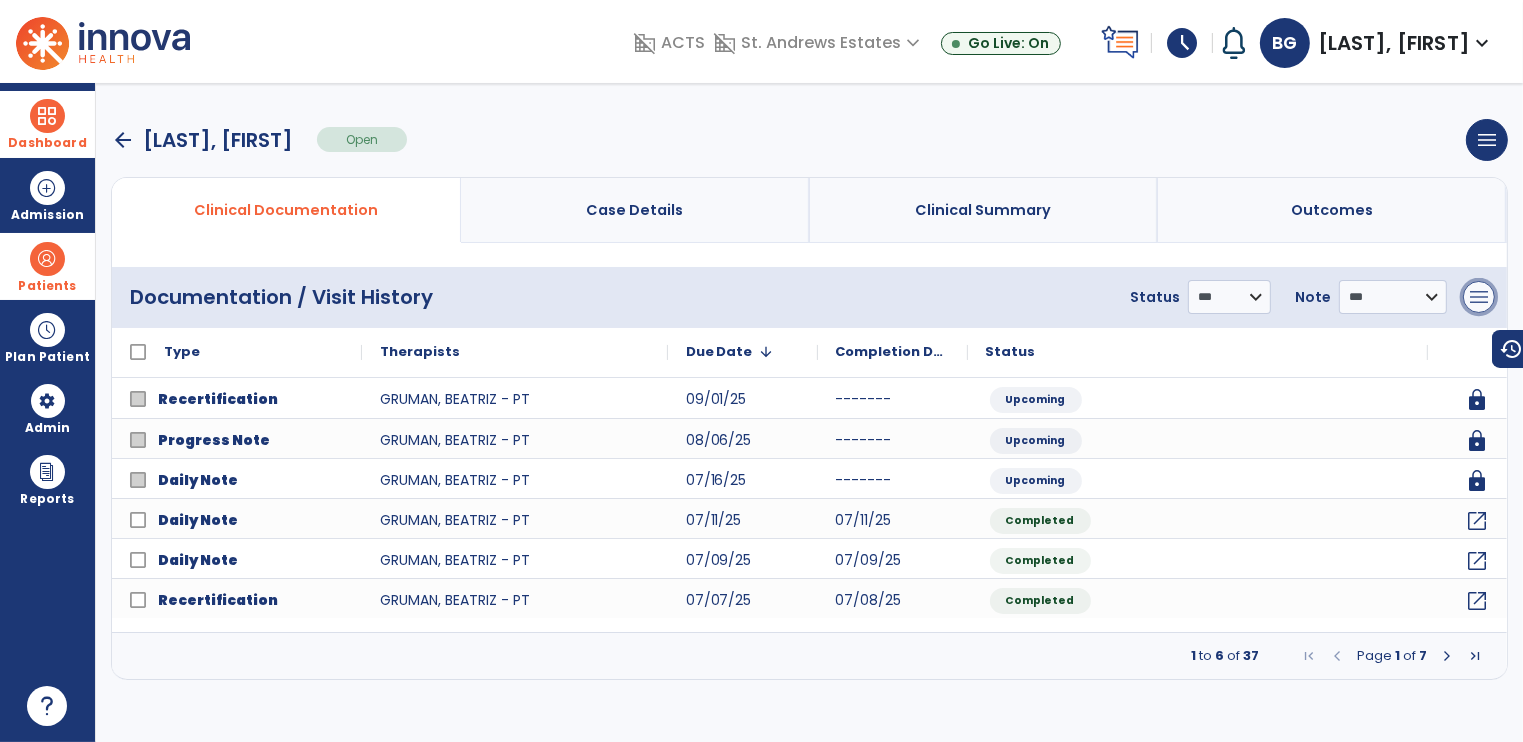 click on "menu" at bounding box center (1479, 297) 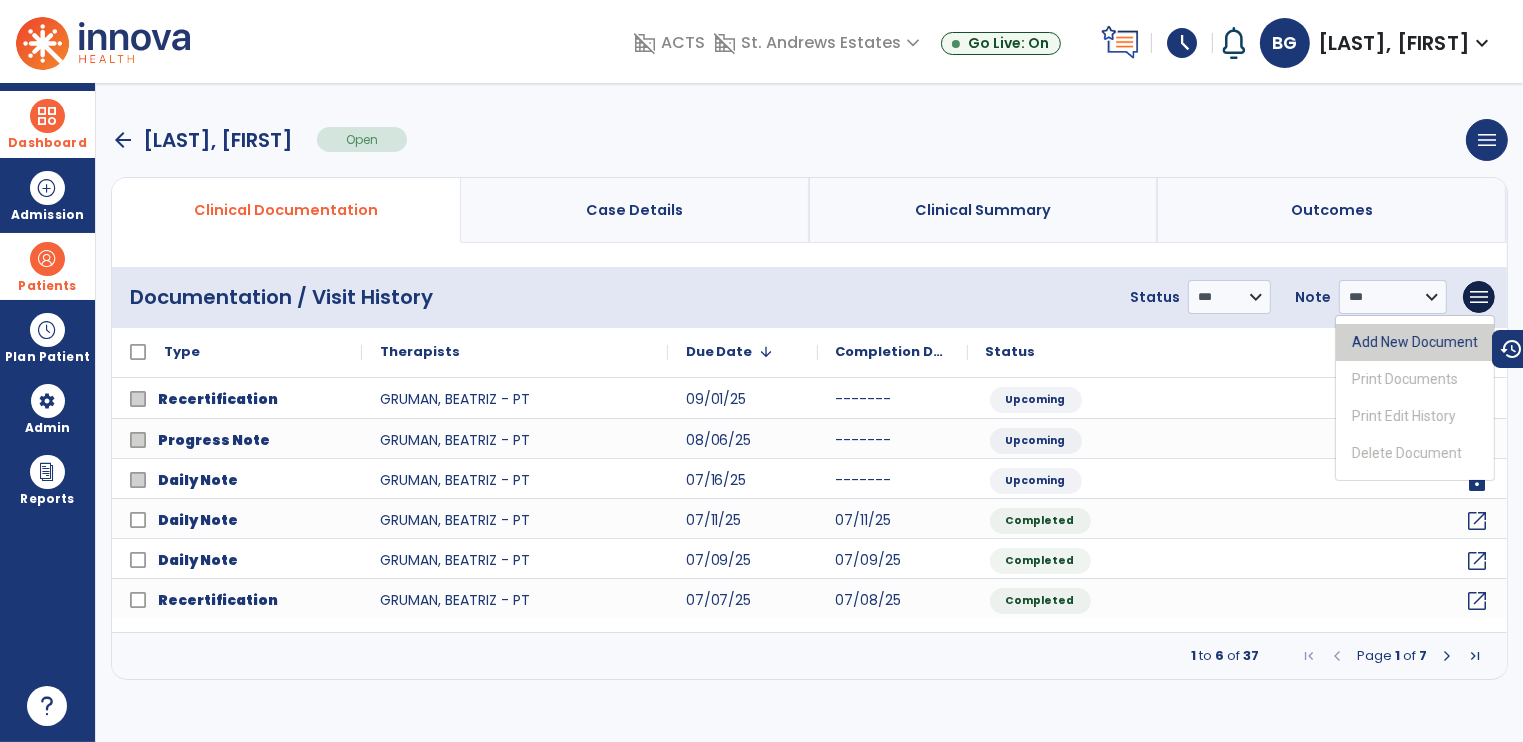 click on "Add New Document" at bounding box center [1415, 342] 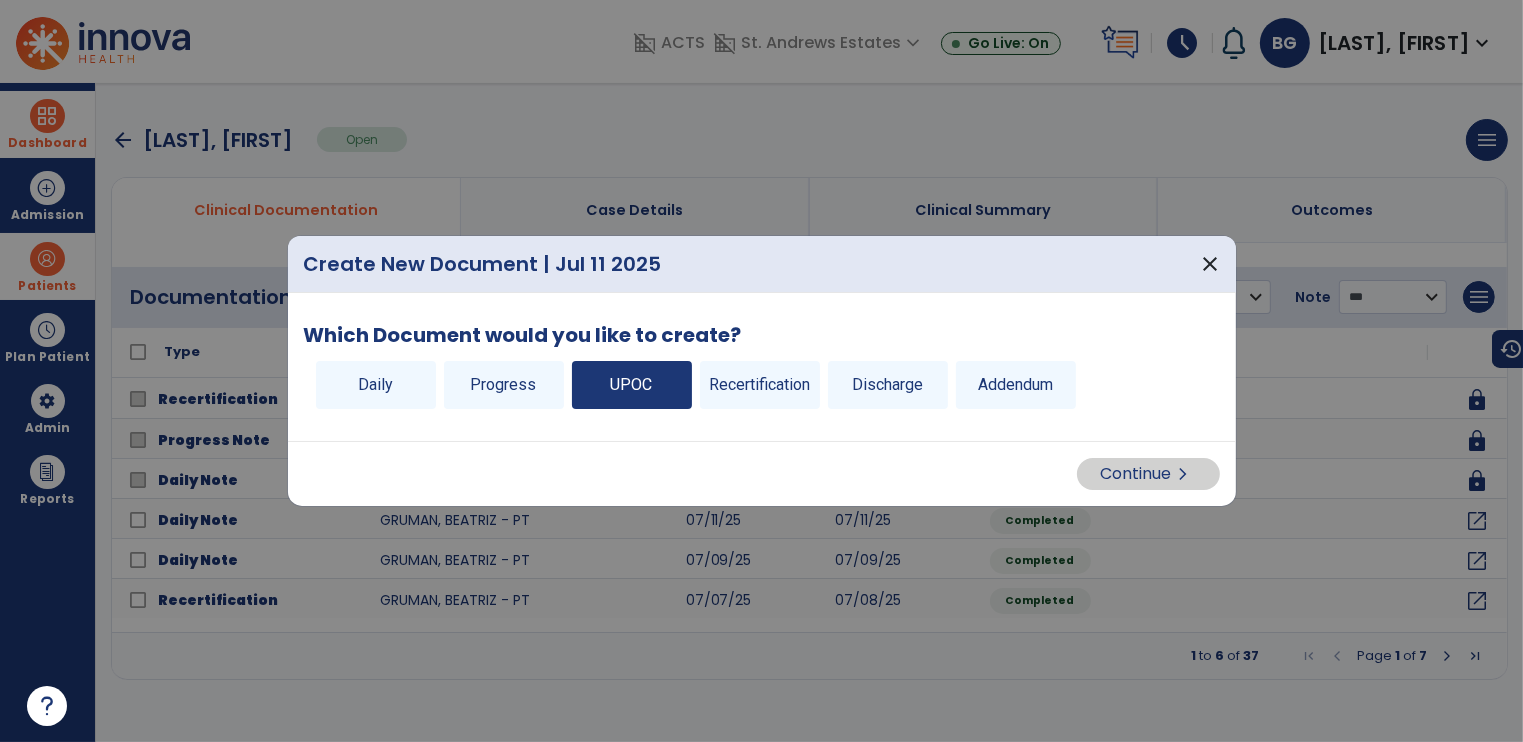 click on "UPOC" at bounding box center [632, 385] 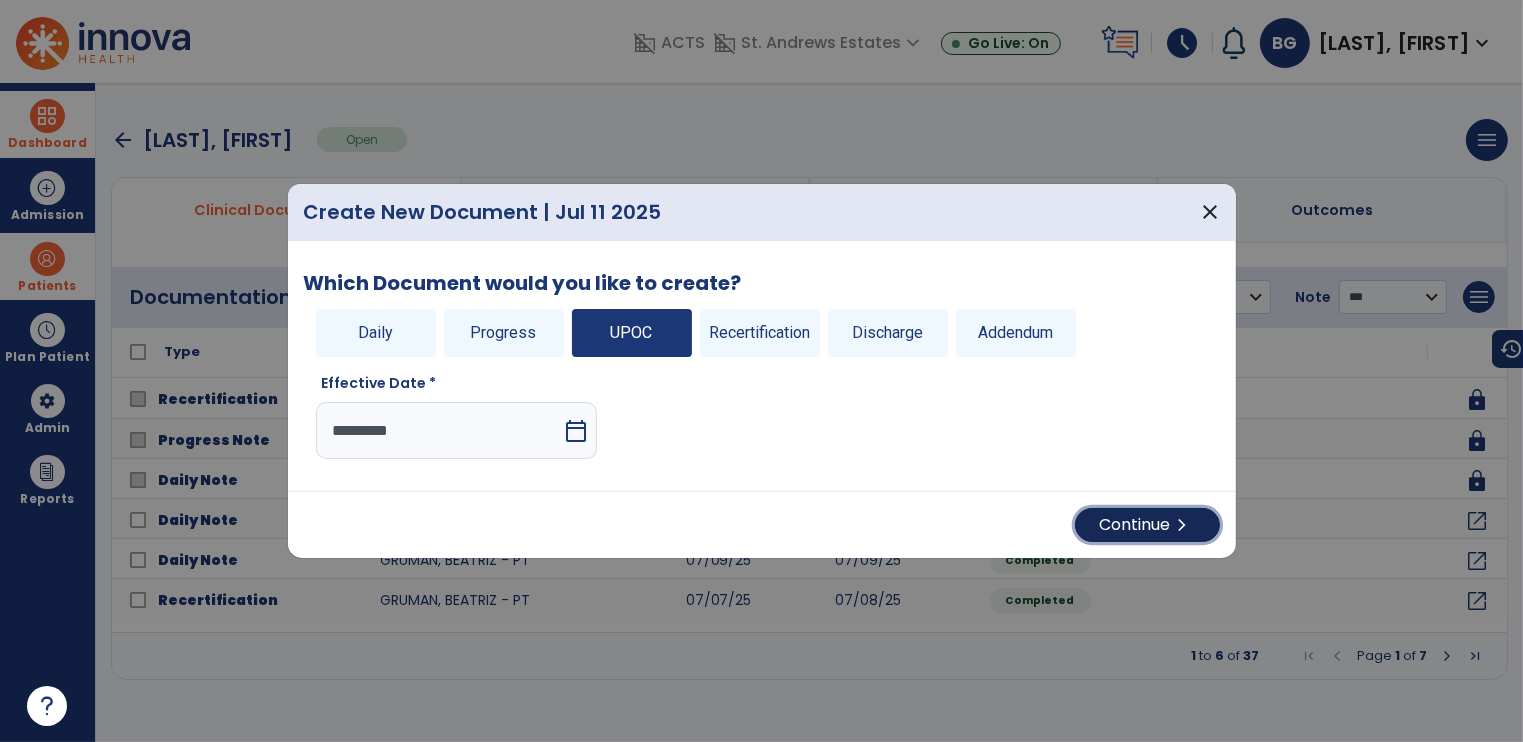 click on "Continue   chevron_right" at bounding box center (1147, 525) 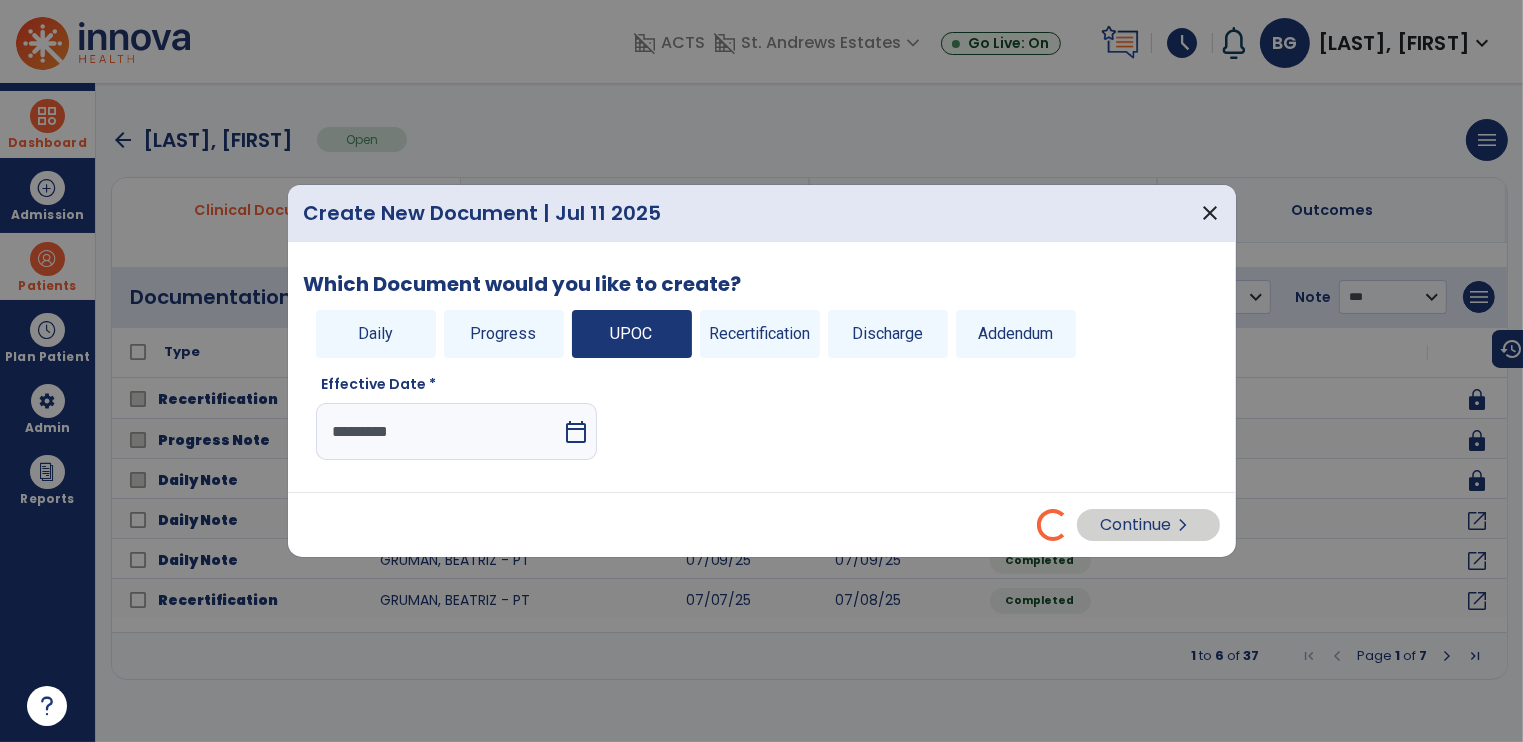 select on "**" 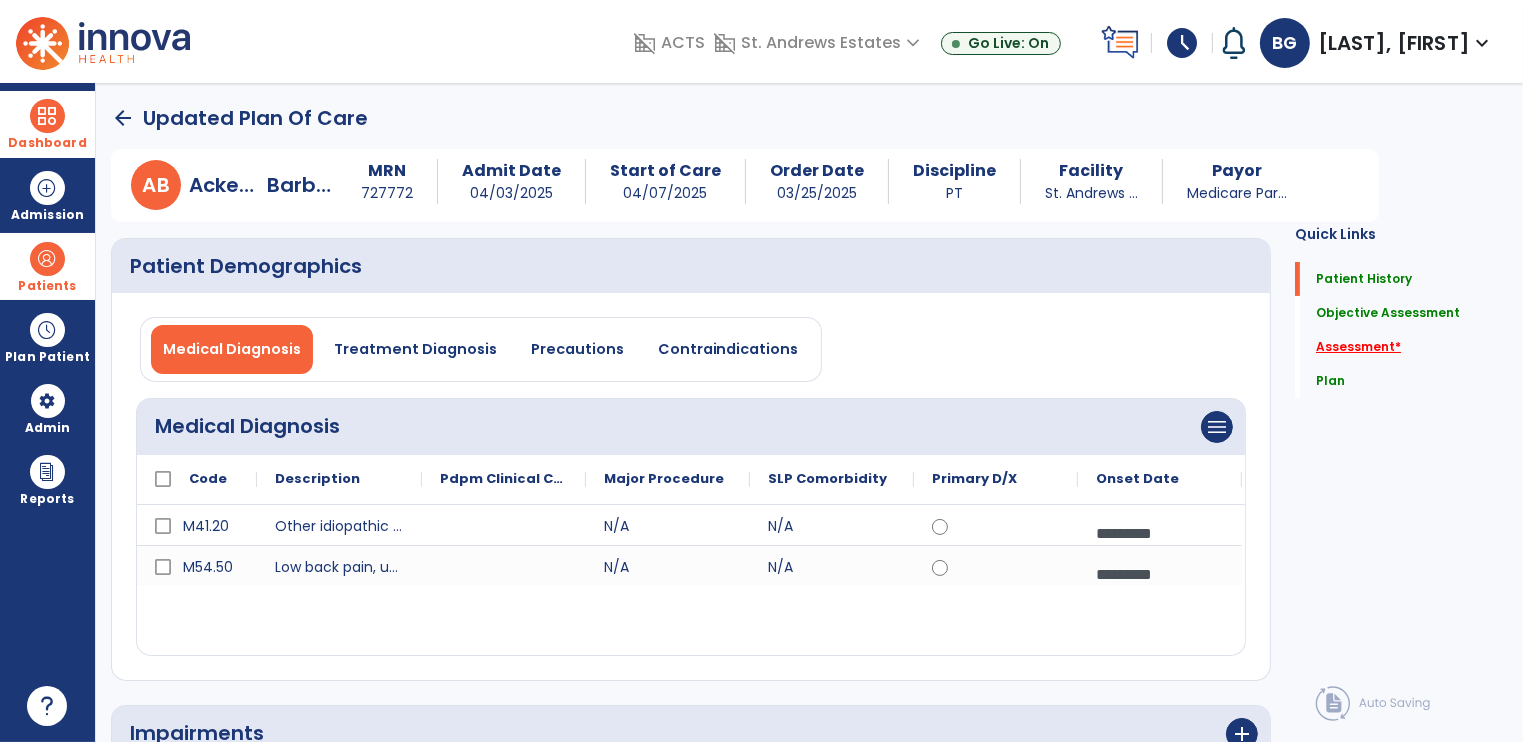 click on "Assessment   *" 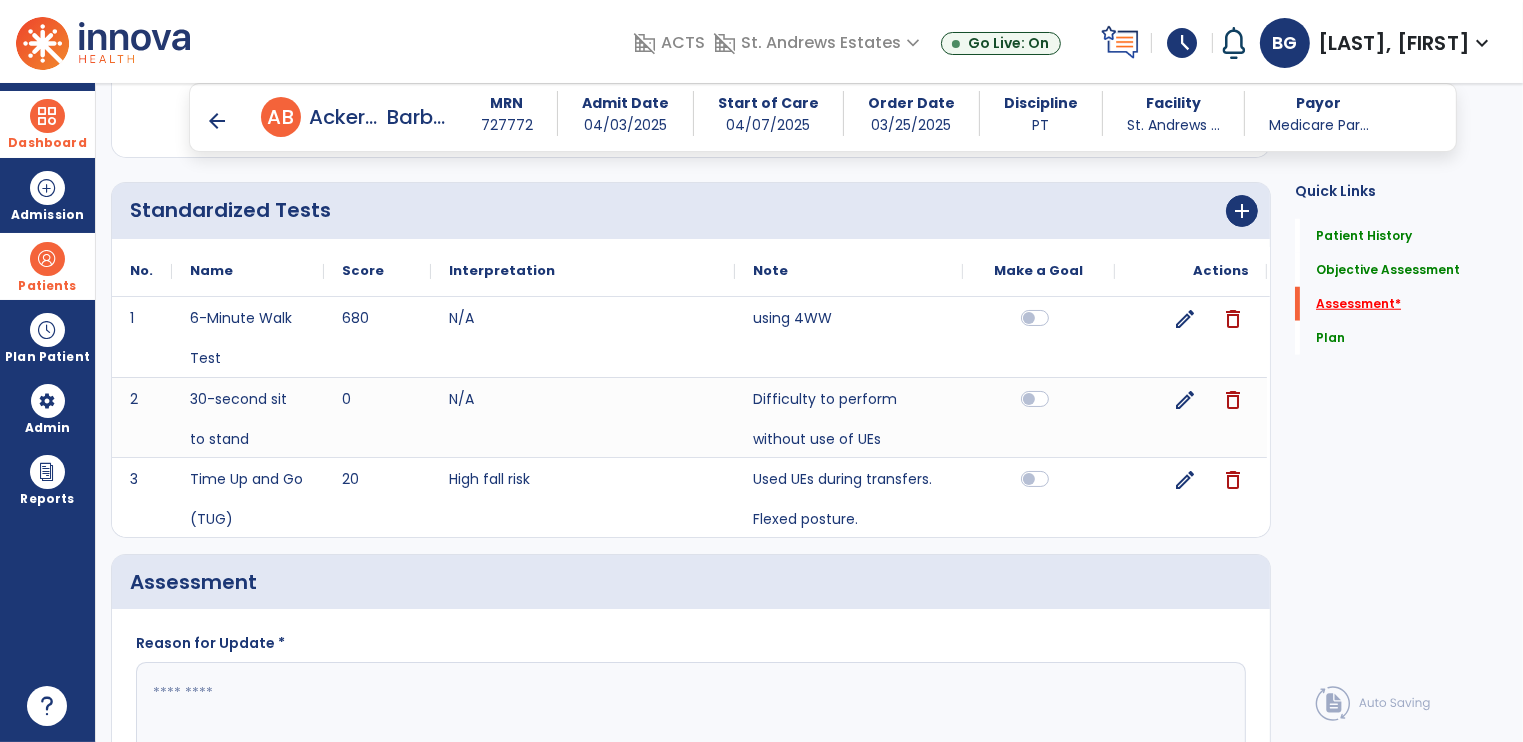 scroll, scrollTop: 2105, scrollLeft: 0, axis: vertical 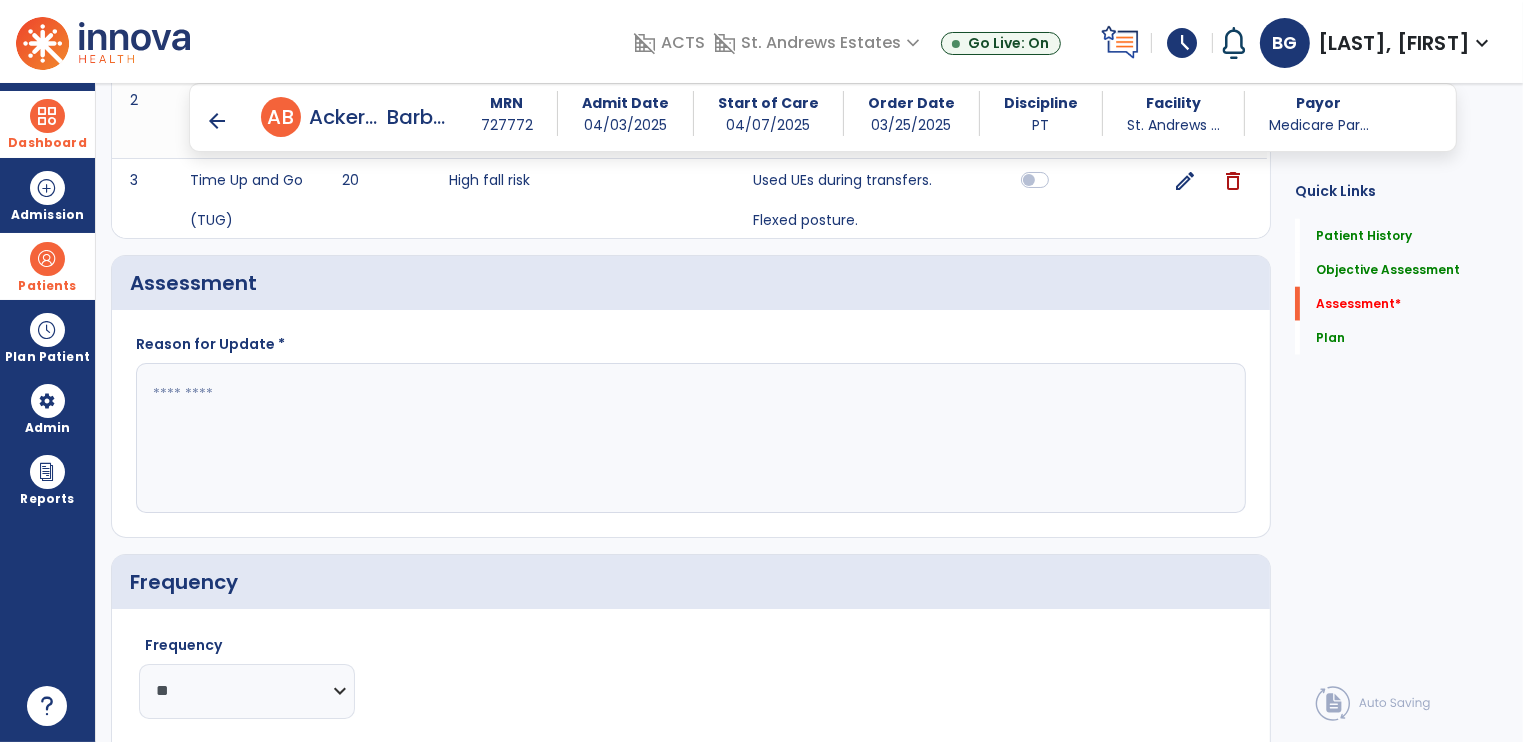 click 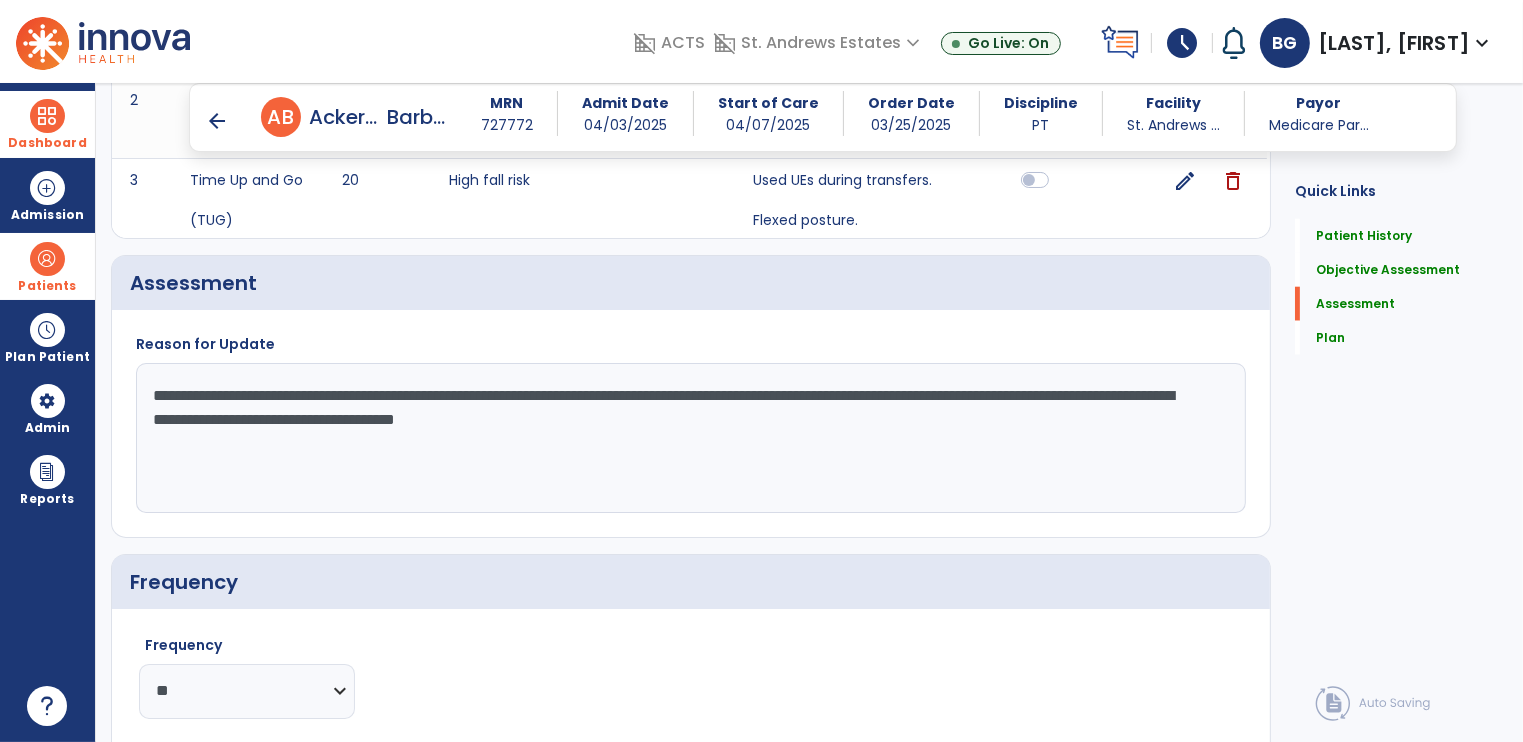 click on "**********" 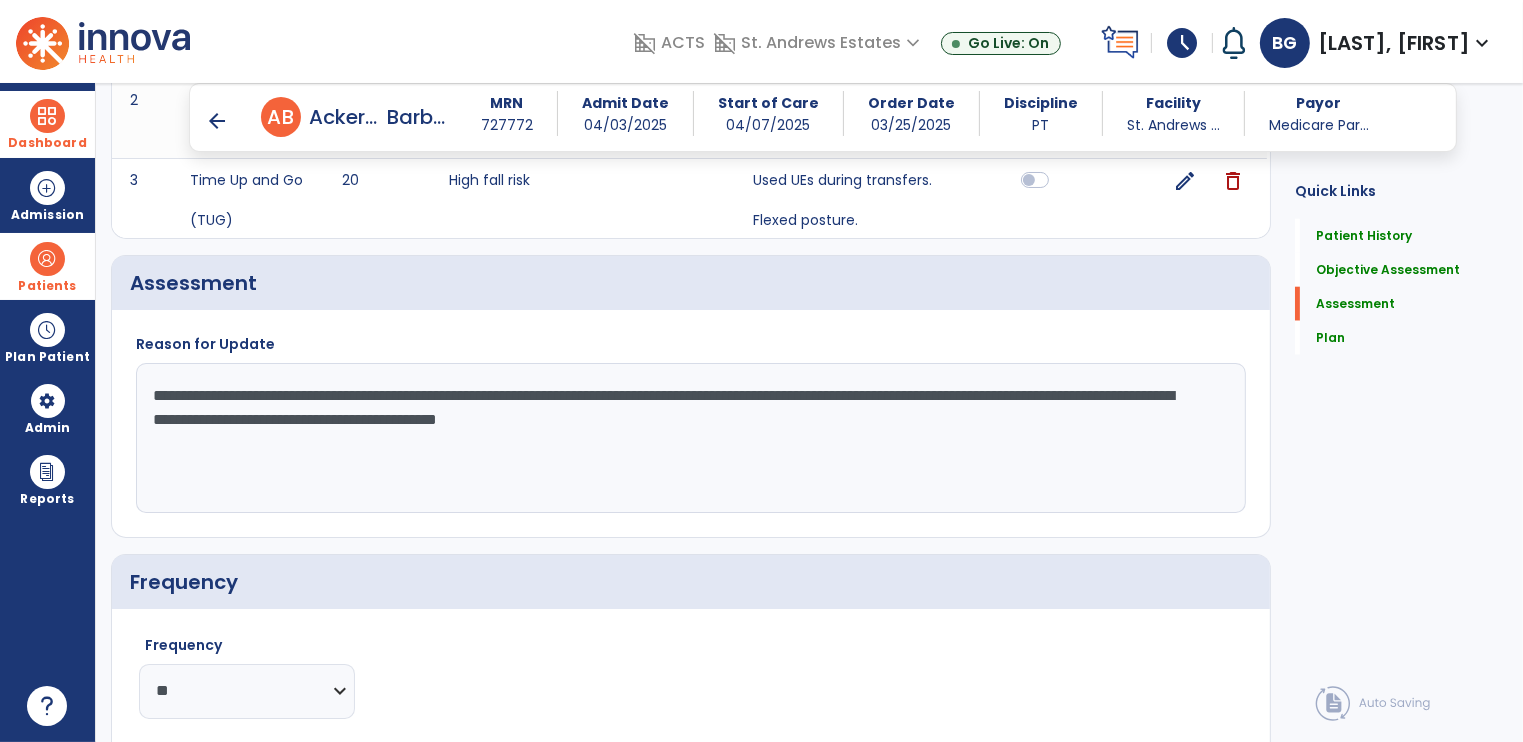 click on "**********" 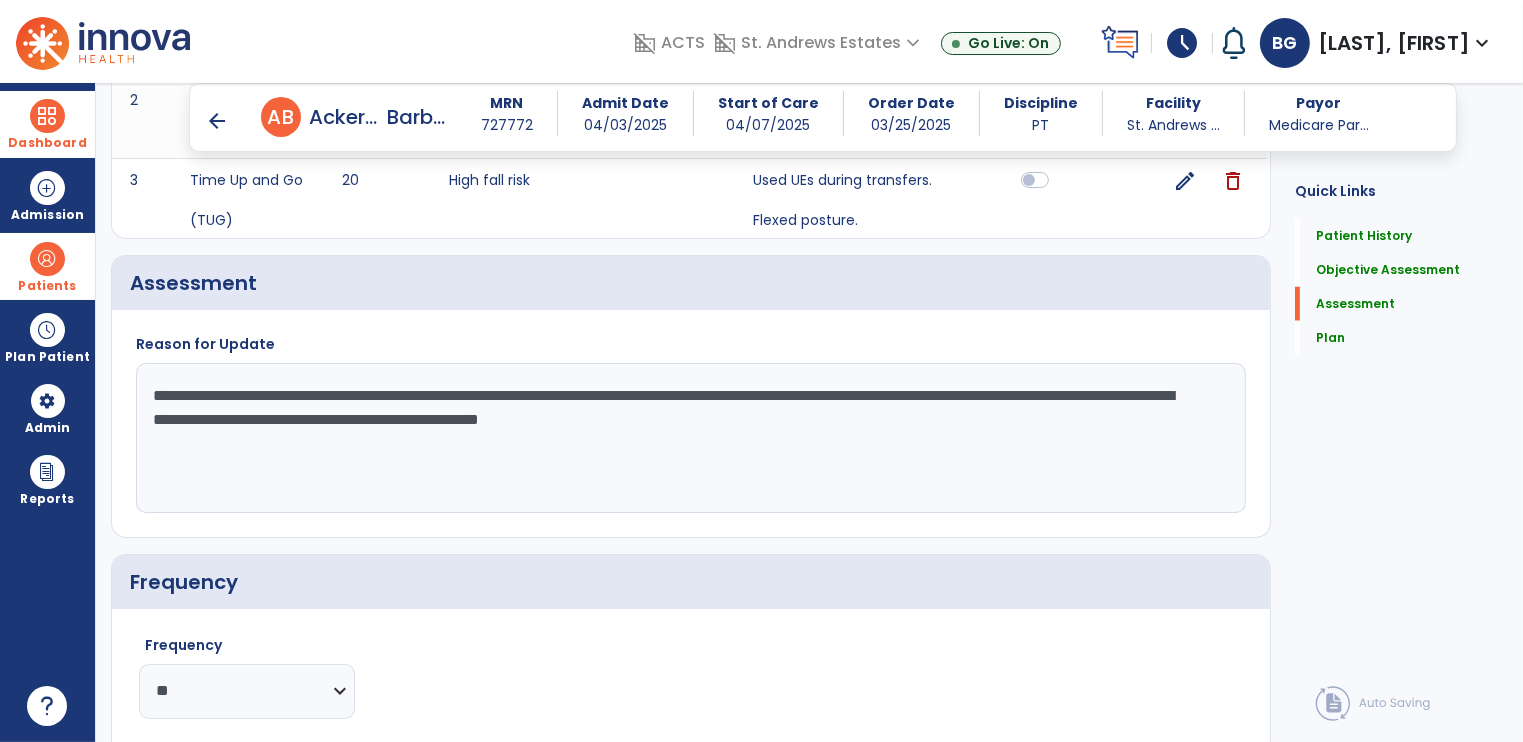 click on "**********" 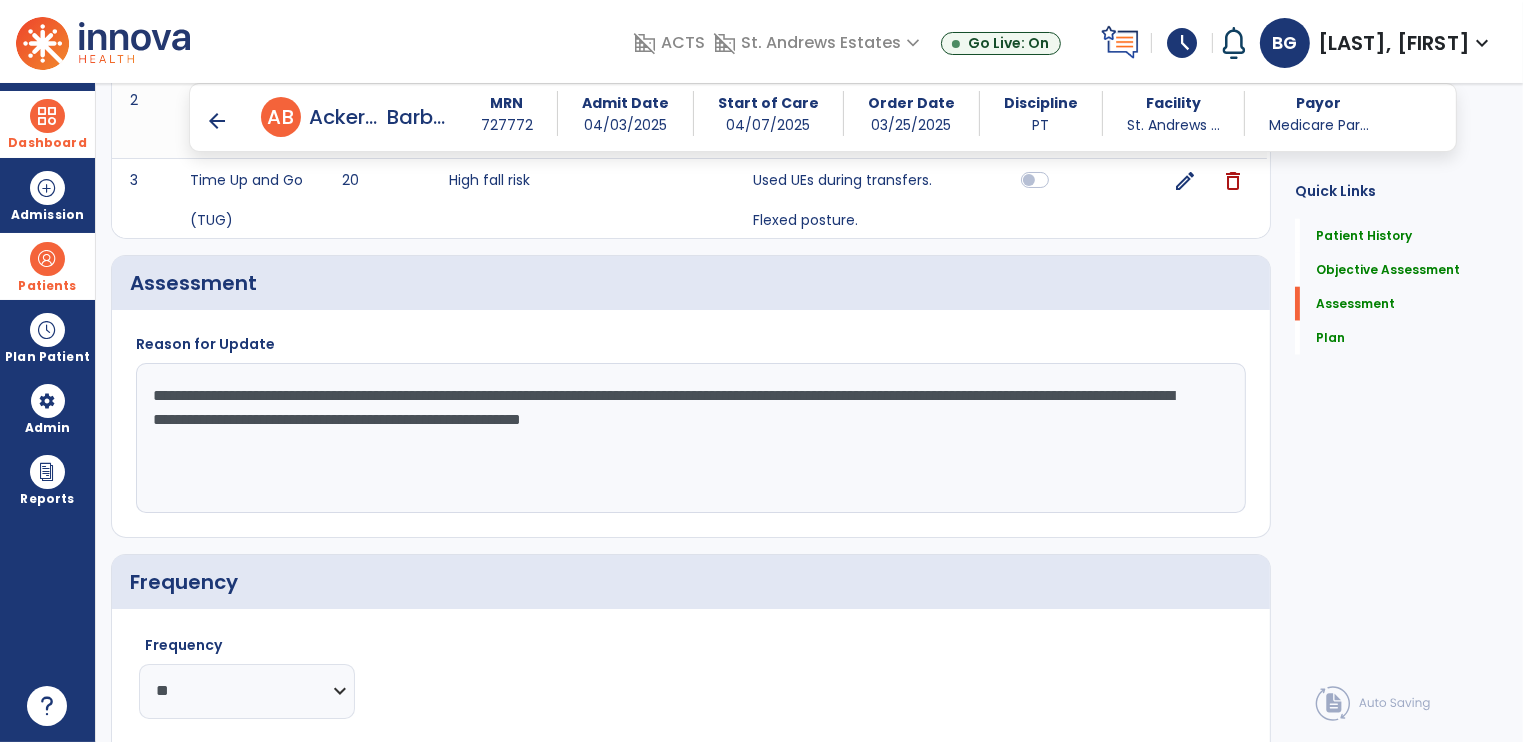 click on "**********" 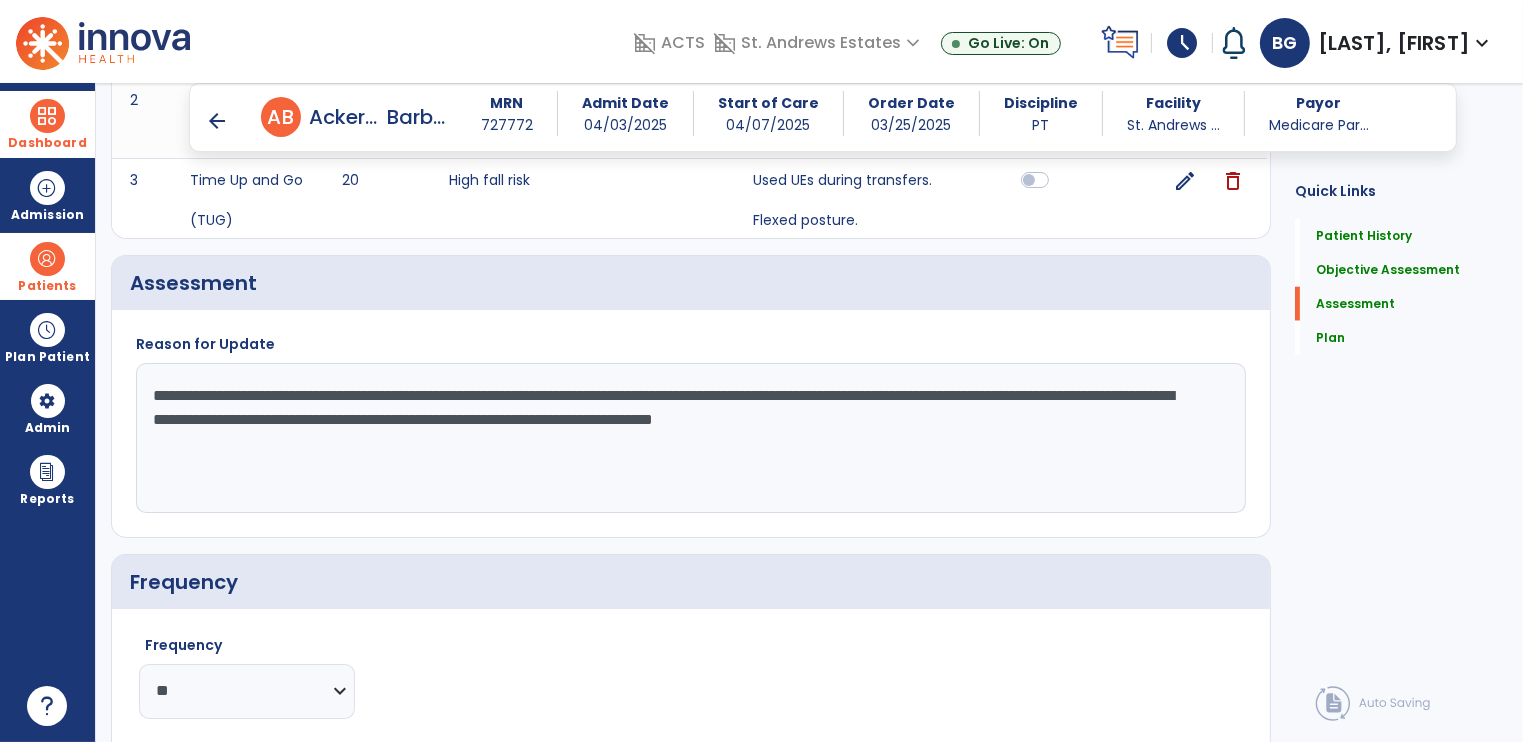 click on "**********" 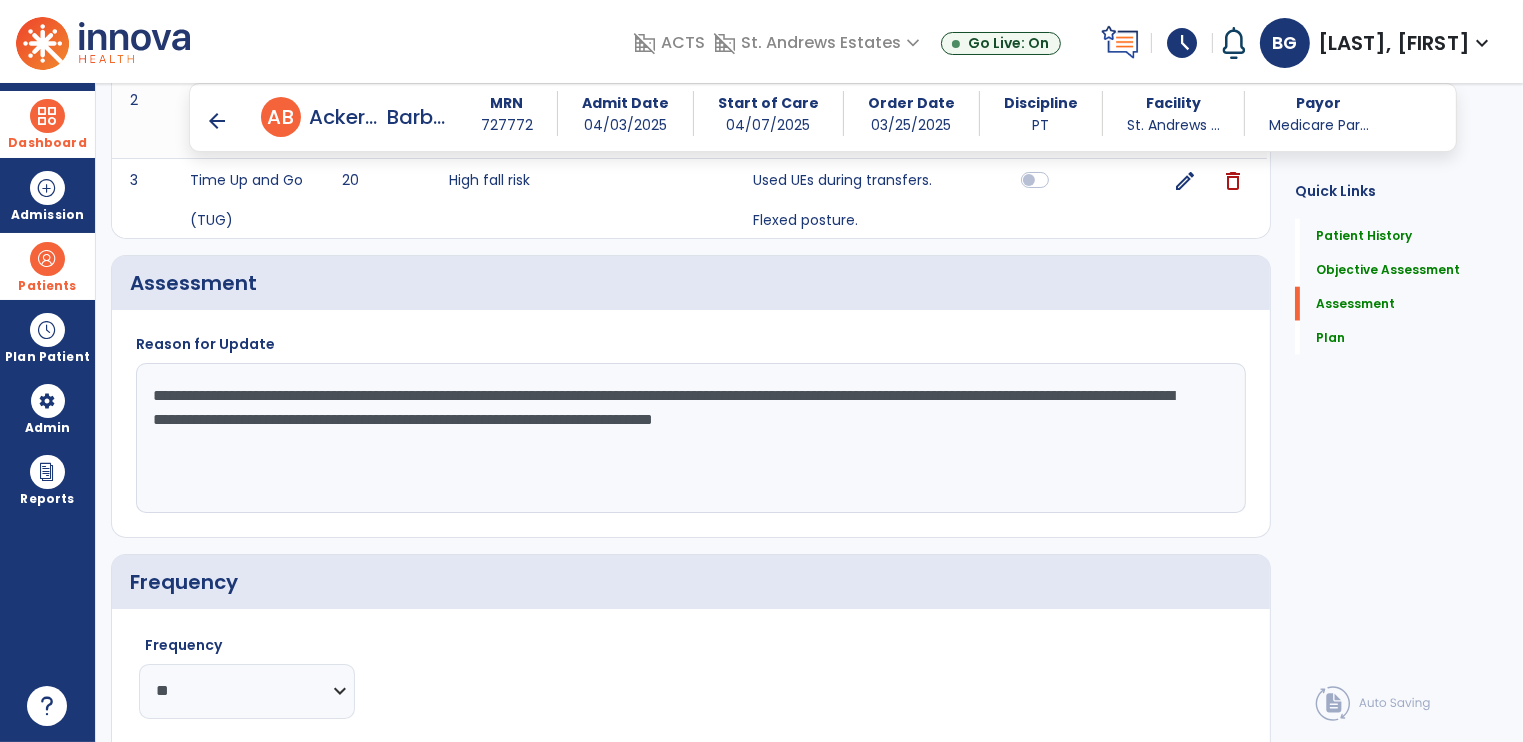 click on "**********" 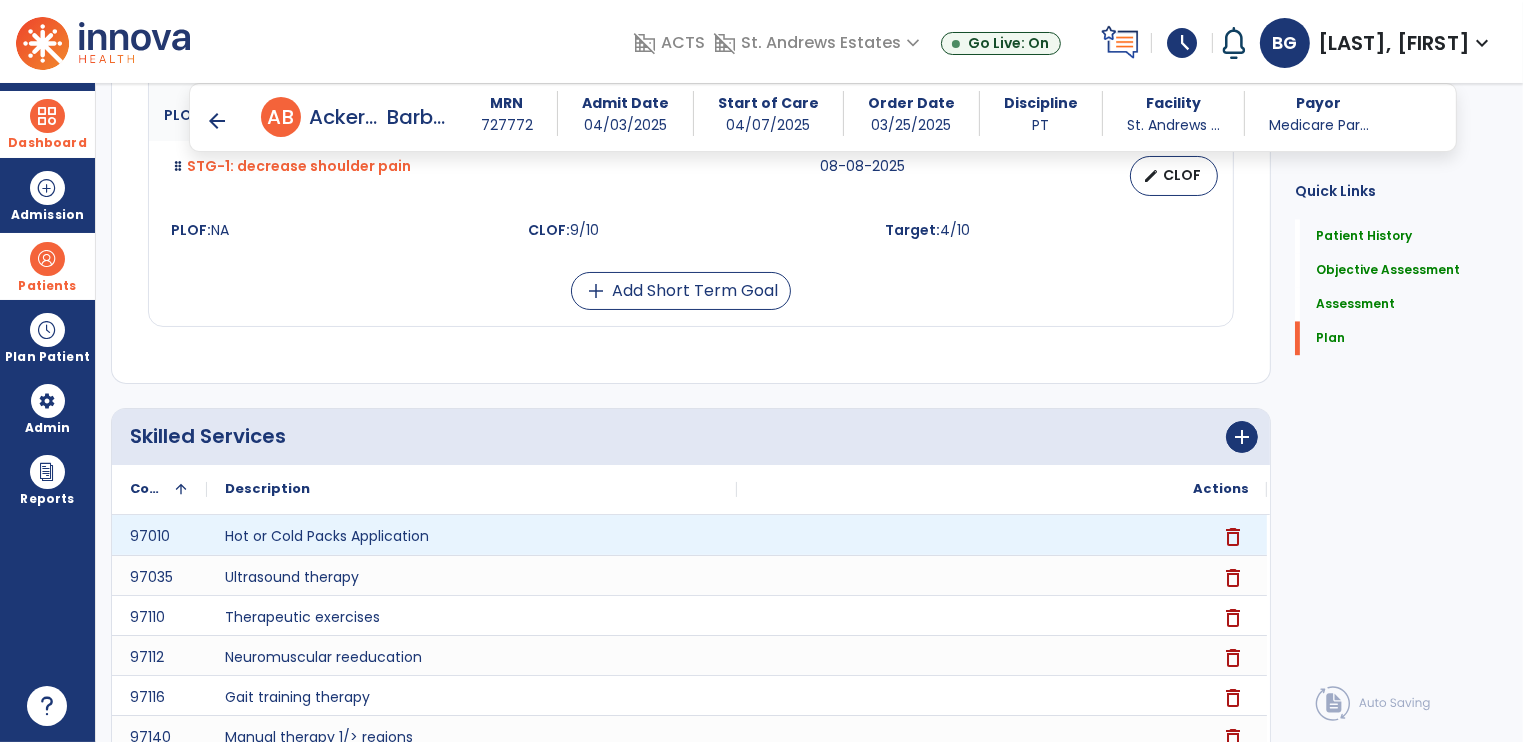 scroll, scrollTop: 3605, scrollLeft: 0, axis: vertical 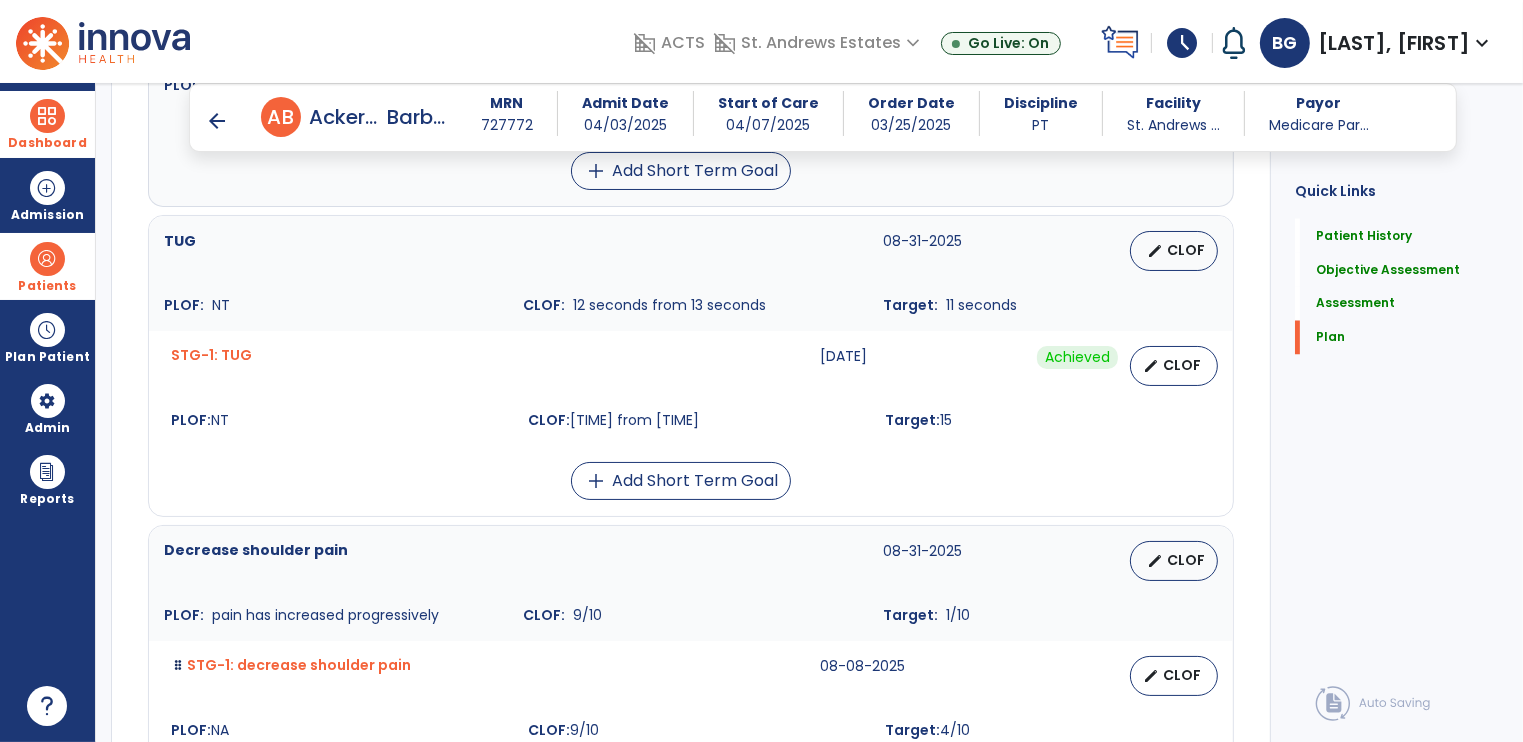 type on "**********" 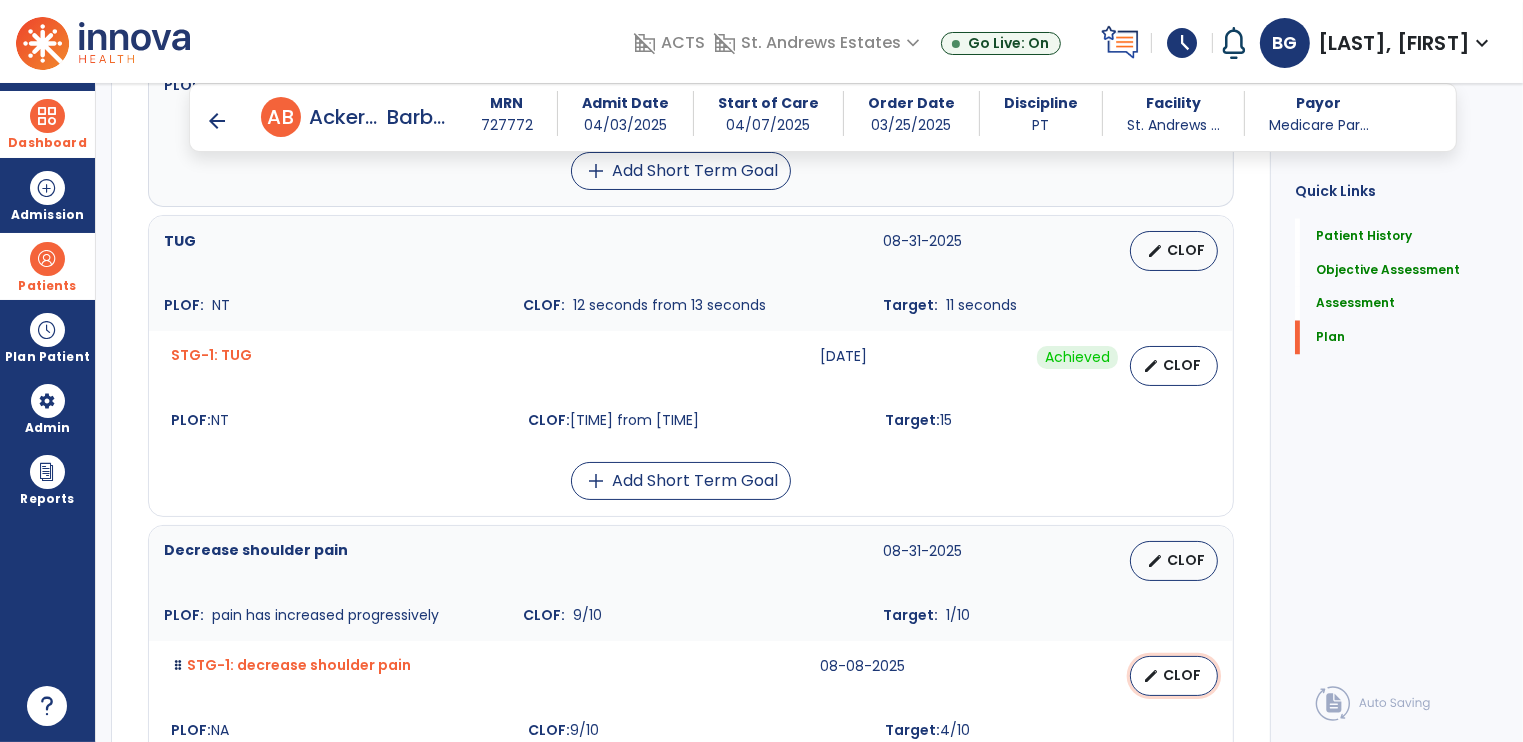 click on "edit" at bounding box center [1151, 676] 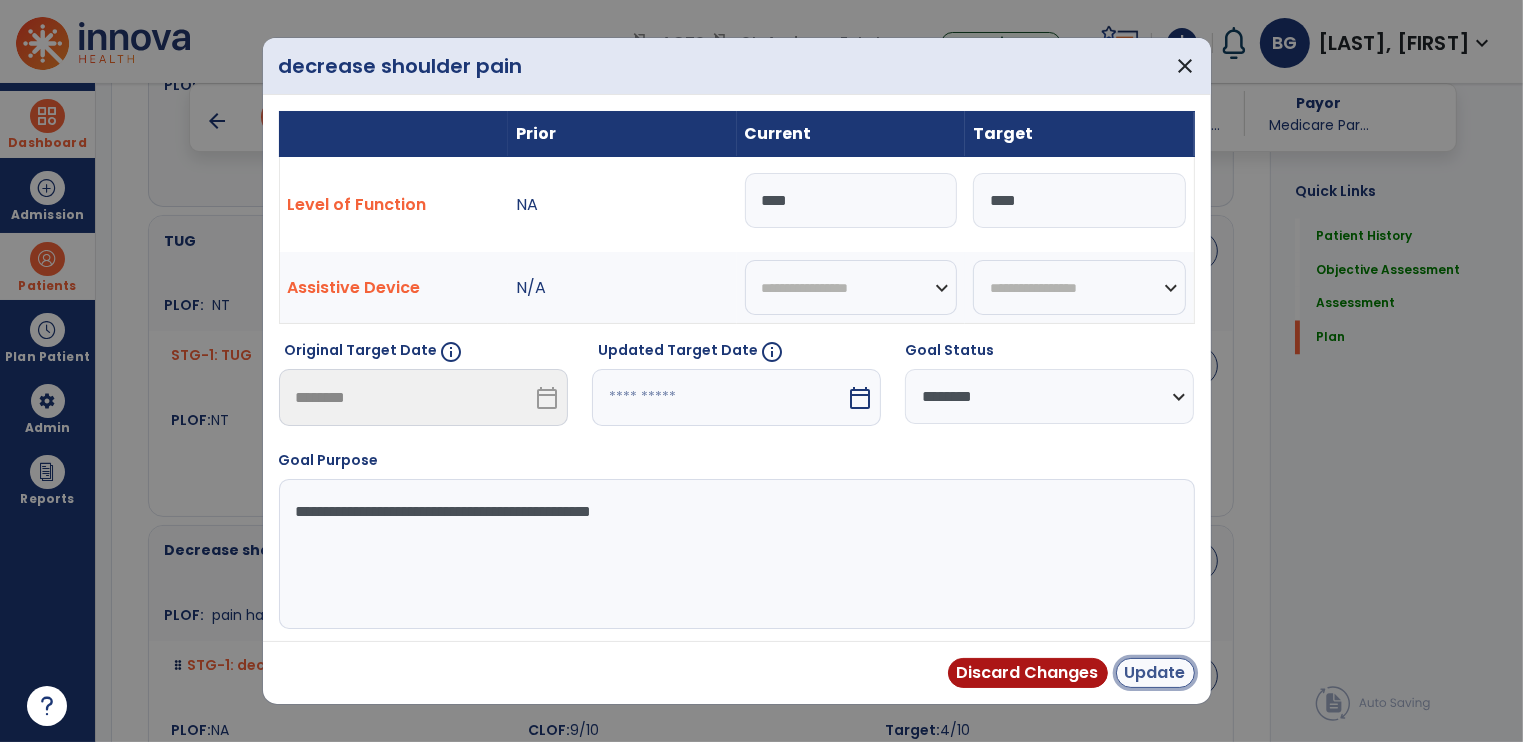 click on "Update" at bounding box center (1155, 673) 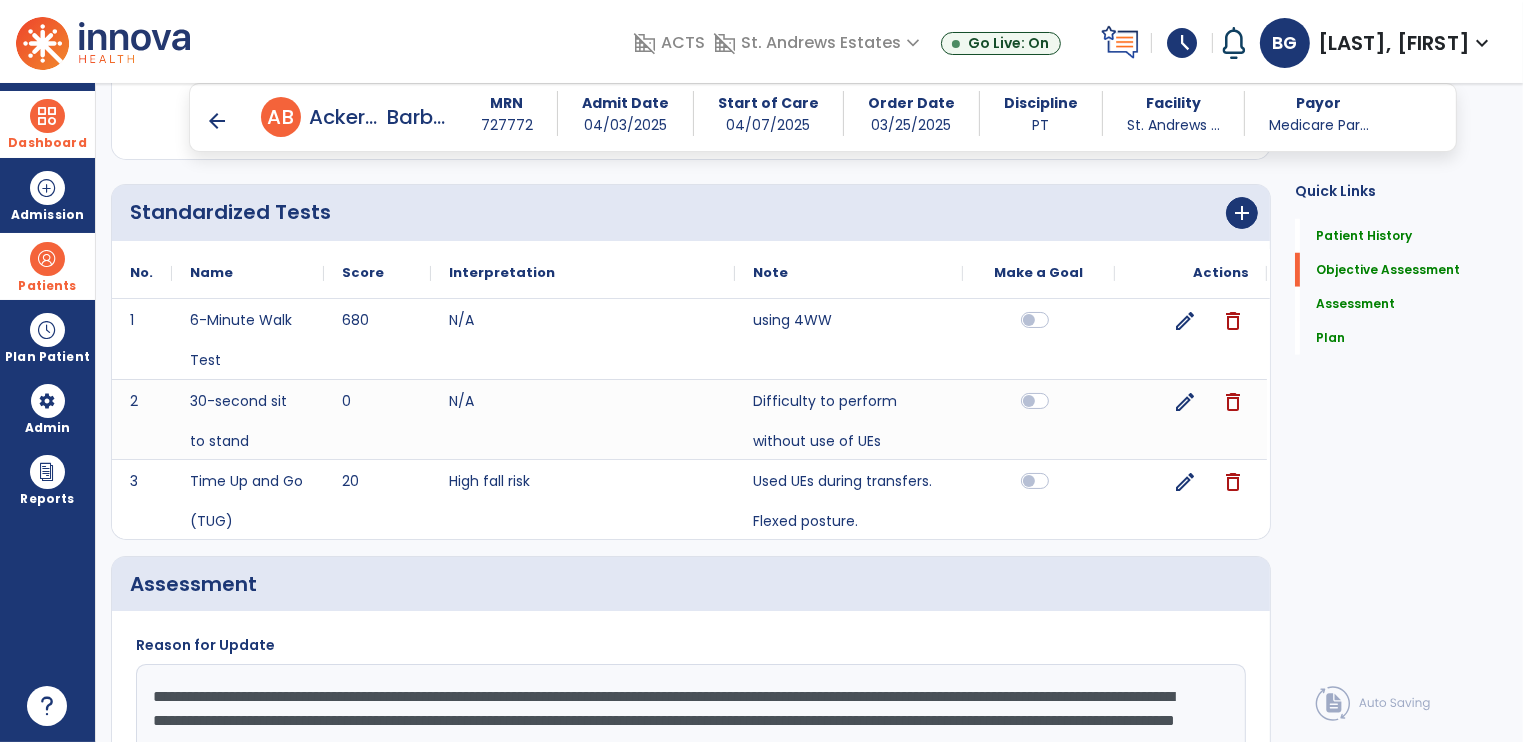 scroll, scrollTop: 2304, scrollLeft: 0, axis: vertical 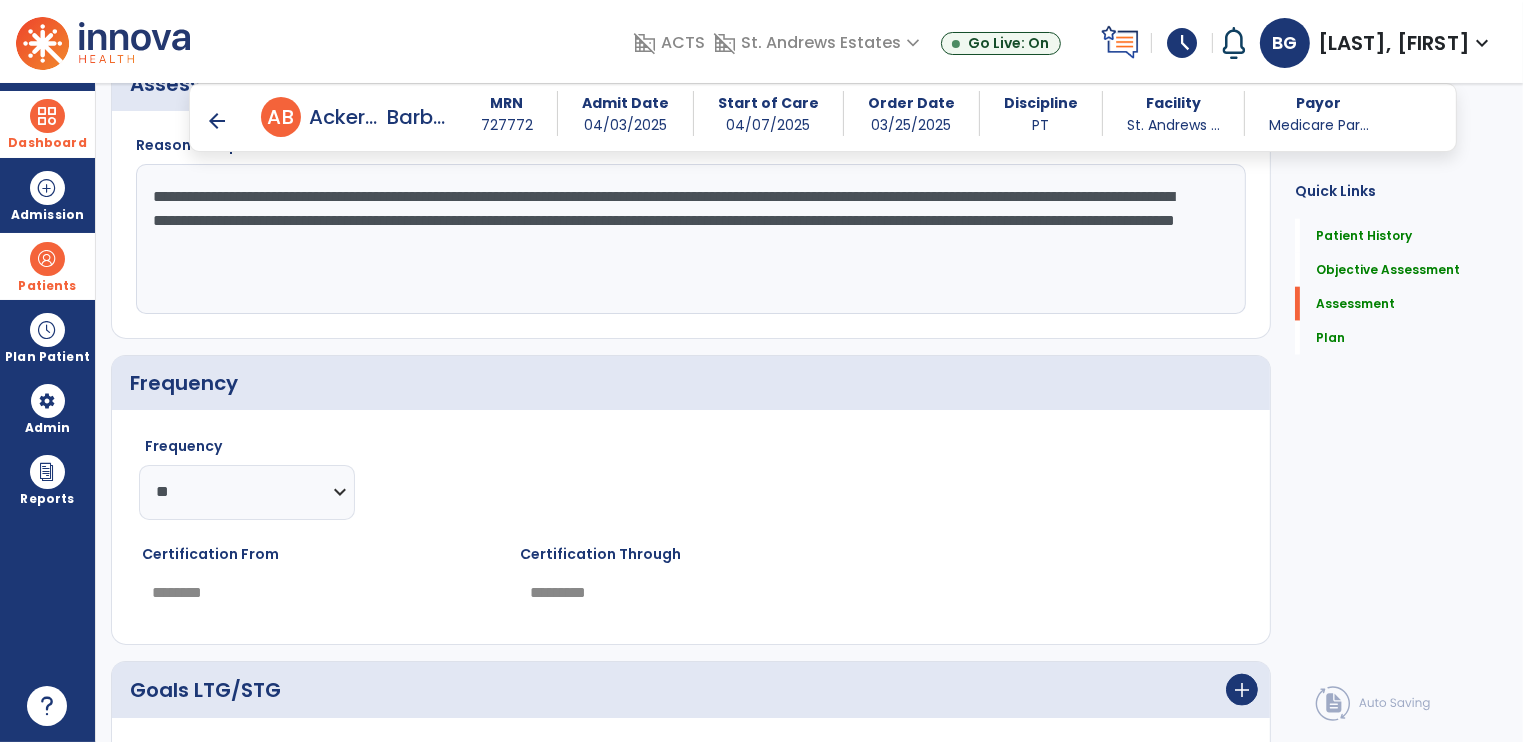 click on "**********" 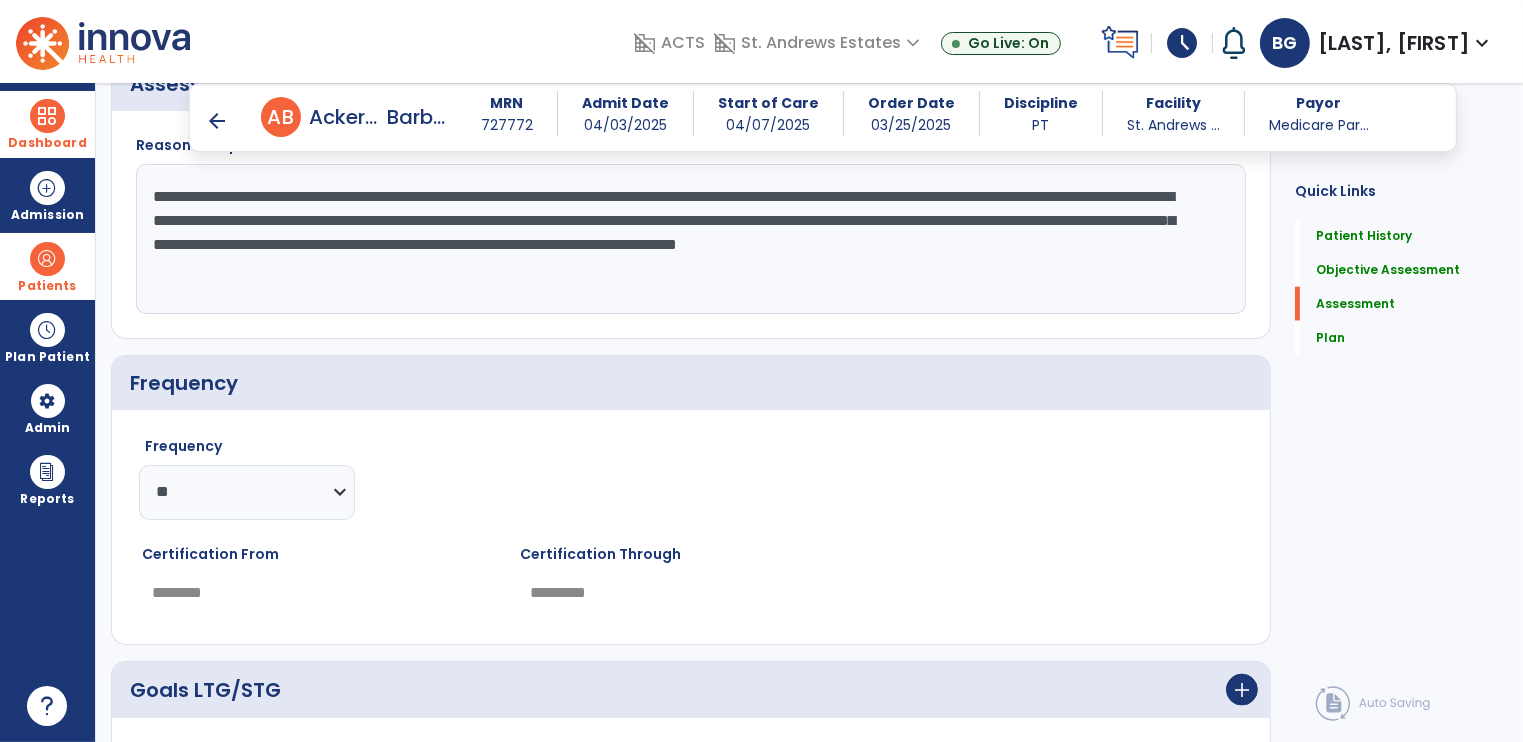 click on "**********" 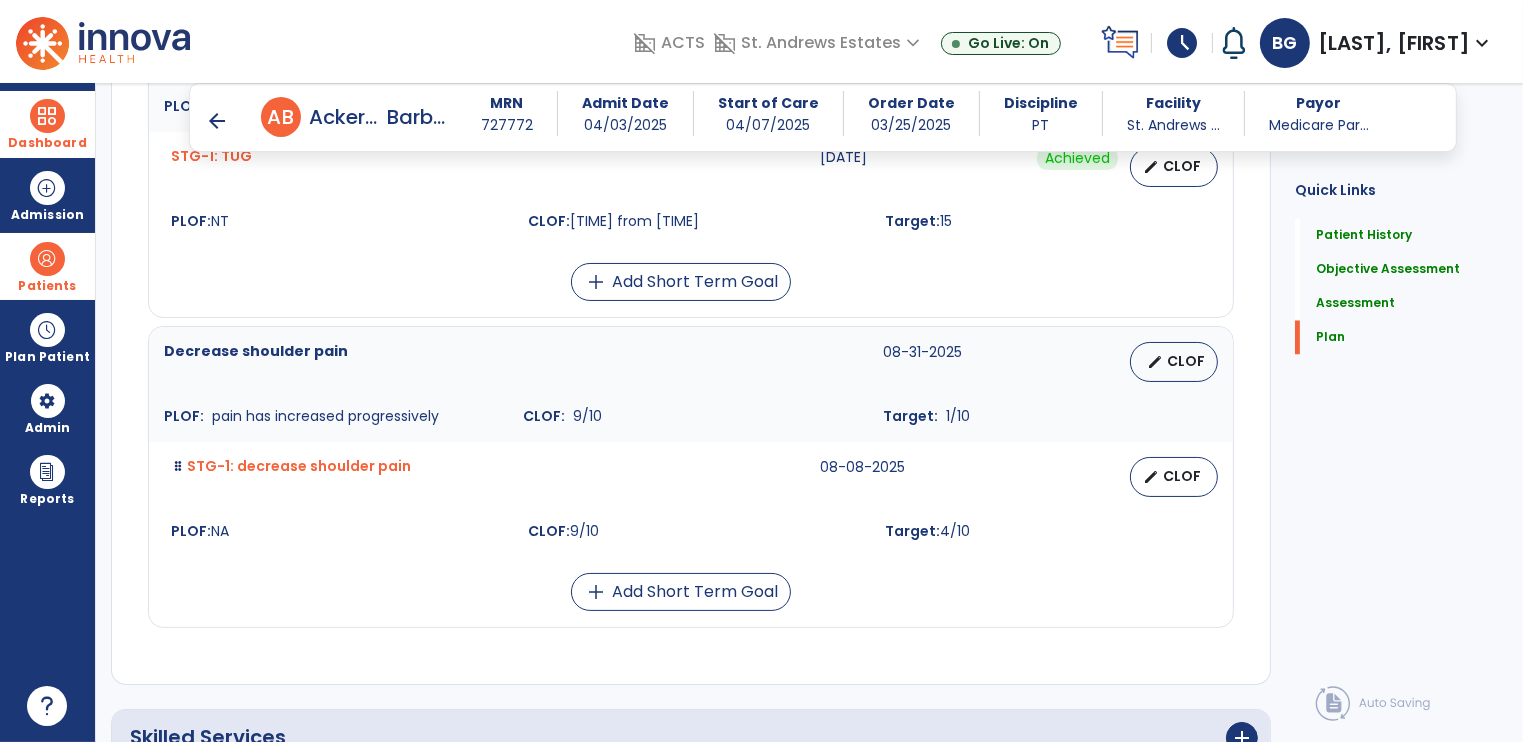scroll, scrollTop: 4304, scrollLeft: 0, axis: vertical 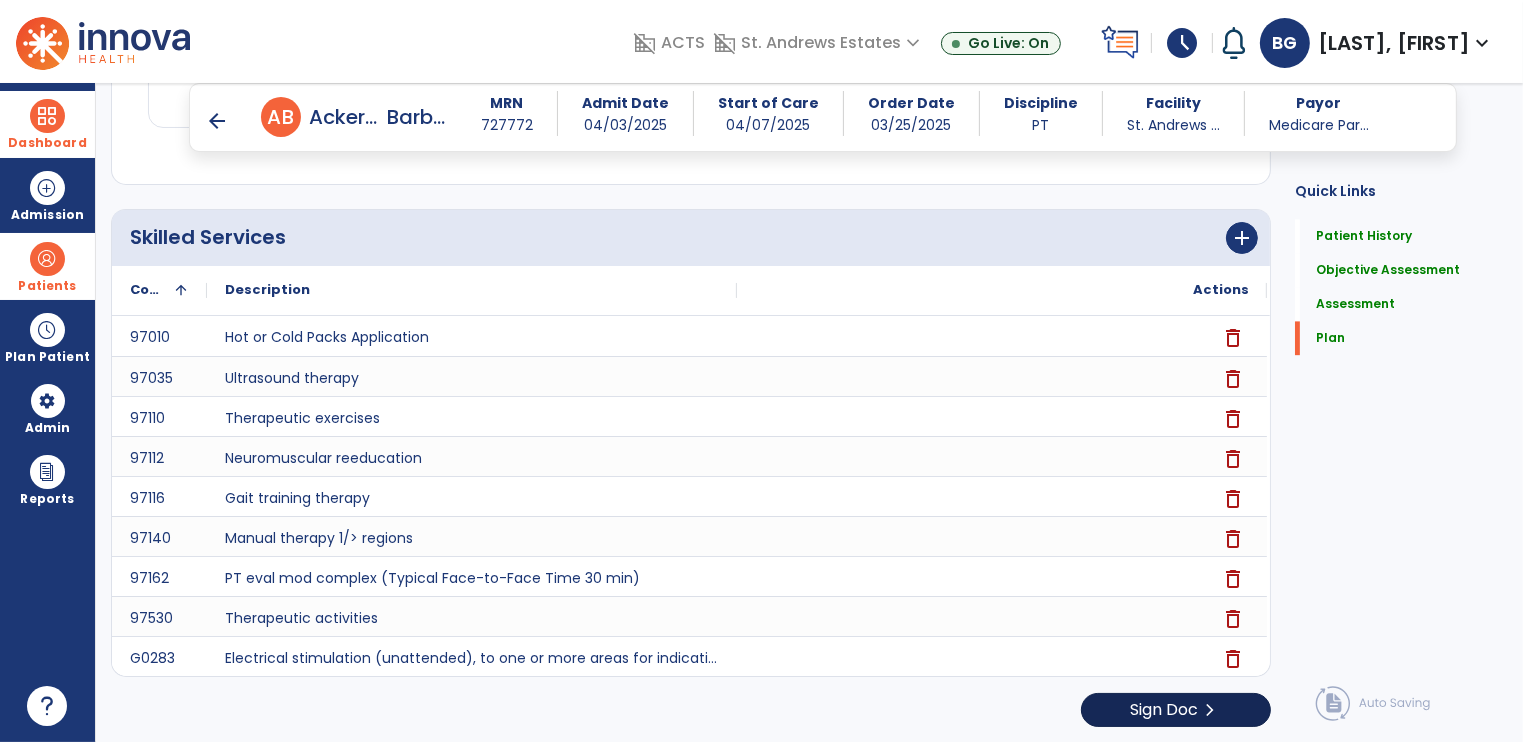 type on "**********" 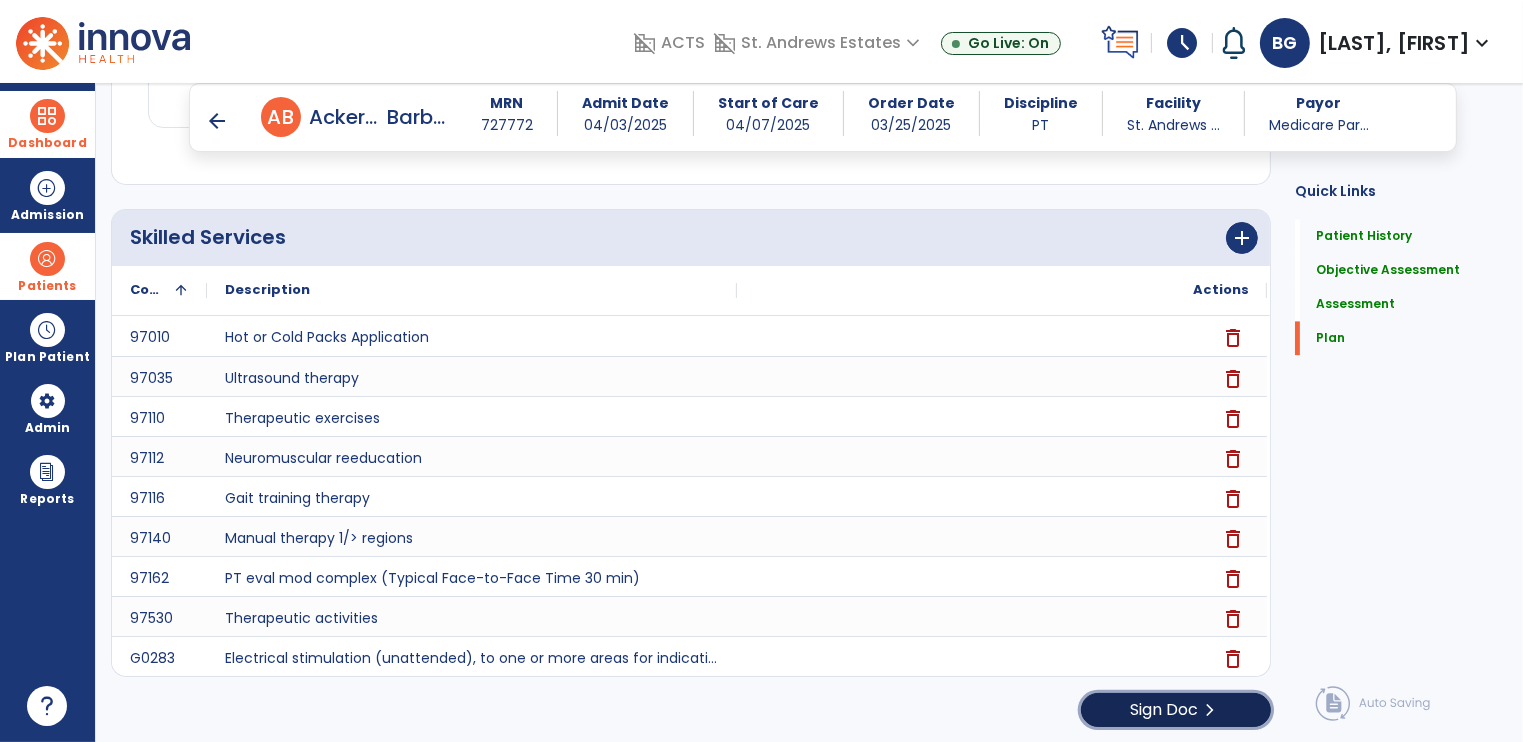 click on "Sign Doc  chevron_right" 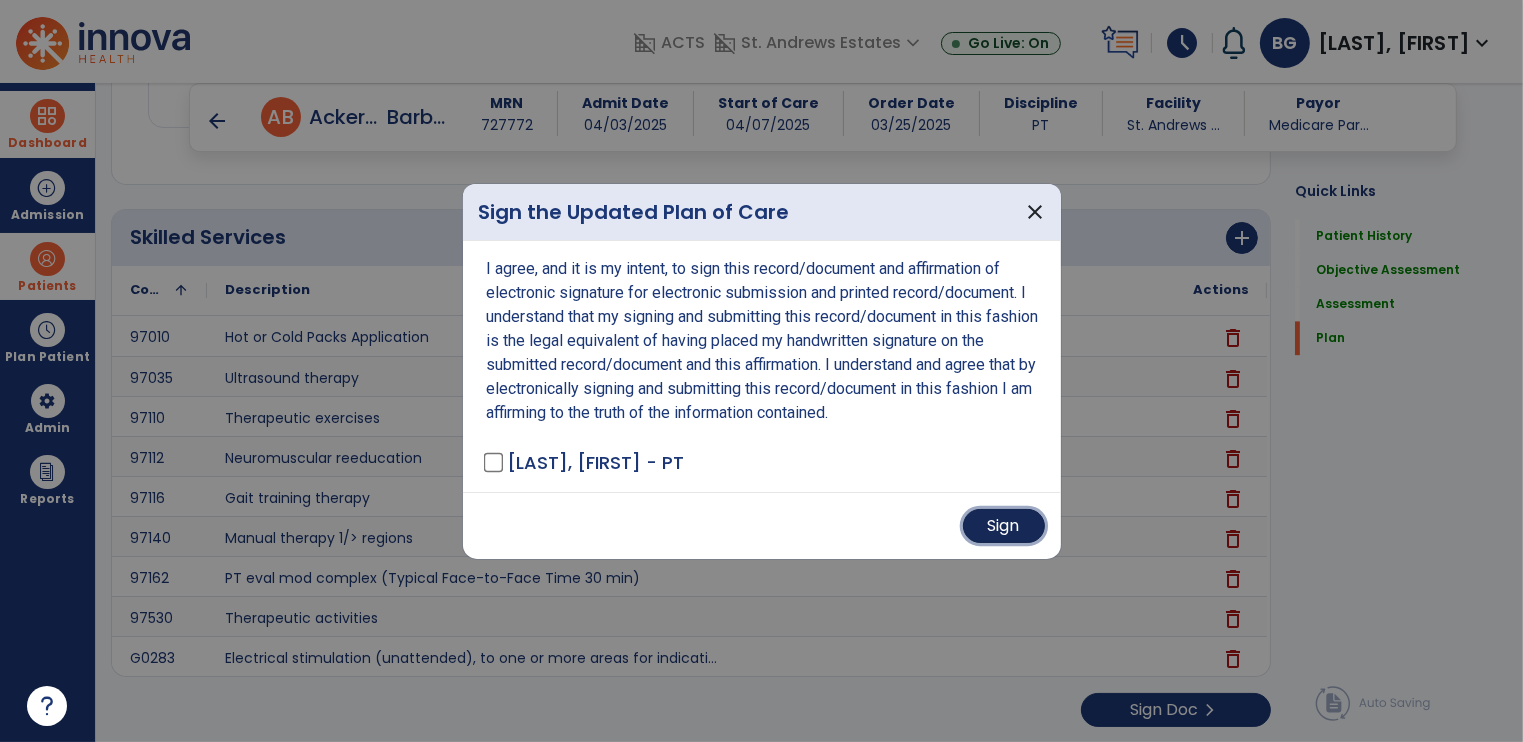 click on "Sign" at bounding box center [1004, 526] 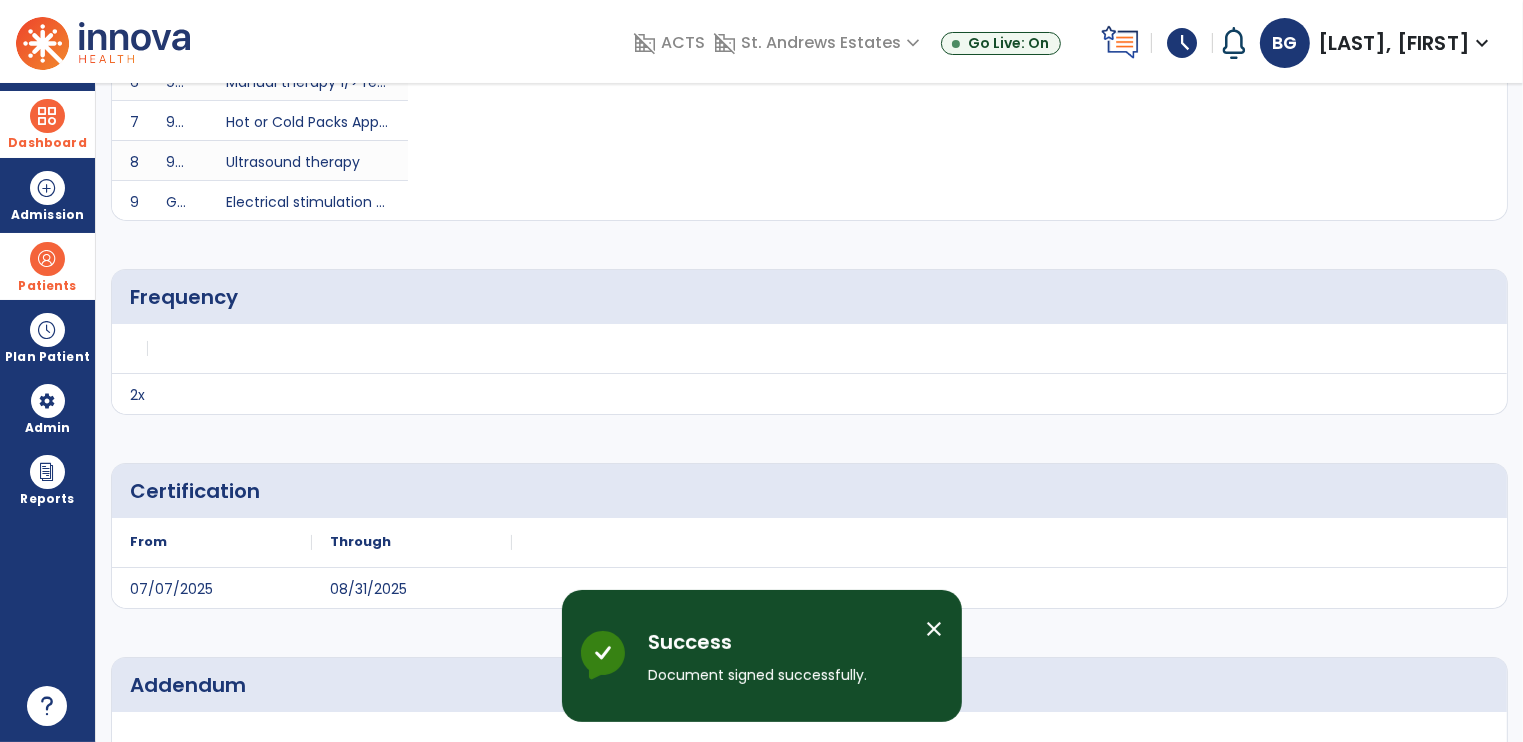 scroll, scrollTop: 0, scrollLeft: 0, axis: both 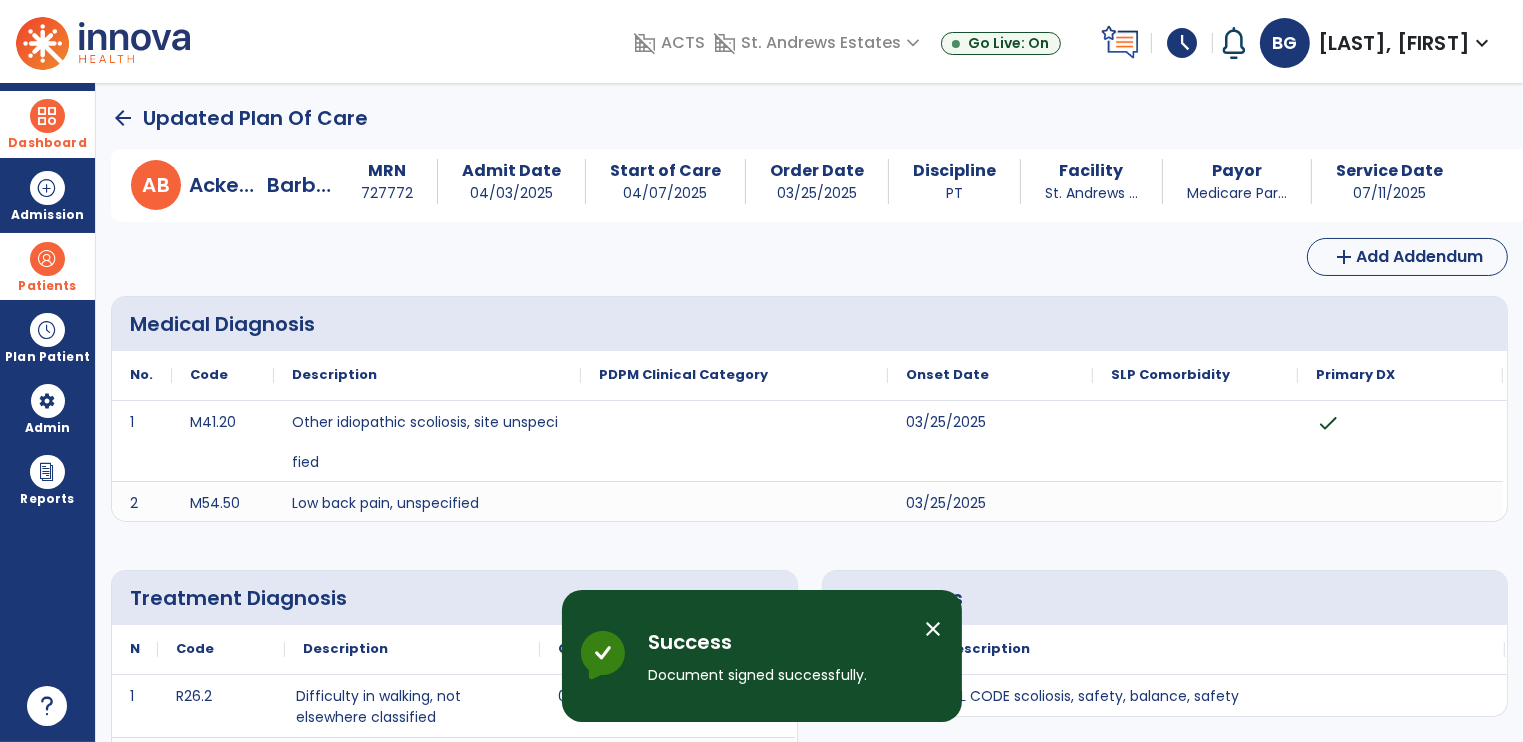 click on "close" at bounding box center (934, 629) 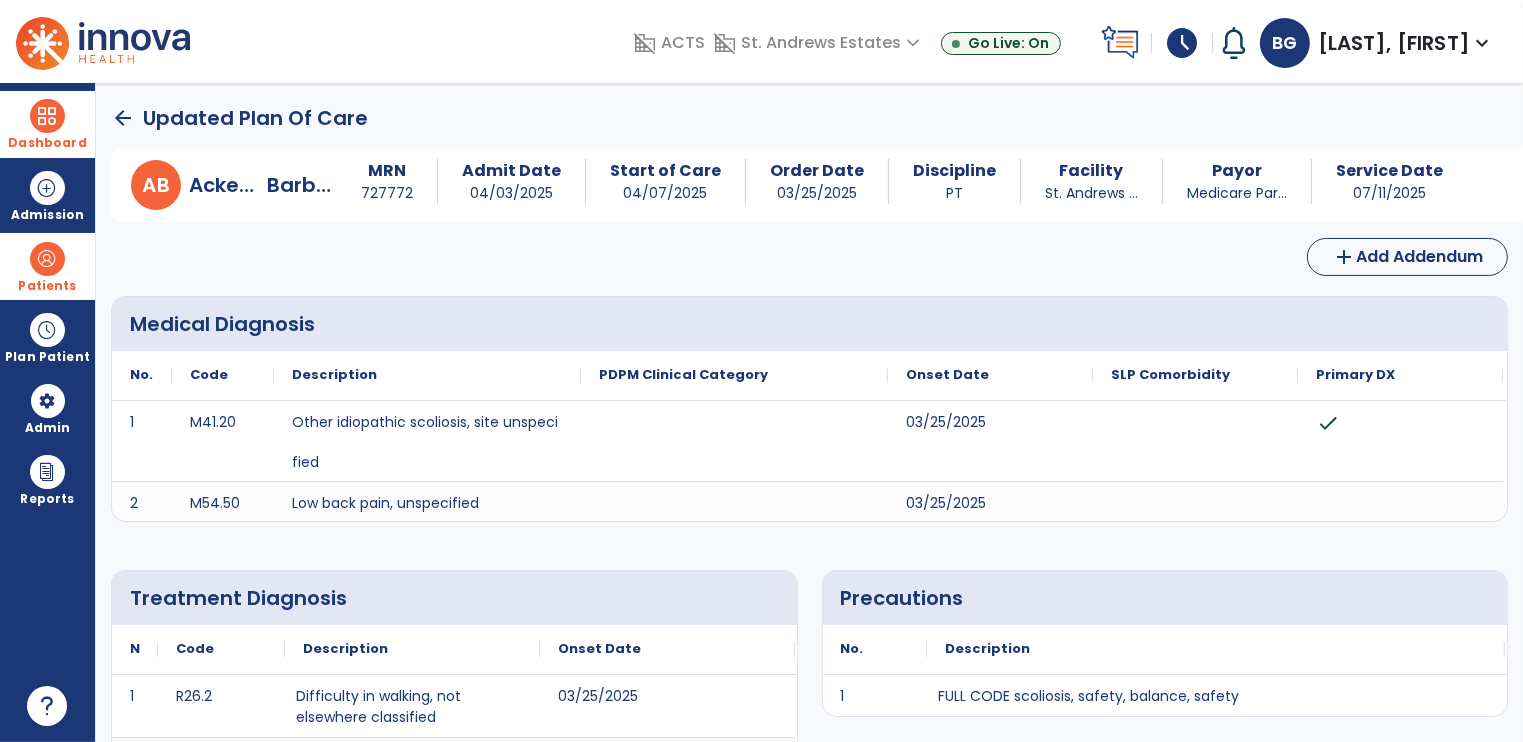 click at bounding box center [47, 116] 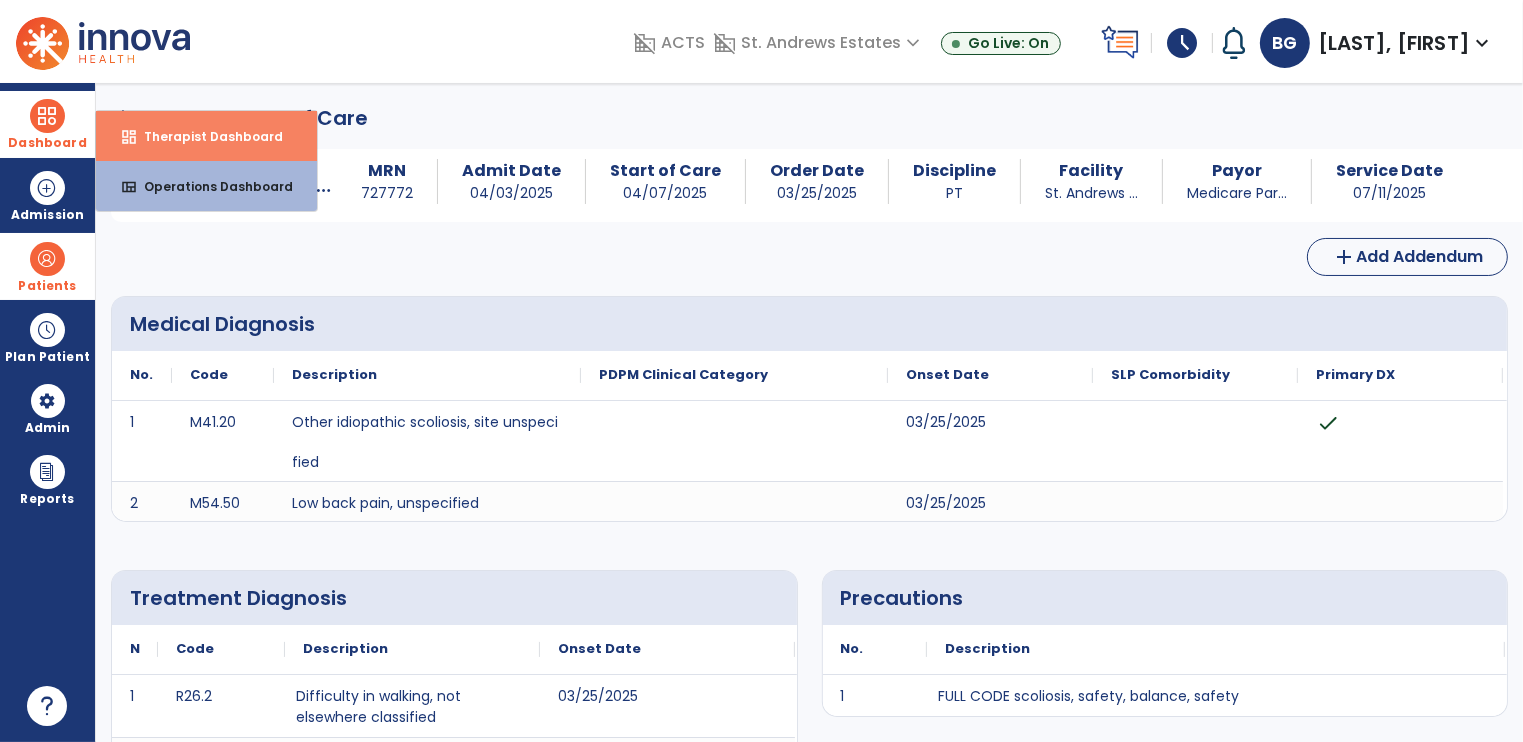 click on "Therapist Dashboard" at bounding box center [205, 136] 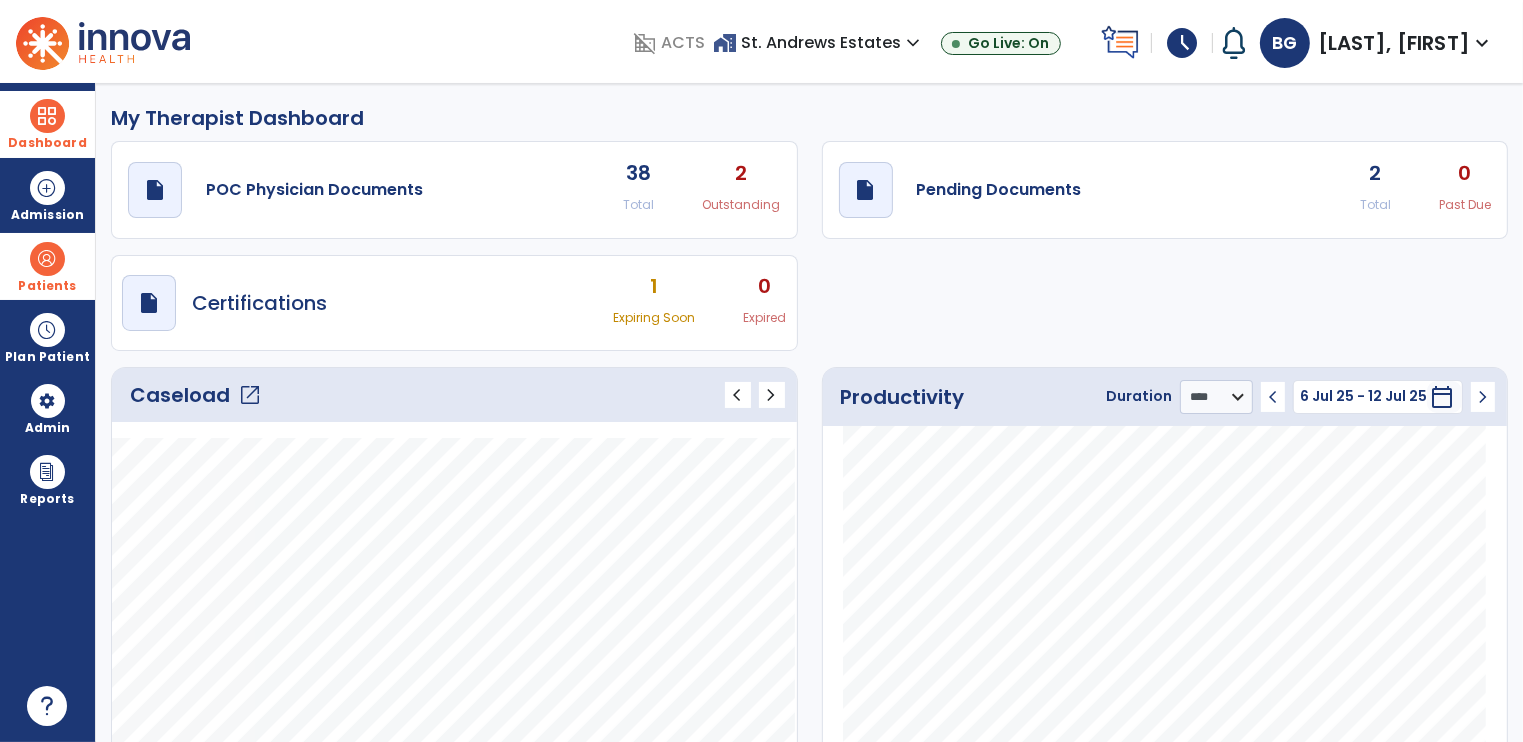 click on "draft   open_in_new  Pending Documents 2 Total 0 Past Due" 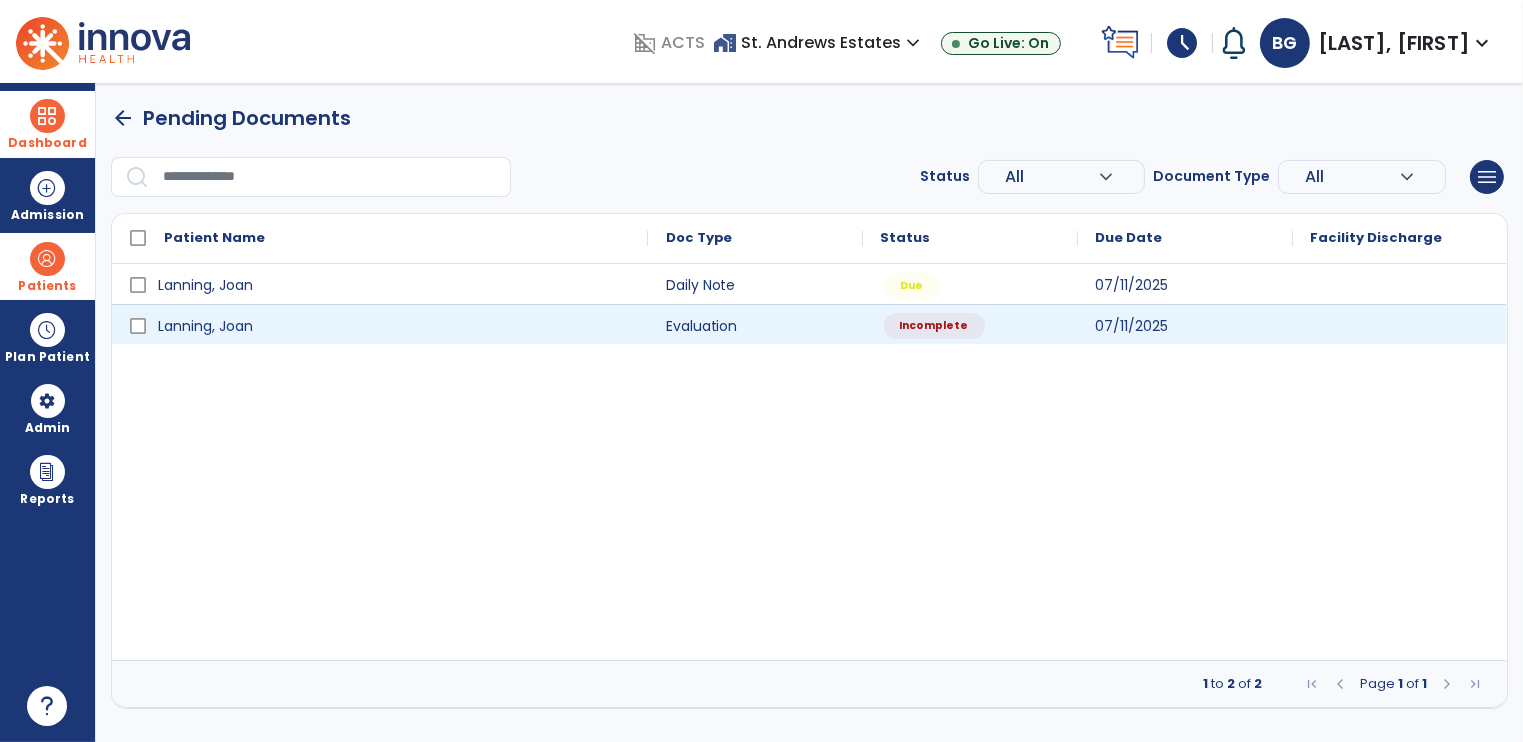 click on "Incomplete" at bounding box center (934, 326) 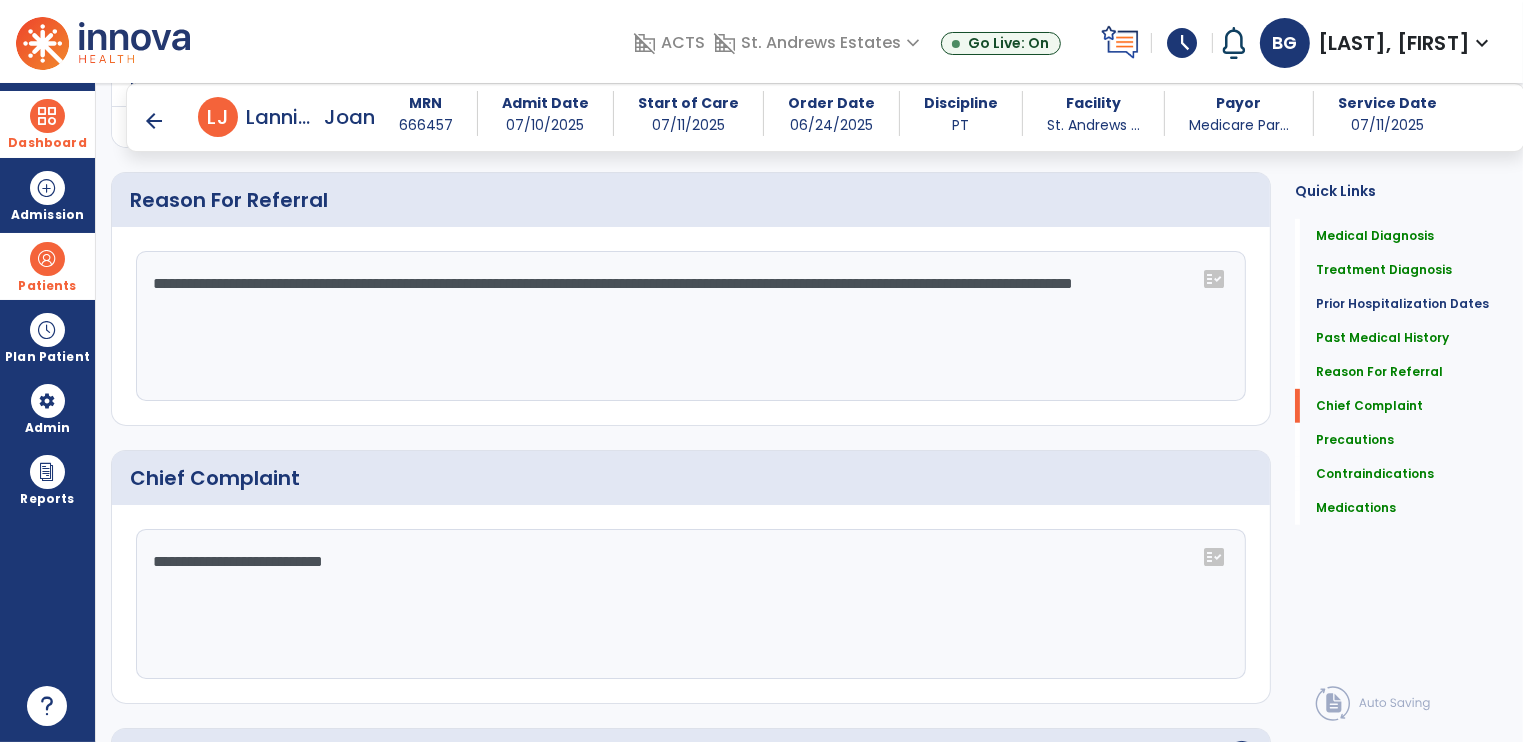 scroll, scrollTop: 1710, scrollLeft: 0, axis: vertical 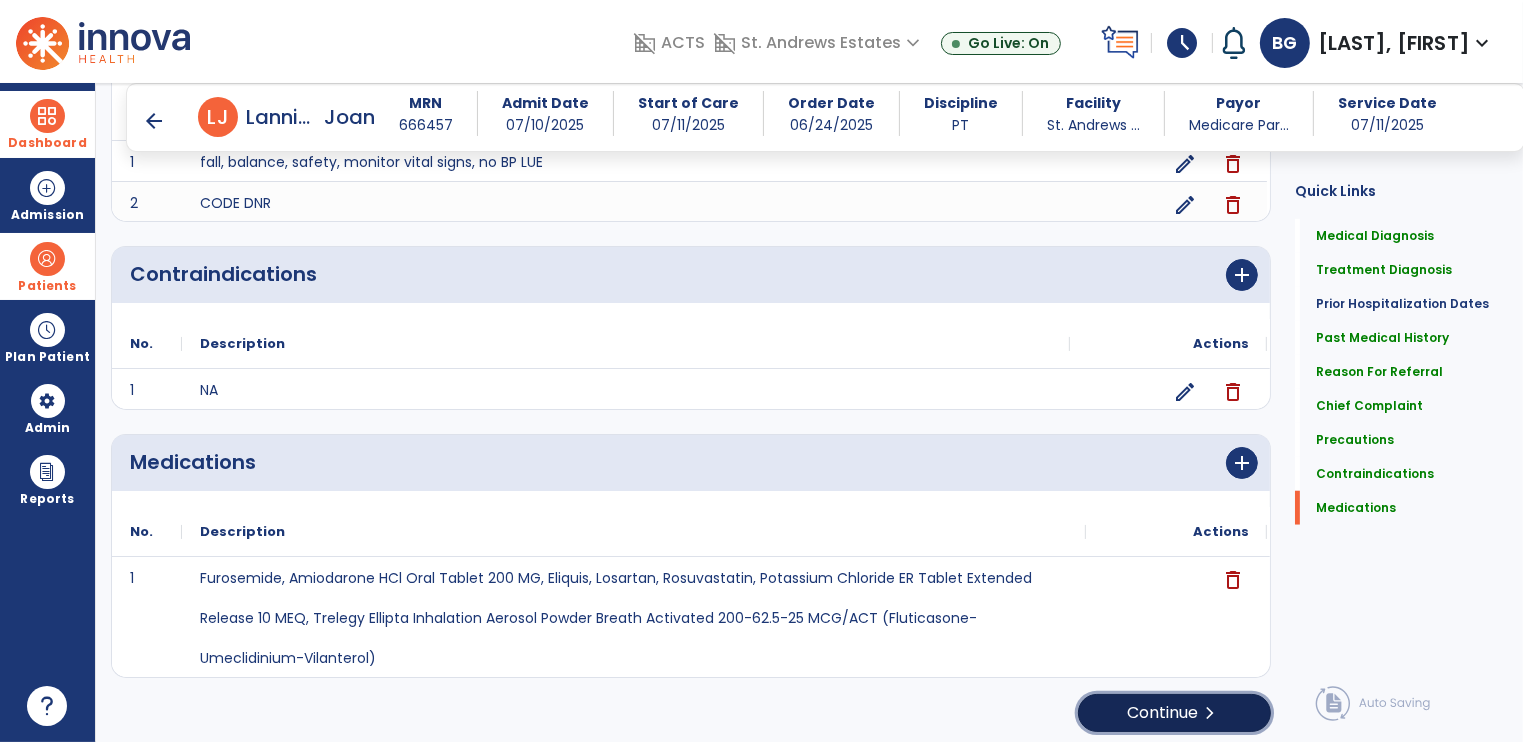 click on "Continue  chevron_right" 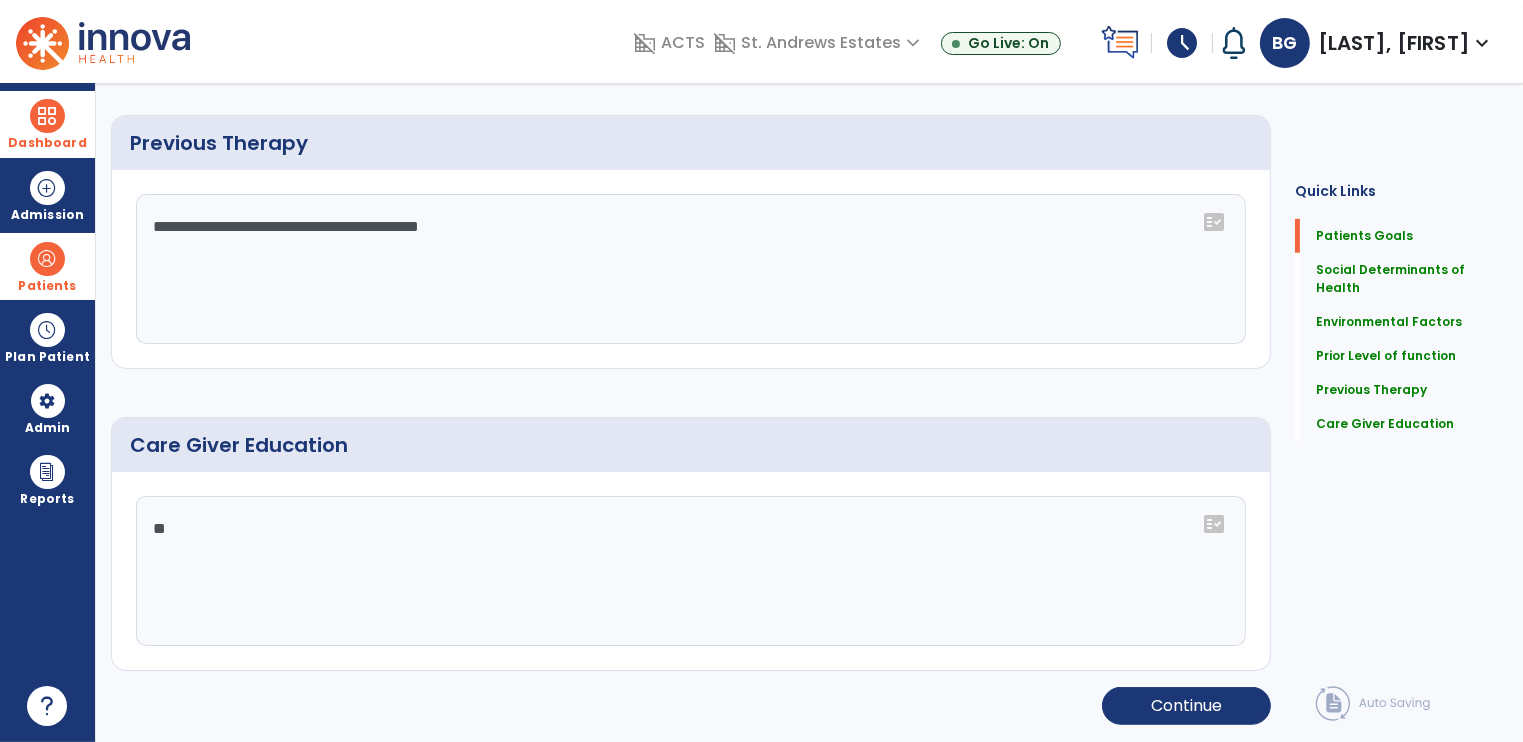 scroll, scrollTop: 0, scrollLeft: 0, axis: both 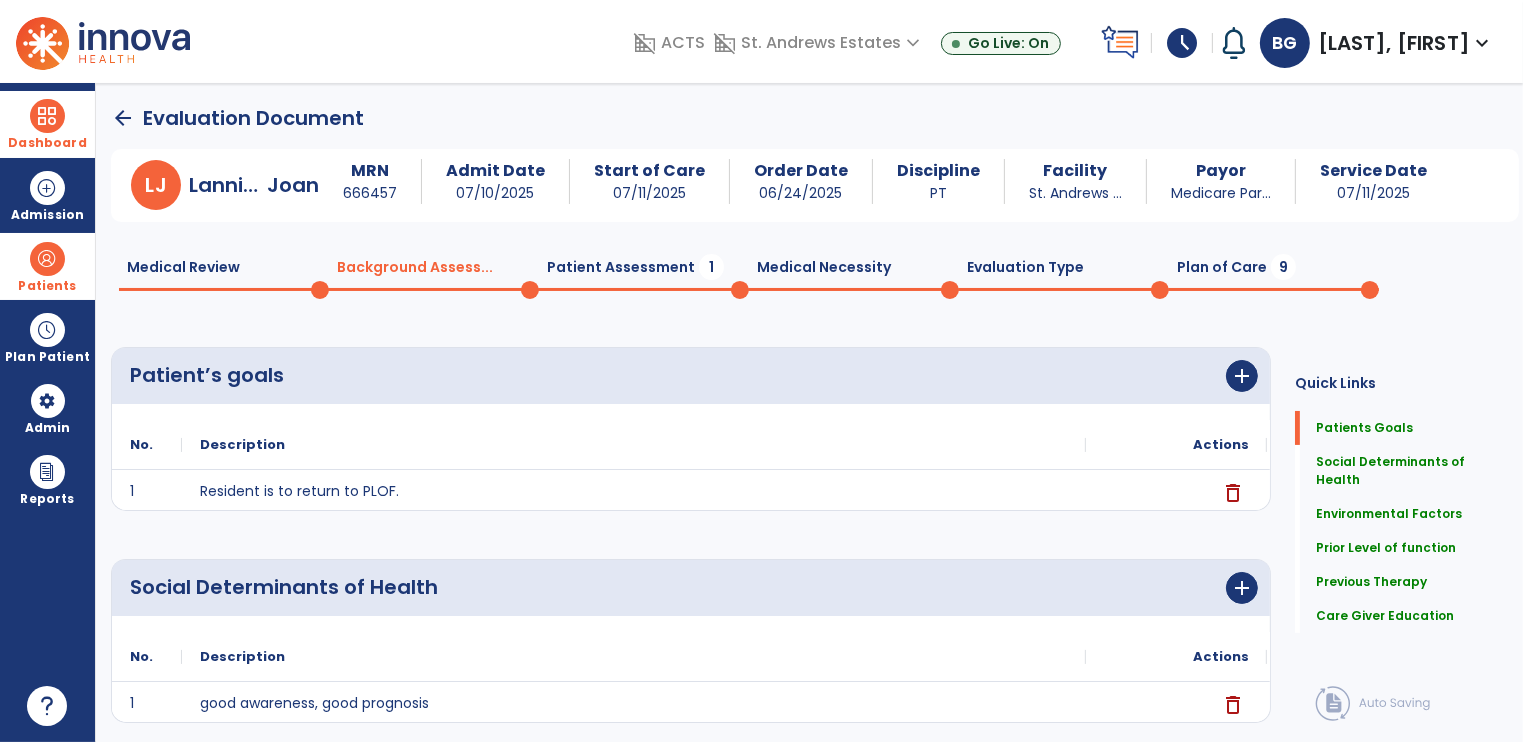 click on "Patient Assessment  1" 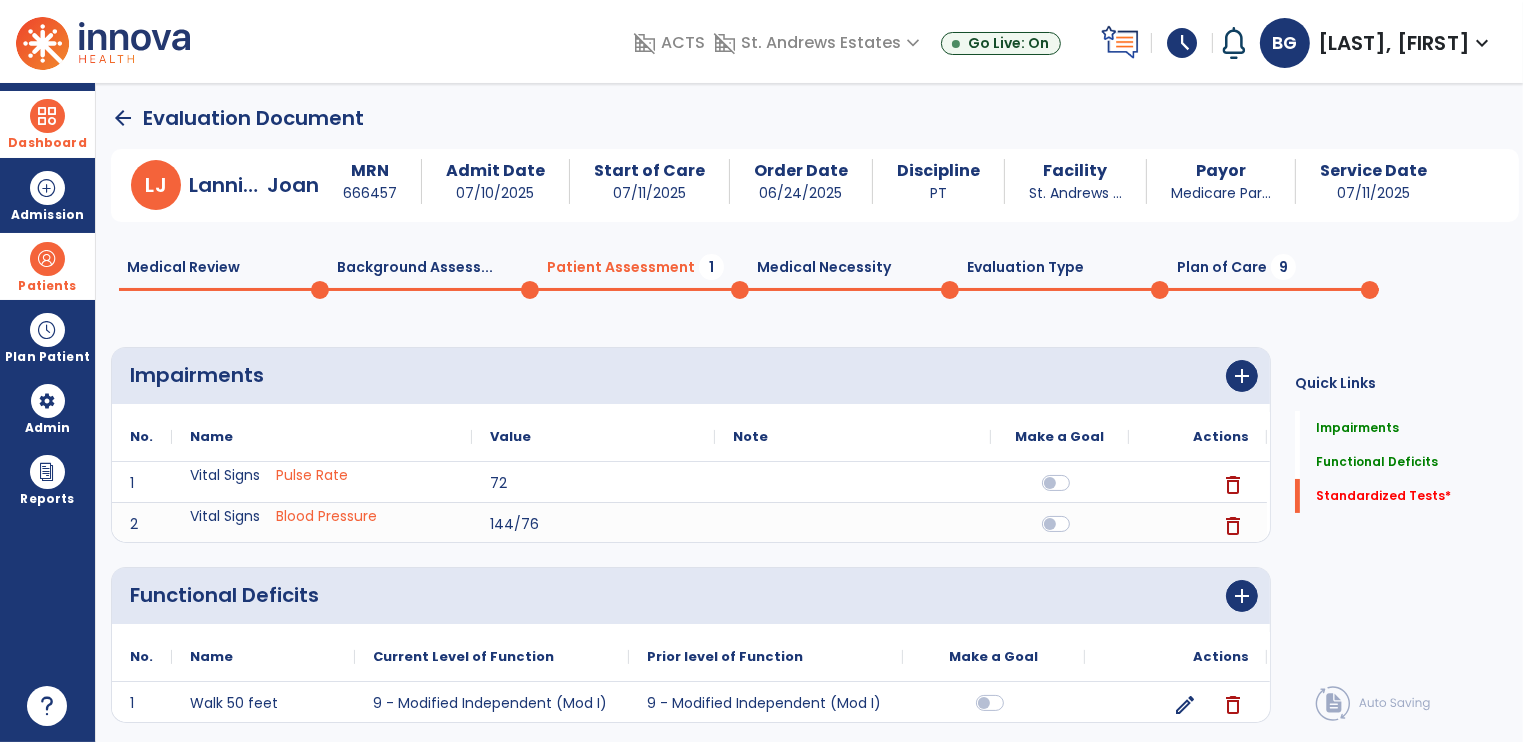 scroll, scrollTop: 221, scrollLeft: 0, axis: vertical 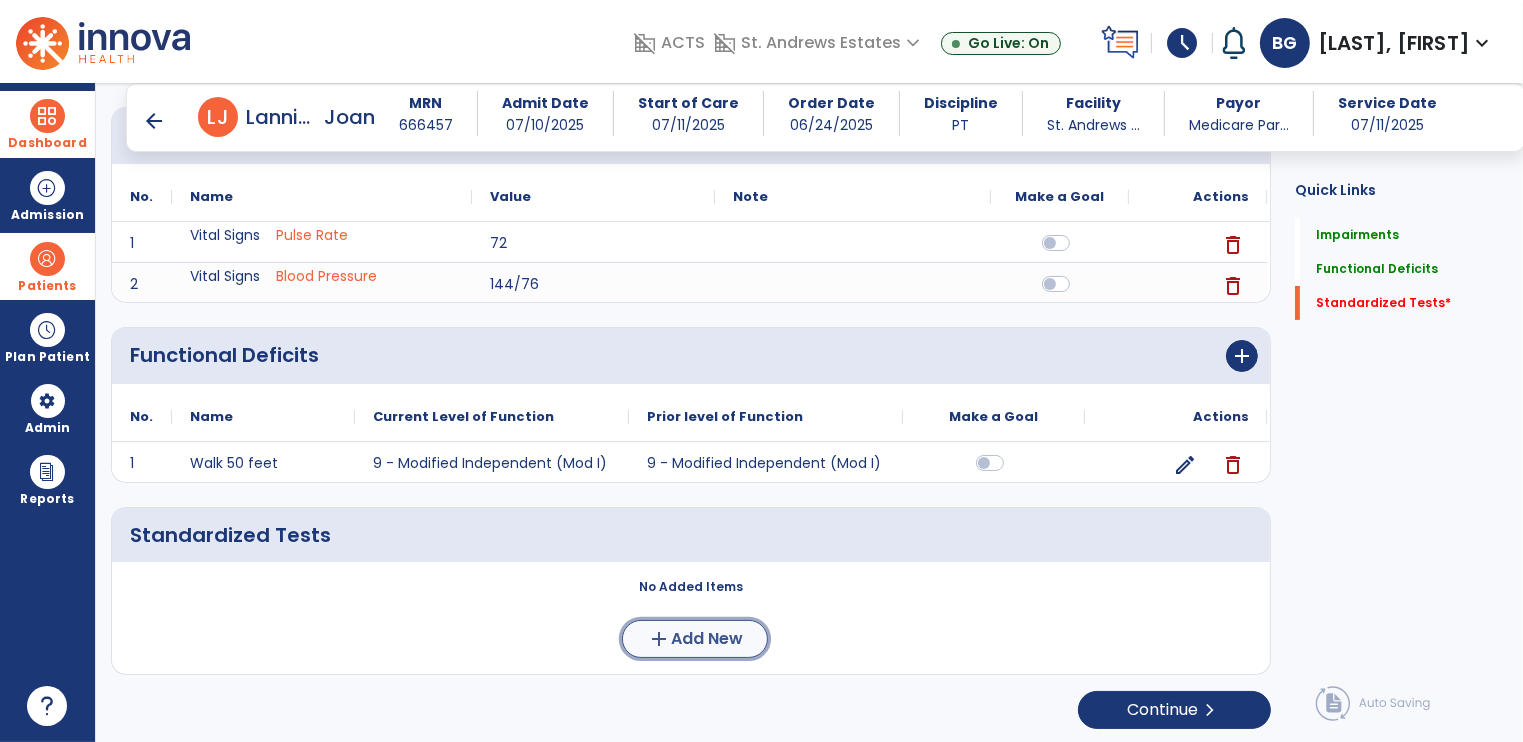 click on "Add New" 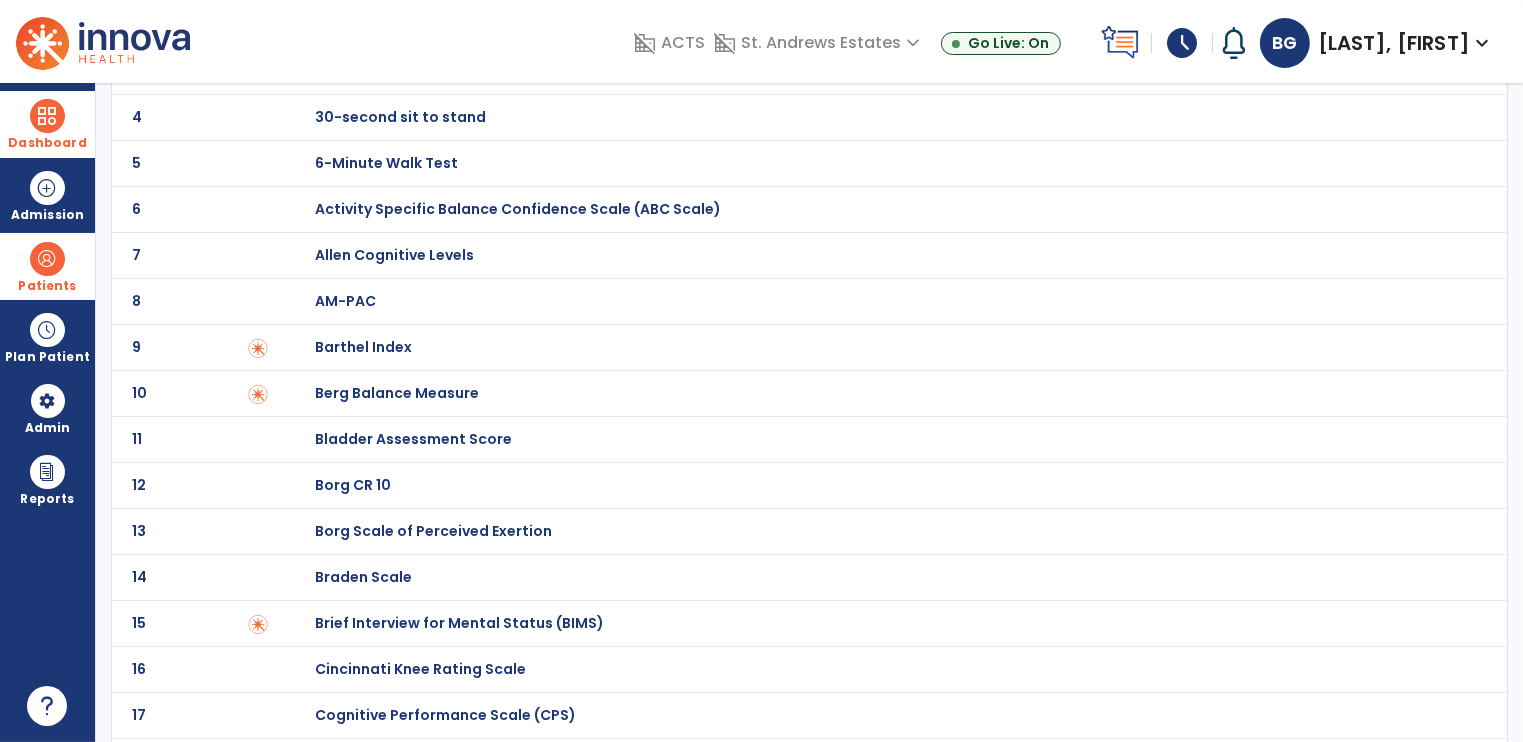 scroll, scrollTop: 0, scrollLeft: 0, axis: both 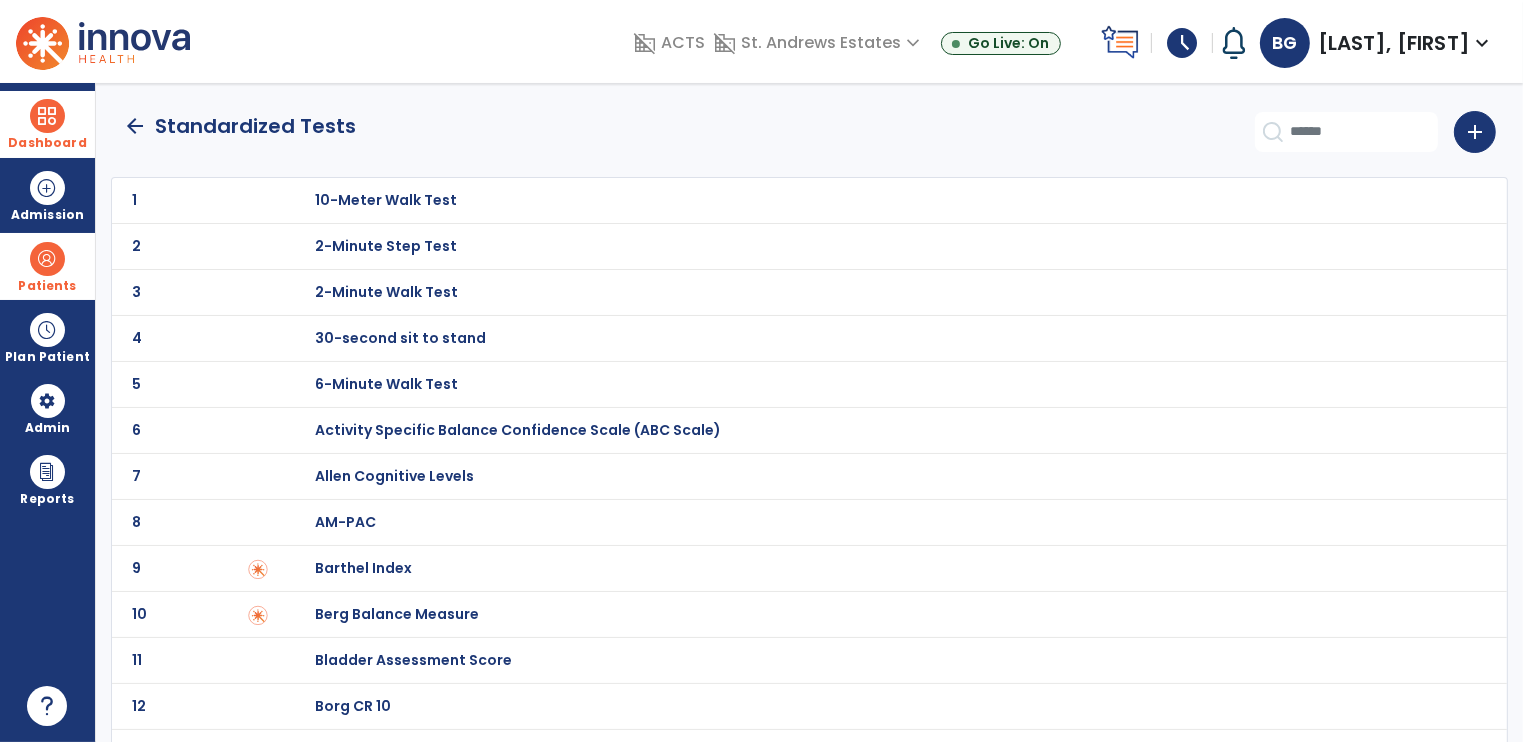 click on "2-Minute Walk Test" at bounding box center (881, 200) 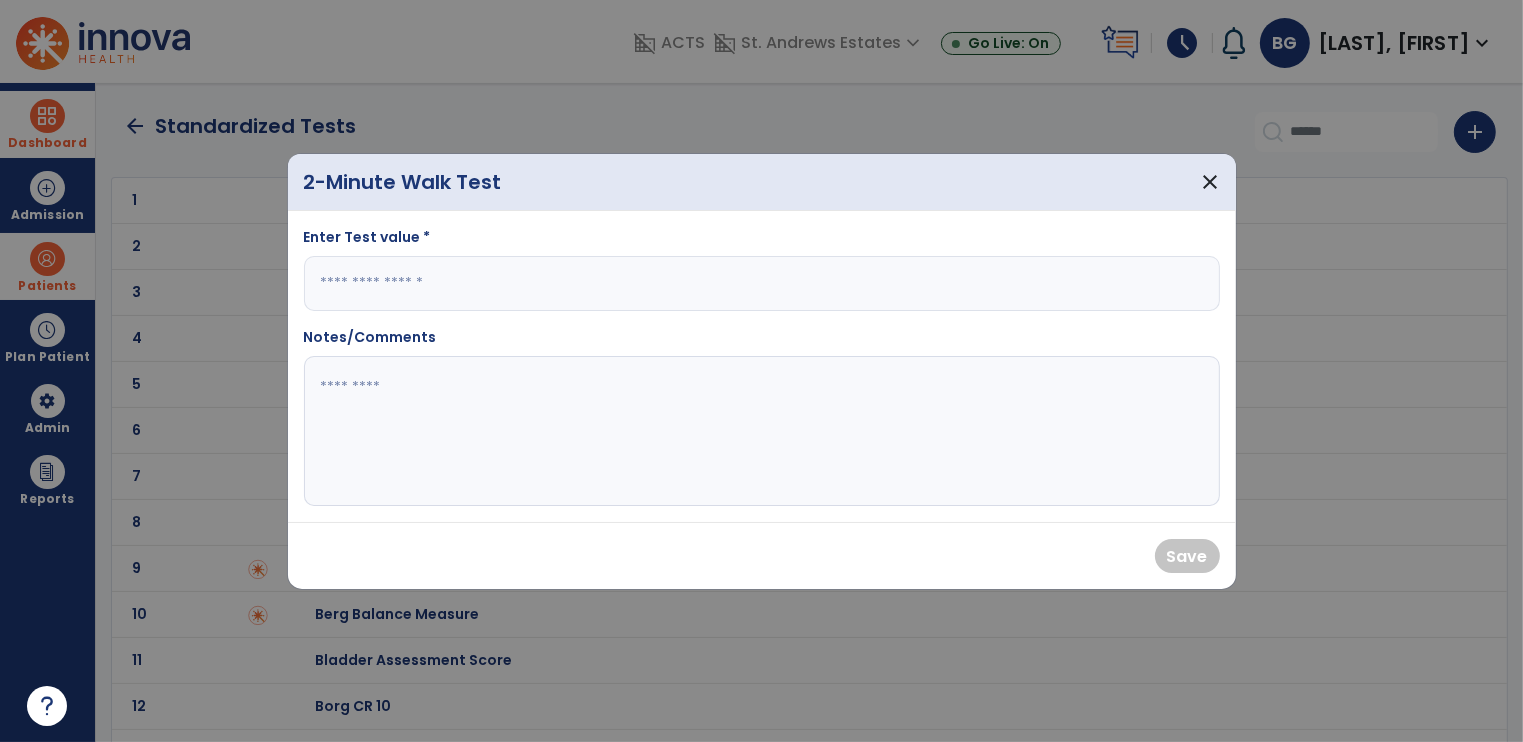 click at bounding box center [762, 283] 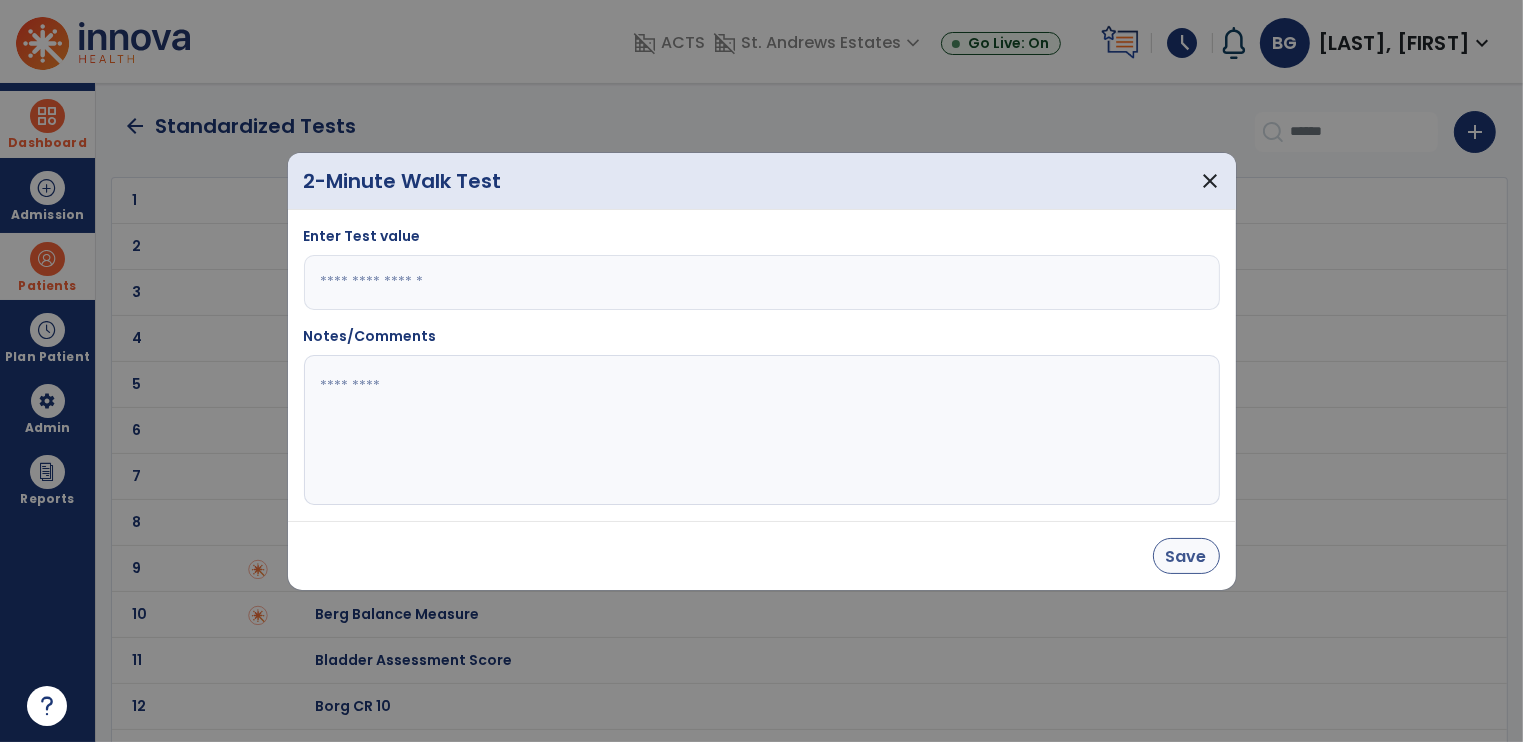 type on "***" 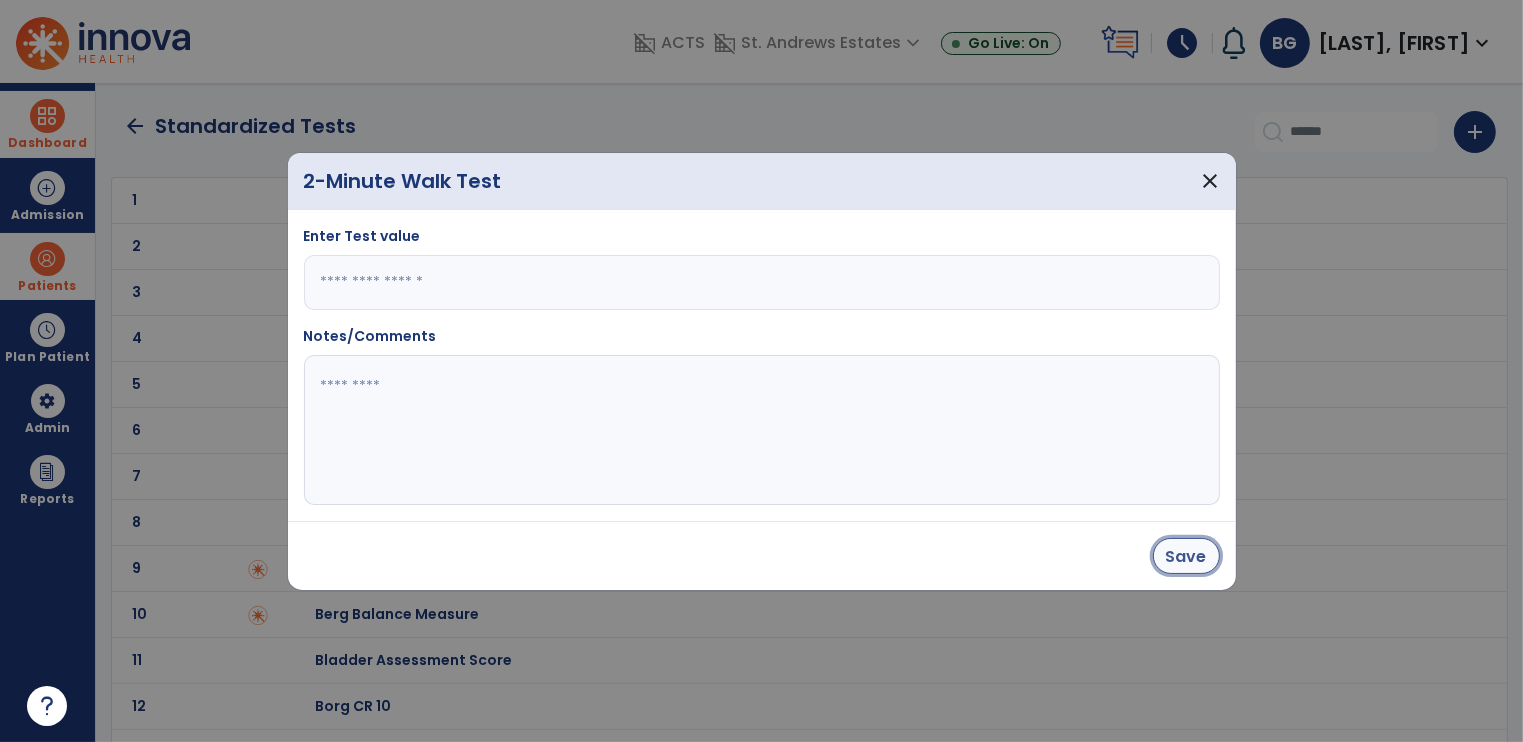 click on "Save" at bounding box center (1186, 556) 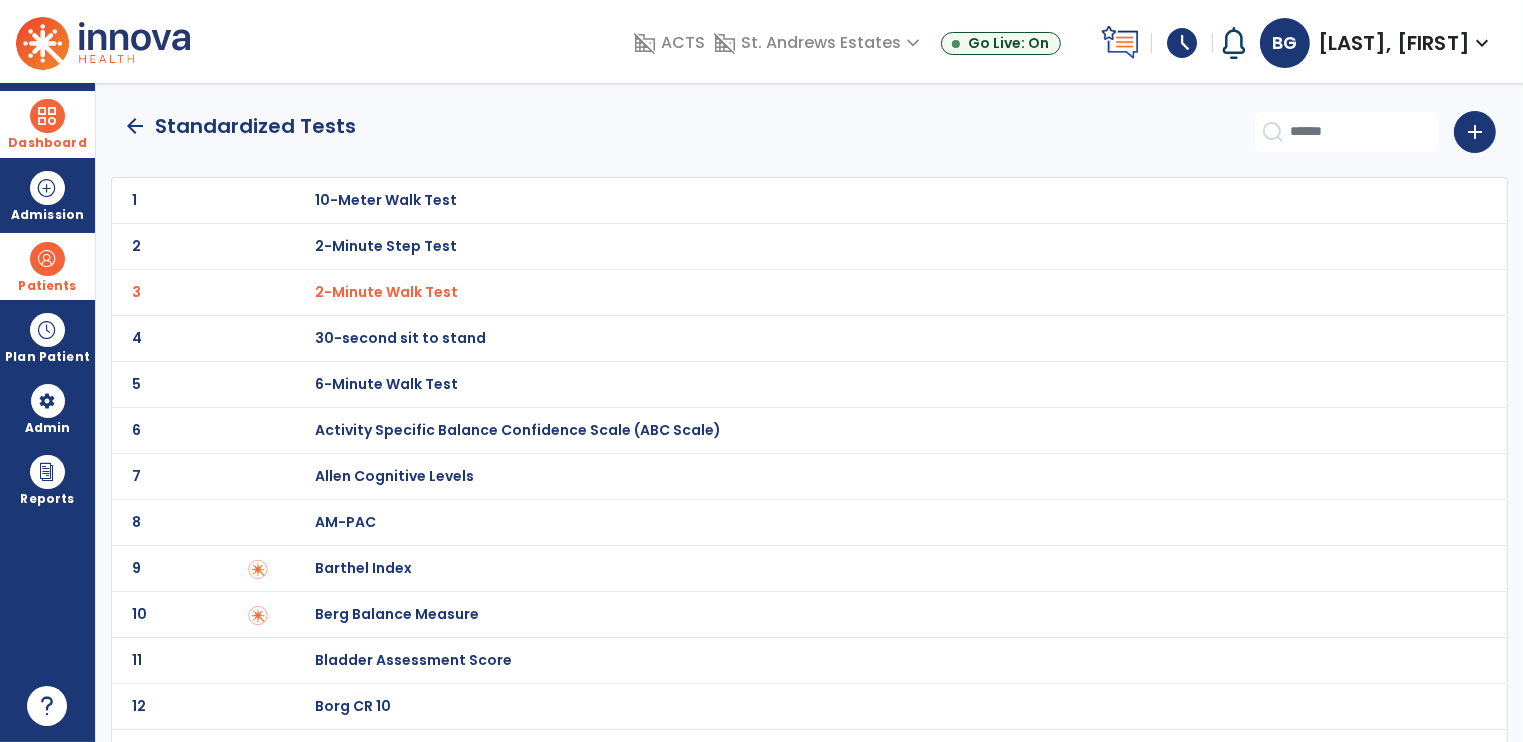 click on "2-Minute Walk Test" at bounding box center (386, 292) 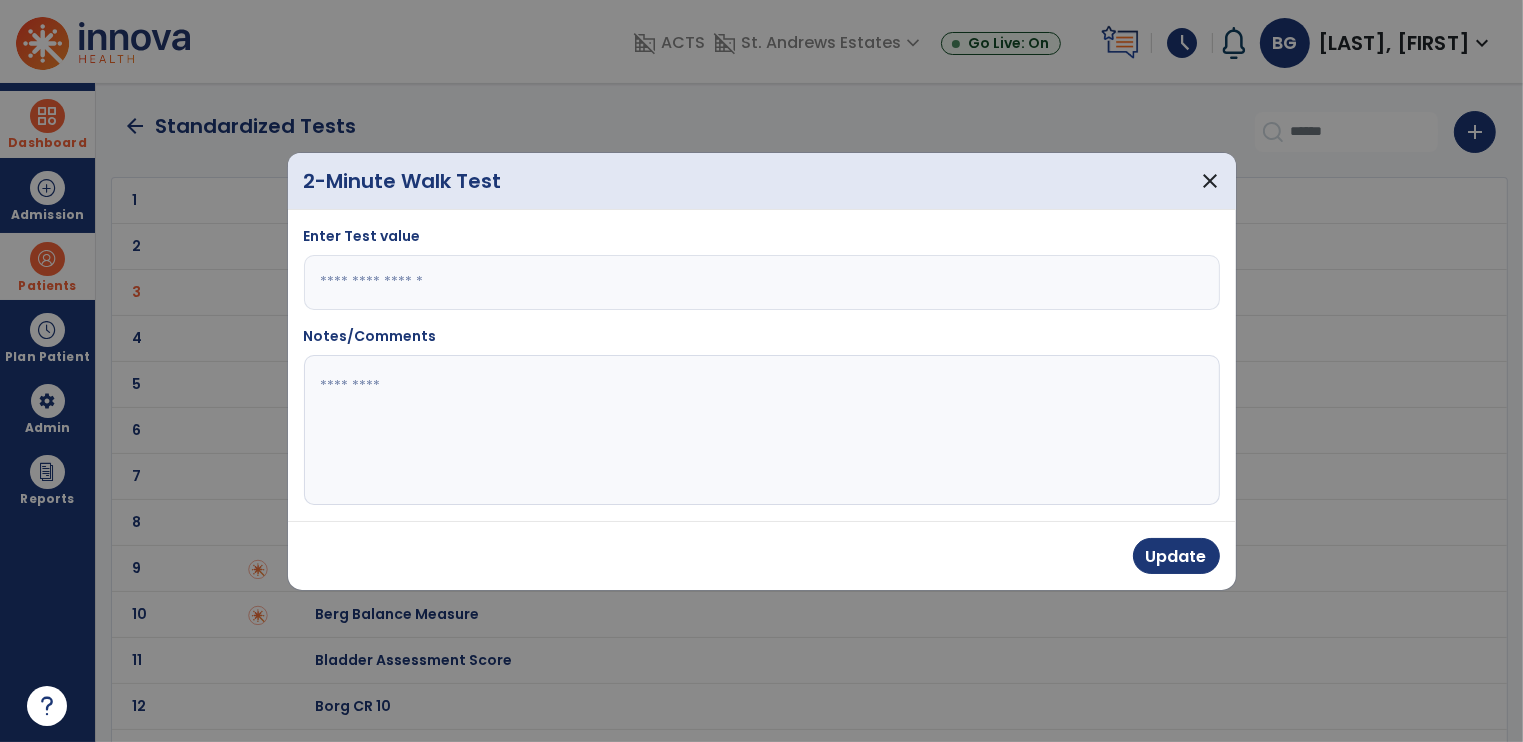 click 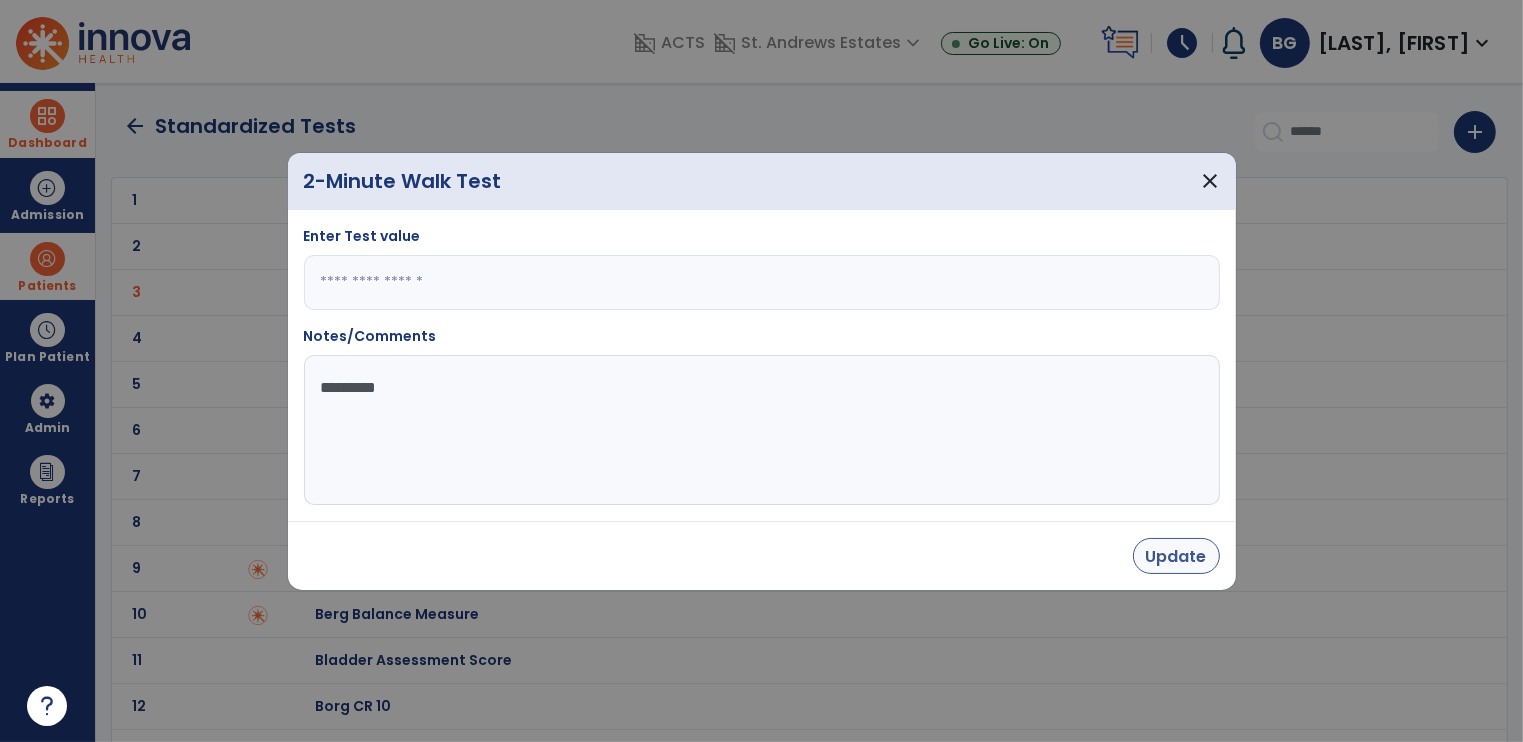 type on "*********" 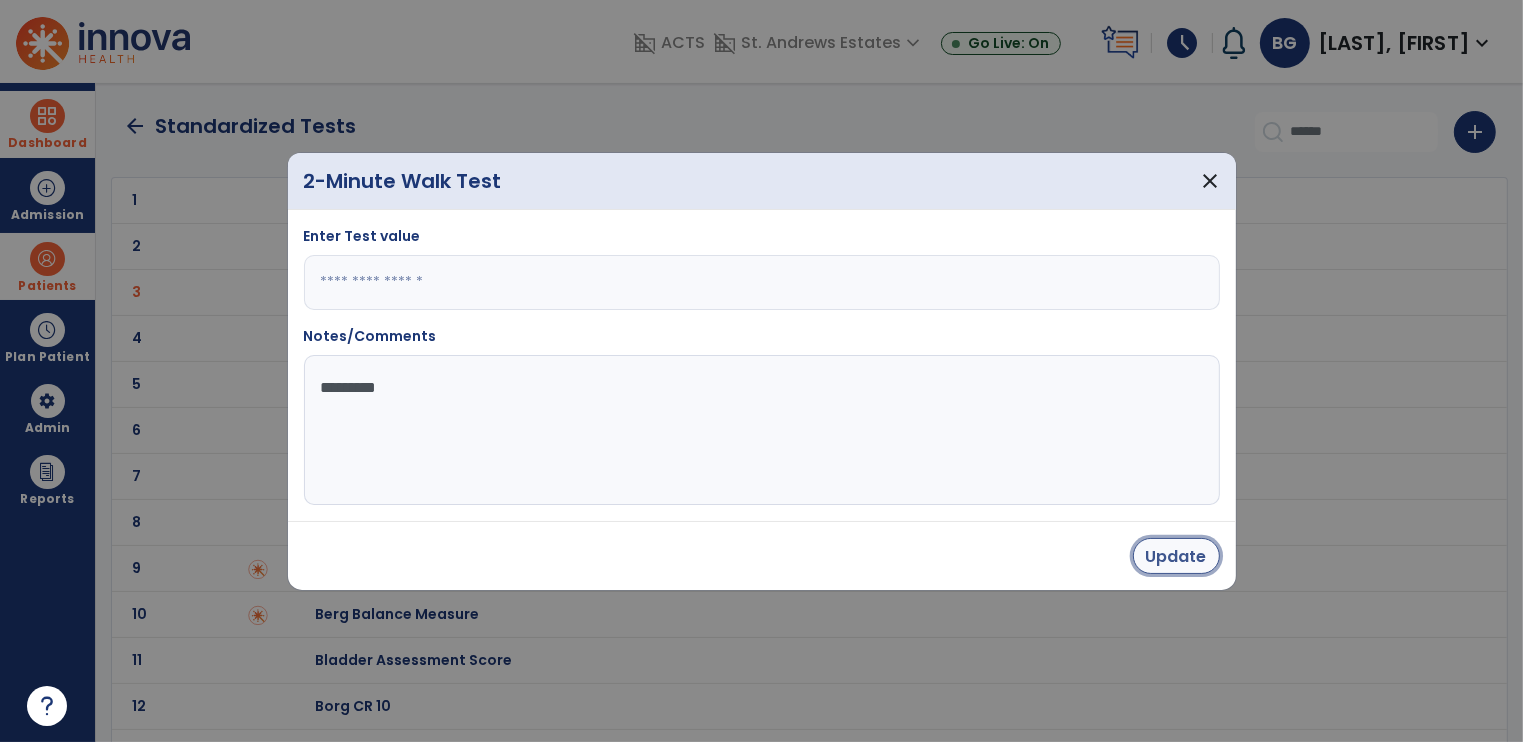 click on "Update" at bounding box center [1176, 556] 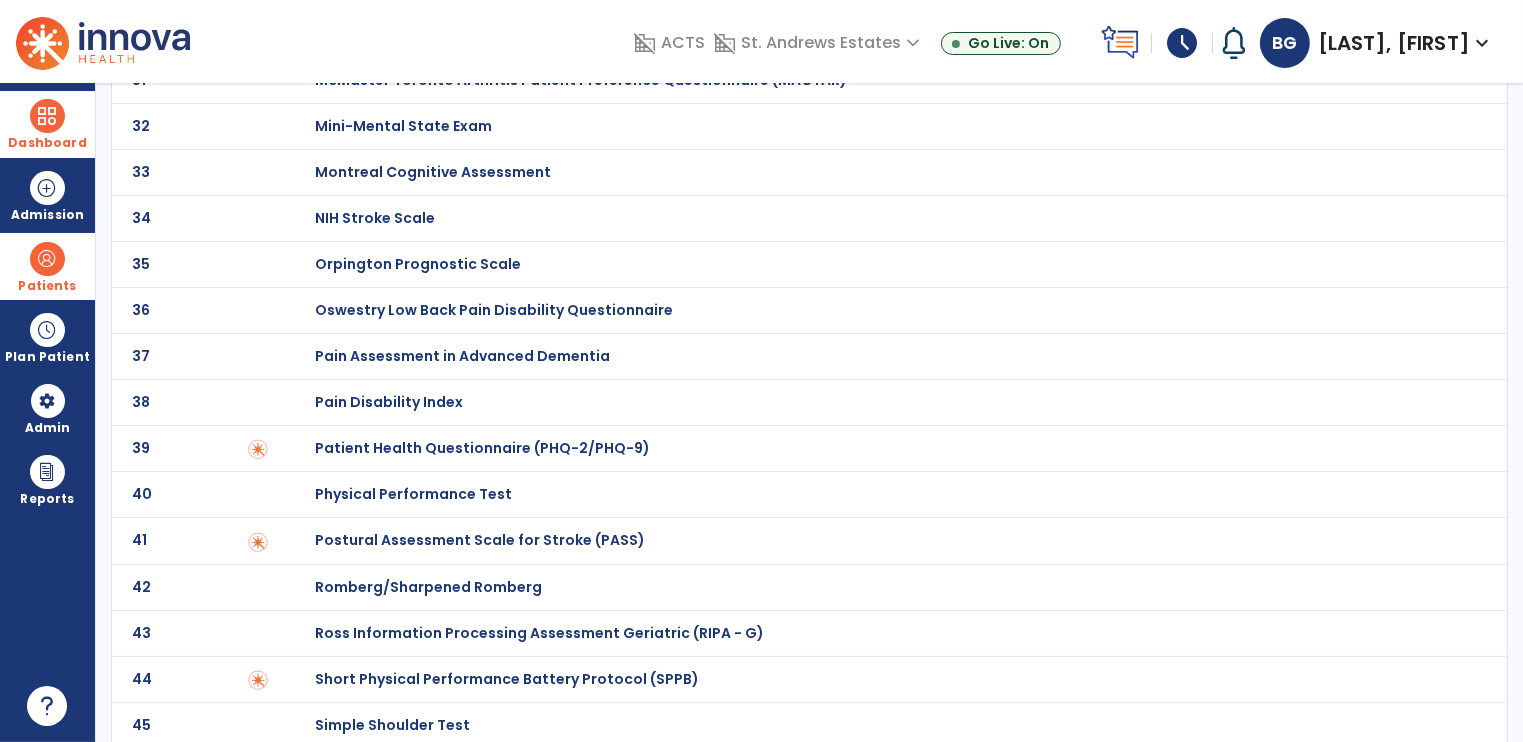 scroll, scrollTop: 1772, scrollLeft: 0, axis: vertical 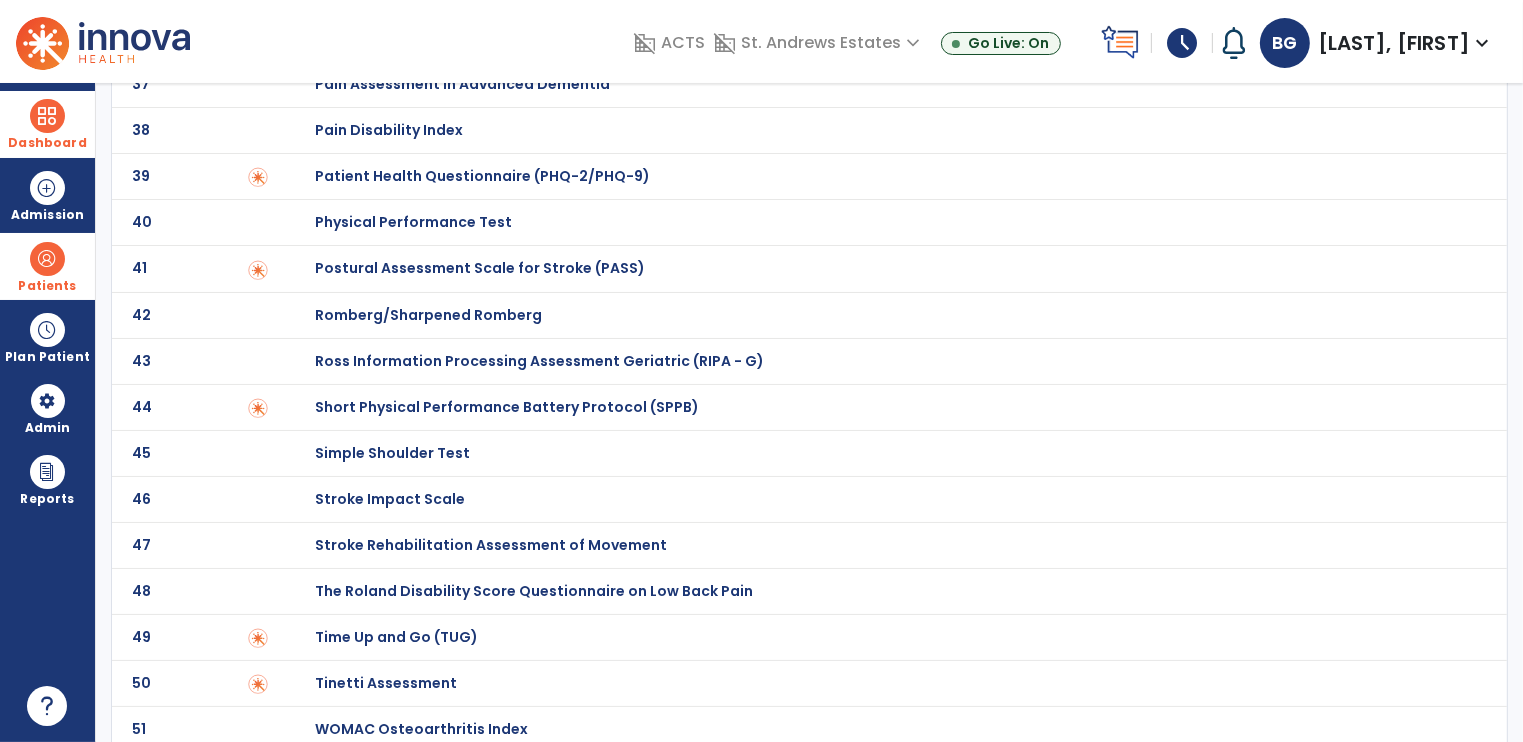 click on "49 Time Up and Go (TUG)" 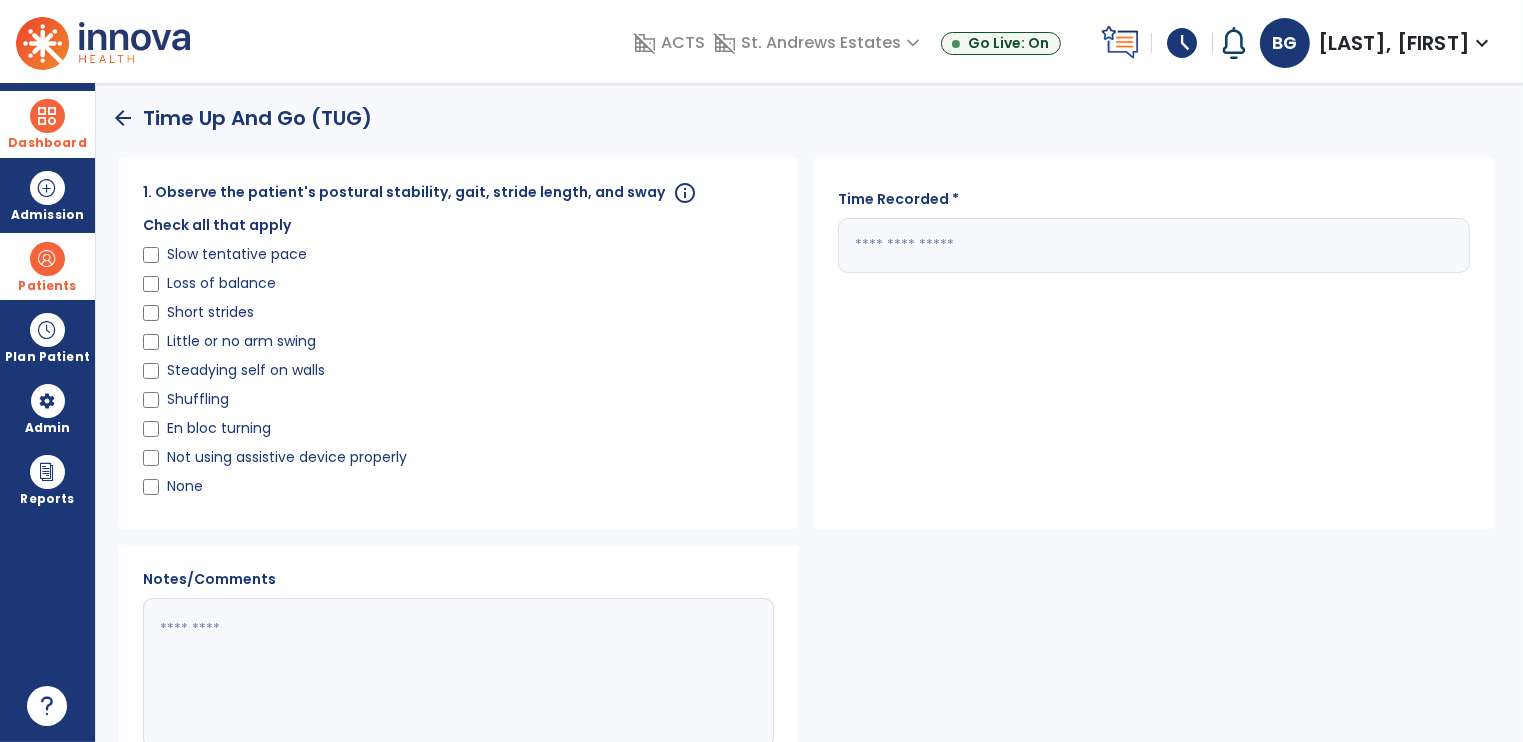 click 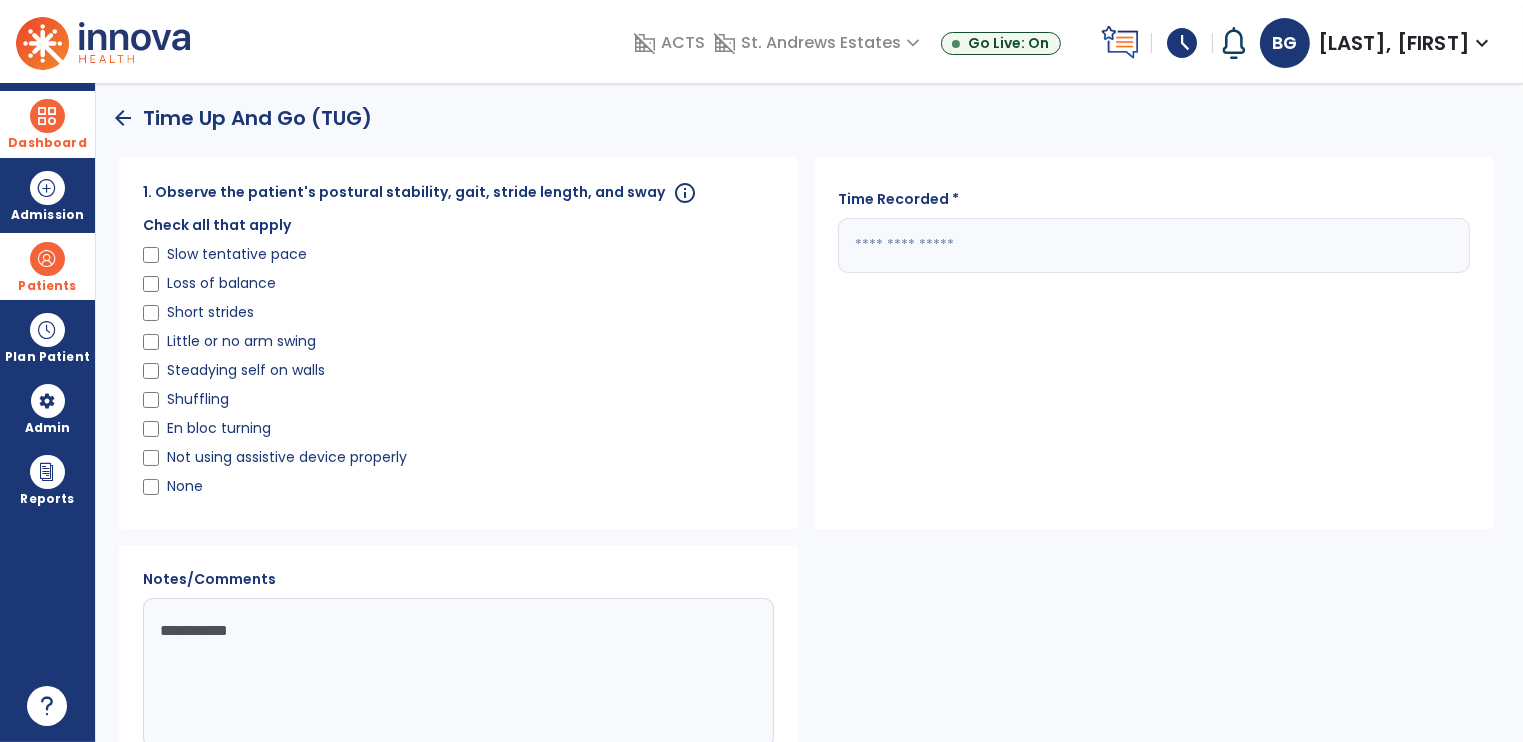 type on "**********" 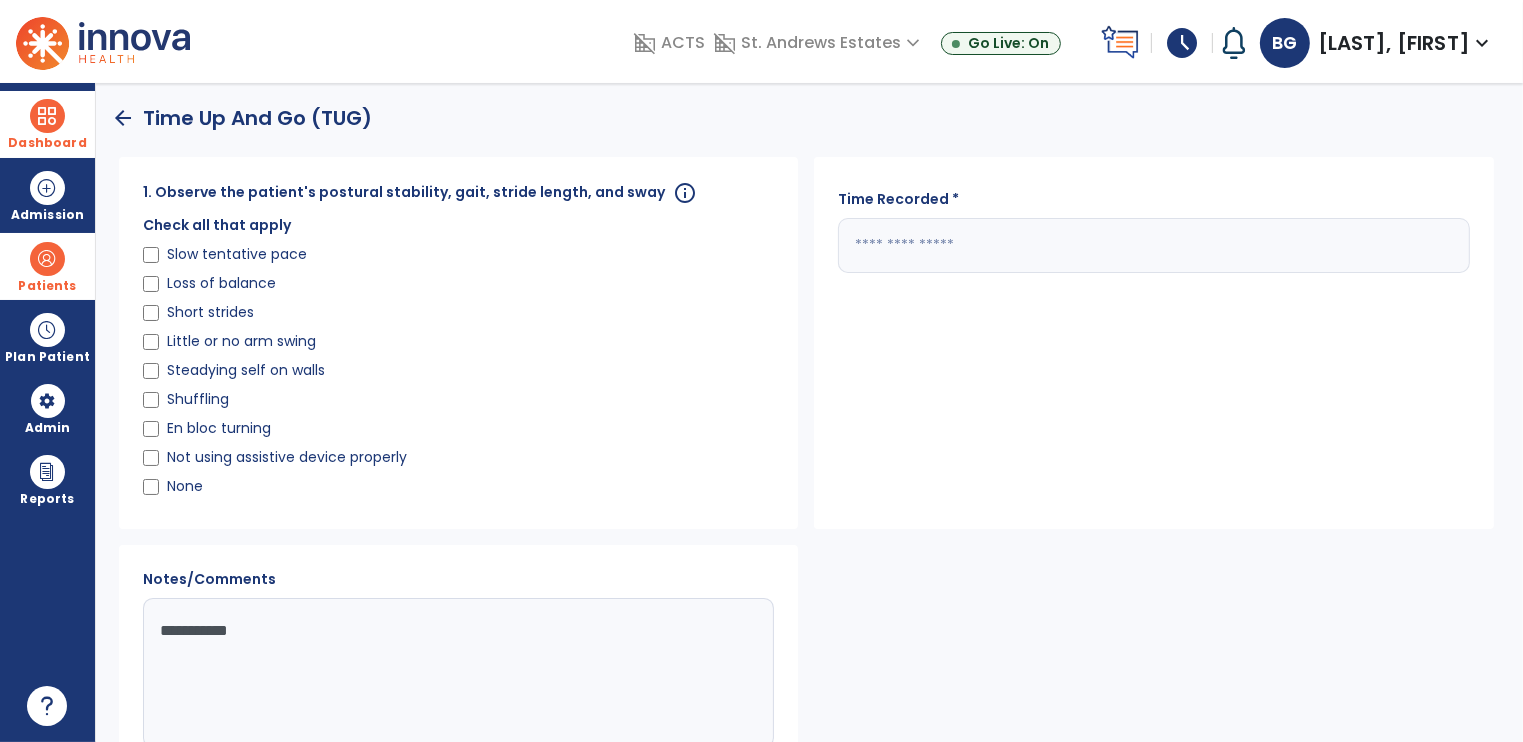 type on "**" 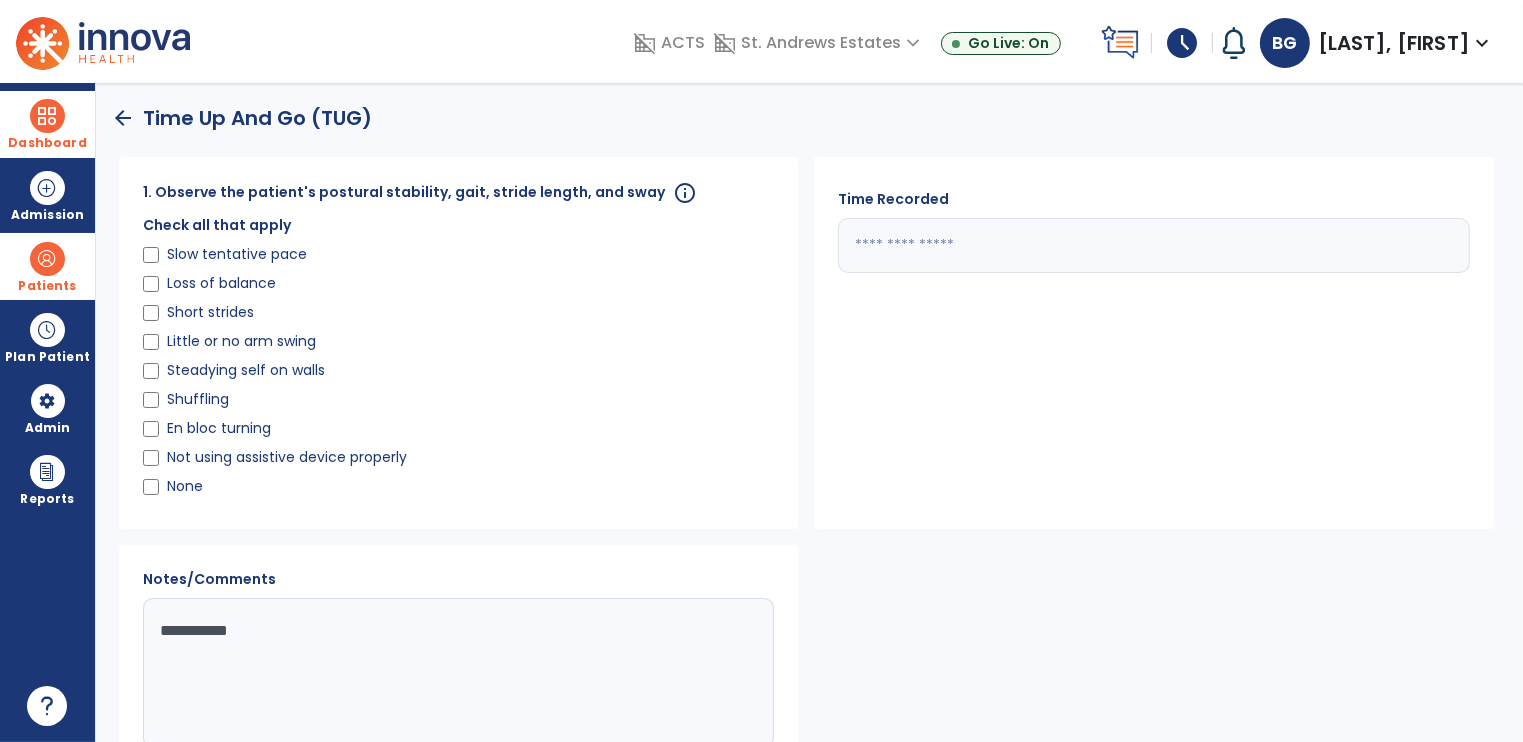 type on "**" 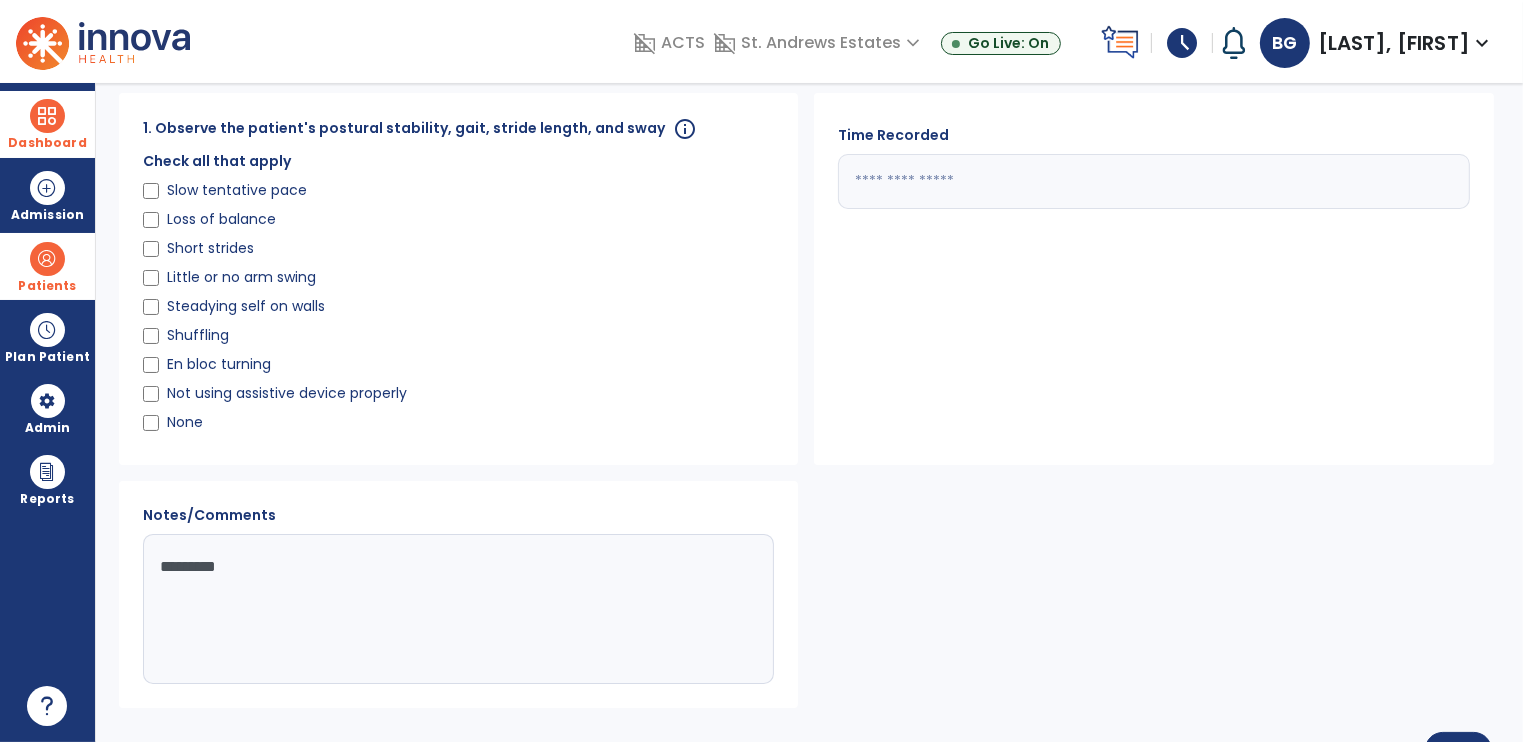 scroll, scrollTop: 112, scrollLeft: 0, axis: vertical 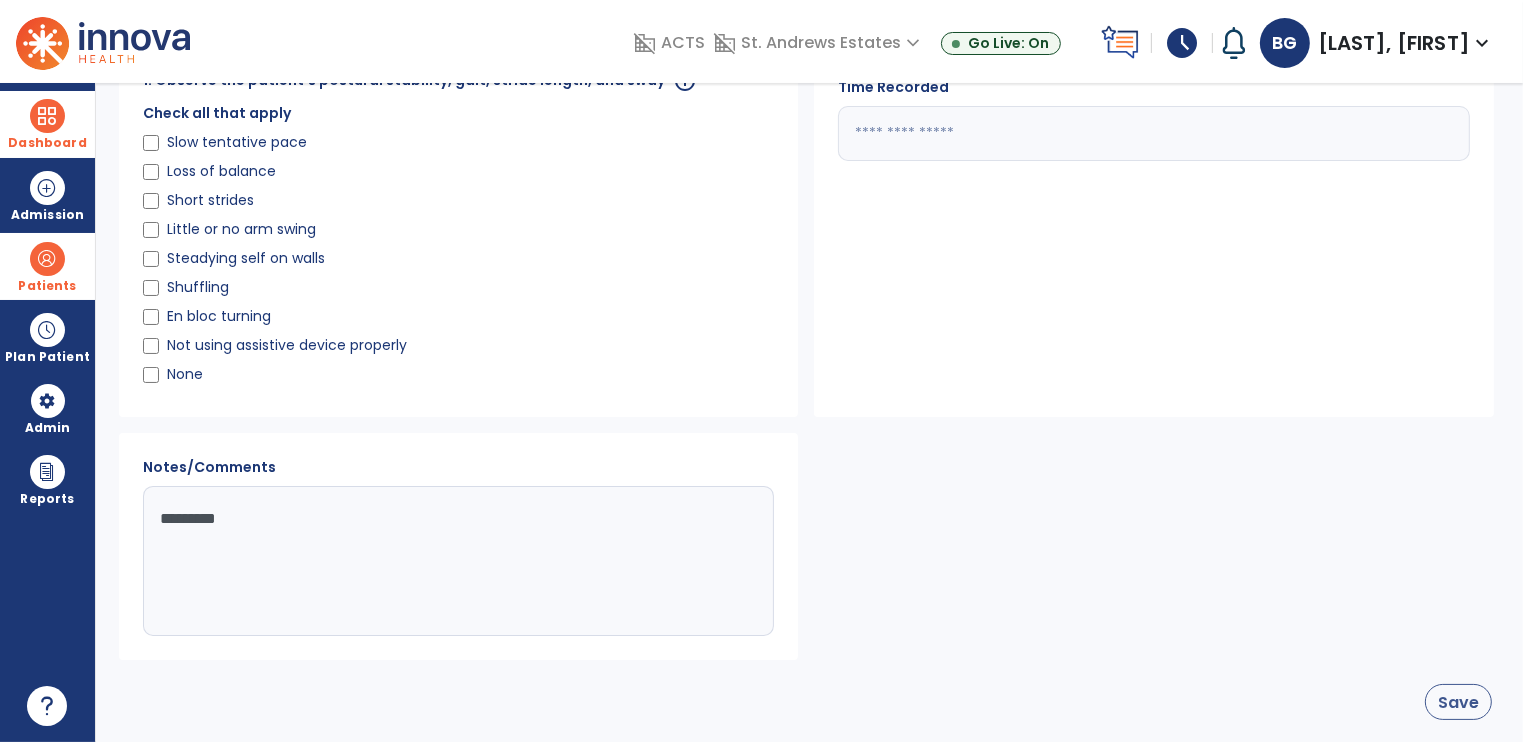 type on "*********" 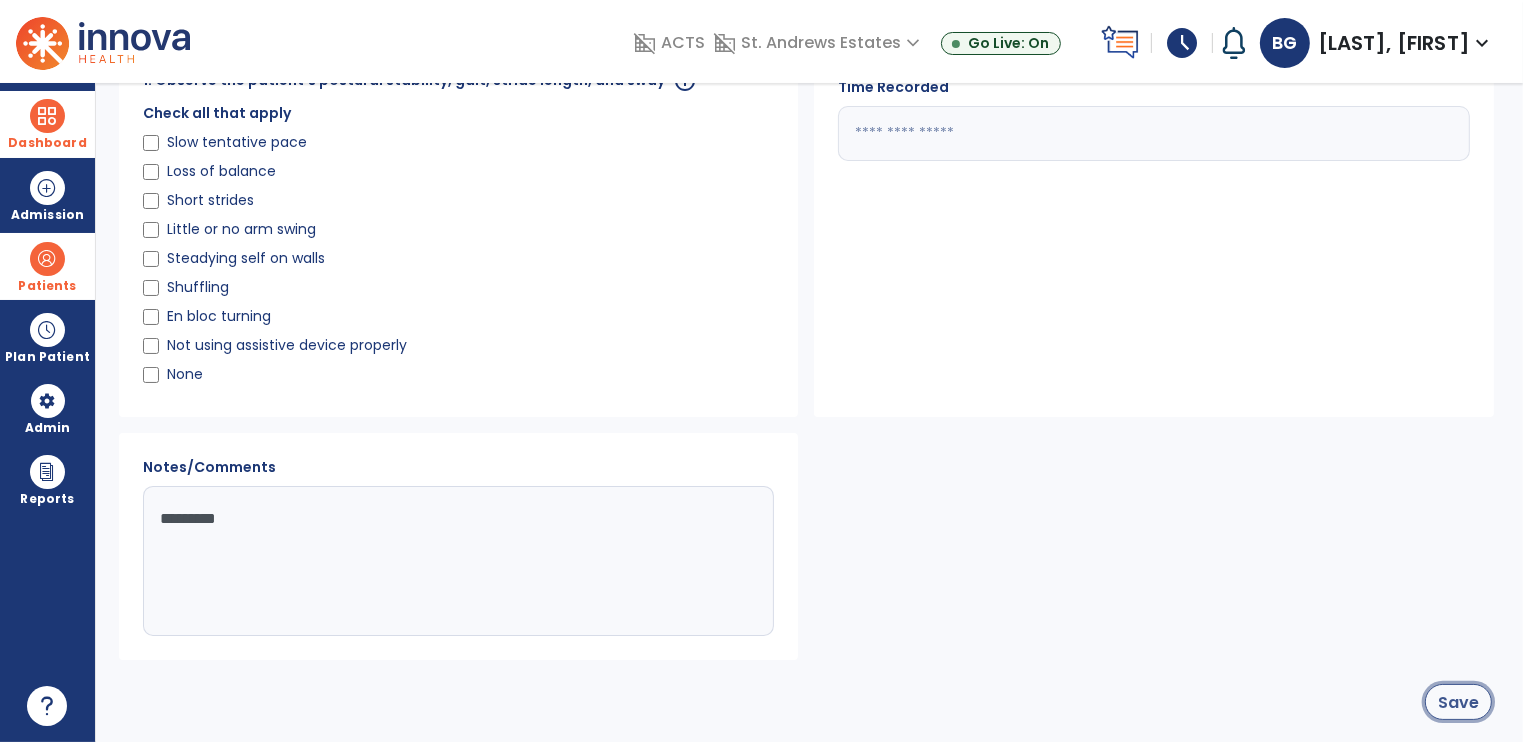 click on "Save" 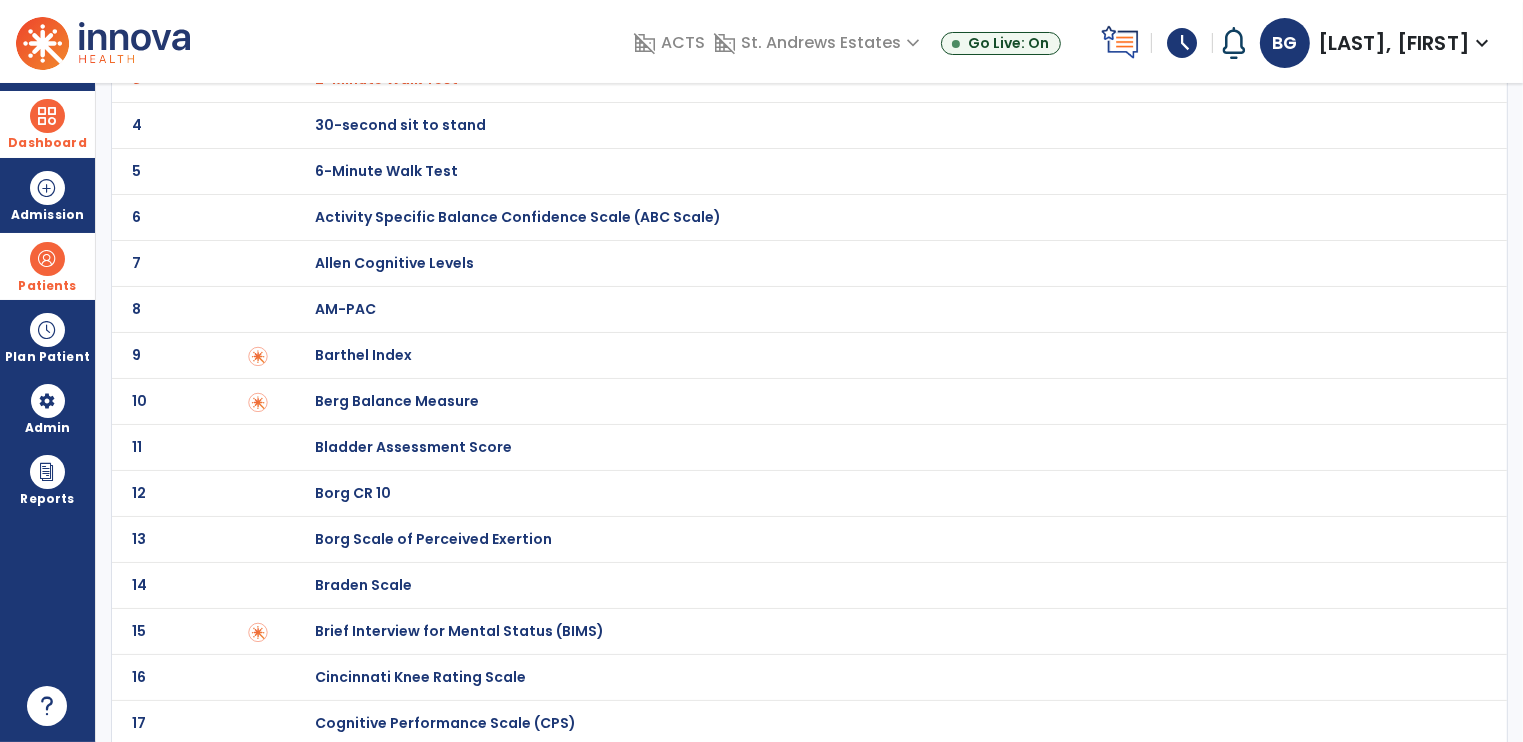 scroll, scrollTop: 0, scrollLeft: 0, axis: both 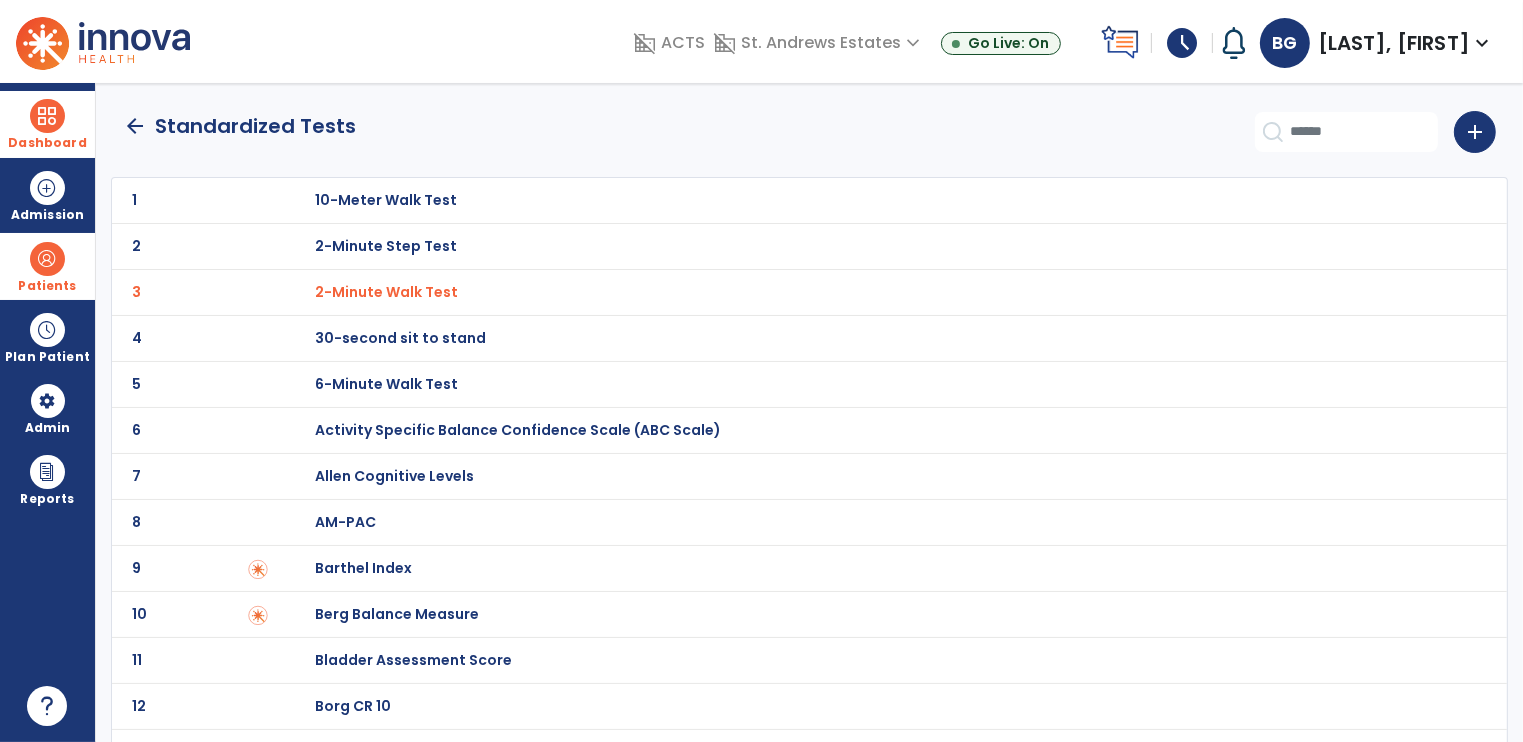 click on "arrow_back" 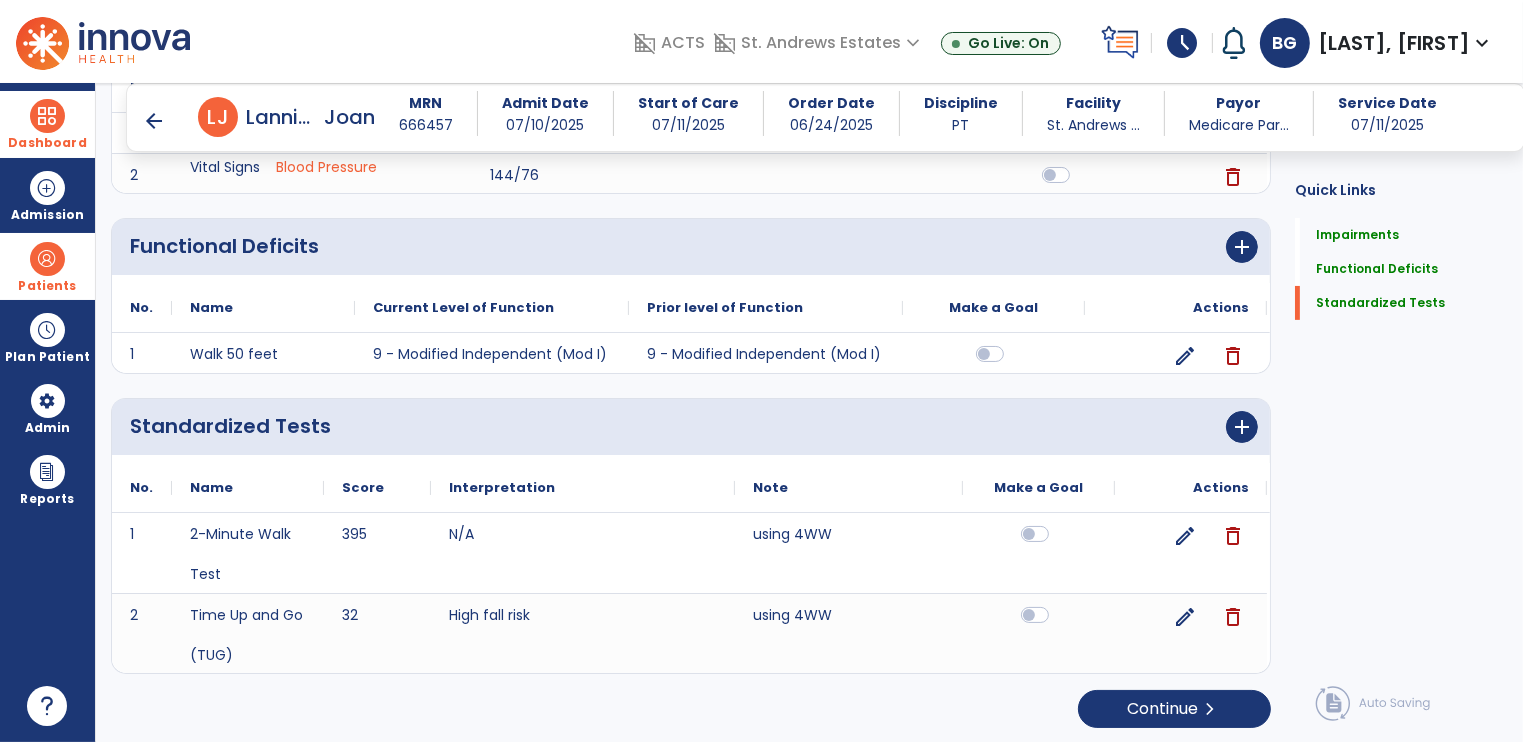 scroll, scrollTop: 0, scrollLeft: 0, axis: both 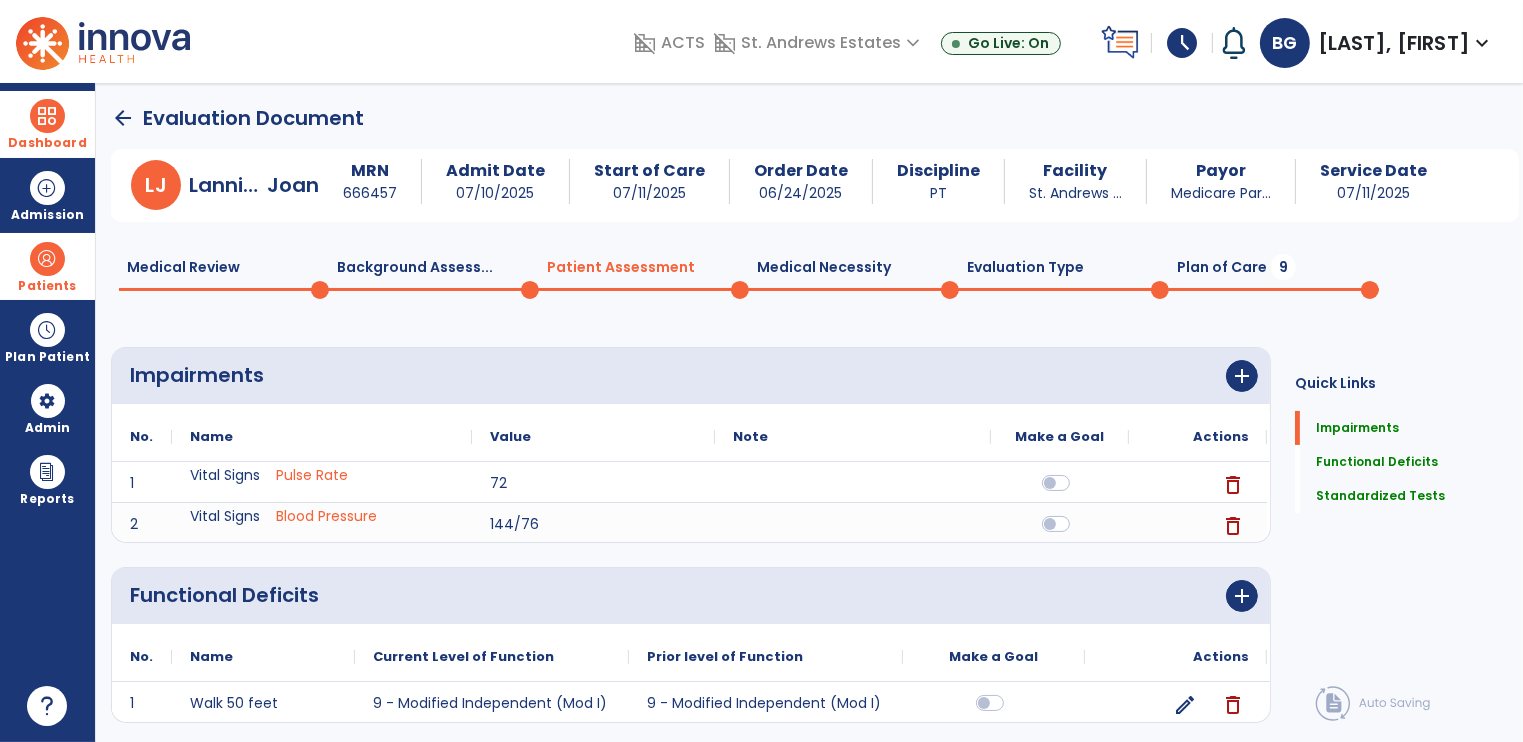 click on "Plan of Care  9" 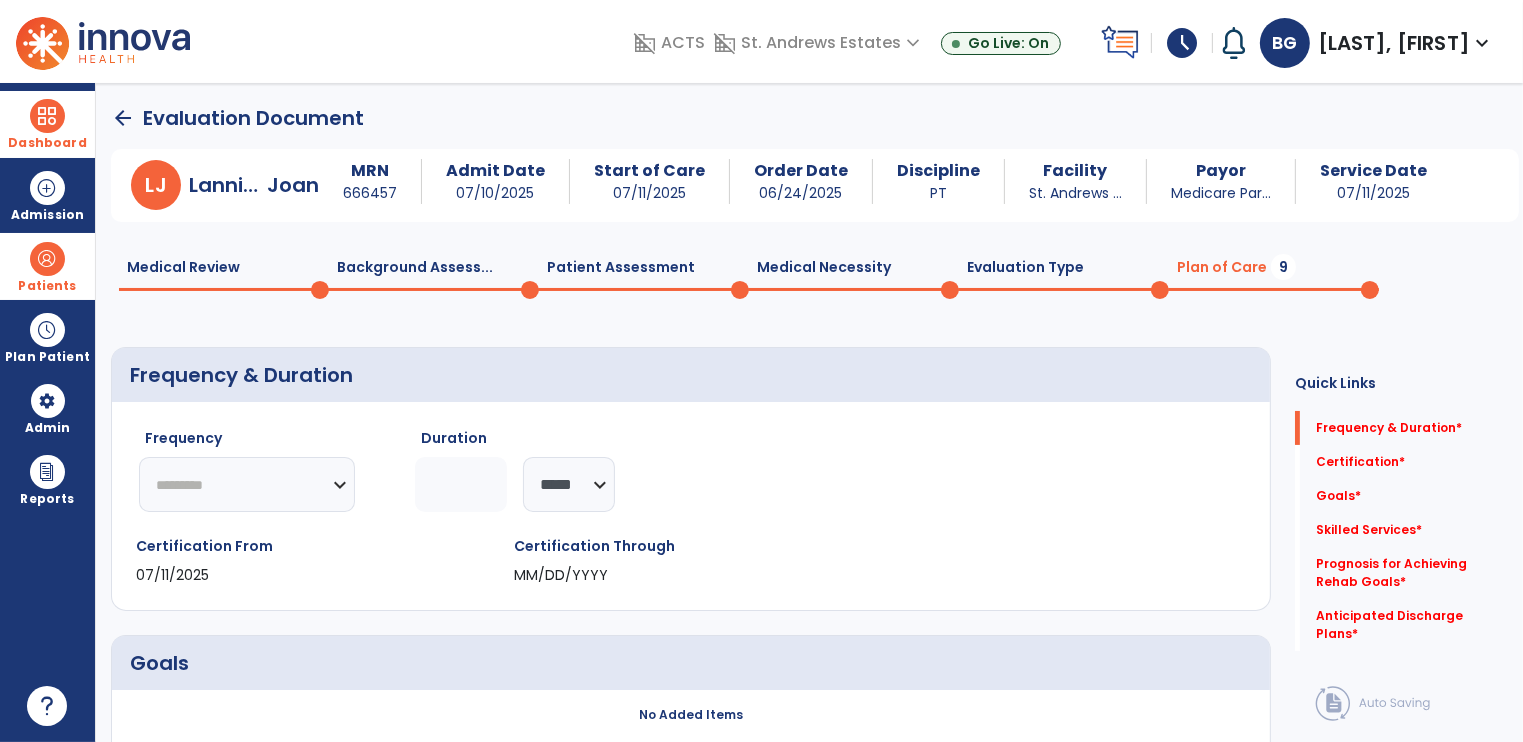 click on "********* ** ** ** ** ** ** **" 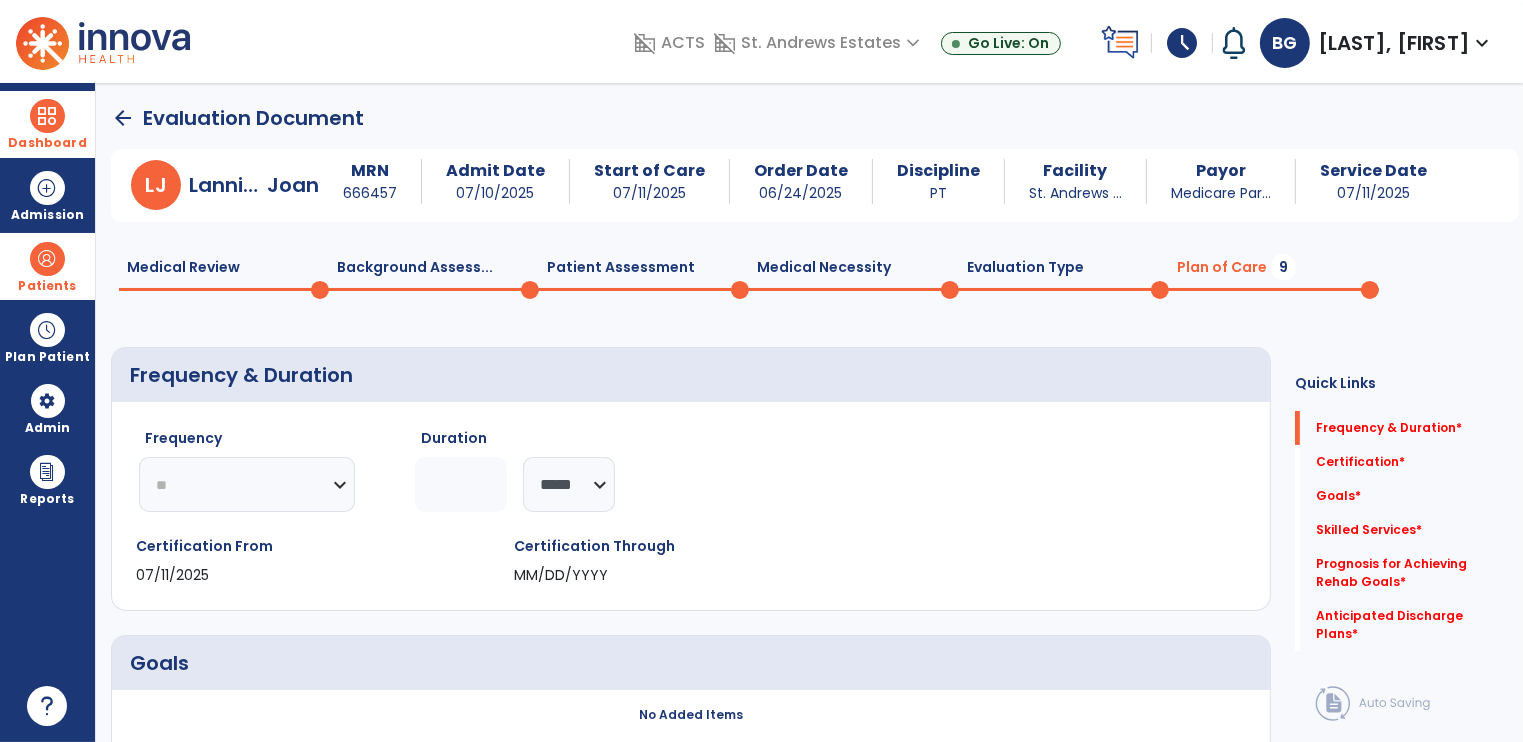 click on "********* ** ** ** ** ** ** **" 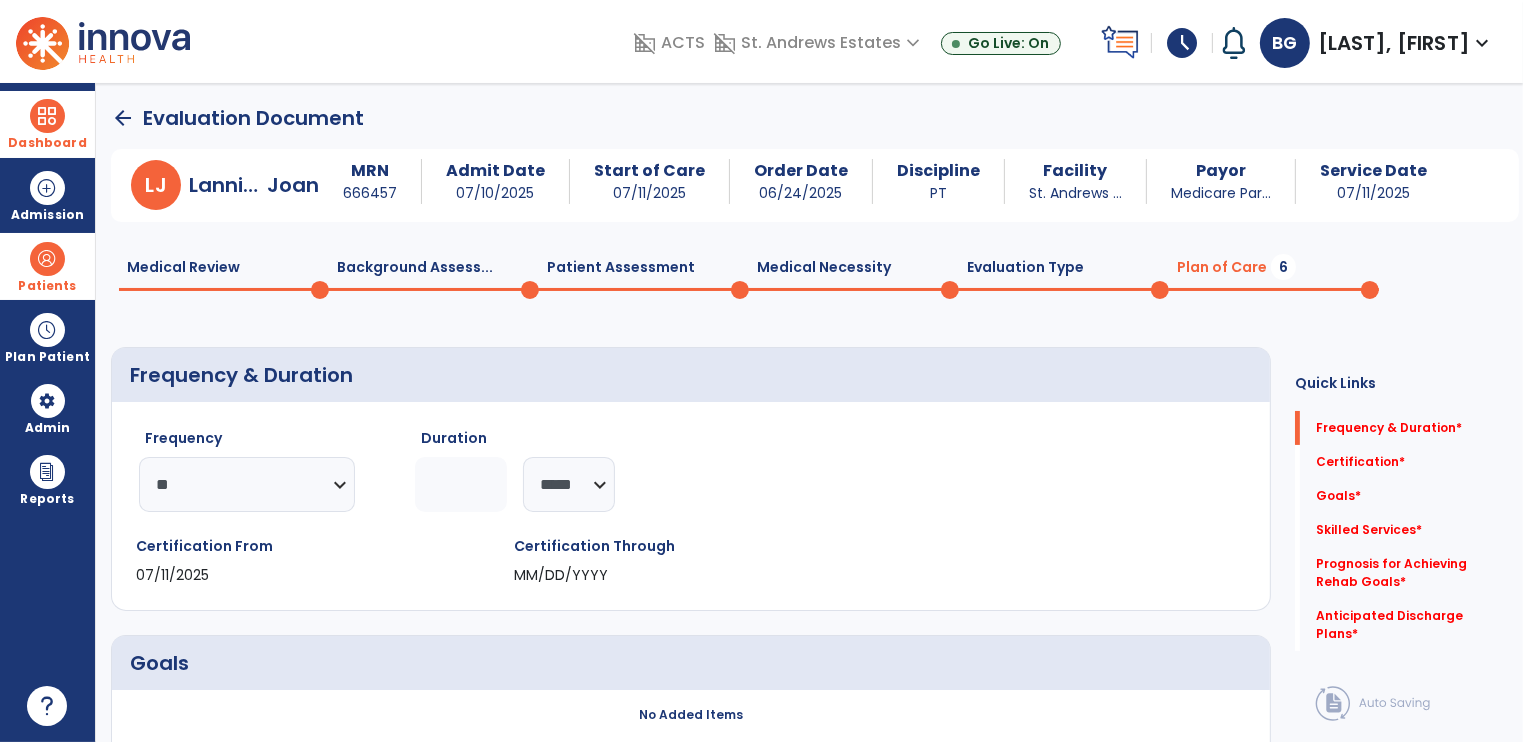 click 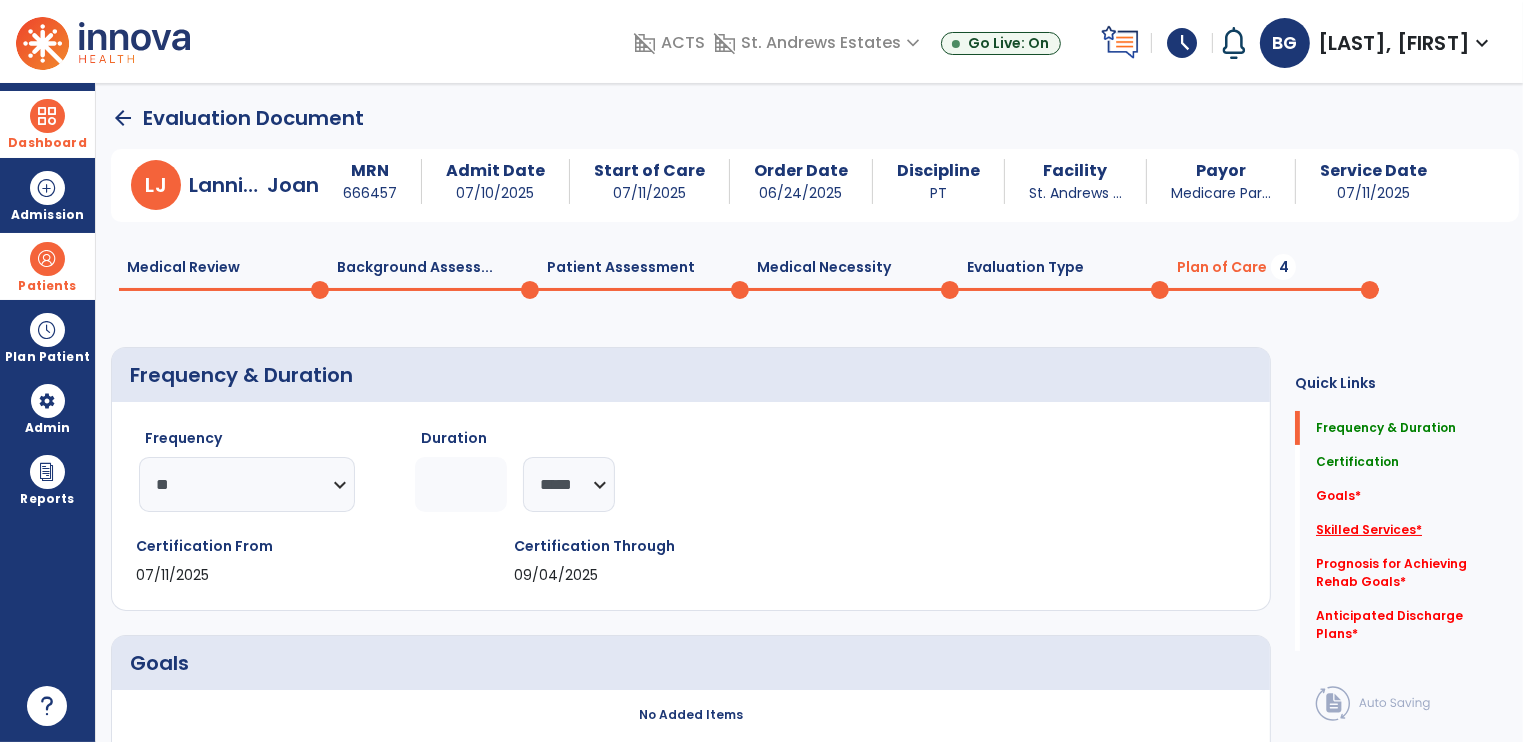 type on "*" 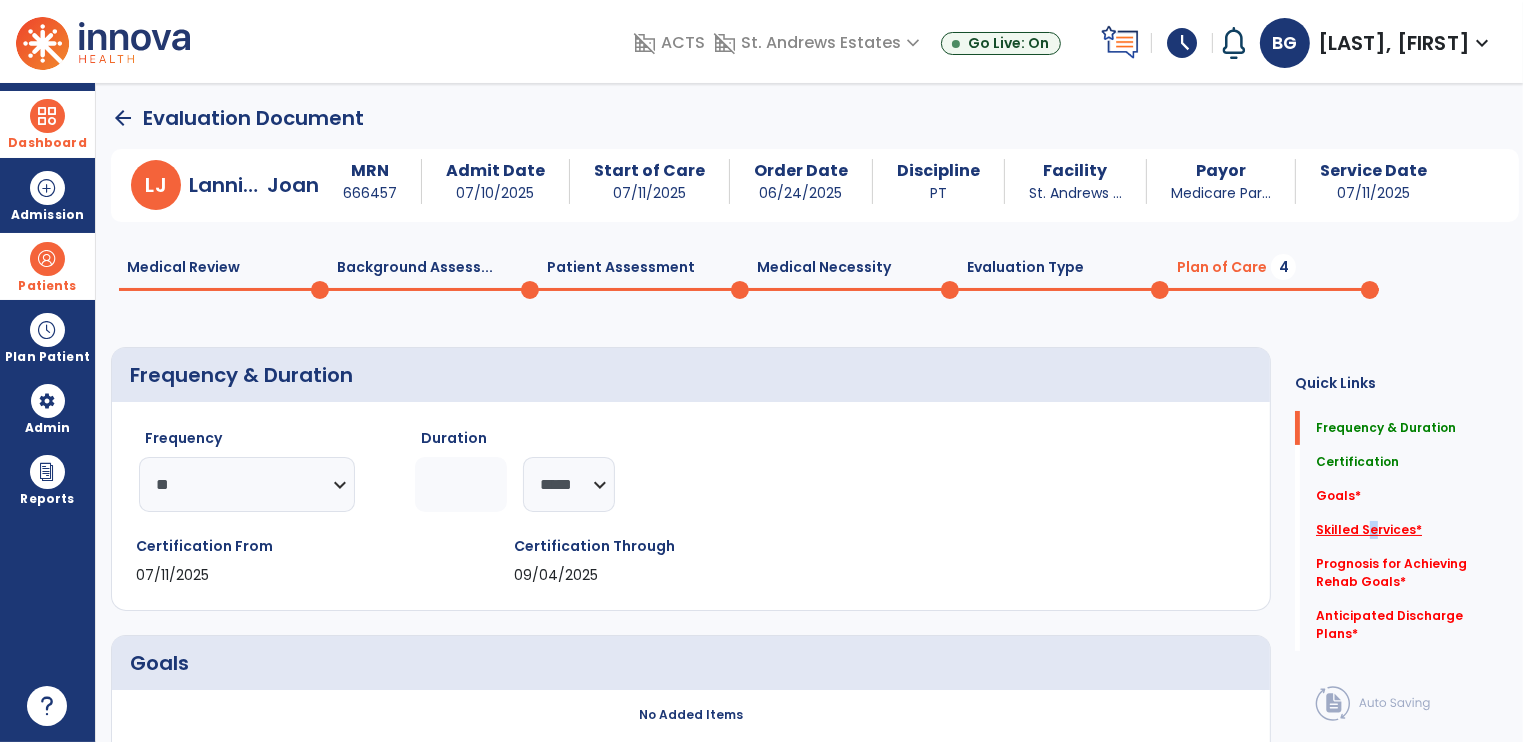 click on "Skilled Services   *" 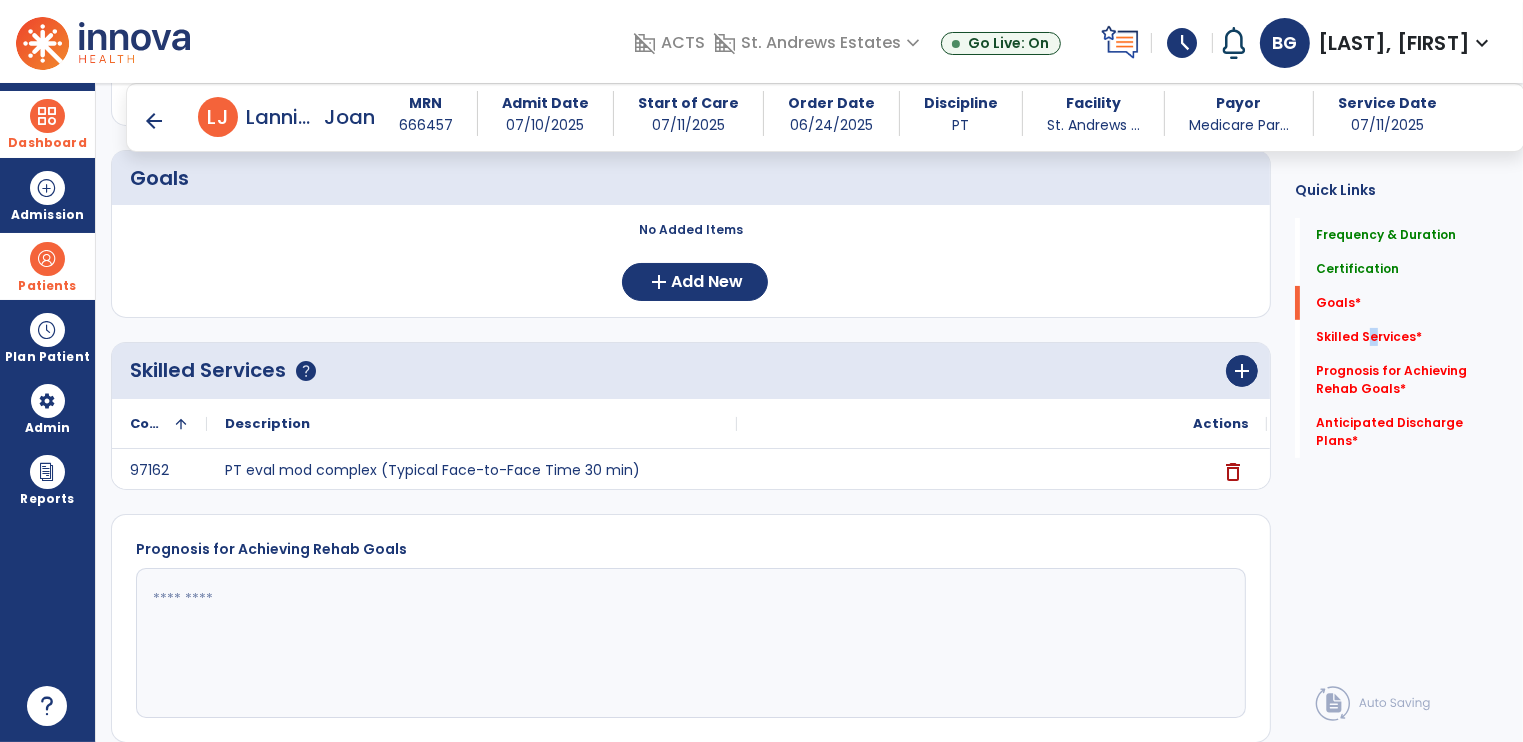 scroll, scrollTop: 488, scrollLeft: 0, axis: vertical 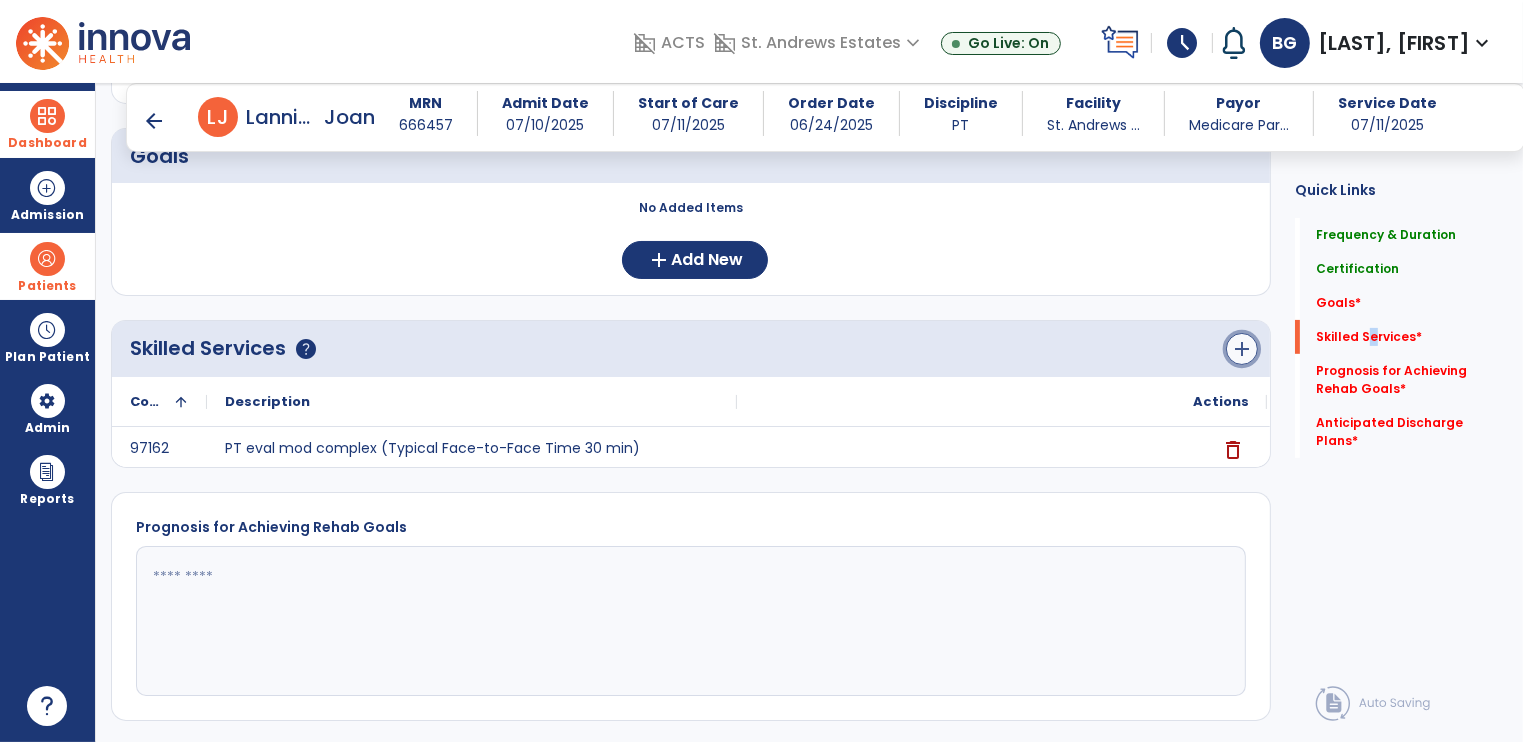 click on "add" 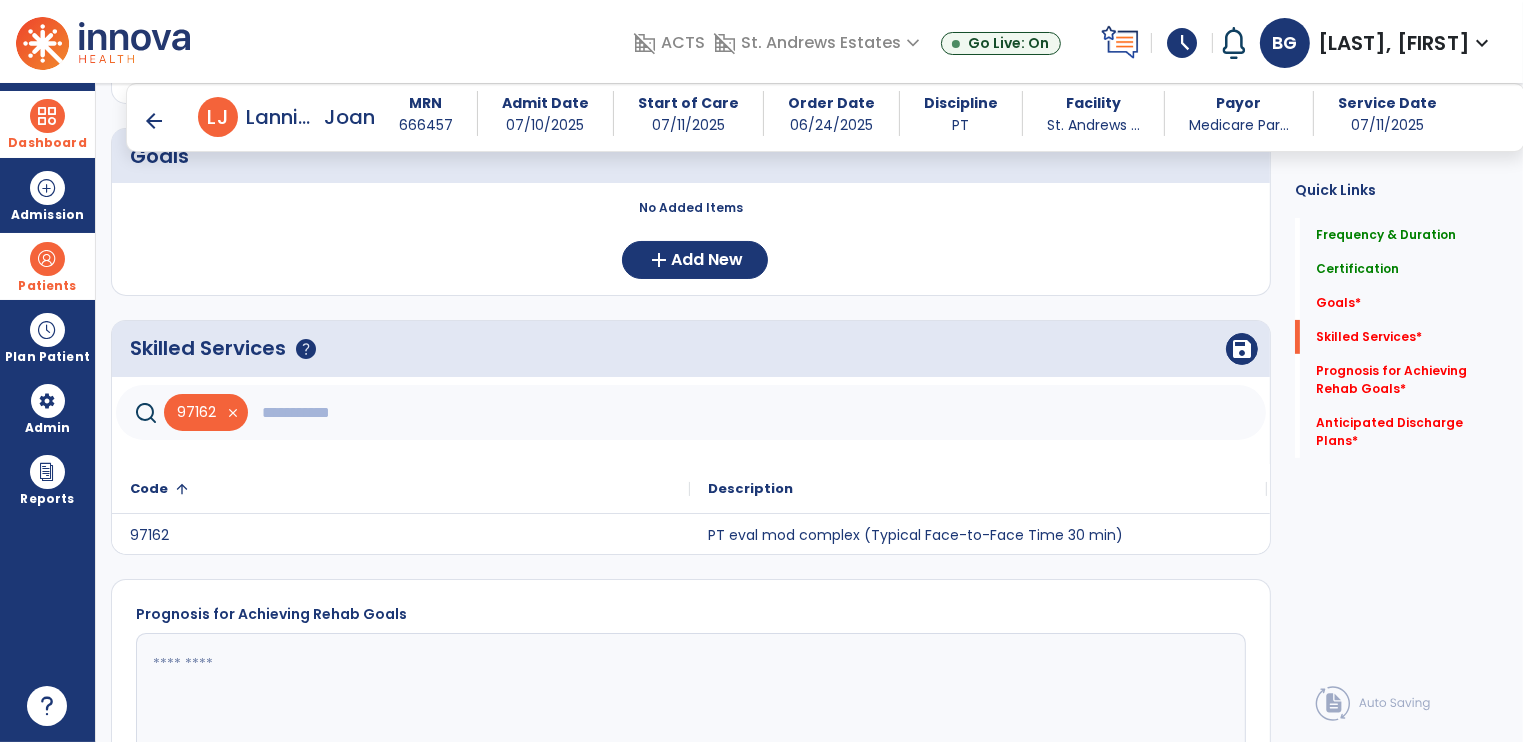 click 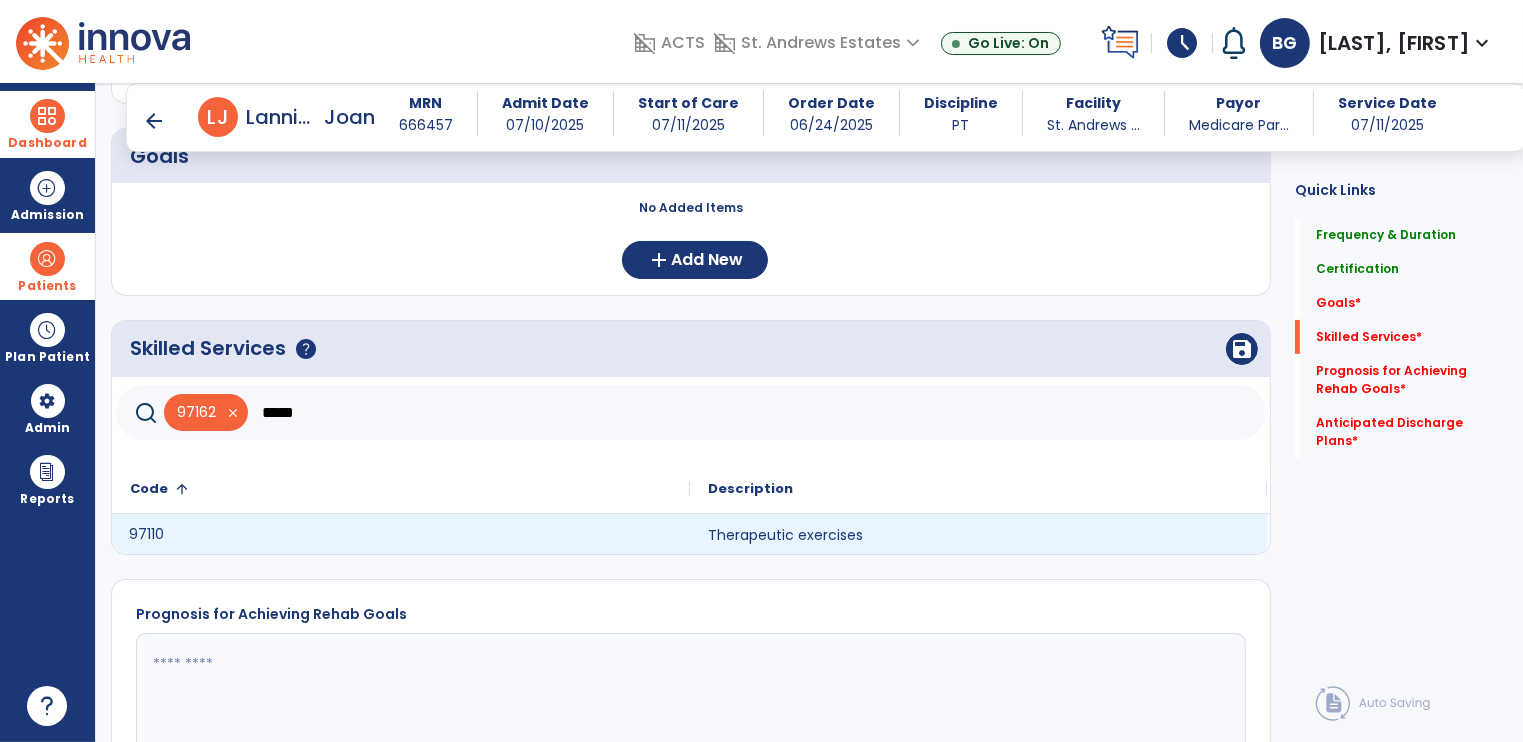 click on "97110" 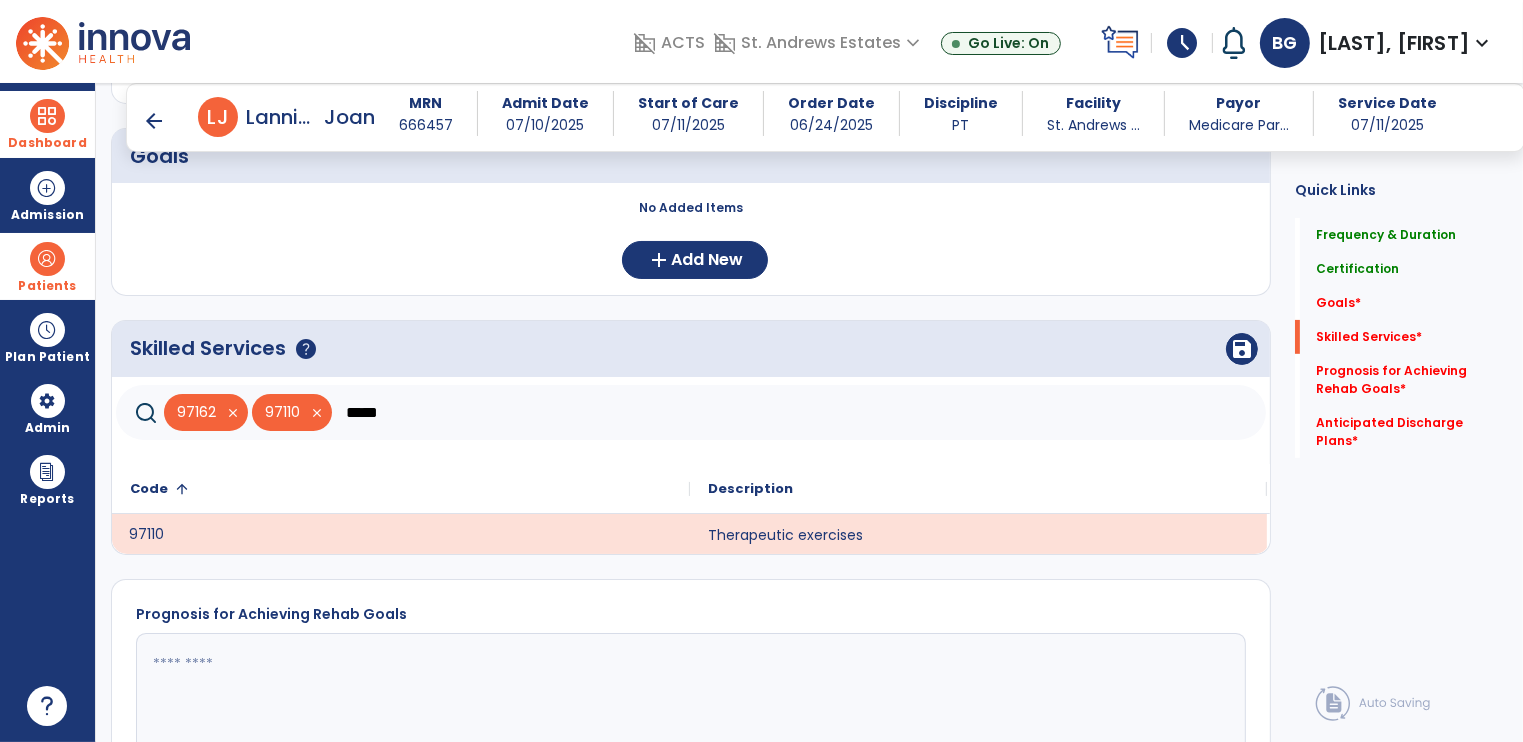 click on "*****" 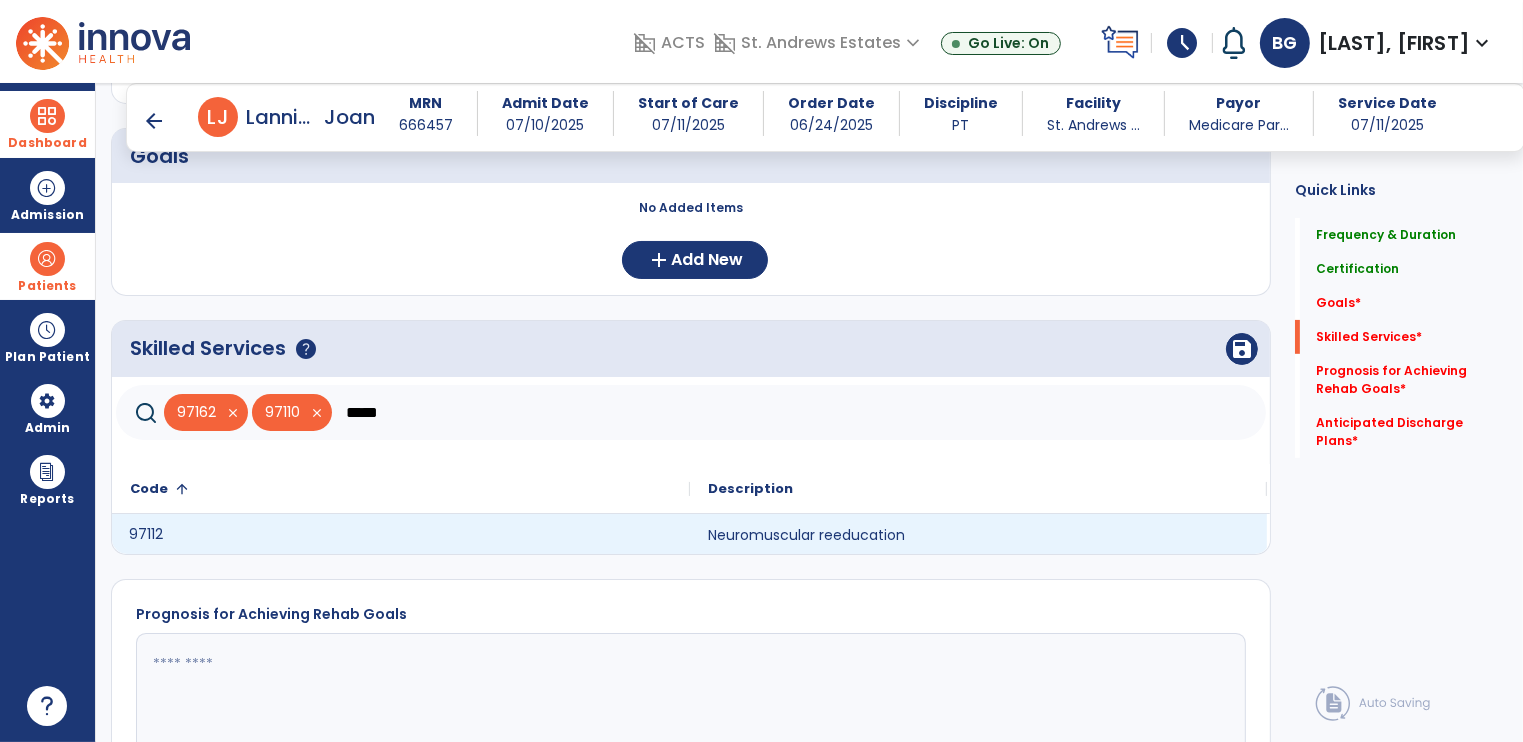 click on "97112" 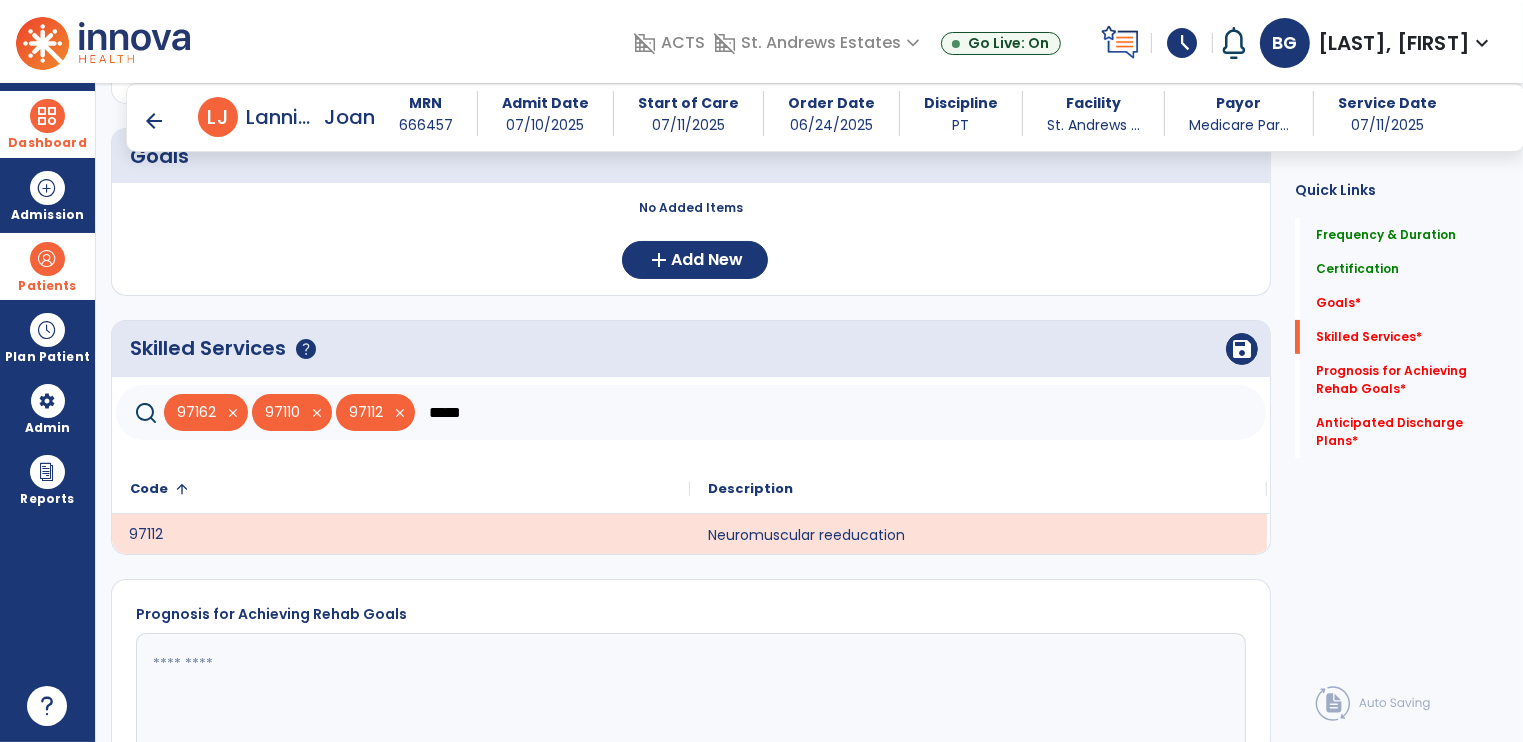 click on "*****" 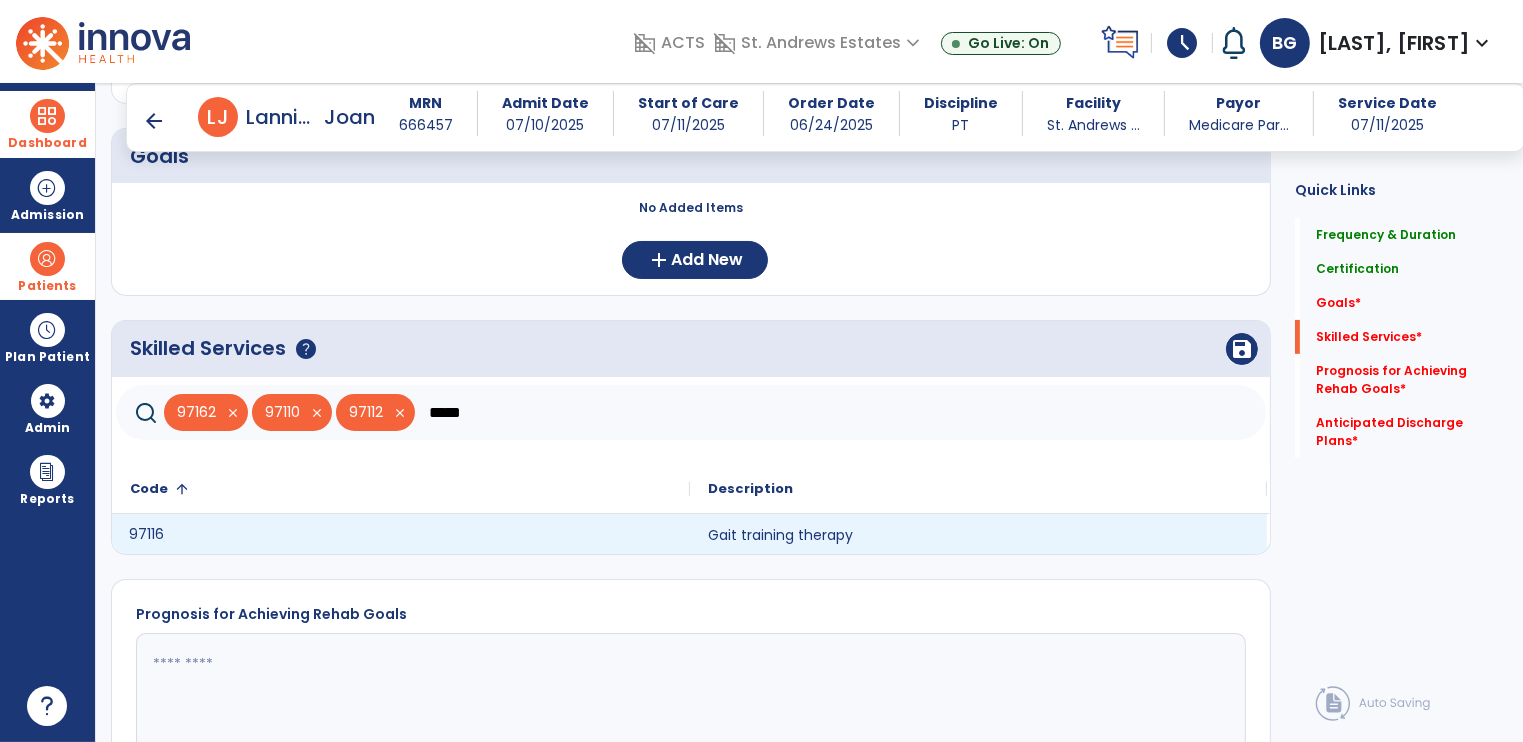 click on "97116" 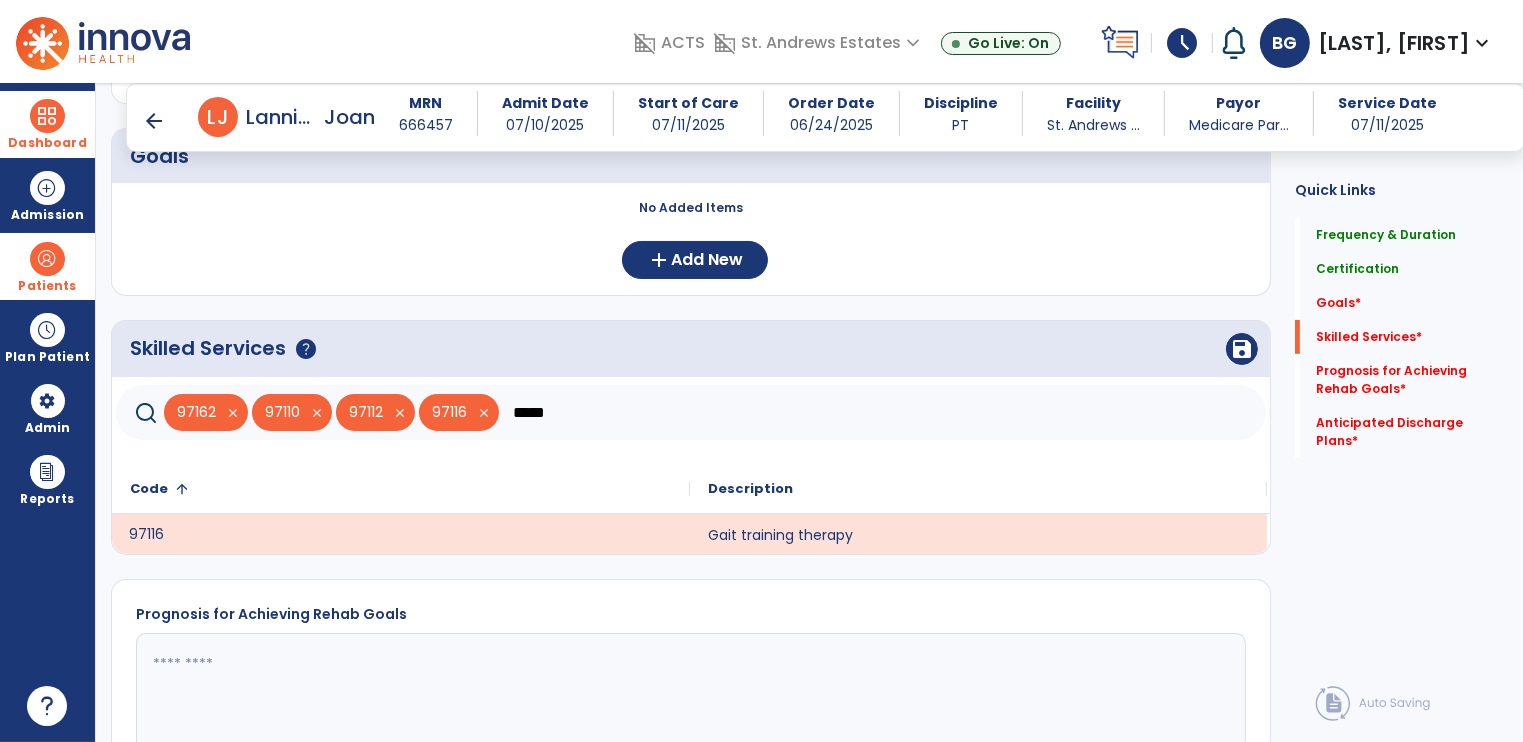 click on "*****" 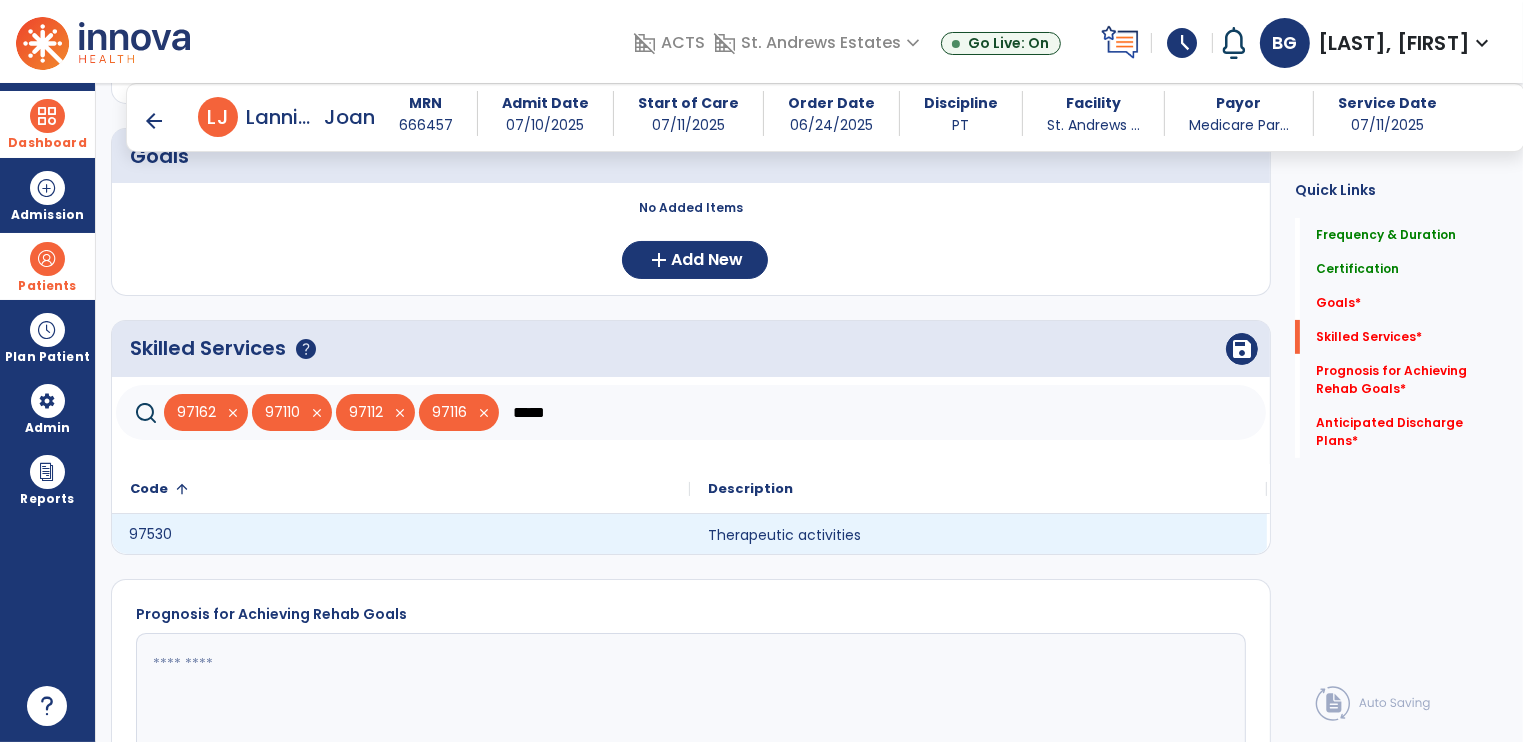 click on "97530" 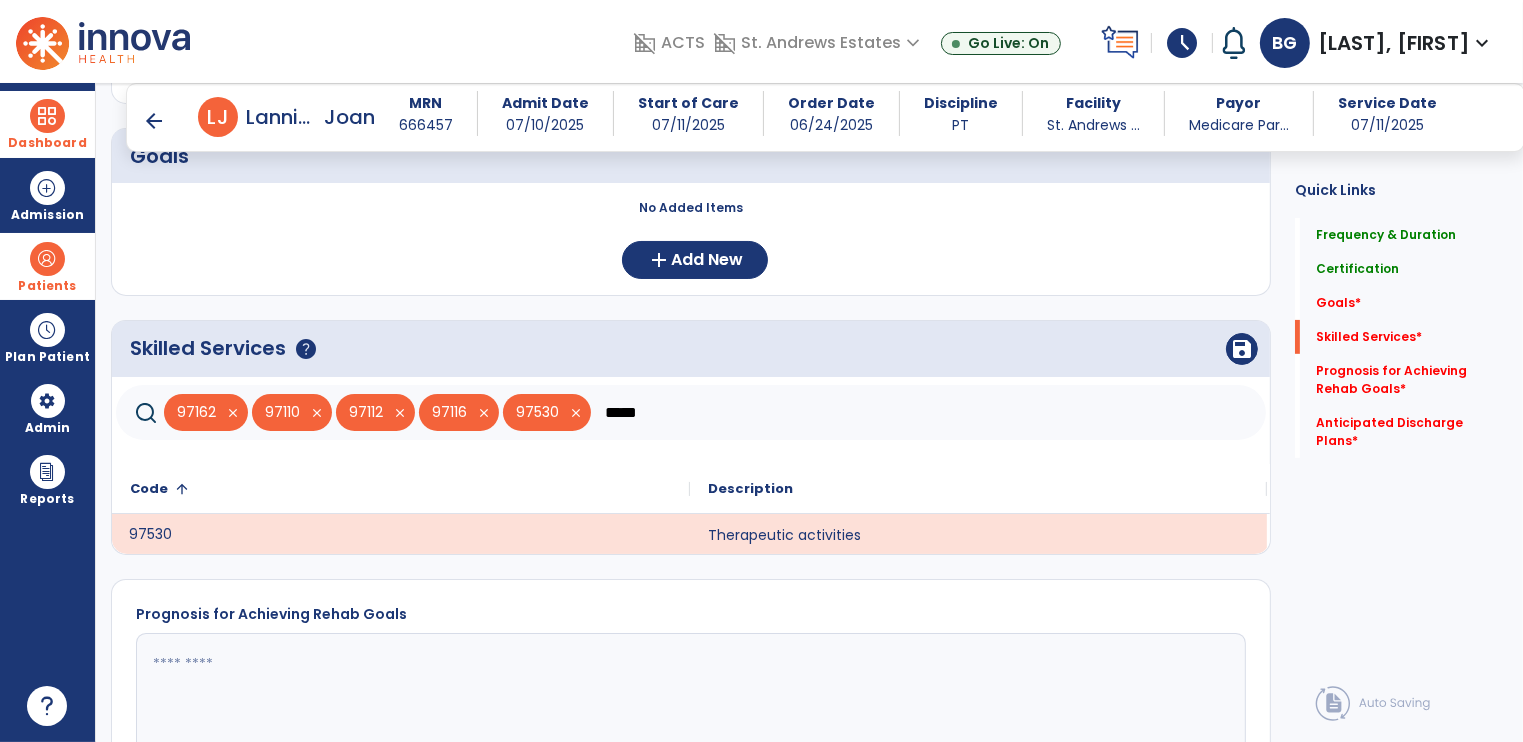 click on "*****" 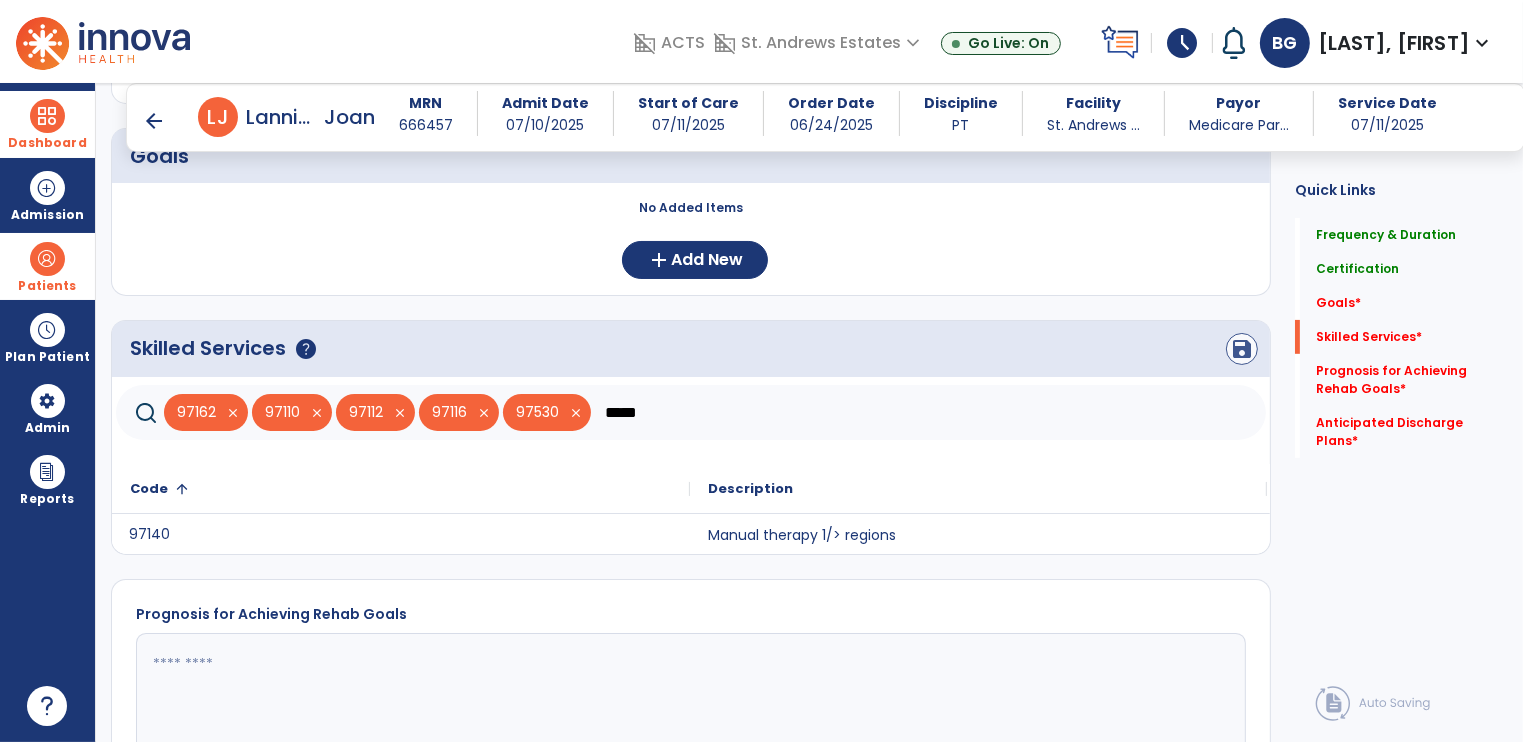 type on "*****" 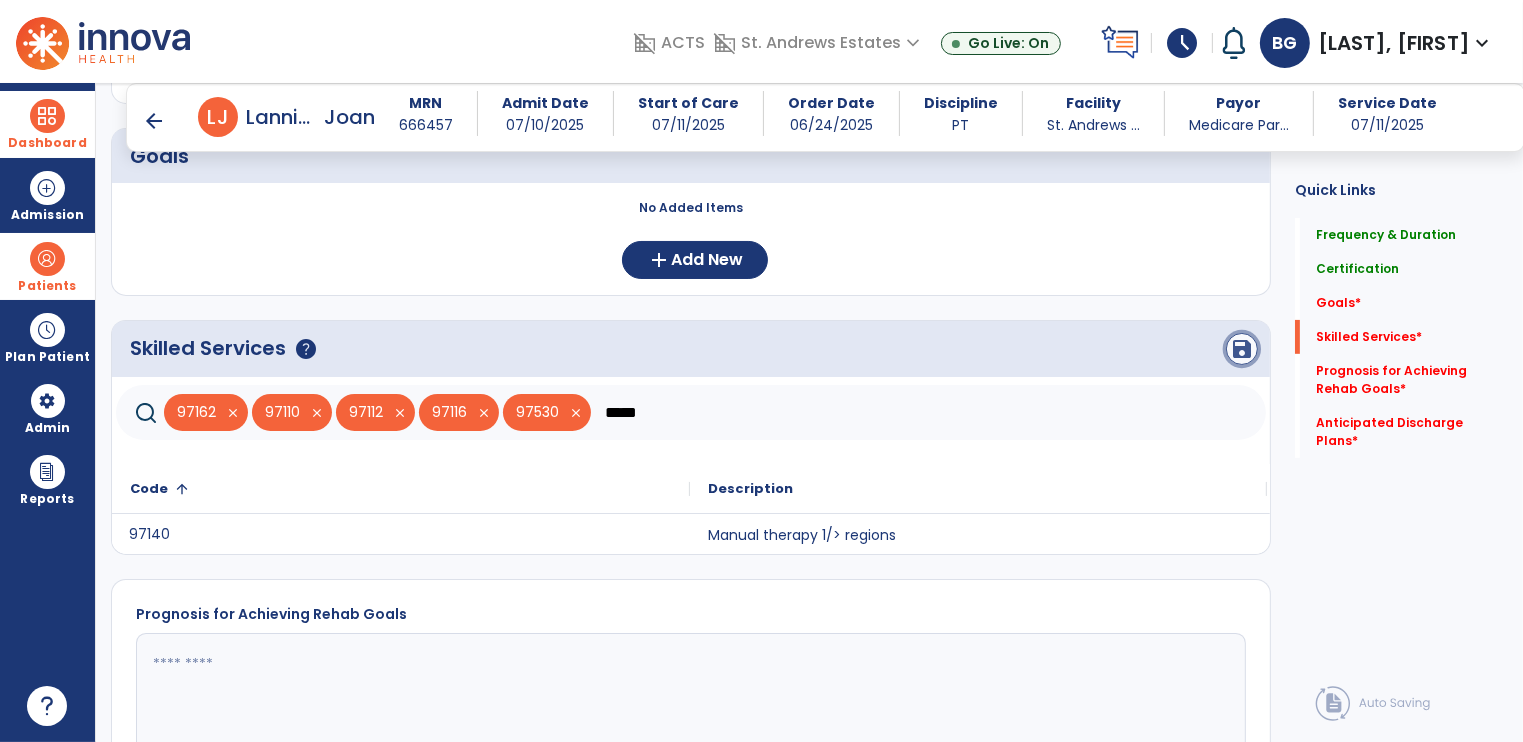 click on "save" 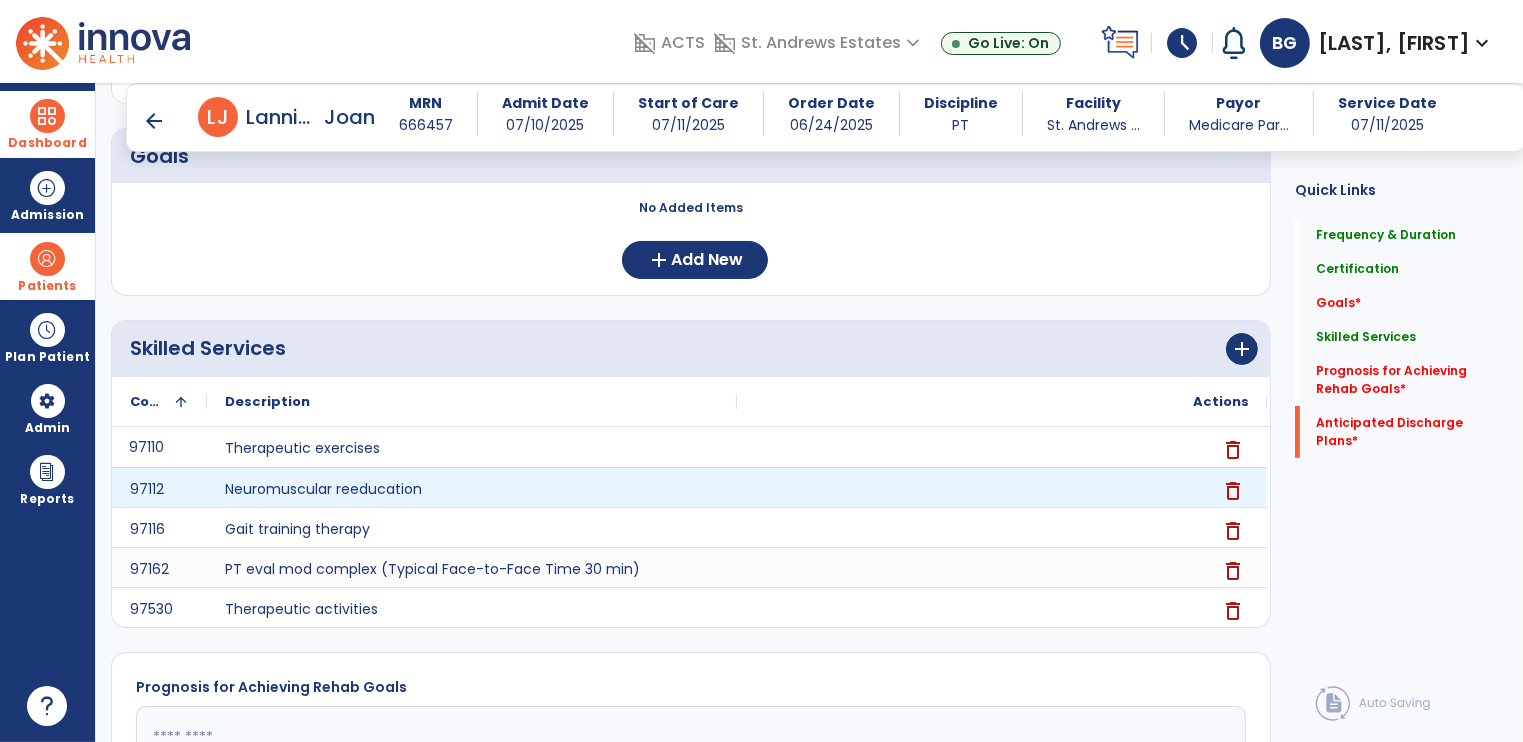 scroll, scrollTop: 973, scrollLeft: 0, axis: vertical 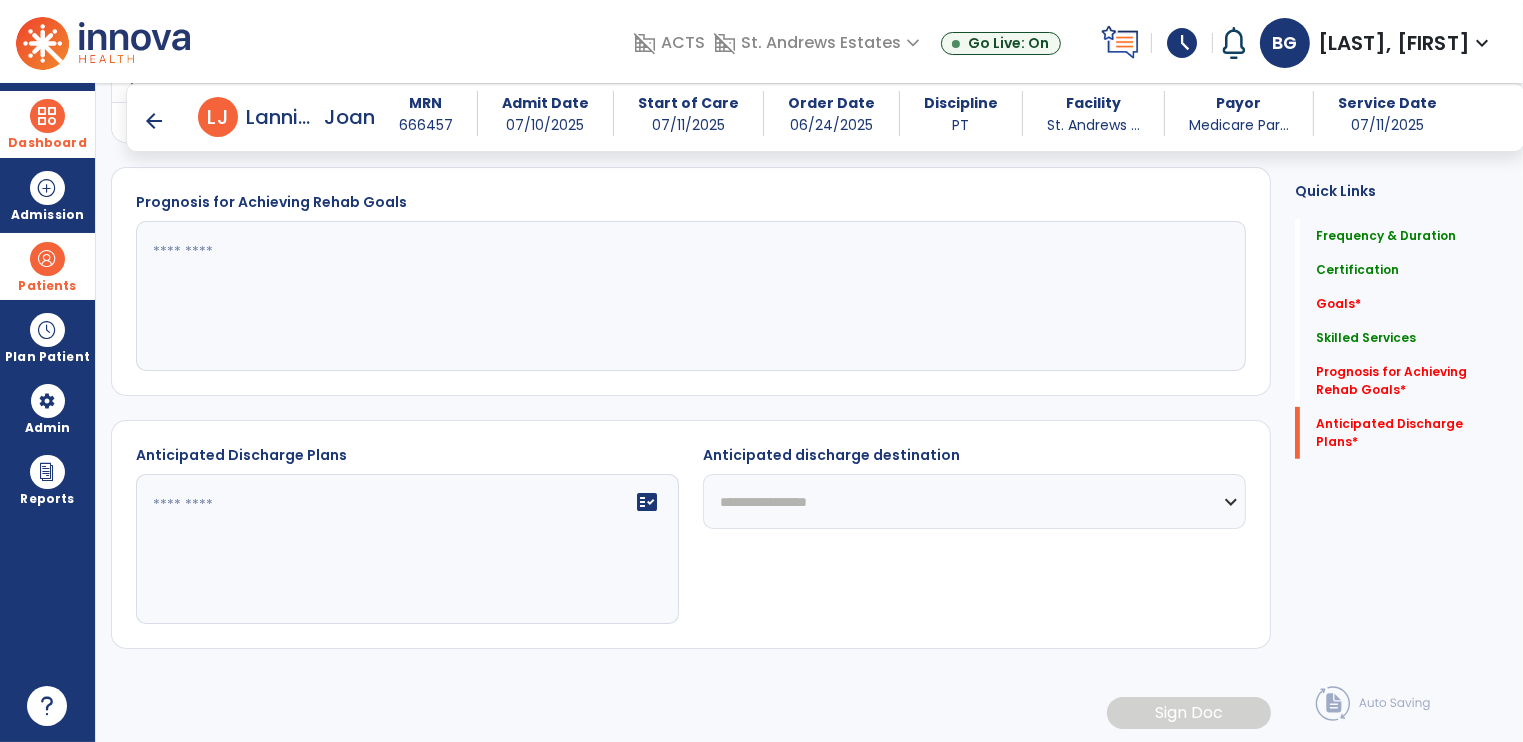 click on "**********" 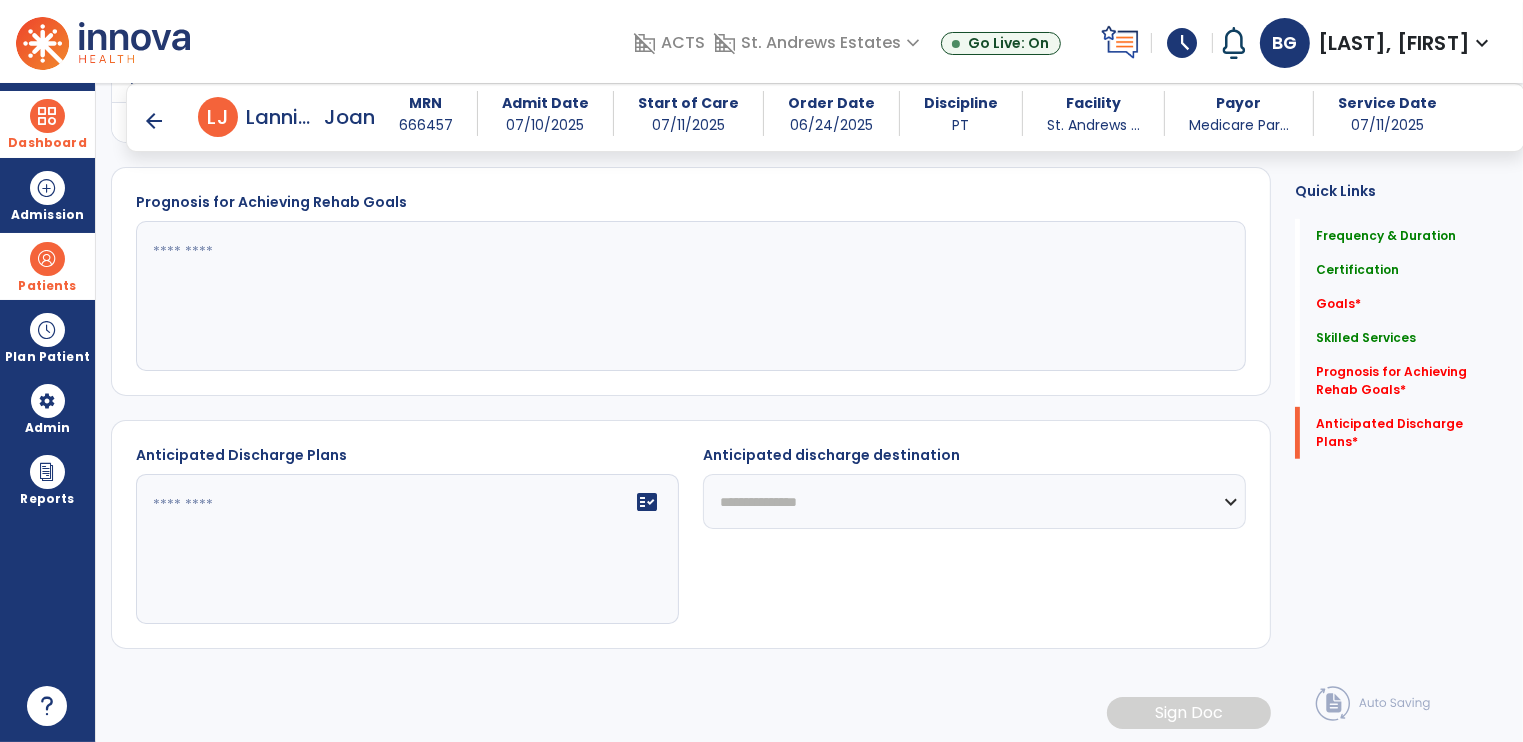 click on "**********" 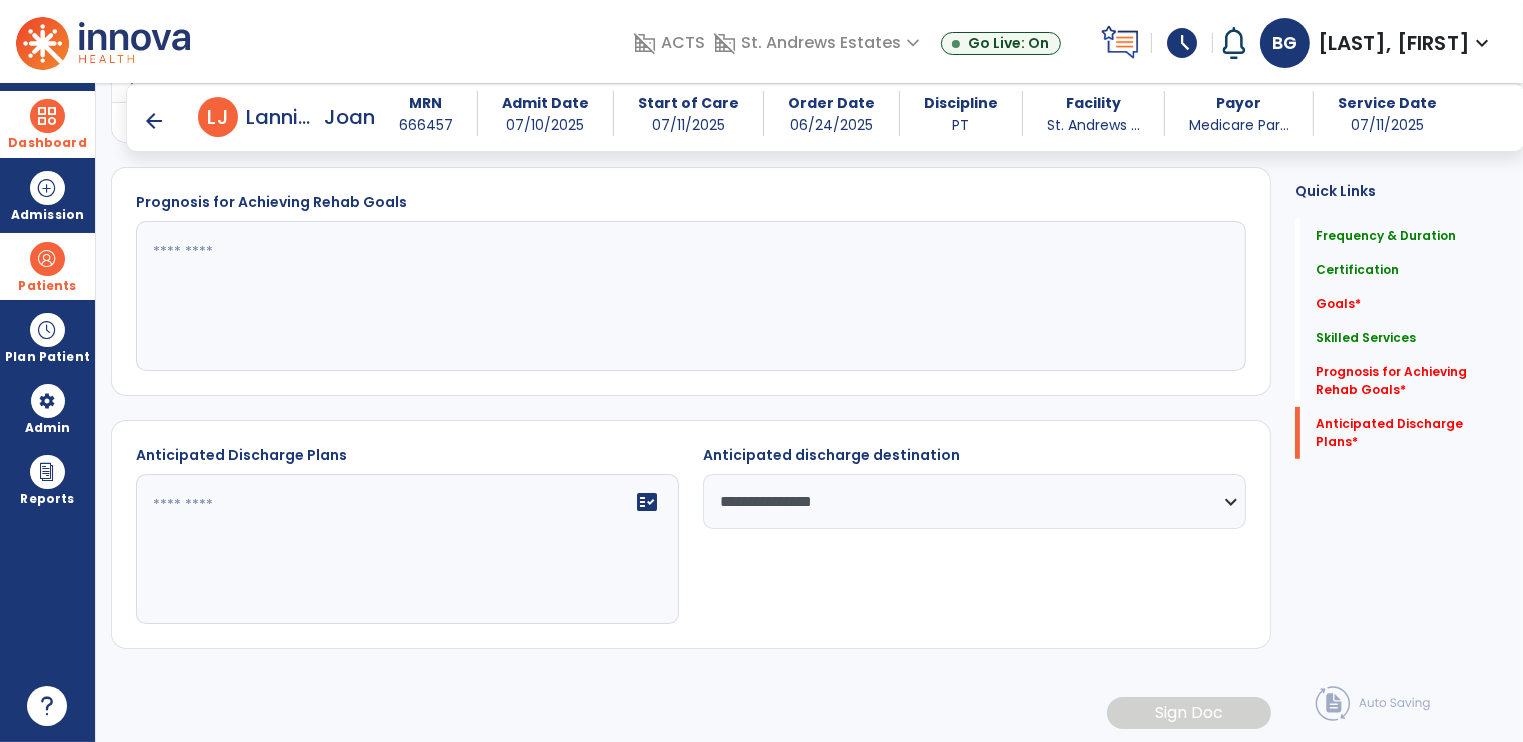click on "fact_check" 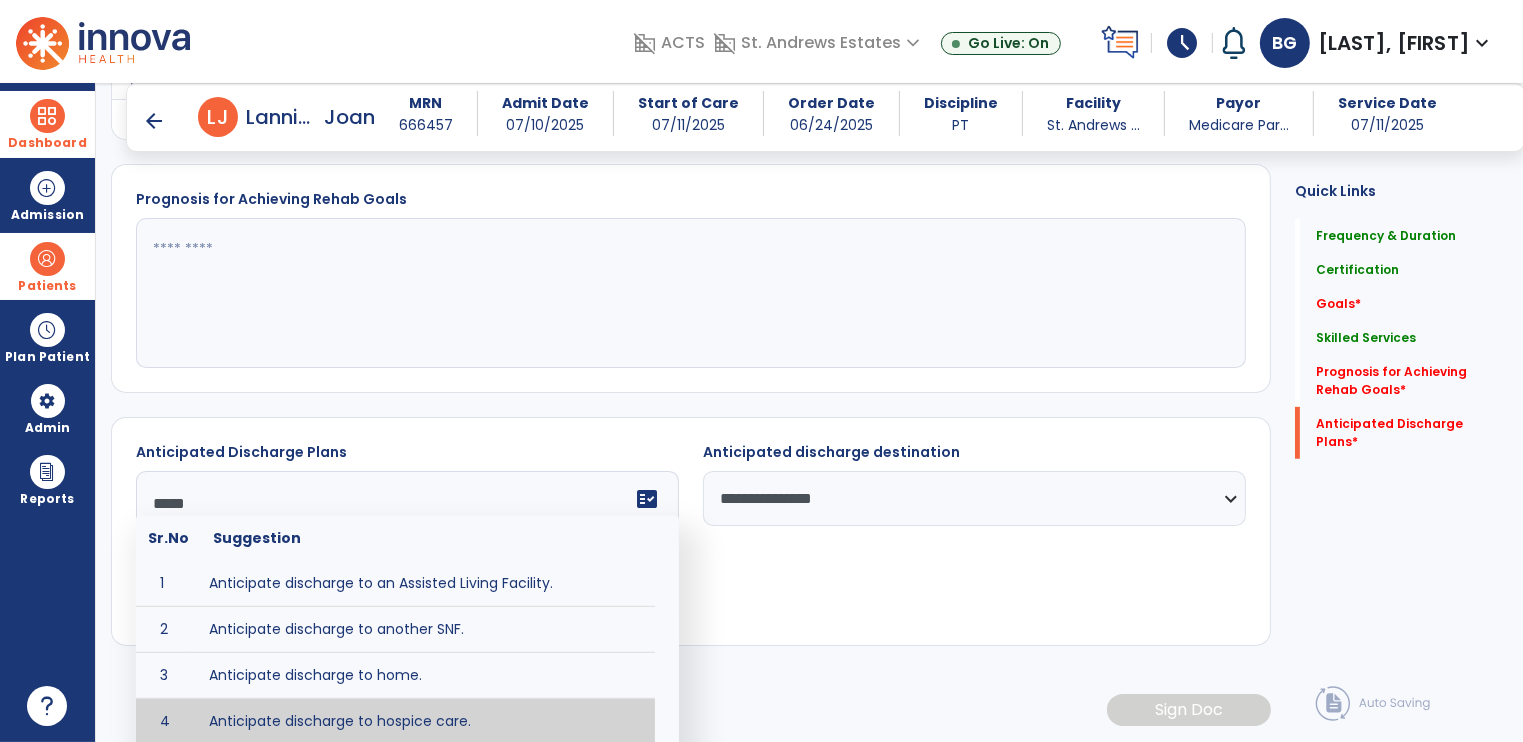 scroll, scrollTop: 973, scrollLeft: 0, axis: vertical 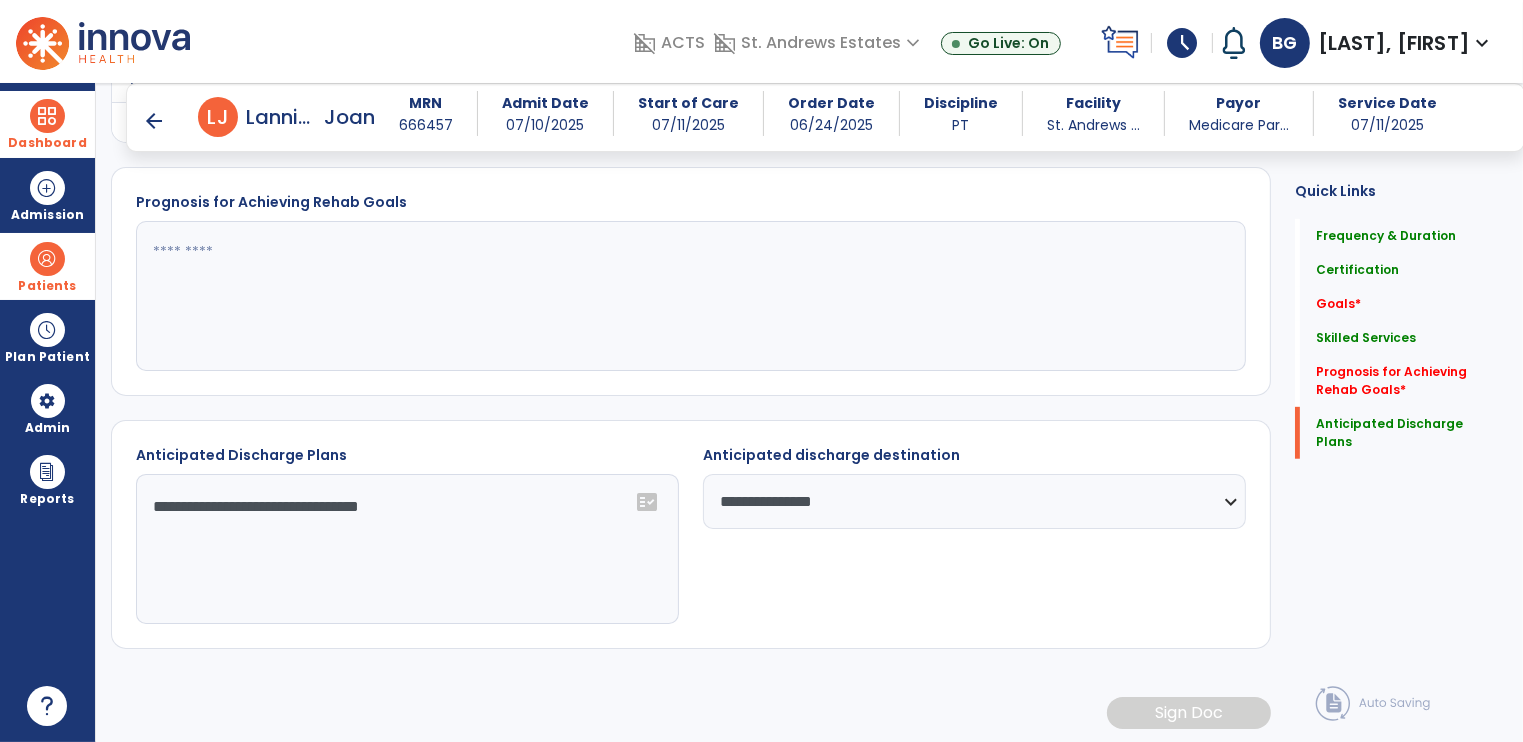 type on "**********" 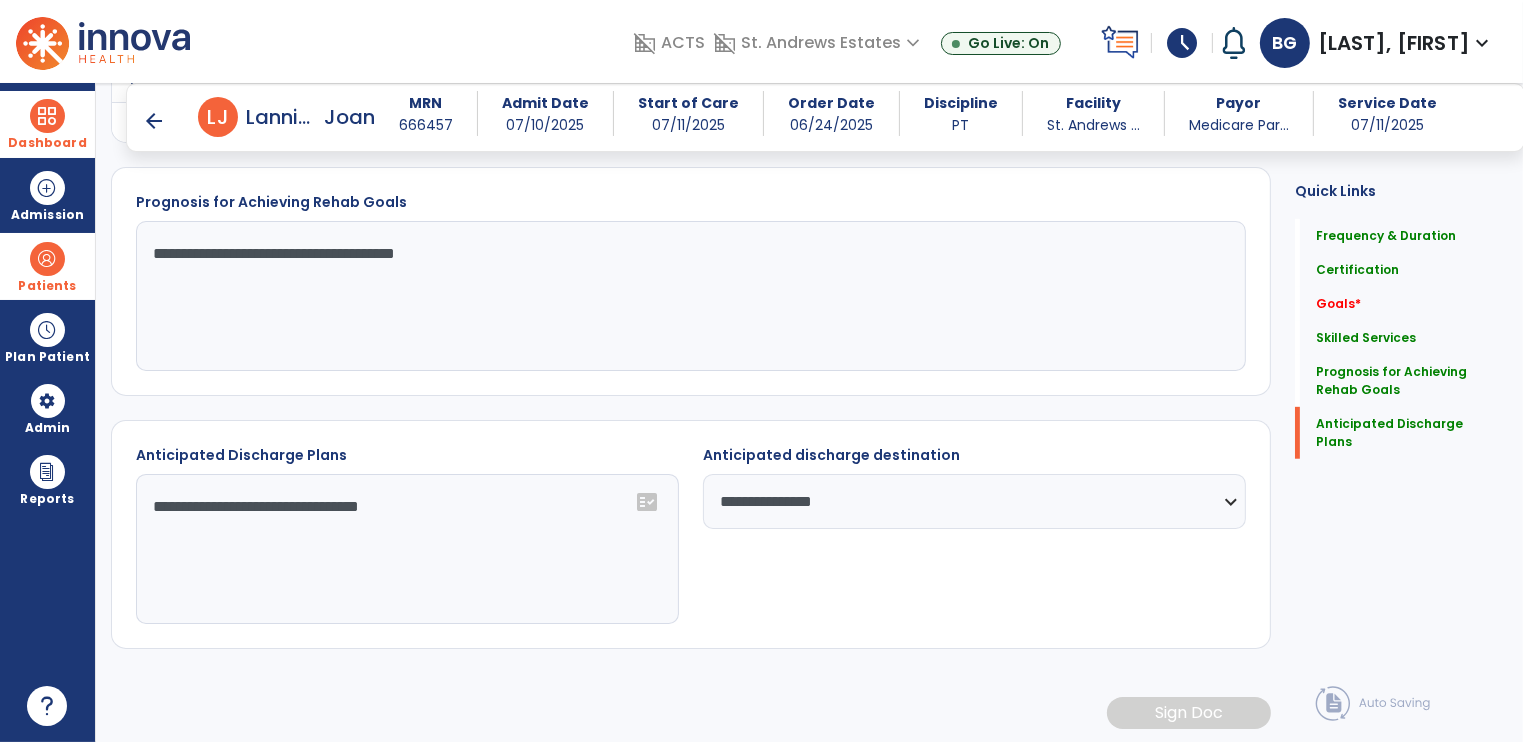 click on "**********" 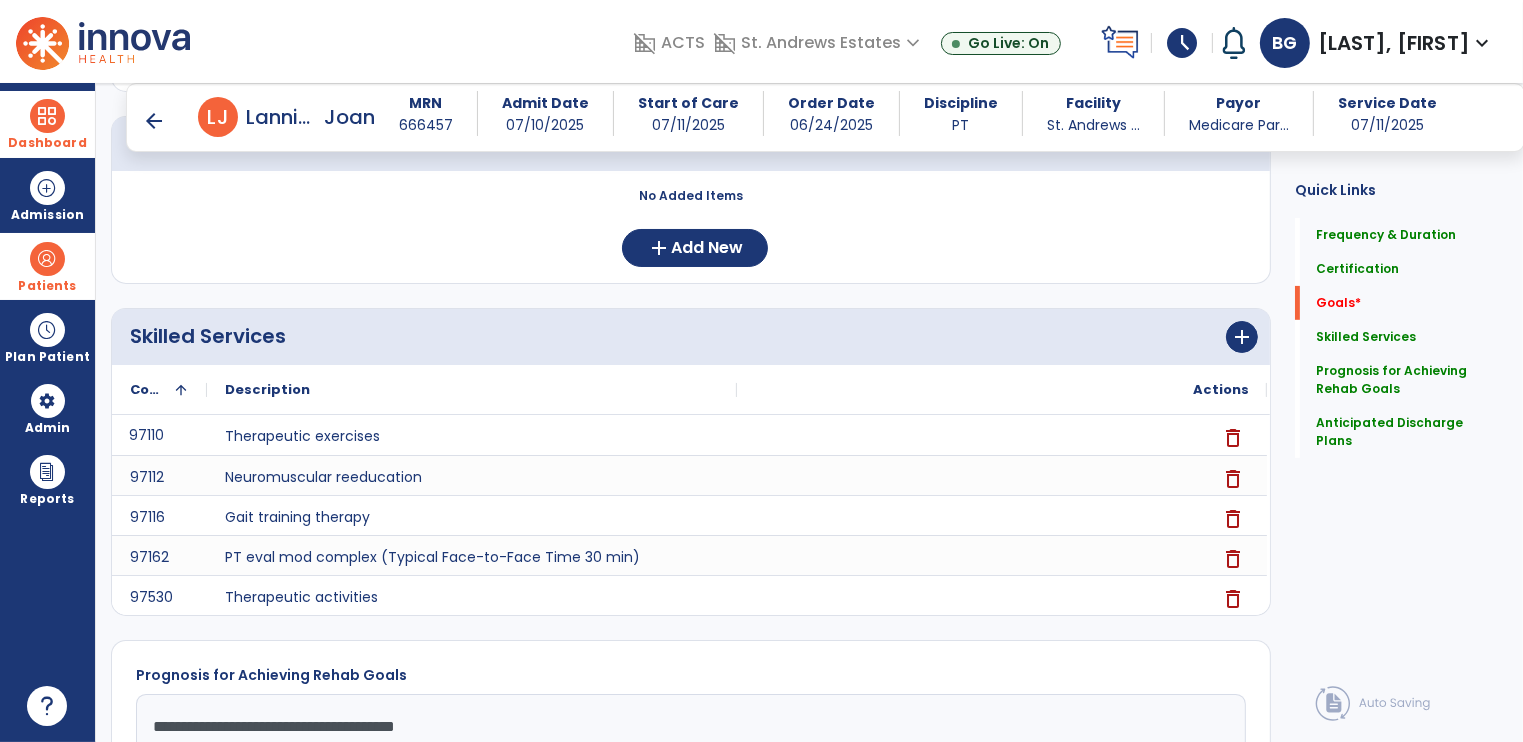 scroll, scrollTop: 0, scrollLeft: 0, axis: both 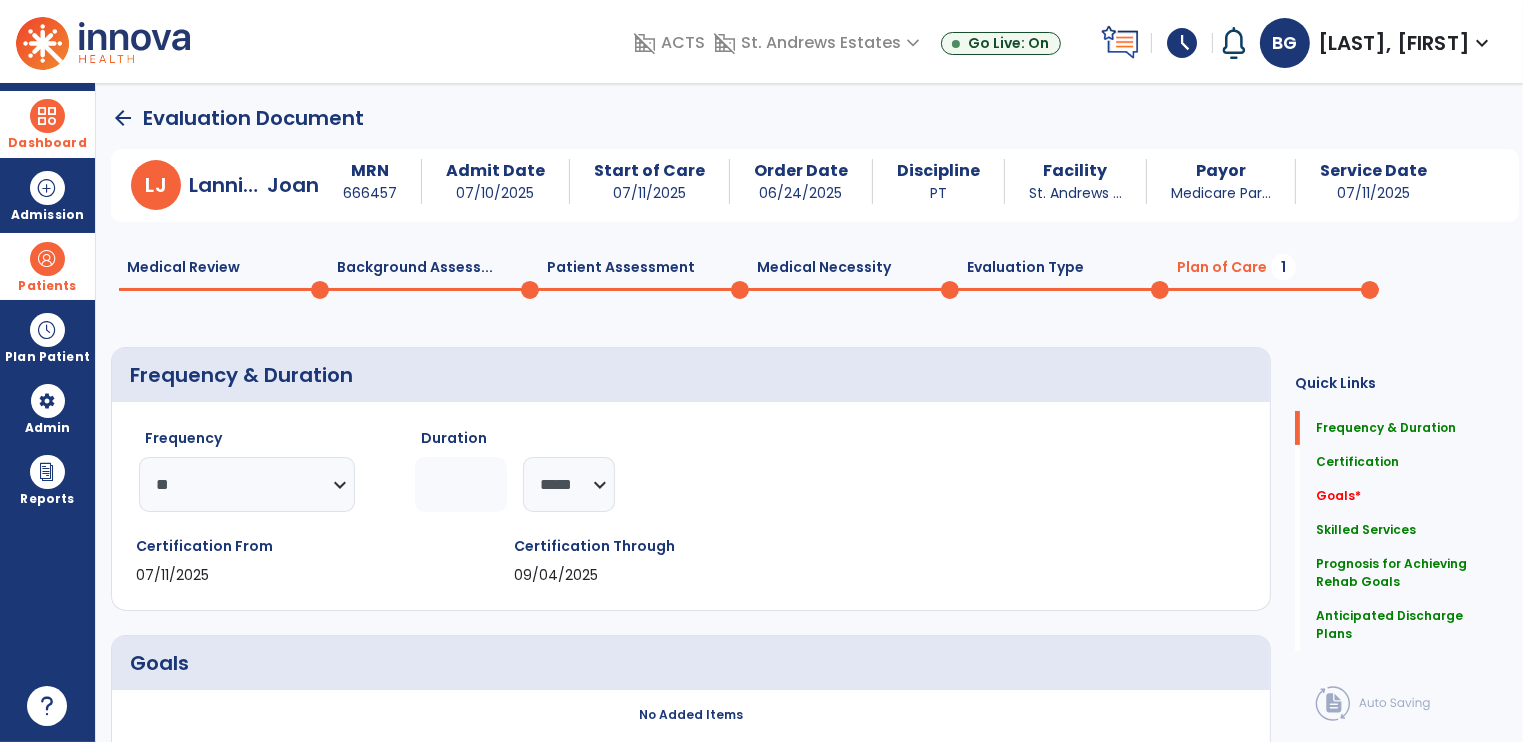 type on "**********" 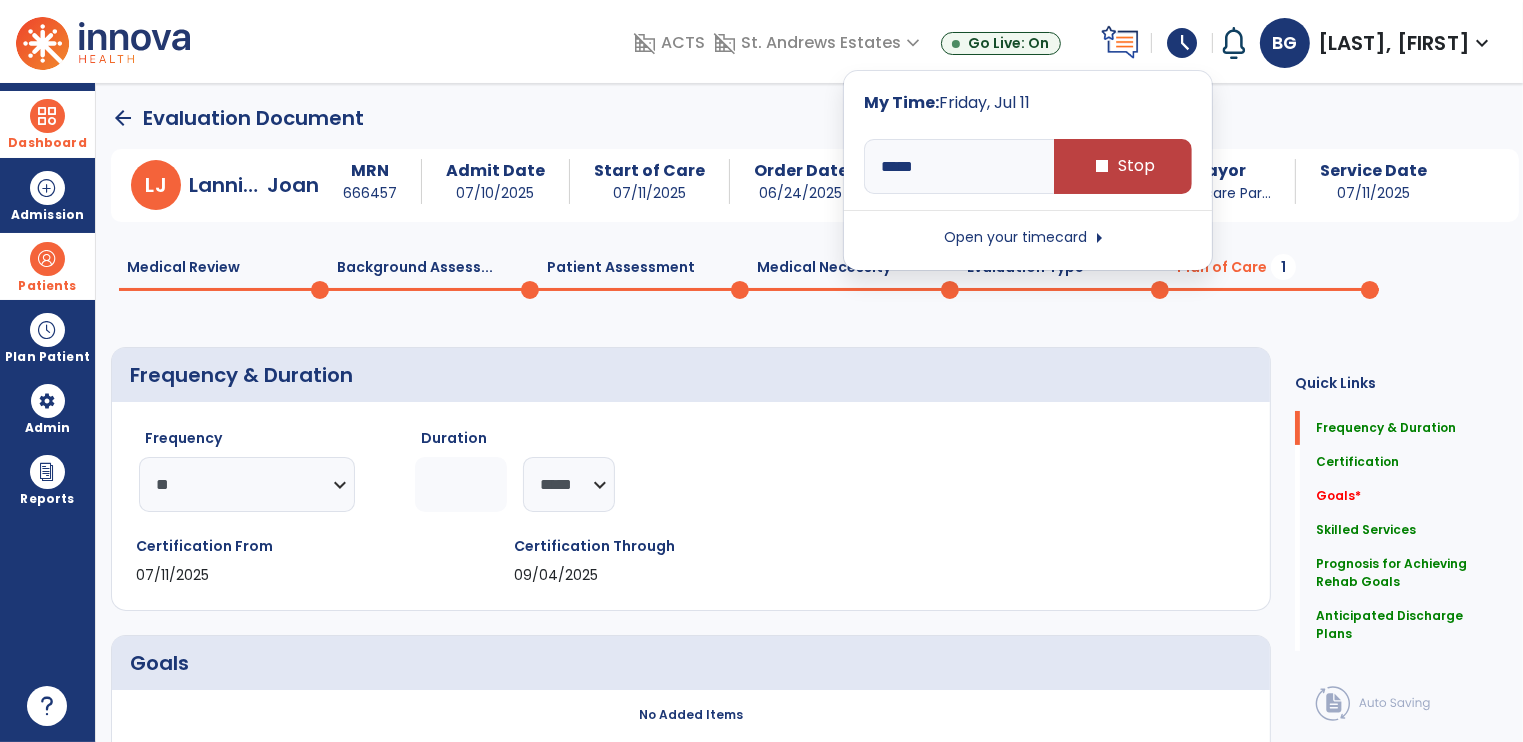 click on "arrow_right" at bounding box center [1099, 238] 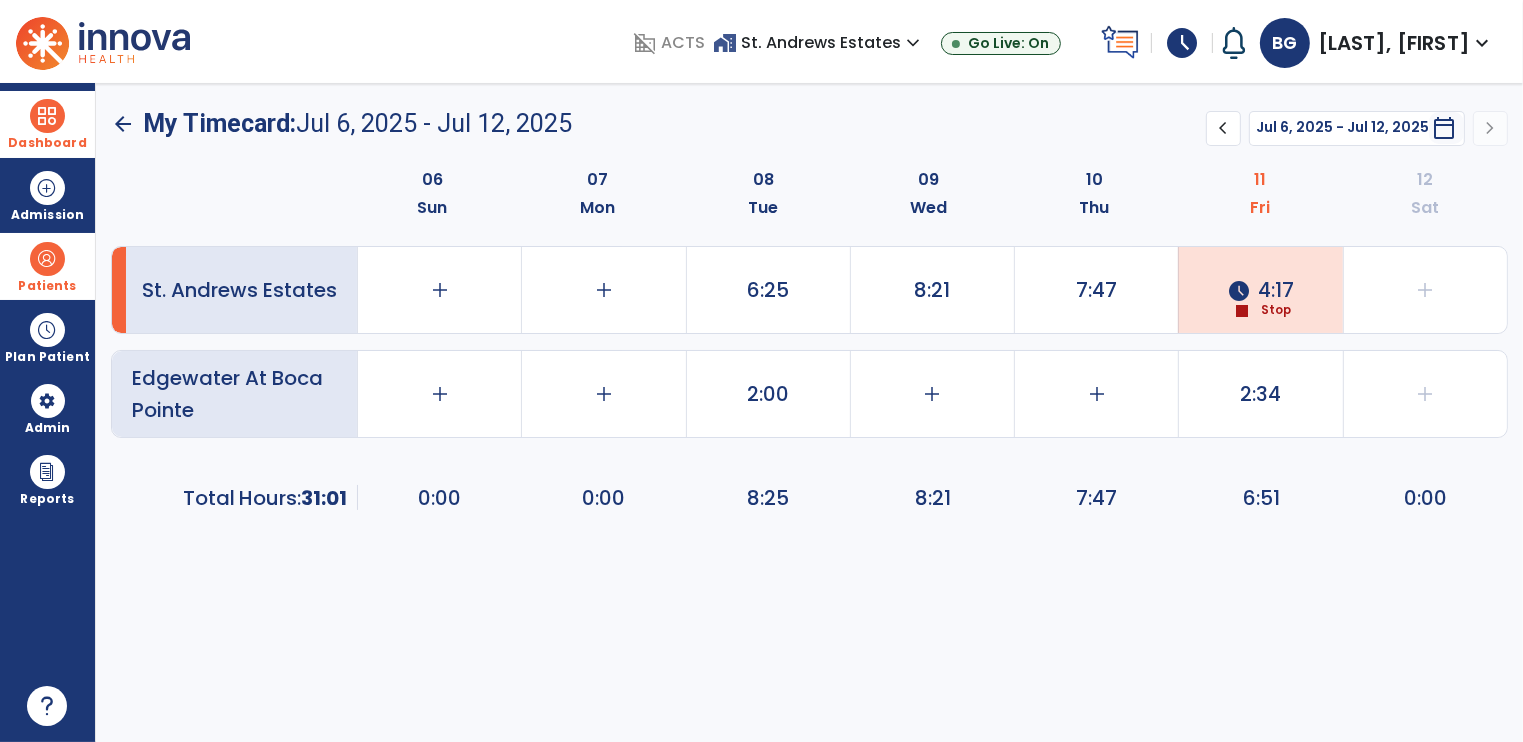 click on "arrow_back" 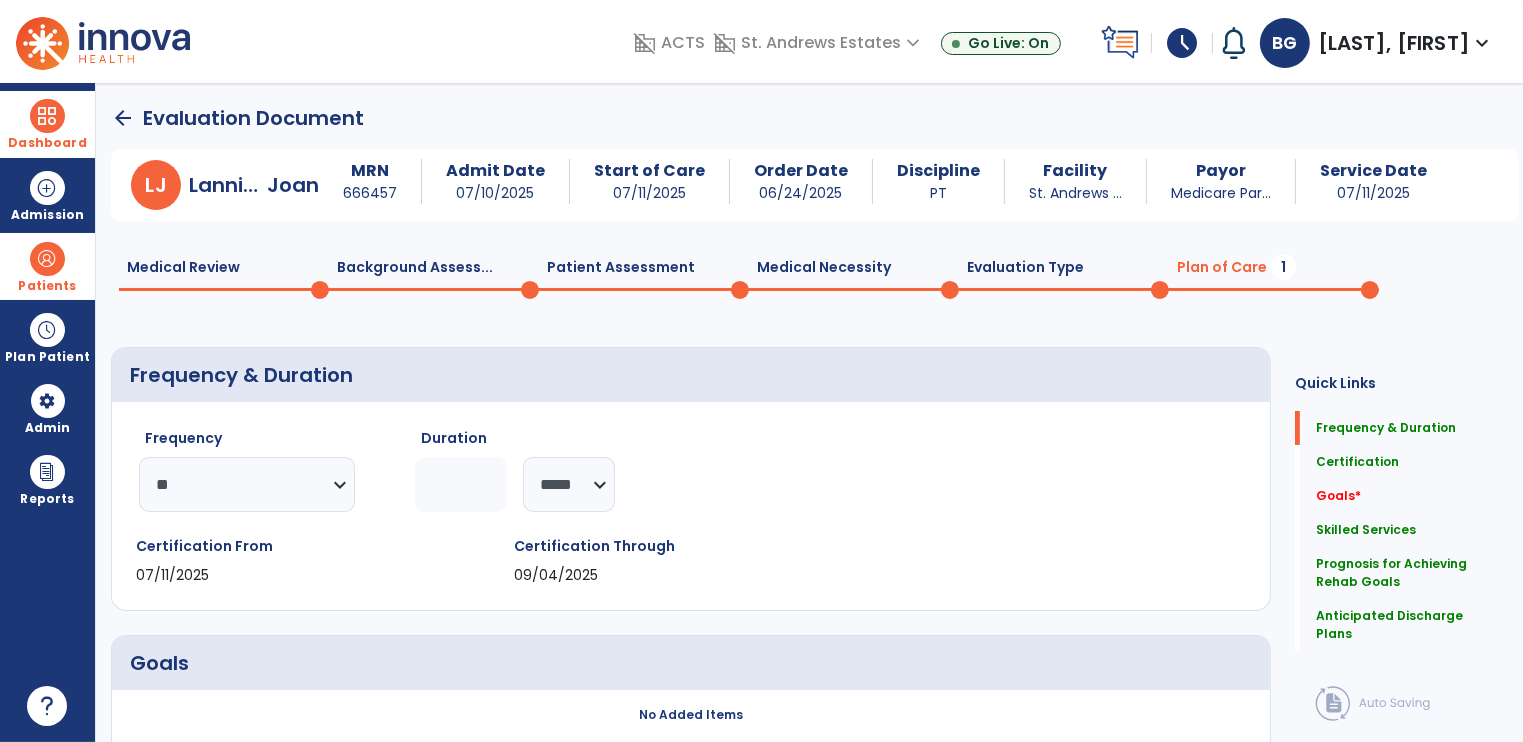 click on "Dashboard" at bounding box center (47, 124) 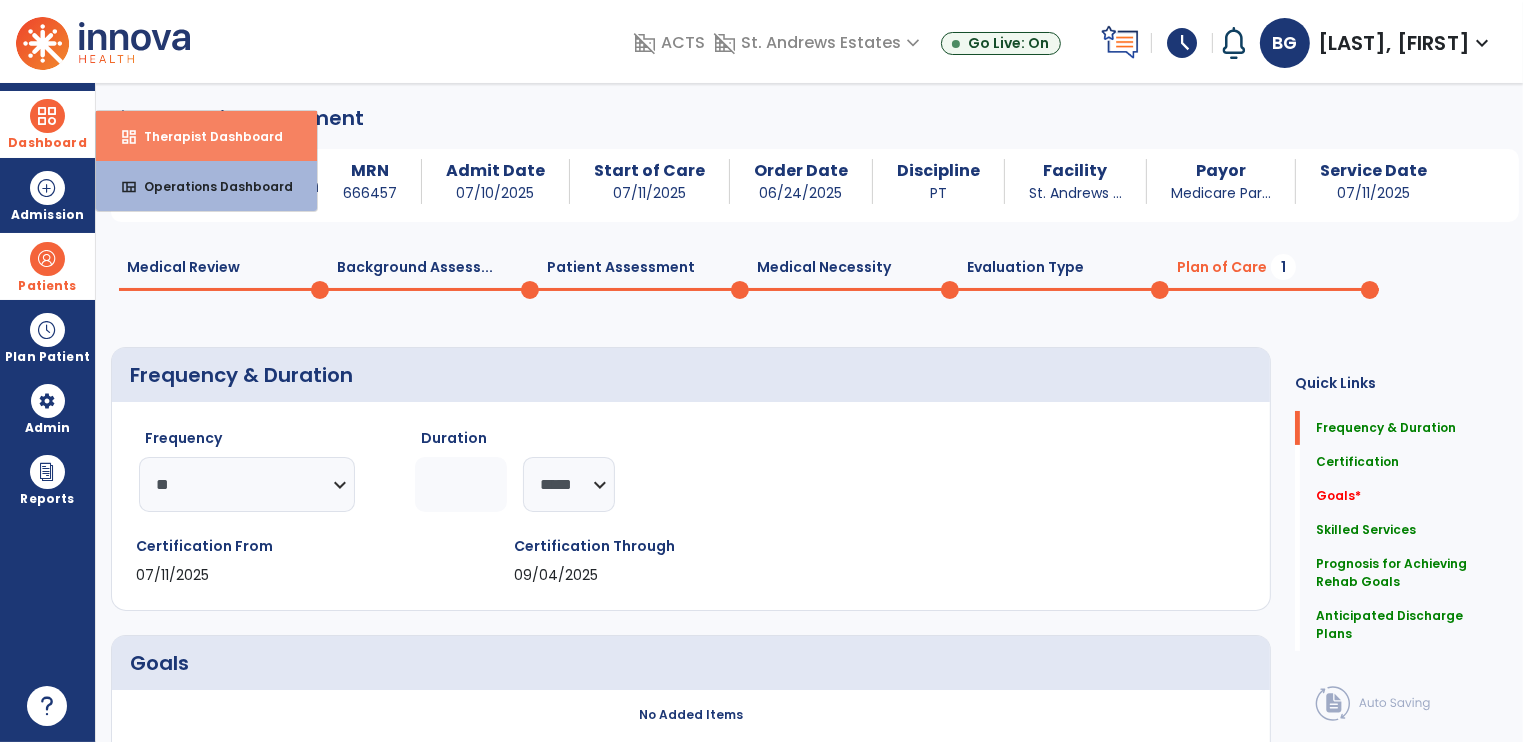 click on "dashboard" at bounding box center [129, 137] 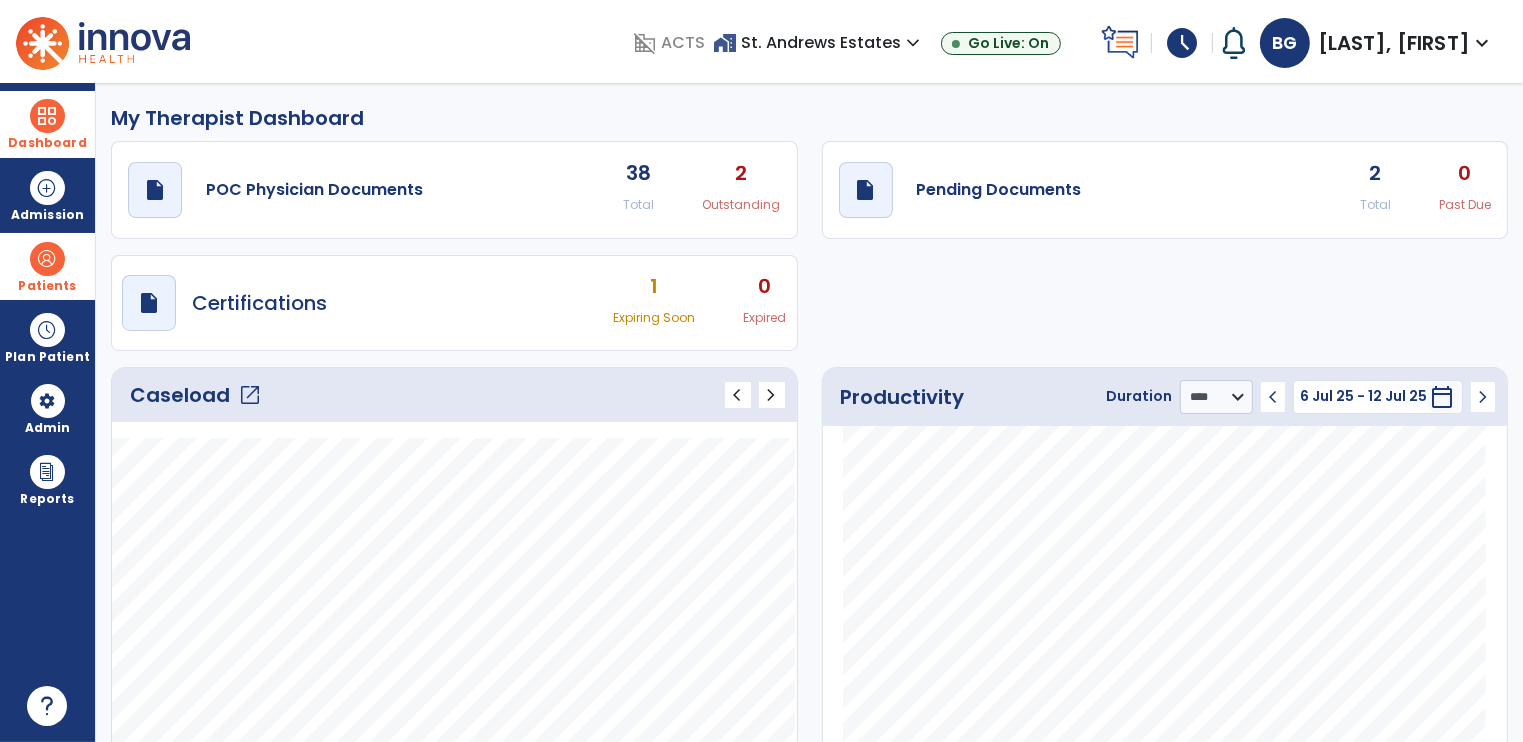click on "schedule" at bounding box center [1182, 43] 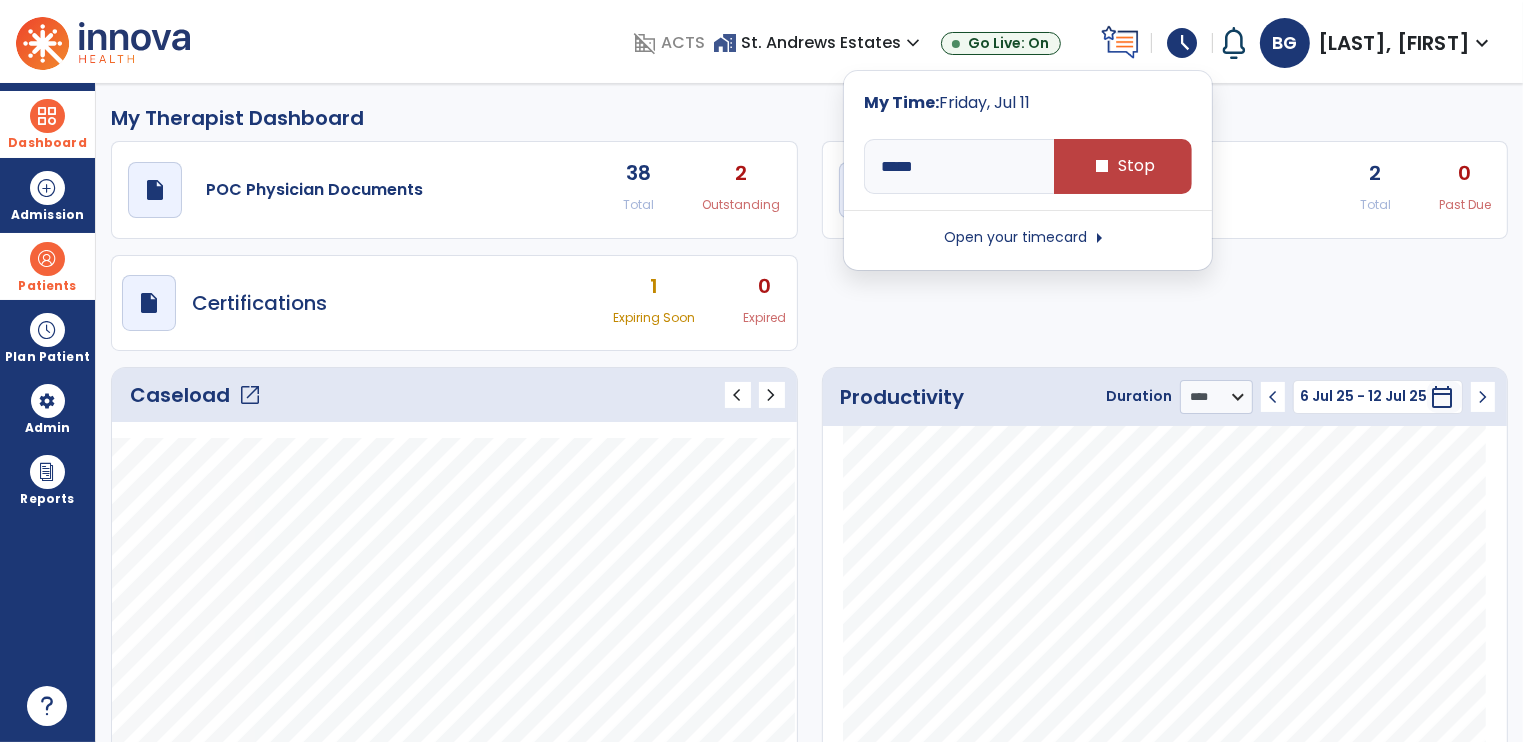 click on "Open your timecard  arrow_right" at bounding box center [1028, 238] 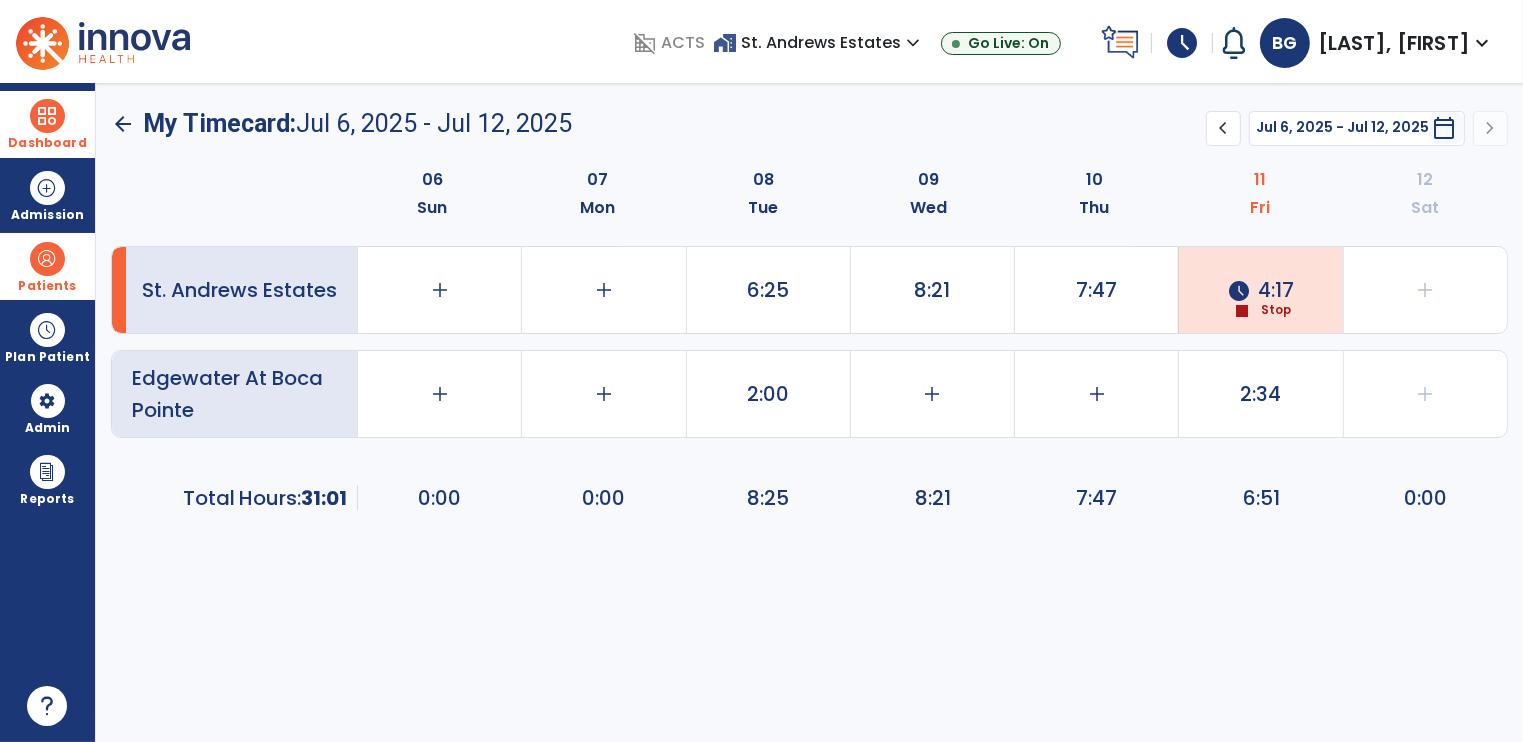 click on "arrow_back" 